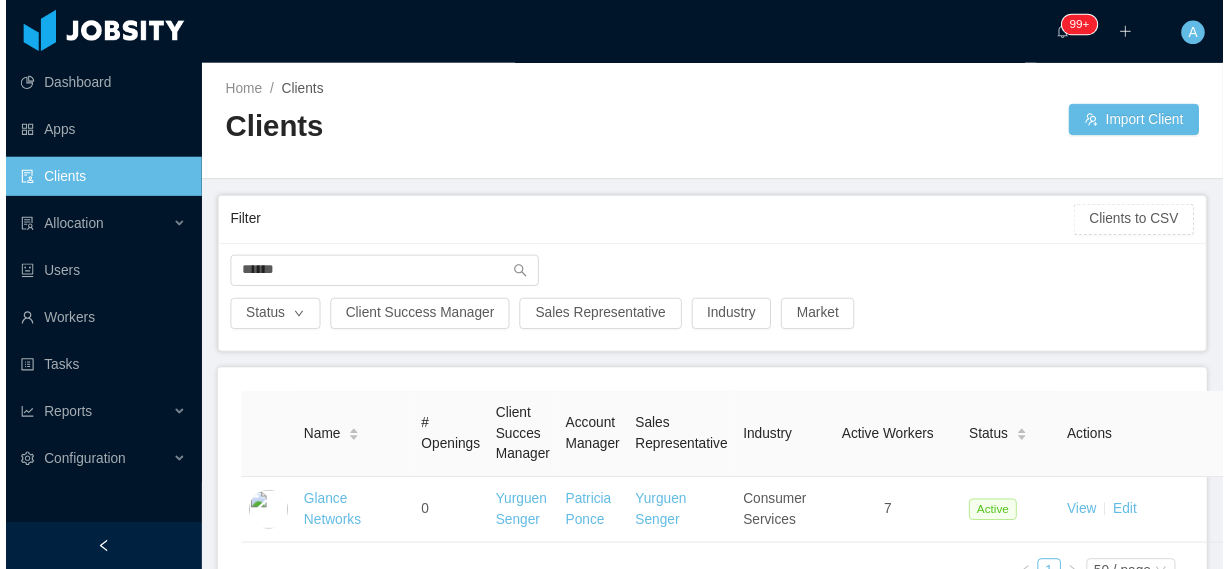 scroll, scrollTop: 0, scrollLeft: 0, axis: both 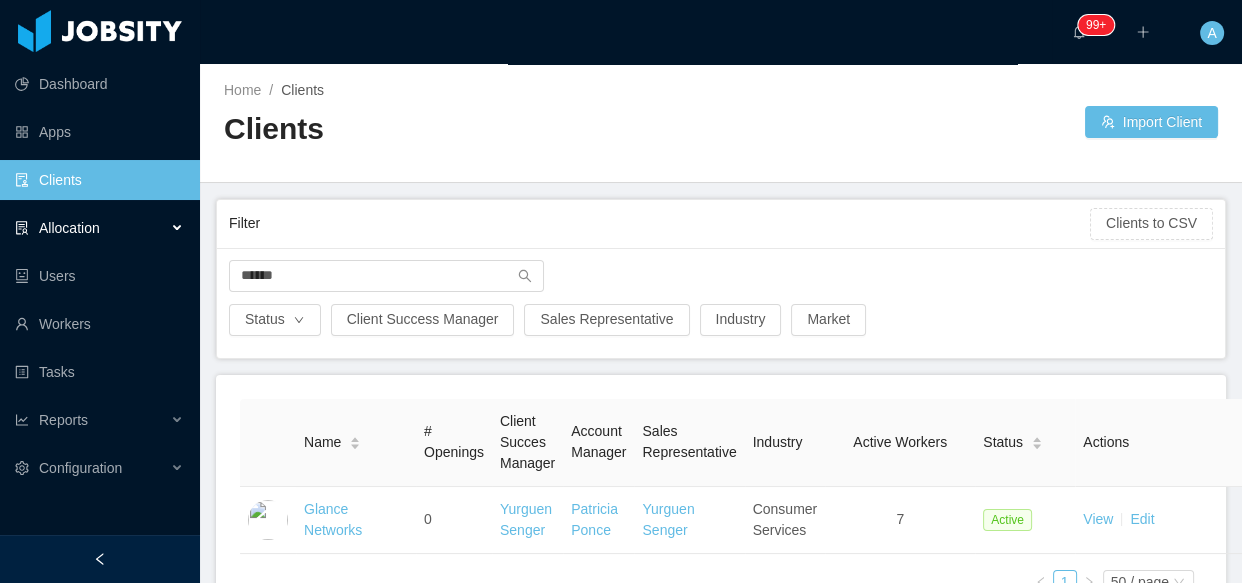 click on "Allocation" at bounding box center (100, 228) 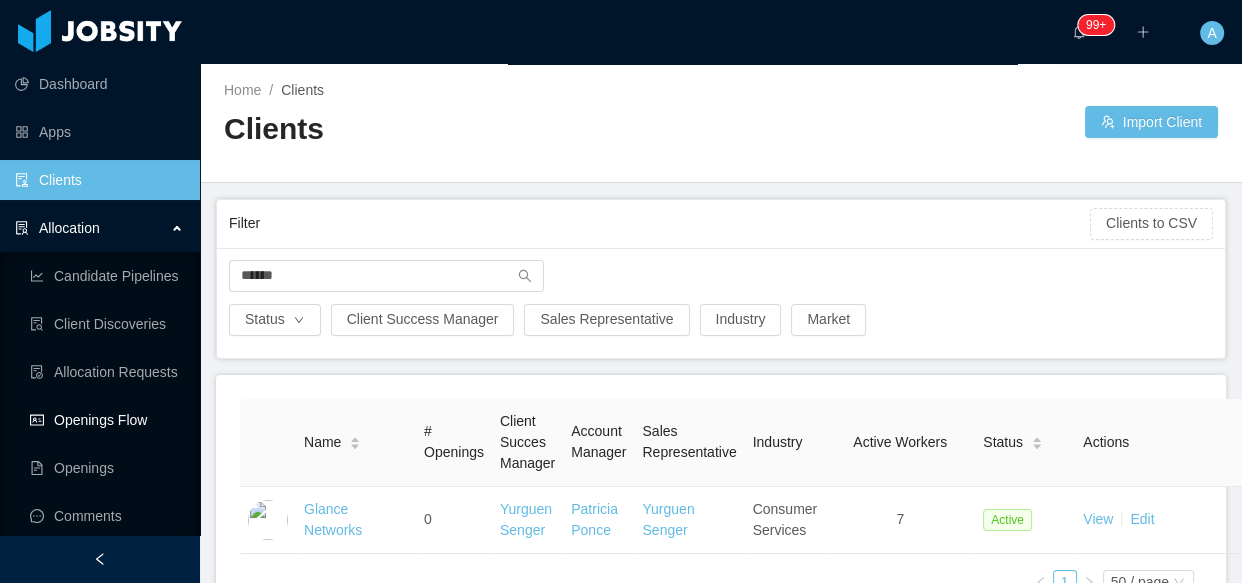 click on "Openings Flow" at bounding box center [107, 420] 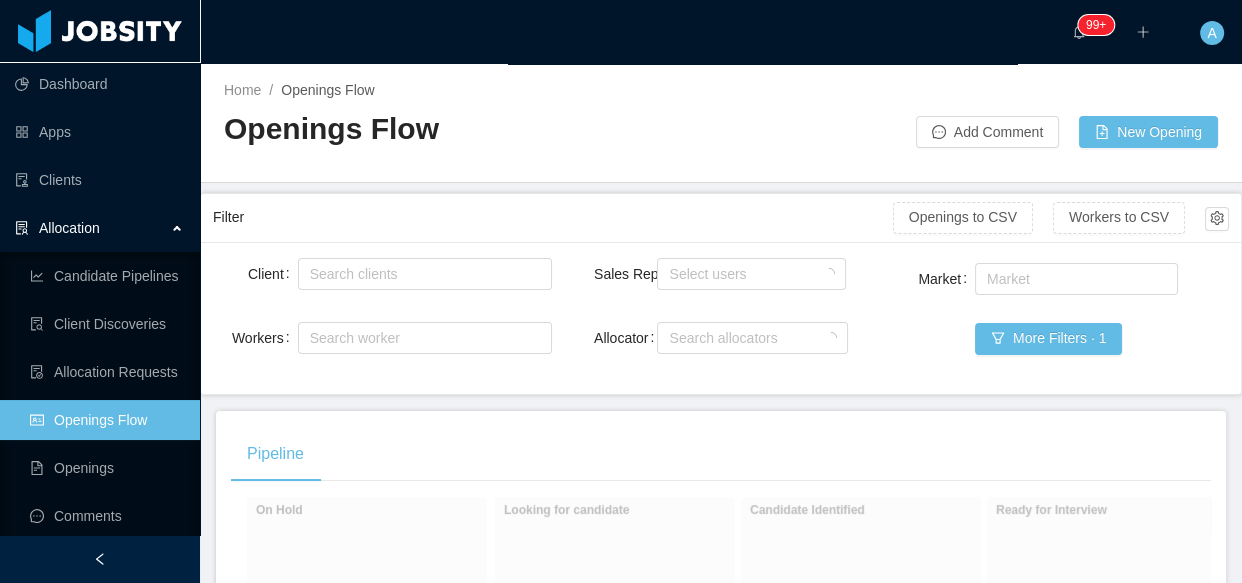 click on "Market Market   More Filters · 1" at bounding box center [1059, 320] 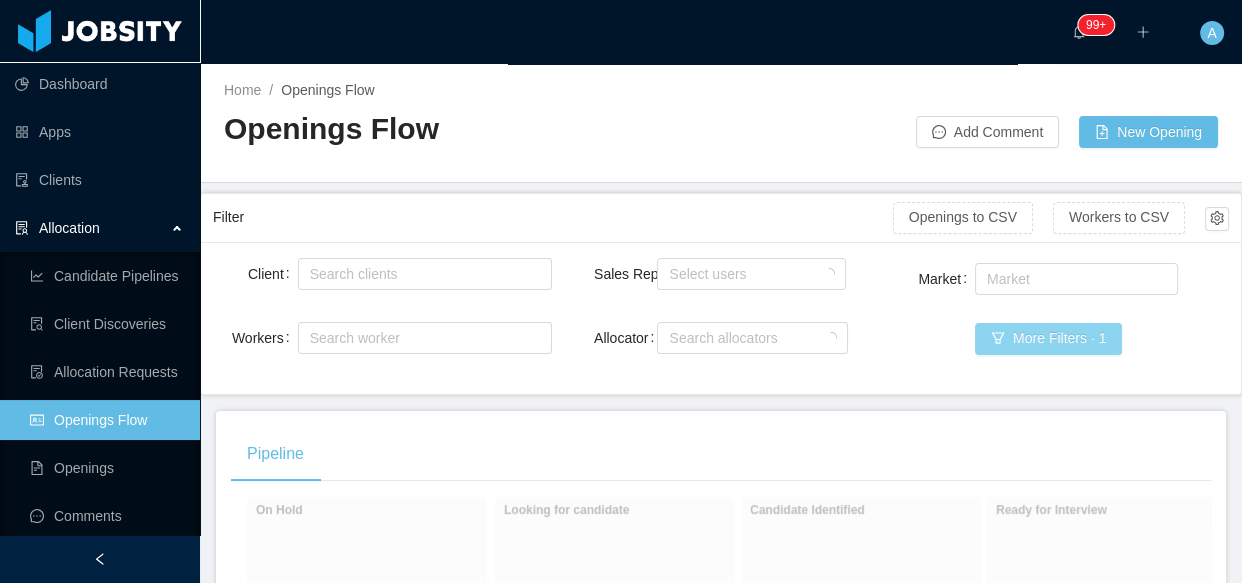 click on "More Filters · 1" at bounding box center (1048, 339) 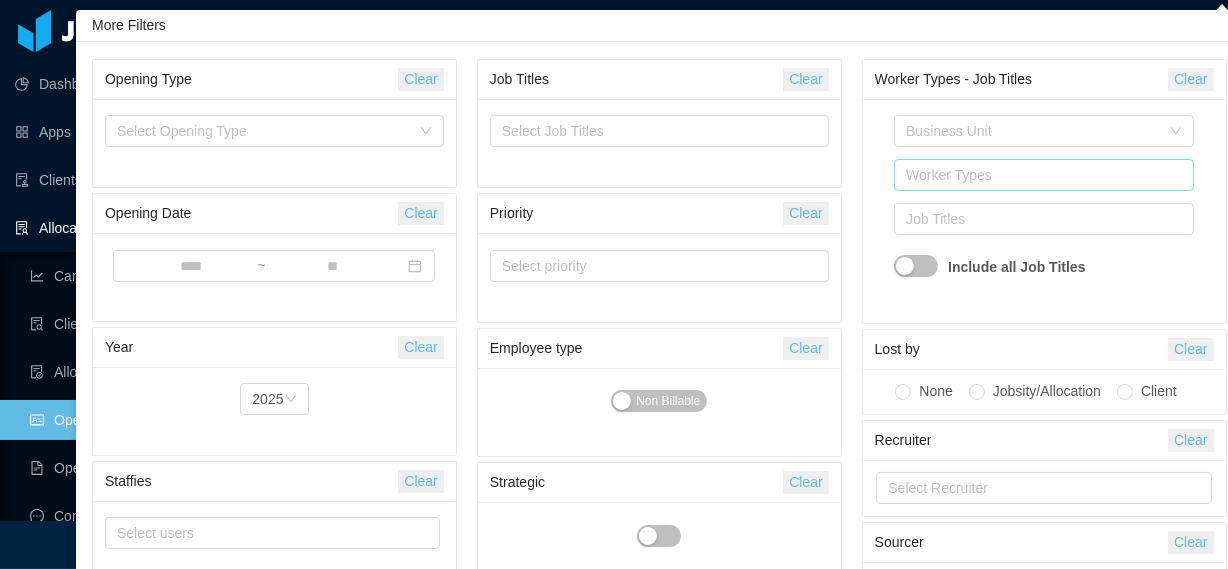 click on "Worker Types" at bounding box center [1039, 175] 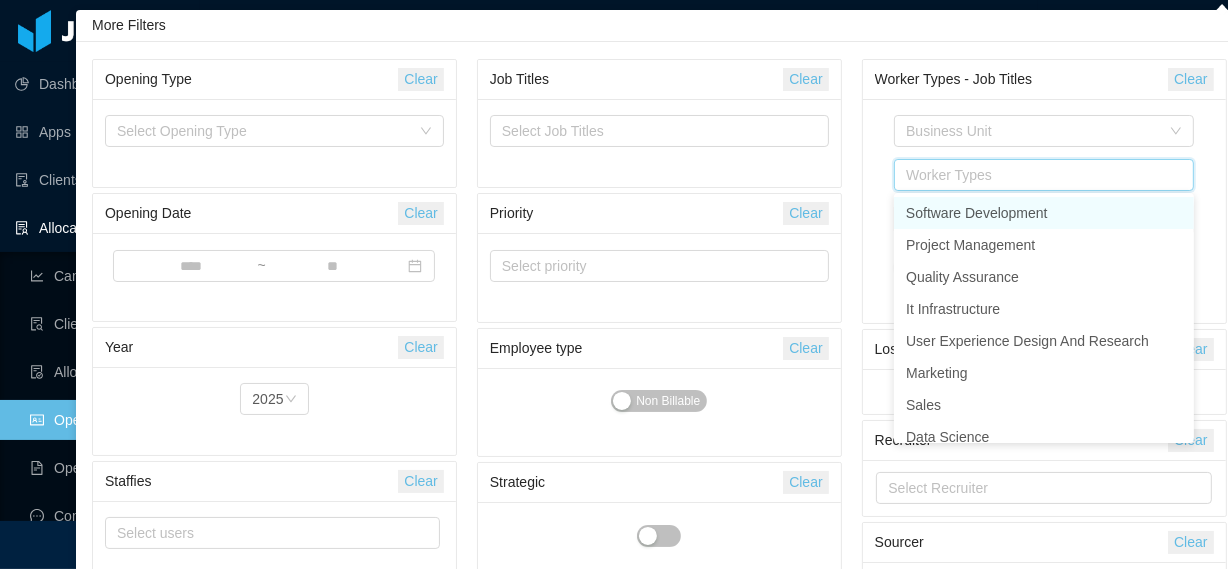 type on "*" 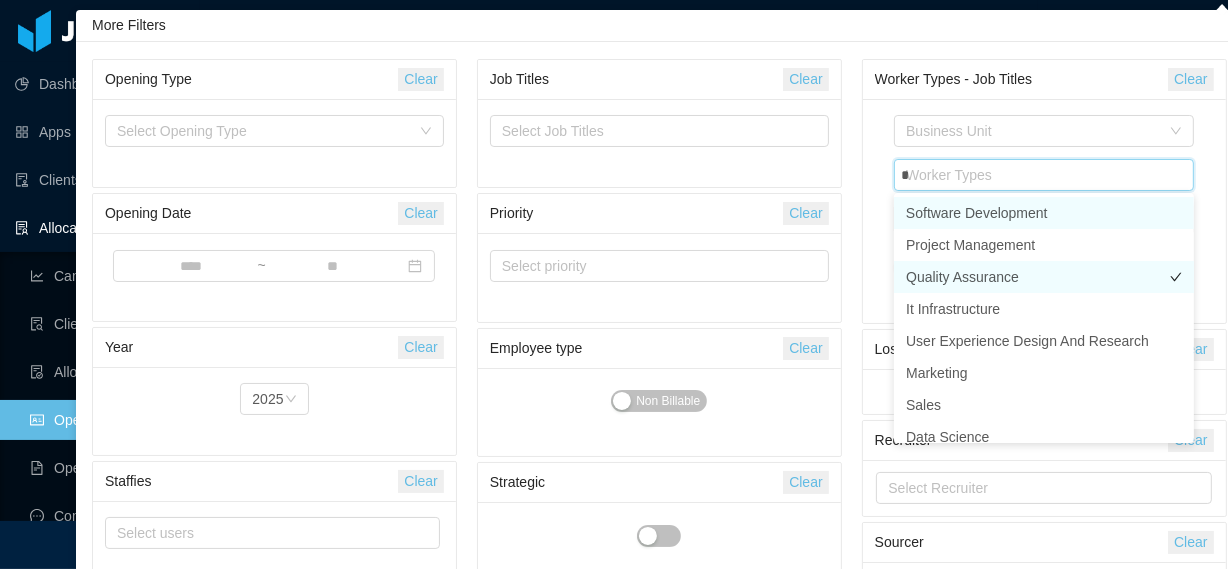 click on "Quality Assurance" at bounding box center (1044, 277) 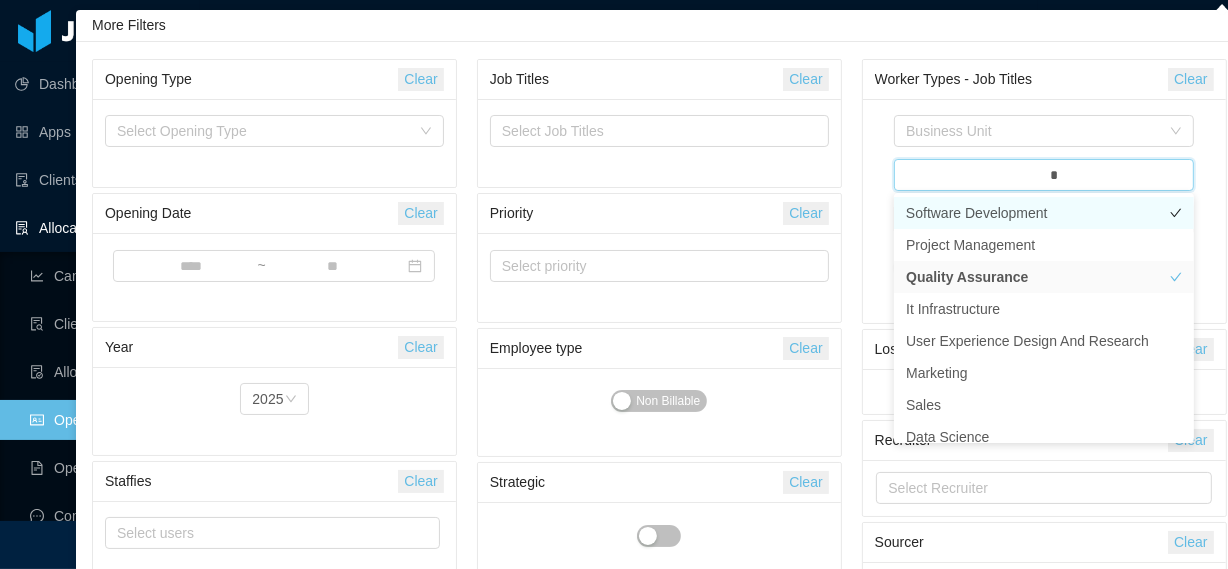type 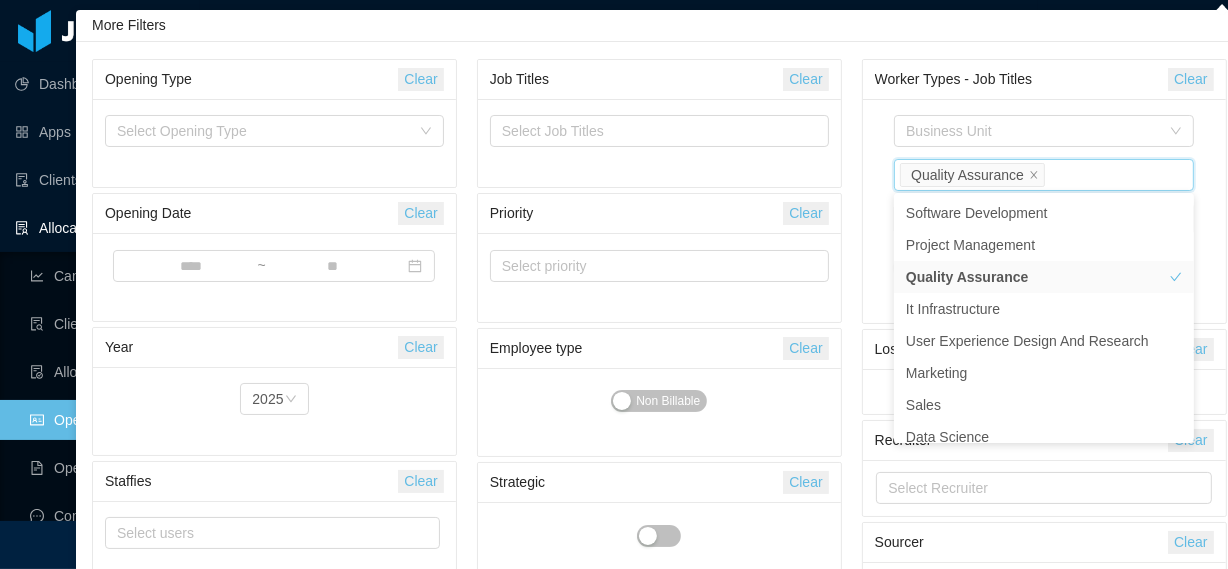 click on "Business Unit Worker Types Quality Assurance   Job Titles    Include all Job Titles" at bounding box center [1044, 211] 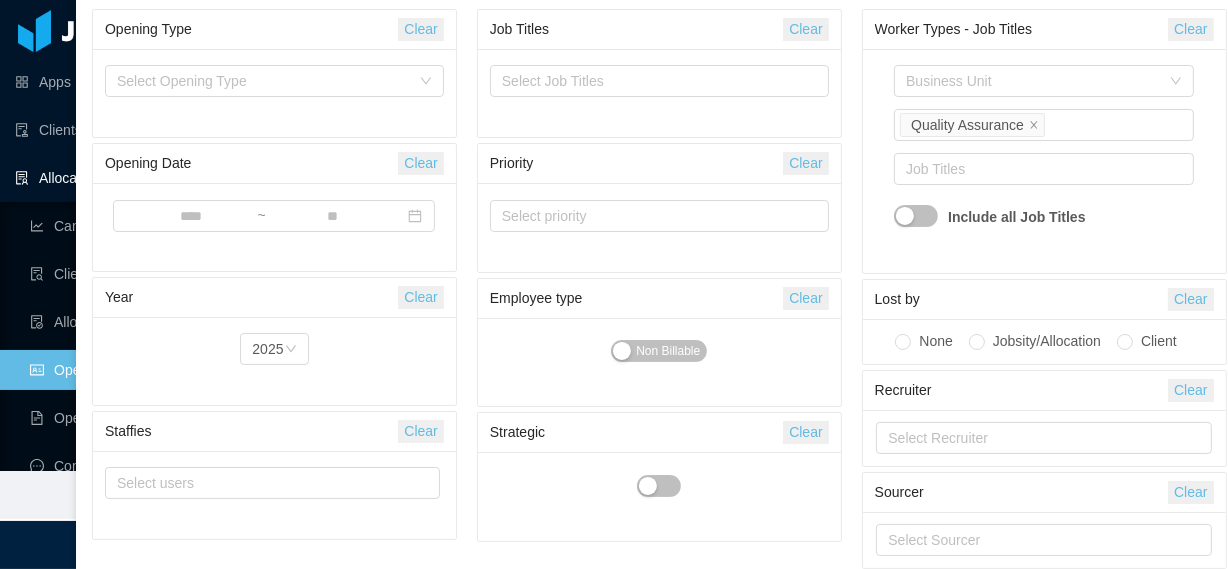 scroll, scrollTop: 92, scrollLeft: 0, axis: vertical 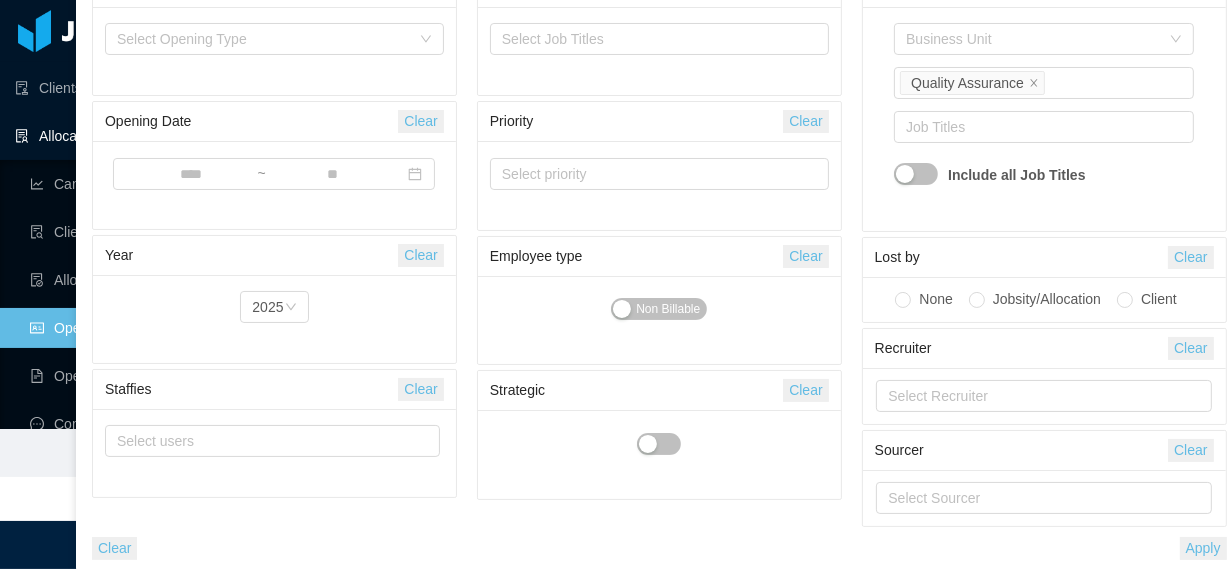 click on "Opening Type Clear Select Opening Type Opening Date Clear   ~   Year Clear Year 2025 Staffies Clear Select users   Job Titles Clear Select Job Titles   Priority Clear Select priority   Employee type Clear Non Billable Strategic Clear Worker Types - Job Titles Clear Business Unit Worker Types Quality Assurance   Job Titles    Include all Job Titles Lost by Clear None Jobsity/Allocation Client Recruiter Clear Select Recruiter   Sourcer Clear Select Sourcer   Clear Apply" at bounding box center [659, 261] 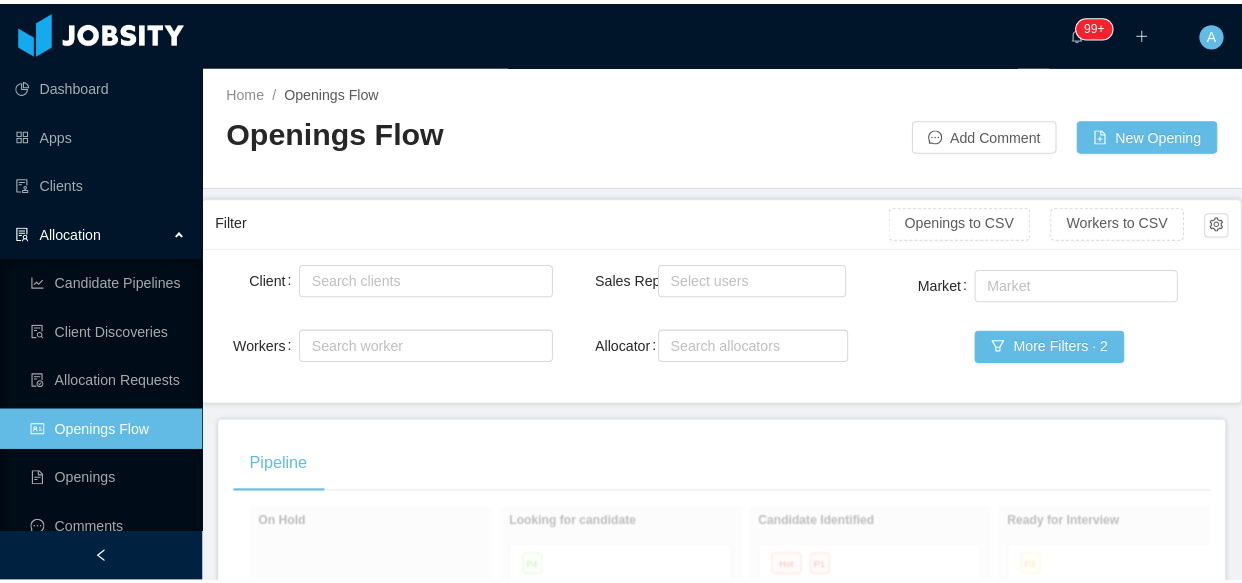 scroll, scrollTop: 0, scrollLeft: 0, axis: both 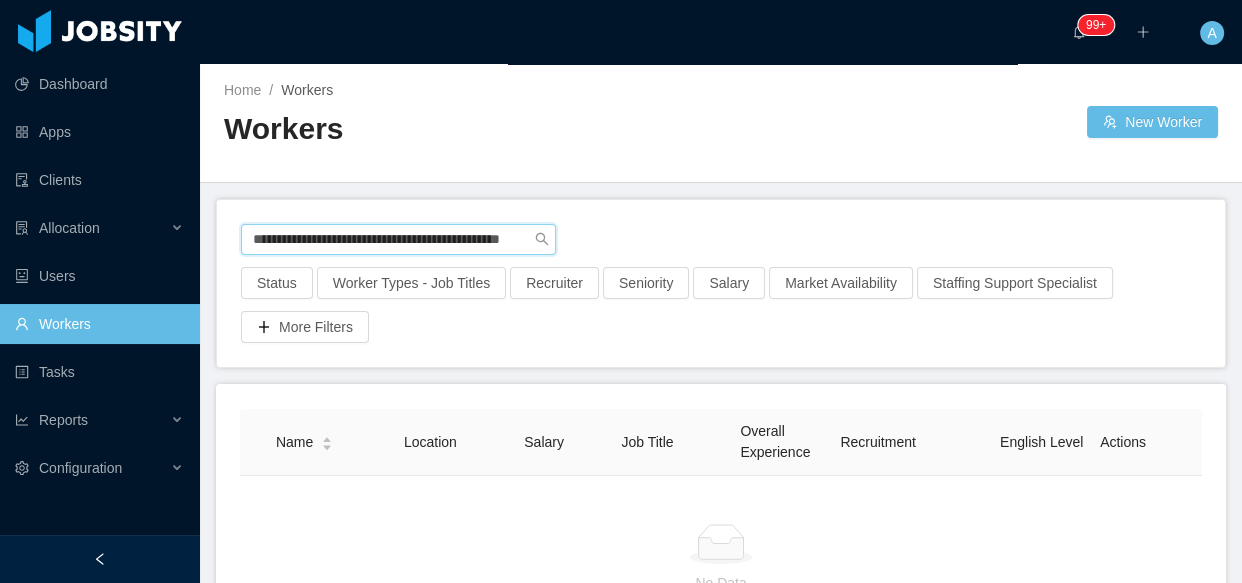 drag, startPoint x: 249, startPoint y: 243, endPoint x: 804, endPoint y: 244, distance: 555.0009 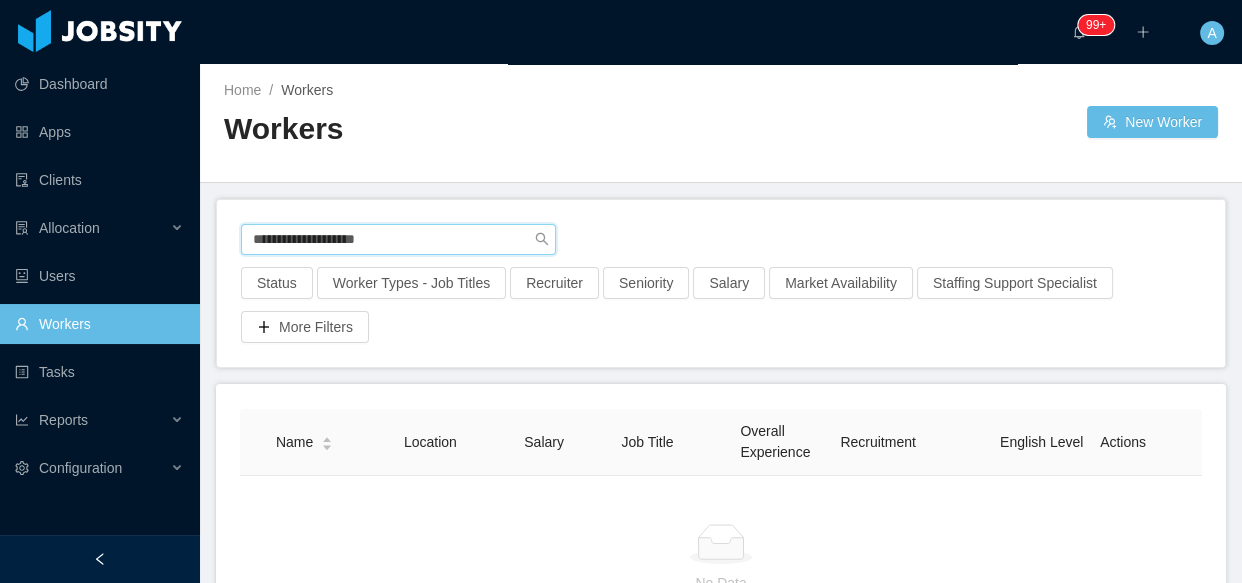 scroll, scrollTop: 0, scrollLeft: 0, axis: both 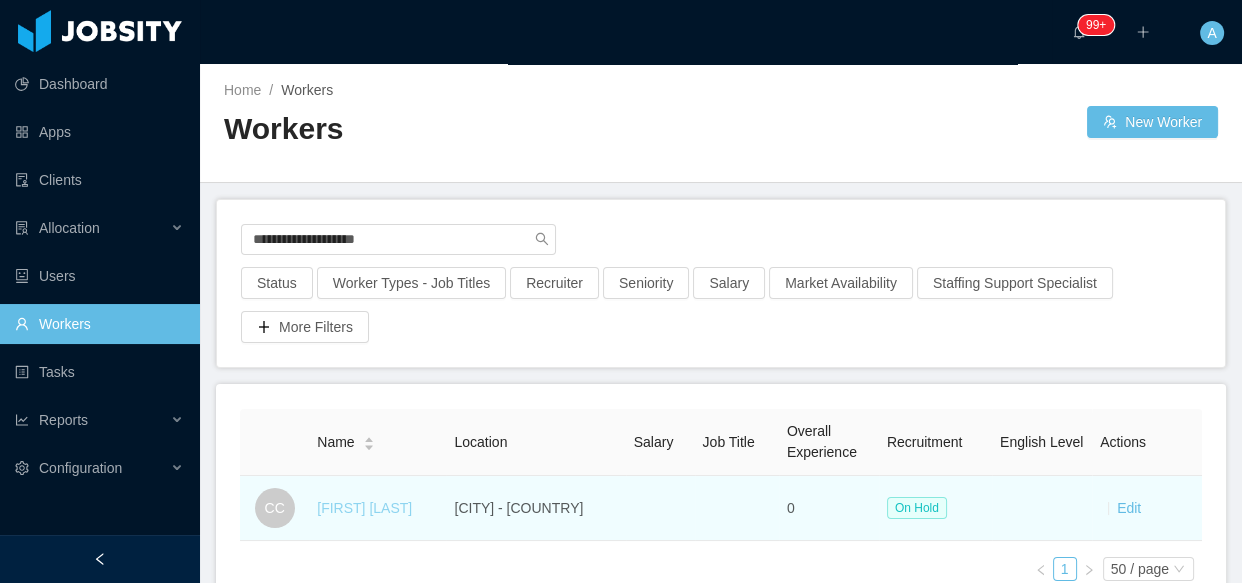 click on "Cinthya Calbete" at bounding box center [364, 508] 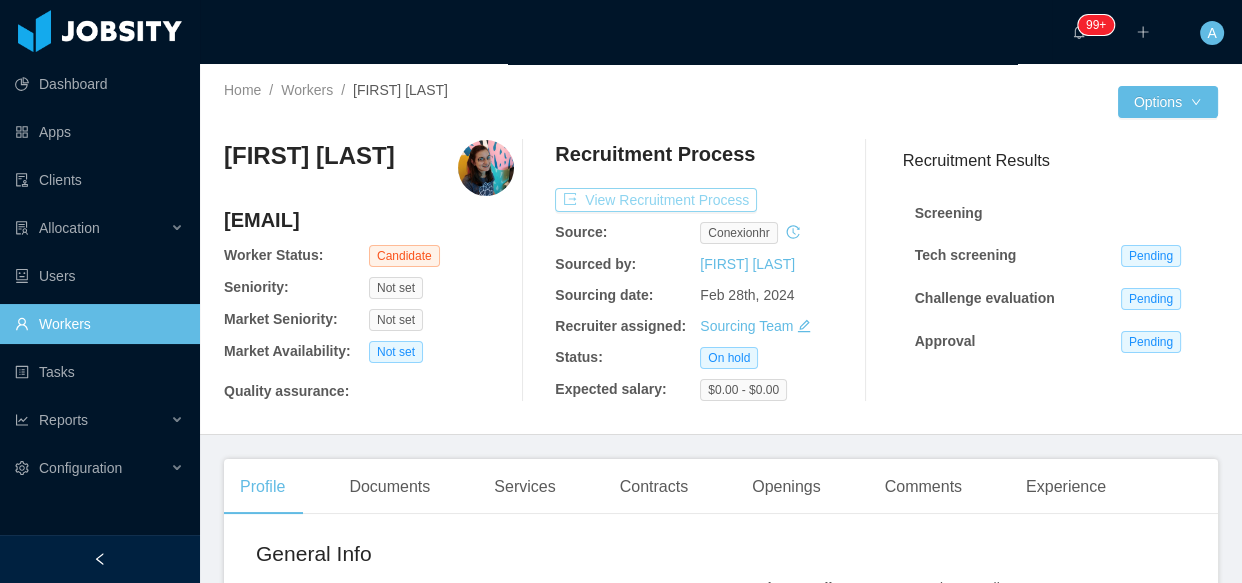 click on "View Recruitment Process" at bounding box center (656, 200) 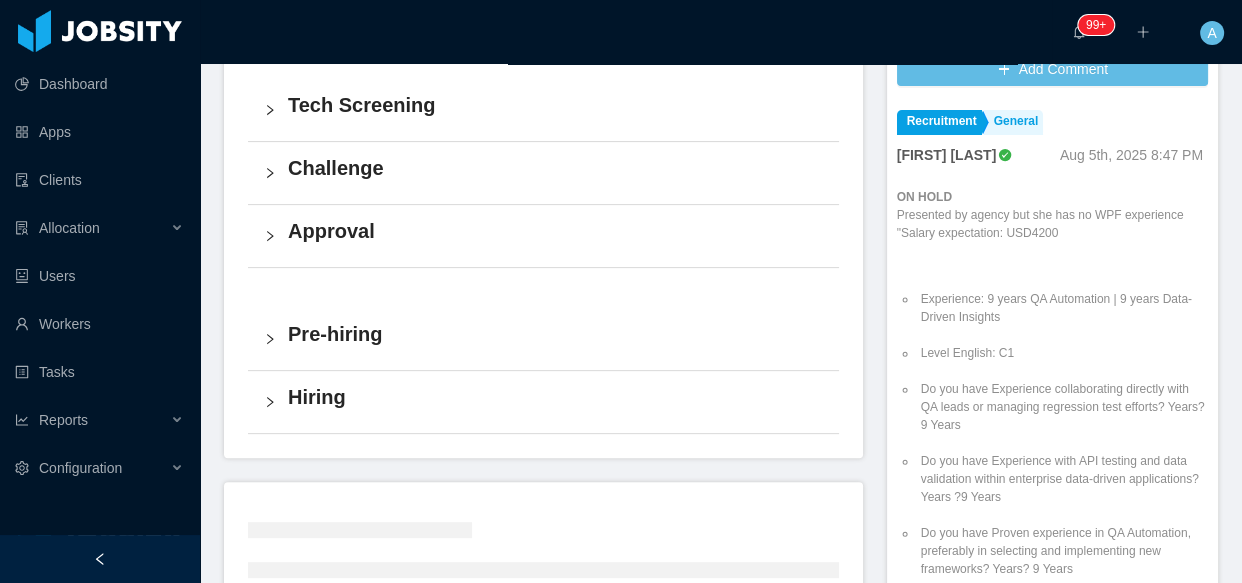 scroll, scrollTop: 499, scrollLeft: 0, axis: vertical 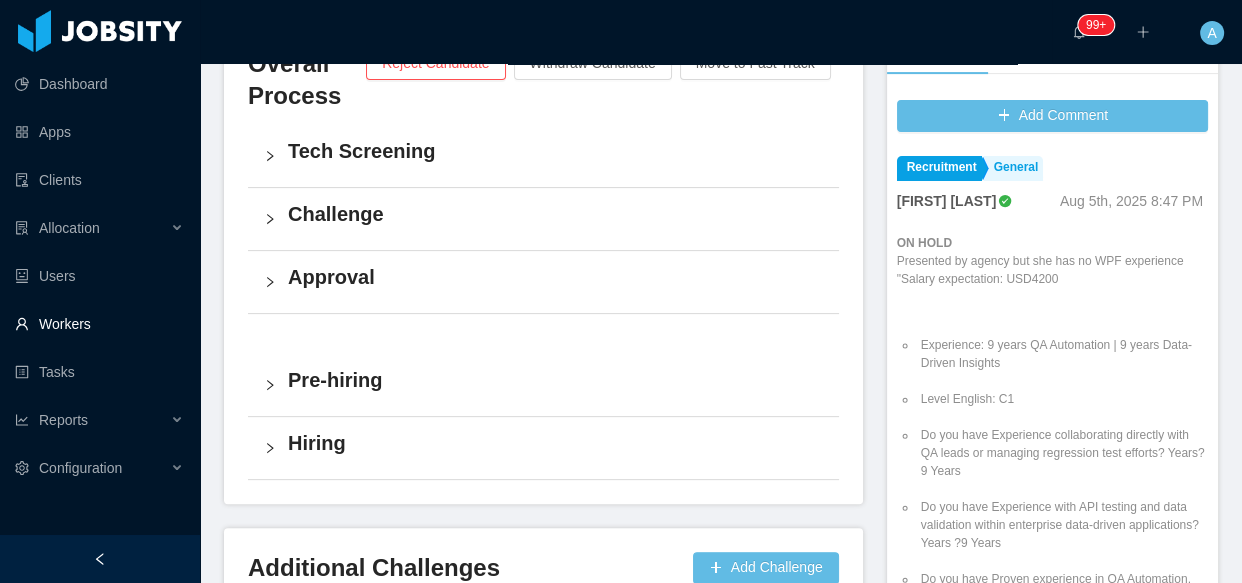 click on "Workers" at bounding box center [99, 324] 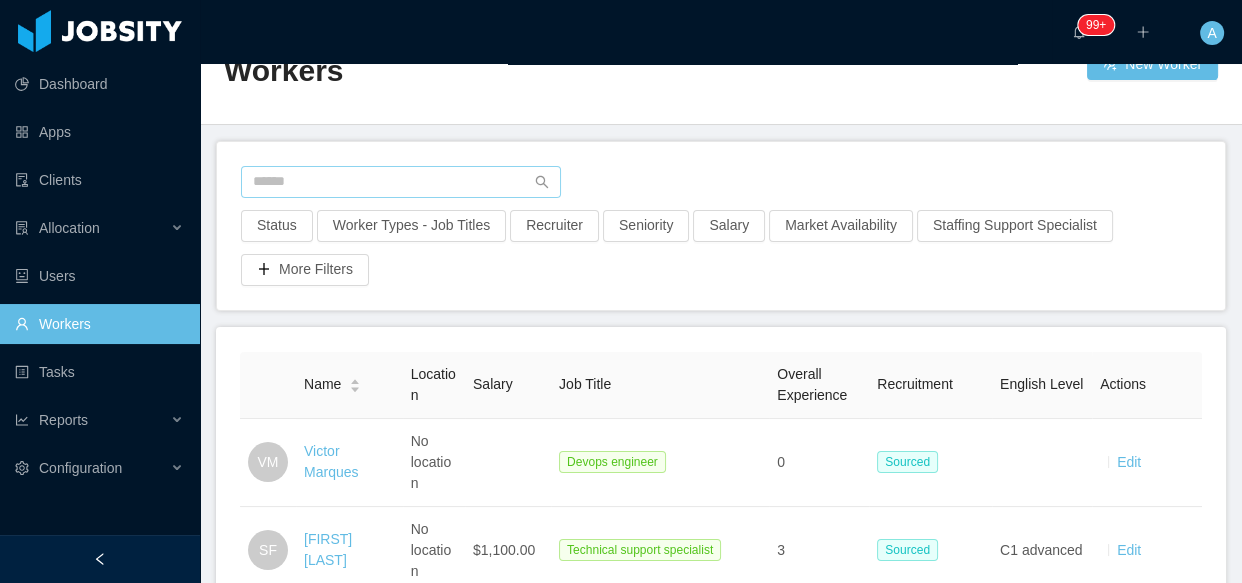 scroll, scrollTop: 0, scrollLeft: 0, axis: both 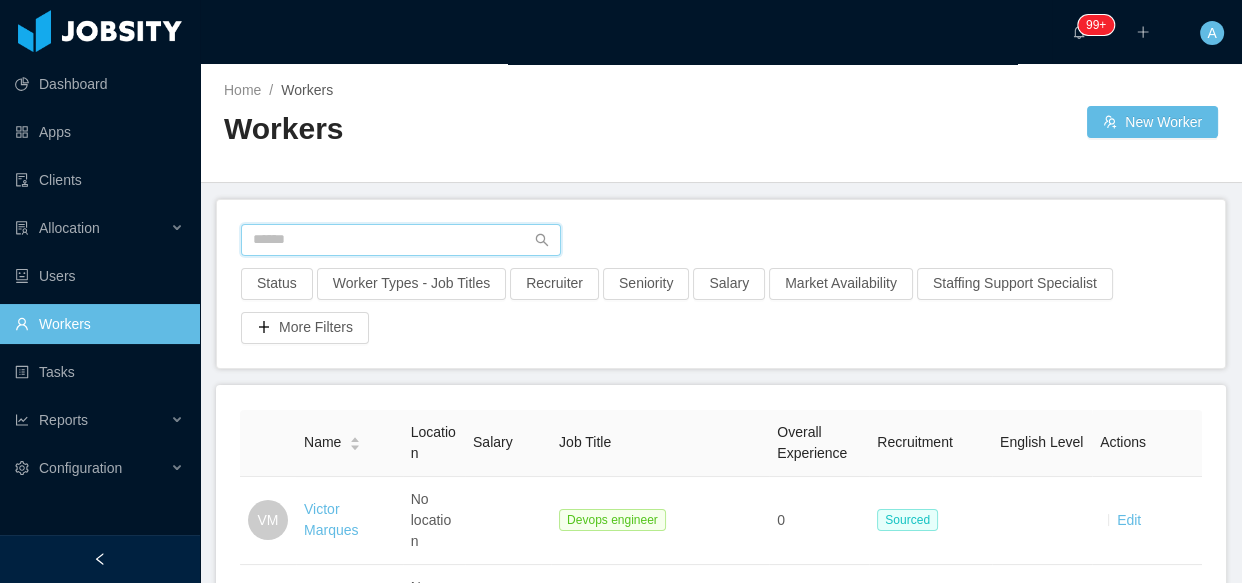 click at bounding box center [401, 240] 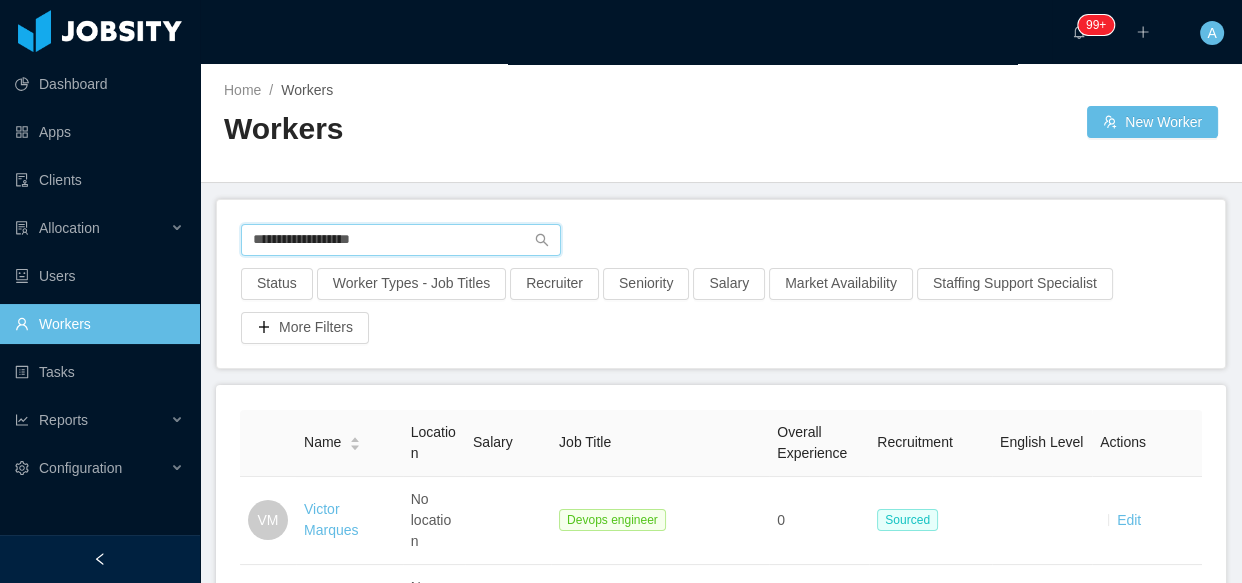 type on "**********" 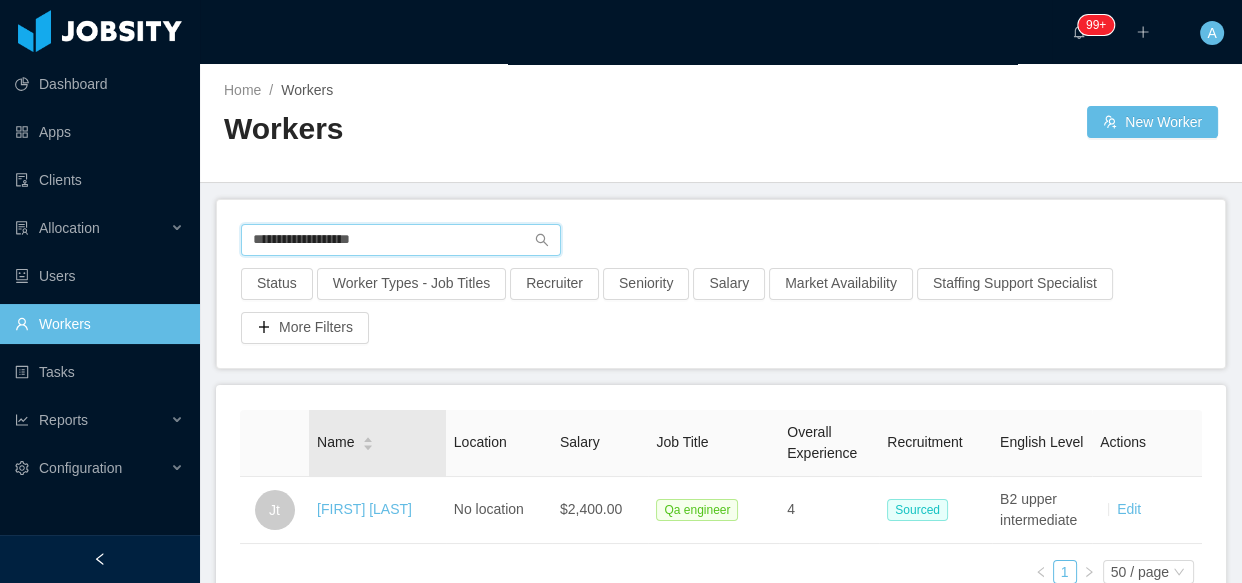 scroll, scrollTop: 90, scrollLeft: 0, axis: vertical 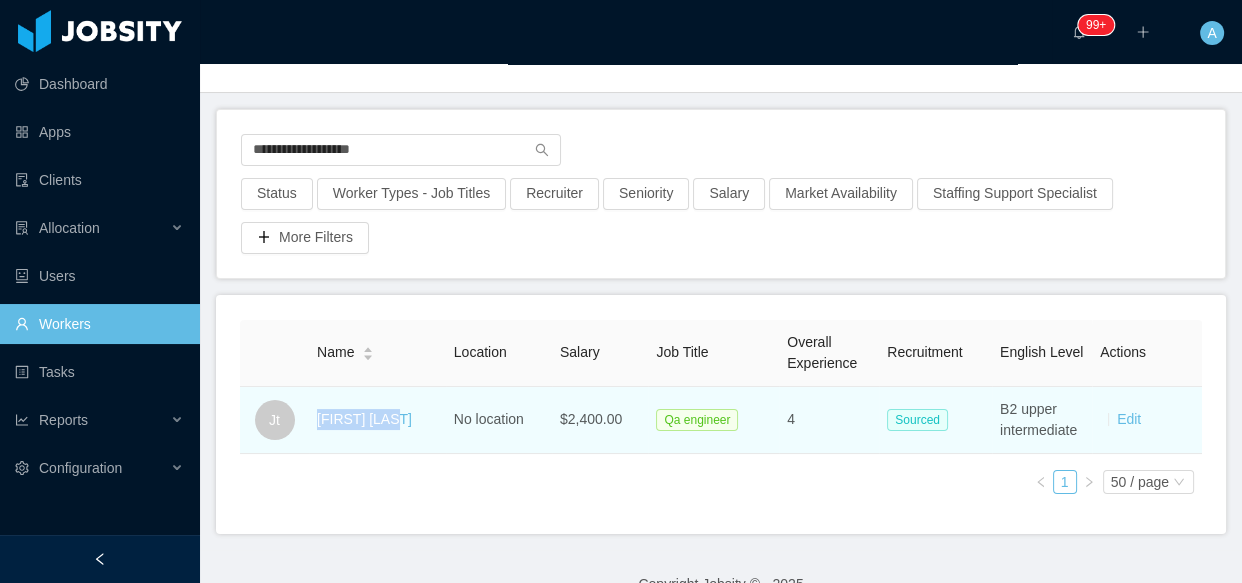 drag, startPoint x: 312, startPoint y: 422, endPoint x: 395, endPoint y: 416, distance: 83.21658 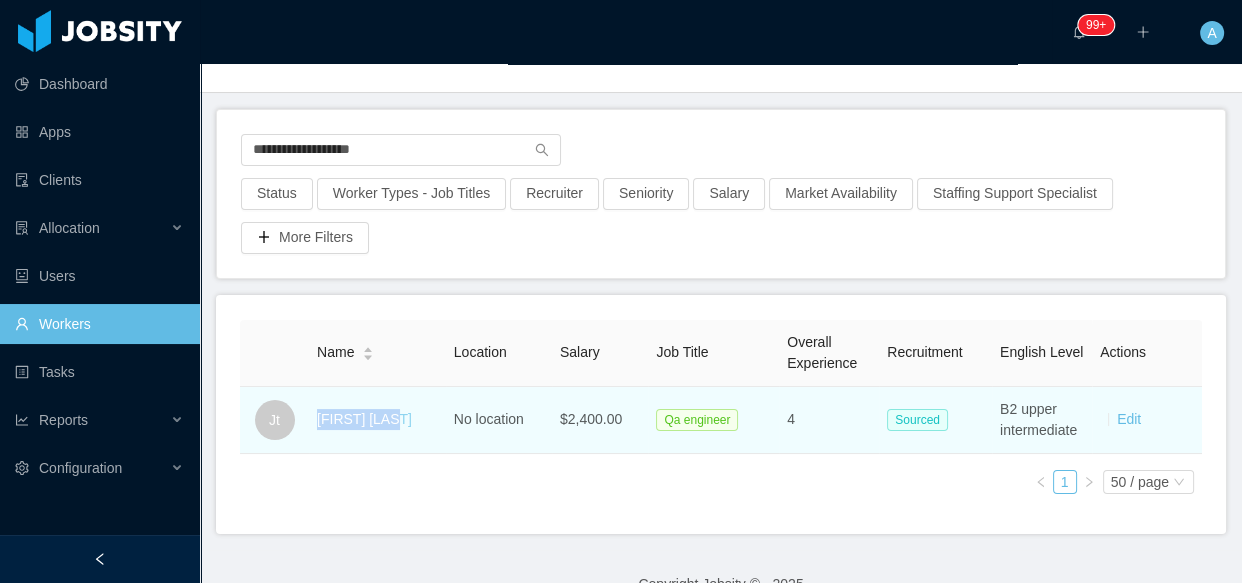 click on "[FIRST] [LAST]" at bounding box center [364, 419] 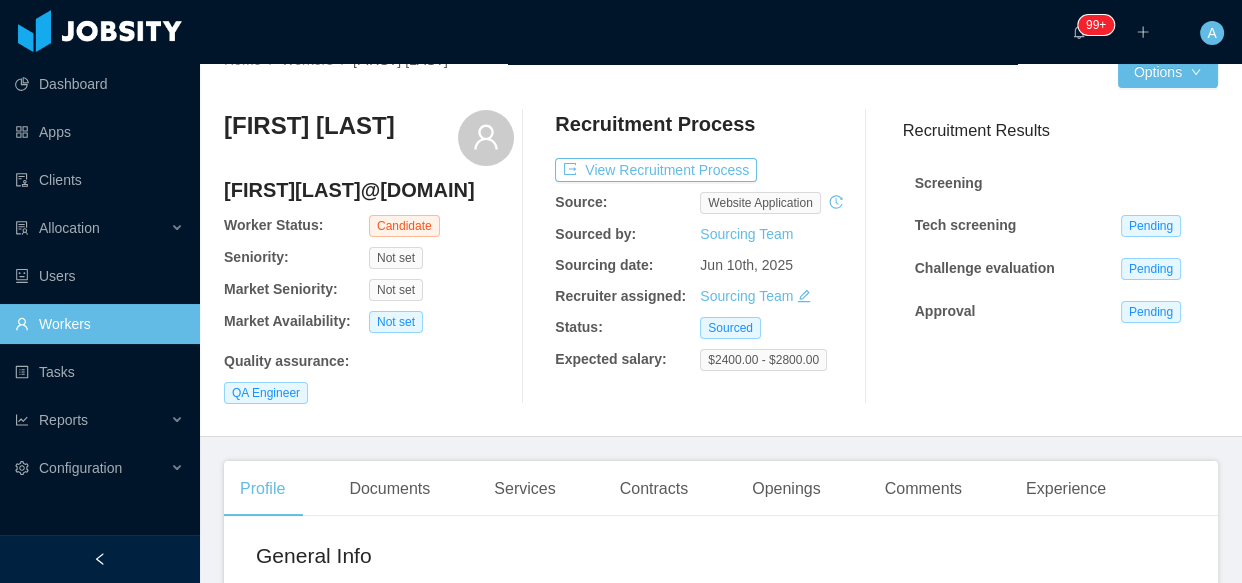 scroll, scrollTop: 22, scrollLeft: 0, axis: vertical 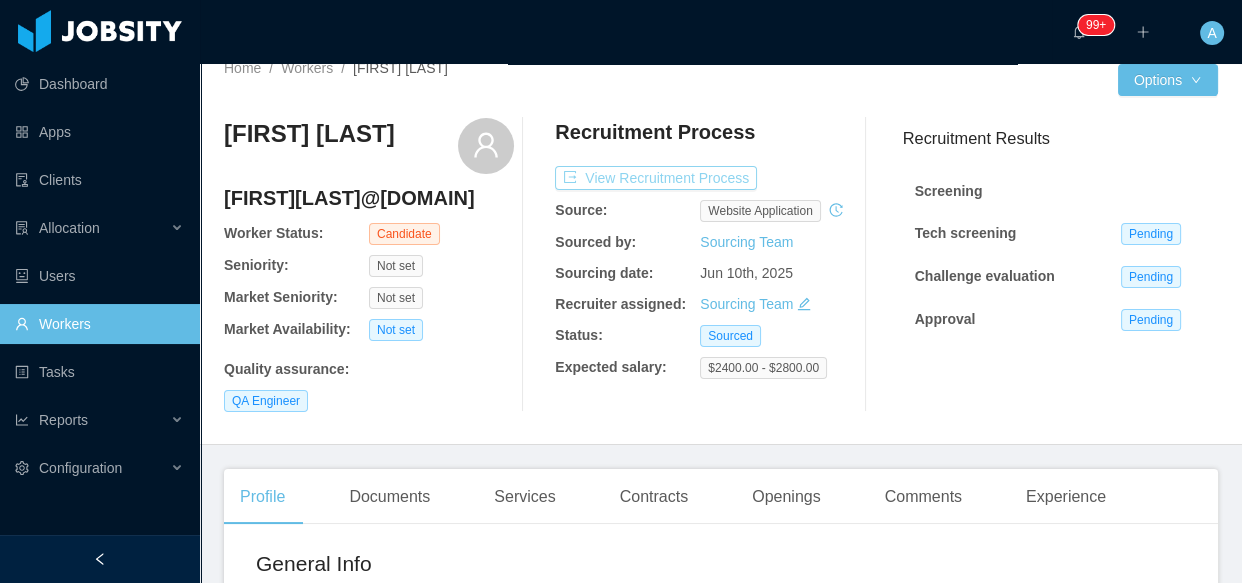 click on "View Recruitment Process" at bounding box center (656, 178) 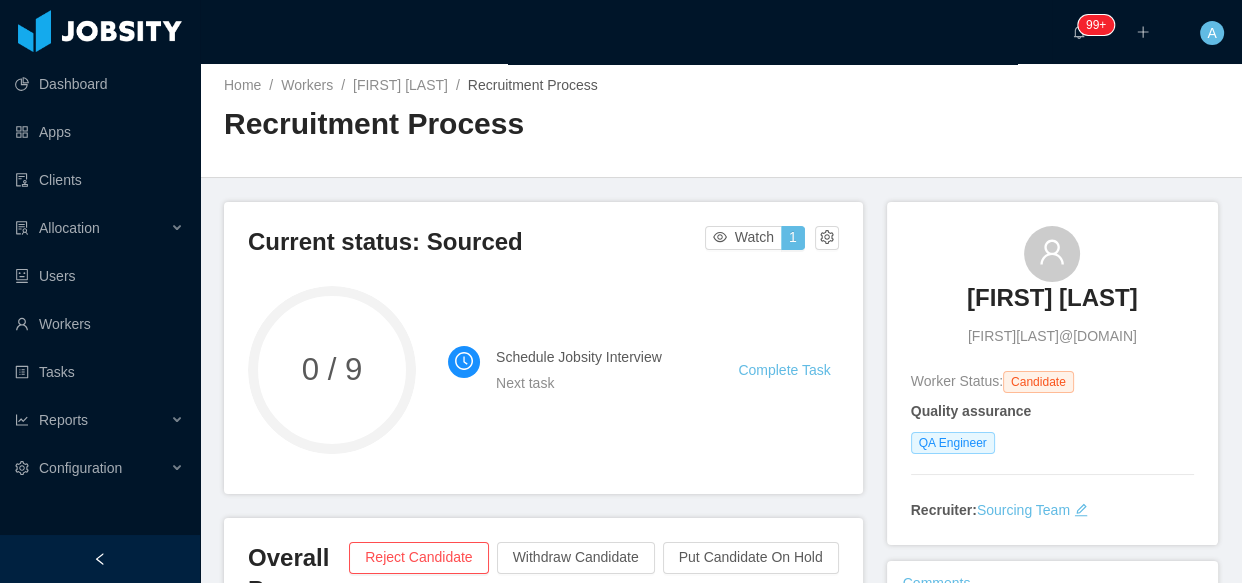 scroll, scrollTop: 0, scrollLeft: 0, axis: both 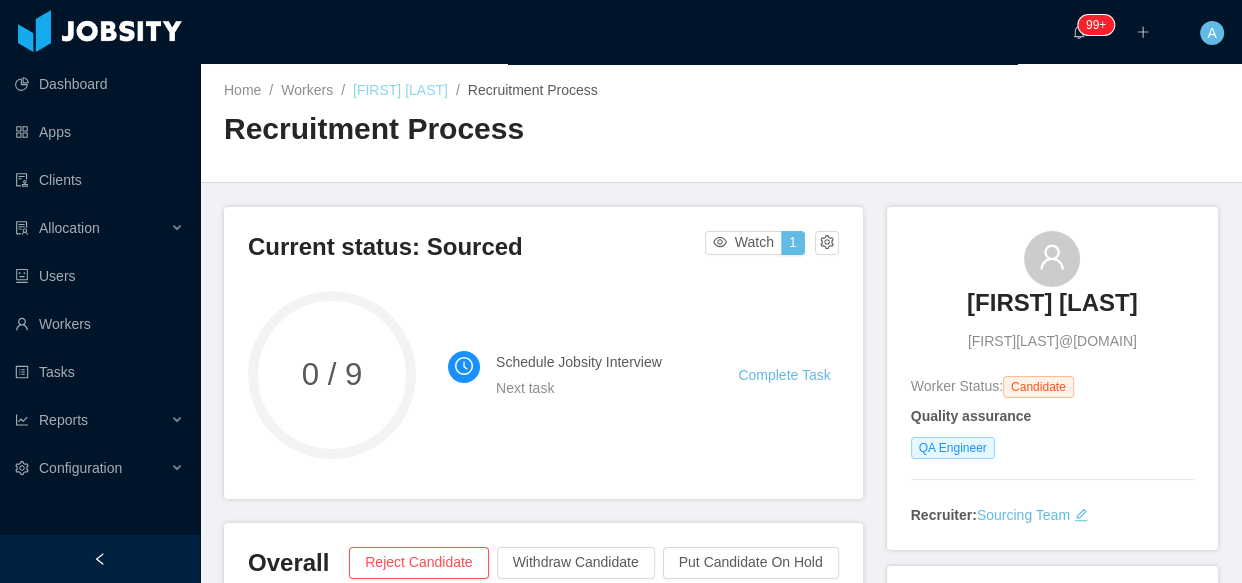 click on "[FIRST] [LAST]" at bounding box center [400, 90] 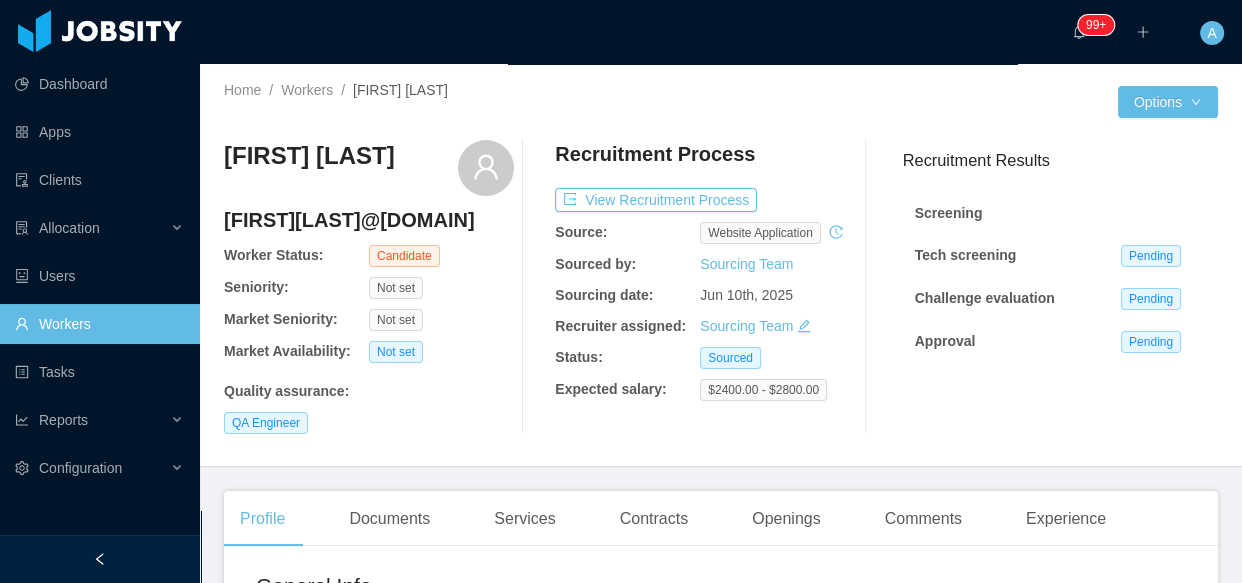 click 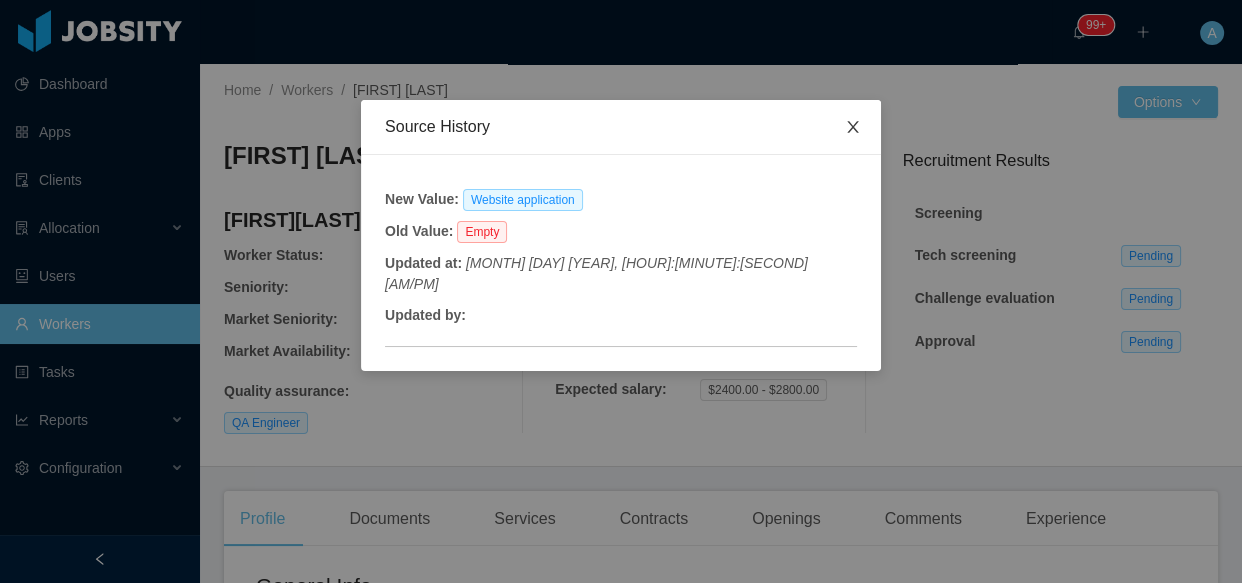 click 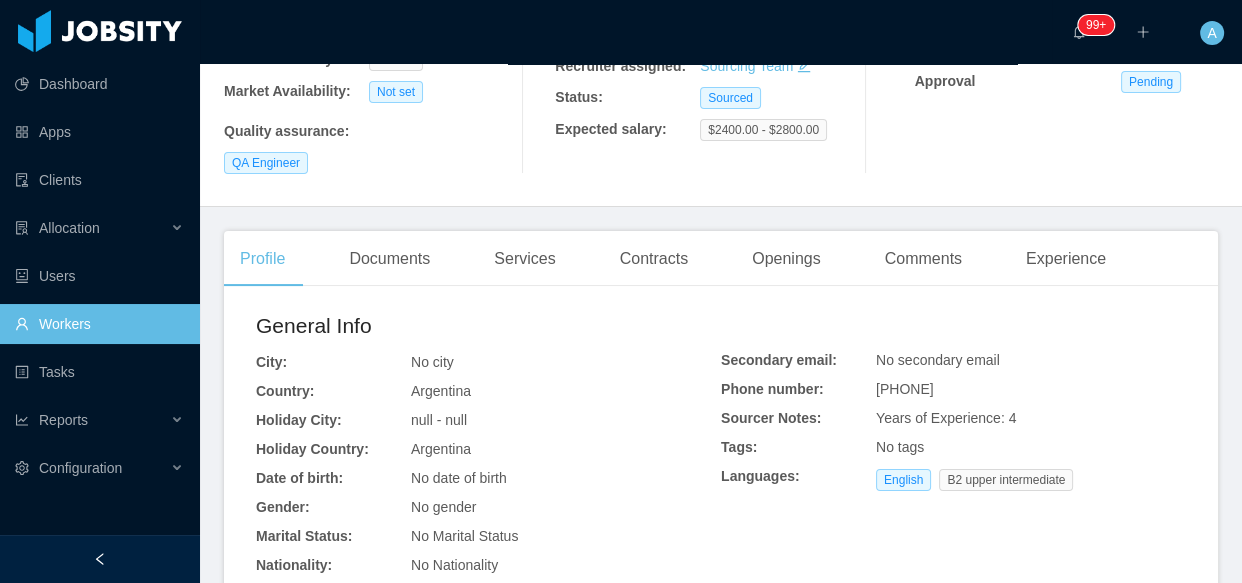 scroll, scrollTop: 90, scrollLeft: 0, axis: vertical 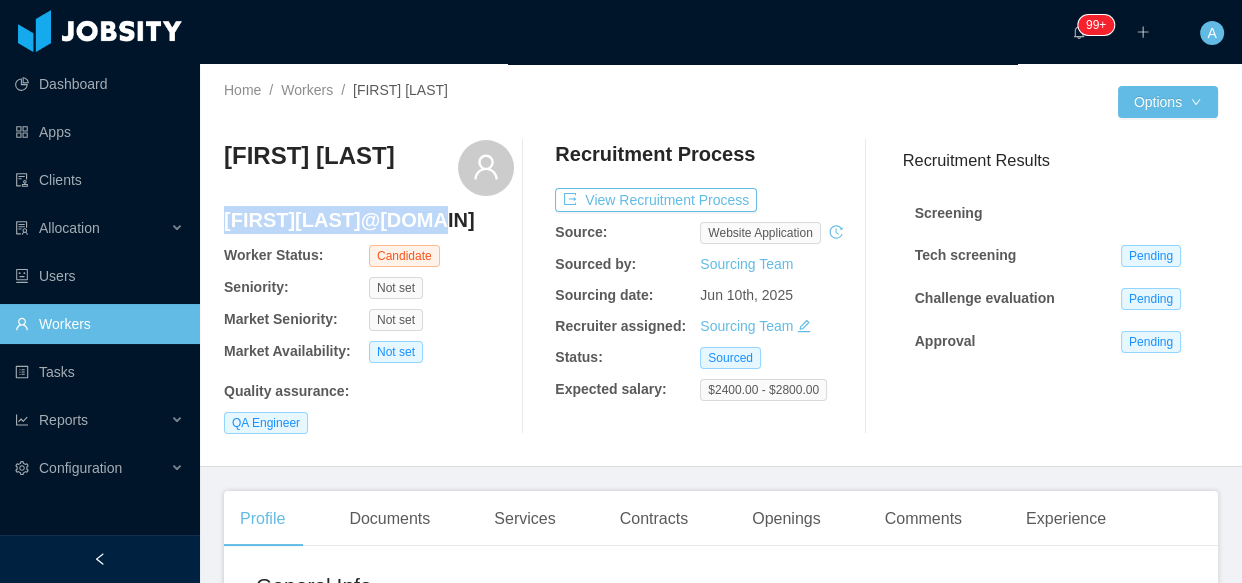 drag, startPoint x: 225, startPoint y: 219, endPoint x: 436, endPoint y: 228, distance: 211.19185 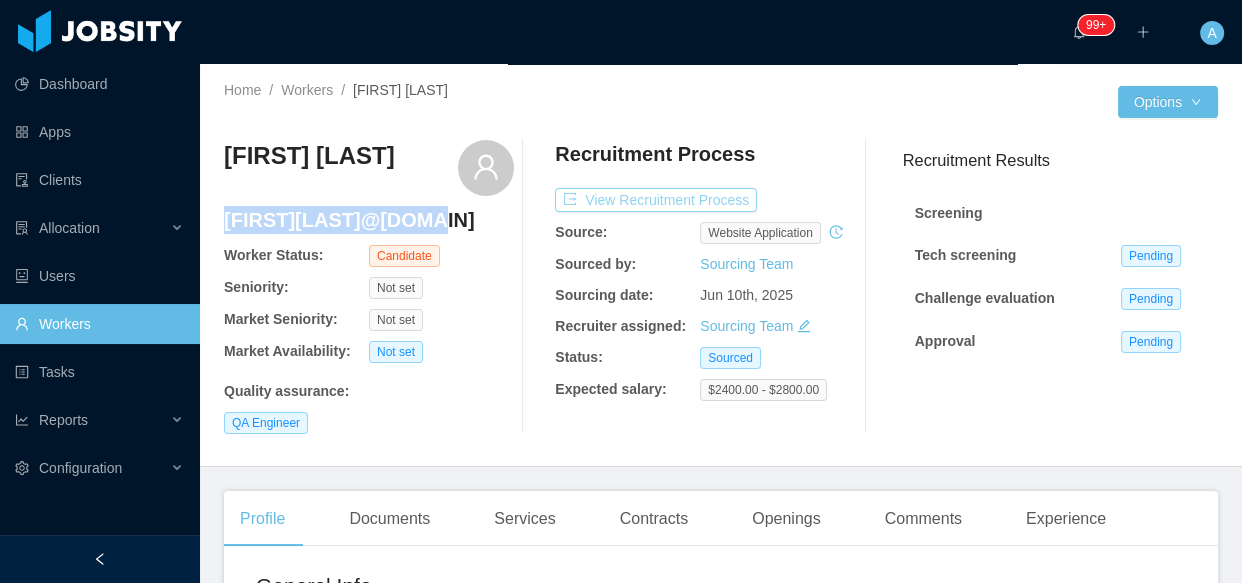 click on "View Recruitment Process" at bounding box center (656, 200) 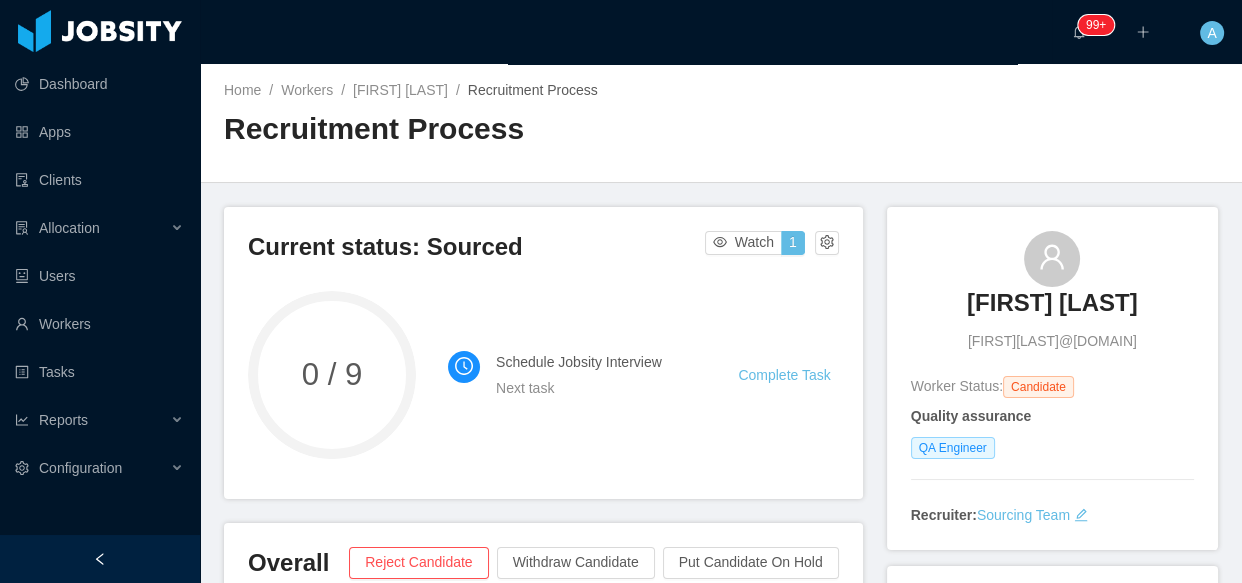 scroll, scrollTop: 454, scrollLeft: 0, axis: vertical 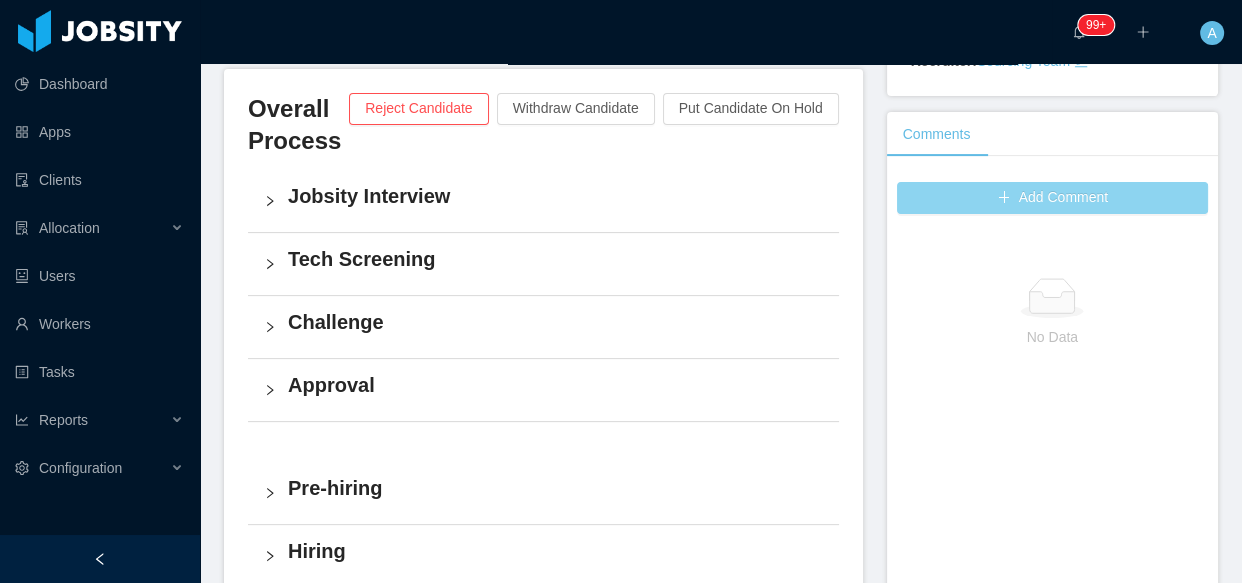 click on "Add Comment" at bounding box center (1052, 198) 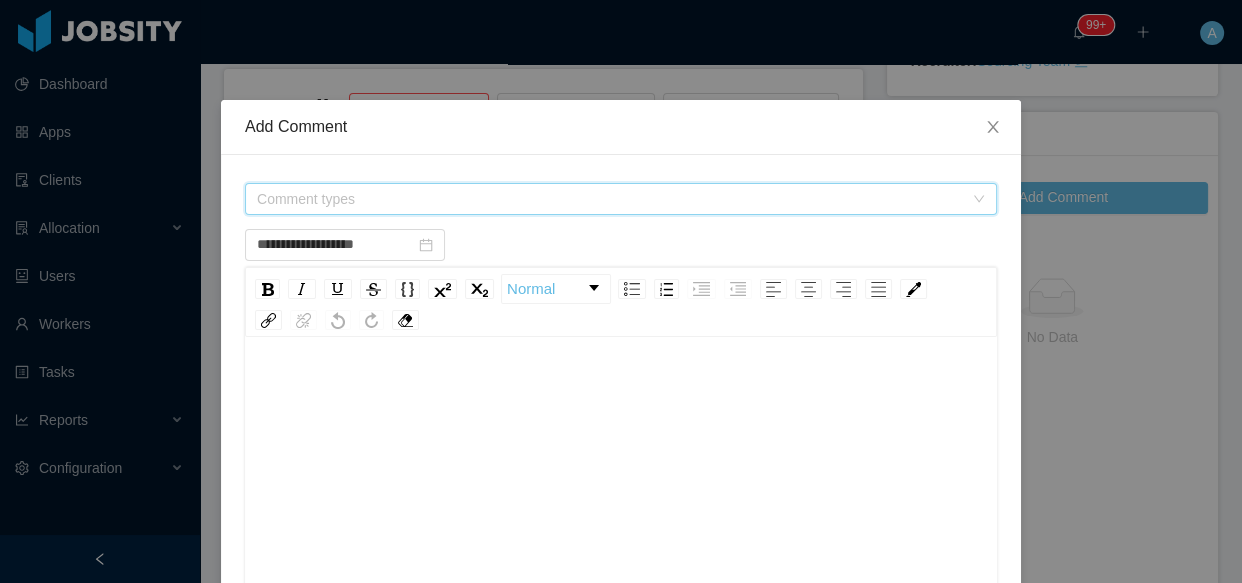 click on "Comment types" at bounding box center (614, 199) 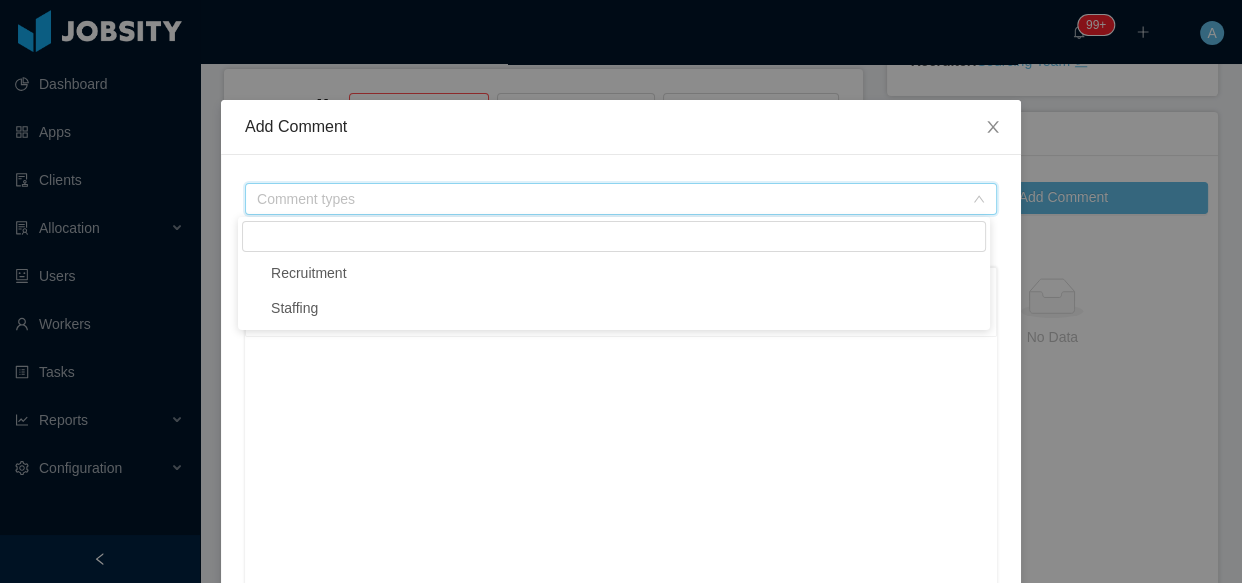 type on "*" 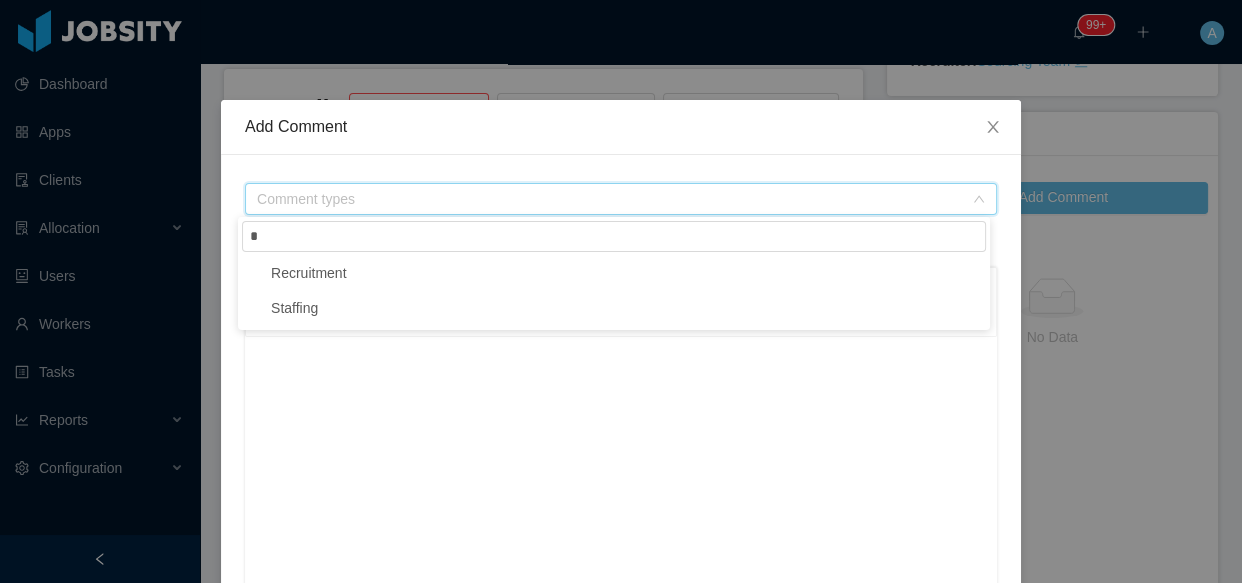 type on "**********" 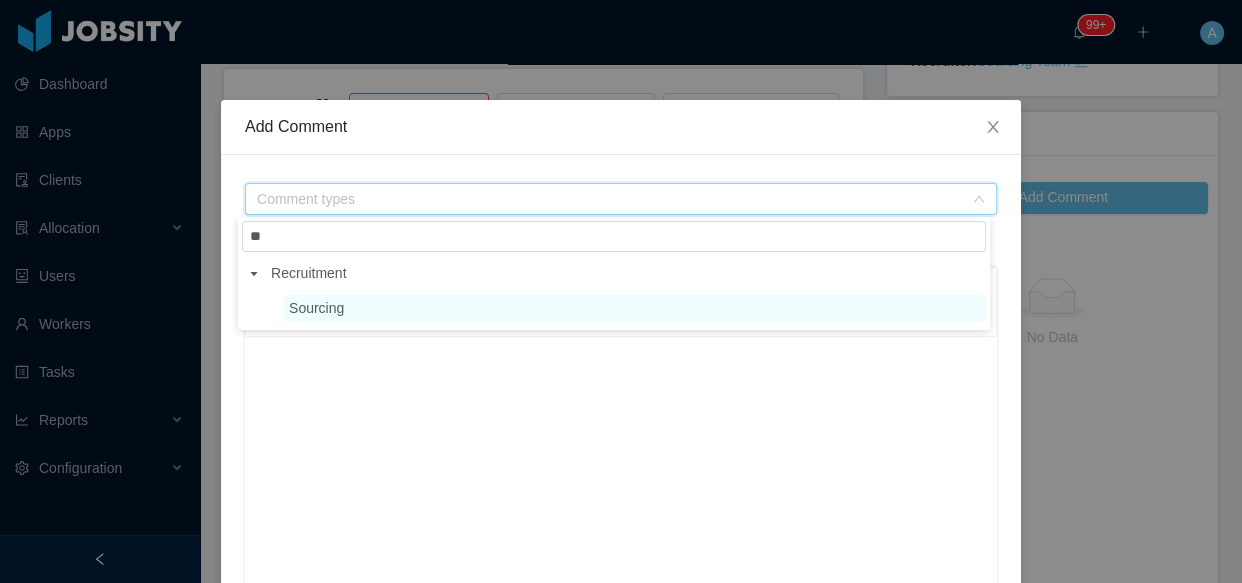 type on "**" 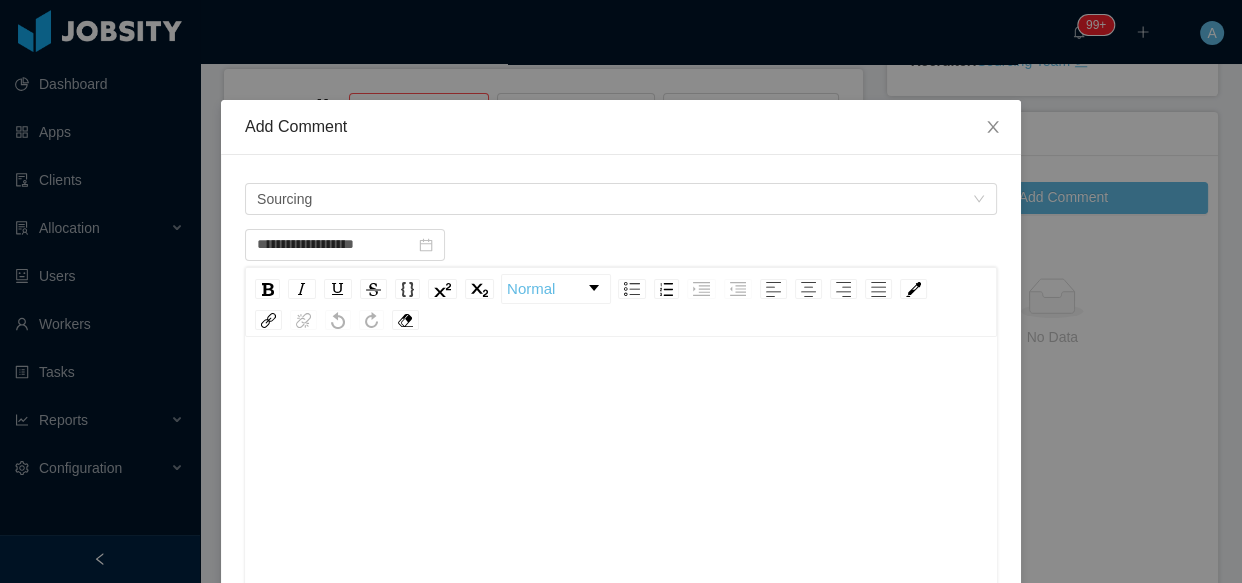 click at bounding box center (621, 391) 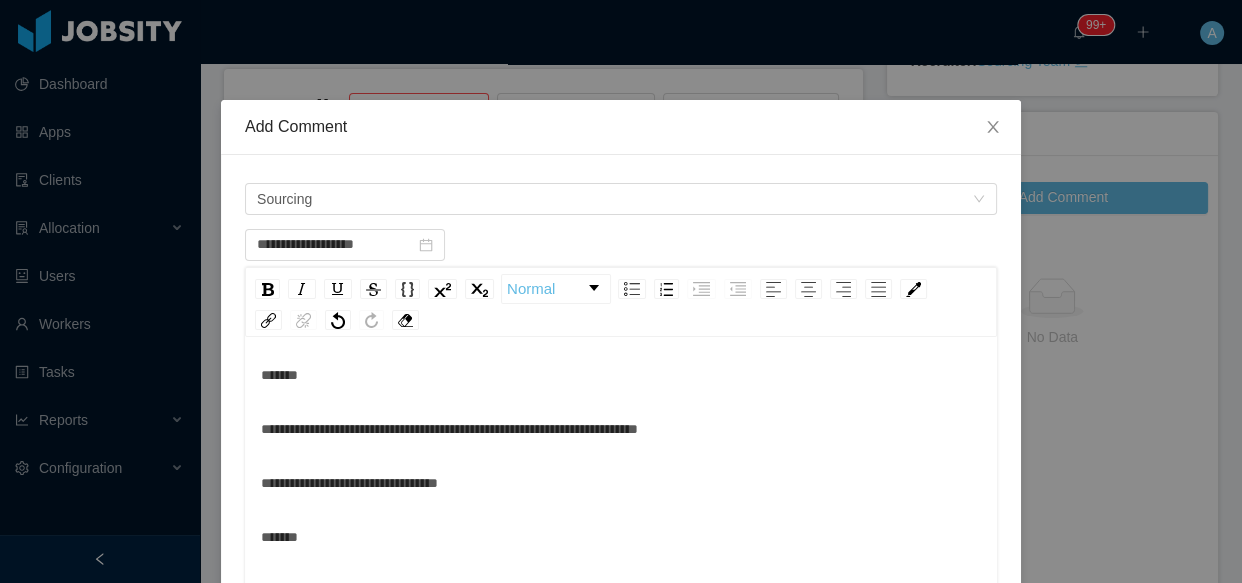 scroll, scrollTop: 529, scrollLeft: 0, axis: vertical 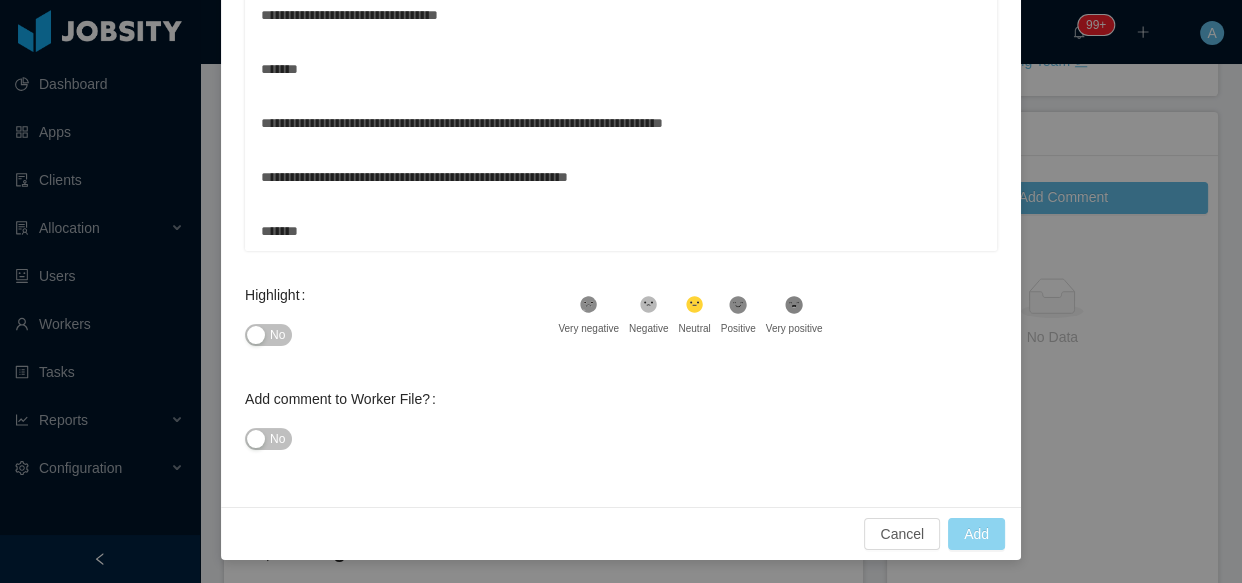 type on "**********" 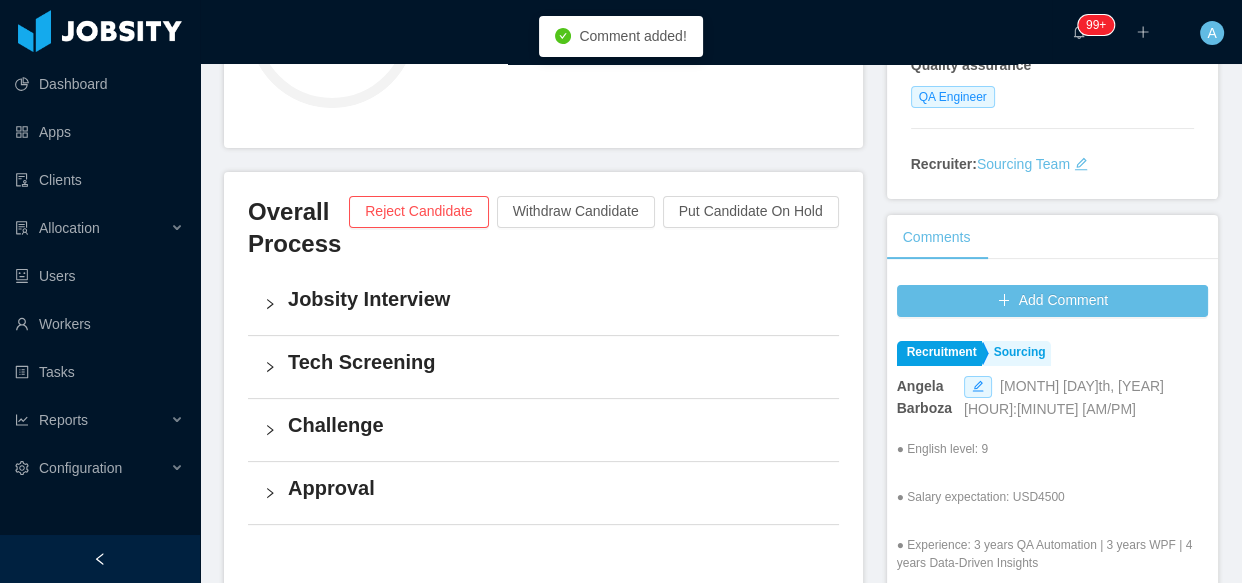 scroll, scrollTop: 350, scrollLeft: 0, axis: vertical 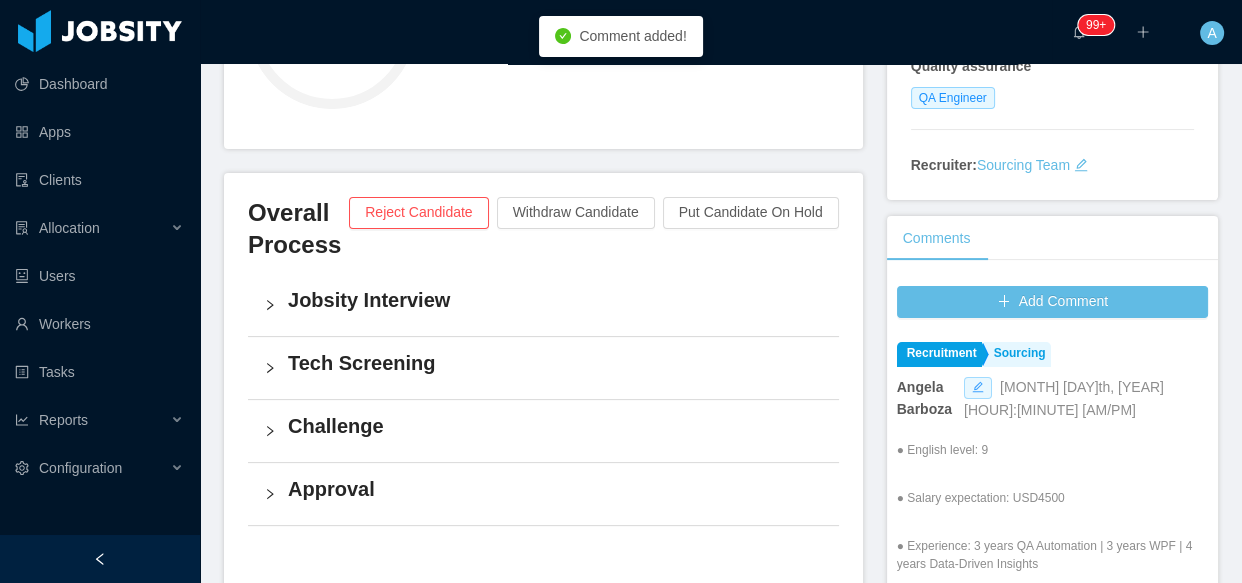 click 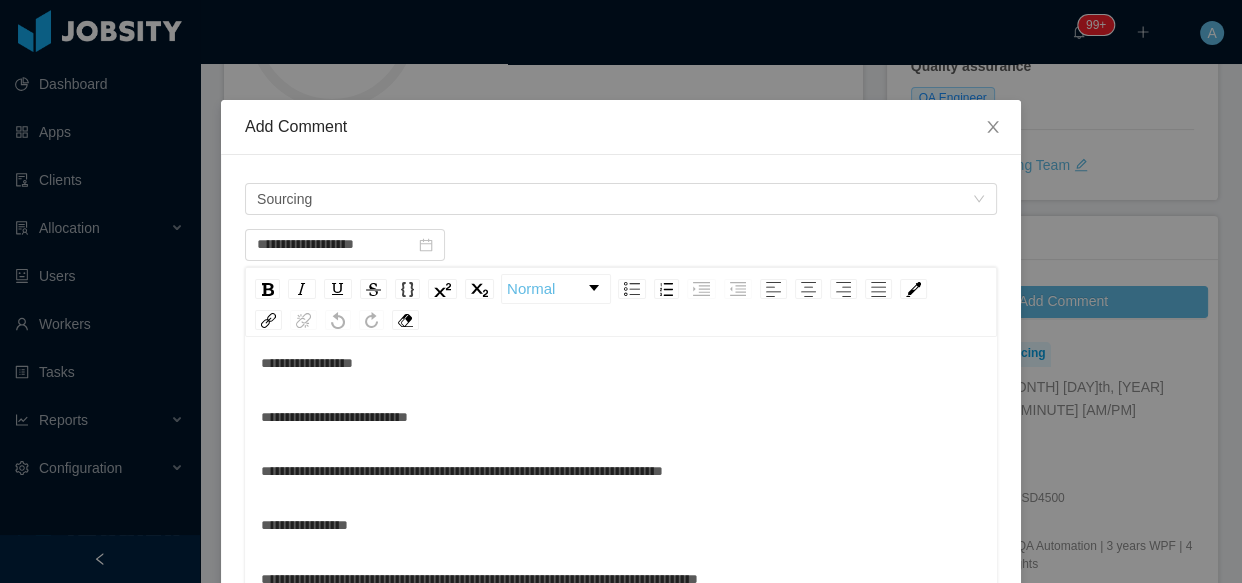 scroll, scrollTop: 0, scrollLeft: 0, axis: both 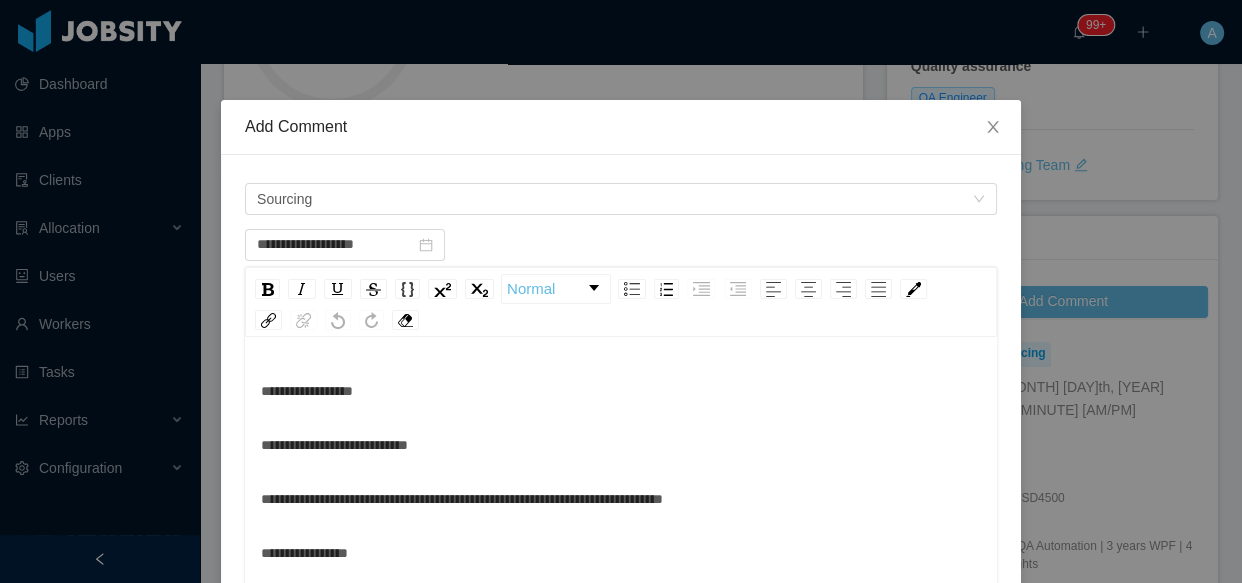 click on "**********" at bounding box center (334, 445) 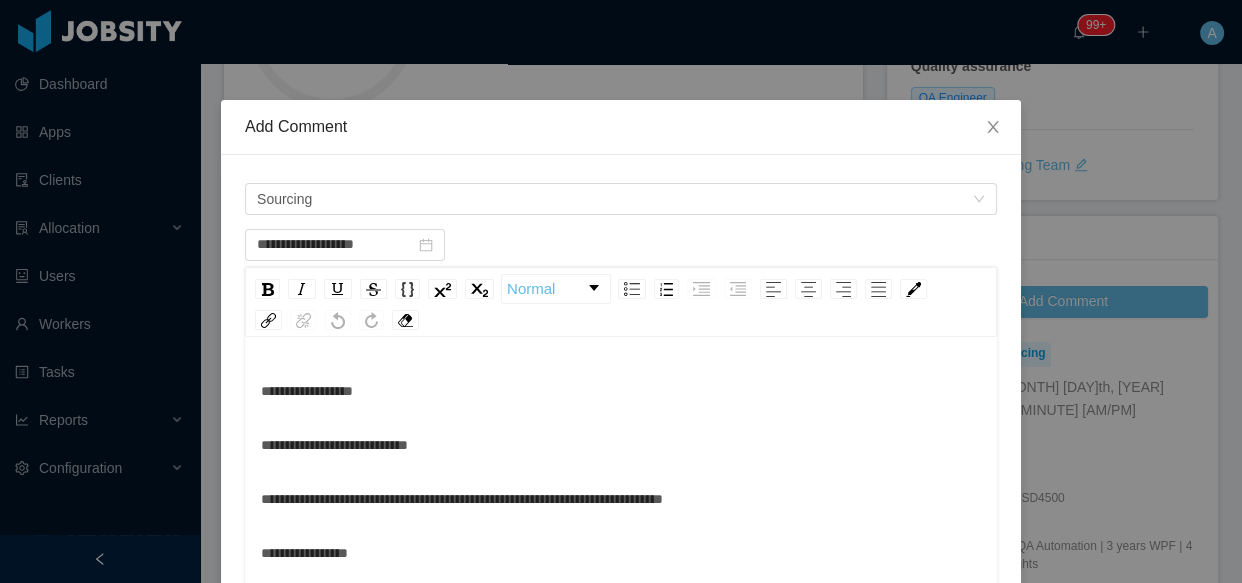 click on "**********" at bounding box center [307, 391] 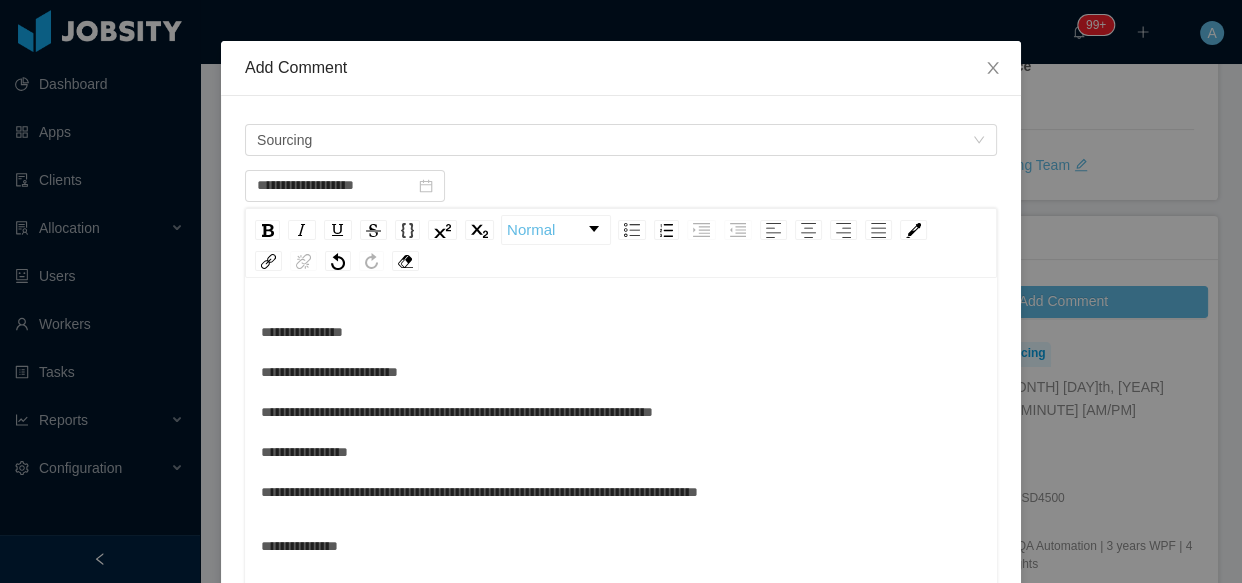 scroll, scrollTop: 85, scrollLeft: 0, axis: vertical 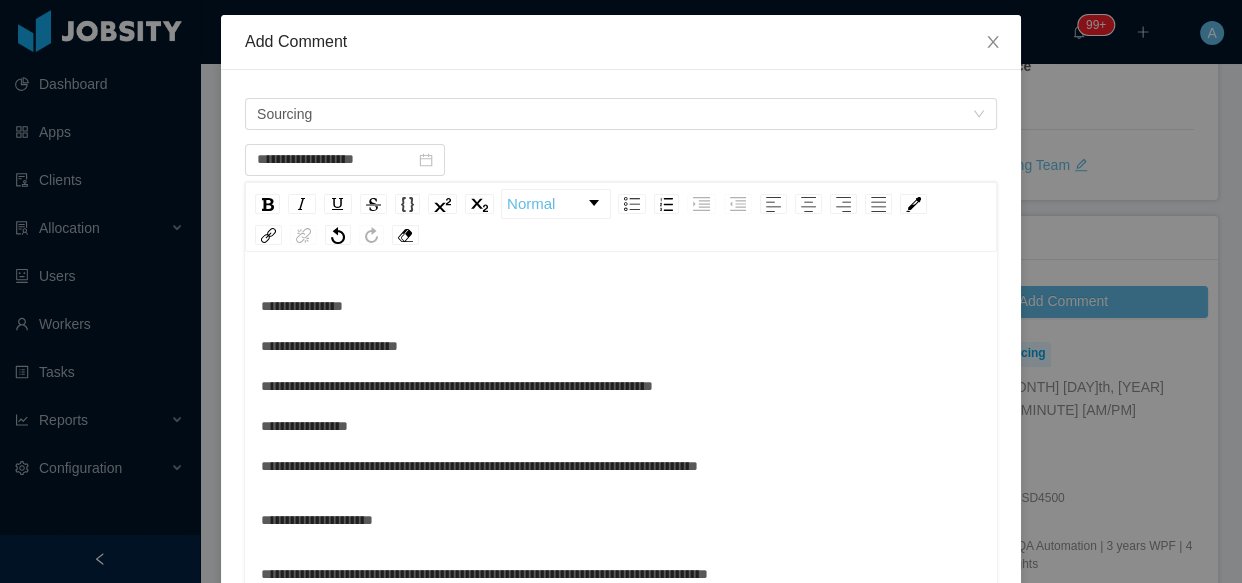 type 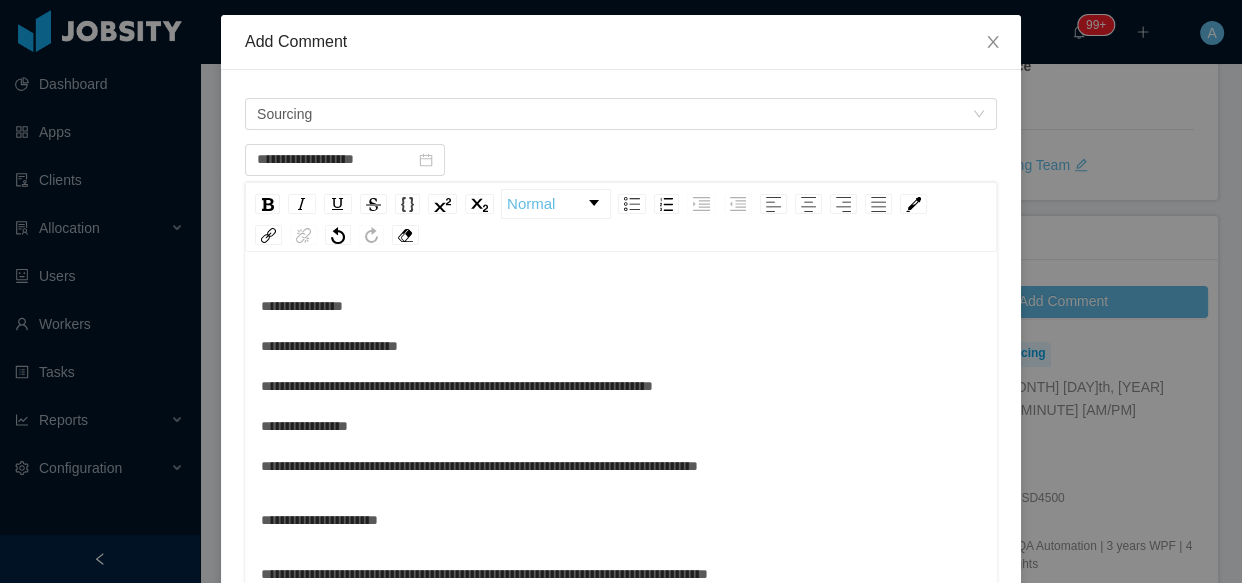 scroll, scrollTop: 30, scrollLeft: 0, axis: vertical 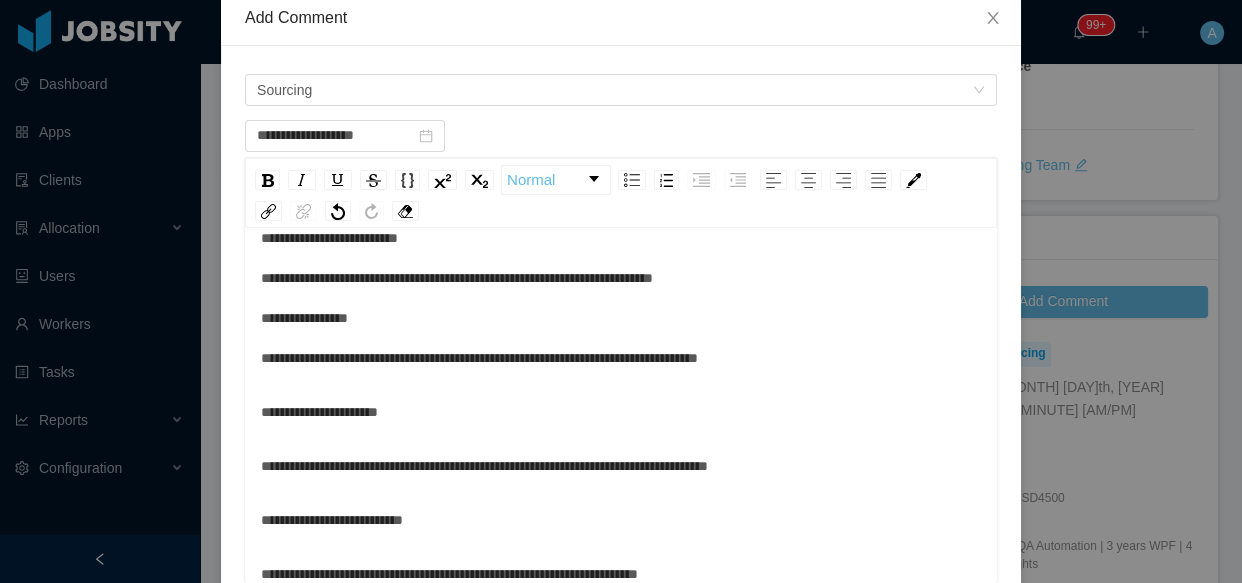 click on "**********" at bounding box center [621, 408] 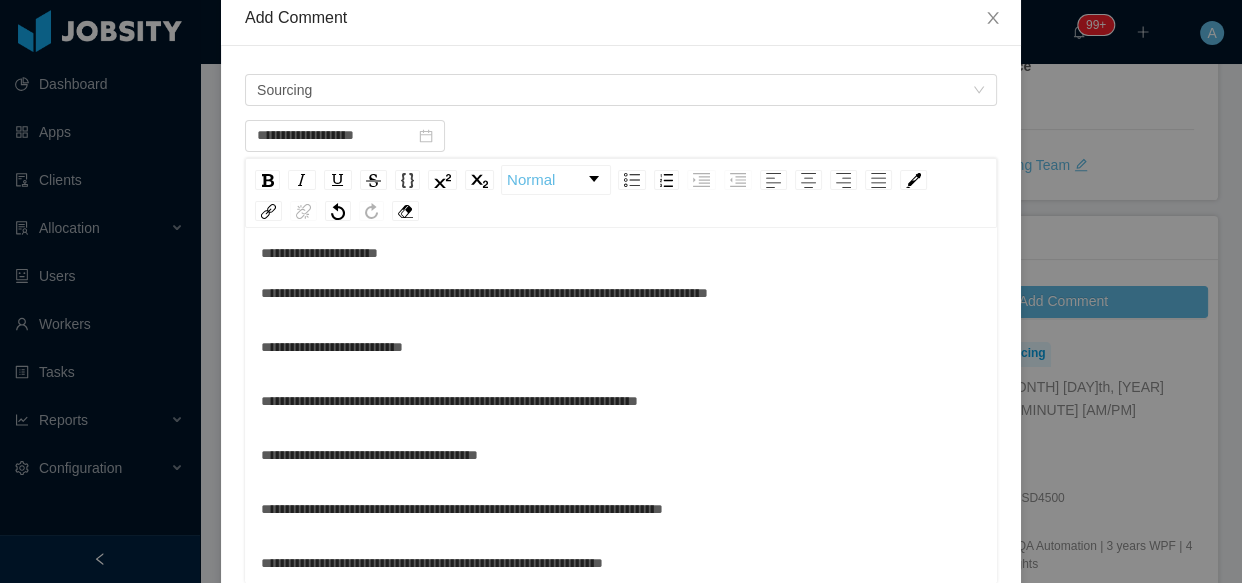 scroll, scrollTop: 242, scrollLeft: 0, axis: vertical 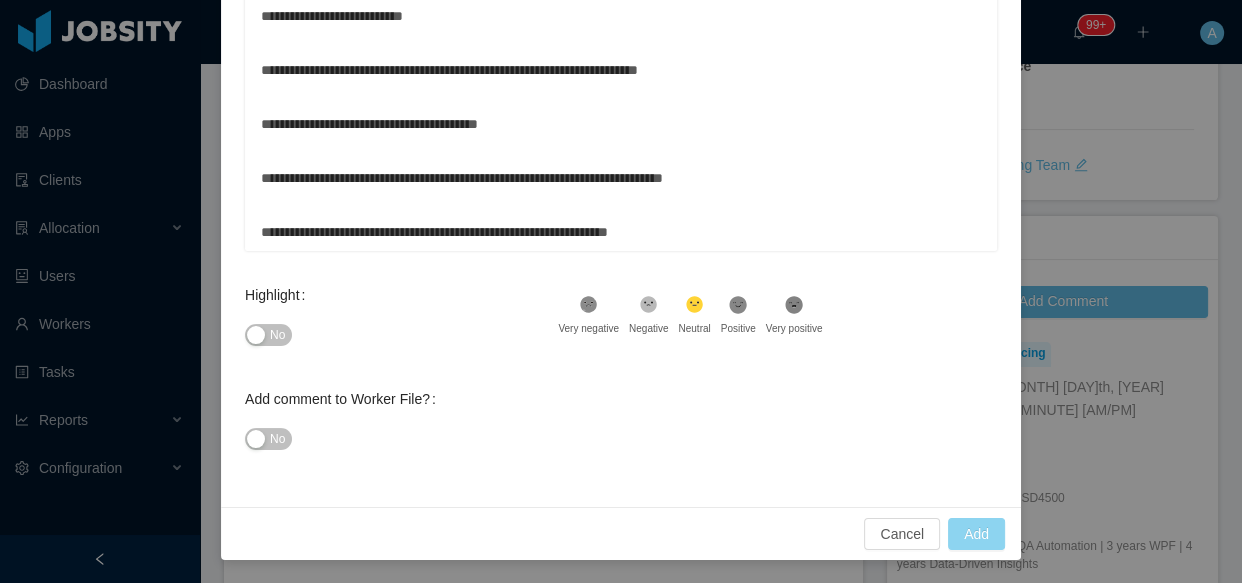 click on "Add" at bounding box center [976, 534] 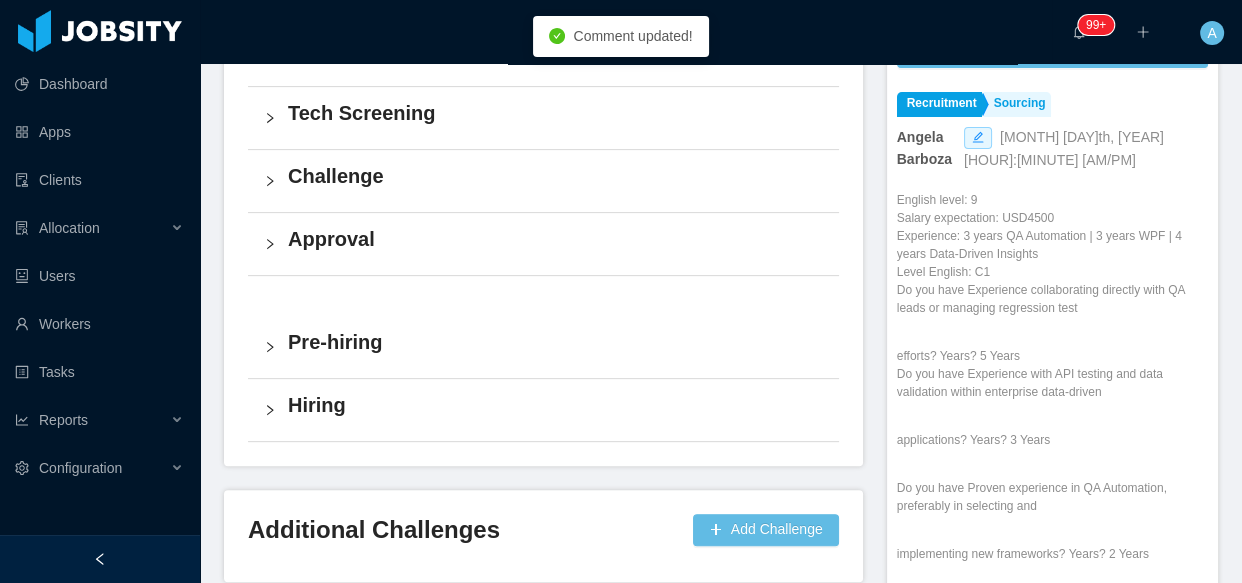 scroll, scrollTop: 623, scrollLeft: 0, axis: vertical 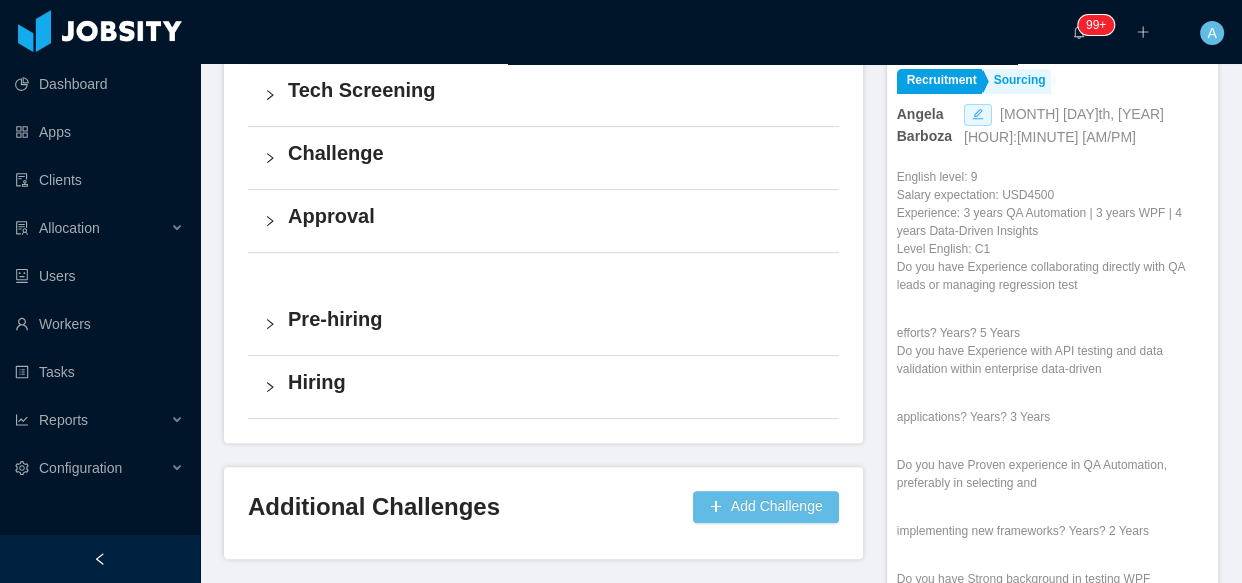 click 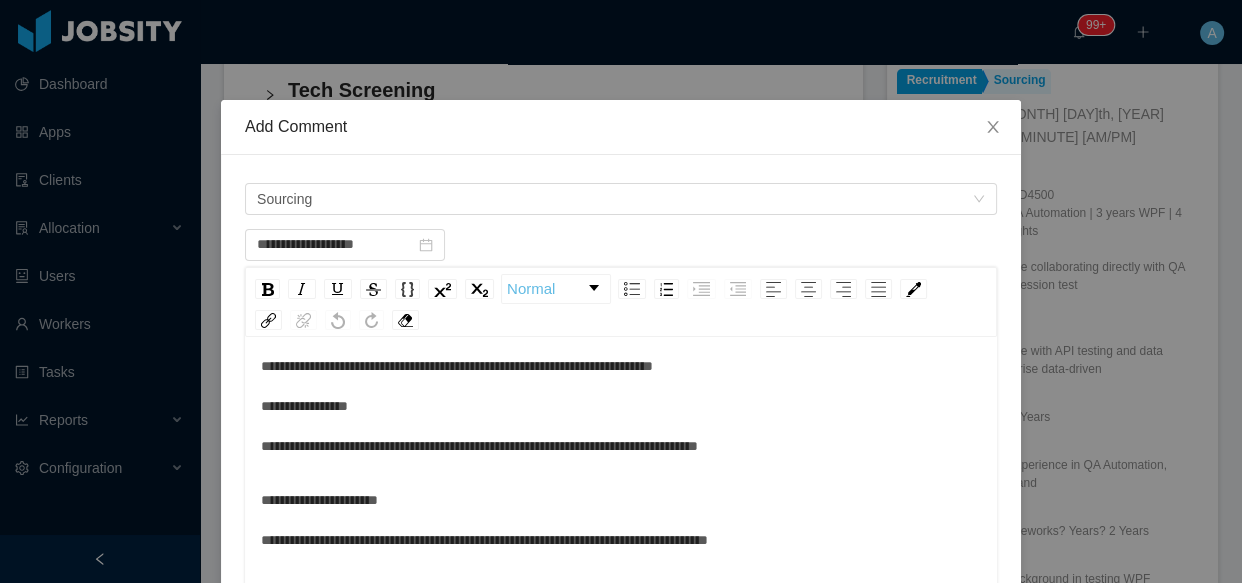 scroll, scrollTop: 242, scrollLeft: 0, axis: vertical 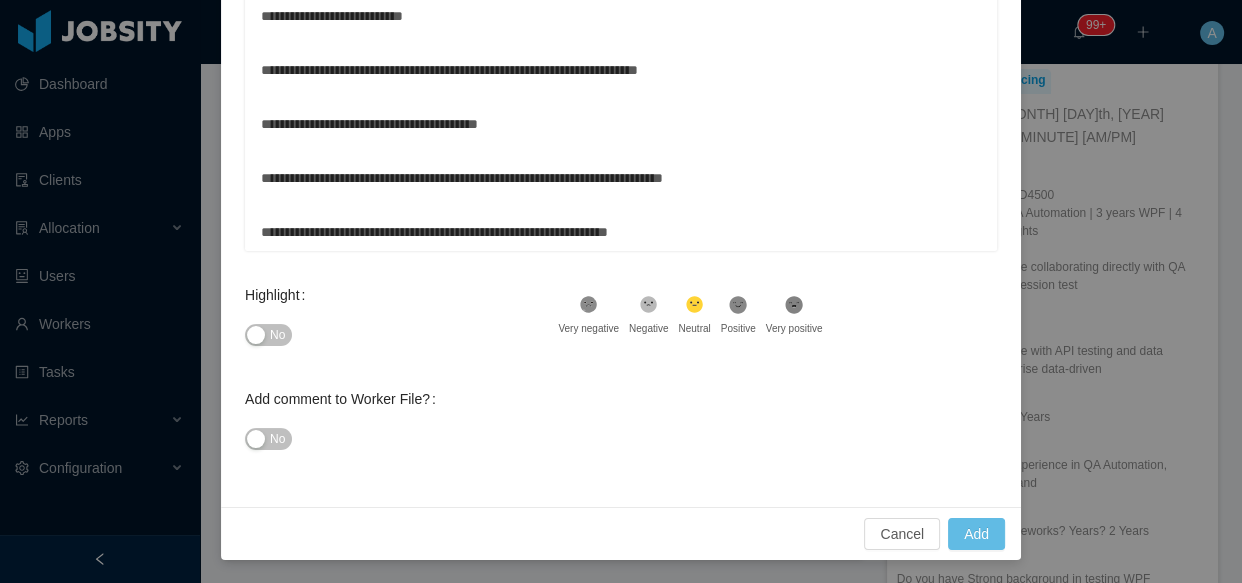 click on "No" at bounding box center (277, 439) 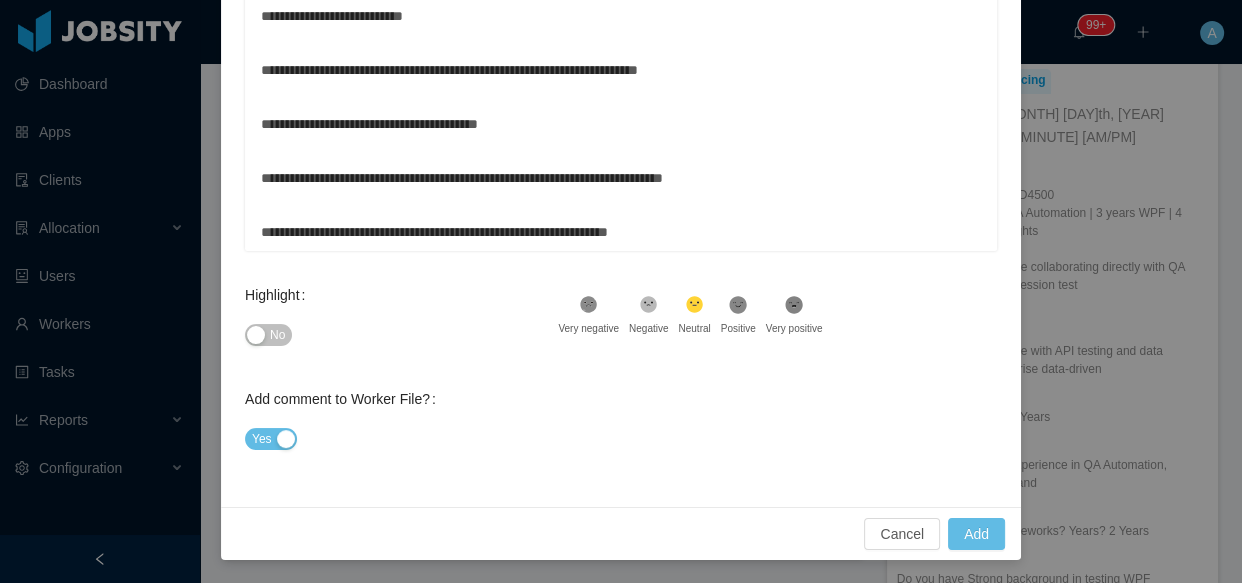 click on "Yes" at bounding box center (271, 439) 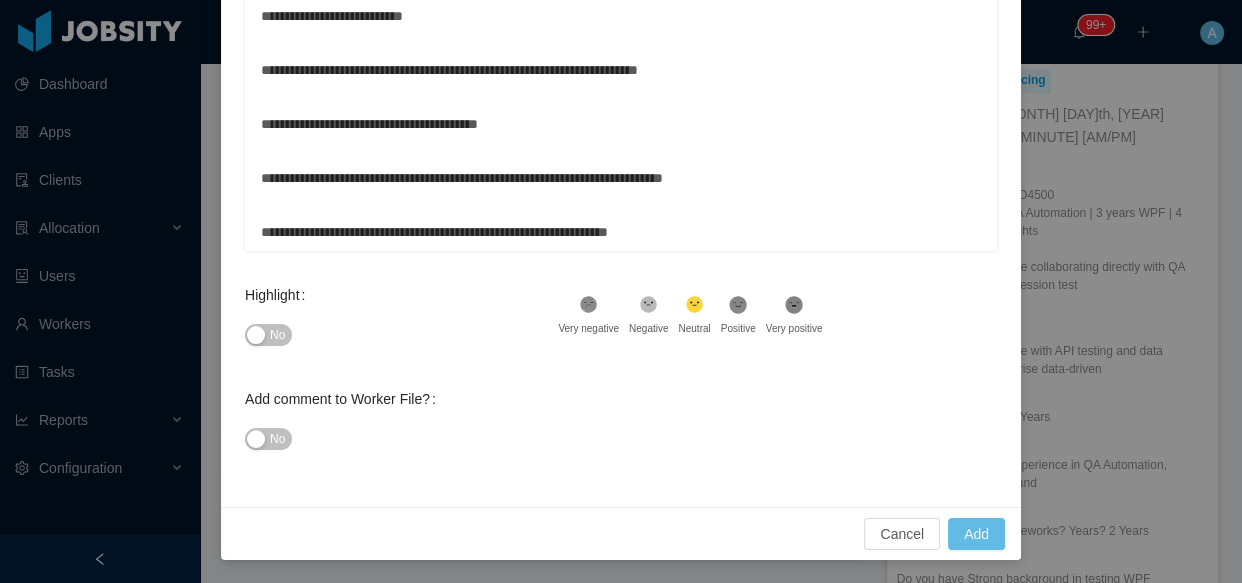 click on "No" at bounding box center [268, 335] 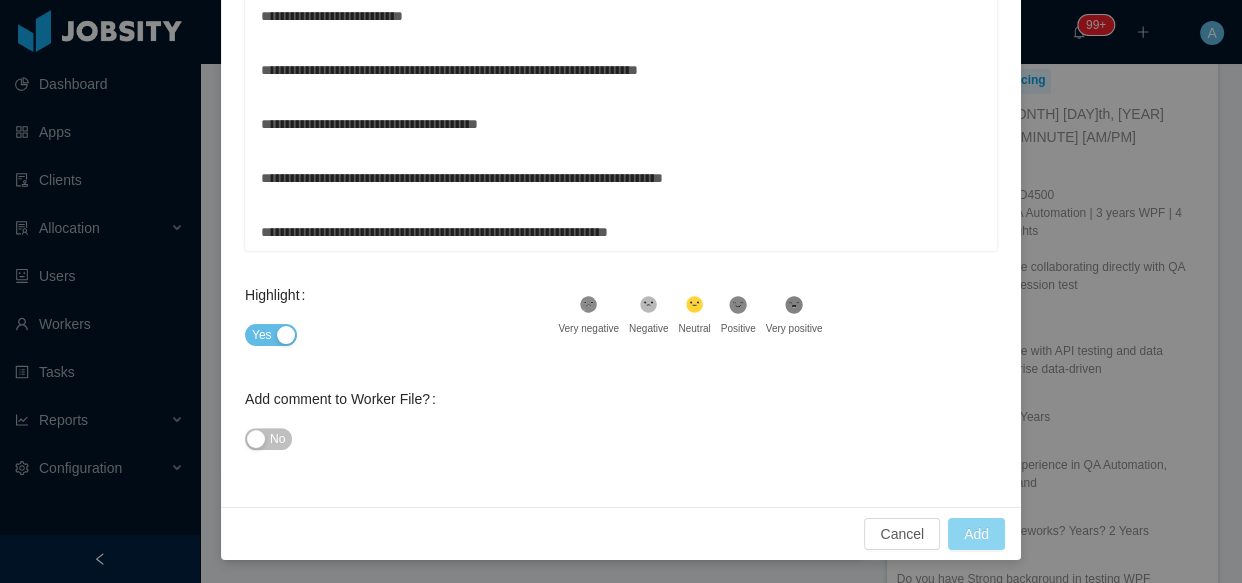 click on "Add" at bounding box center (976, 534) 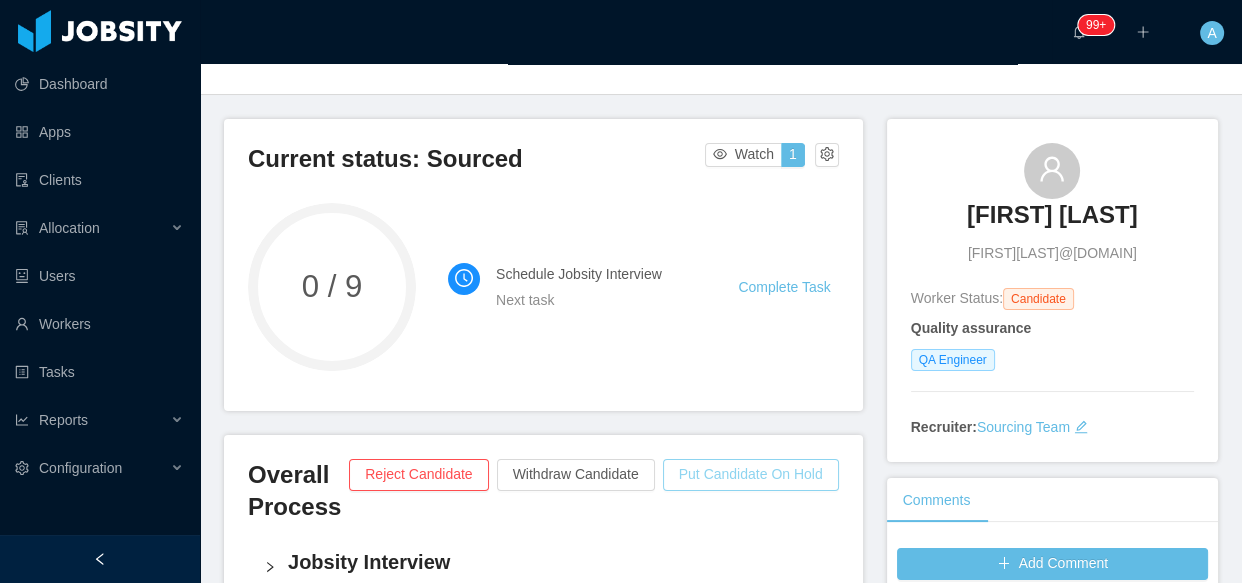 scroll, scrollTop: 0, scrollLeft: 0, axis: both 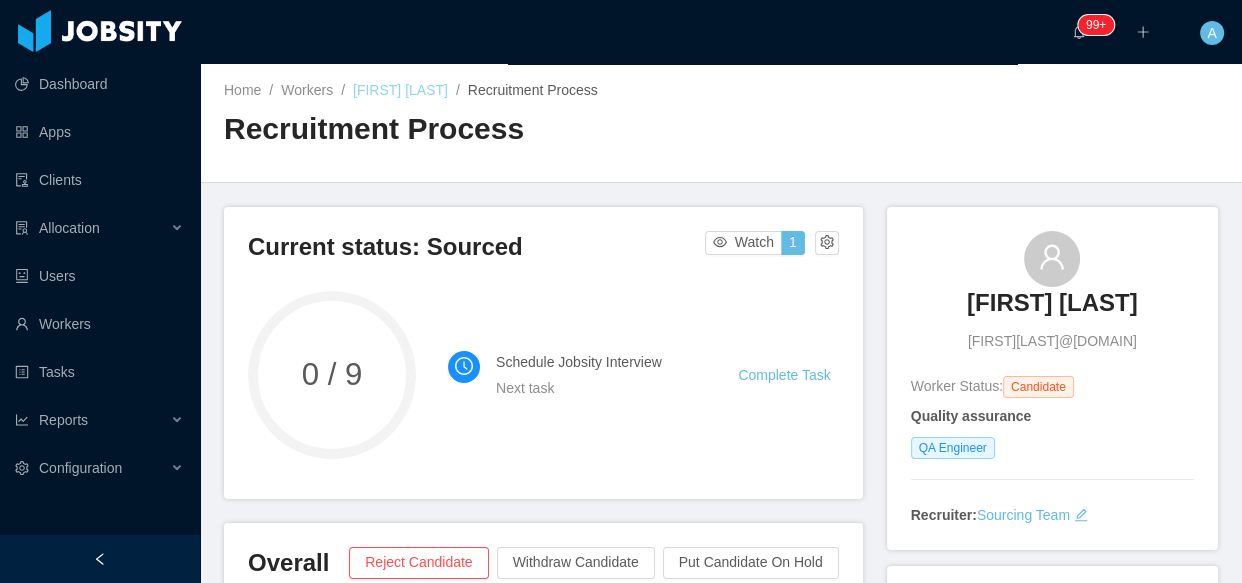 click on "Home / Workers / Johana testa / Recruitment Process / Recruitment Process" at bounding box center [721, 123] 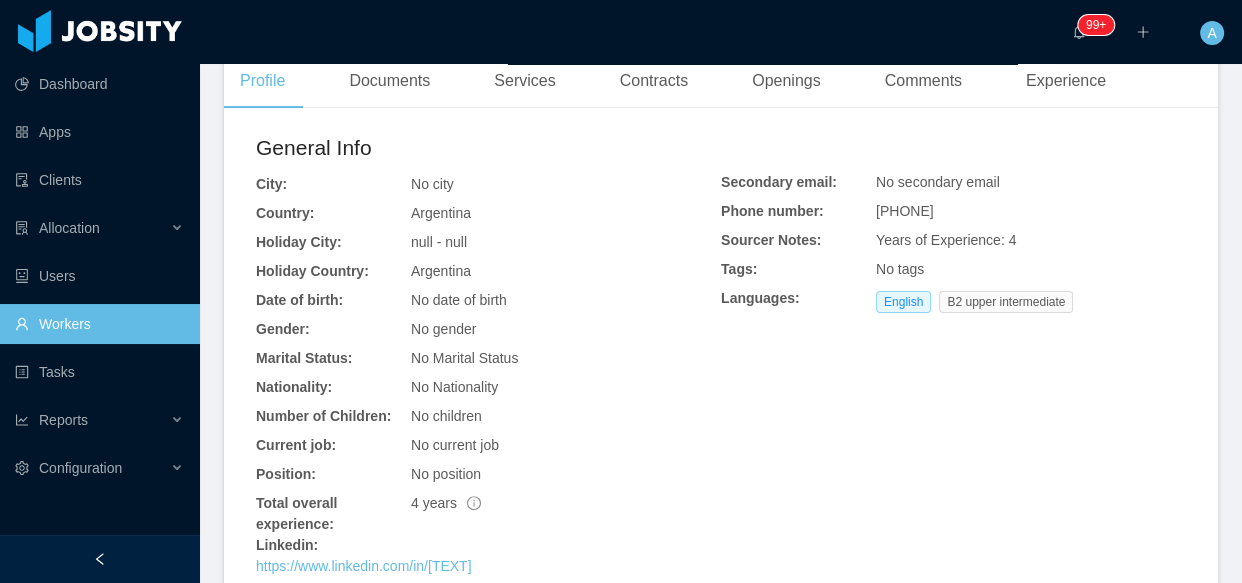 scroll, scrollTop: 489, scrollLeft: 0, axis: vertical 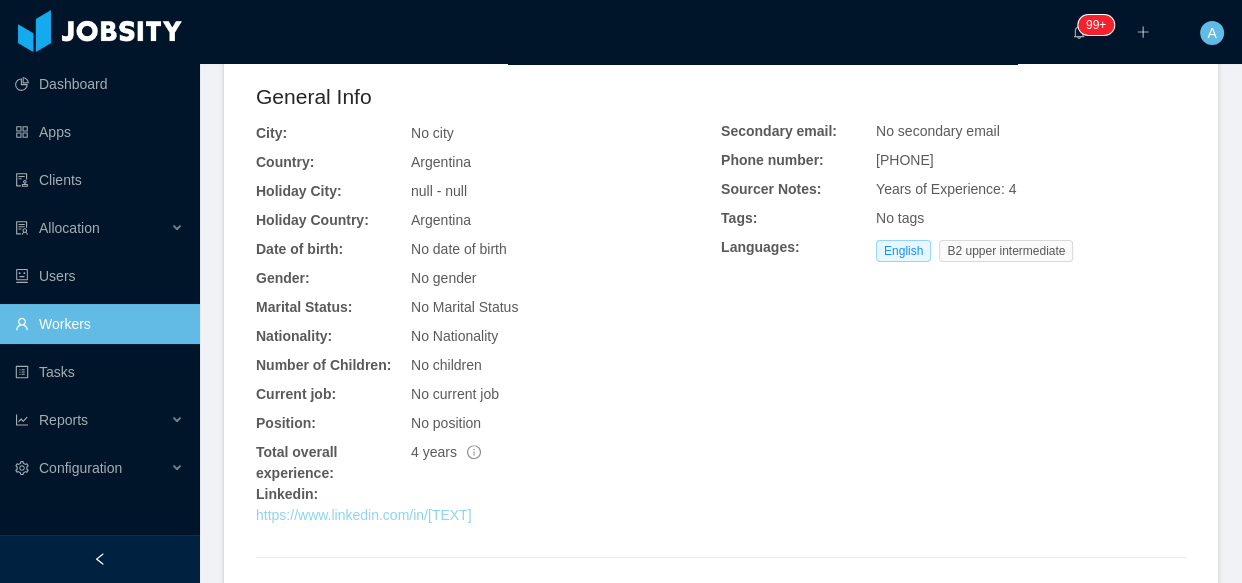 click on "https://www.linkedin.com/in/johatesta" at bounding box center [364, 515] 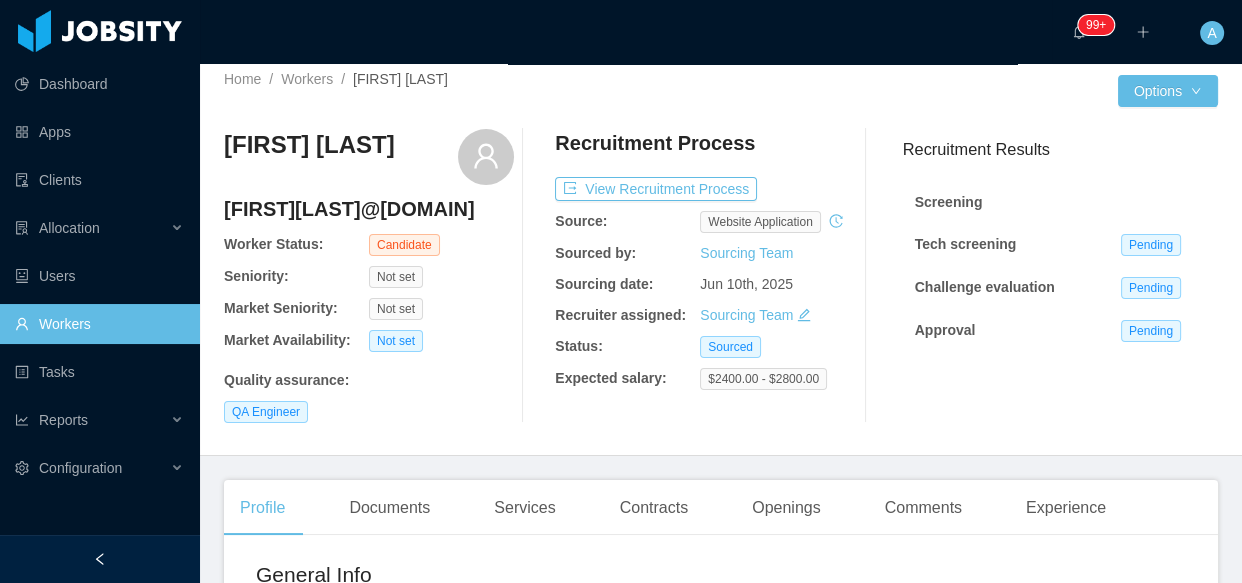 scroll, scrollTop: 0, scrollLeft: 0, axis: both 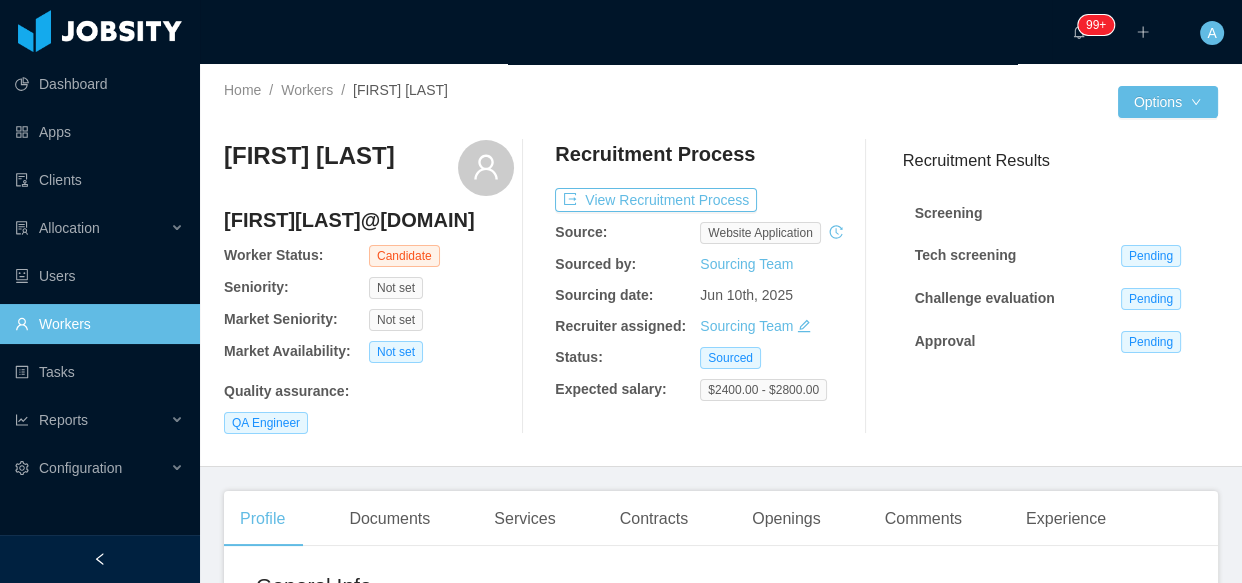 click 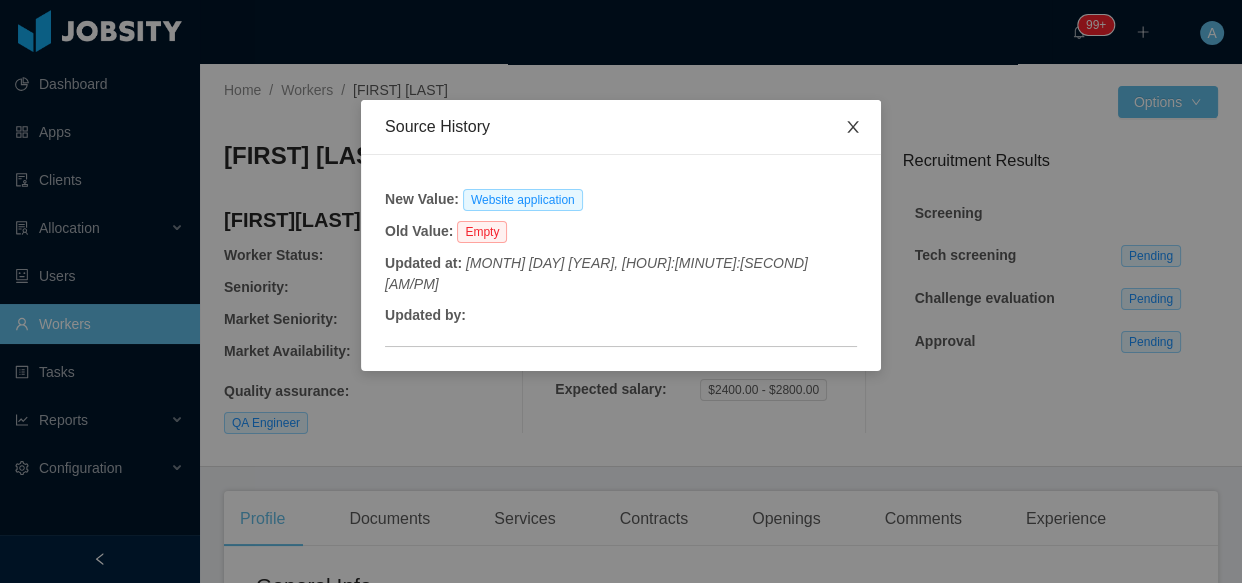 click at bounding box center [853, 128] 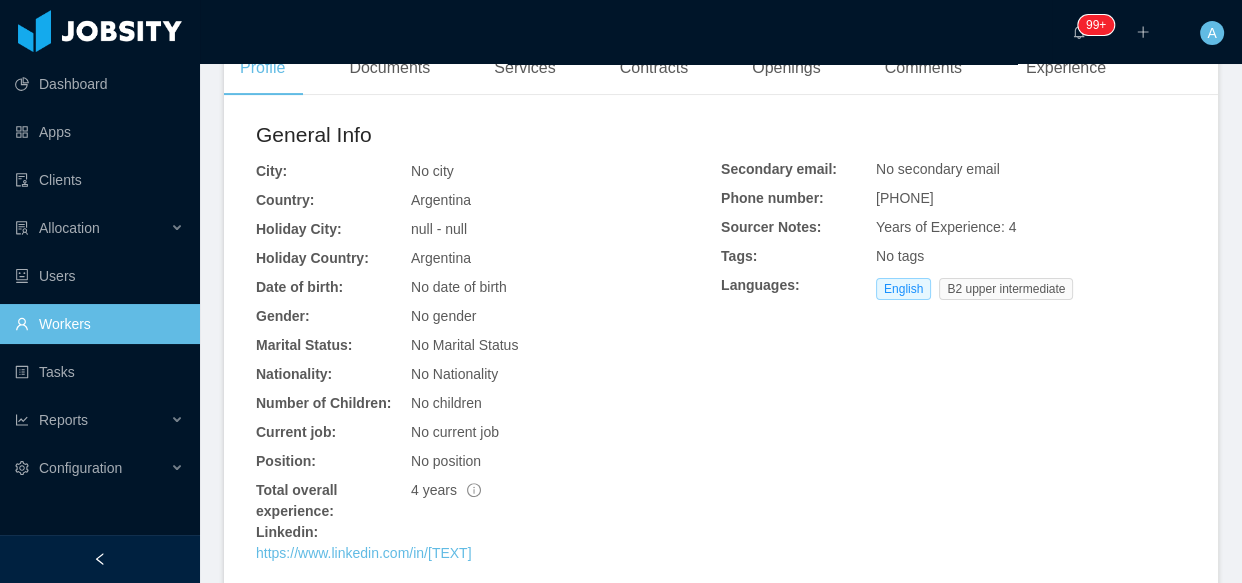 scroll, scrollTop: 363, scrollLeft: 0, axis: vertical 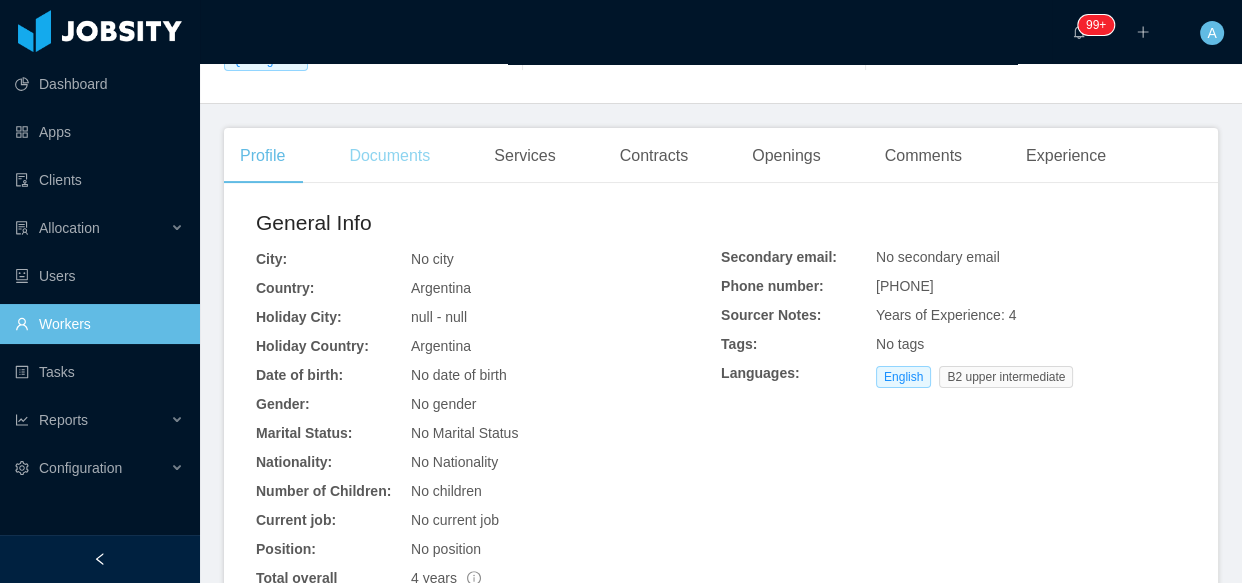 click on "Documents" at bounding box center [389, 156] 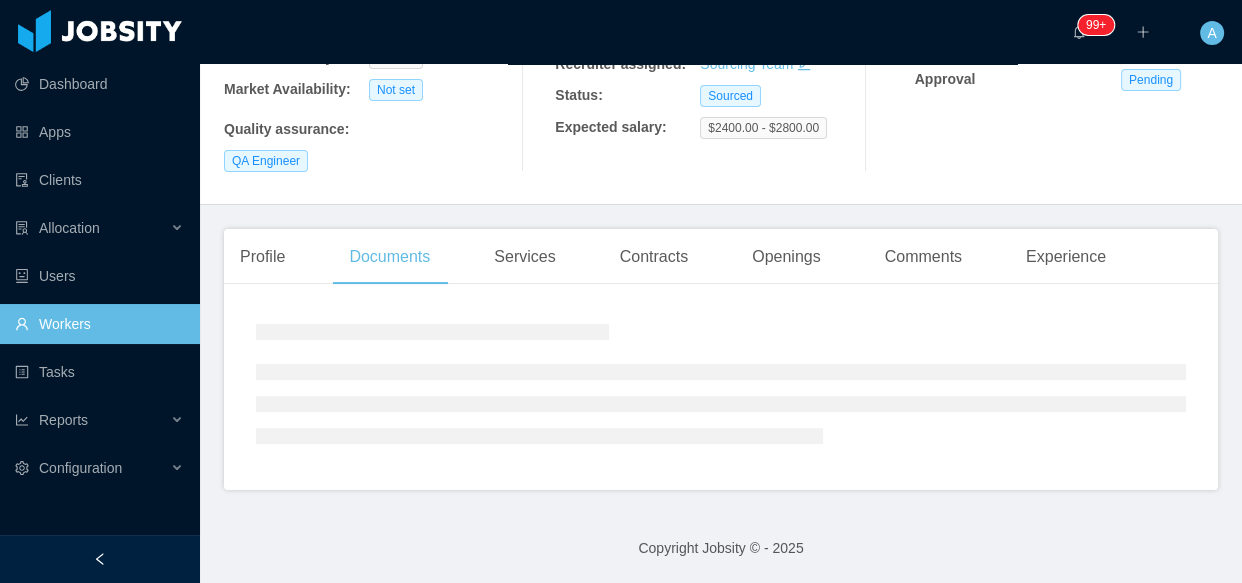 scroll, scrollTop: 363, scrollLeft: 0, axis: vertical 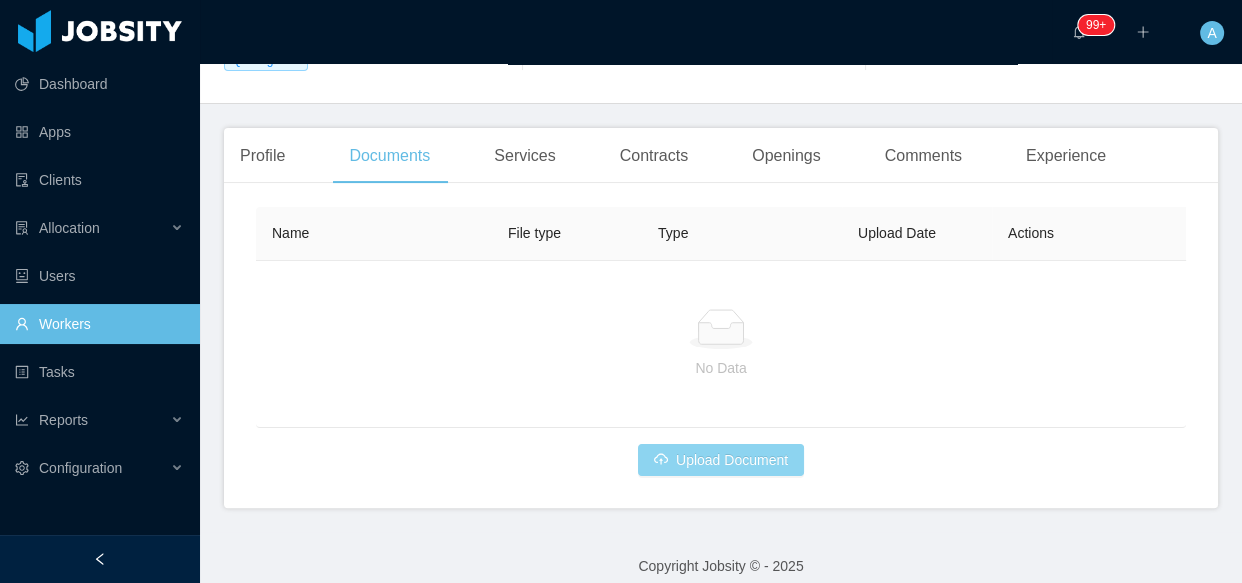 click on "Upload Document" at bounding box center (721, 460) 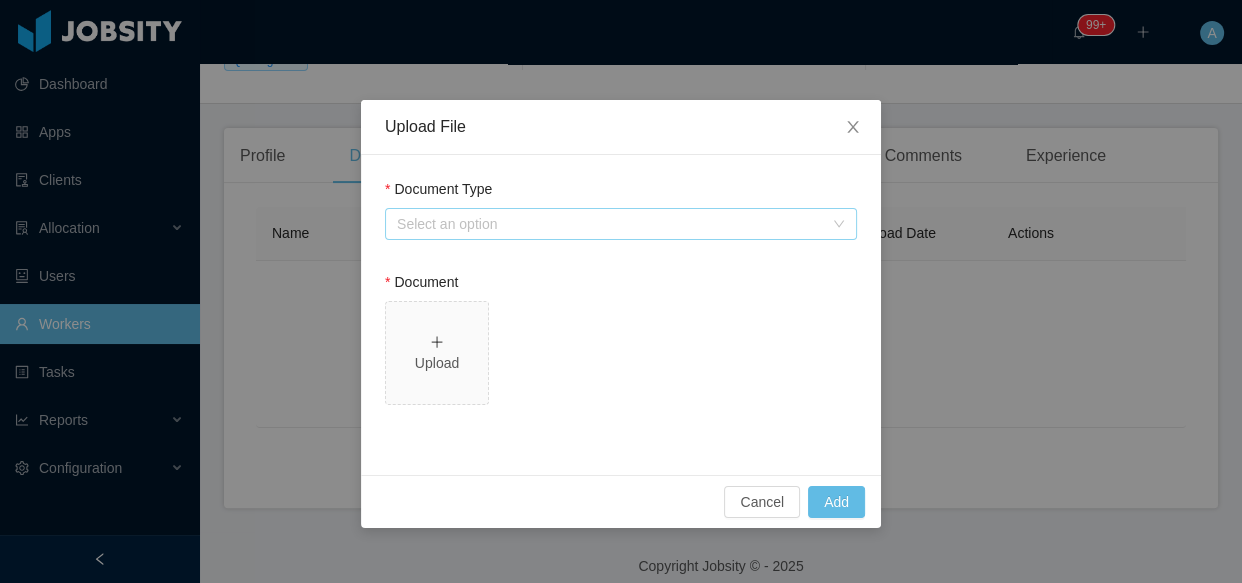 click on "Select an option" at bounding box center [610, 224] 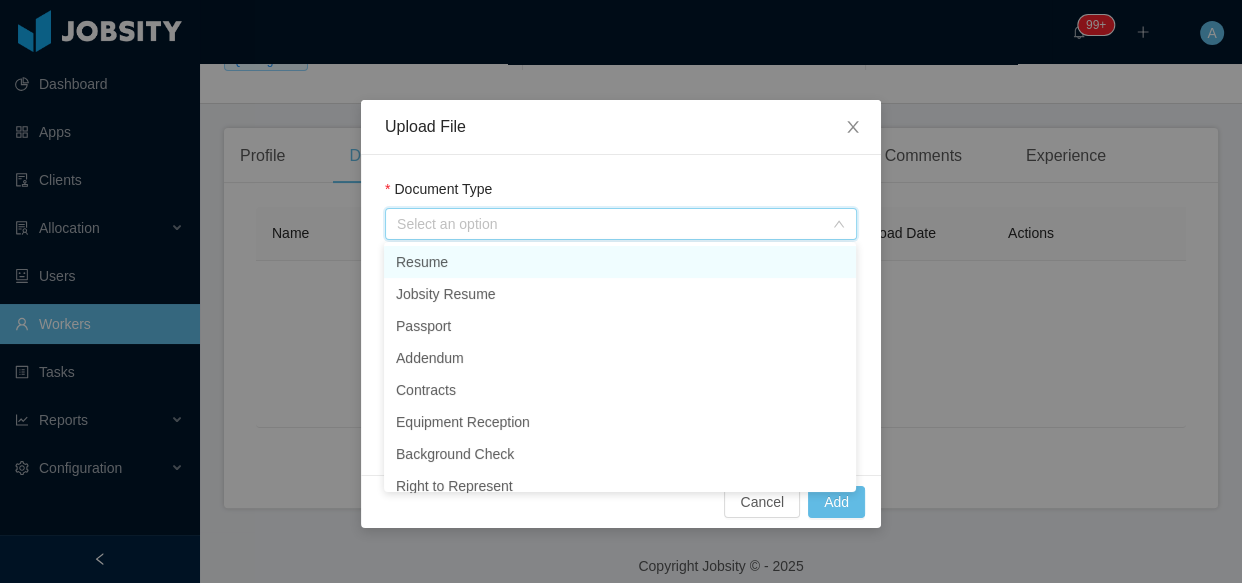 click on "Resume" at bounding box center [620, 262] 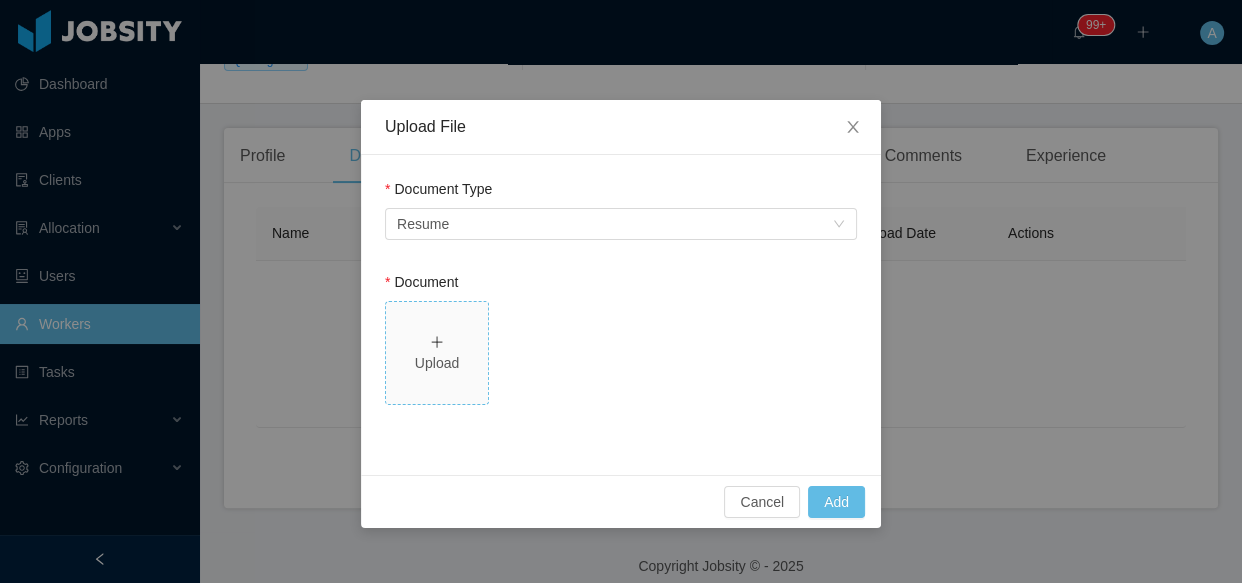 click on "Upload" at bounding box center (437, 363) 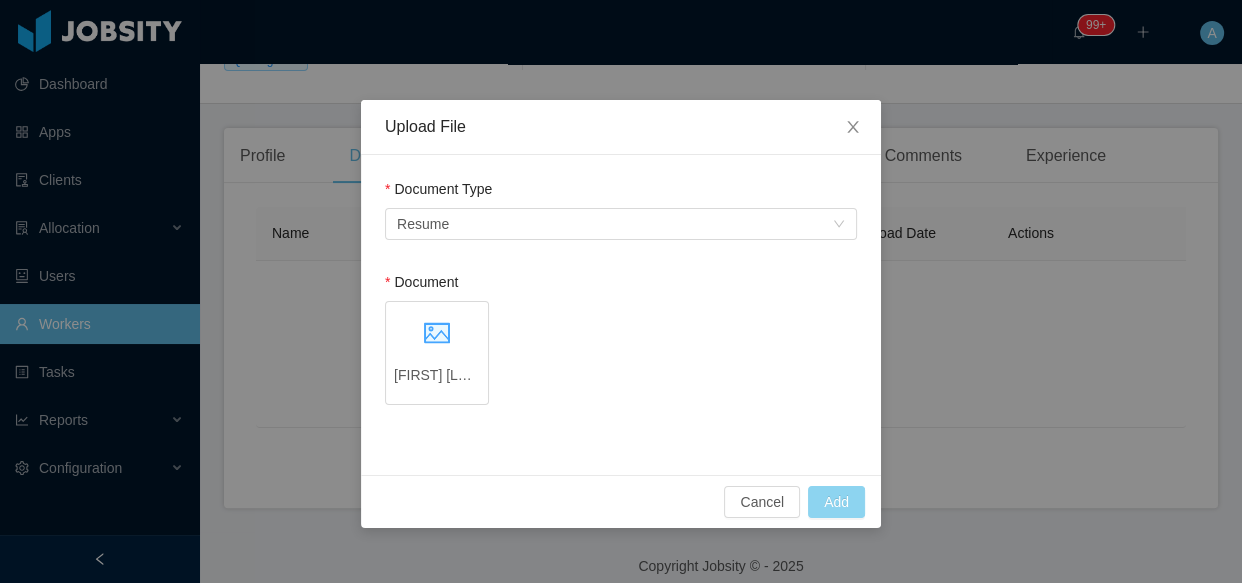 click on "Add" at bounding box center (836, 502) 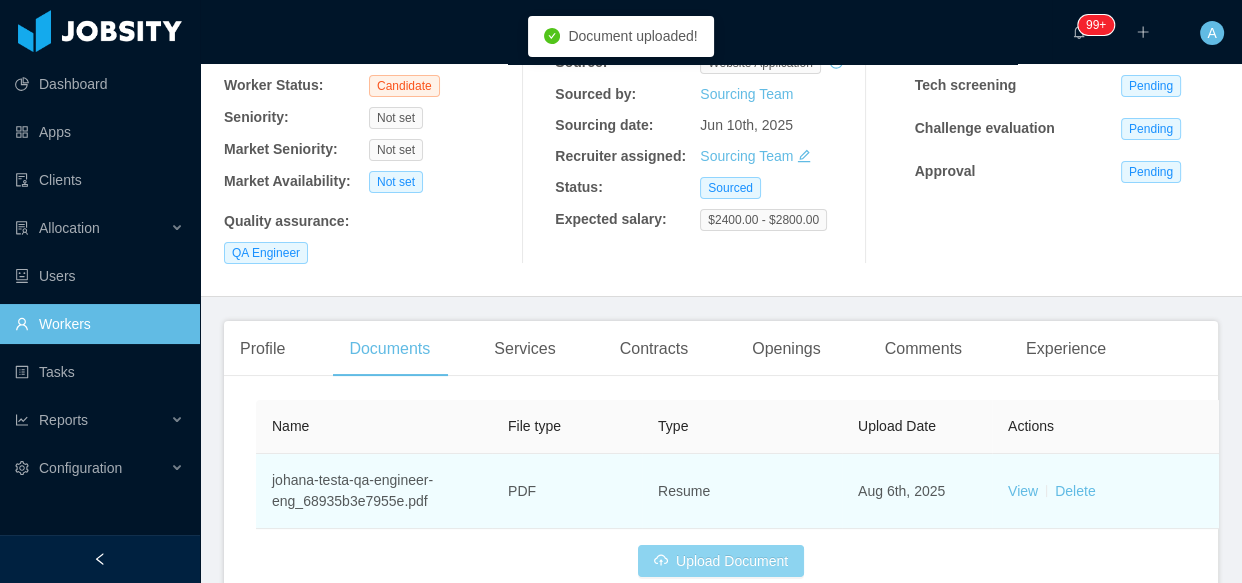 scroll, scrollTop: 0, scrollLeft: 0, axis: both 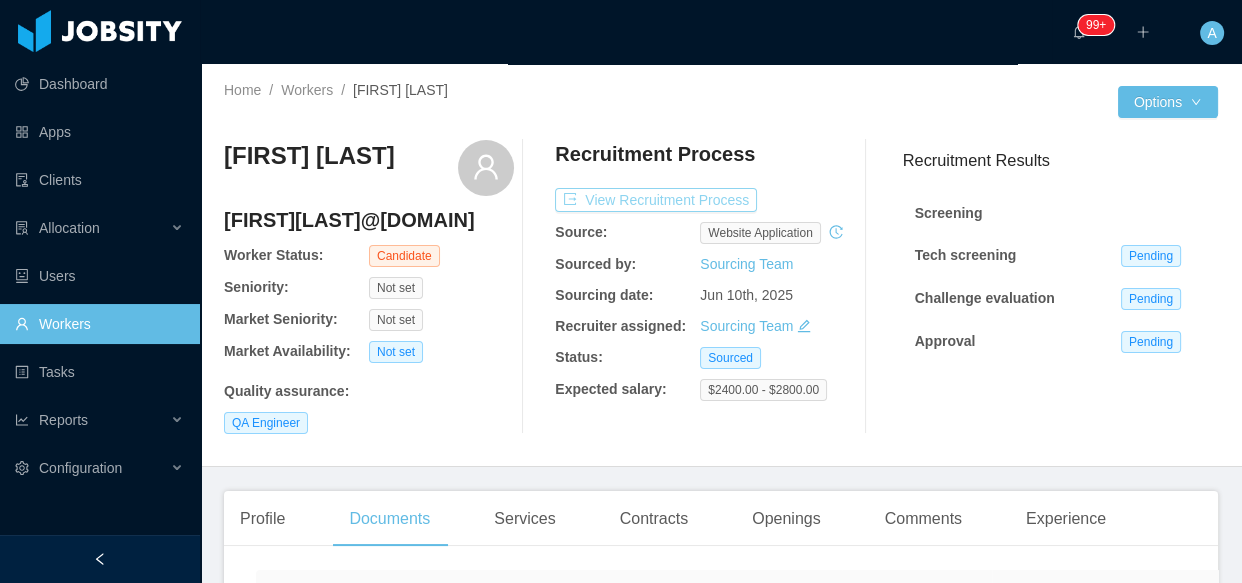 click on "View Recruitment Process" at bounding box center [656, 200] 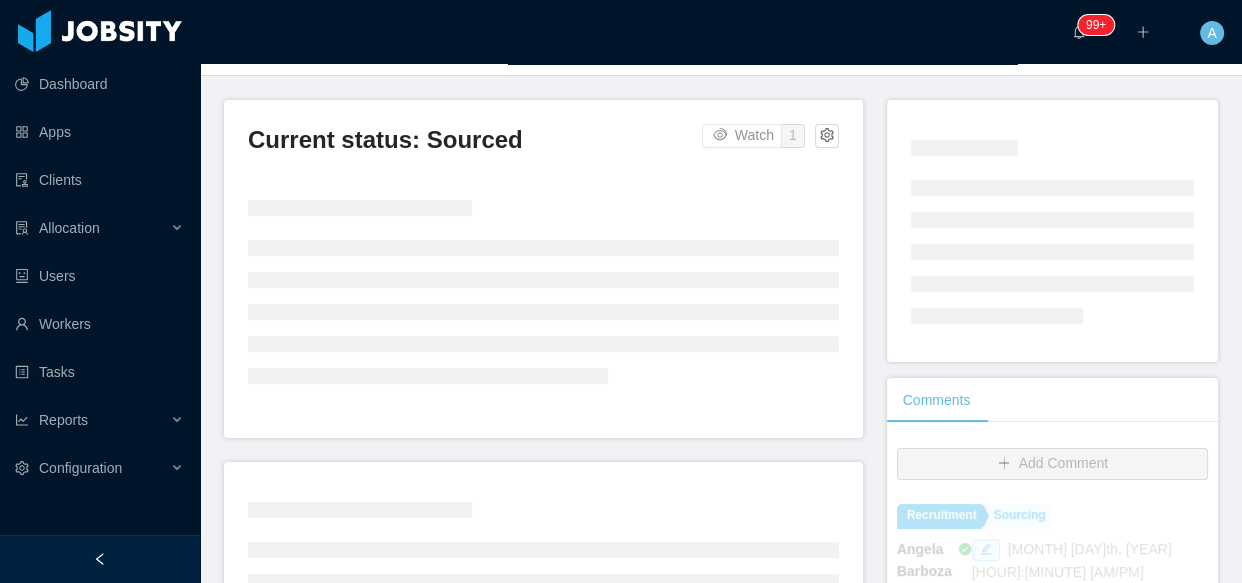 scroll, scrollTop: 454, scrollLeft: 0, axis: vertical 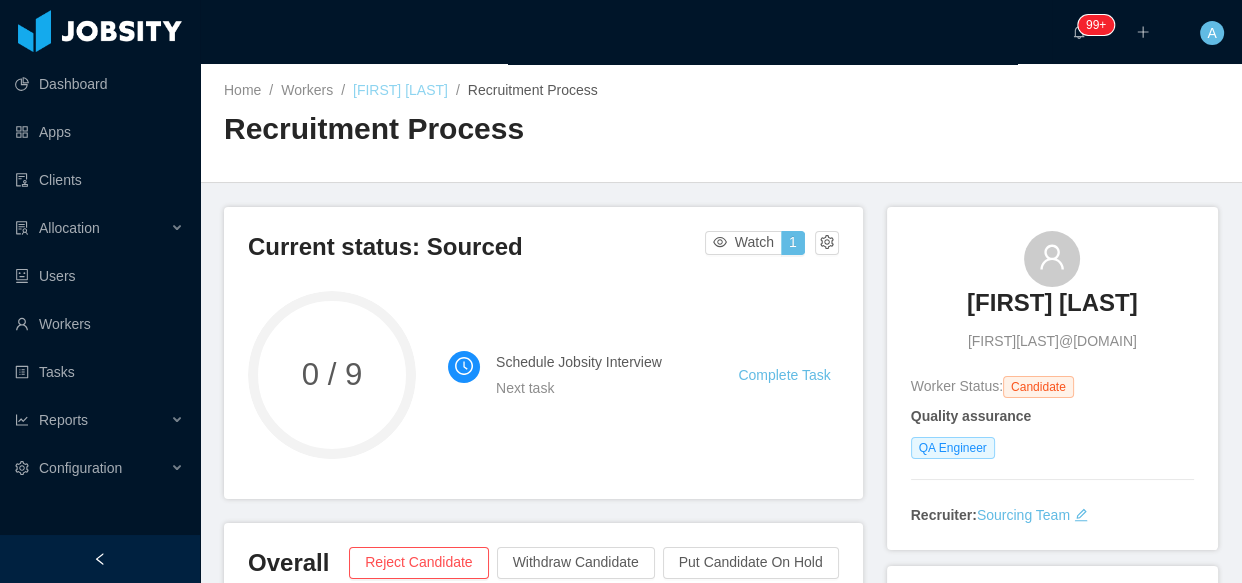 click on "Johana testa" at bounding box center [400, 90] 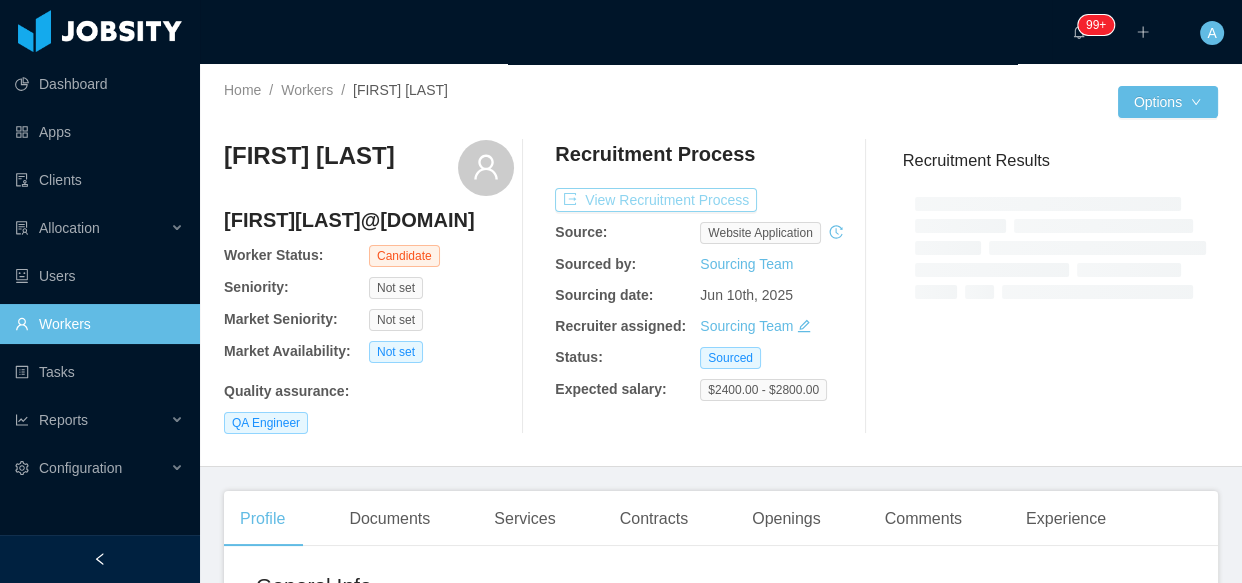 click on "View Recruitment Process" at bounding box center [656, 200] 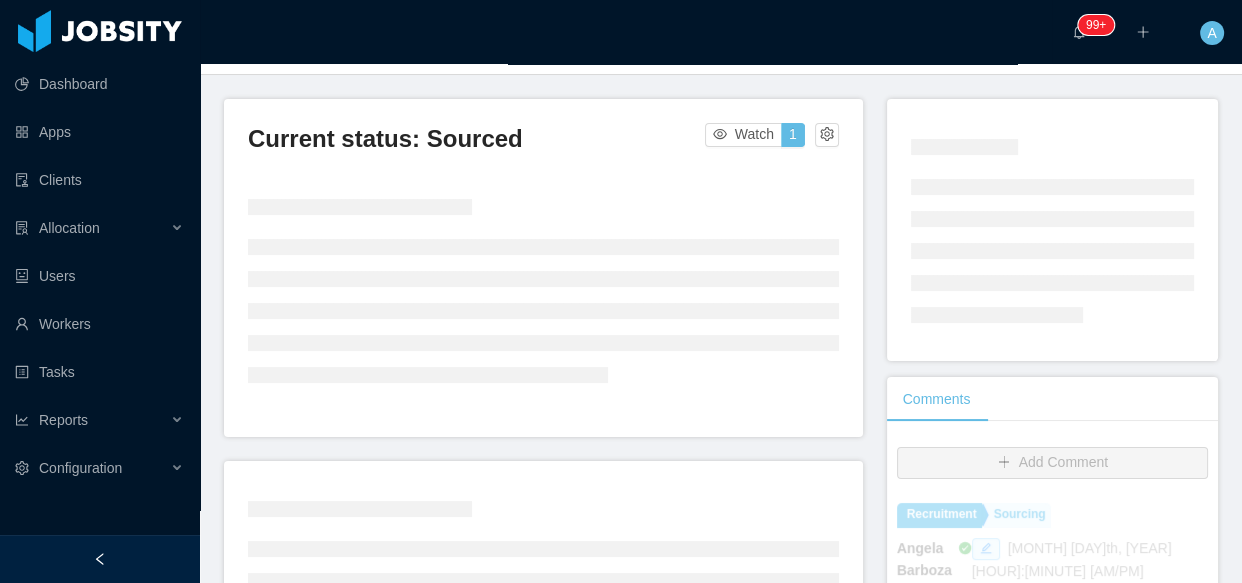 scroll, scrollTop: 363, scrollLeft: 0, axis: vertical 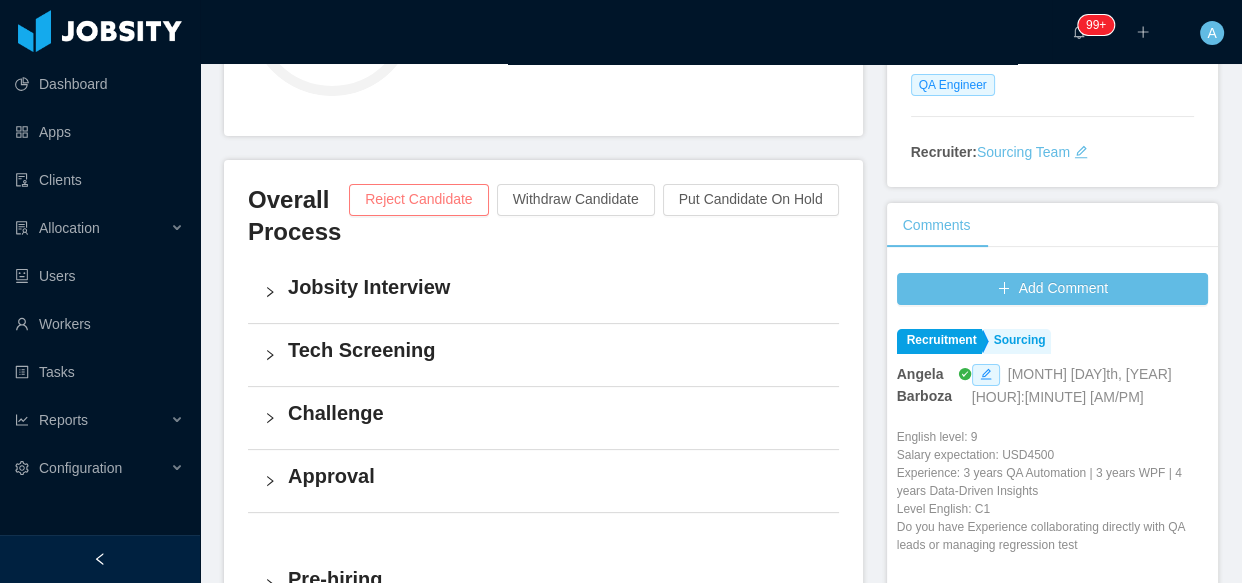 click on "Reject Candidate" at bounding box center [418, 200] 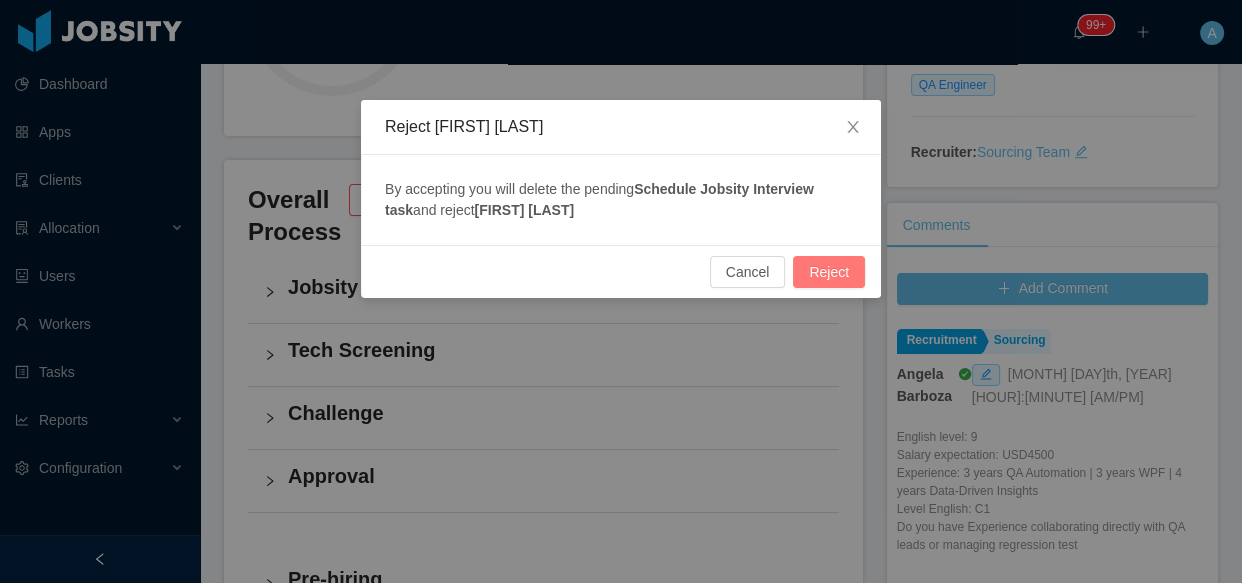 click on "Reject" at bounding box center (829, 272) 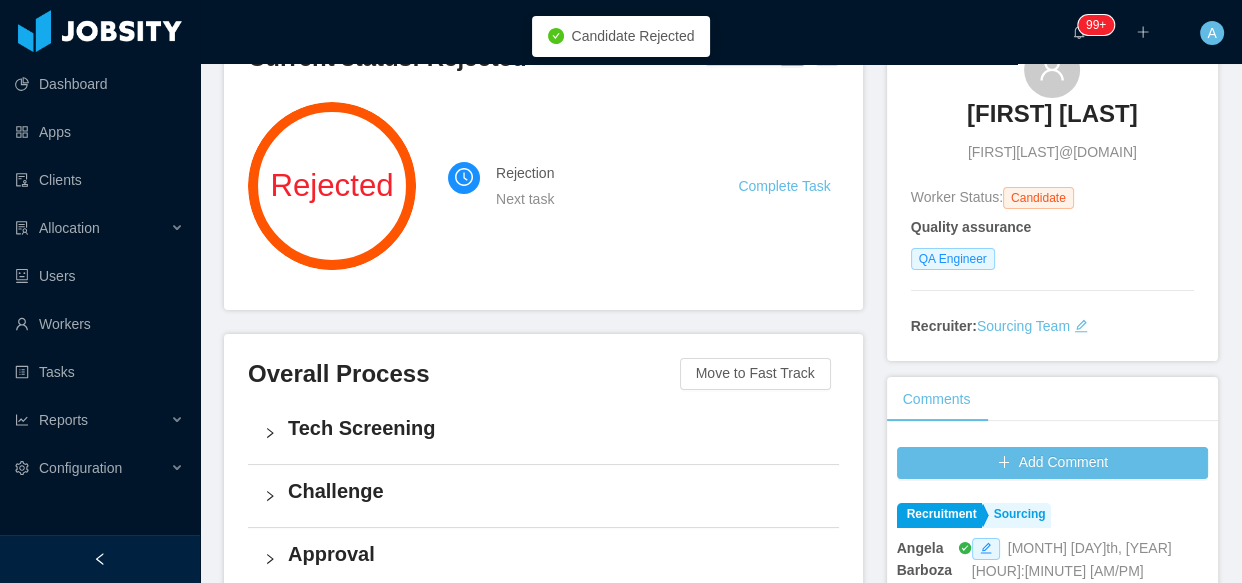 scroll, scrollTop: 90, scrollLeft: 0, axis: vertical 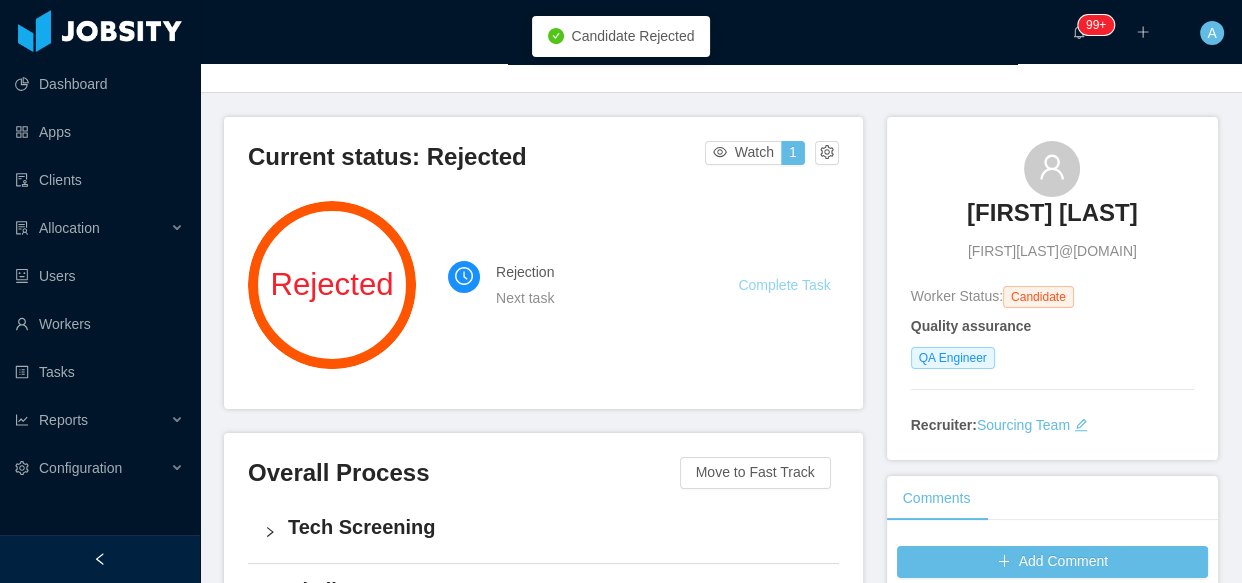 click on "Complete Task" at bounding box center [784, 285] 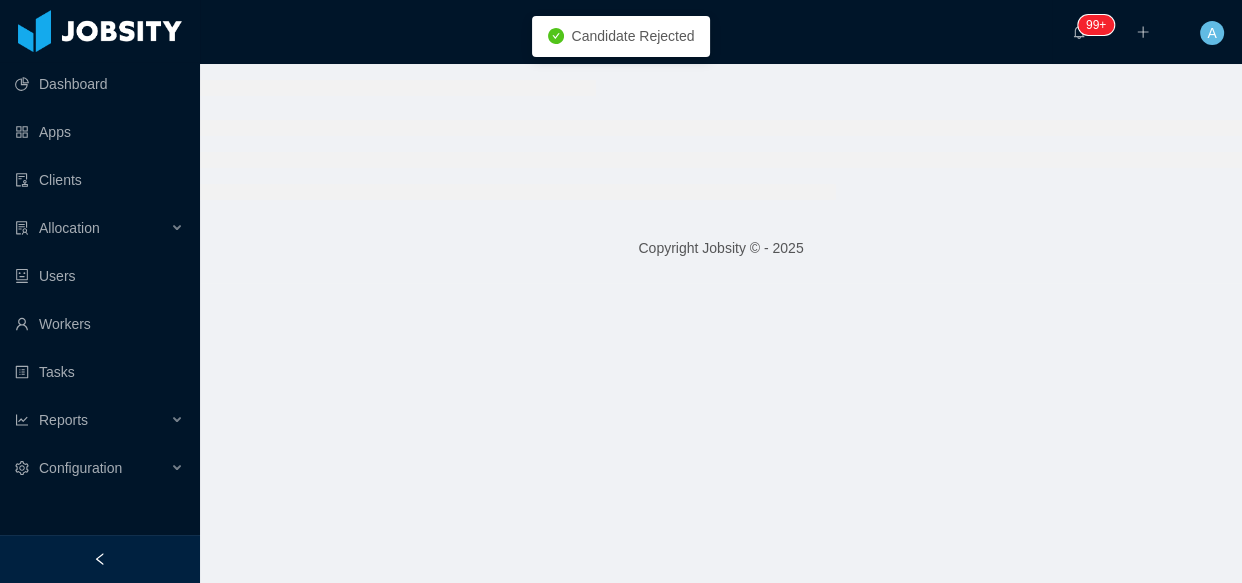 scroll, scrollTop: 0, scrollLeft: 0, axis: both 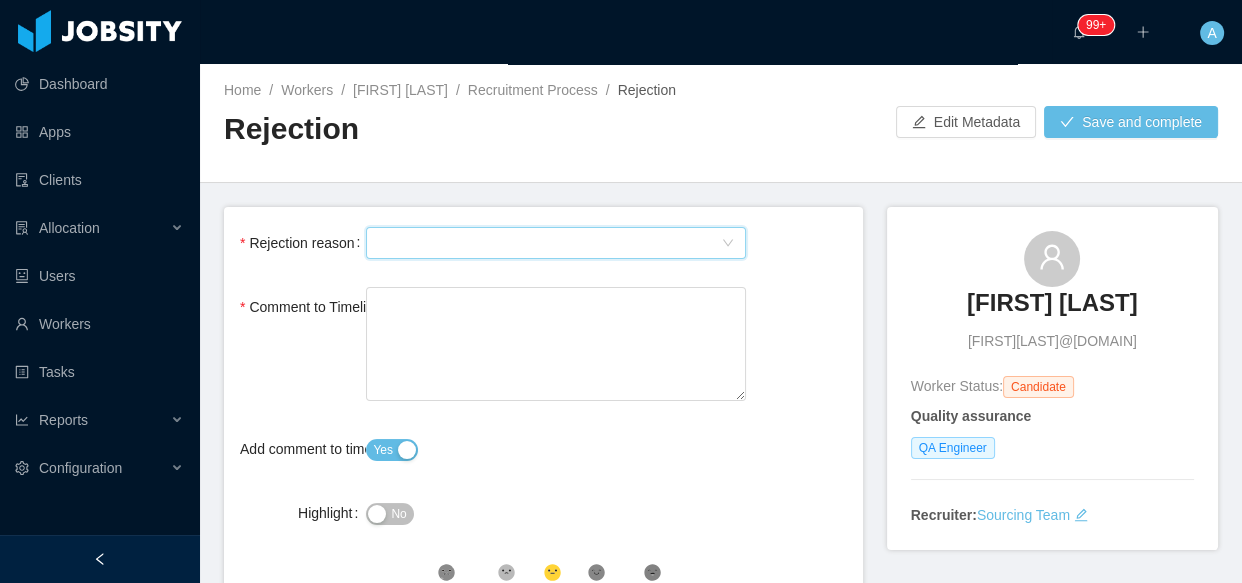 click on "Select Type" at bounding box center [549, 243] 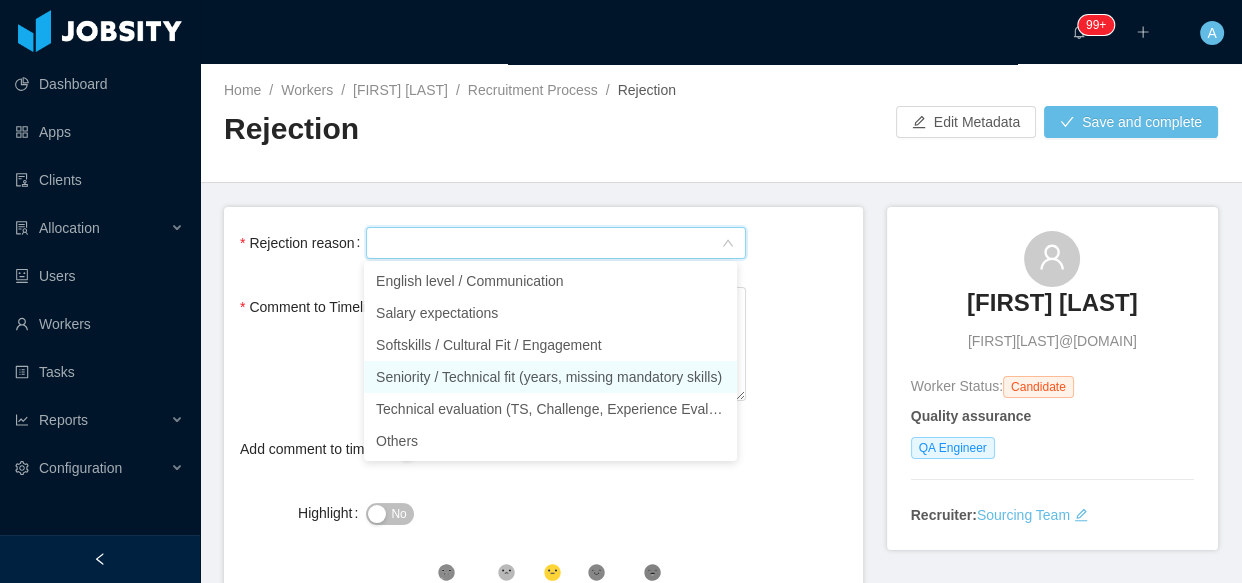 click on "Seniority / Technical fit (years, missing mandatory skills)" at bounding box center [550, 377] 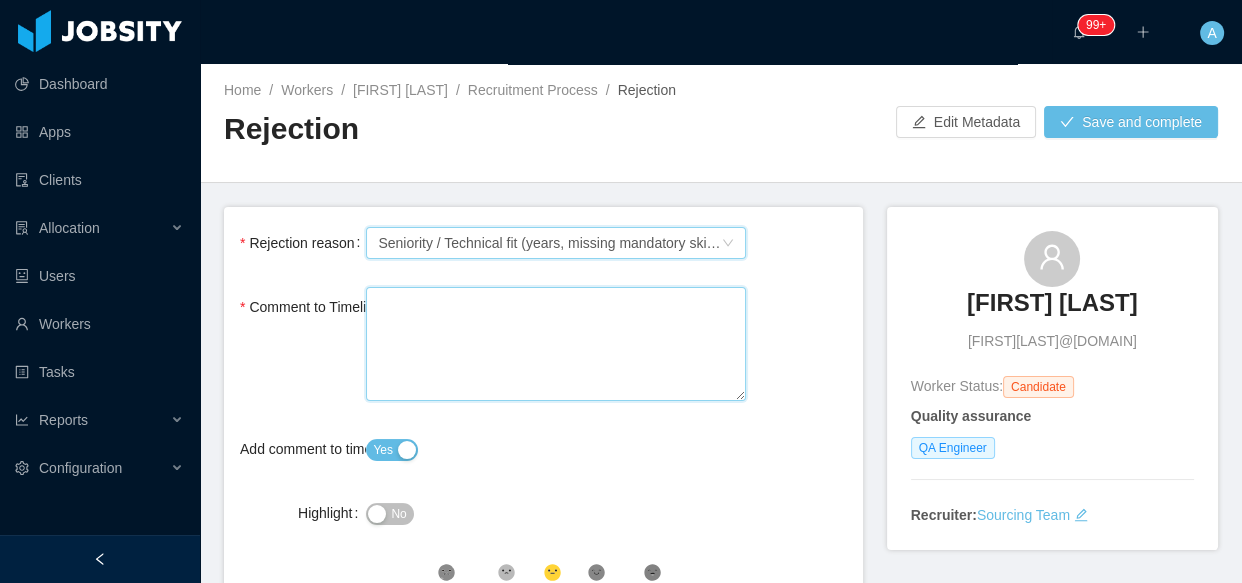 click on "Comment to Timeline" at bounding box center [555, 344] 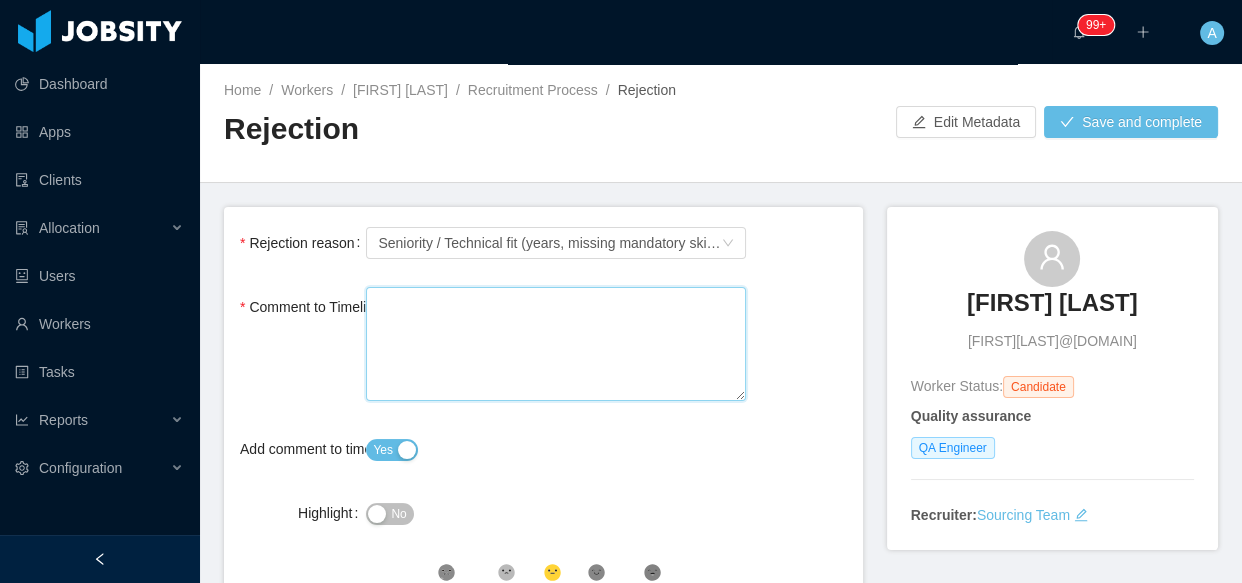 type 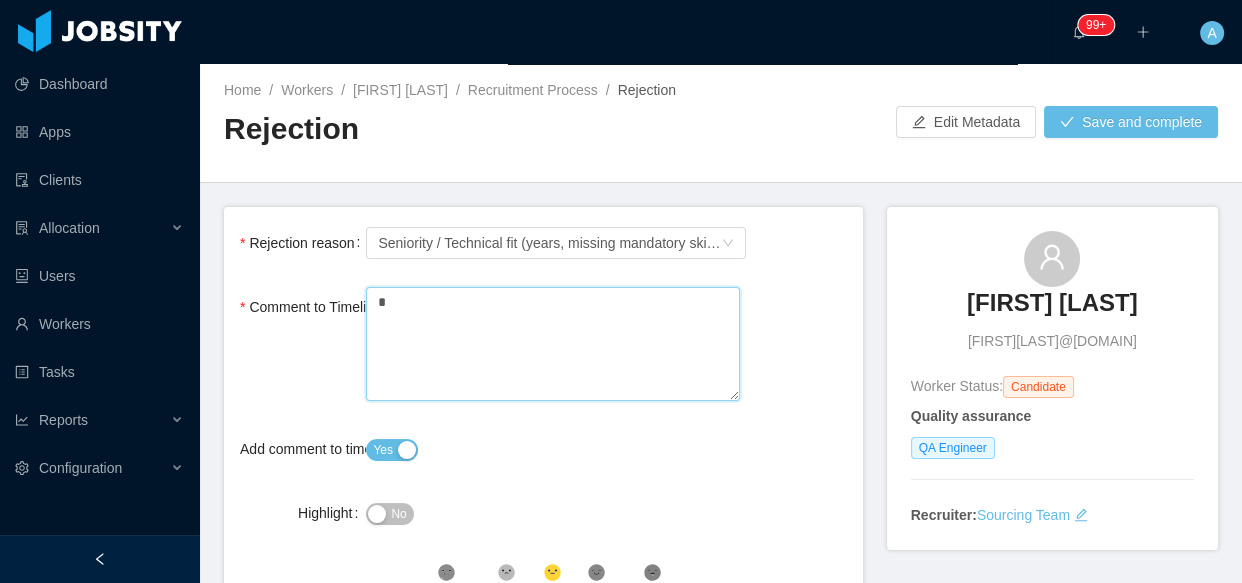 type 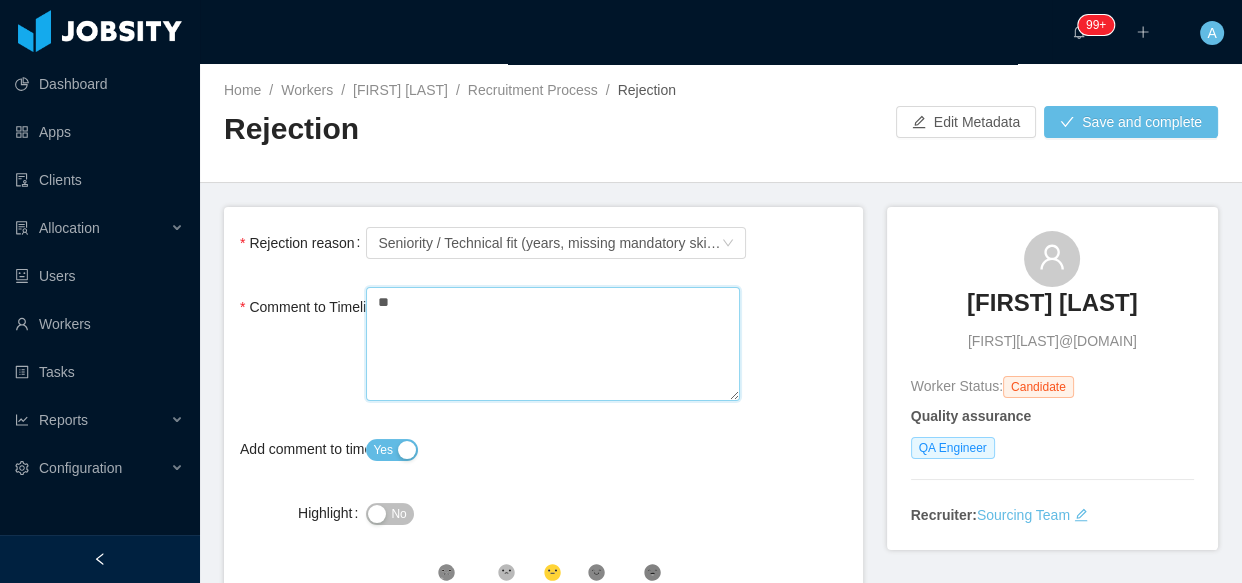 type 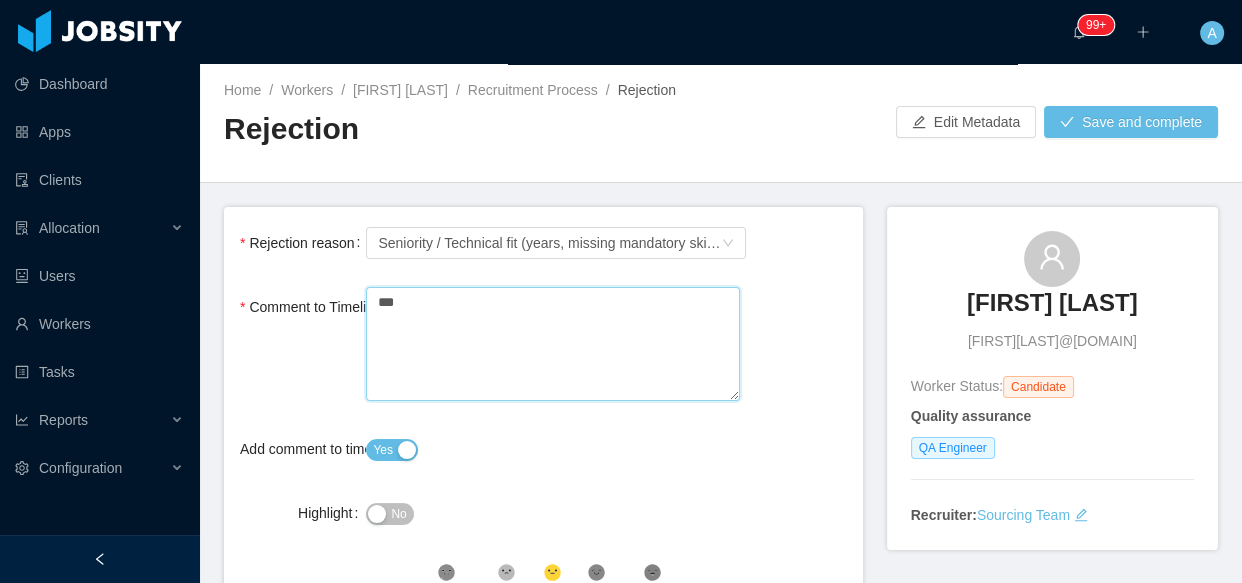 type 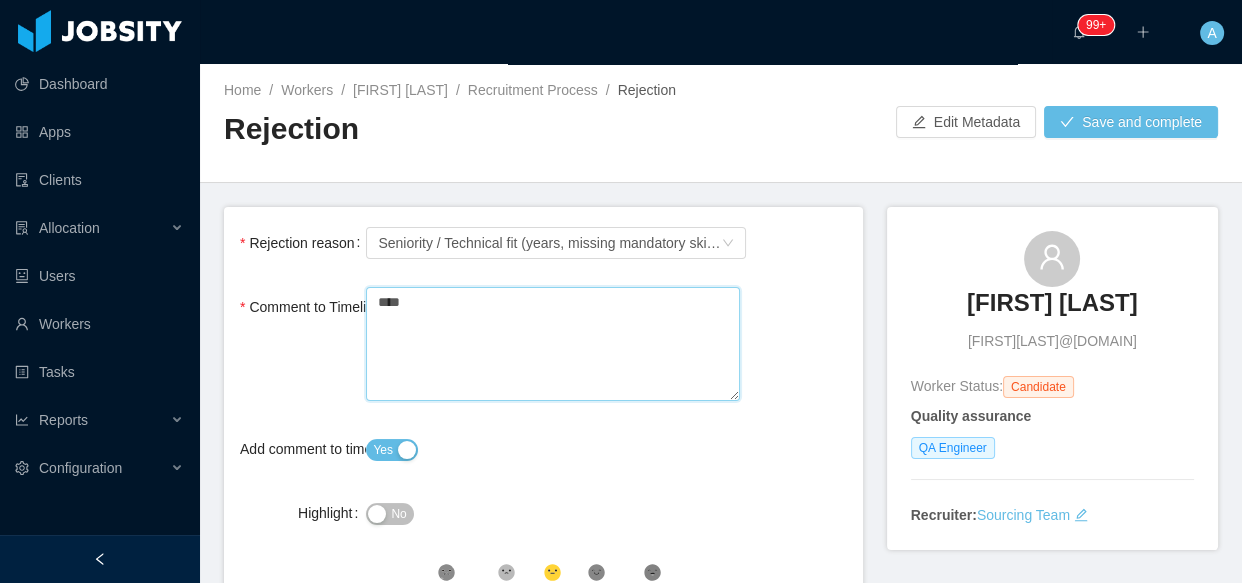 type 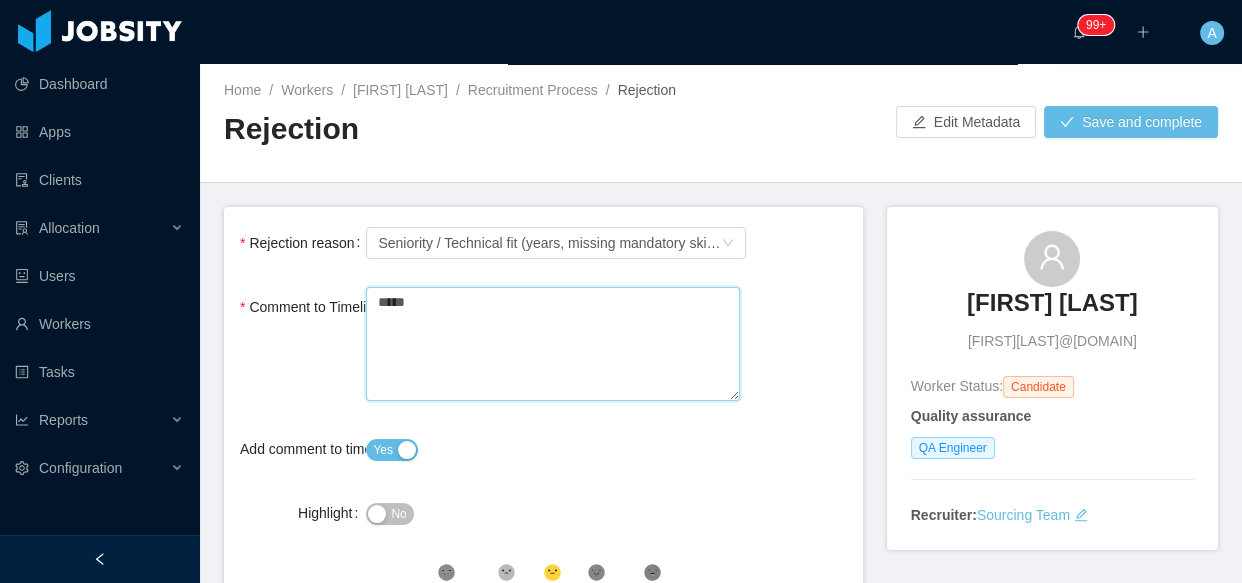 type 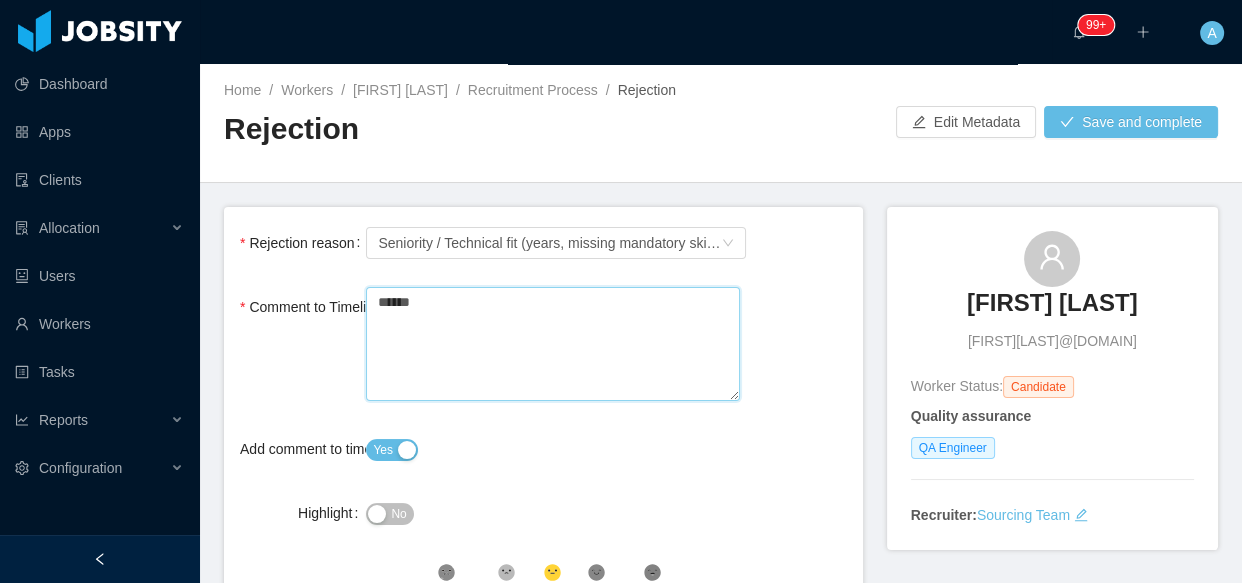 type 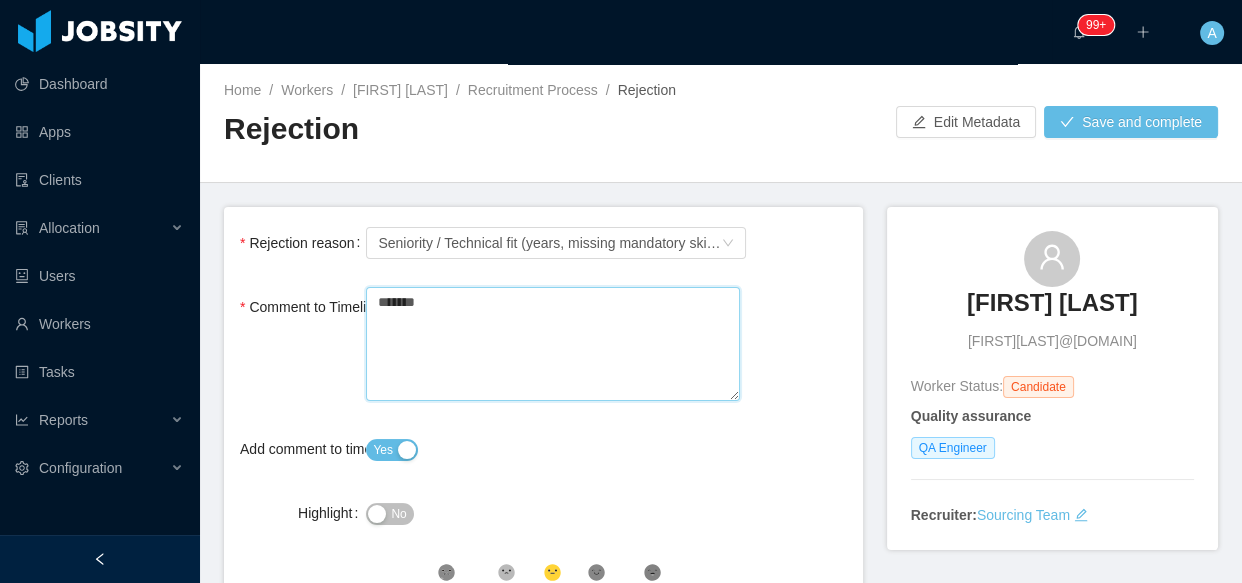 type 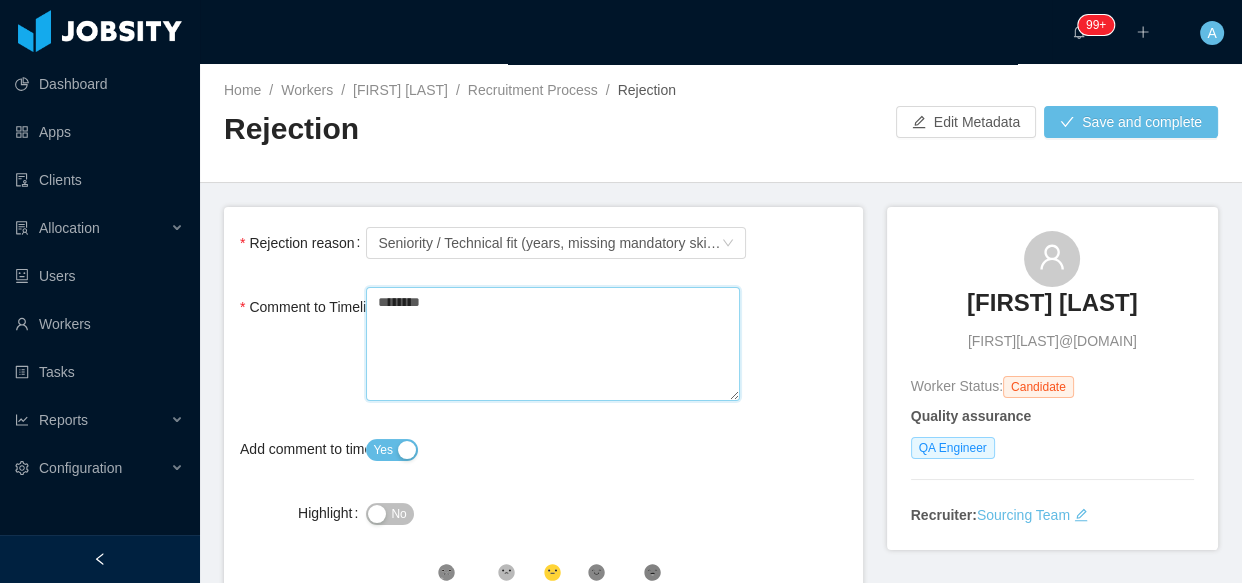 type 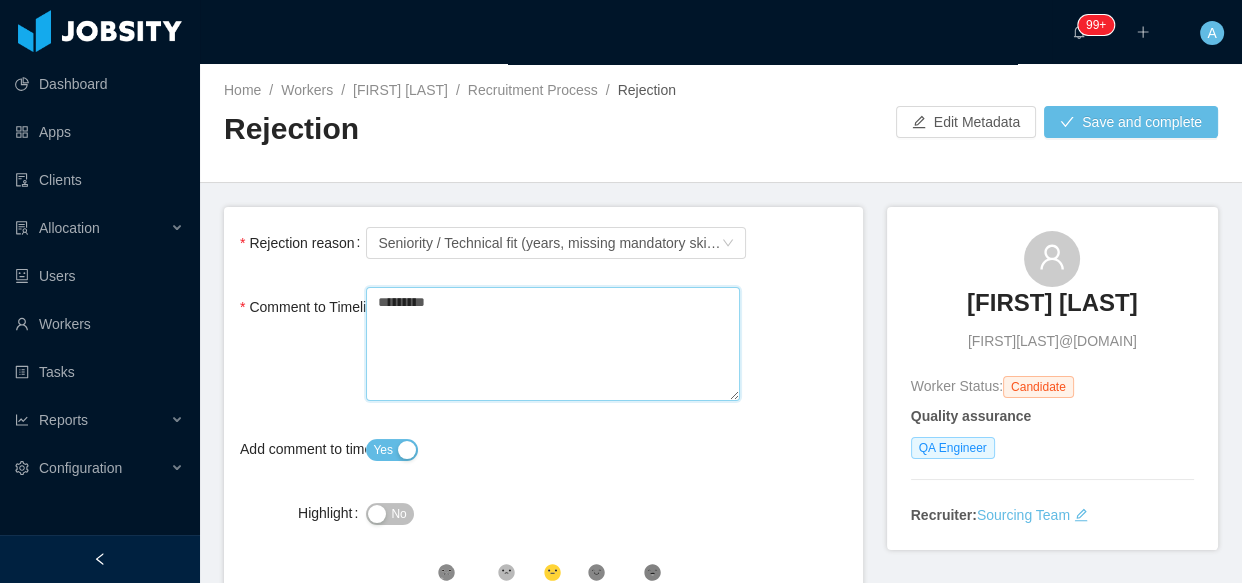 type 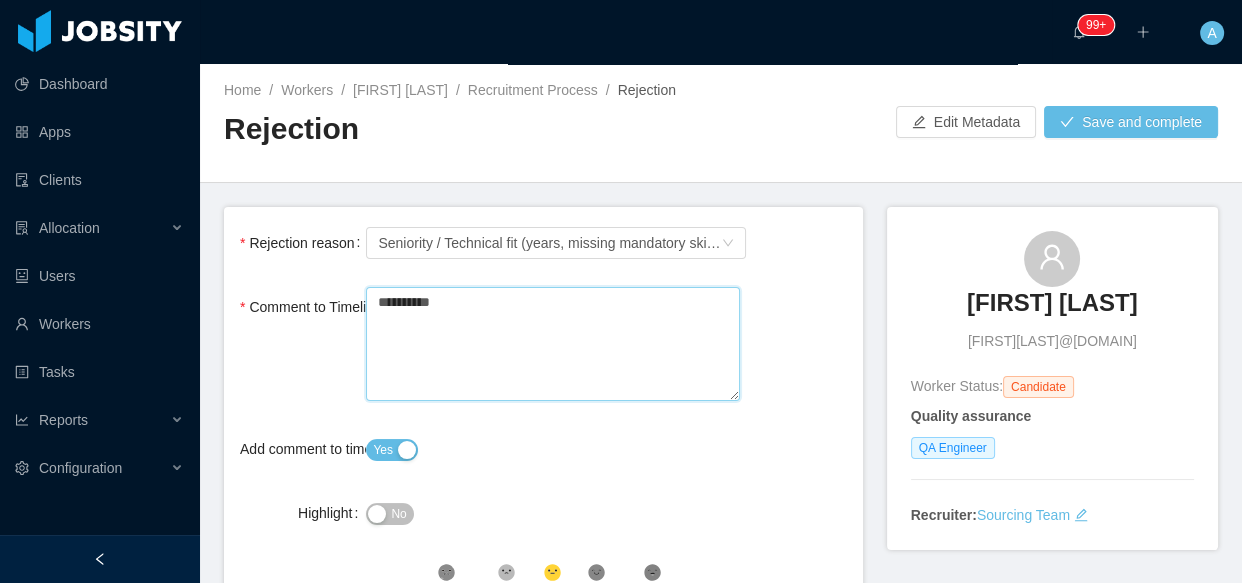 type 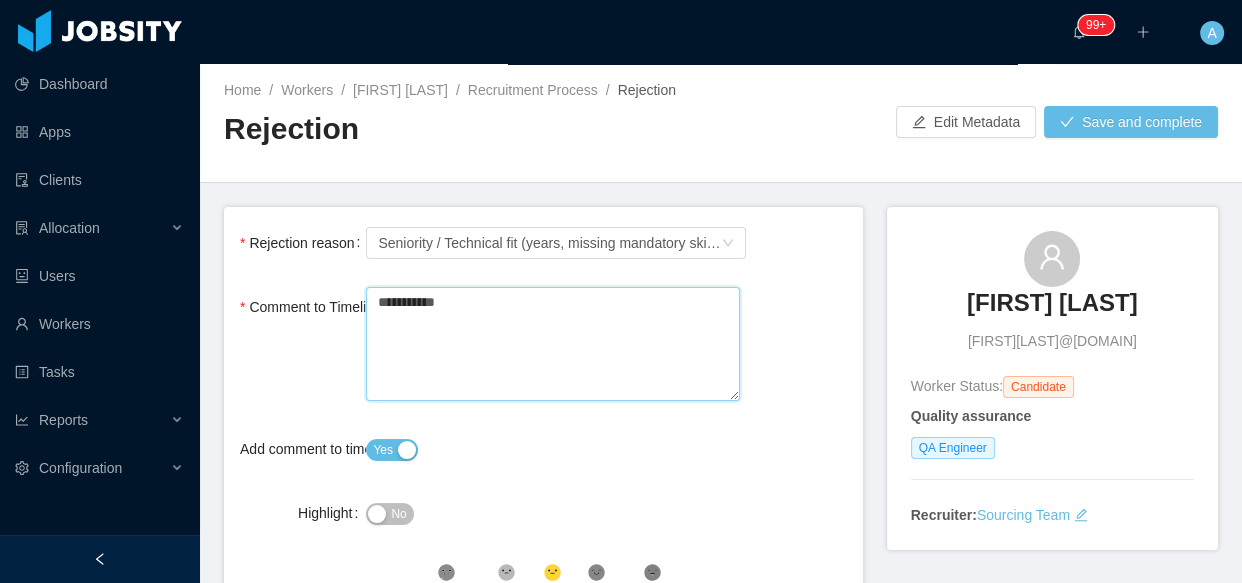 type 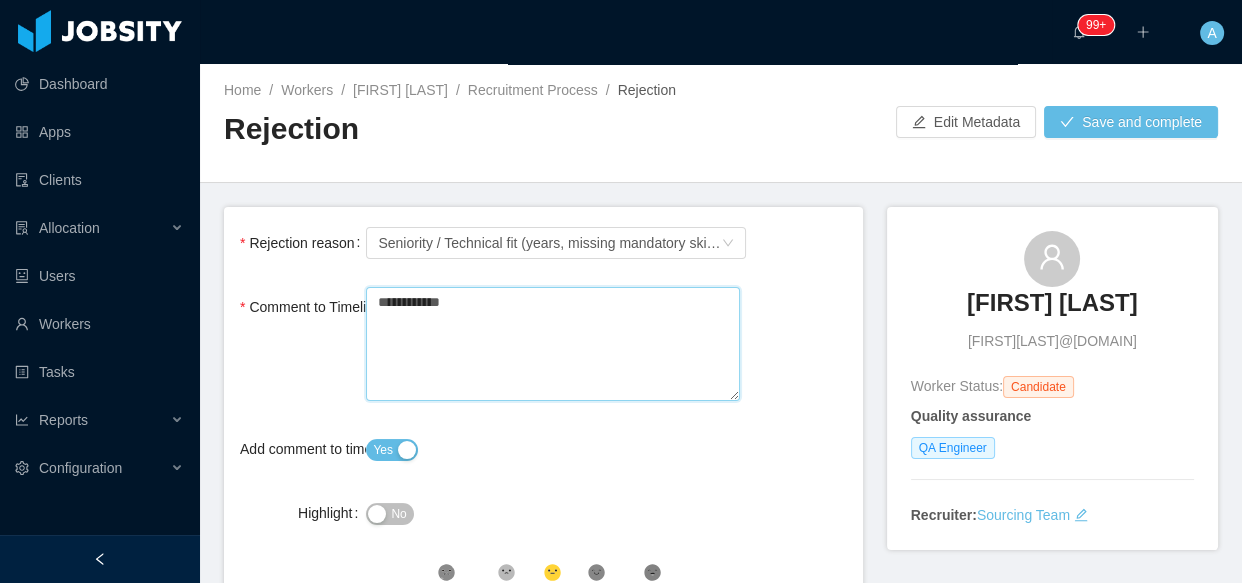 type 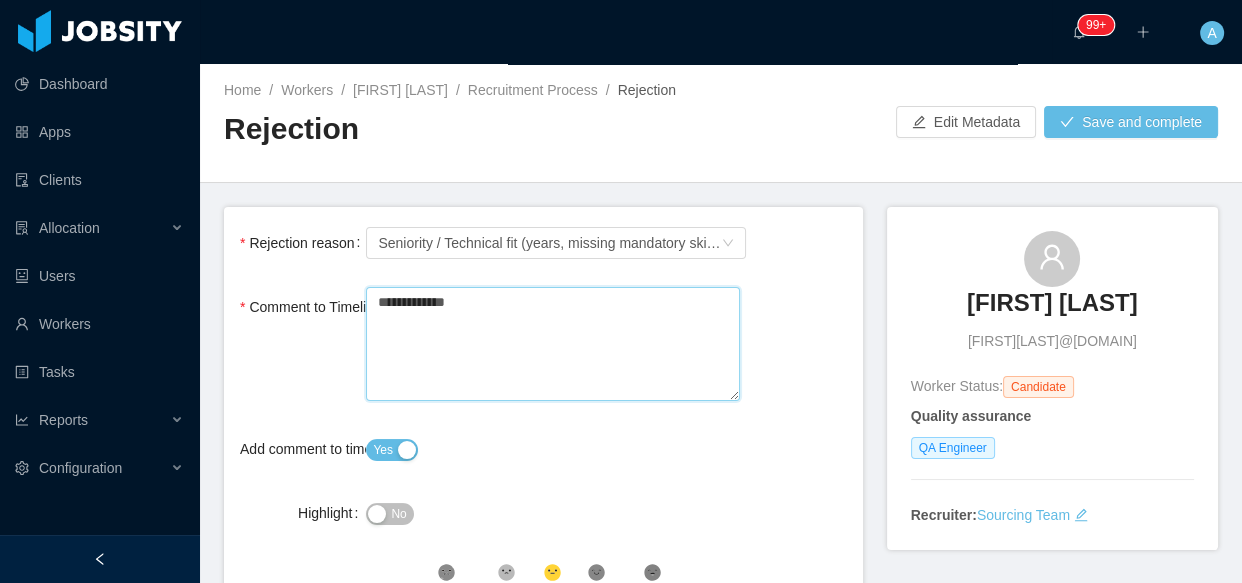 type 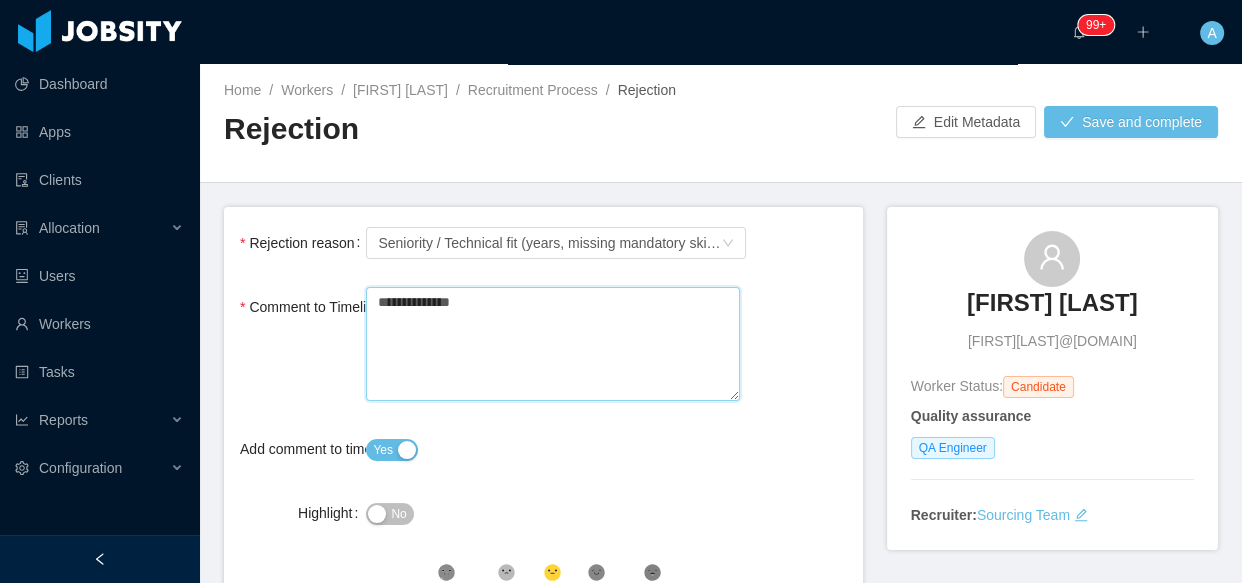 type 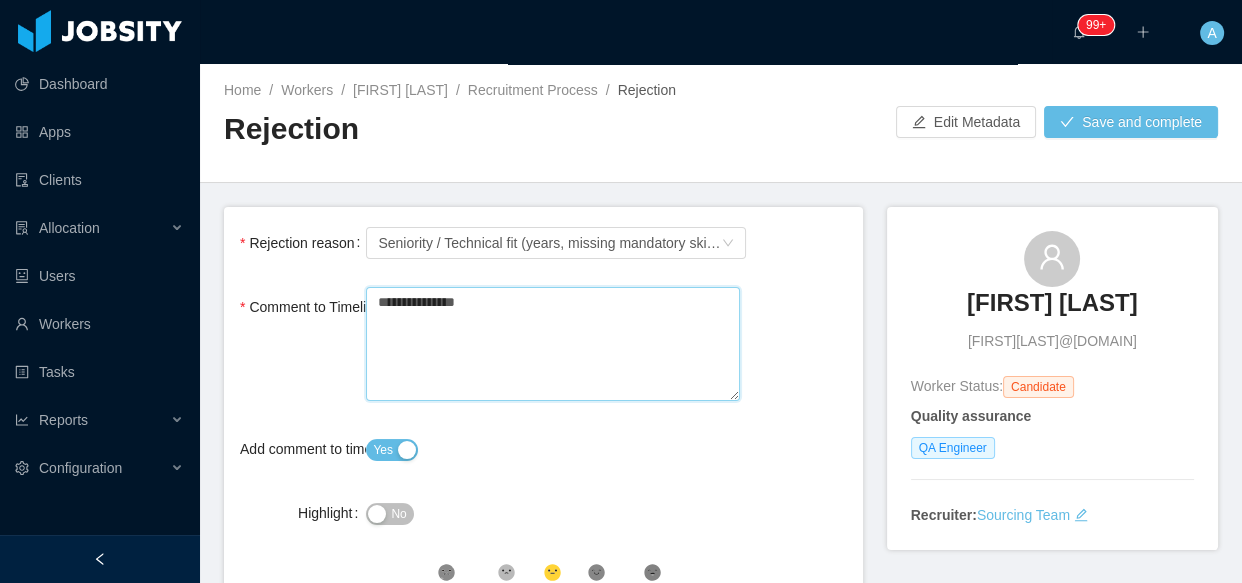 type 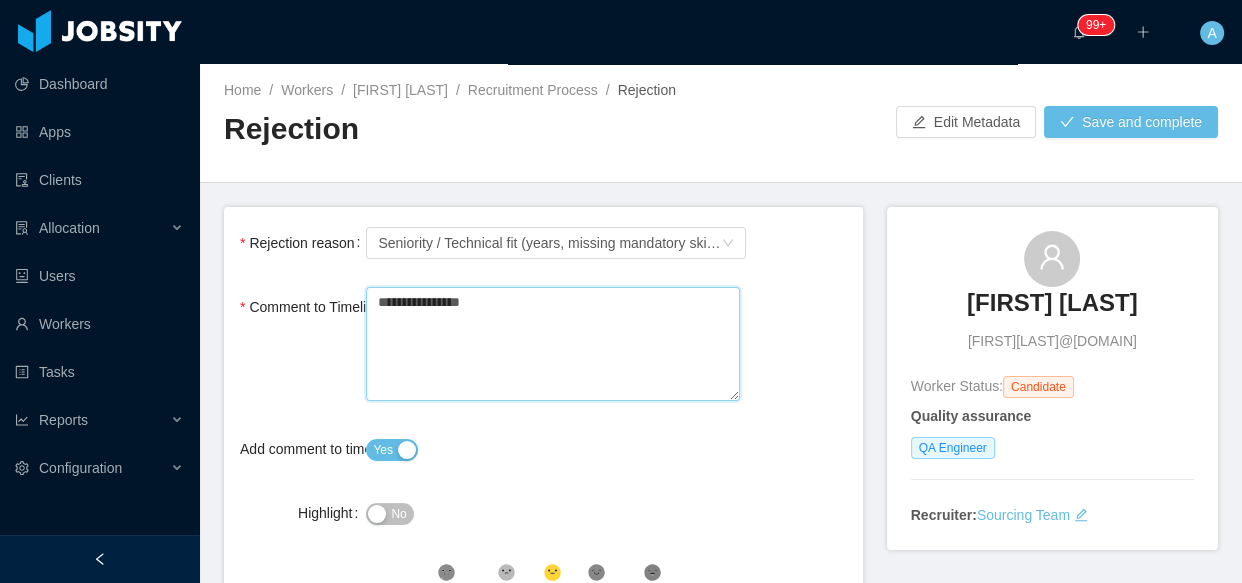 type 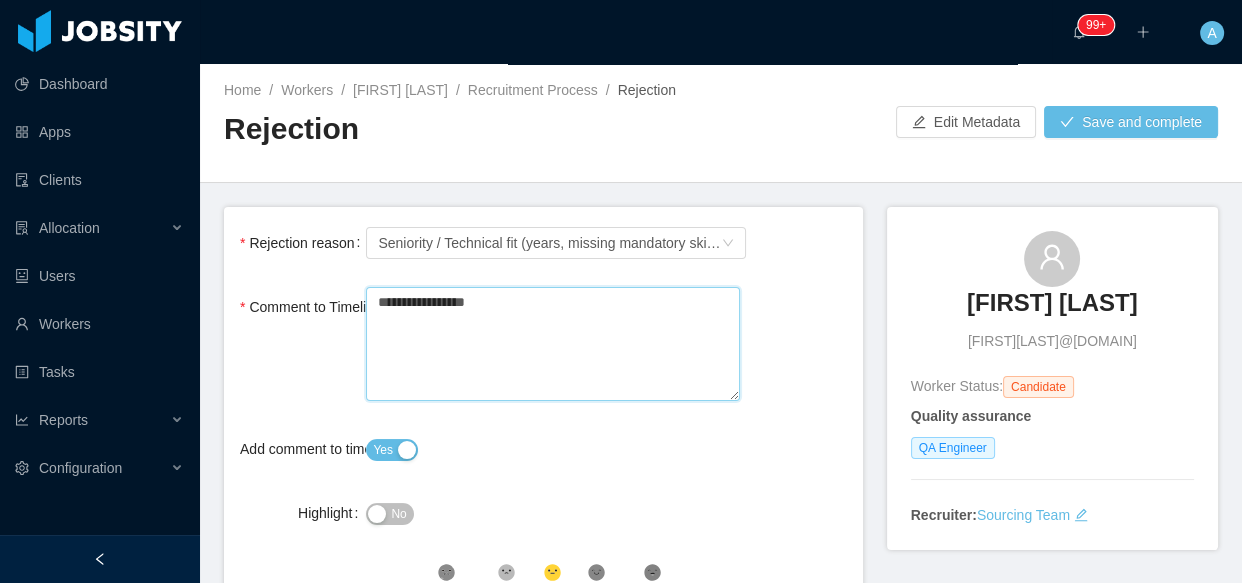 type 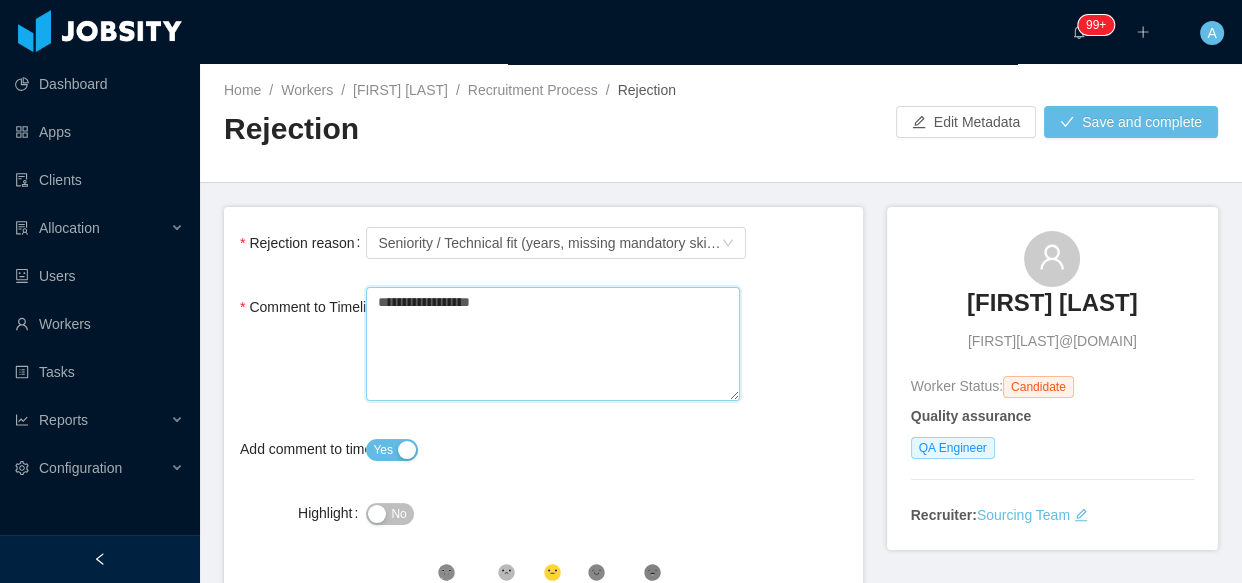 type 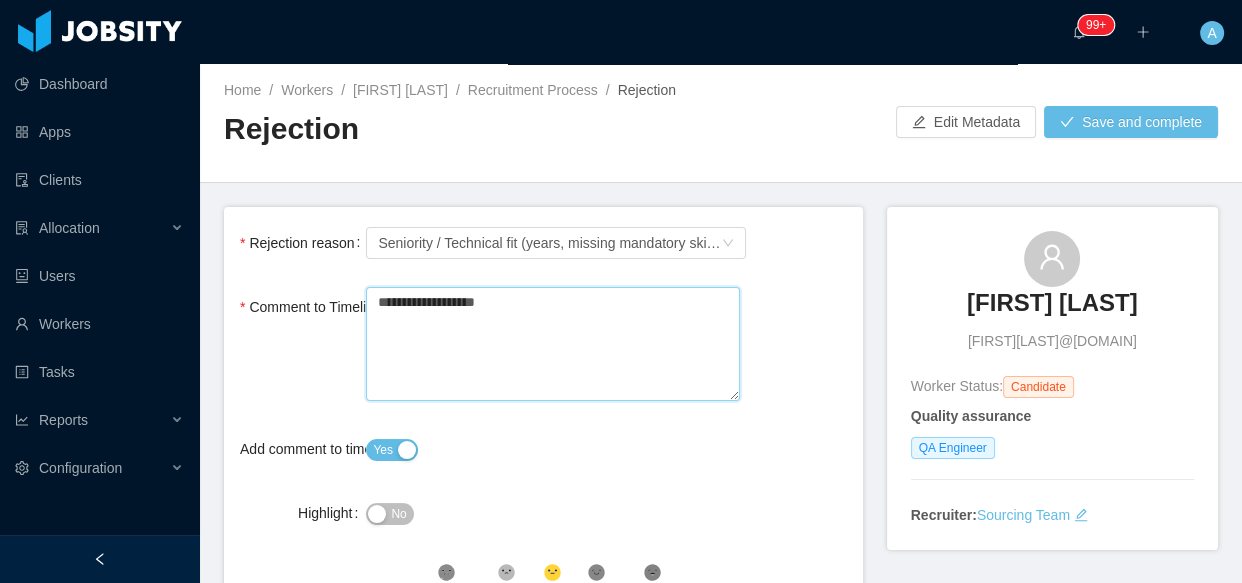 type 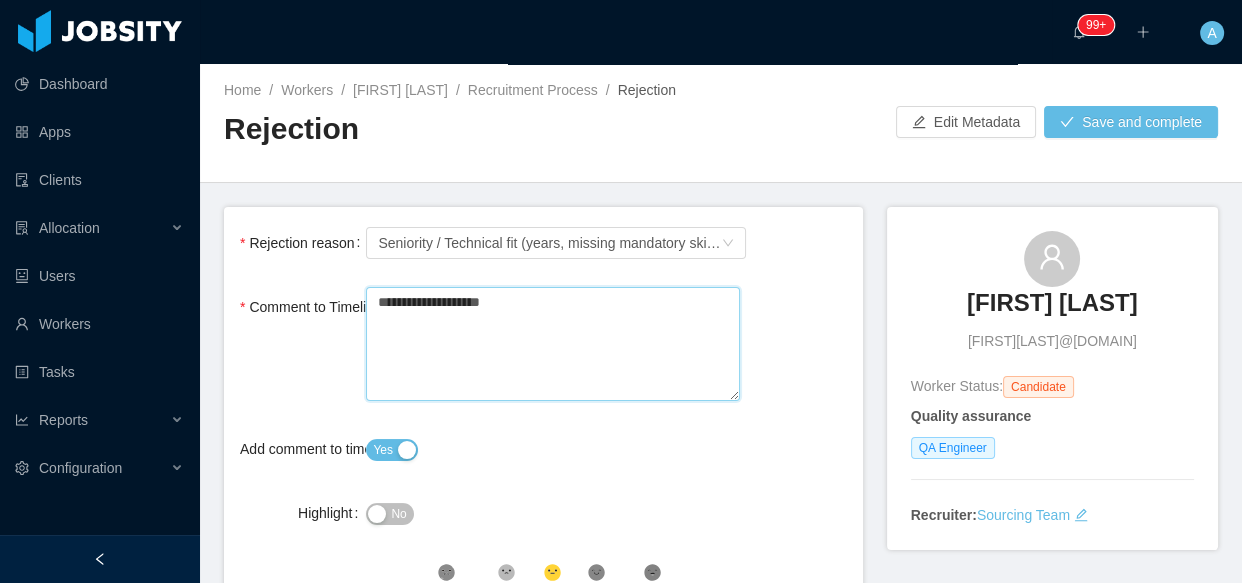 type 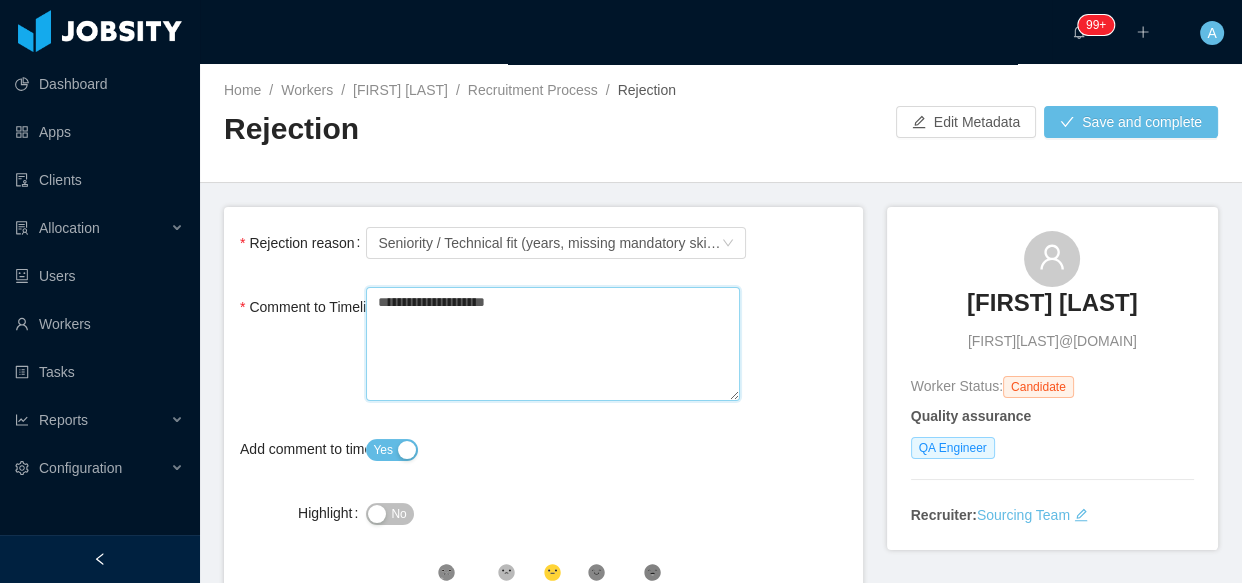 type 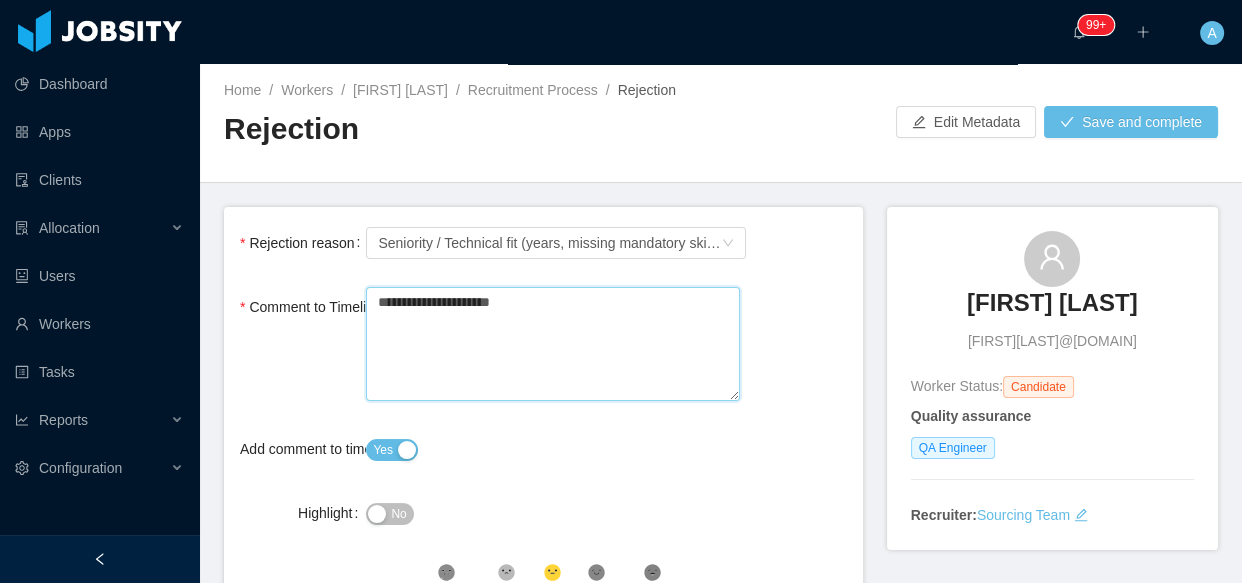 type 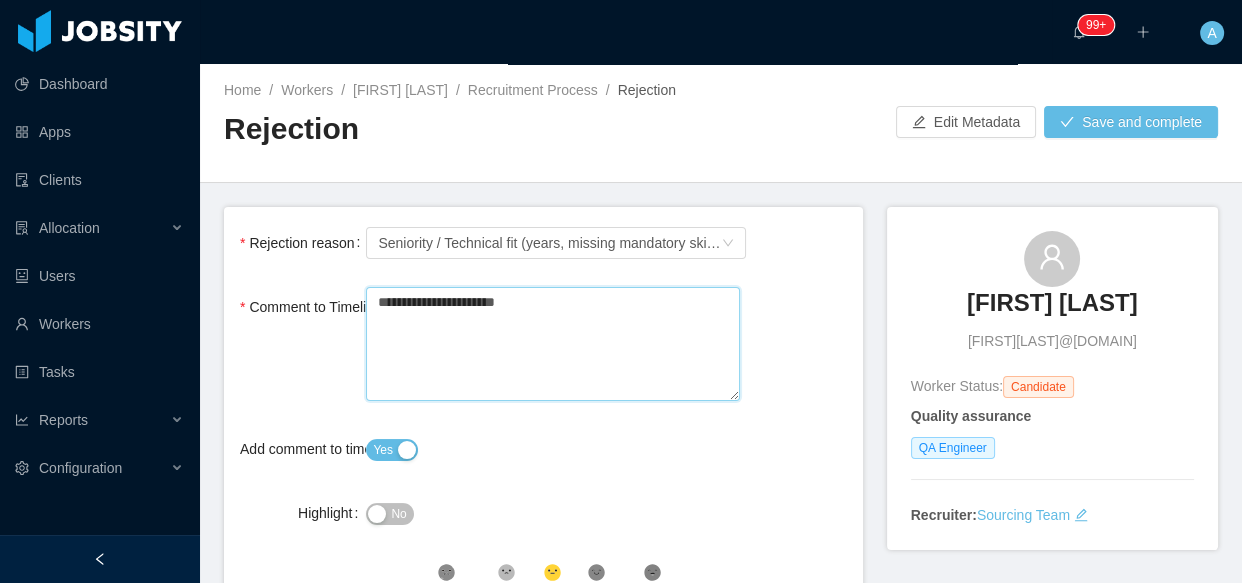 type 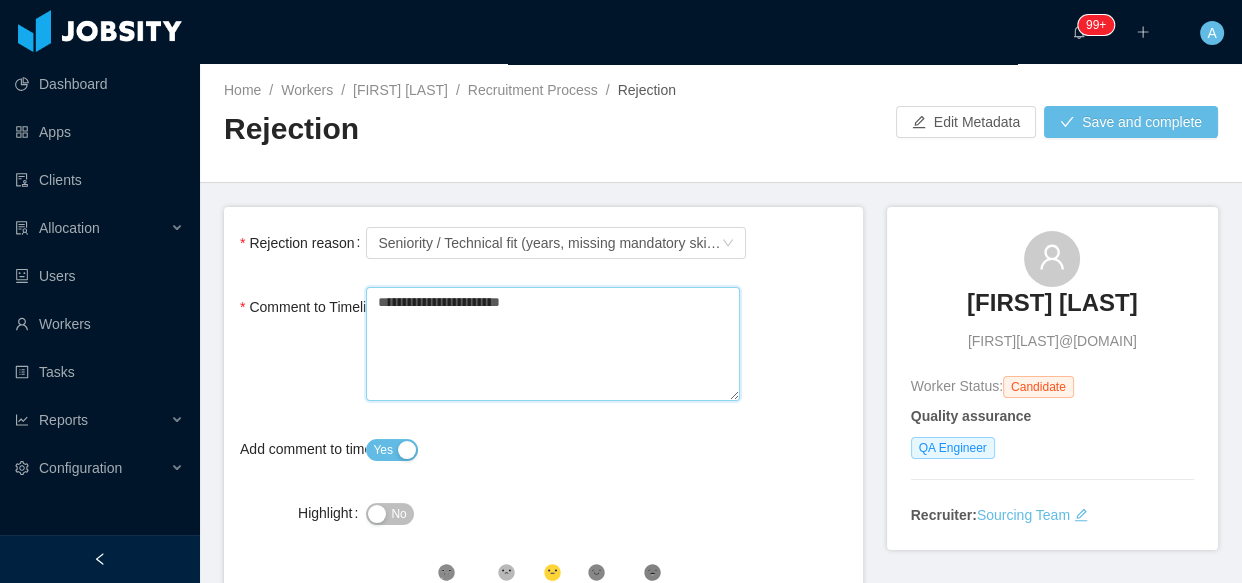 type 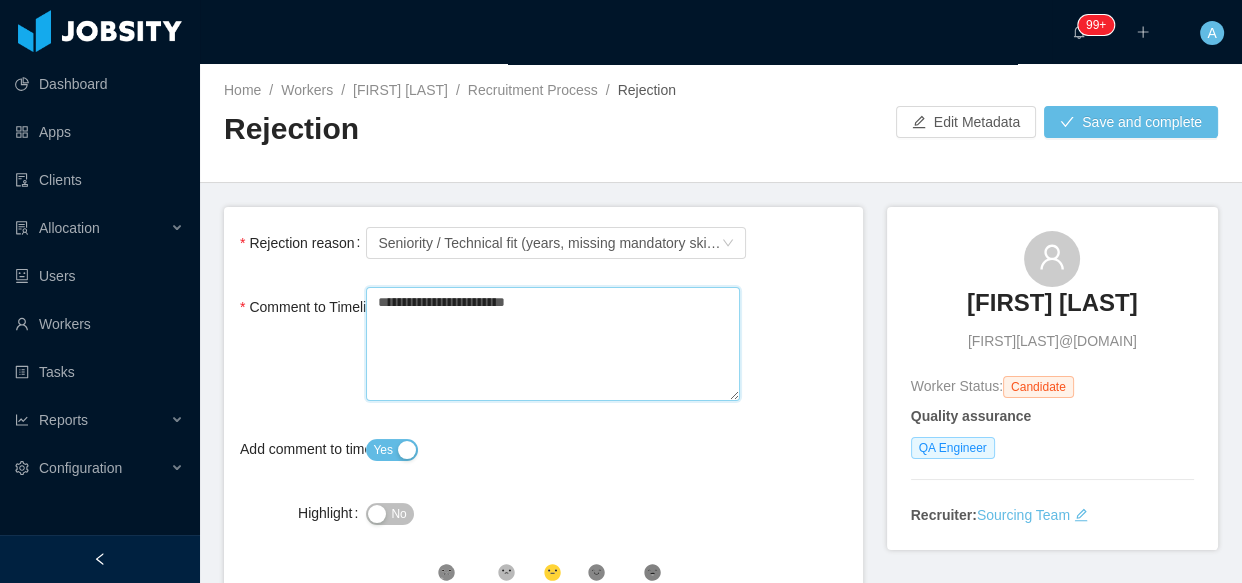 type 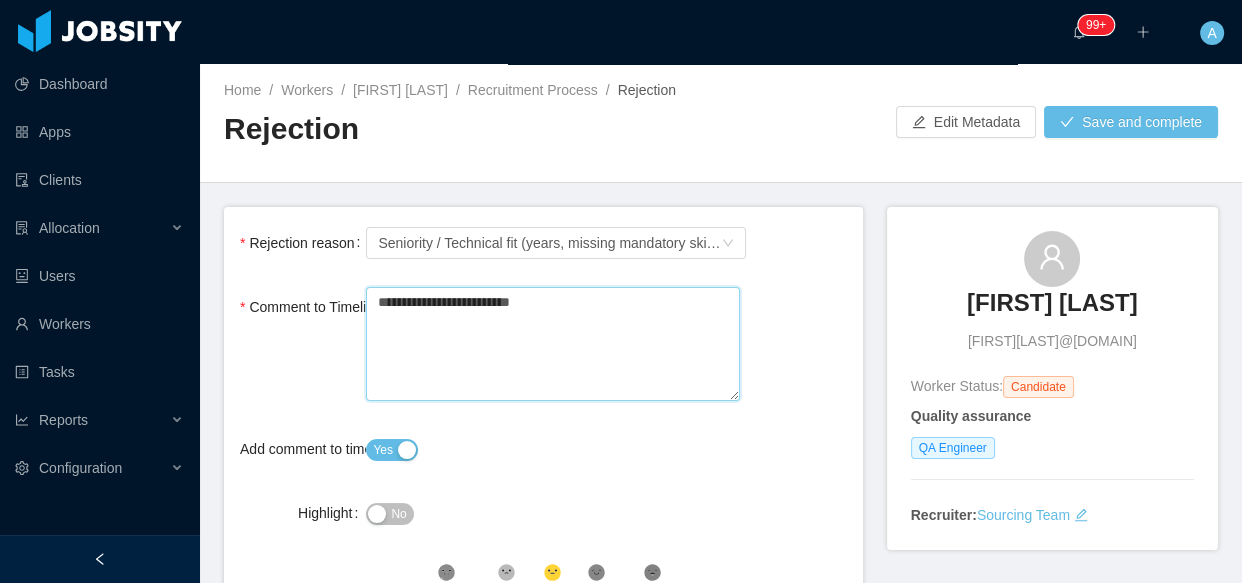type 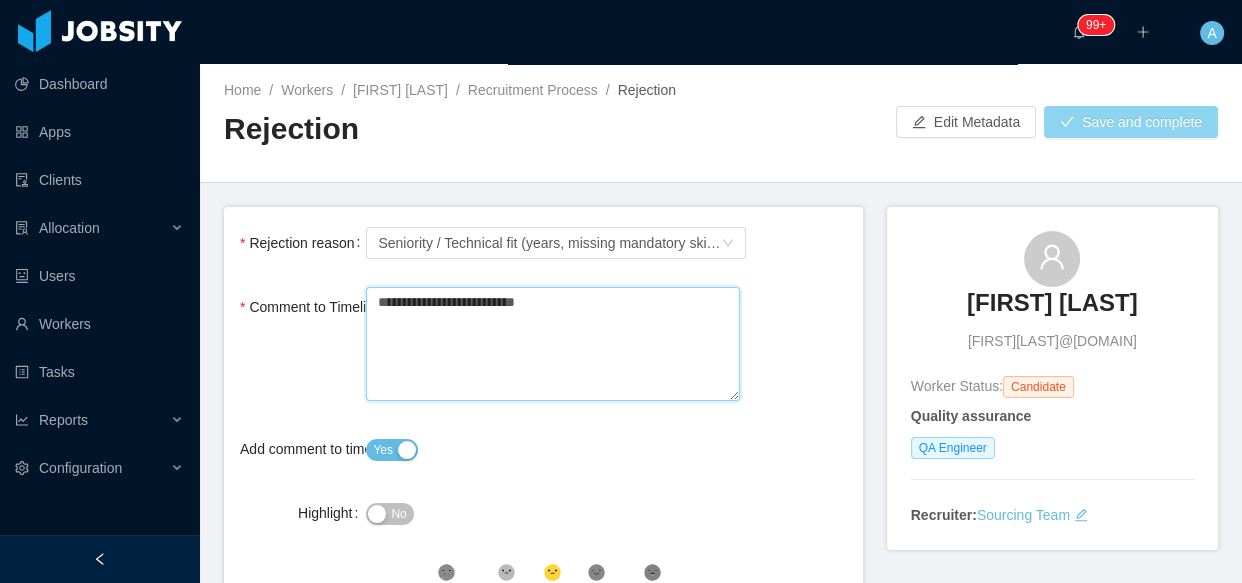 type on "**********" 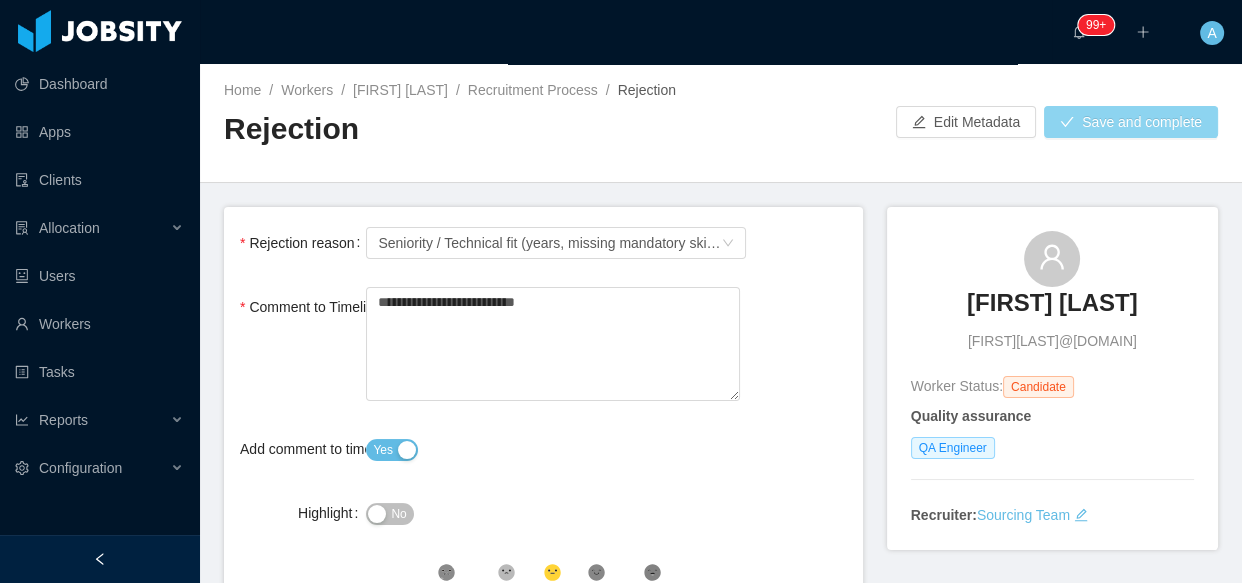 click on "Save and complete" at bounding box center [1131, 122] 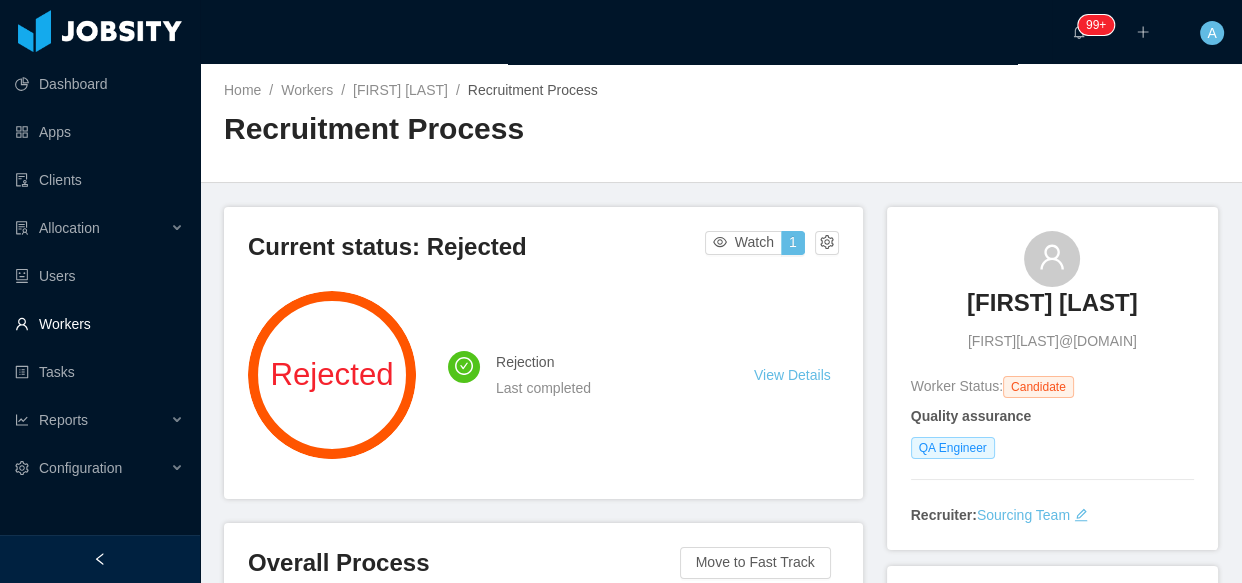 click on "Workers" at bounding box center [99, 324] 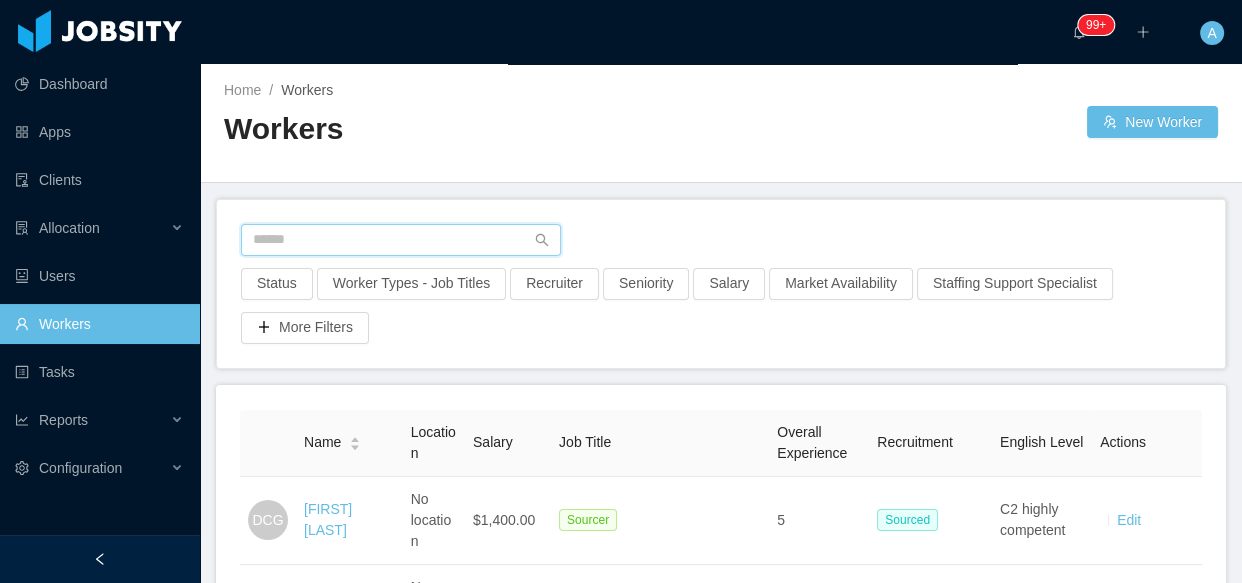 click at bounding box center (401, 240) 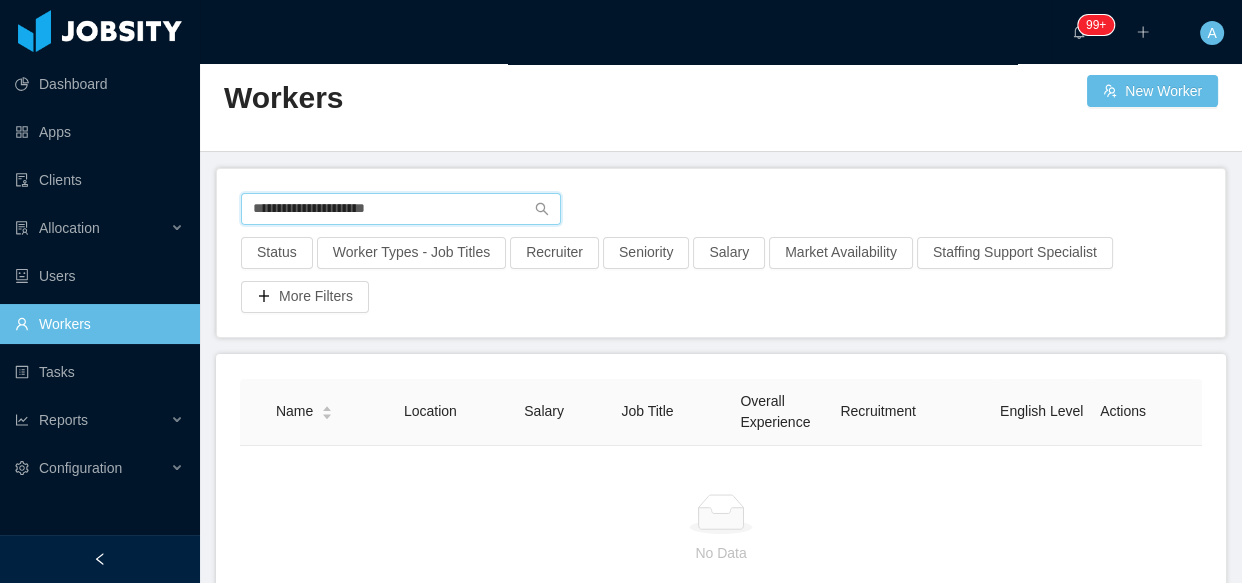 scroll, scrollTop: 0, scrollLeft: 0, axis: both 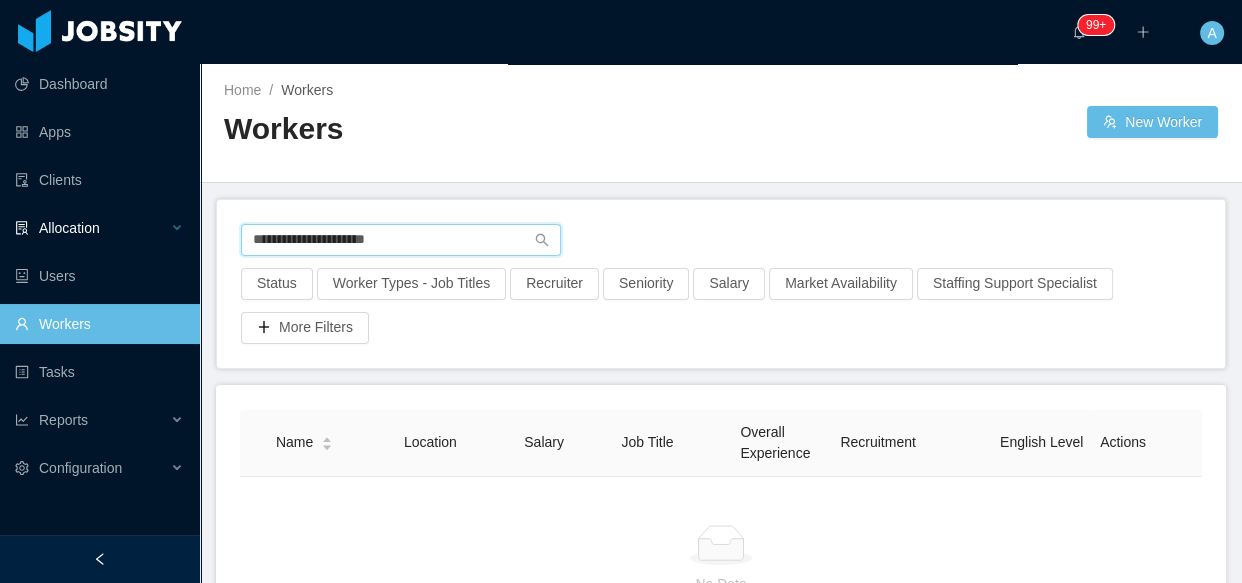 drag, startPoint x: 495, startPoint y: 229, endPoint x: 10, endPoint y: 216, distance: 485.1742 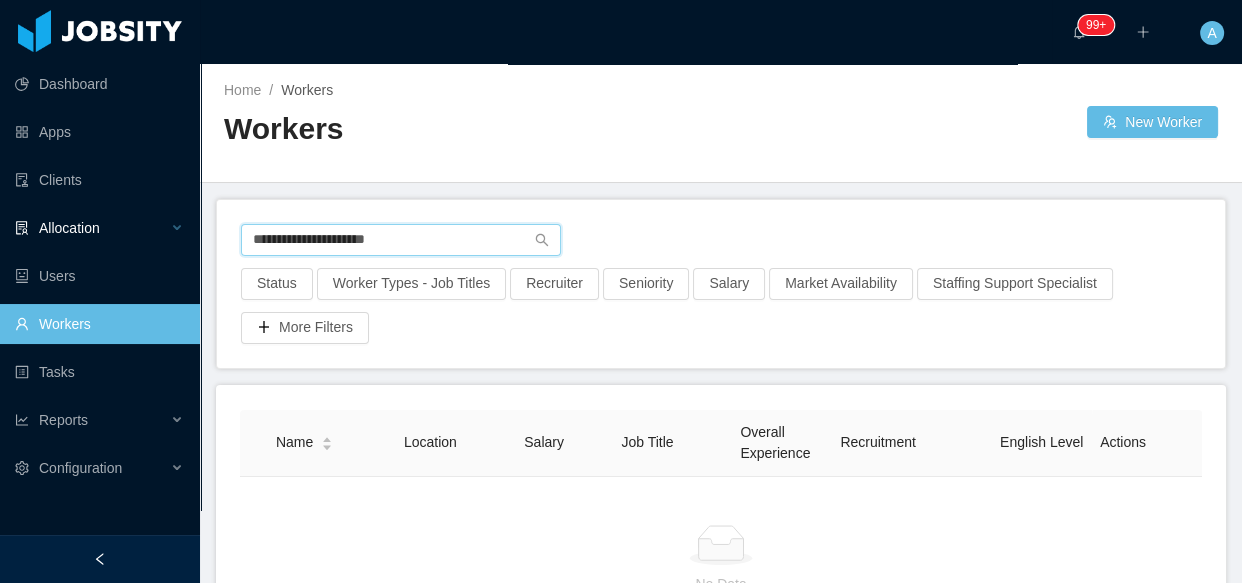 drag, startPoint x: 493, startPoint y: 235, endPoint x: 0, endPoint y: 226, distance: 493.08215 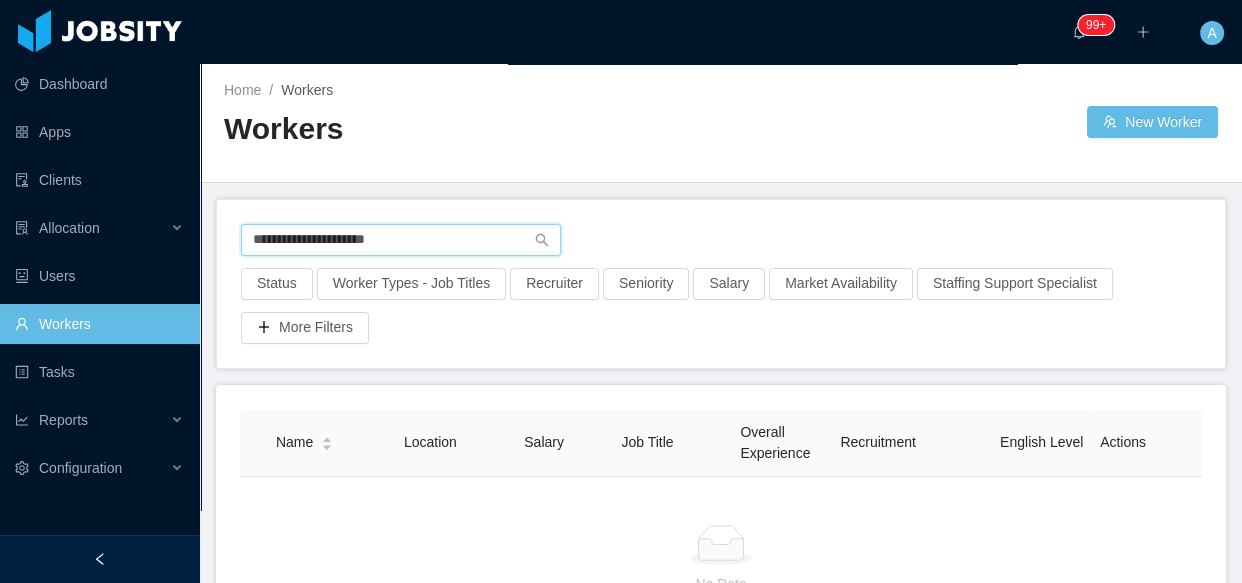 paste on "**********" 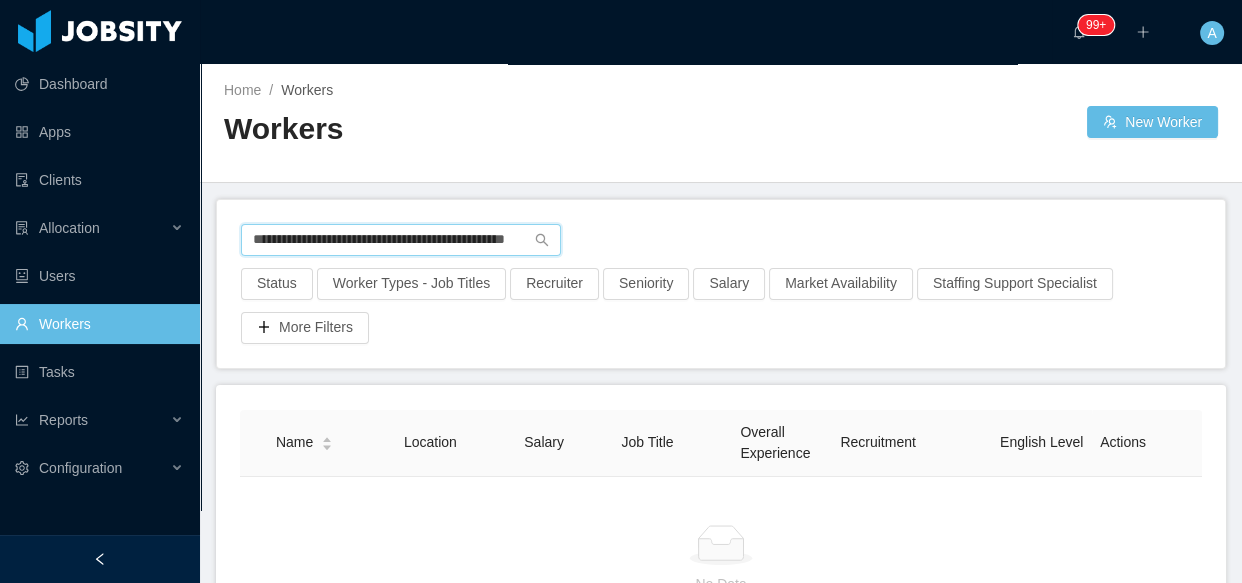 scroll, scrollTop: 0, scrollLeft: 60, axis: horizontal 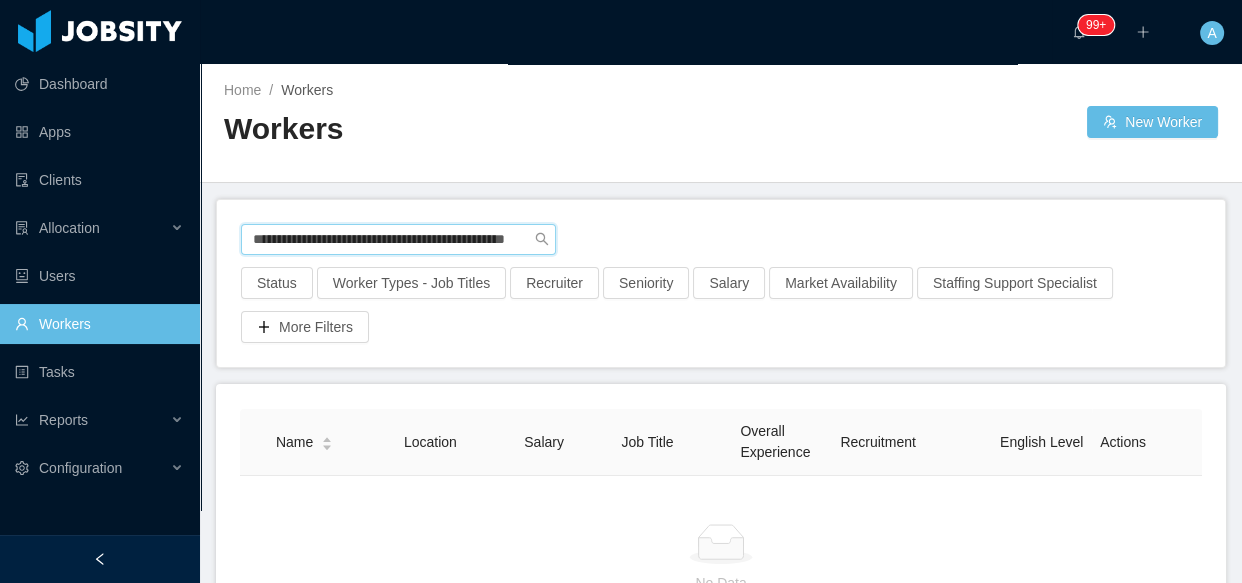 type on "**********" 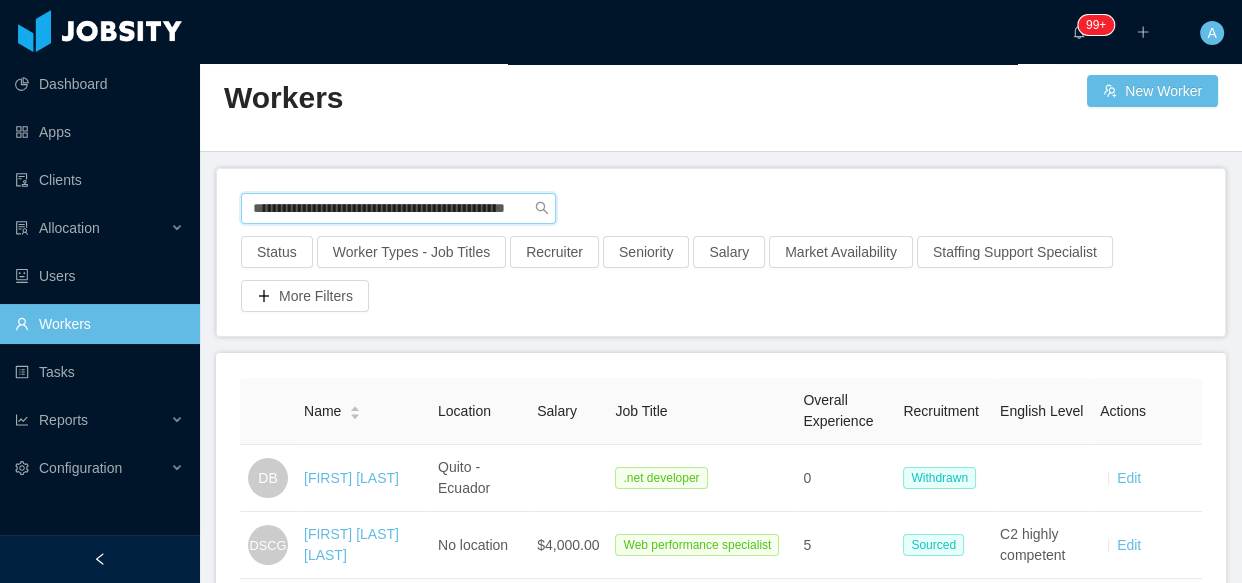 scroll, scrollTop: 0, scrollLeft: 0, axis: both 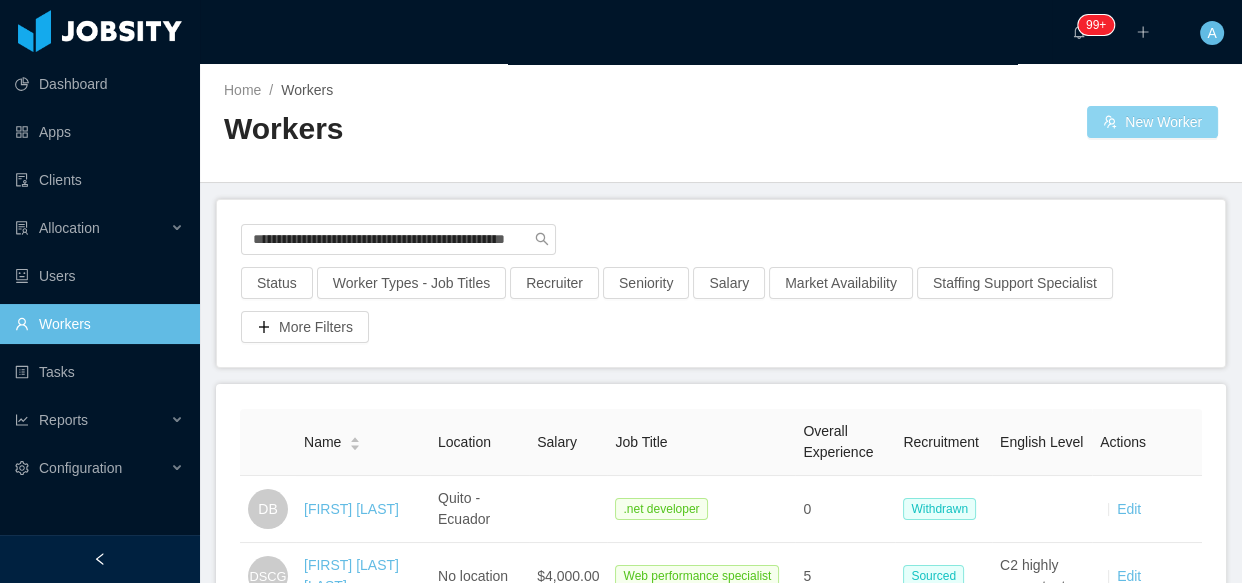 click on "New Worker" at bounding box center (1152, 122) 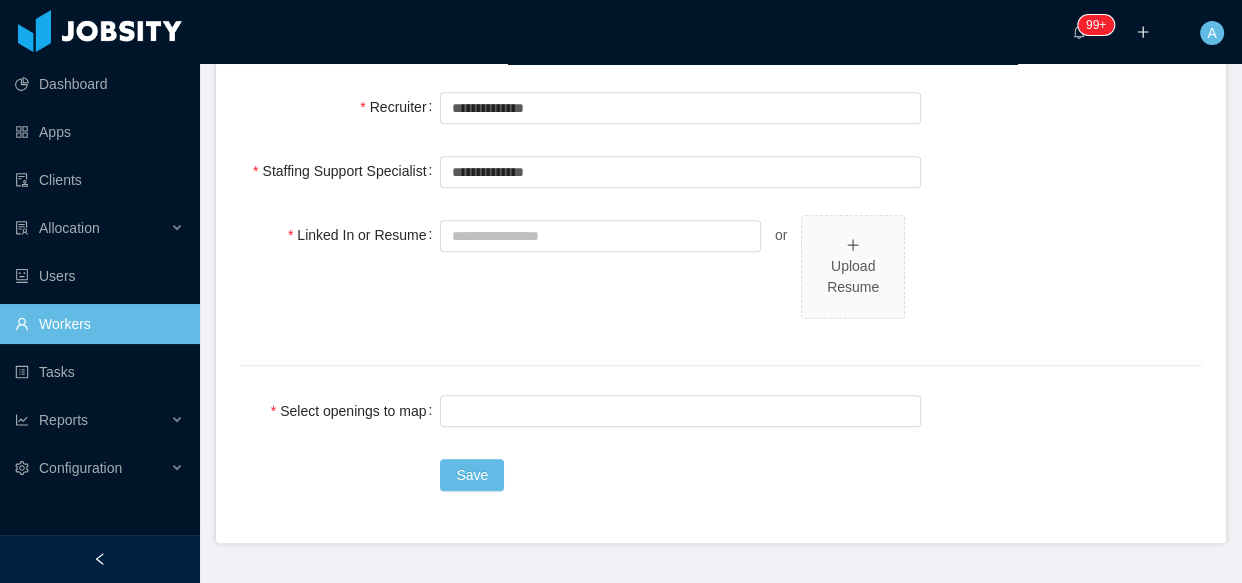 scroll, scrollTop: 909, scrollLeft: 0, axis: vertical 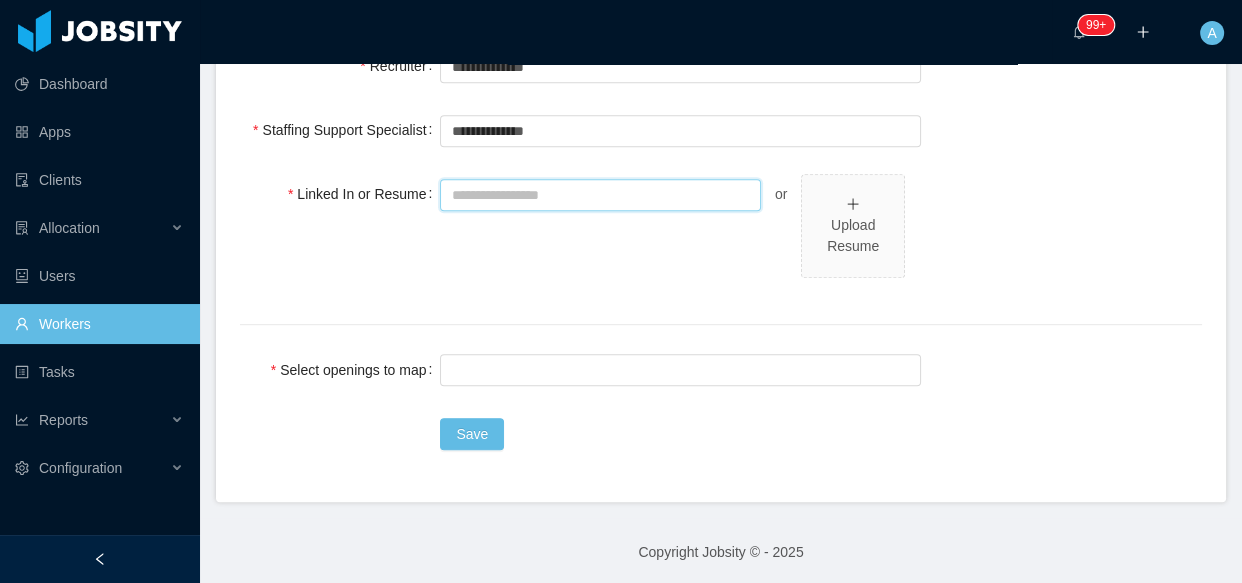 click on "Linked In or Resume" at bounding box center [600, 195] 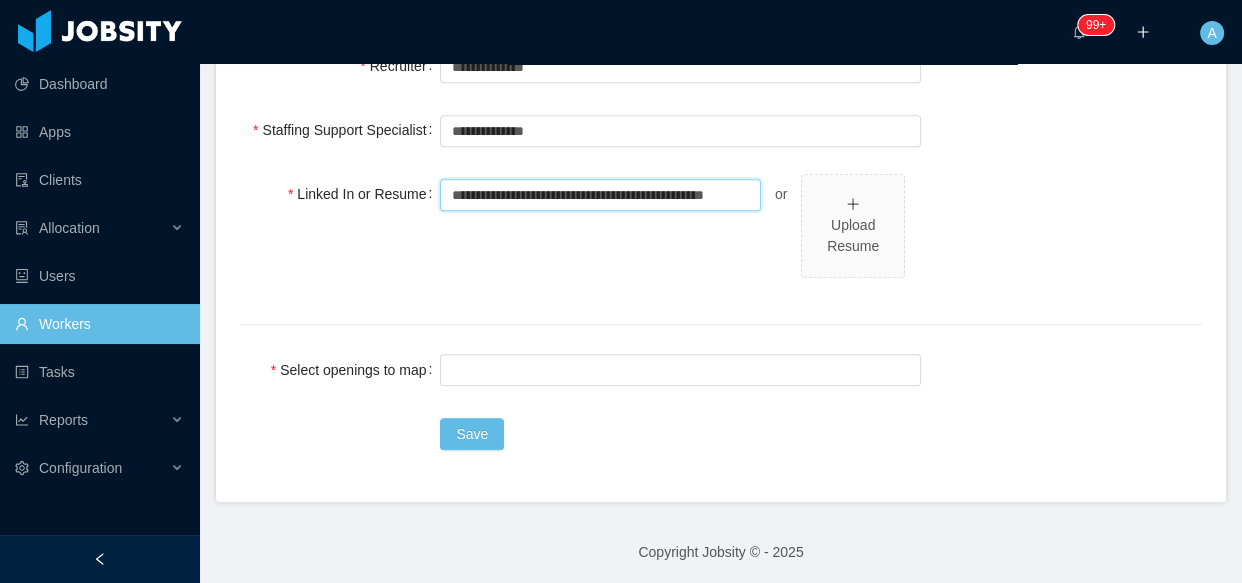 scroll, scrollTop: 0, scrollLeft: 41, axis: horizontal 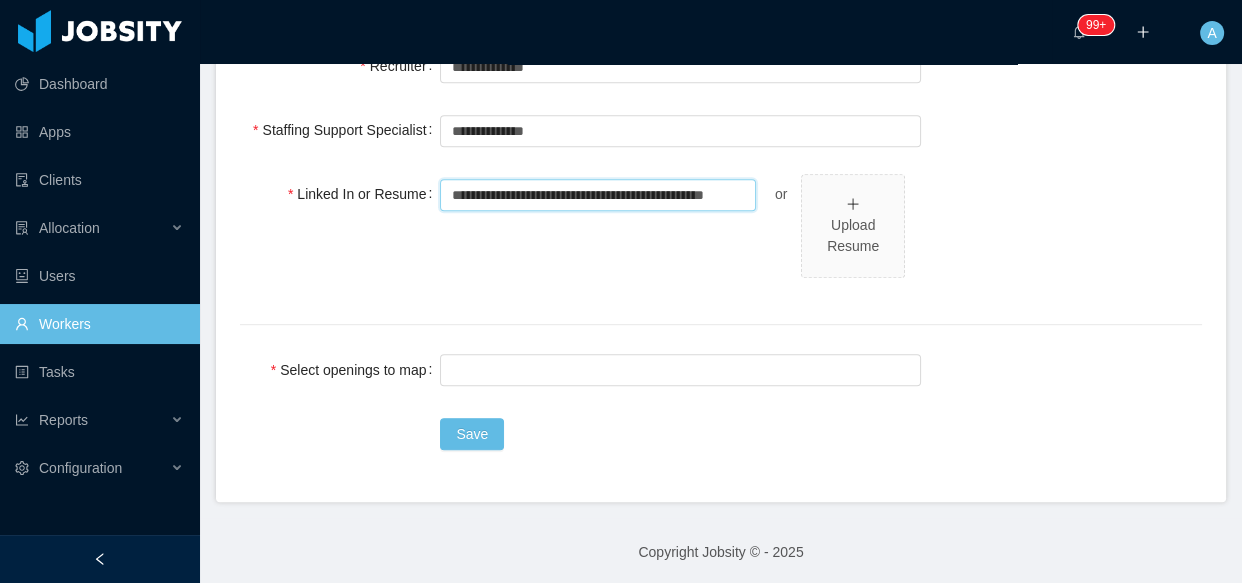 type on "**********" 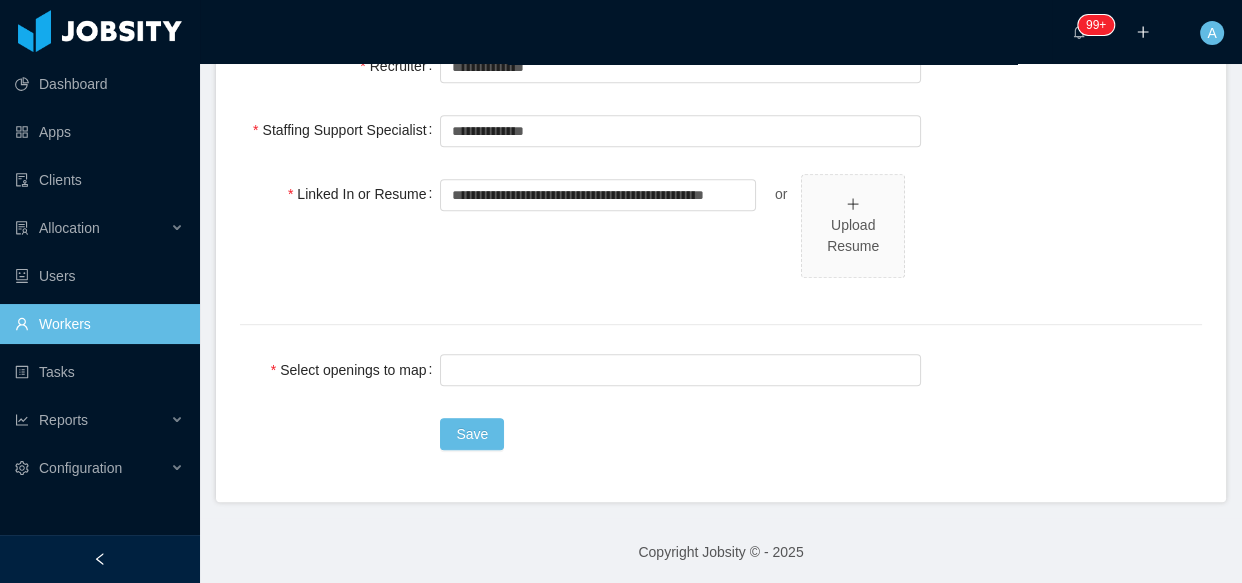 click on "**********" at bounding box center [721, 237] 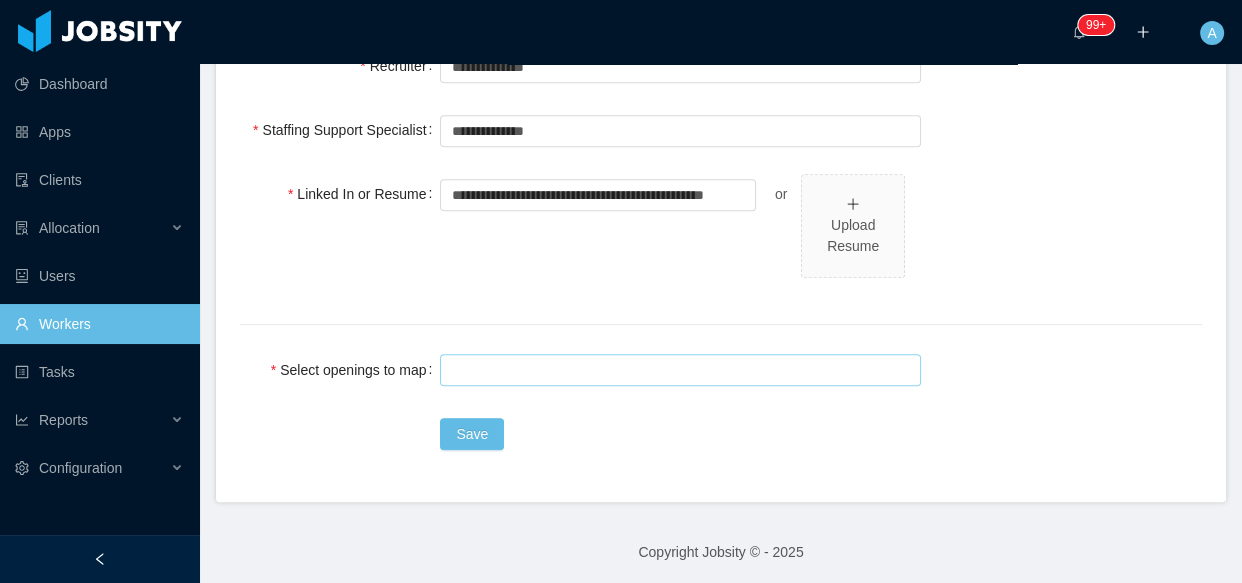 click at bounding box center [677, 370] 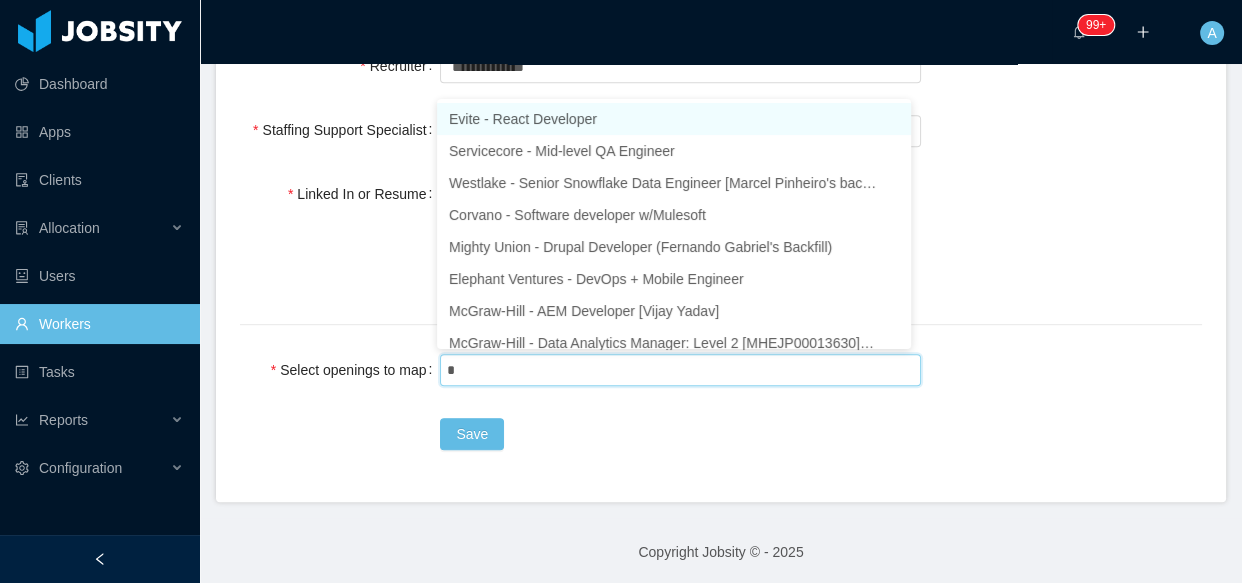 type on "**" 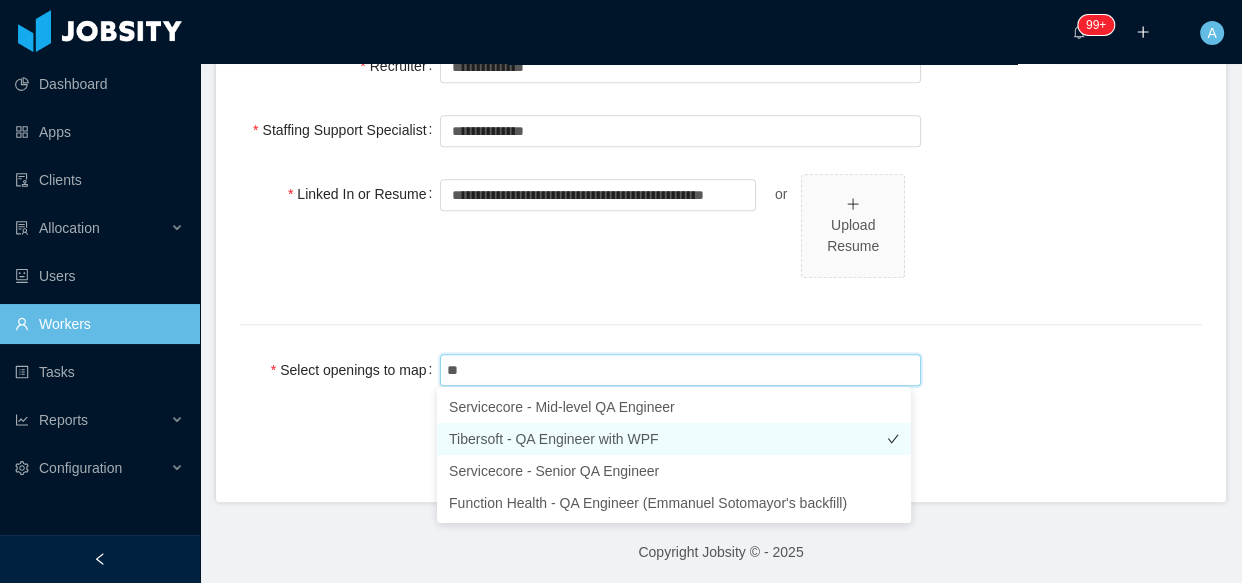 click on "Tibersoft - QA Engineer with WPF" at bounding box center (674, 439) 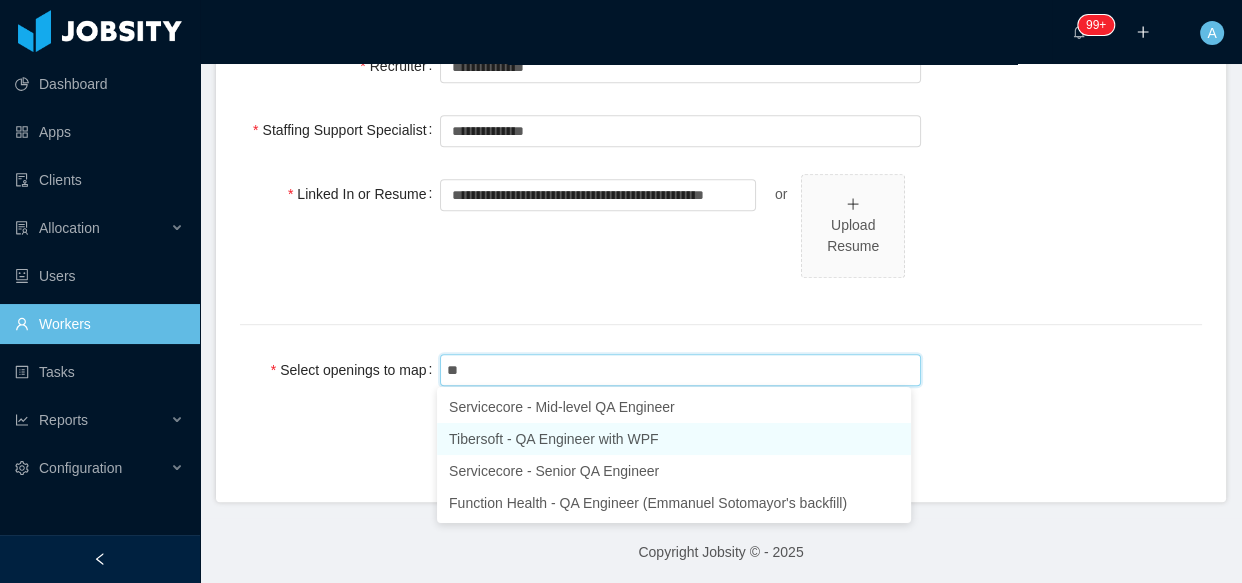 type 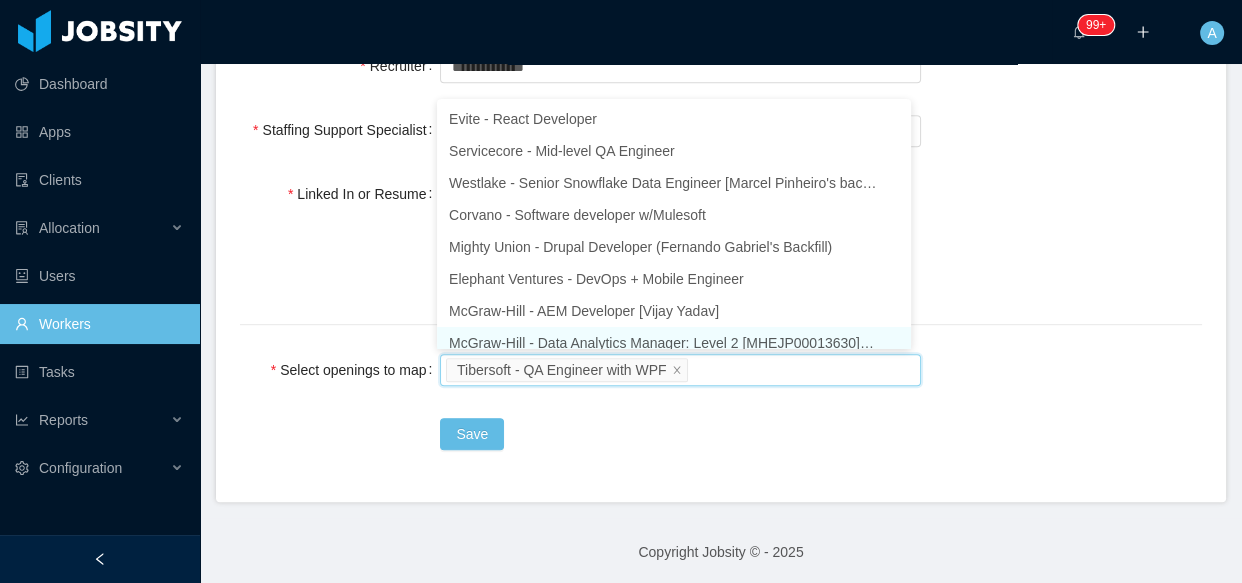scroll, scrollTop: 10, scrollLeft: 0, axis: vertical 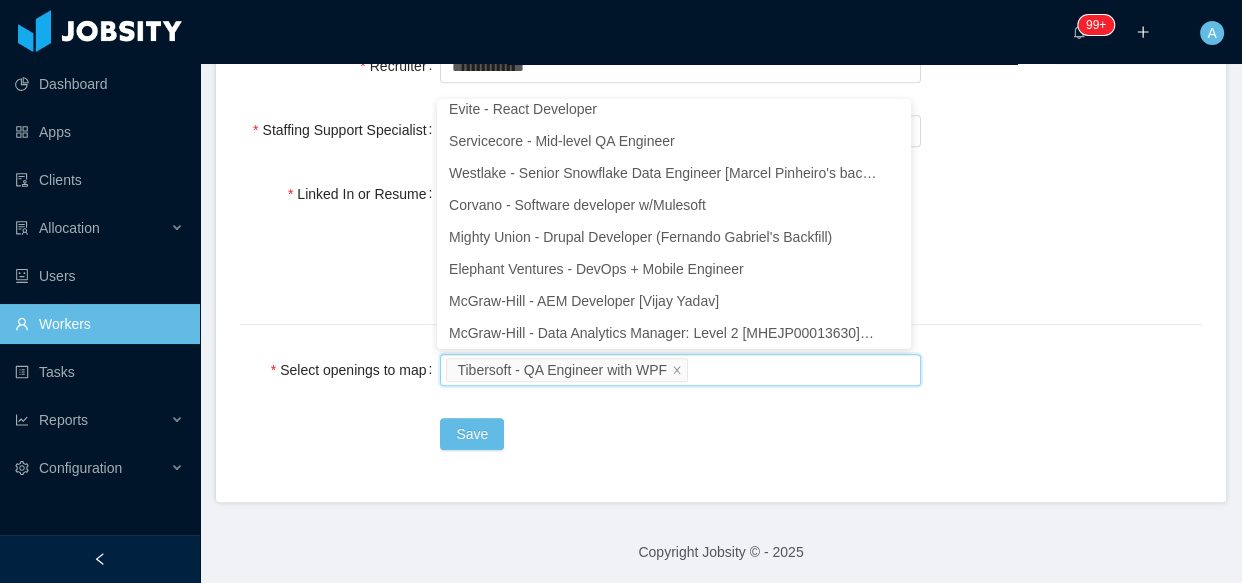 click on "**********" at bounding box center (721, 237) 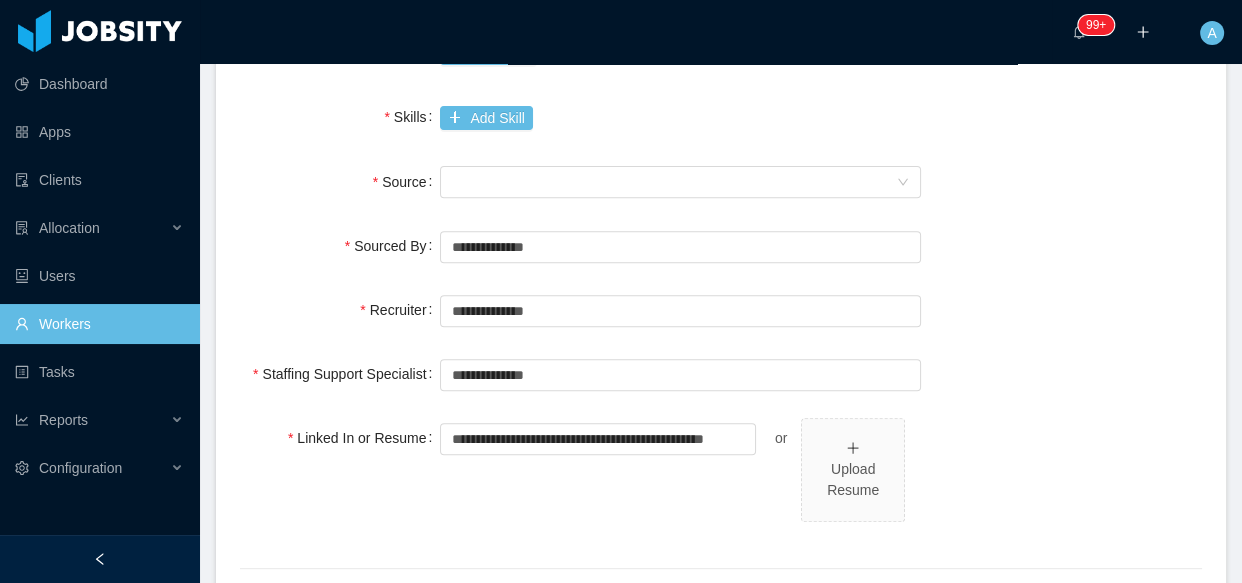 scroll, scrollTop: 636, scrollLeft: 0, axis: vertical 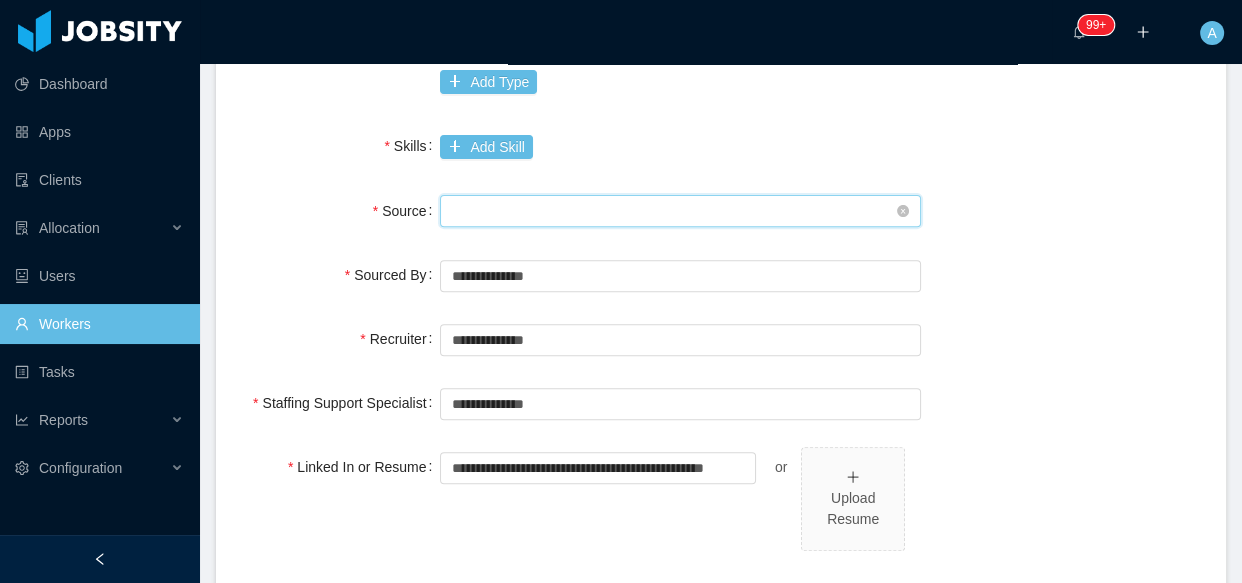 click on "Seniority" at bounding box center (674, 211) 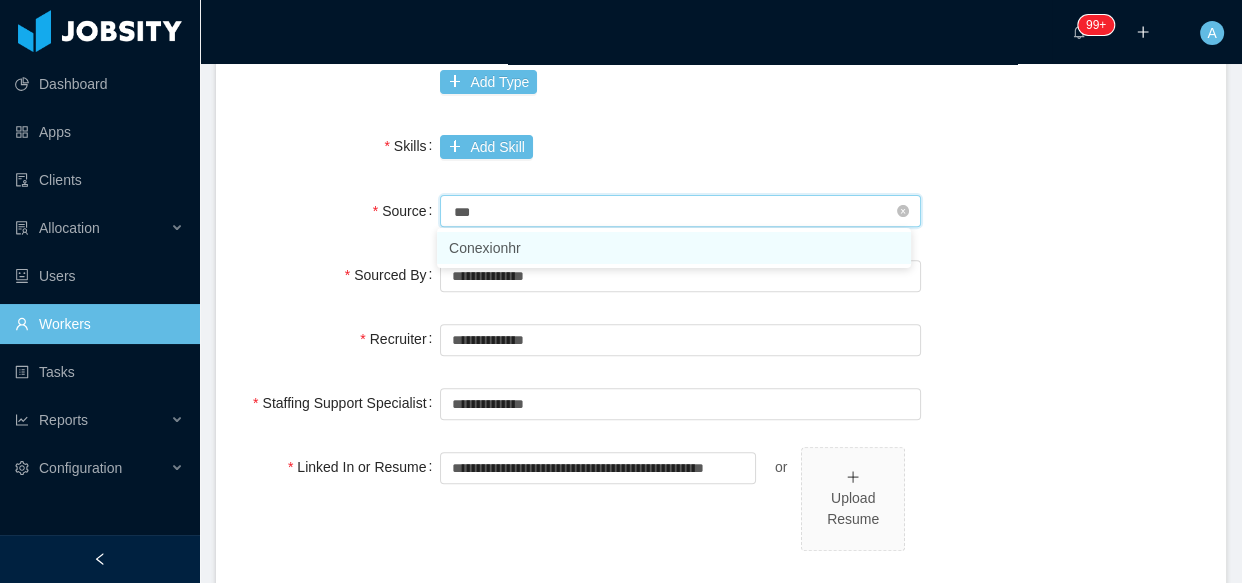 type on "****" 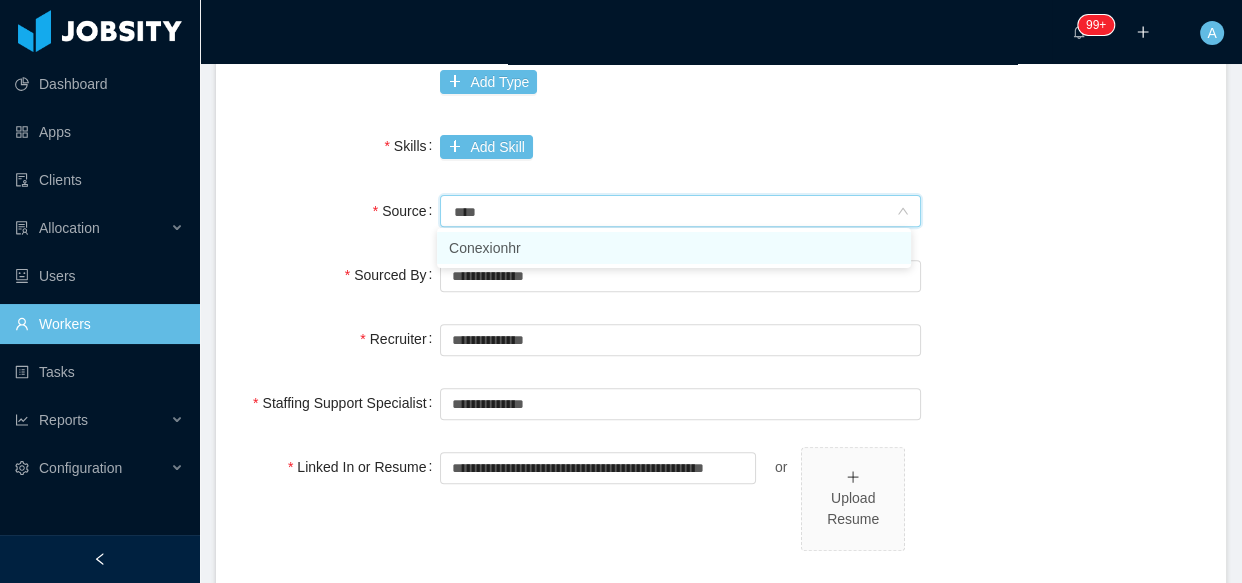 drag, startPoint x: 507, startPoint y: 242, endPoint x: 380, endPoint y: 194, distance: 135.76819 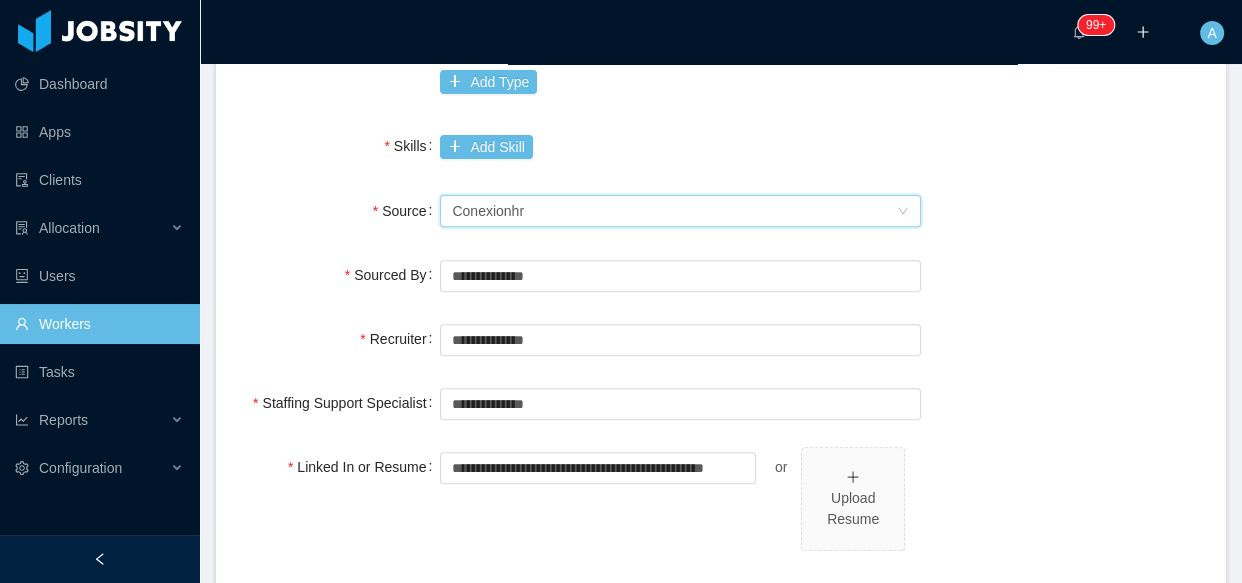 click on "Source" at bounding box center [340, 211] 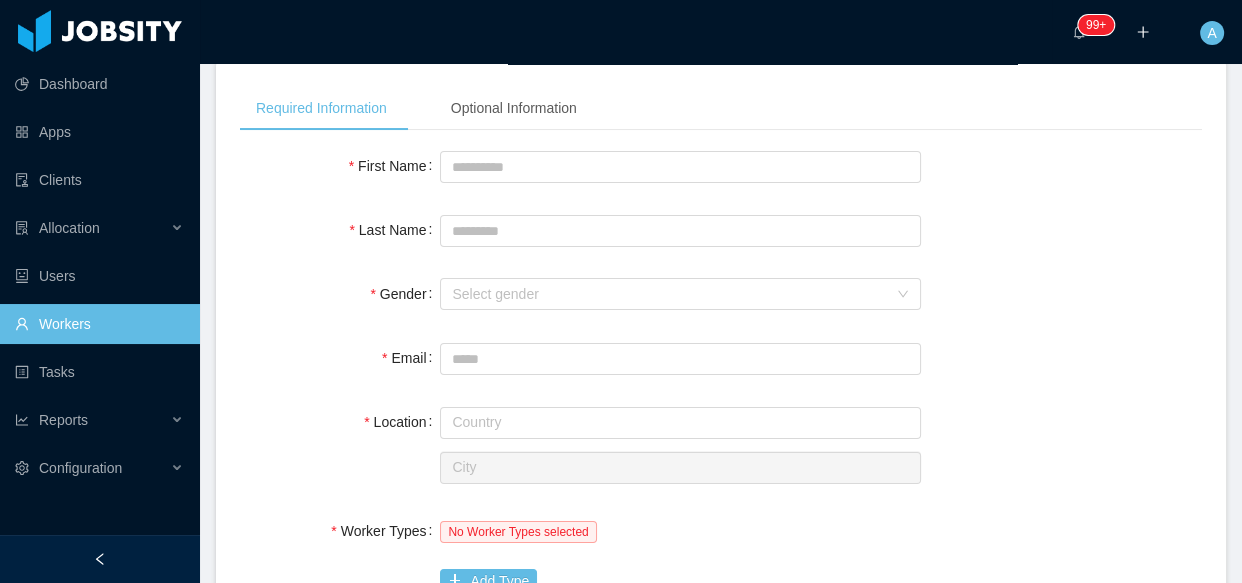 scroll, scrollTop: 0, scrollLeft: 0, axis: both 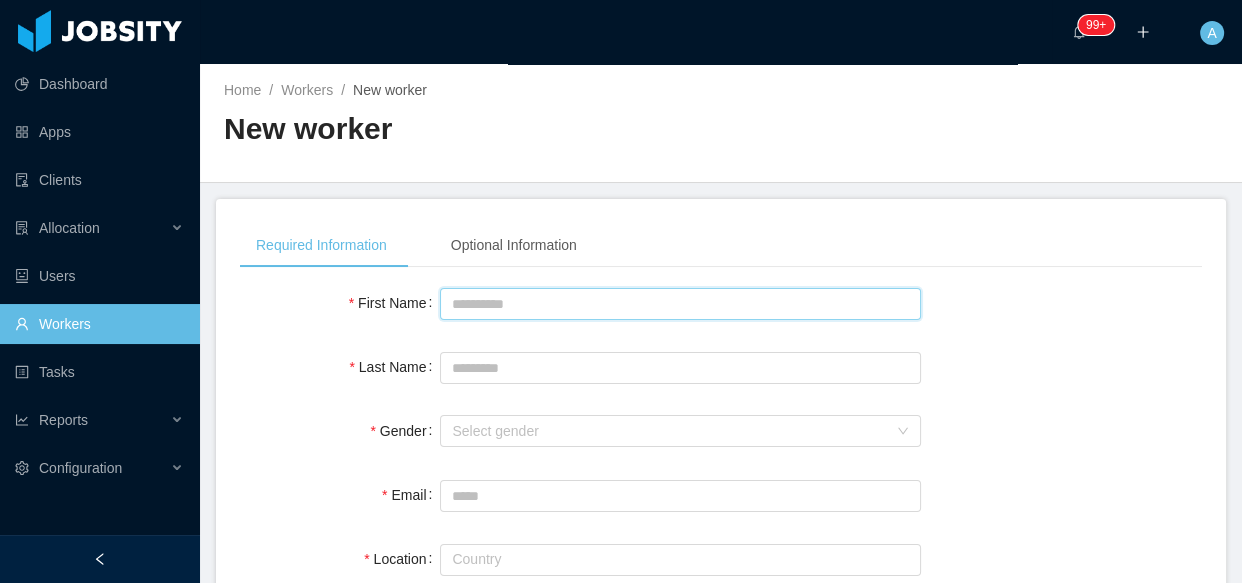 click on "First Name" at bounding box center [680, 304] 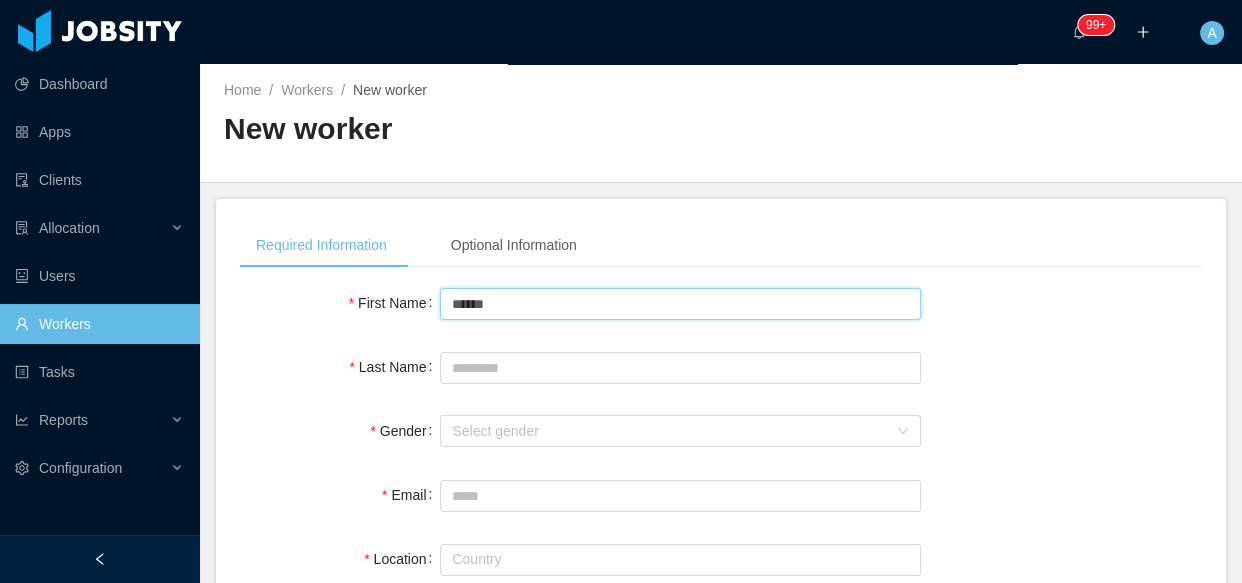 type on "******" 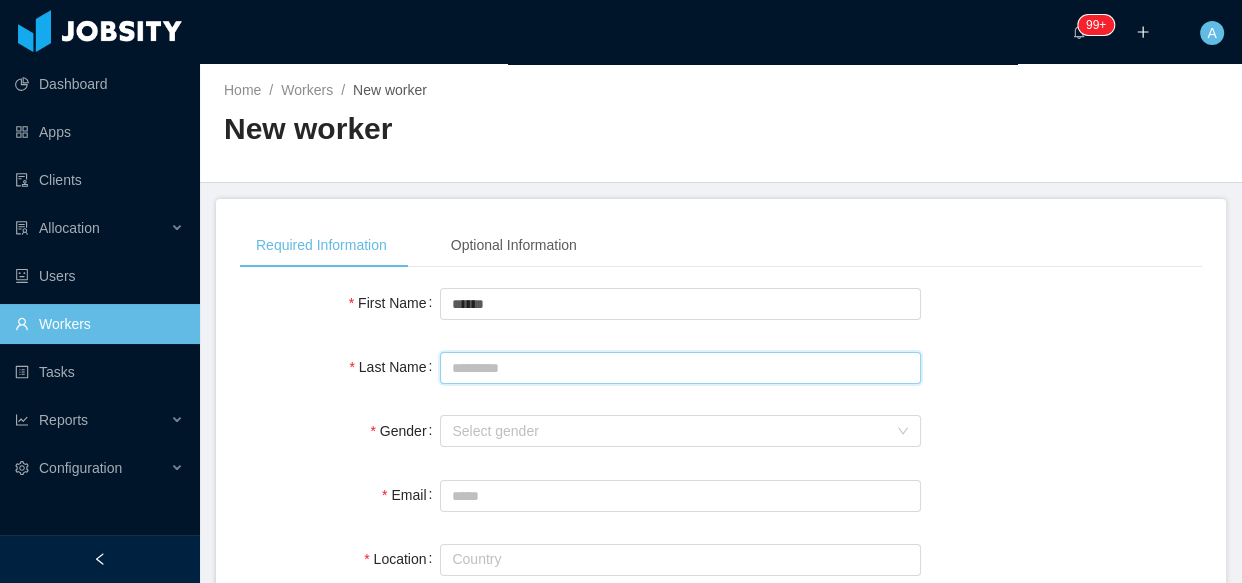 click on "Last Name" at bounding box center [680, 368] 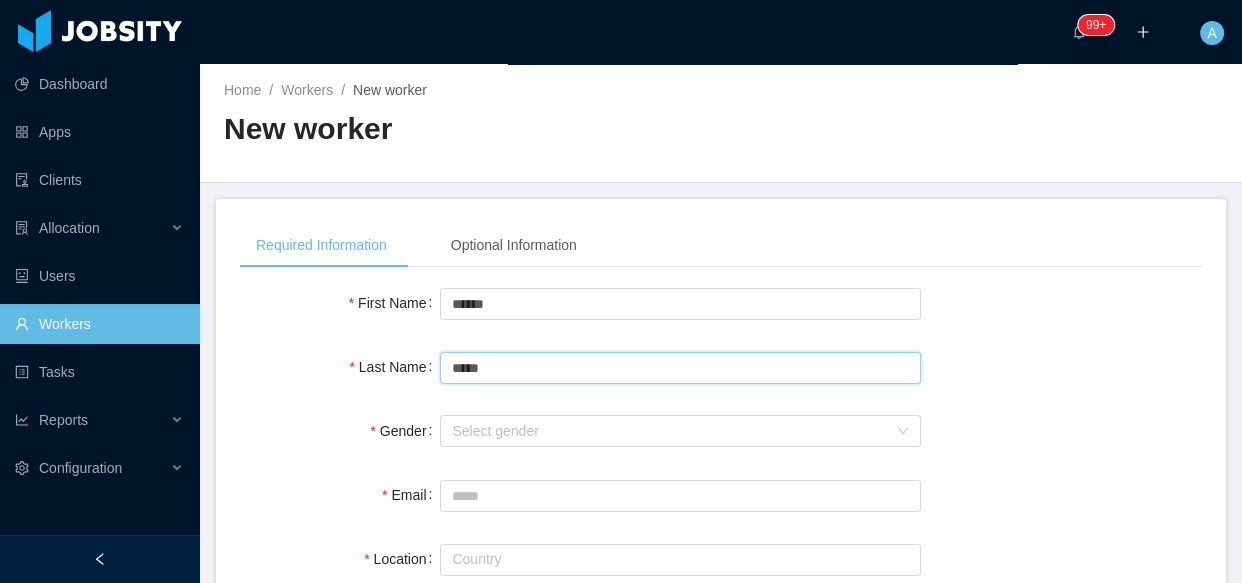 type on "*****" 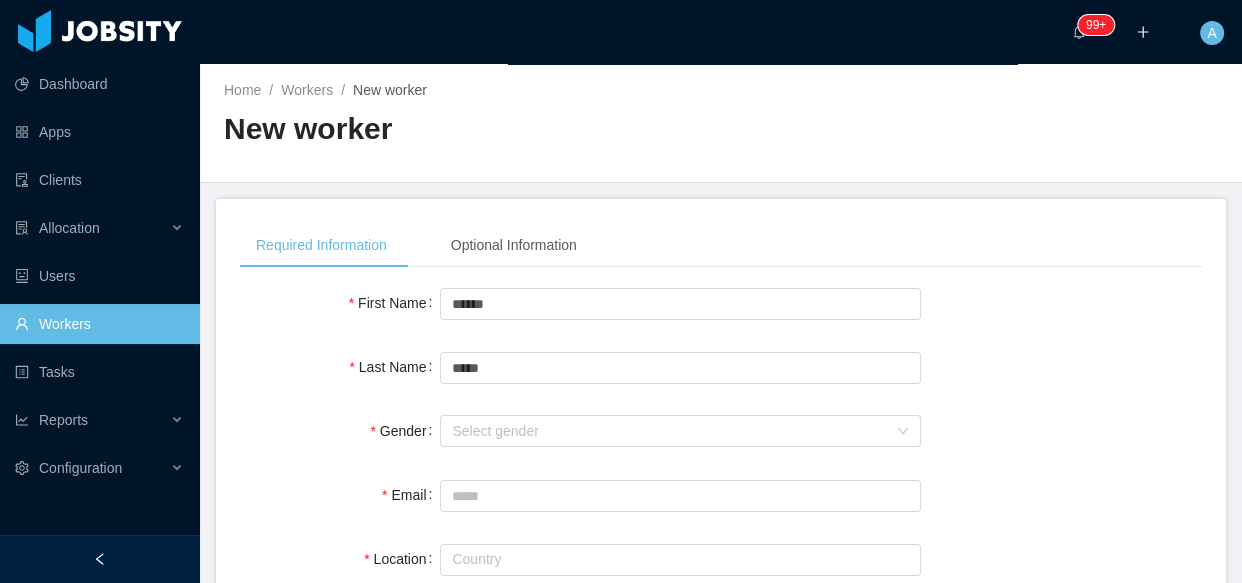 click on "Last Name *****" at bounding box center [721, 367] 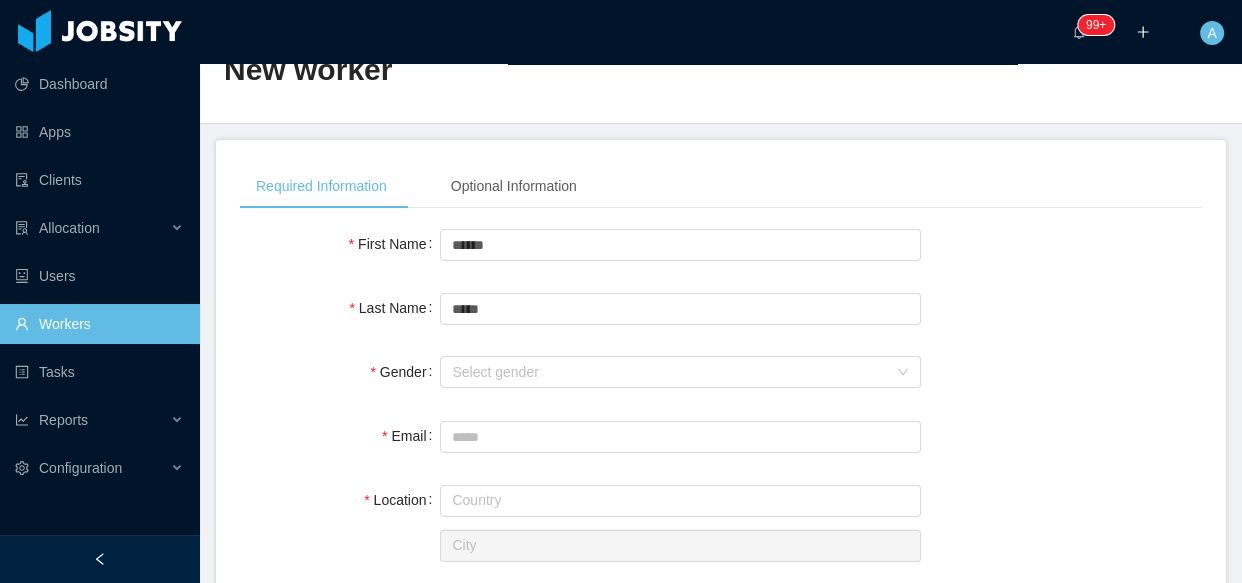 scroll, scrollTop: 90, scrollLeft: 0, axis: vertical 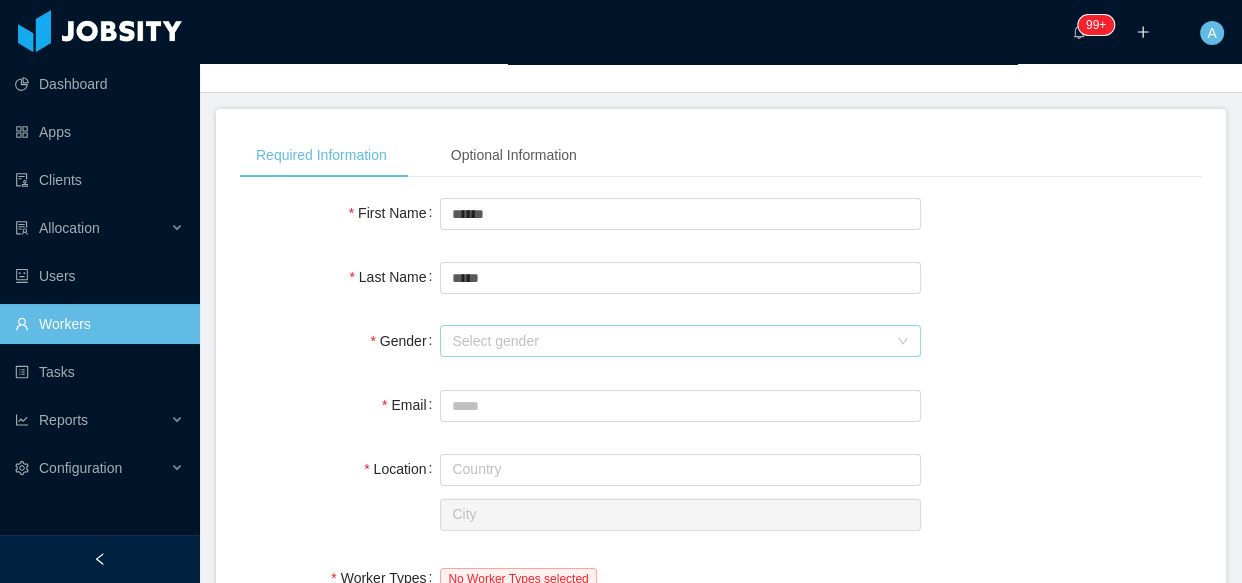 click on "Select gender" at bounding box center (669, 341) 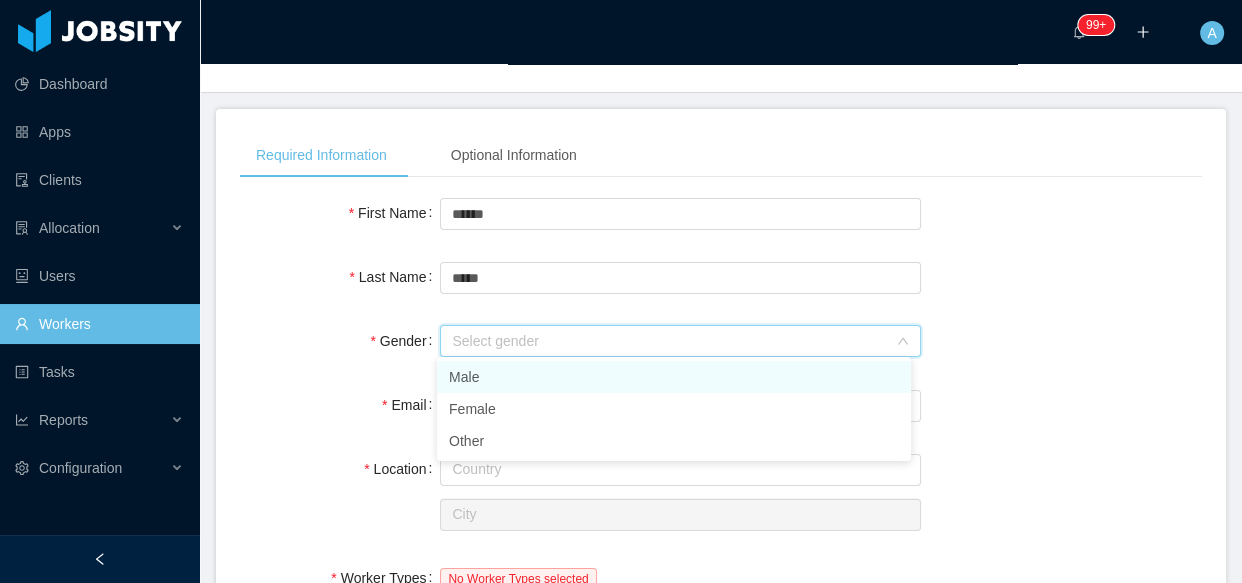 click on "Male" at bounding box center [674, 377] 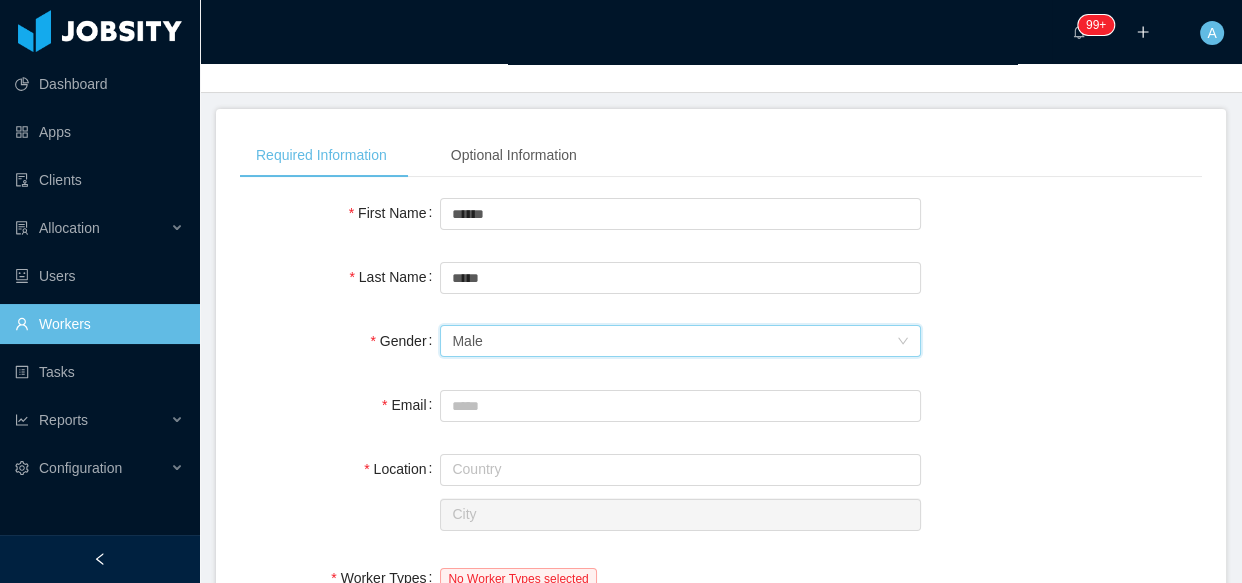 drag, startPoint x: 989, startPoint y: 455, endPoint x: 999, endPoint y: 452, distance: 10.440307 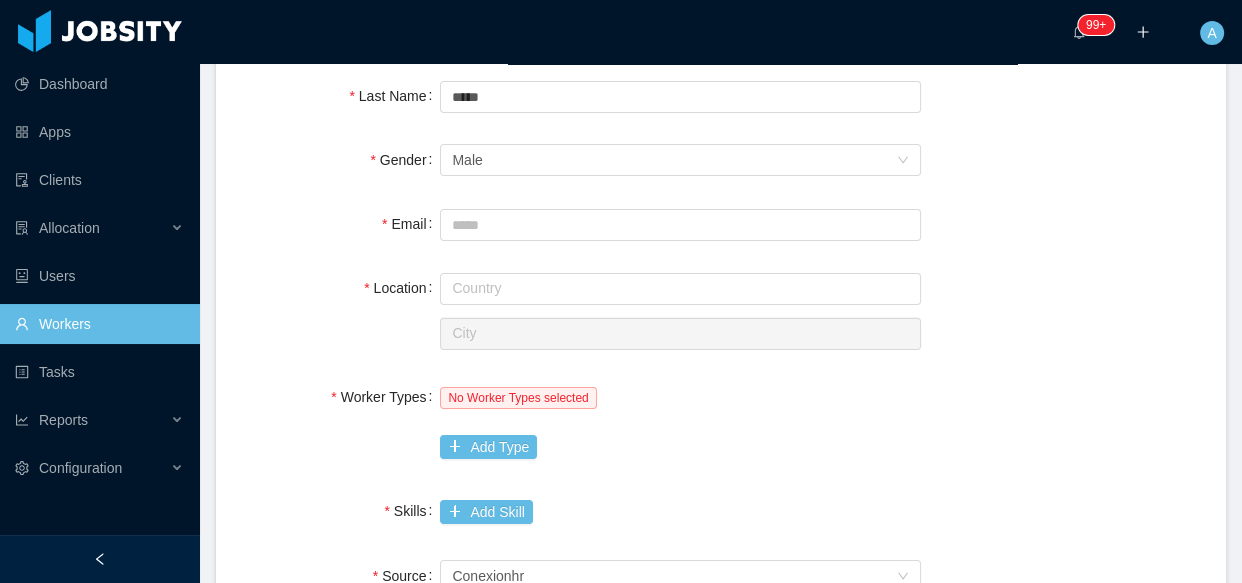 scroll, scrollTop: 272, scrollLeft: 0, axis: vertical 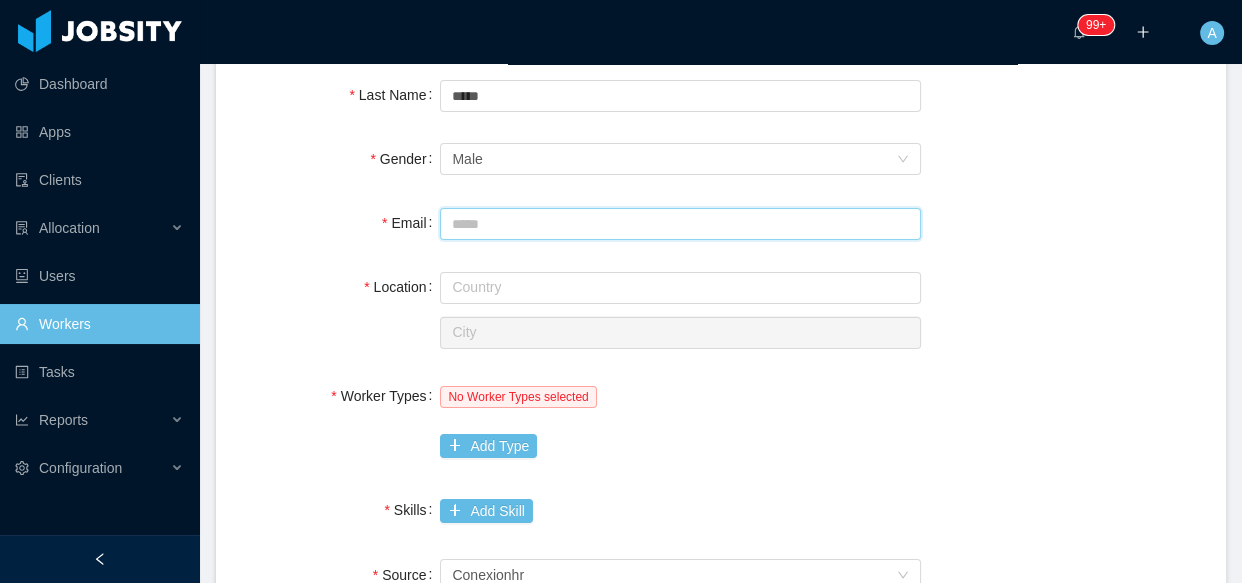 click on "Email" at bounding box center (680, 224) 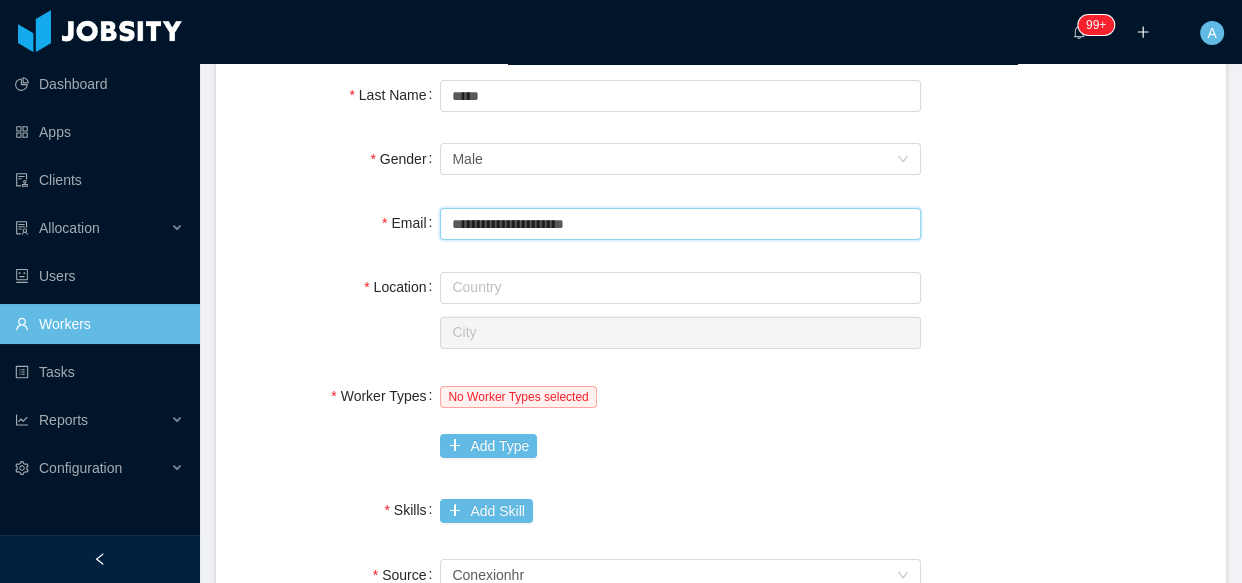 type on "**********" 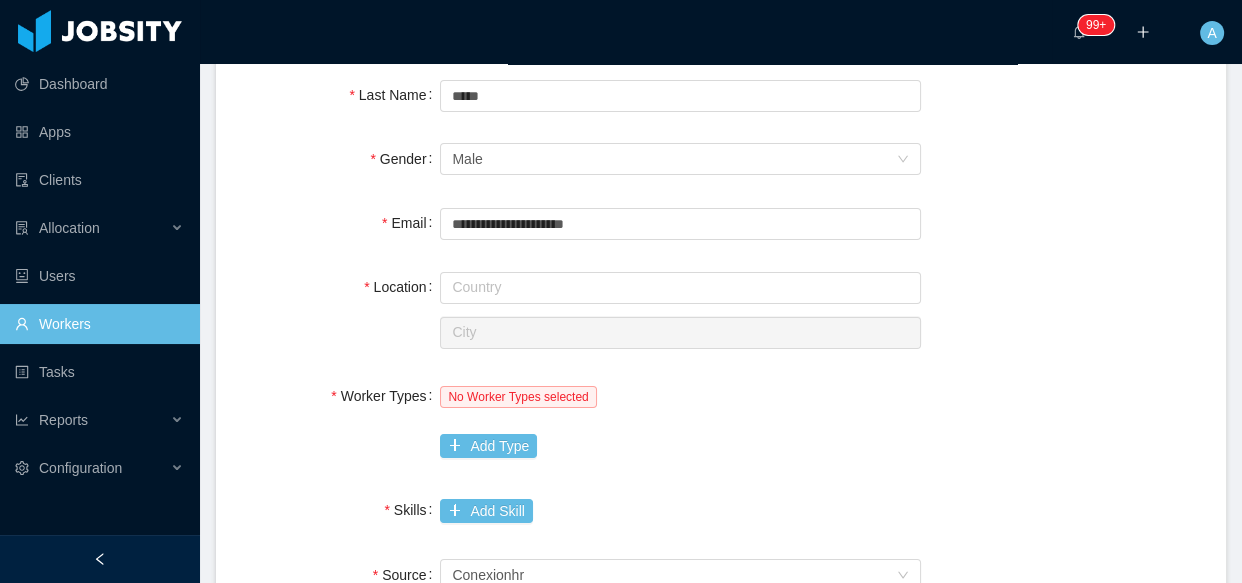 click on "**********" at bounding box center (721, 531) 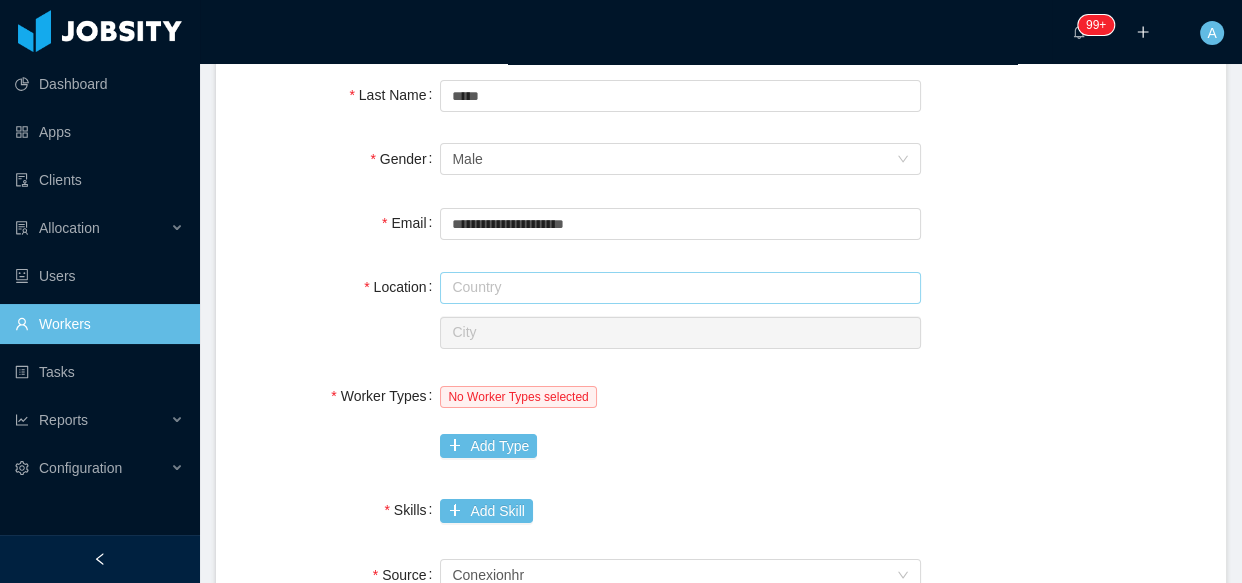 click at bounding box center [680, 288] 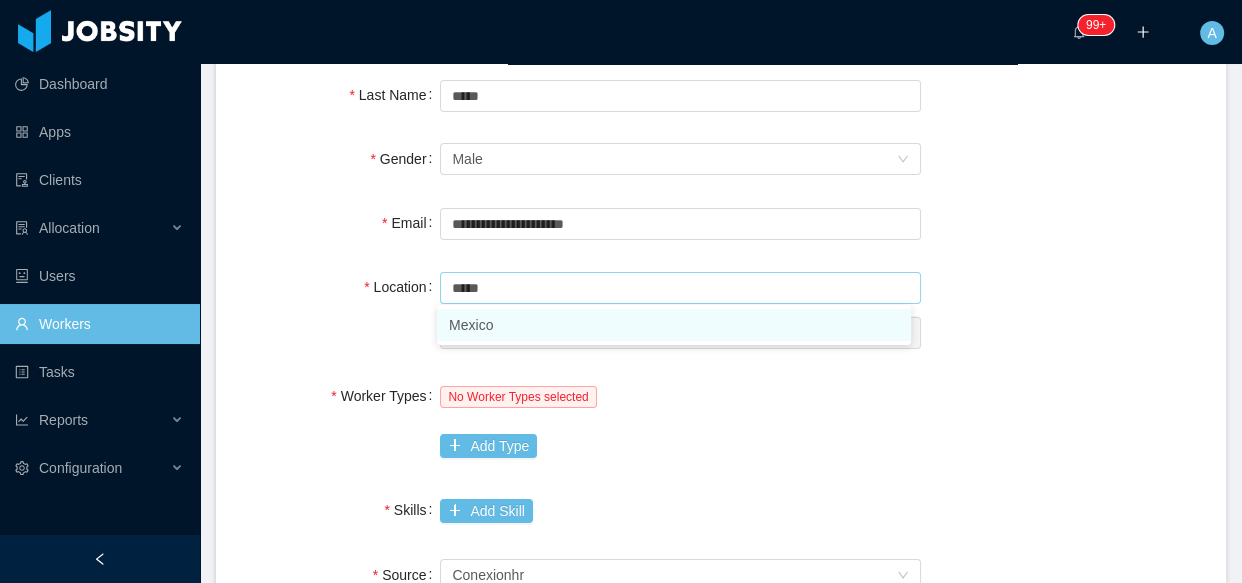 click on "Mexico" at bounding box center (674, 325) 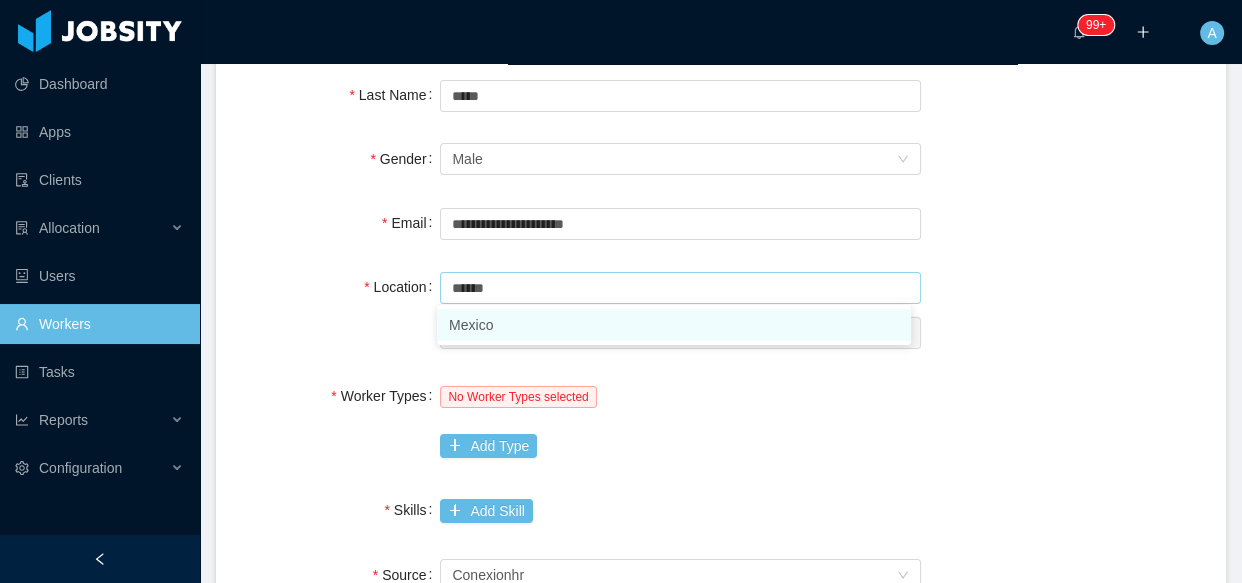 type on "******" 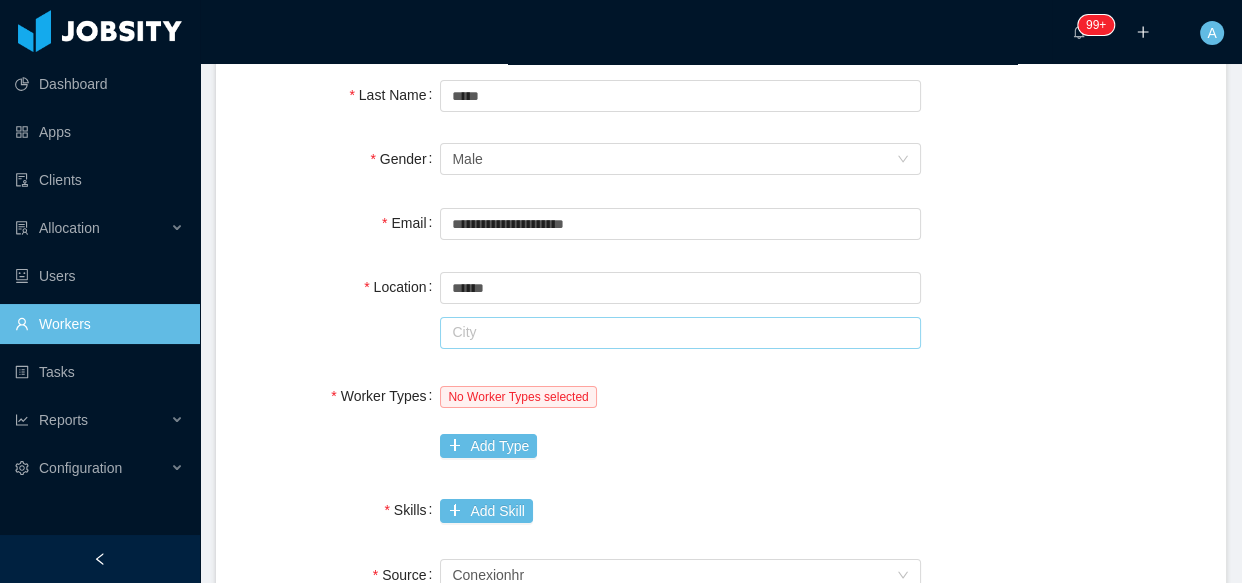 click at bounding box center (680, 333) 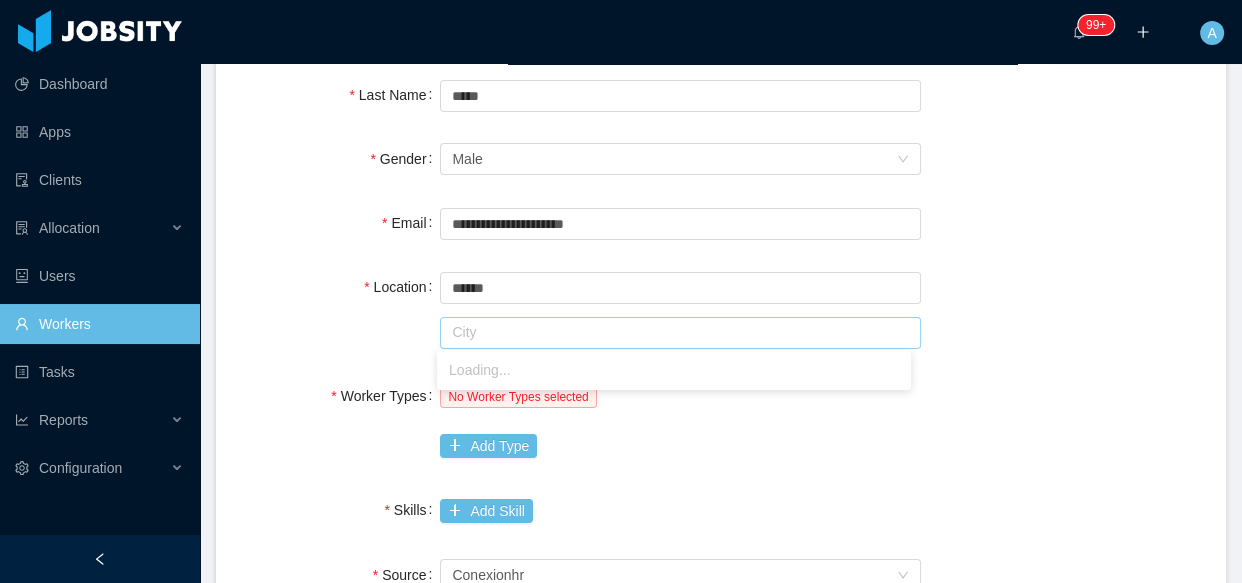 type on "*" 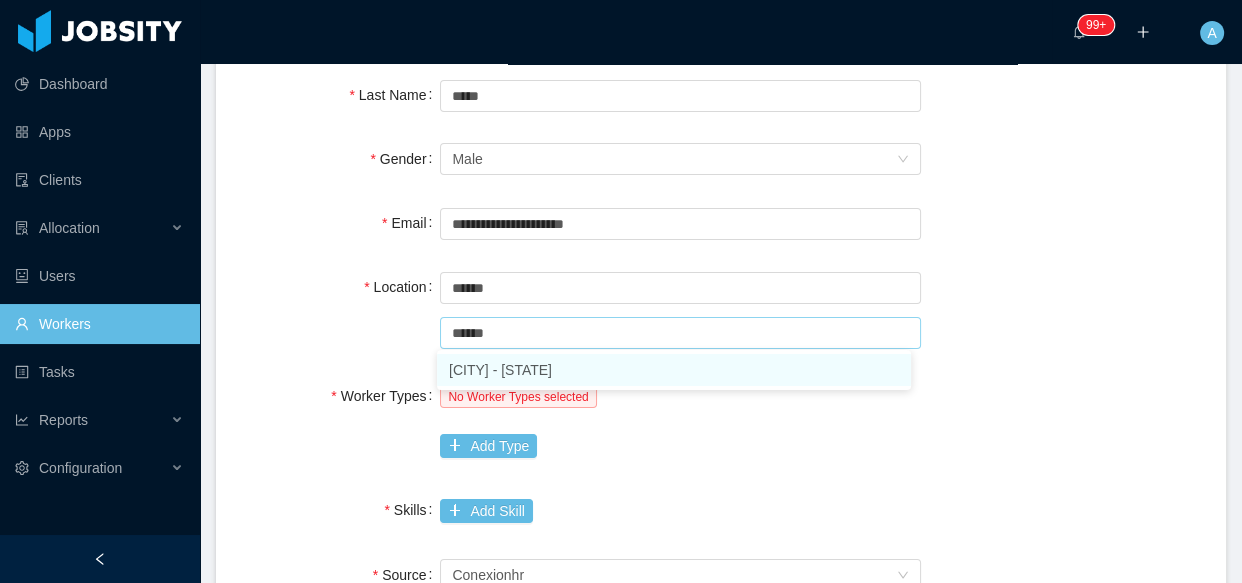 click on "Mexico City - Ciudad de México" at bounding box center [674, 370] 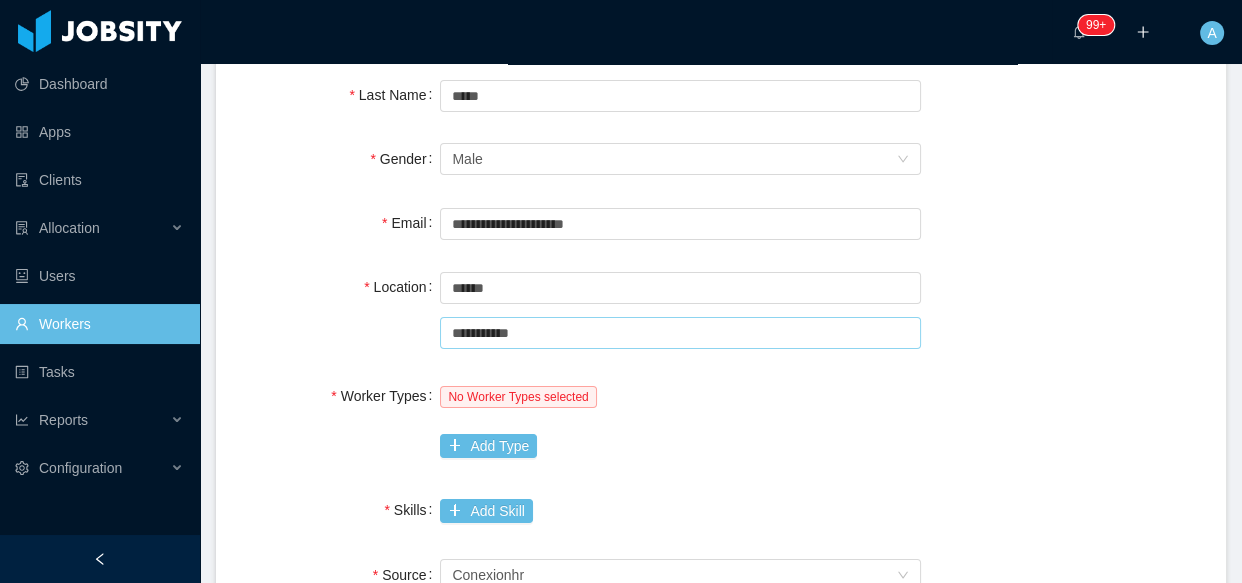 type on "**********" 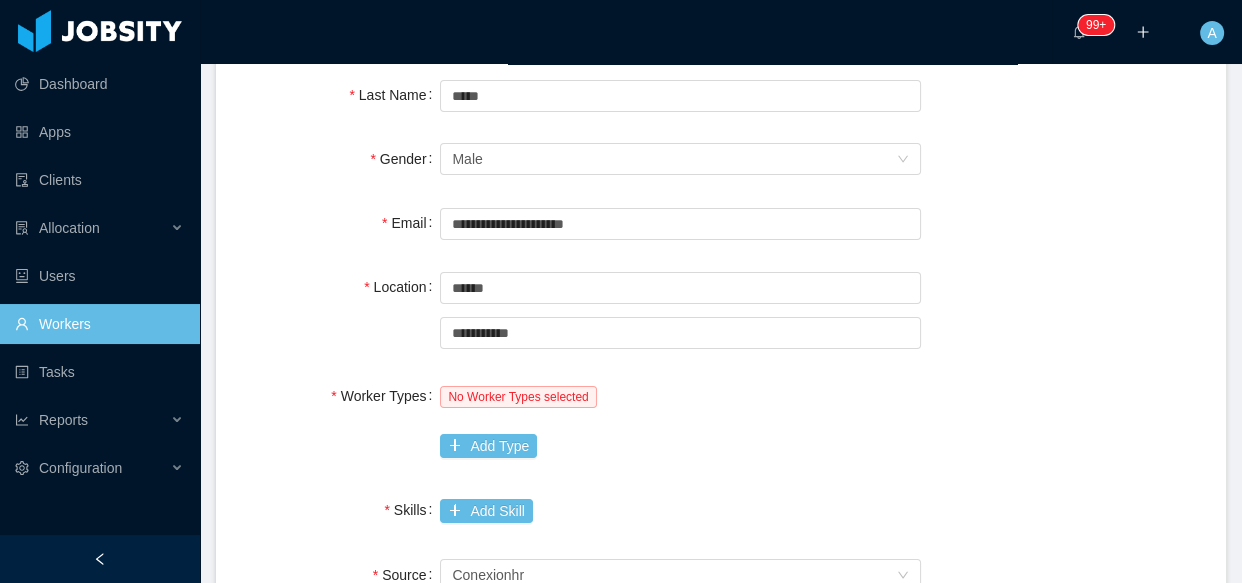 click on "**********" at bounding box center [721, 309] 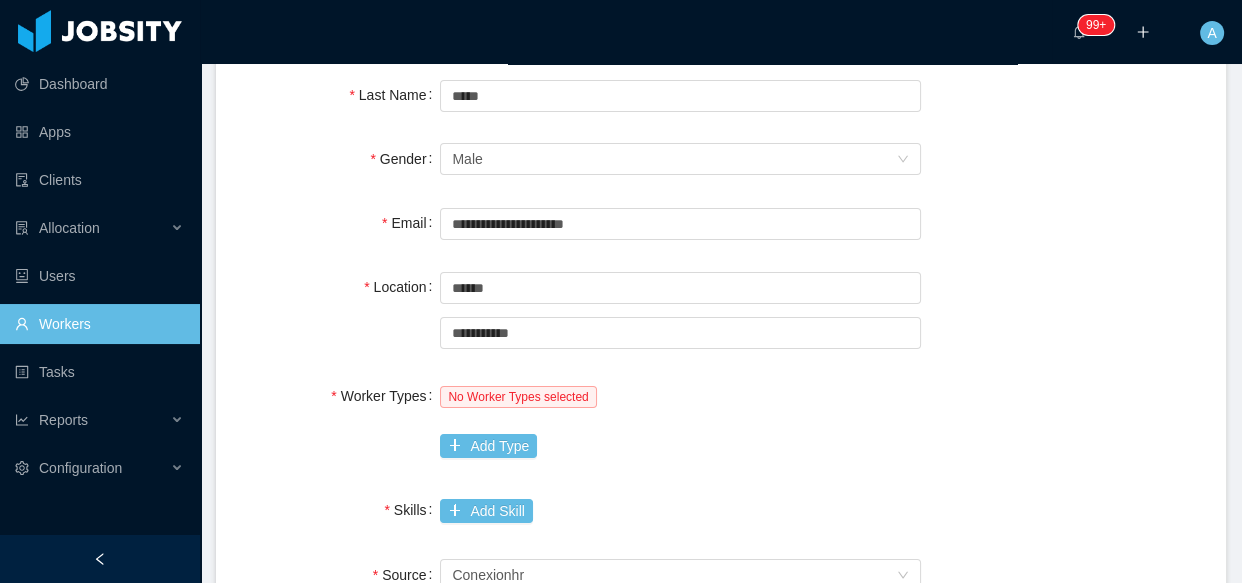 scroll, scrollTop: 363, scrollLeft: 0, axis: vertical 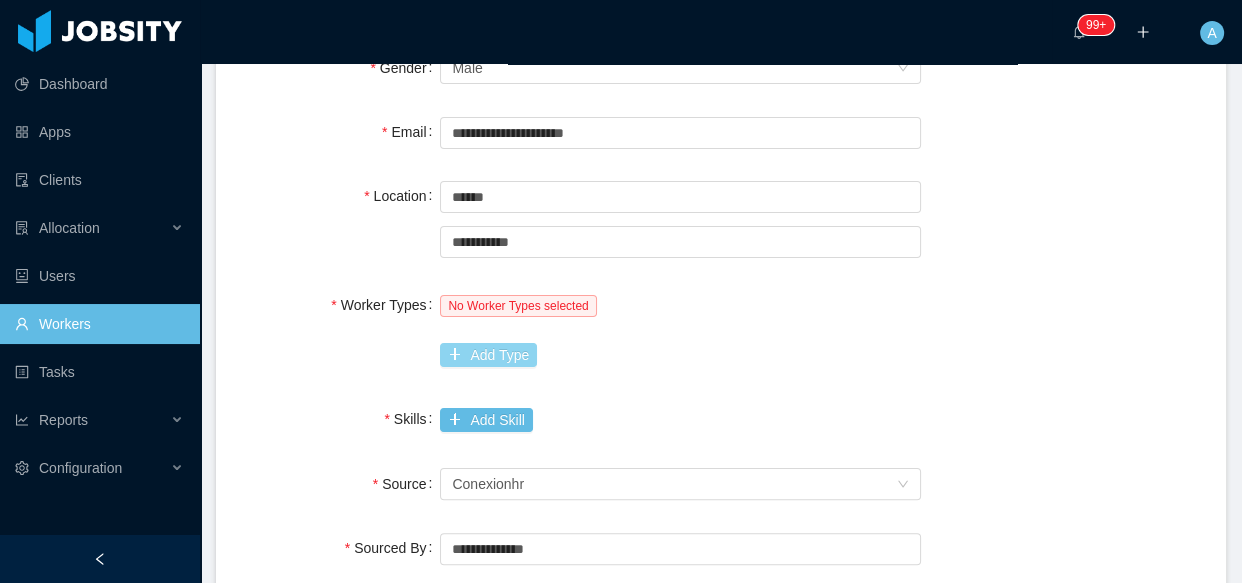click on "Add Type" at bounding box center (488, 355) 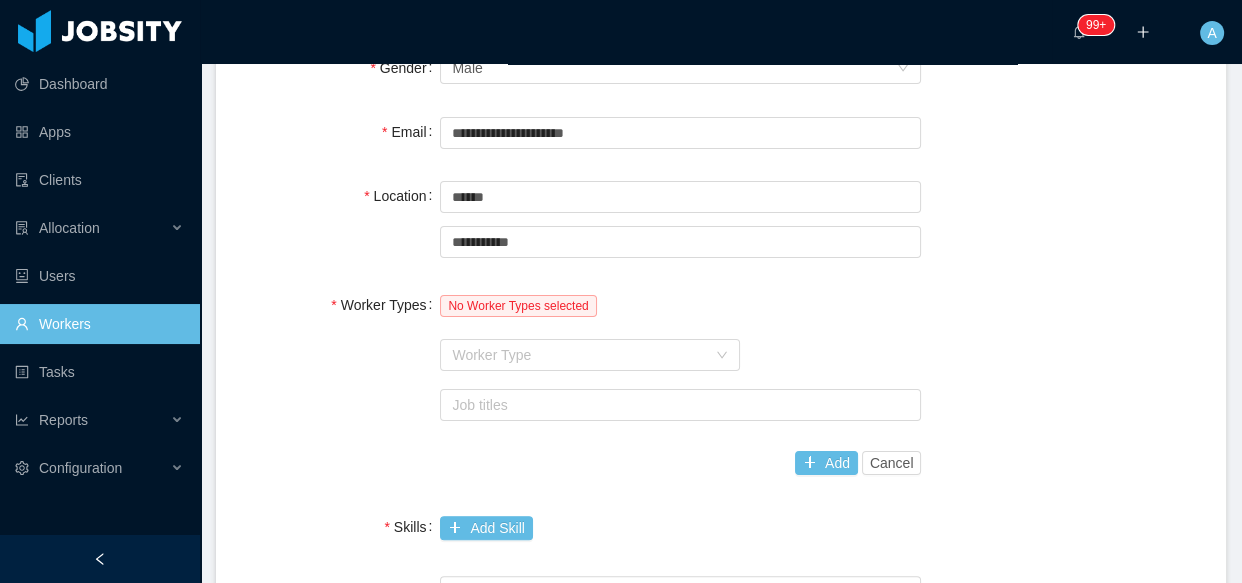click on "Worker Type" at bounding box center (579, 355) 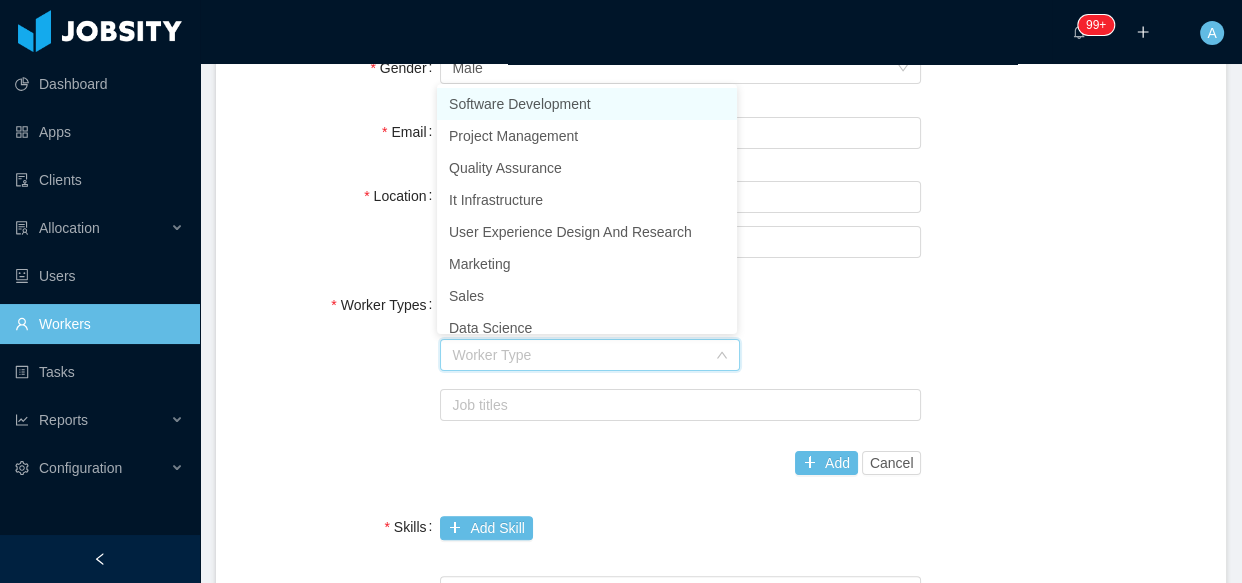 type on "*" 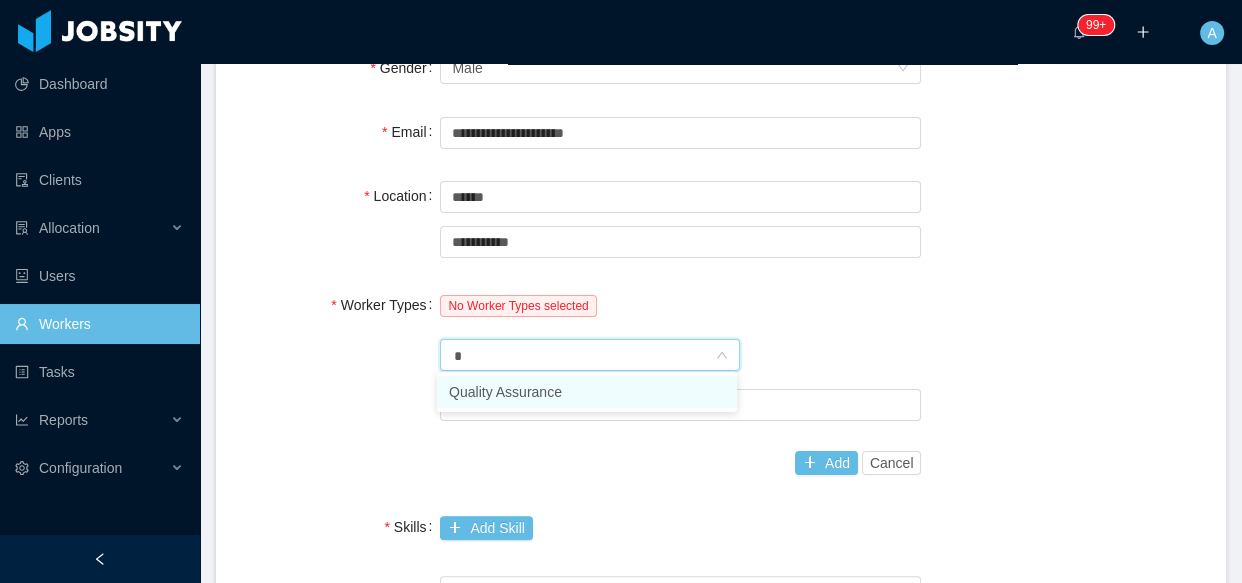 click on "Quality Assurance" at bounding box center [587, 392] 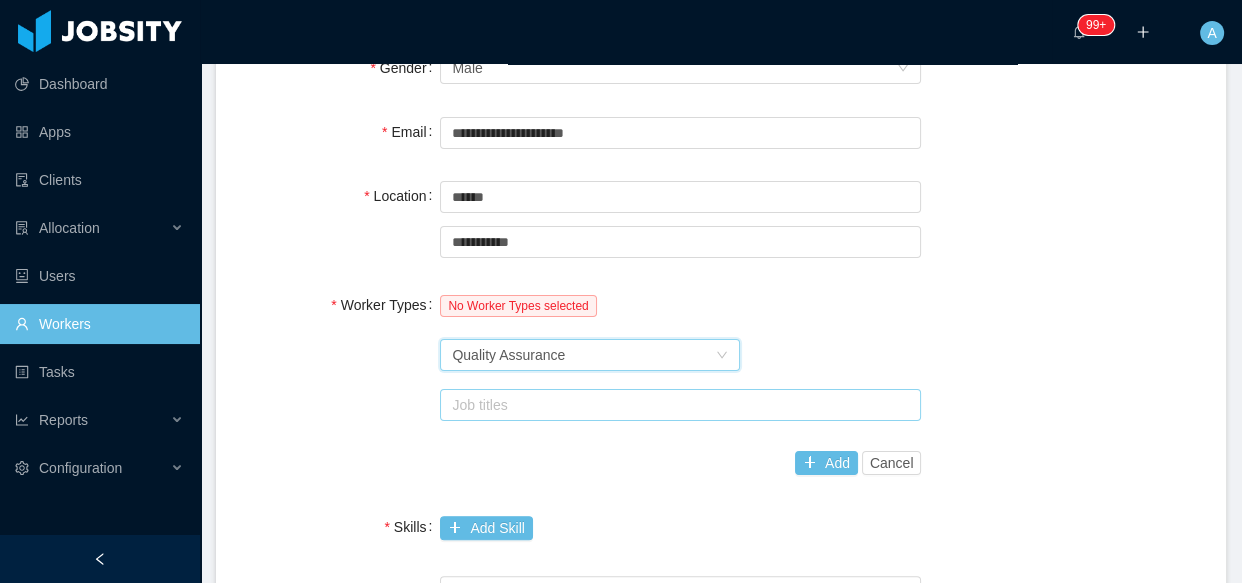 click on "Job titles" at bounding box center [676, 405] 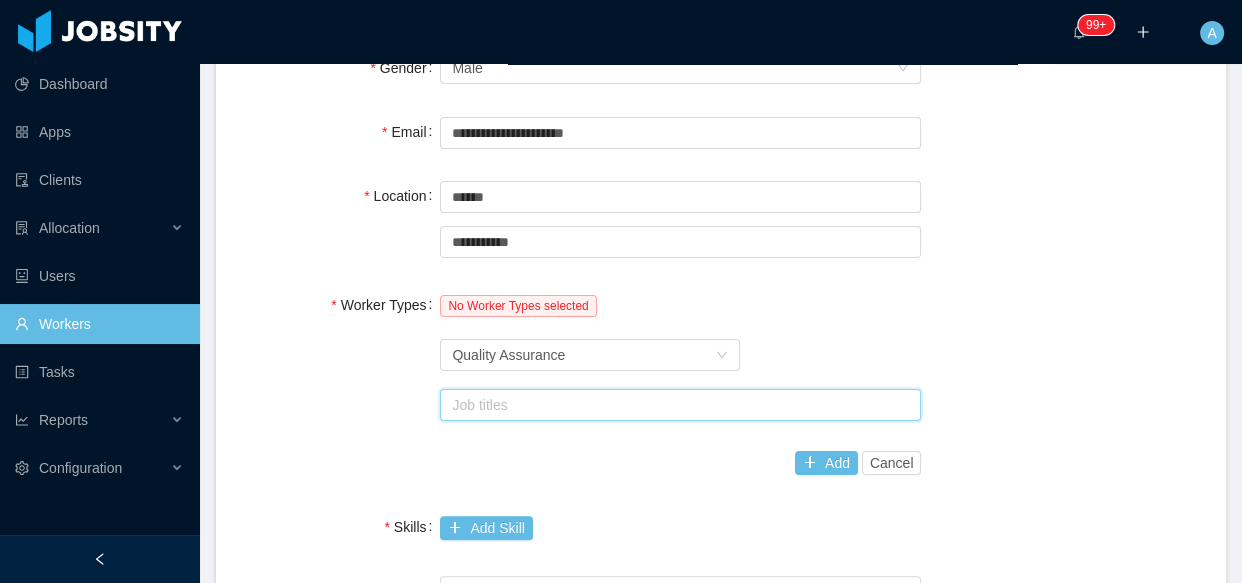 type on "*" 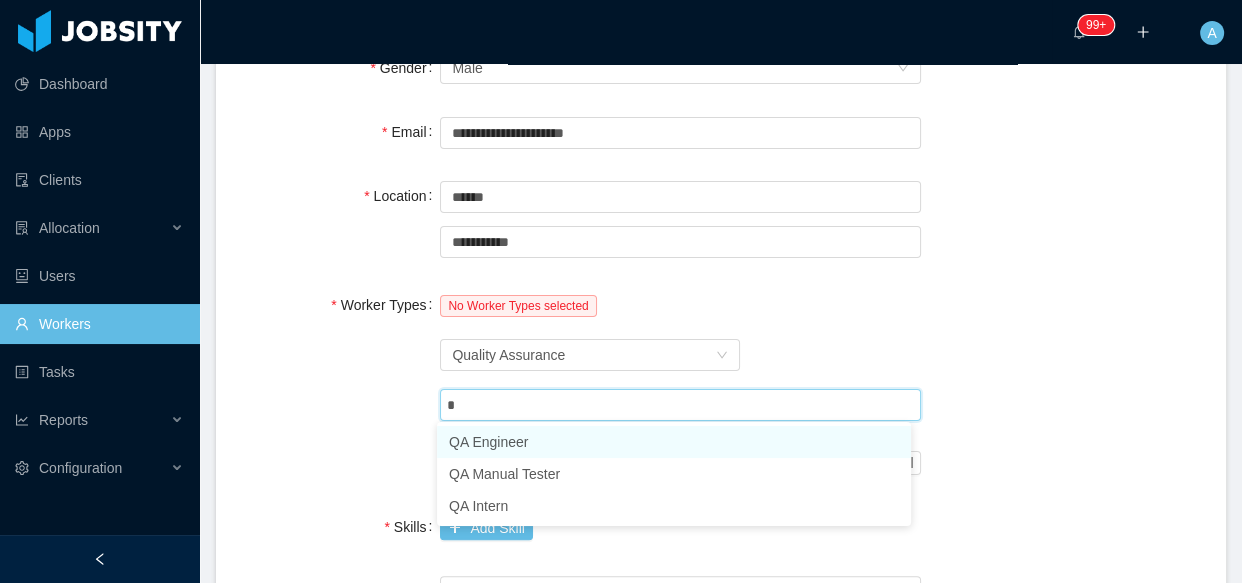 click on "QA Engineer" at bounding box center [674, 442] 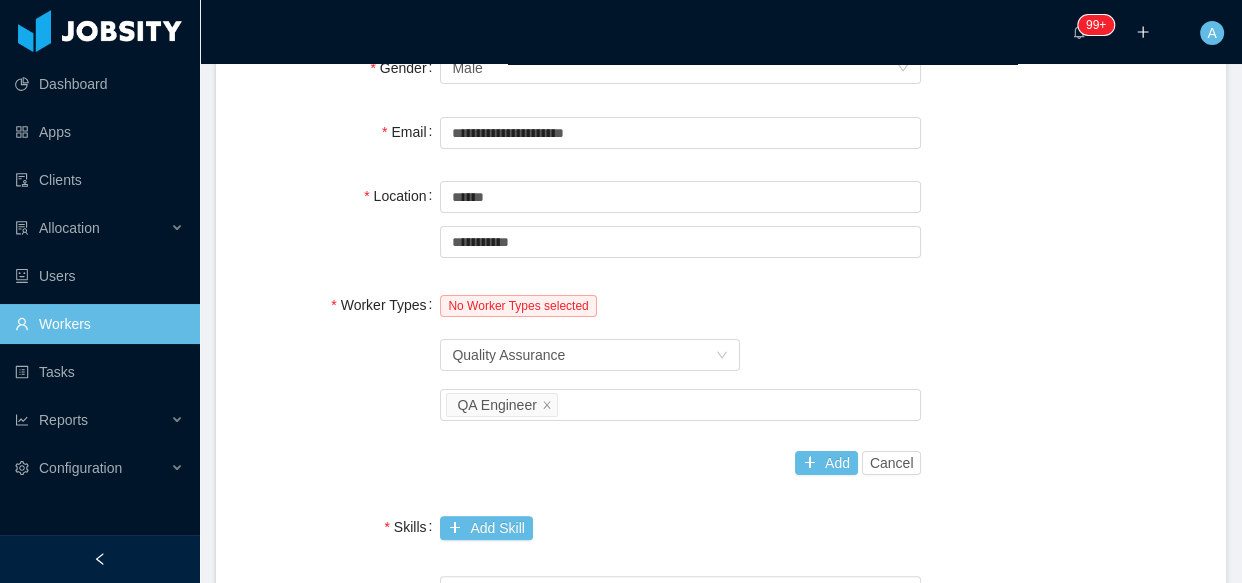drag, startPoint x: 283, startPoint y: 444, endPoint x: 353, endPoint y: 437, distance: 70.34913 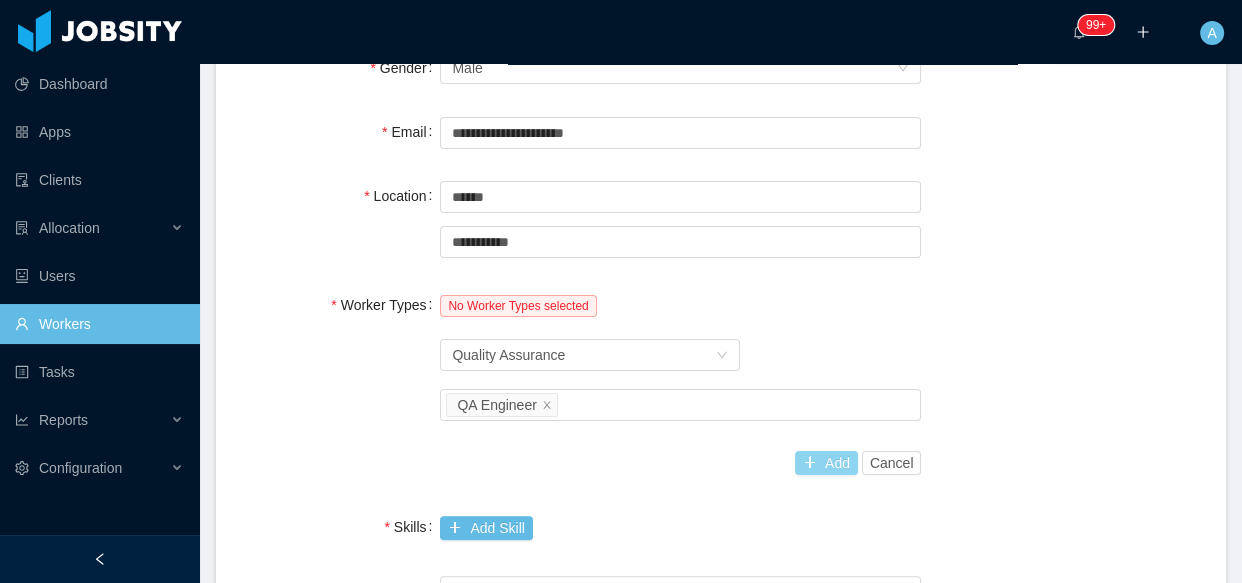 click on "Add" at bounding box center (826, 463) 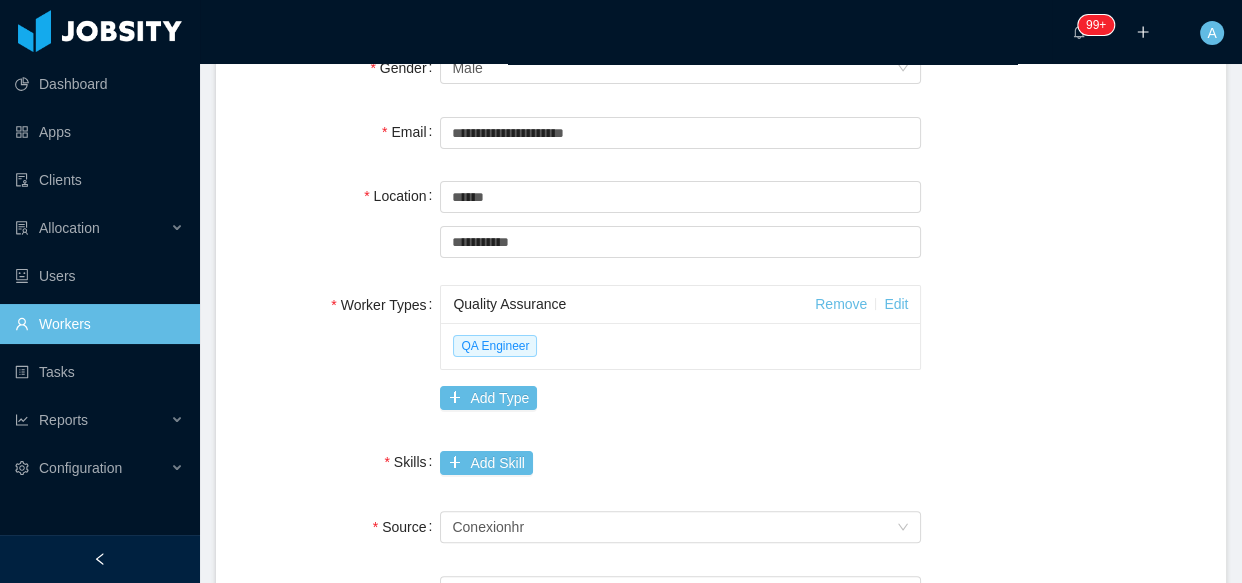 scroll, scrollTop: 545, scrollLeft: 0, axis: vertical 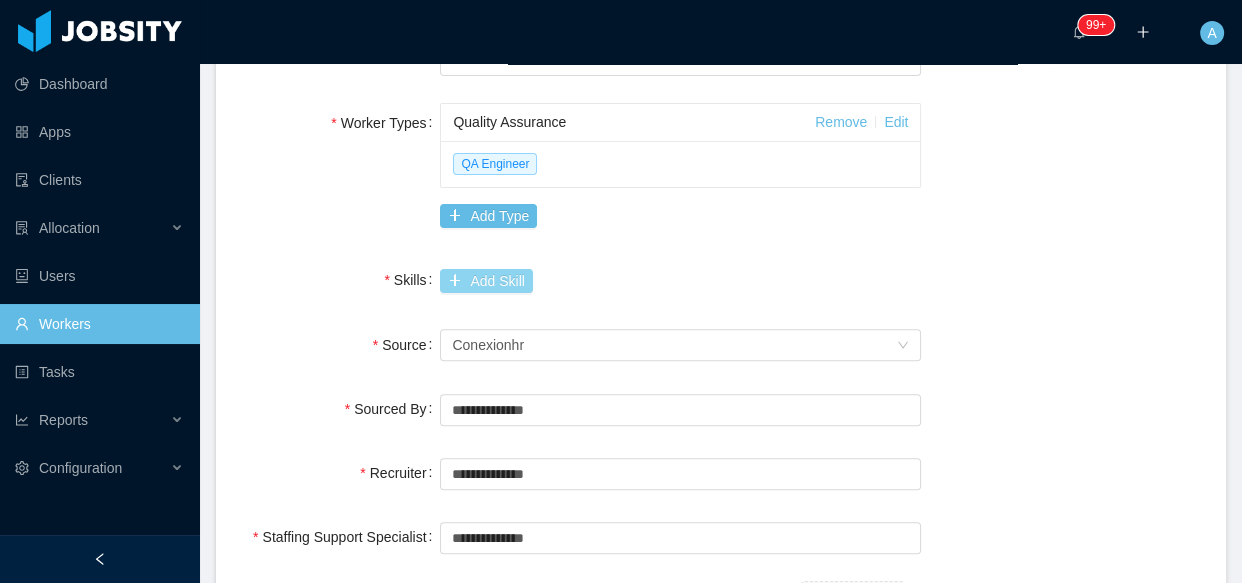 click on "Add Skill" at bounding box center (486, 281) 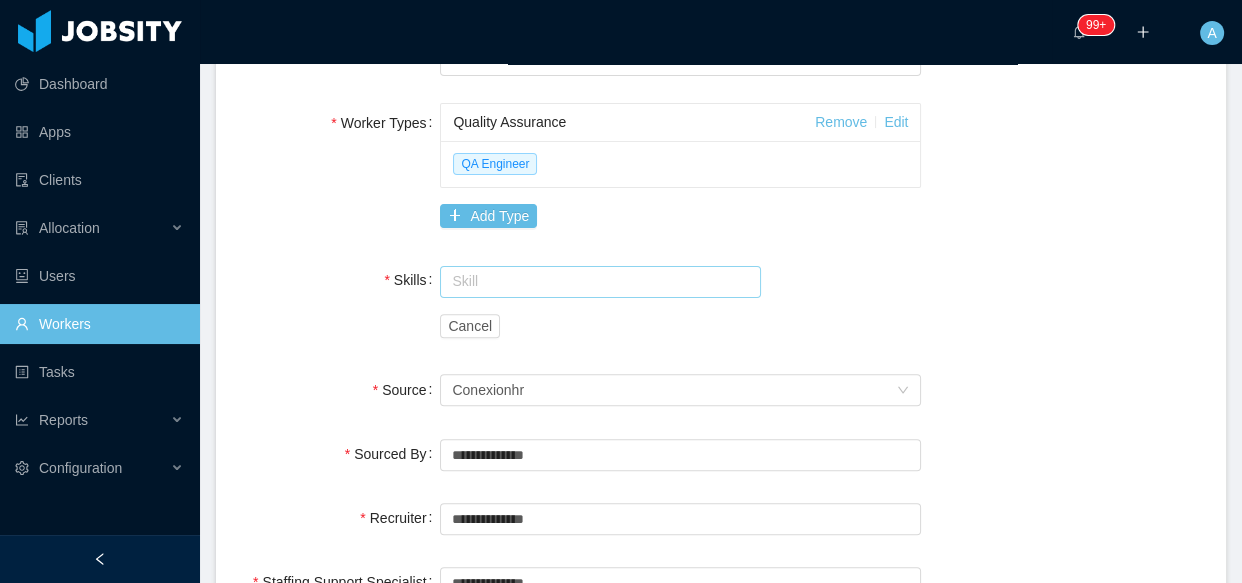 click at bounding box center (600, 282) 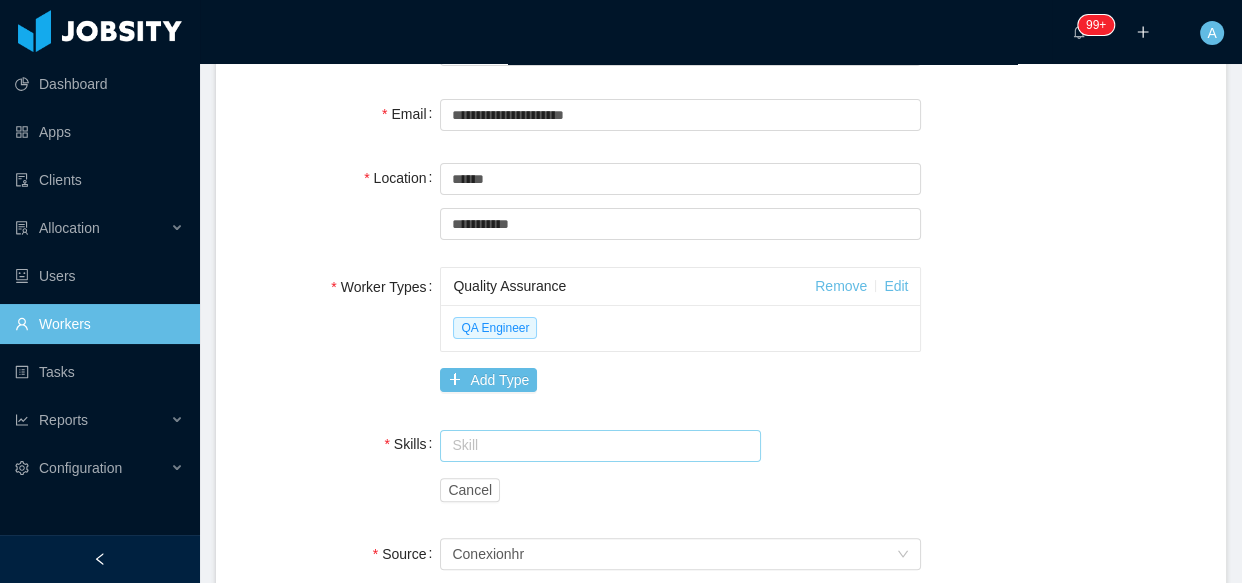 scroll, scrollTop: 0, scrollLeft: 0, axis: both 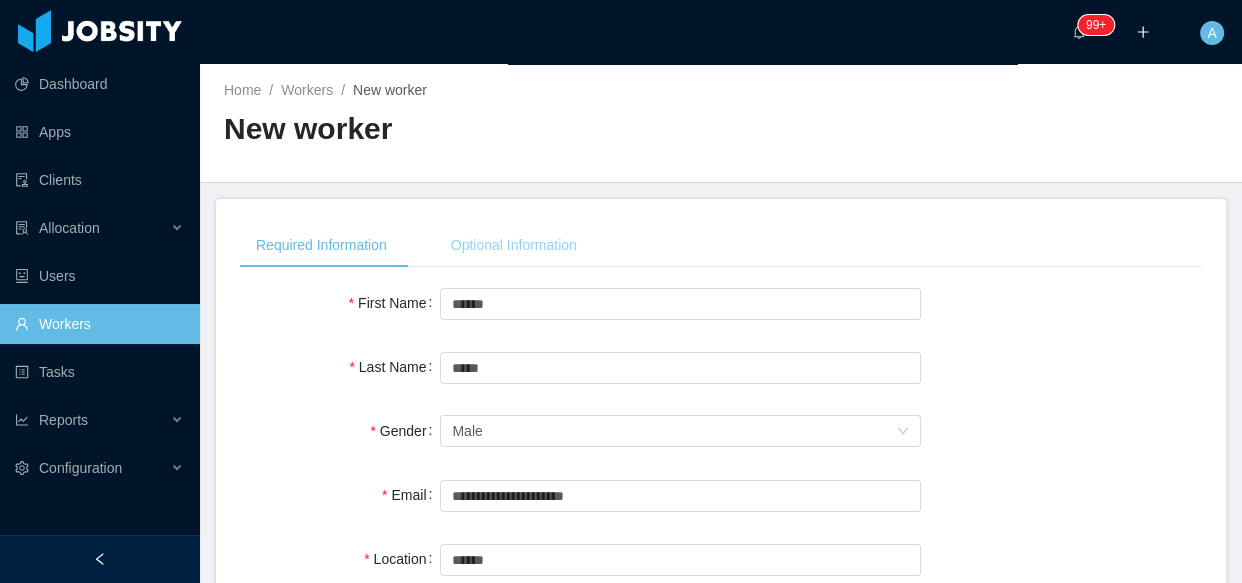 click on "Optional Information" at bounding box center (514, 245) 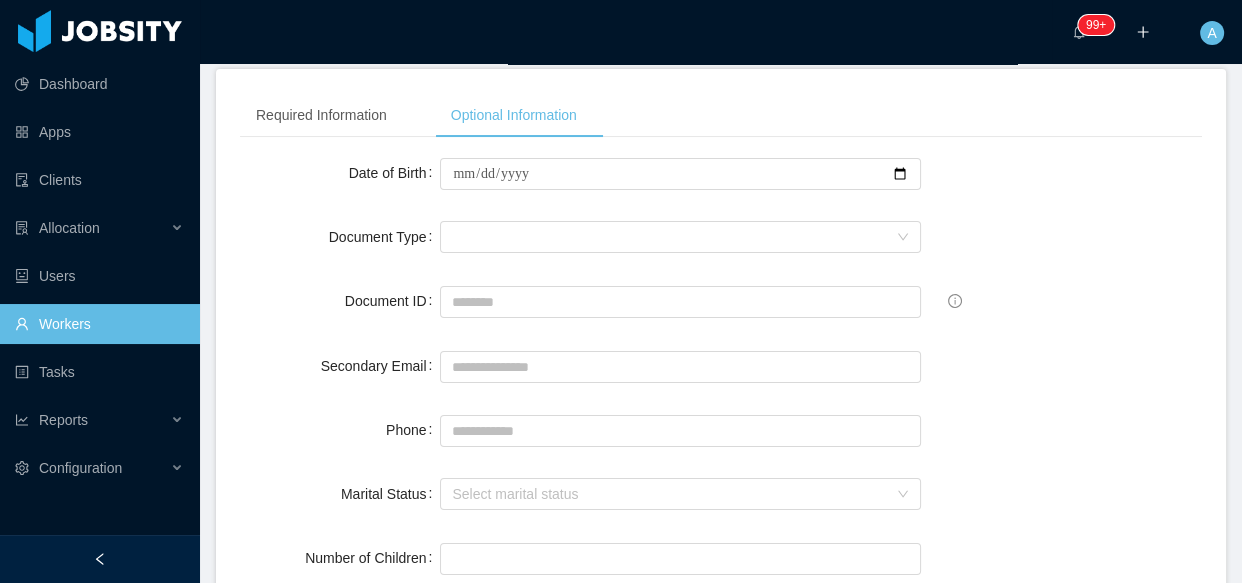 scroll, scrollTop: 0, scrollLeft: 0, axis: both 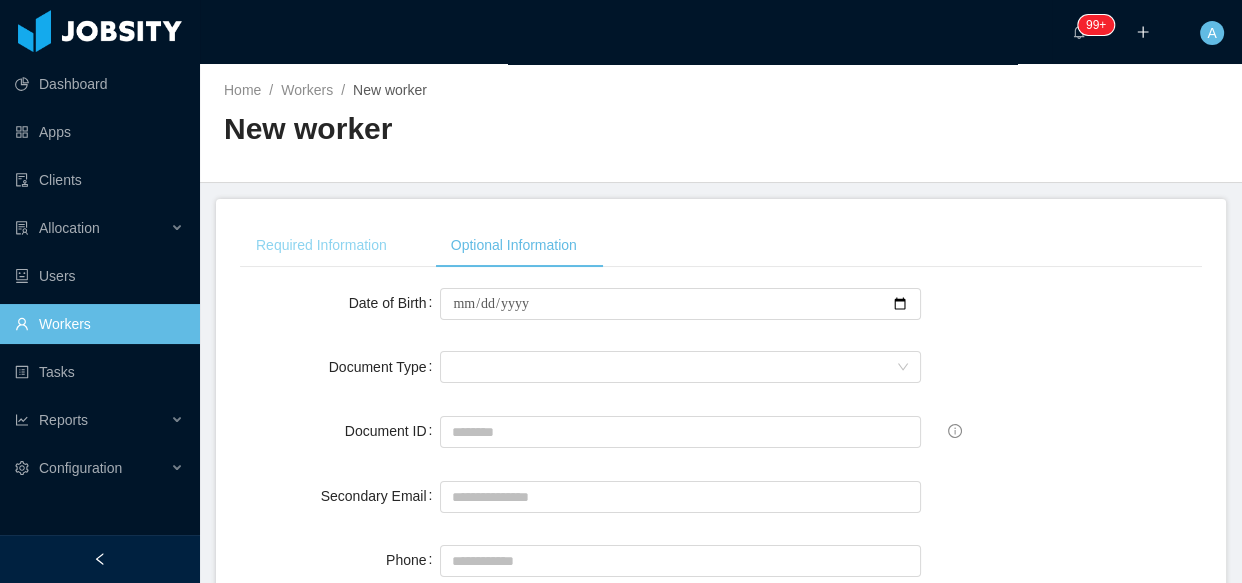 click on "Required Information" at bounding box center [321, 245] 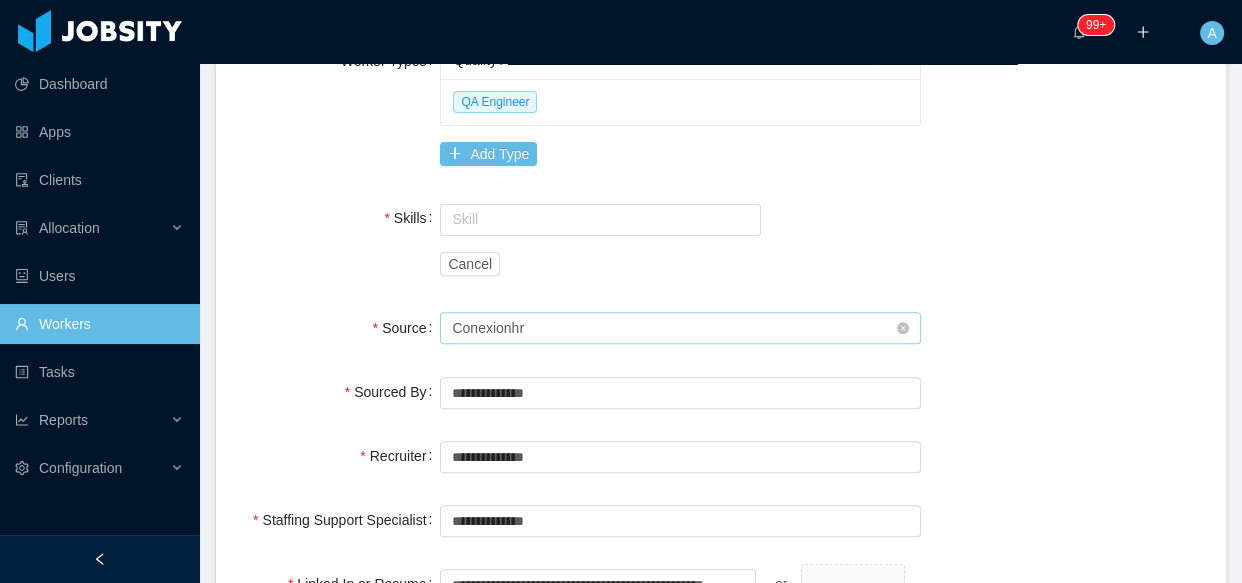 scroll, scrollTop: 636, scrollLeft: 0, axis: vertical 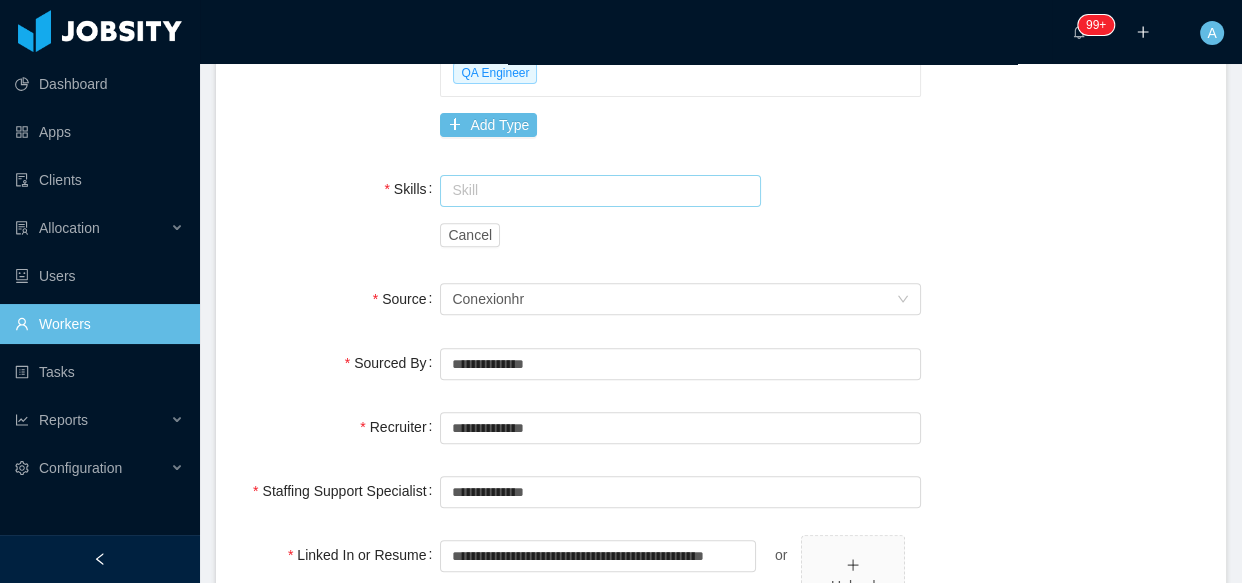 click at bounding box center (600, 191) 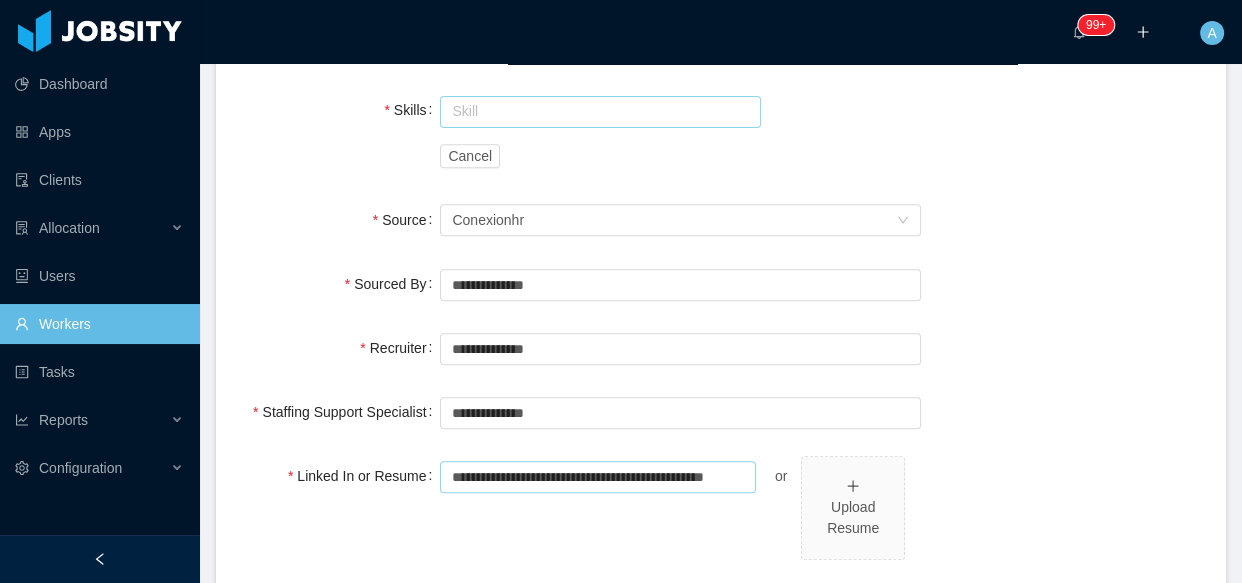 scroll, scrollTop: 818, scrollLeft: 0, axis: vertical 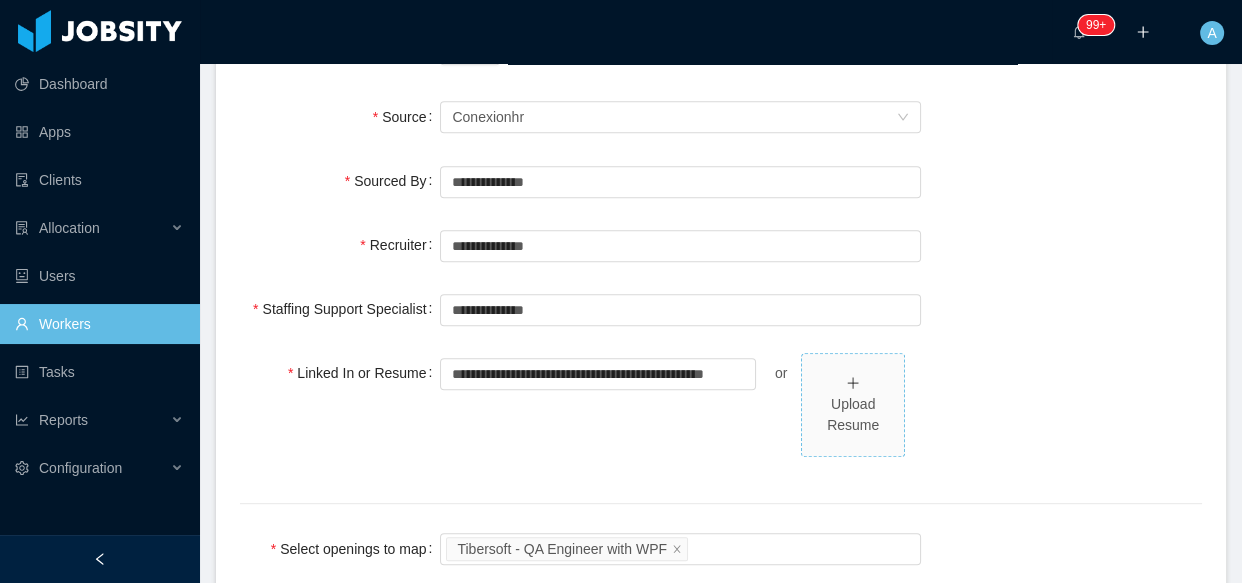 click on "Upload Resume" at bounding box center [853, 415] 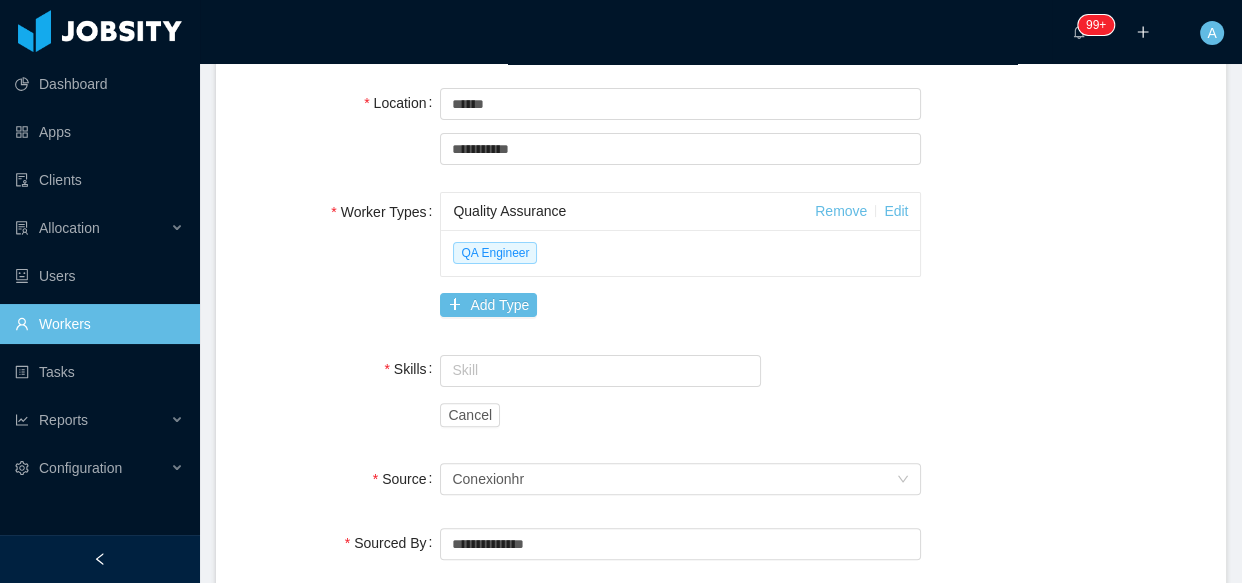 scroll, scrollTop: 454, scrollLeft: 0, axis: vertical 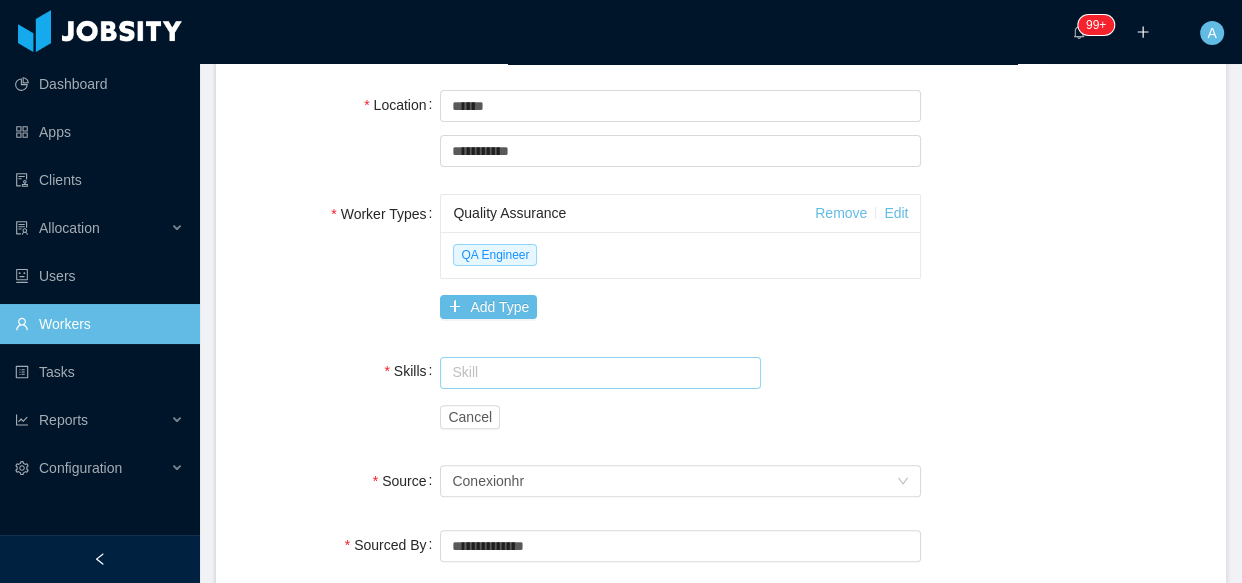 click at bounding box center (600, 373) 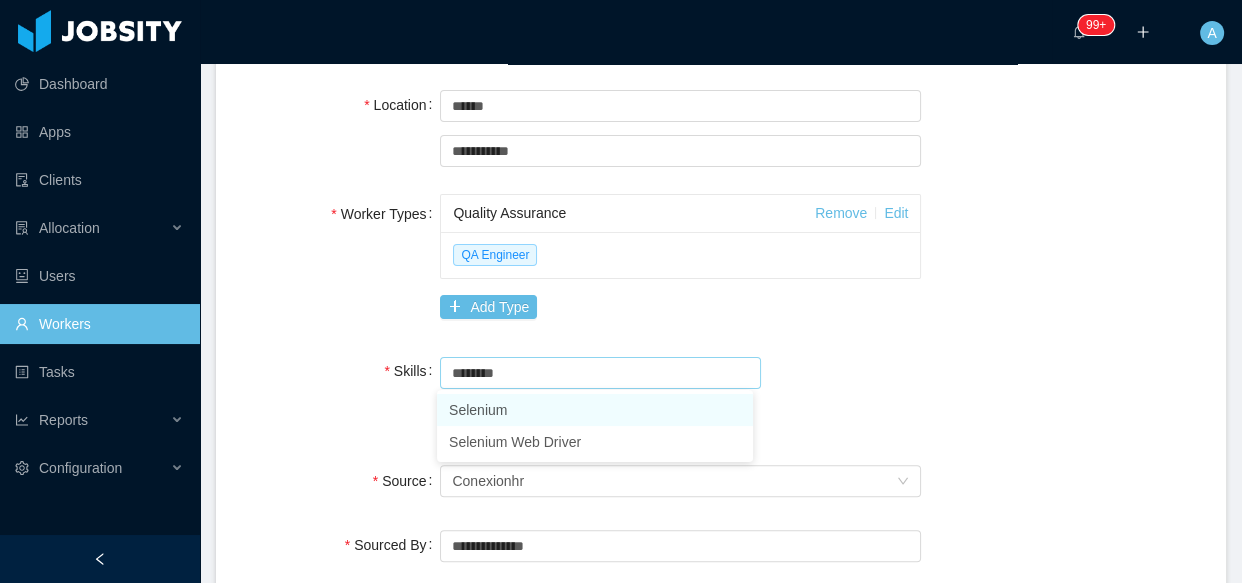 click on "Selenium" at bounding box center [595, 410] 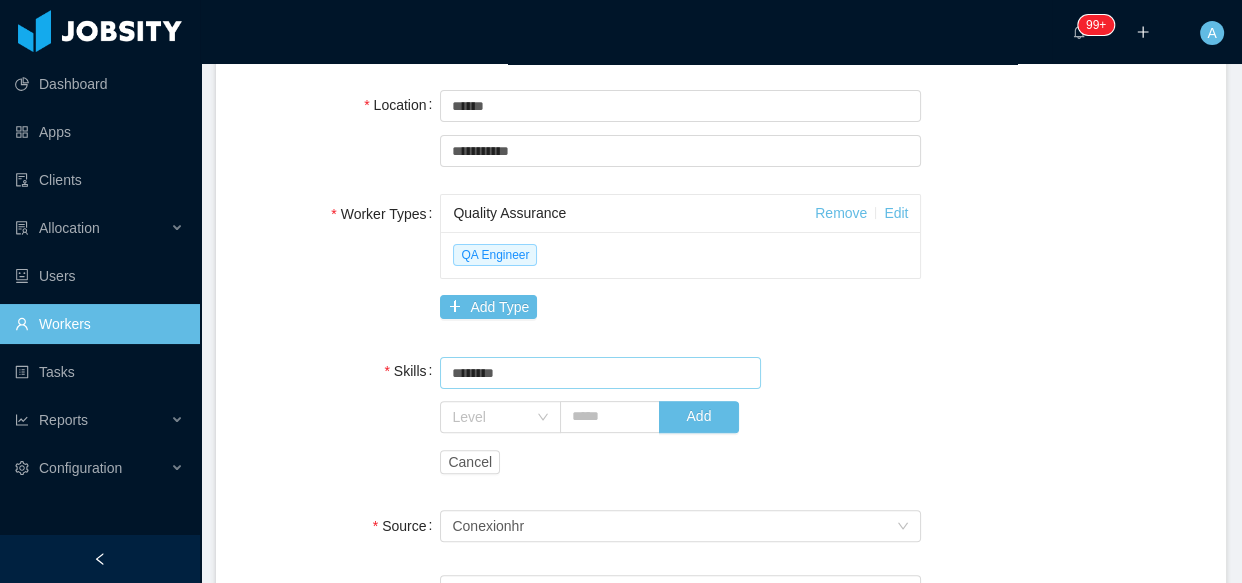 type on "********" 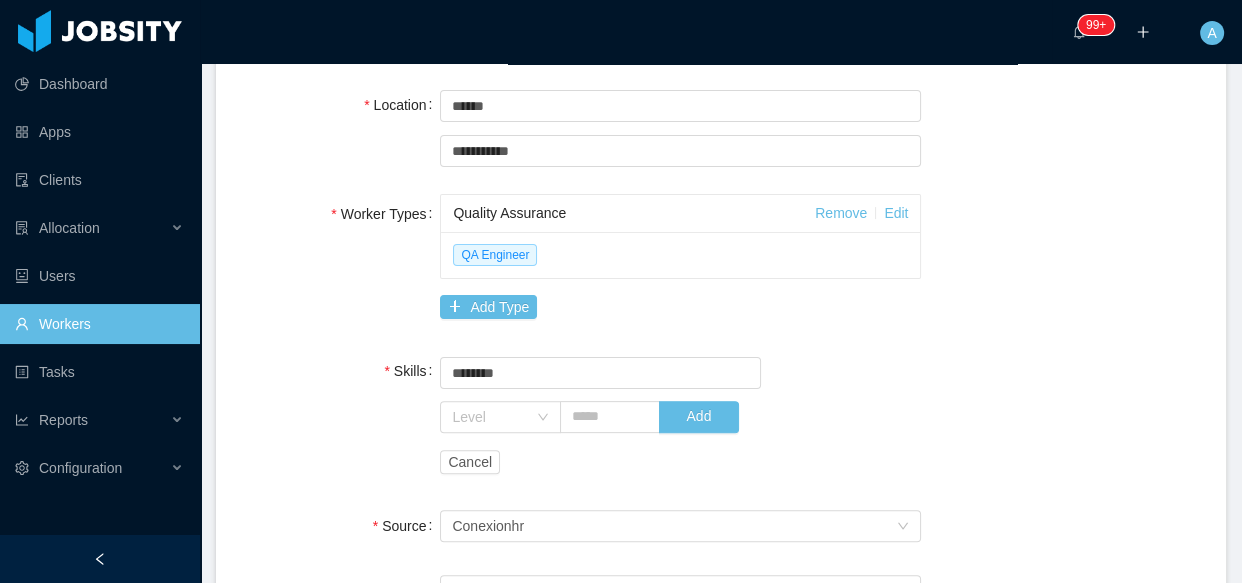 click on "Quality Assurance Remove Edit QA Engineer Add Type" at bounding box center (680, 260) 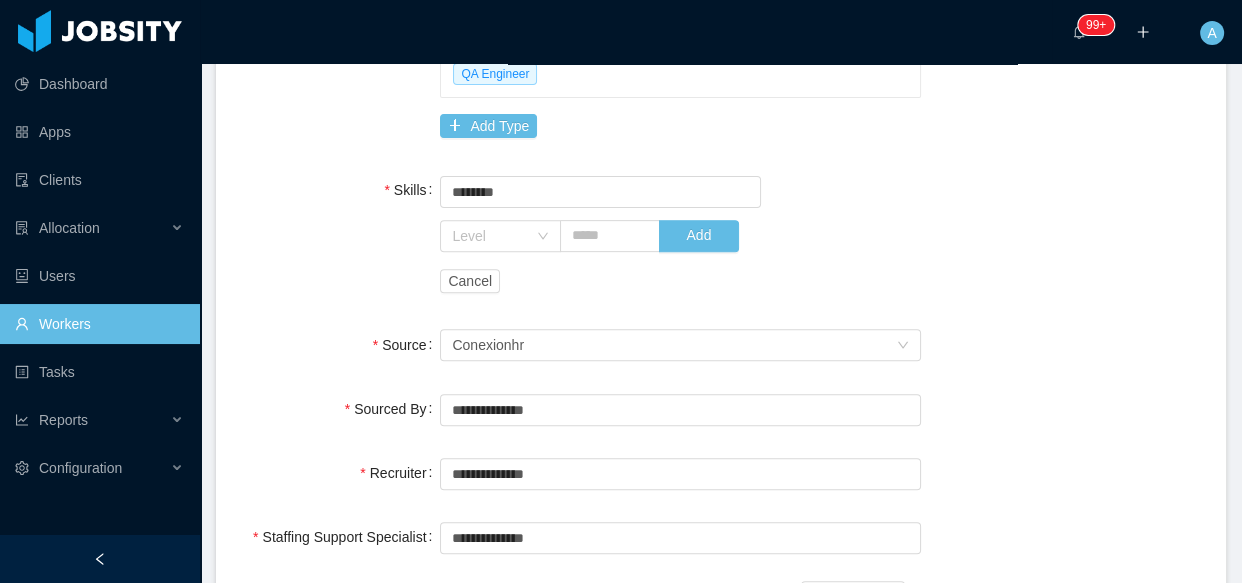 scroll, scrollTop: 636, scrollLeft: 0, axis: vertical 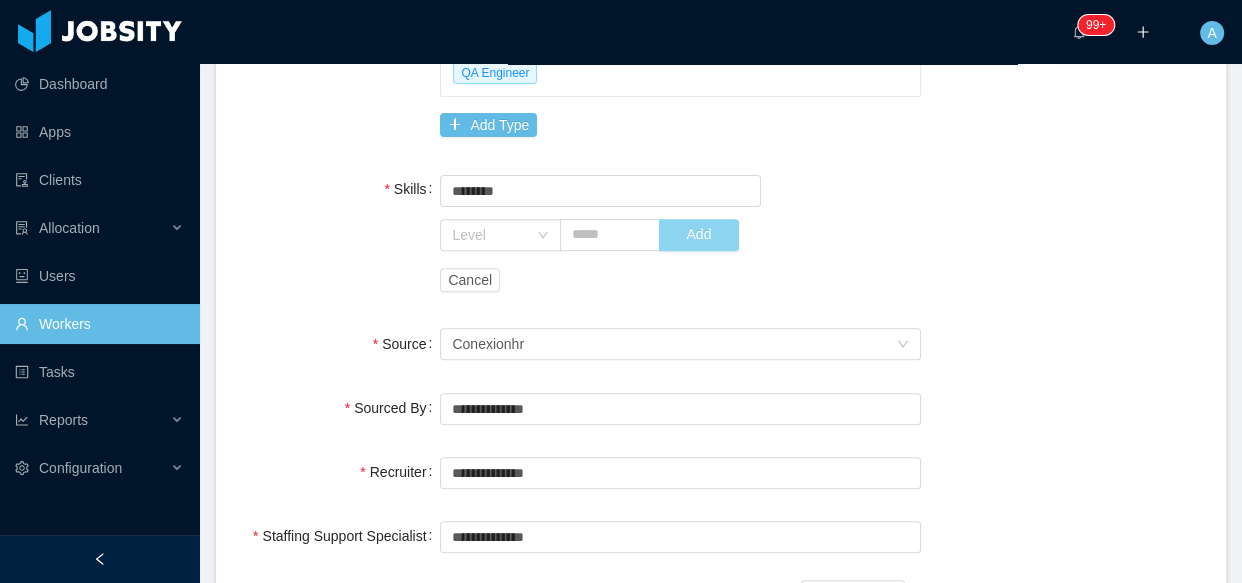click on "Add" at bounding box center [699, 235] 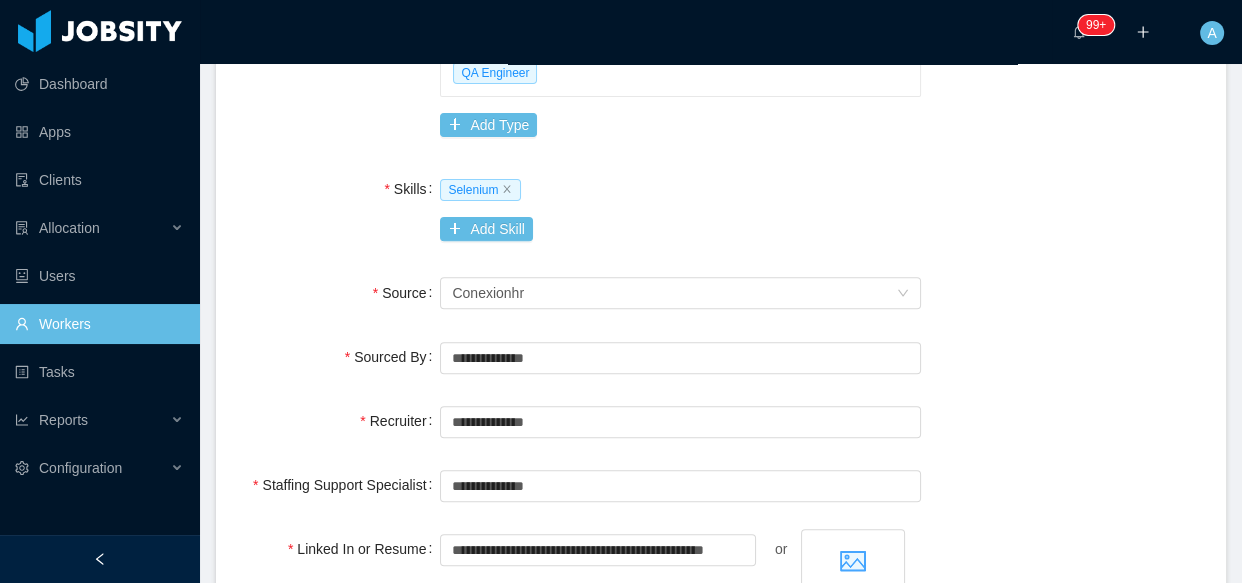 click on "Selenium Add Skill" at bounding box center [680, 209] 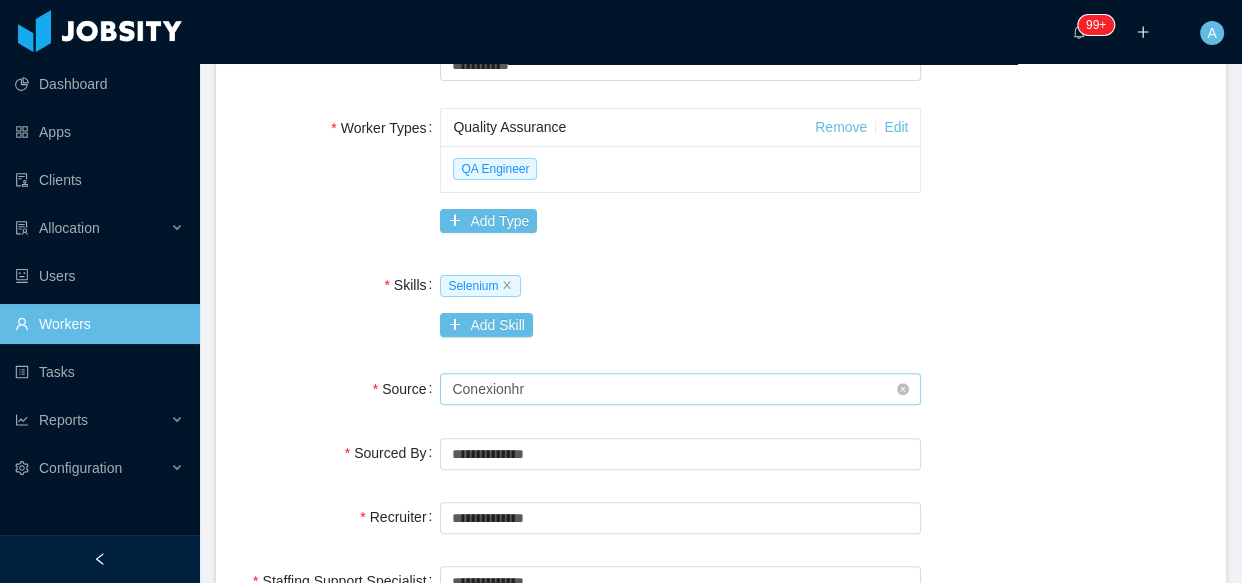 scroll, scrollTop: 0, scrollLeft: 0, axis: both 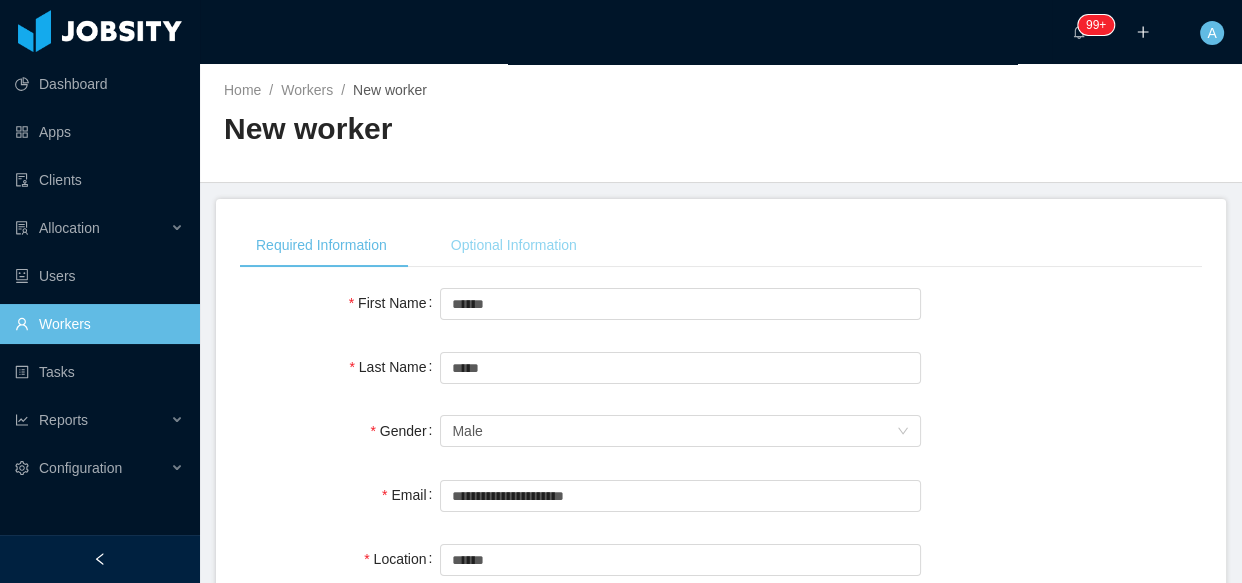 click on "Optional Information" at bounding box center [514, 245] 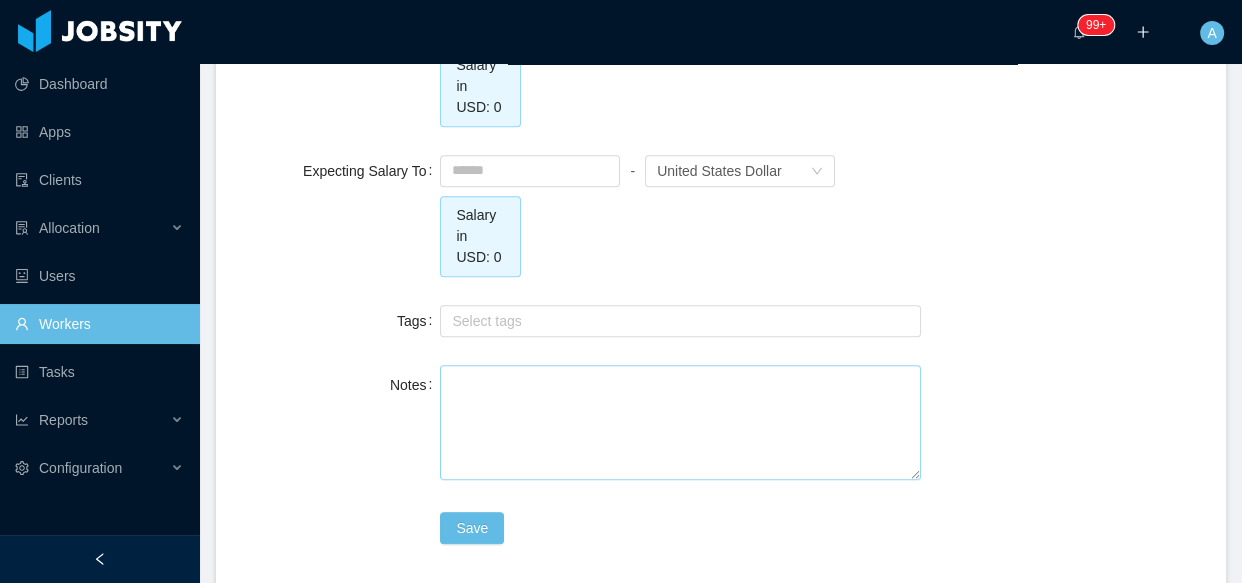 scroll, scrollTop: 892, scrollLeft: 0, axis: vertical 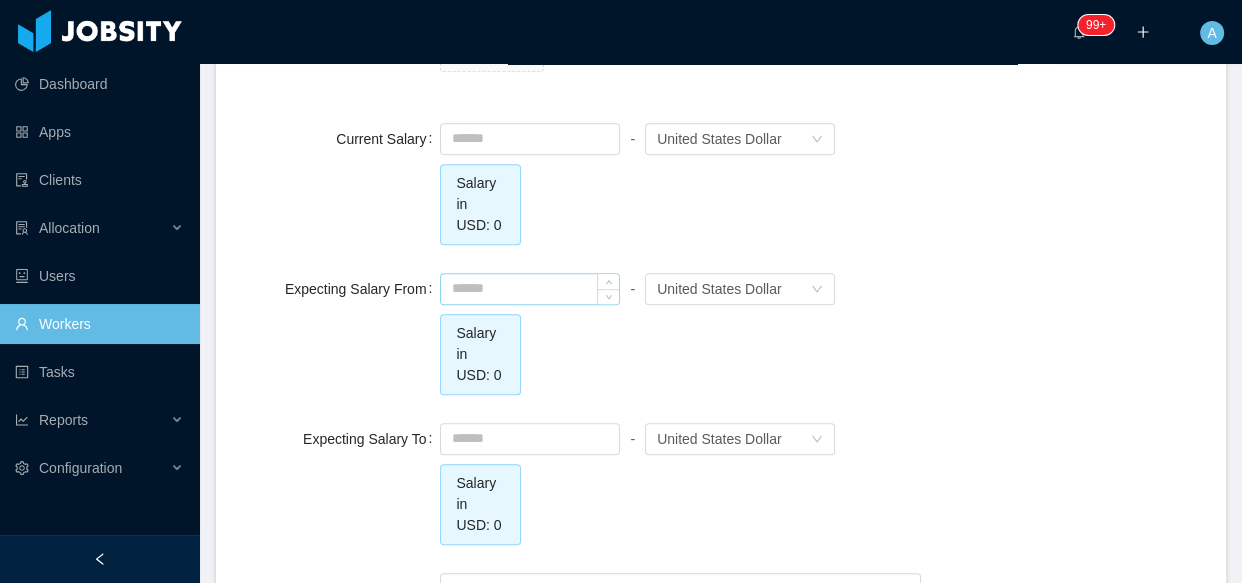 click at bounding box center [530, 289] 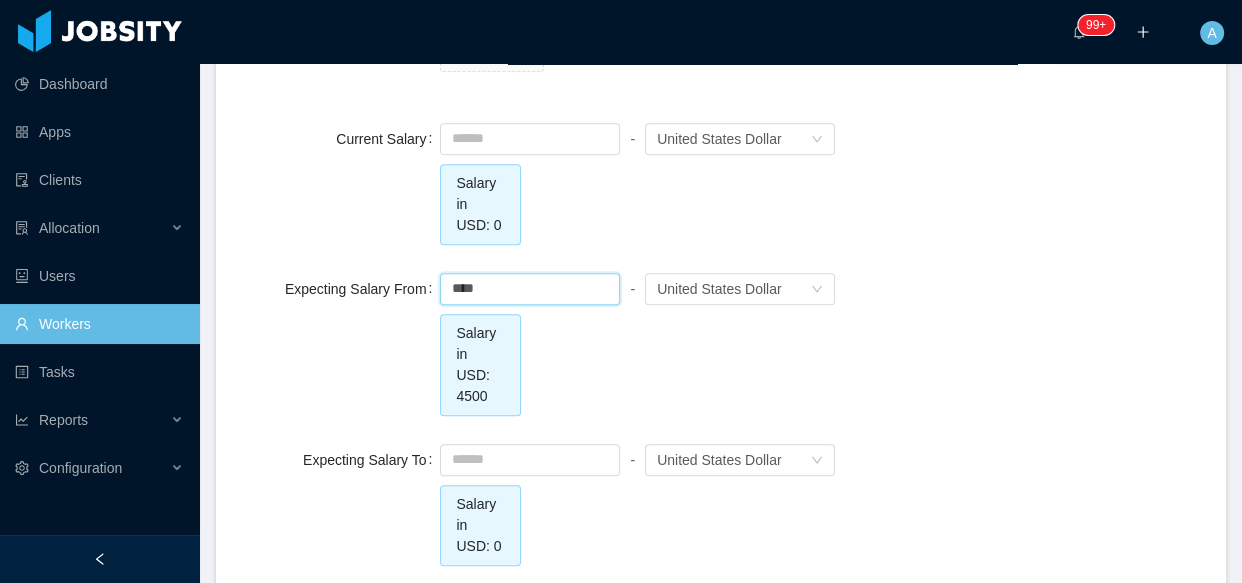 type on "*******" 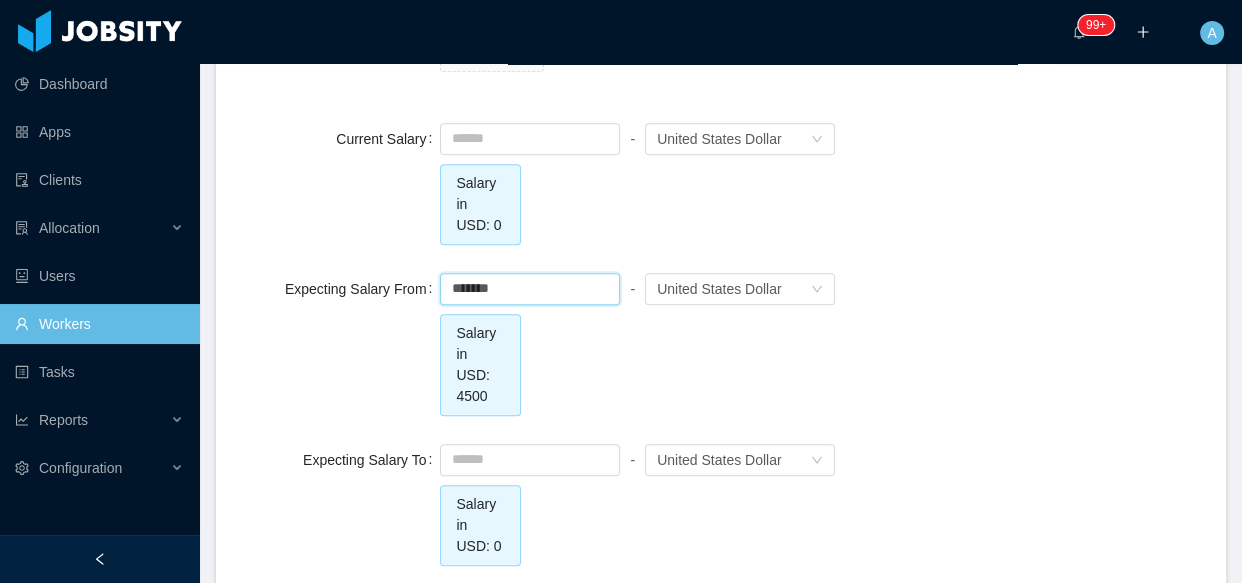 click on "Expecting Salary From ******* - Currency United States Dollar   Salary in USD: 4500" at bounding box center [721, 342] 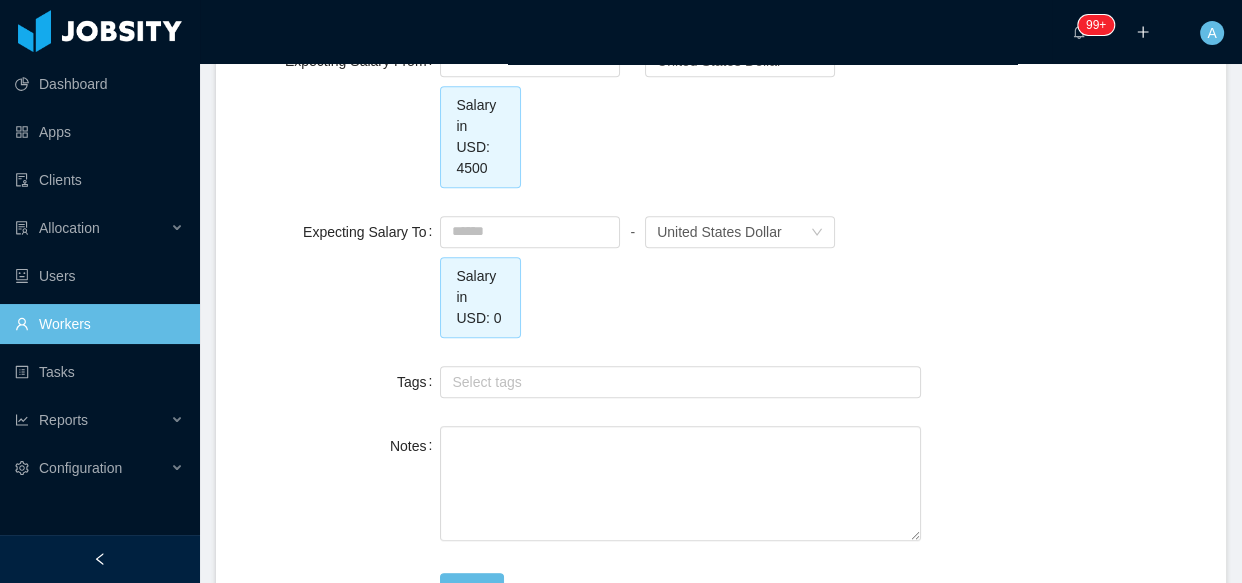 scroll, scrollTop: 1256, scrollLeft: 0, axis: vertical 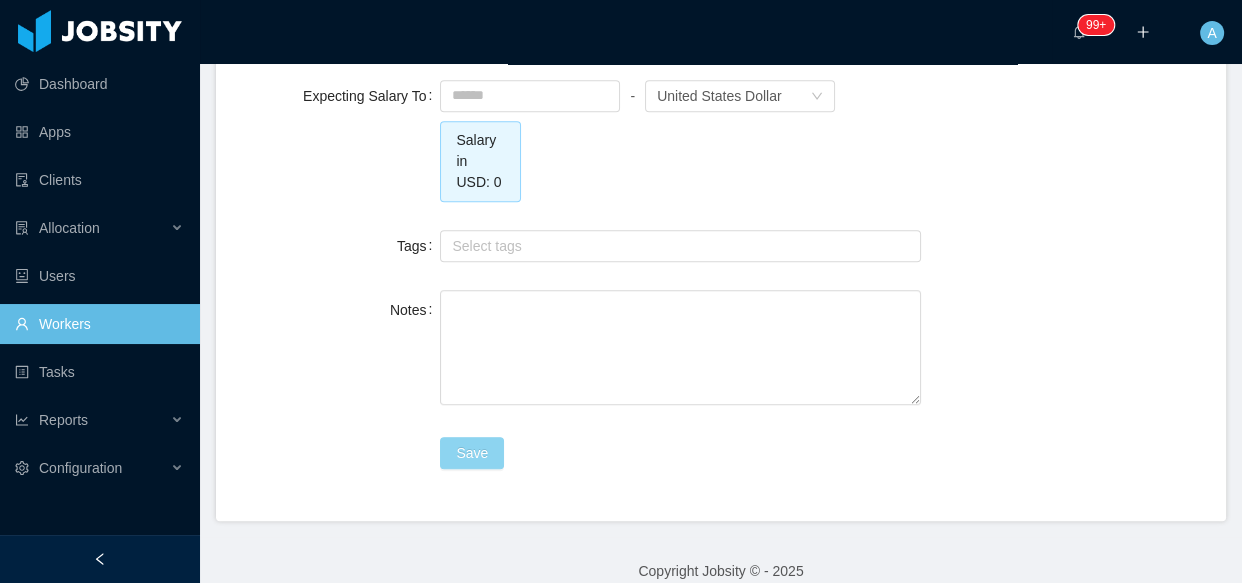 click on "Save" at bounding box center (472, 453) 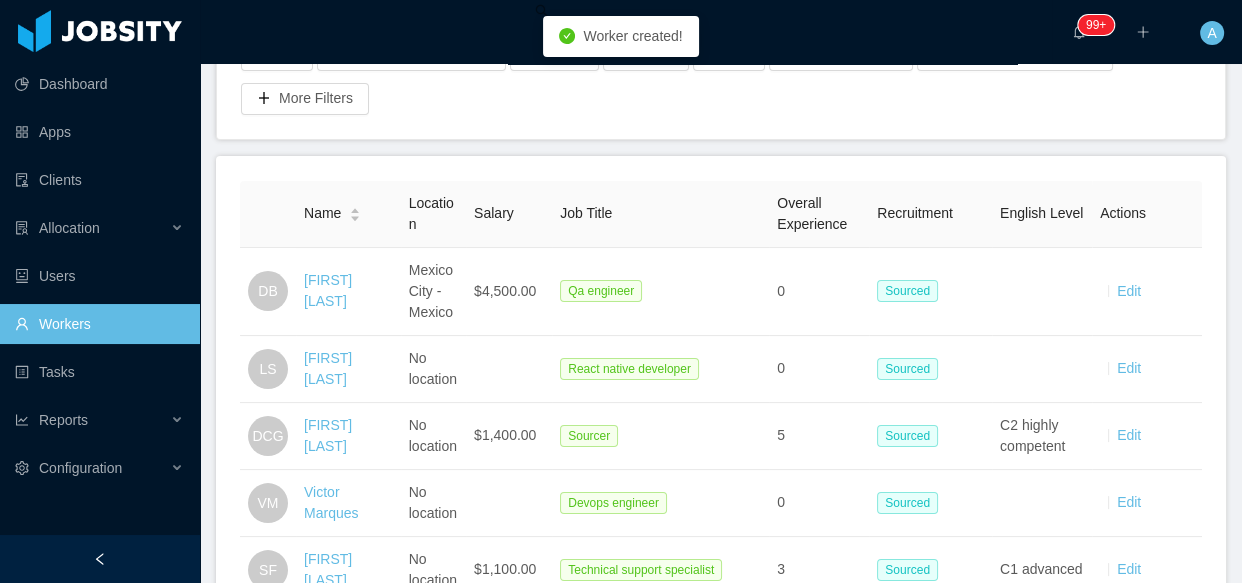 scroll, scrollTop: 3841, scrollLeft: 0, axis: vertical 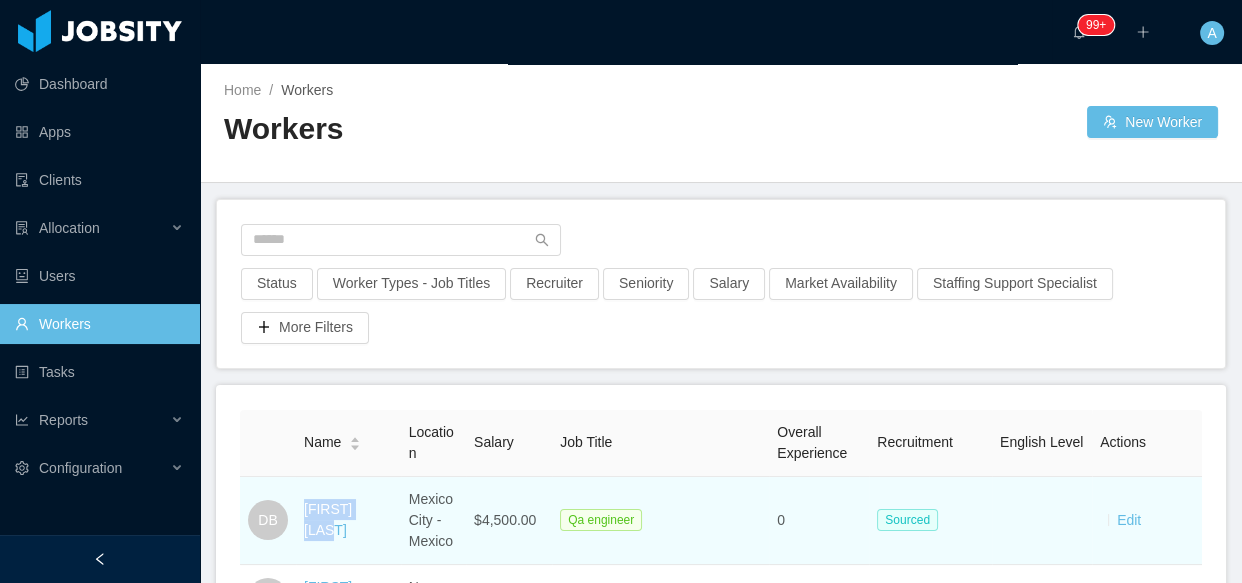 drag, startPoint x: 299, startPoint y: 516, endPoint x: 388, endPoint y: 520, distance: 89.08984 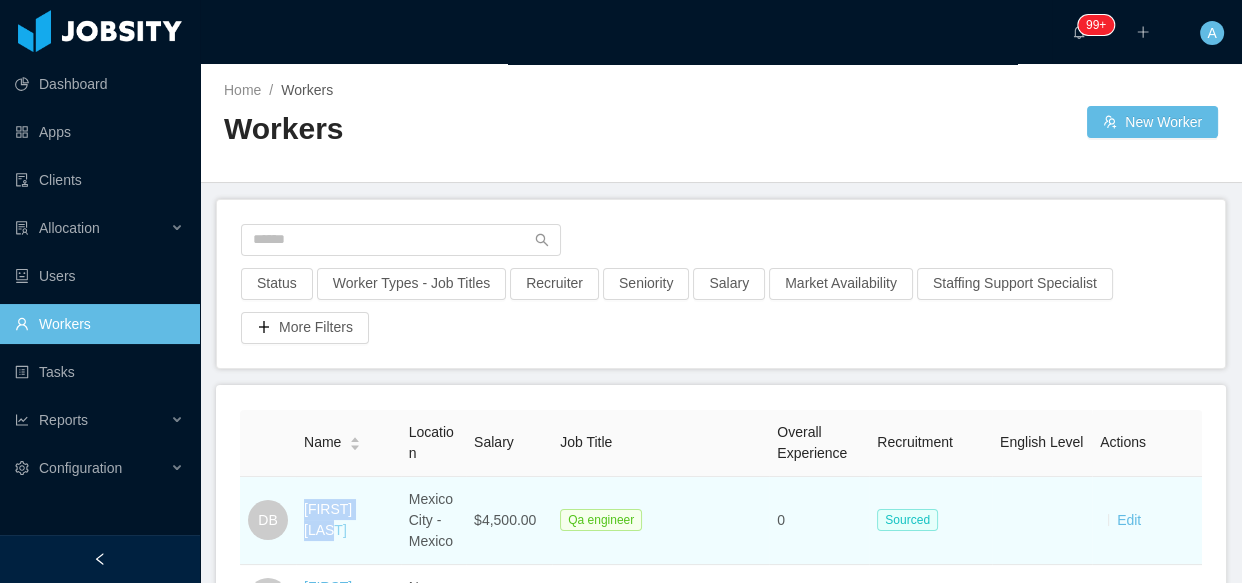 click on "[FIRST] [LAST]" at bounding box center (328, 519) 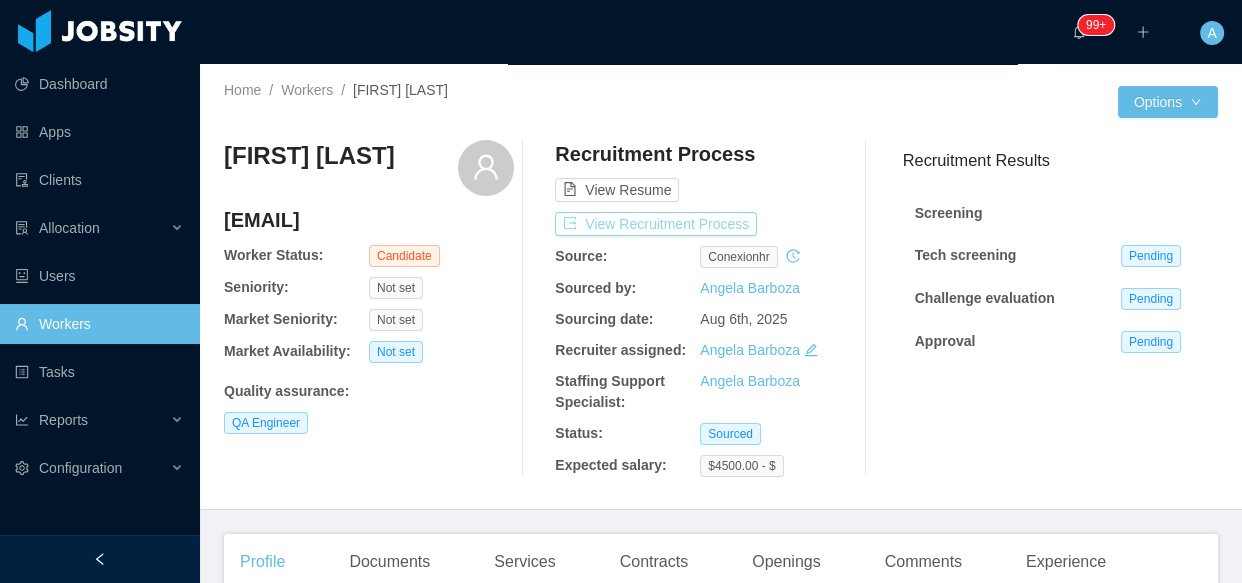 click on "View Recruitment Process" at bounding box center [656, 224] 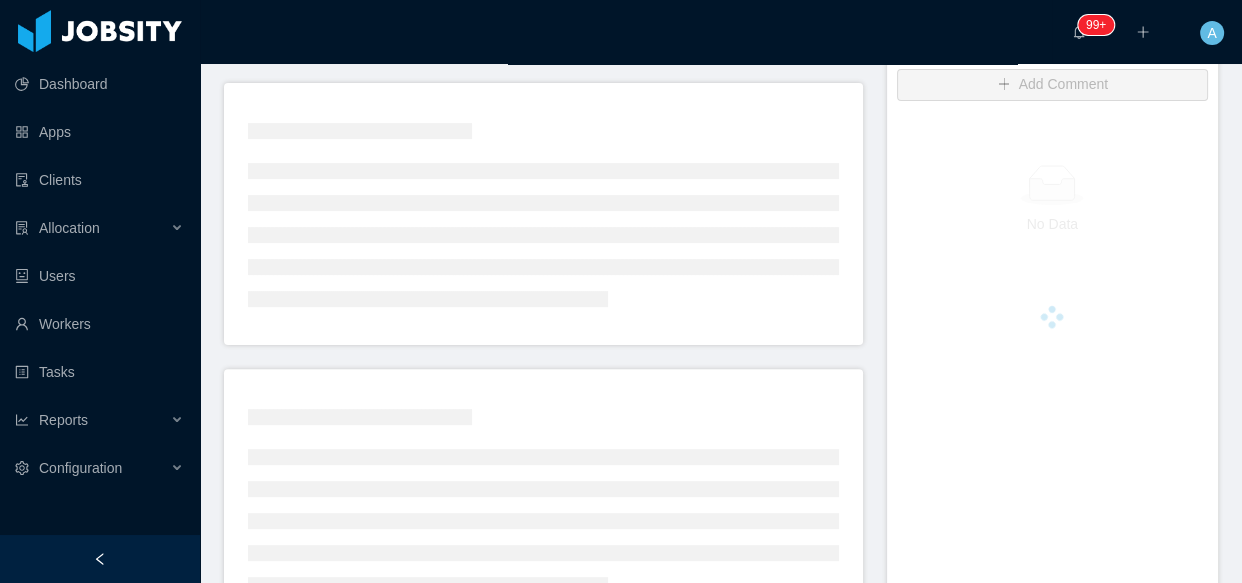 scroll, scrollTop: 454, scrollLeft: 0, axis: vertical 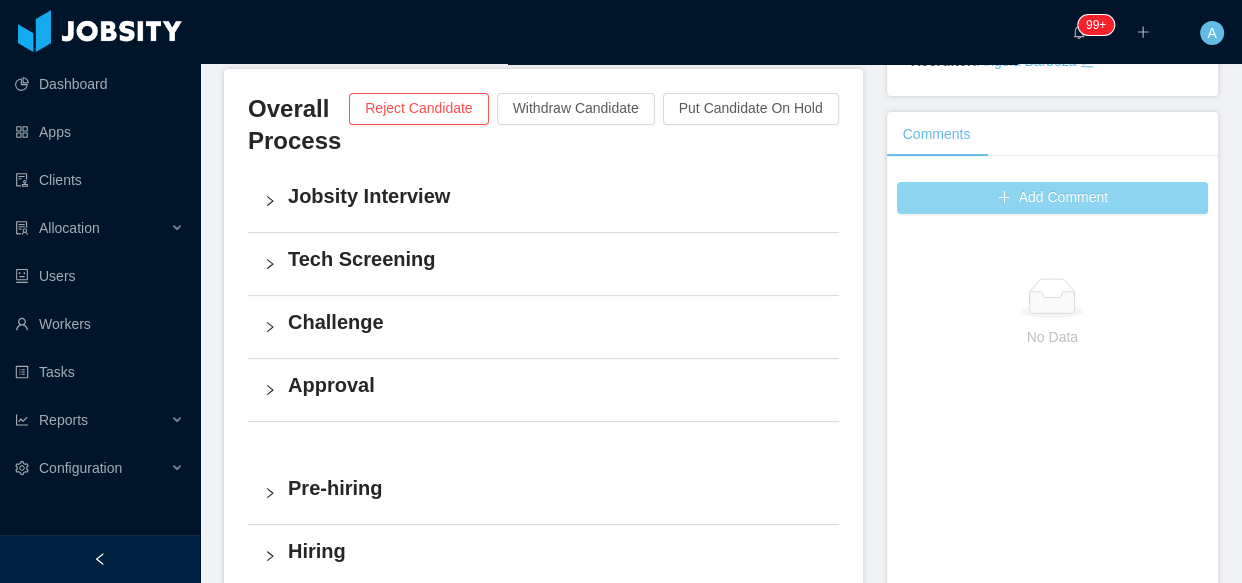 click on "Add Comment" at bounding box center [1052, 198] 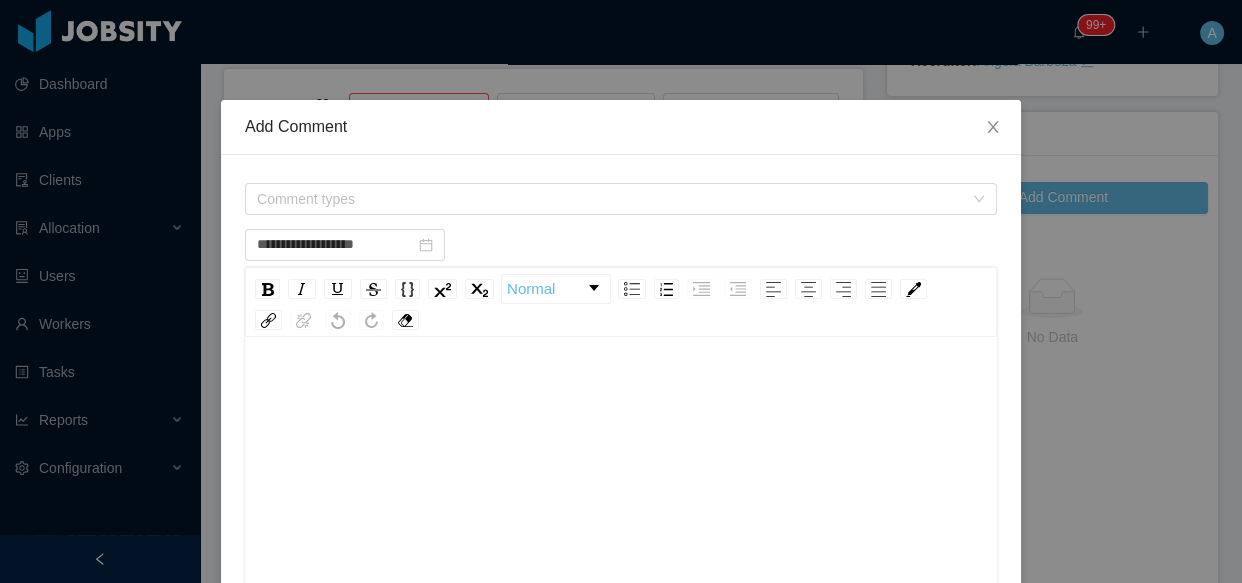 click at bounding box center (621, 391) 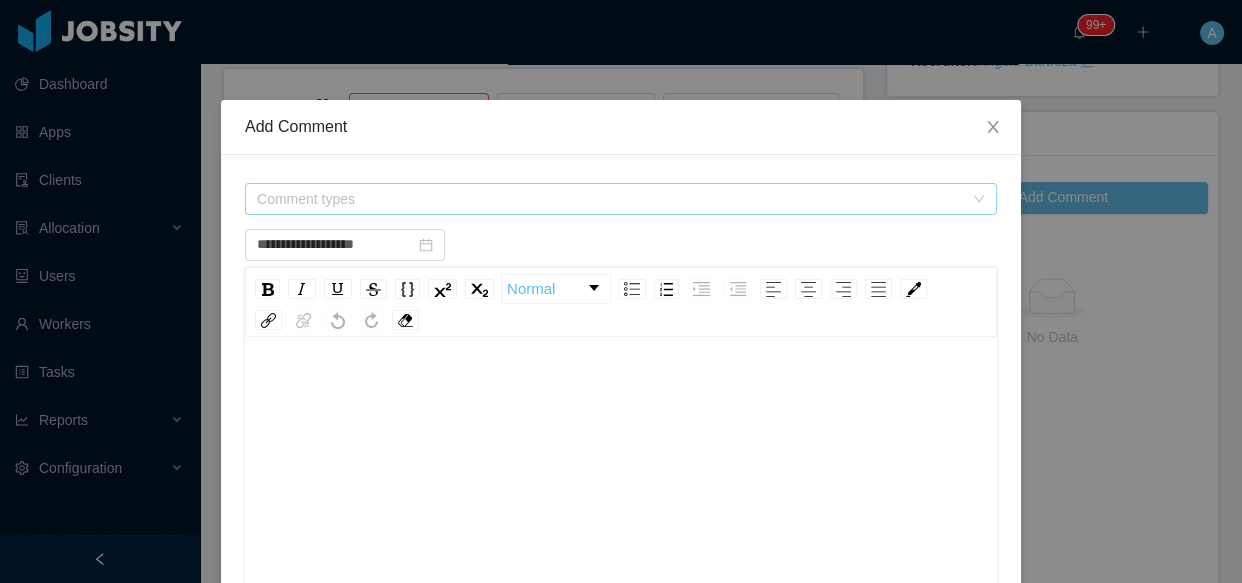 type on "**********" 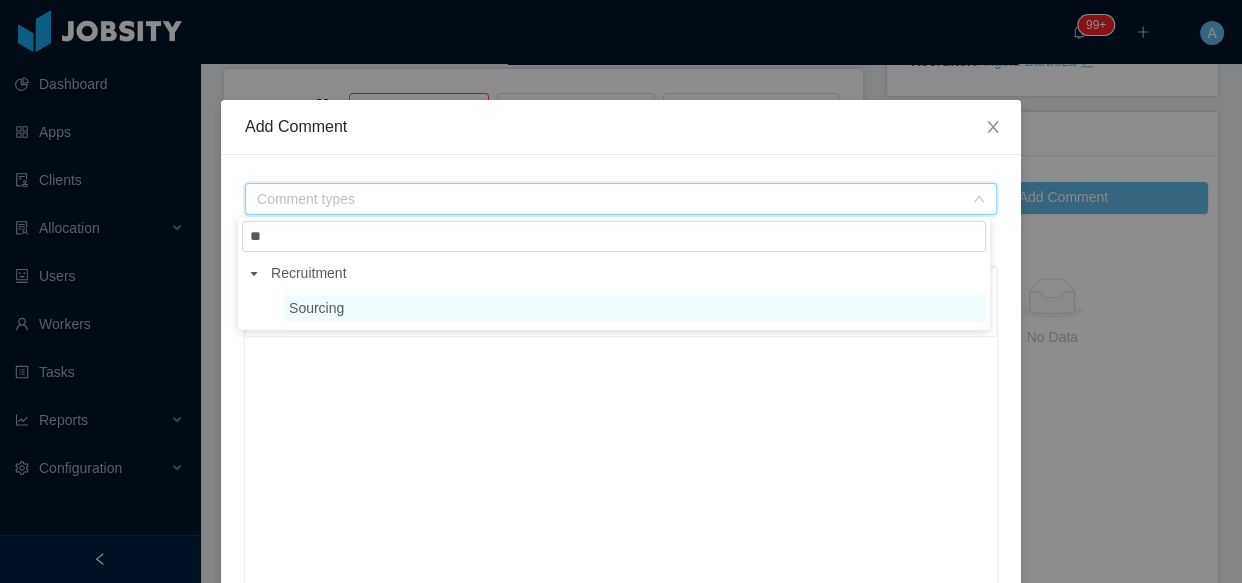 type on "**" 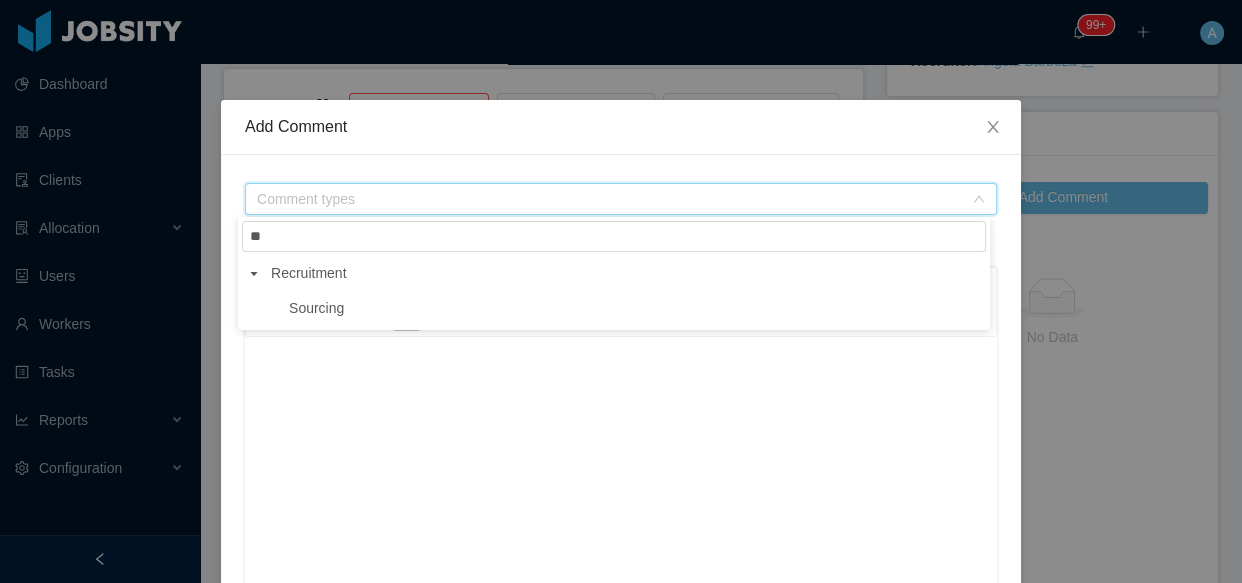drag, startPoint x: 410, startPoint y: 305, endPoint x: 408, endPoint y: 318, distance: 13.152946 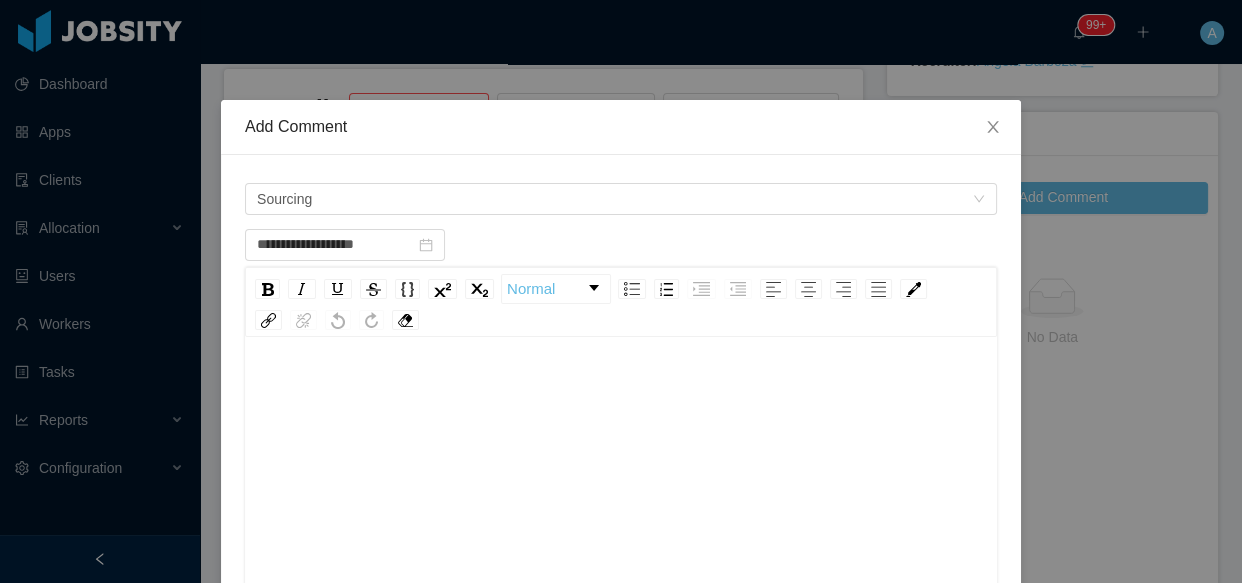click at bounding box center (621, 391) 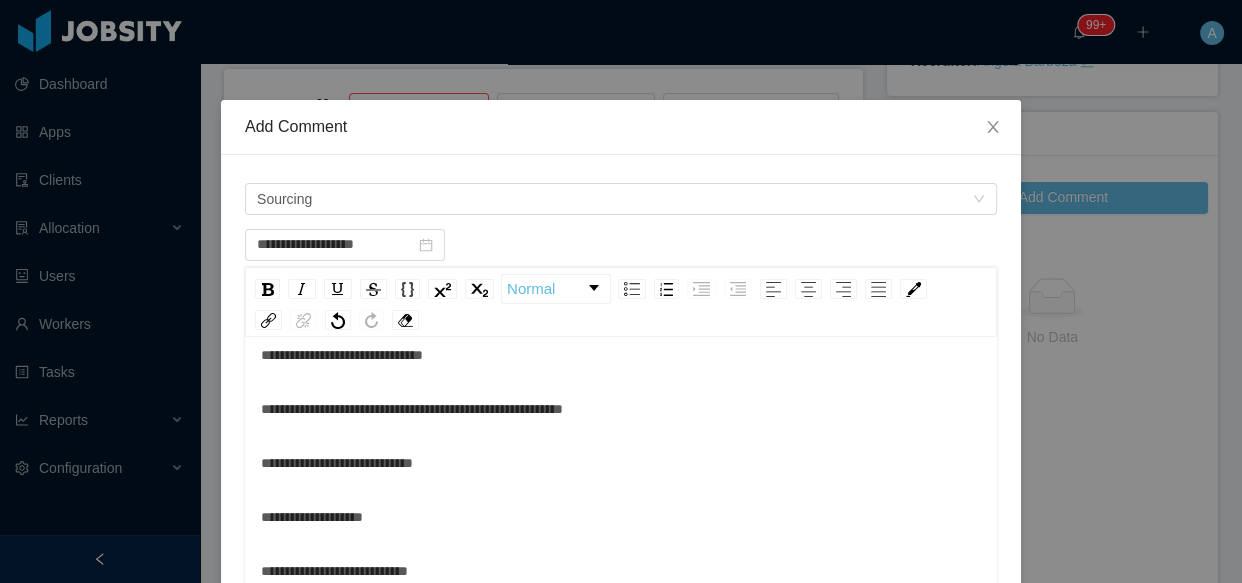 scroll, scrollTop: 0, scrollLeft: 0, axis: both 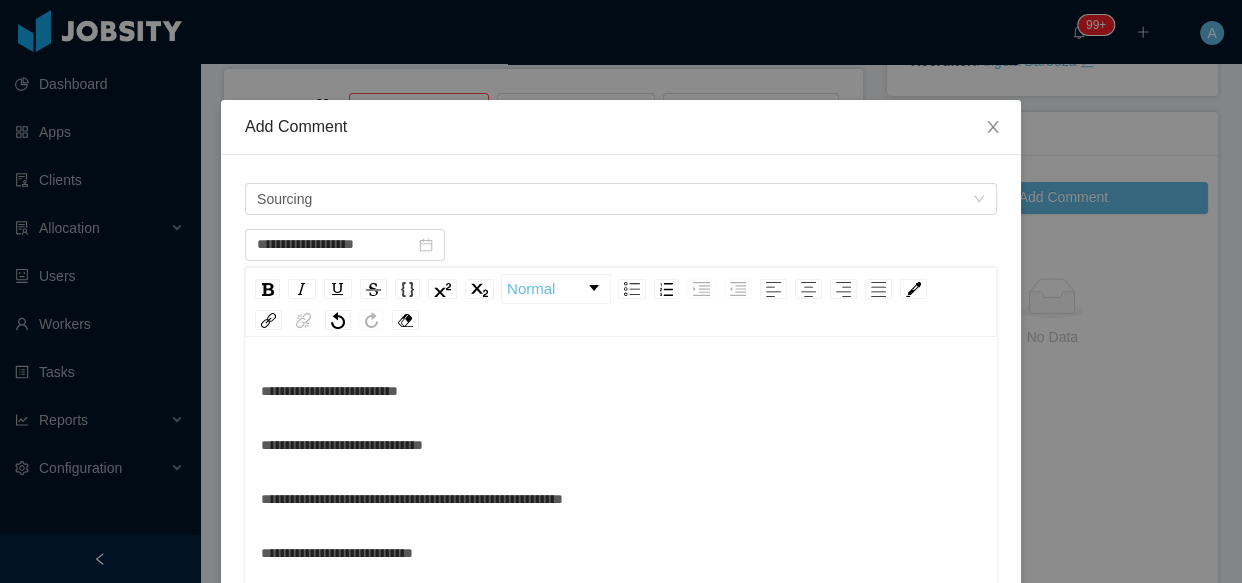 click on "**********" at bounding box center (329, 391) 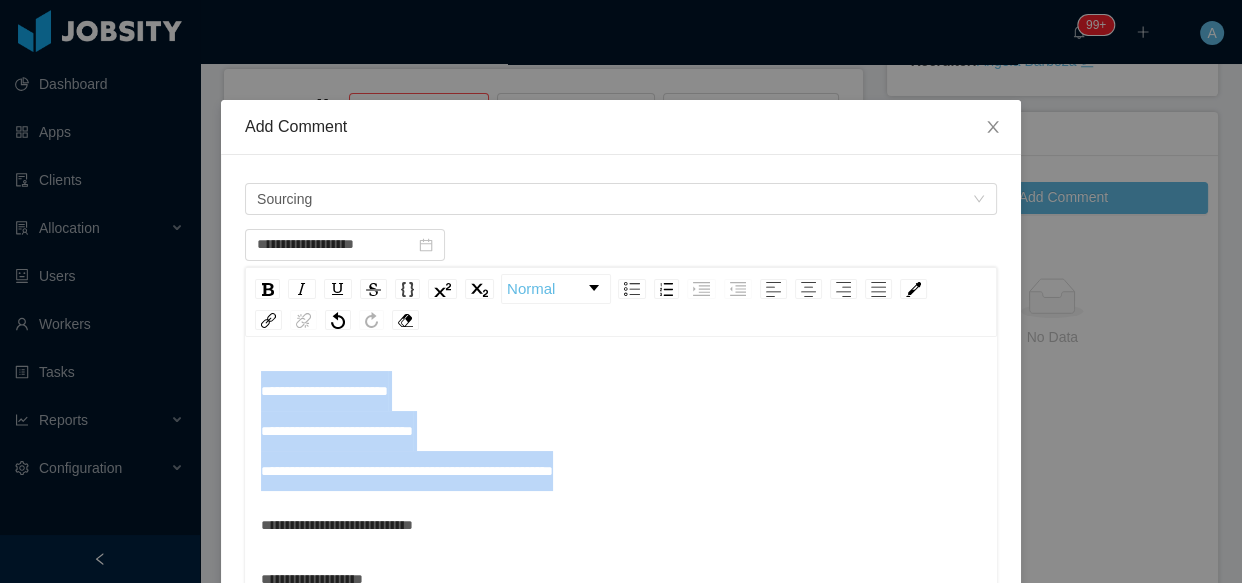 drag, startPoint x: 710, startPoint y: 476, endPoint x: 150, endPoint y: 371, distance: 569.7587 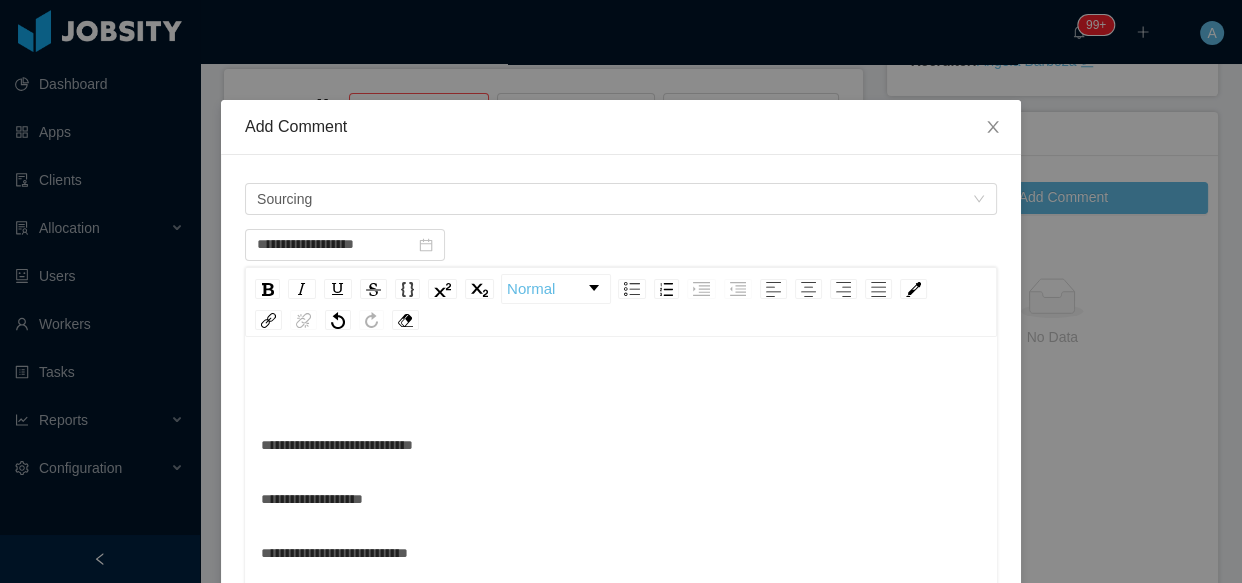click on "**********" at bounding box center [337, 445] 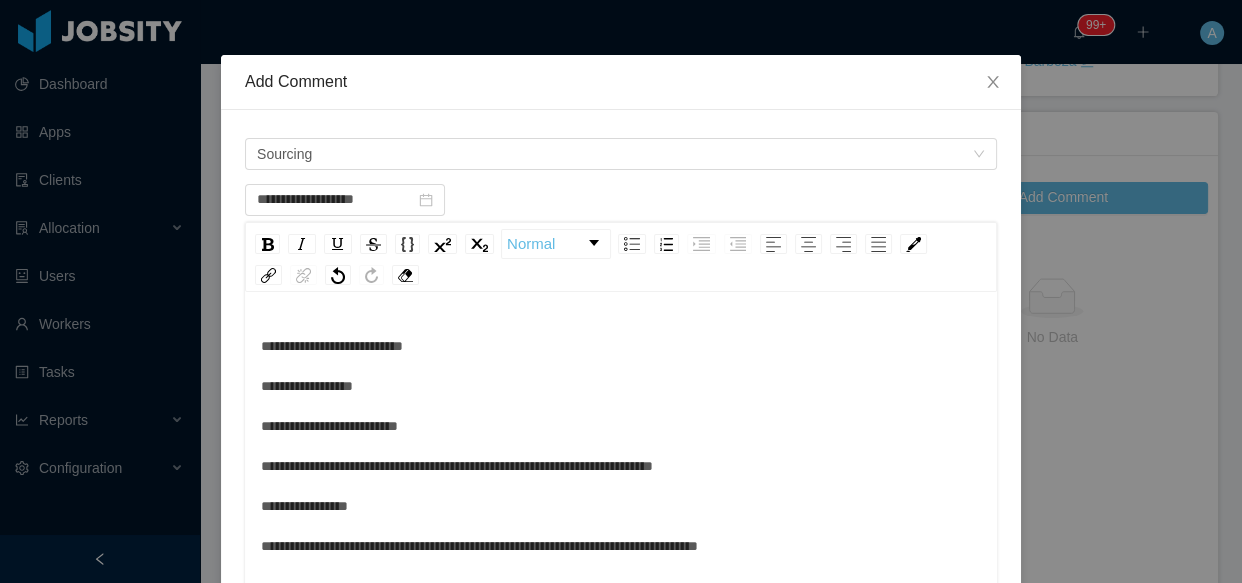 scroll, scrollTop: 71, scrollLeft: 0, axis: vertical 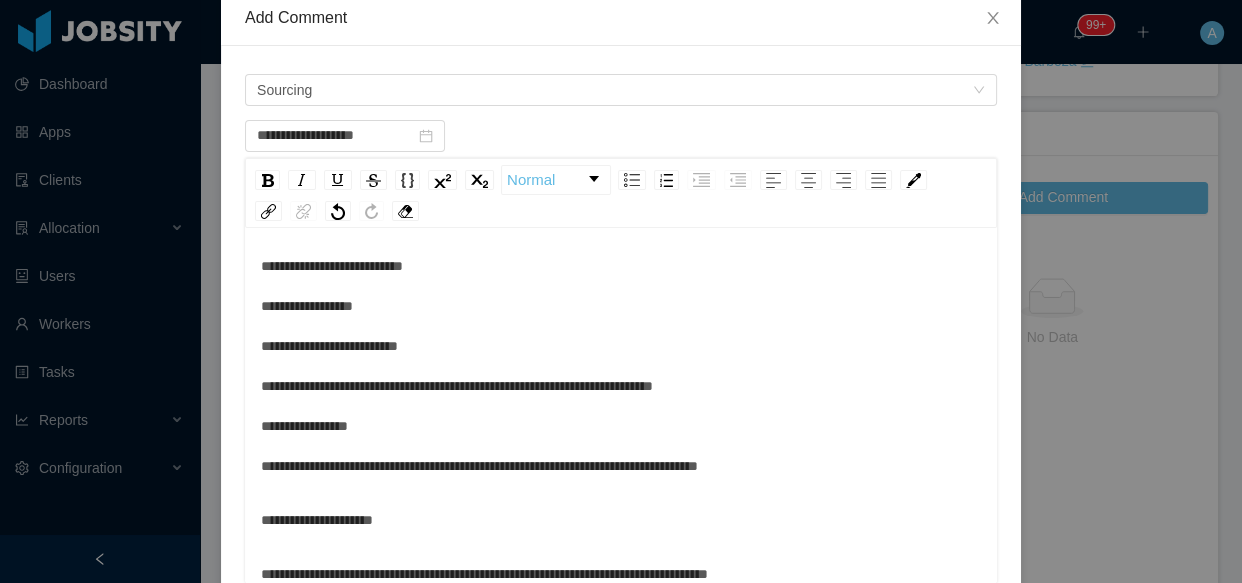 type 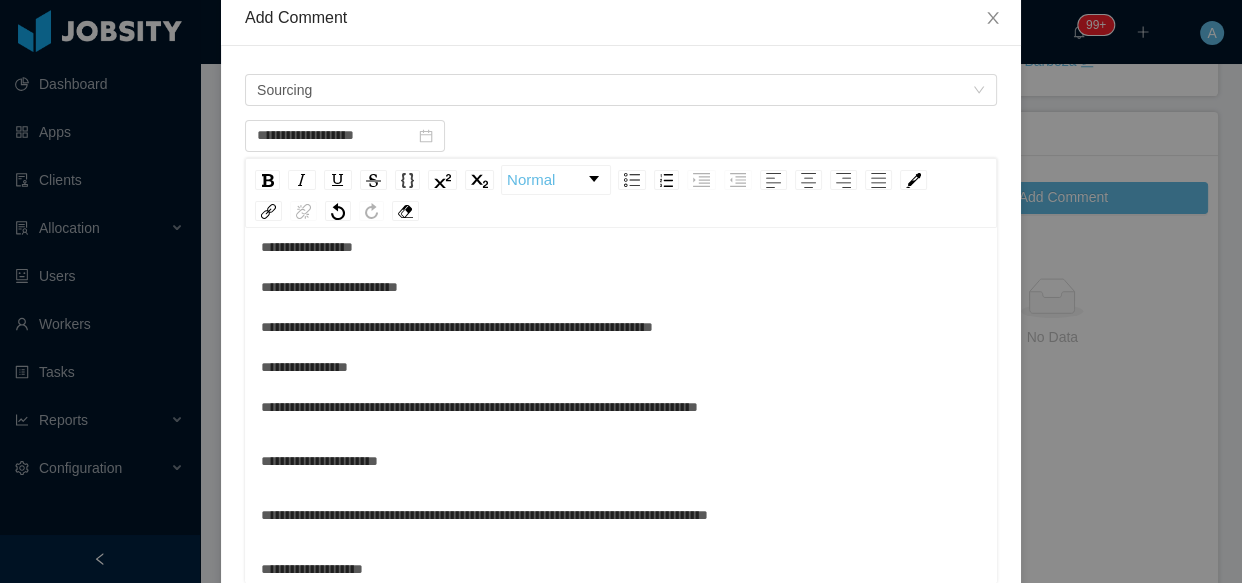 scroll, scrollTop: 107, scrollLeft: 0, axis: vertical 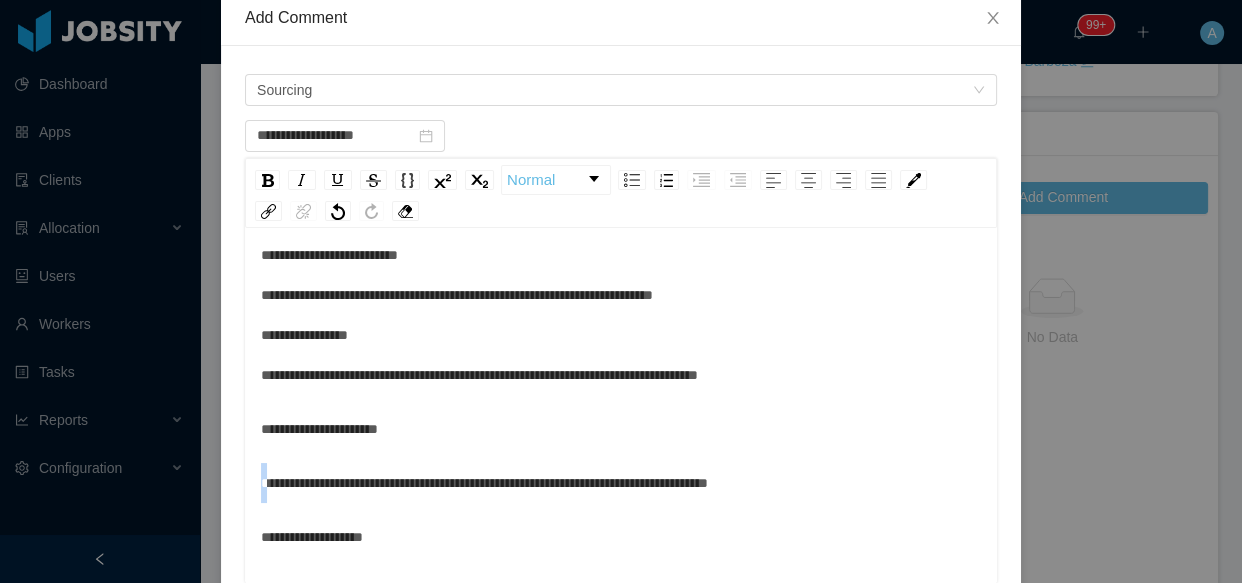 click on "**********" at bounding box center [484, 483] 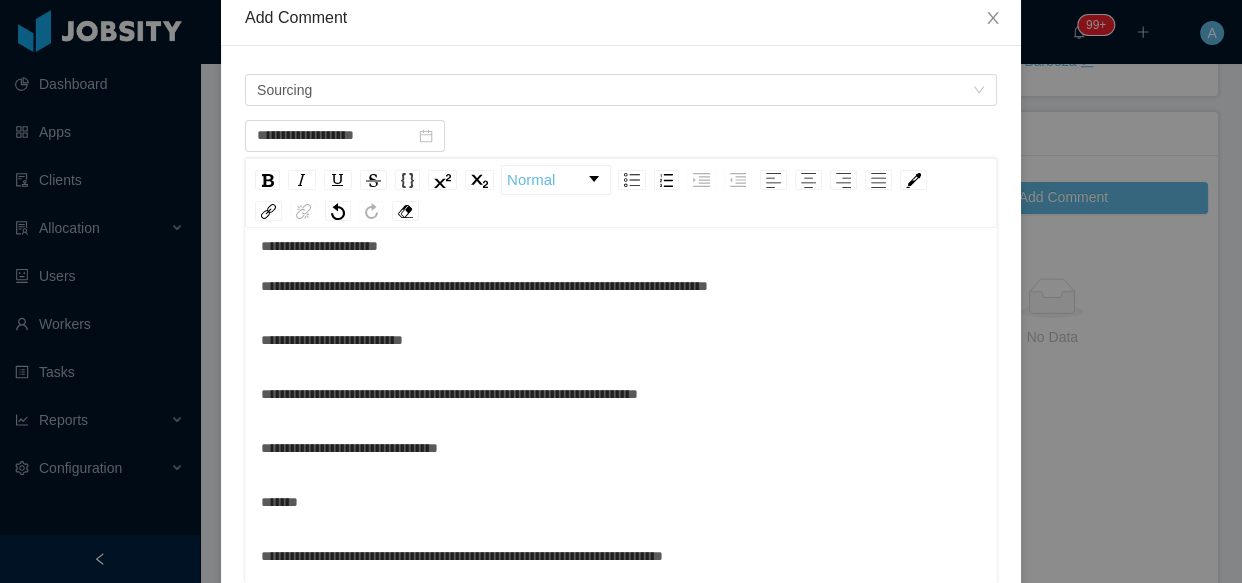 scroll, scrollTop: 291, scrollLeft: 0, axis: vertical 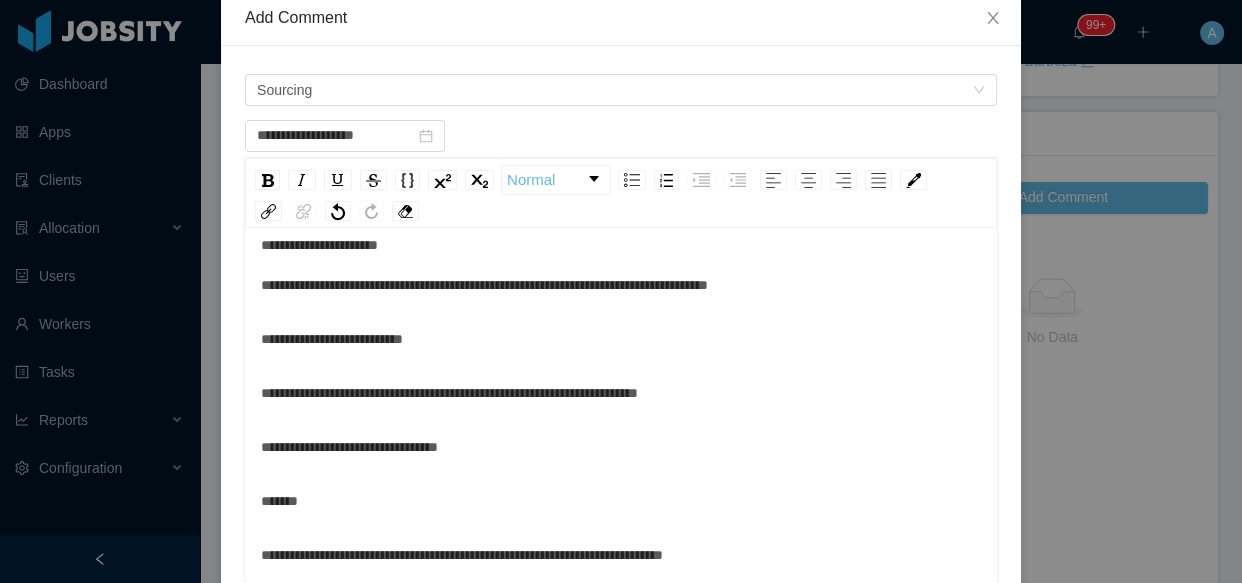 click on "**********" at bounding box center [449, 393] 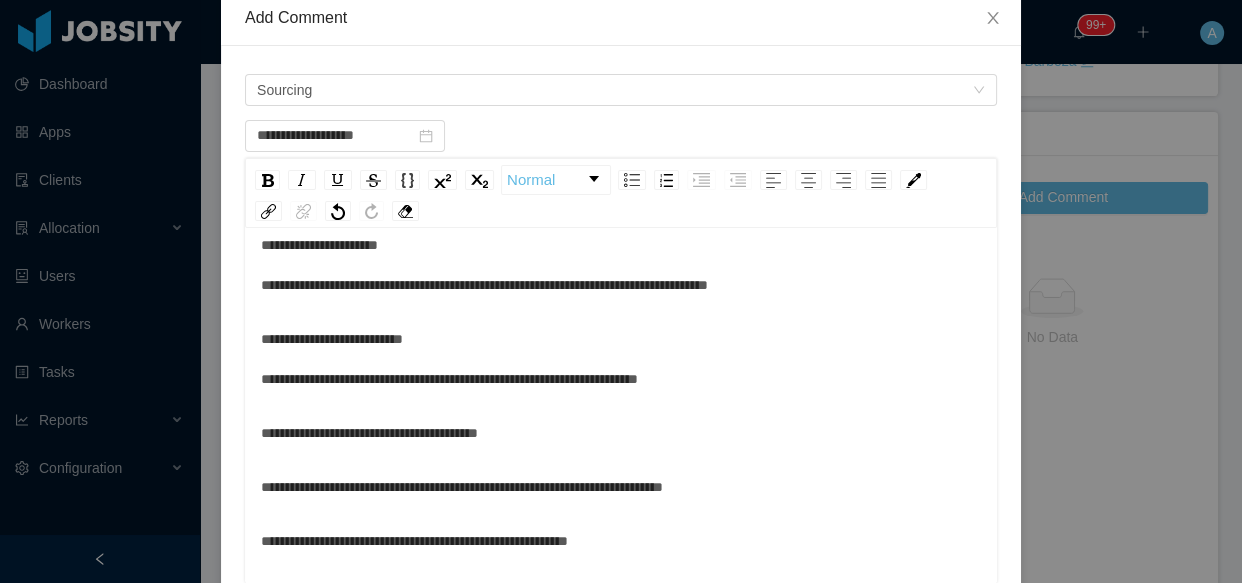 click on "**********" at bounding box center [462, 487] 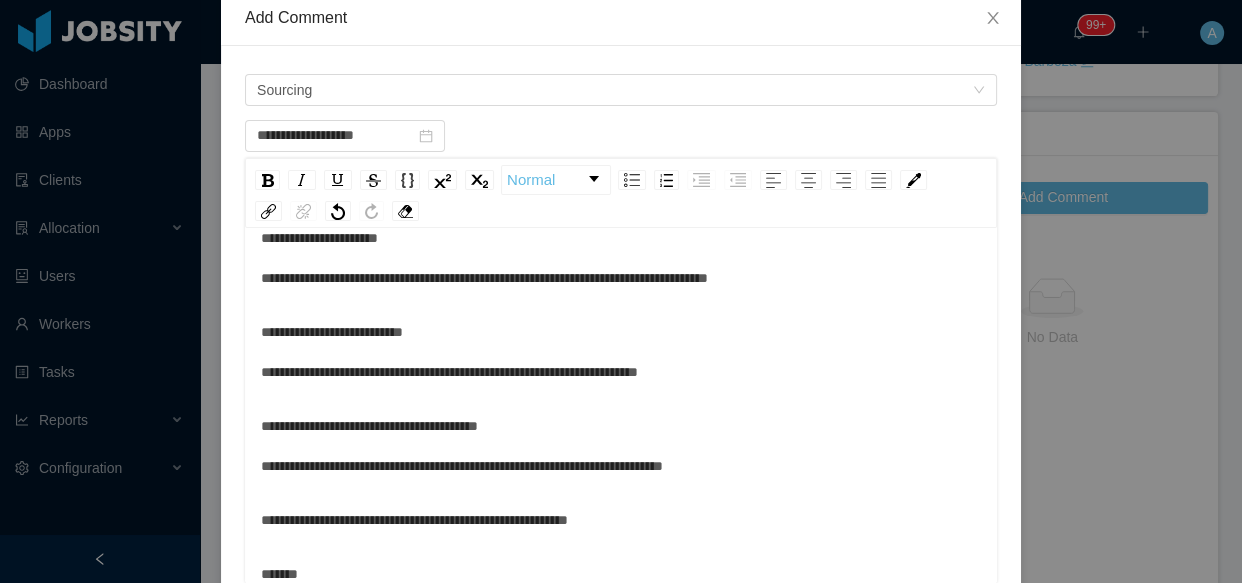 scroll, scrollTop: 294, scrollLeft: 0, axis: vertical 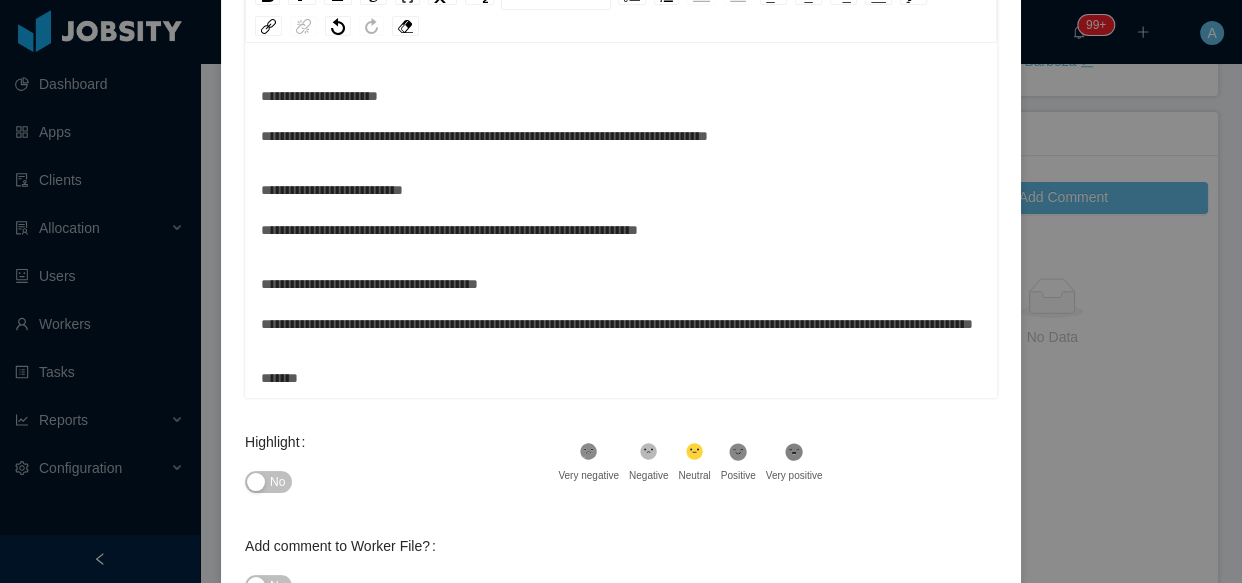 click on "*******" at bounding box center (279, 378) 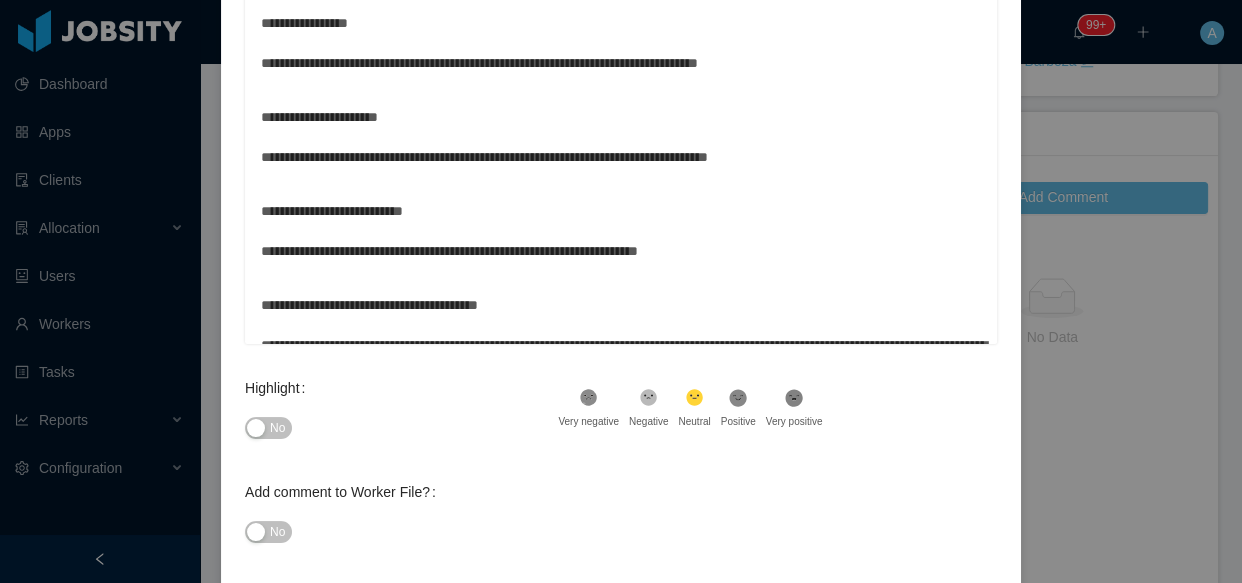 scroll, scrollTop: 150, scrollLeft: 0, axis: vertical 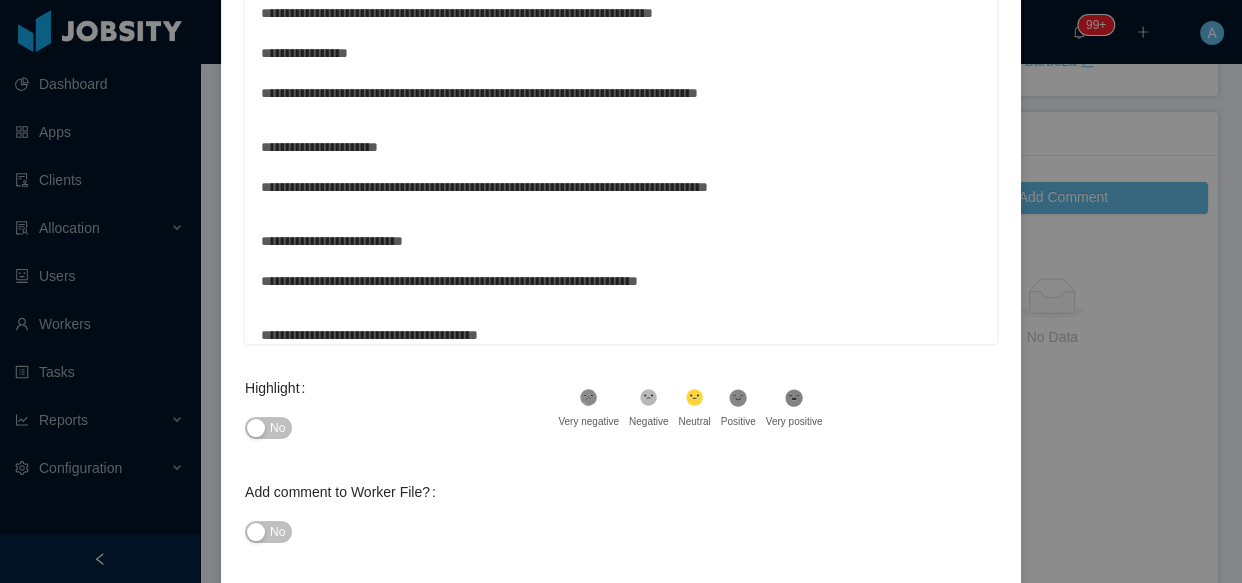 click on "**********" at bounding box center (624, 375) 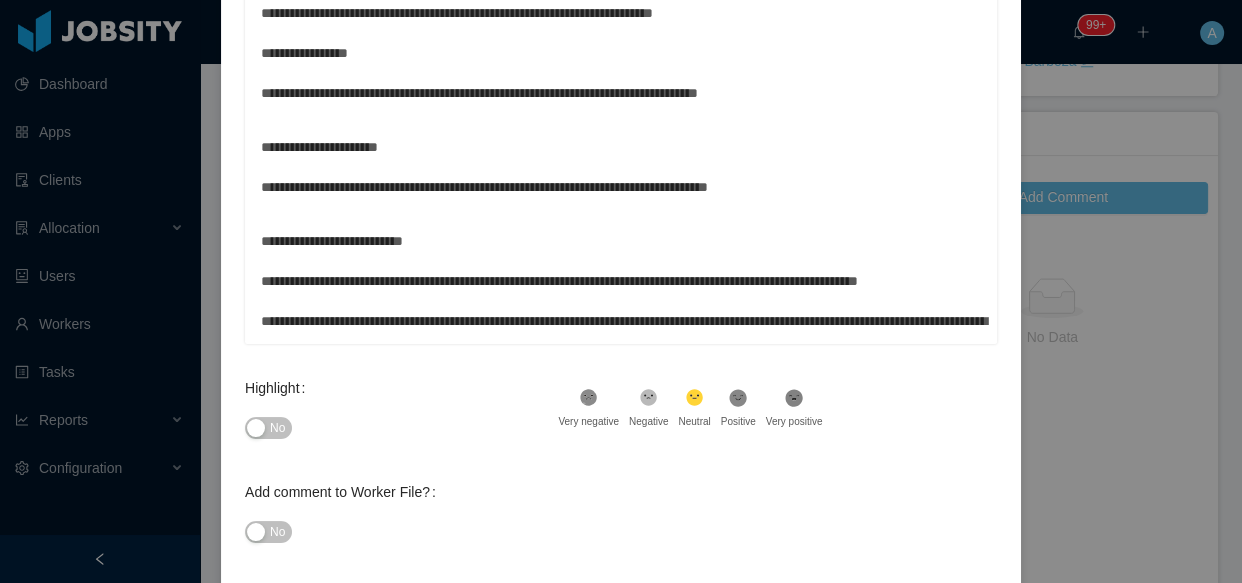 click on "**********" at bounding box center [624, 301] 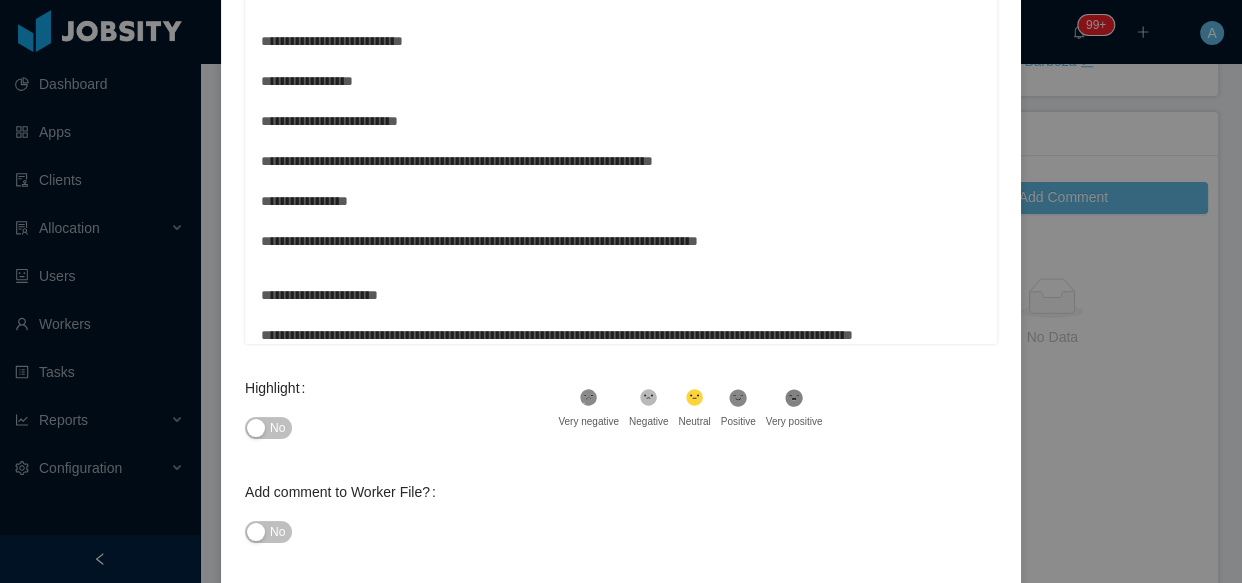 scroll, scrollTop: 0, scrollLeft: 0, axis: both 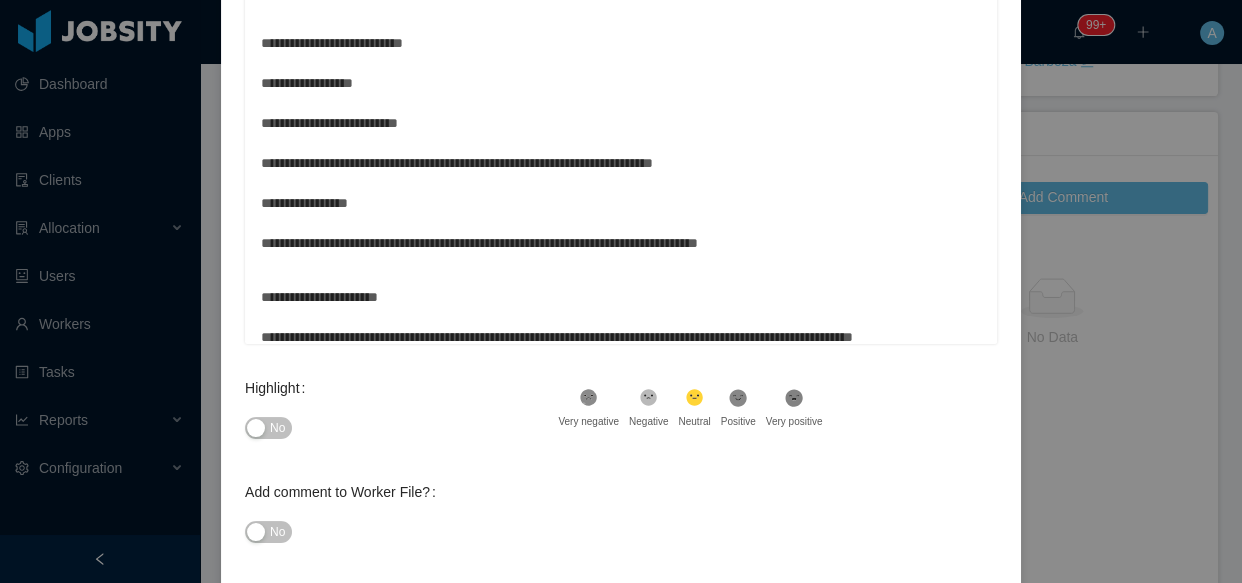 click on "**********" at bounding box center [624, 377] 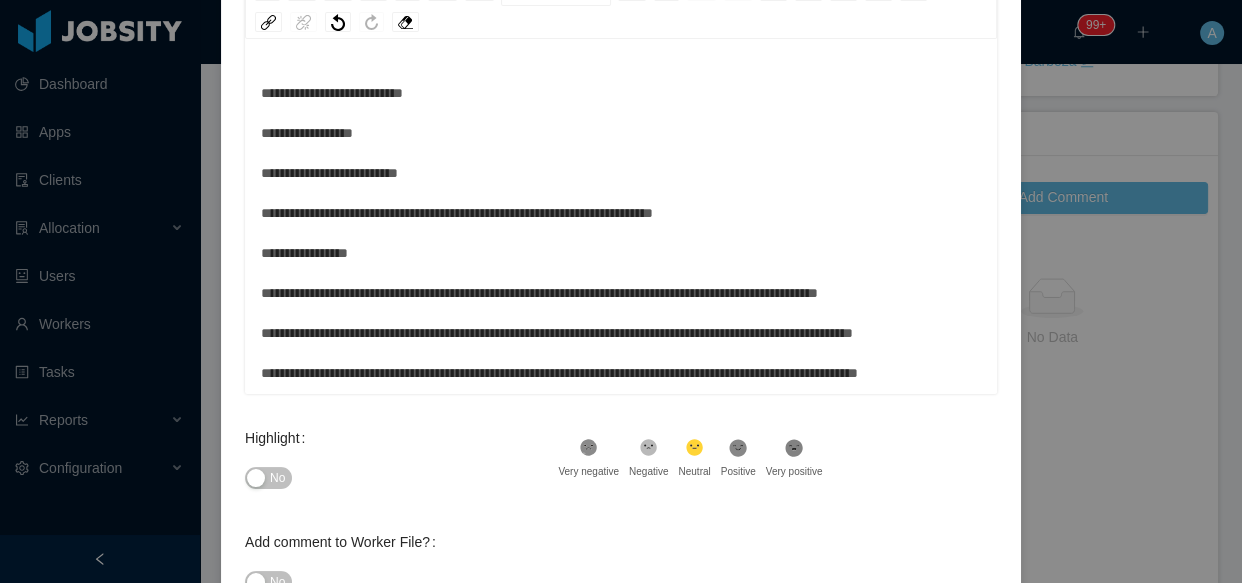 scroll, scrollTop: 257, scrollLeft: 0, axis: vertical 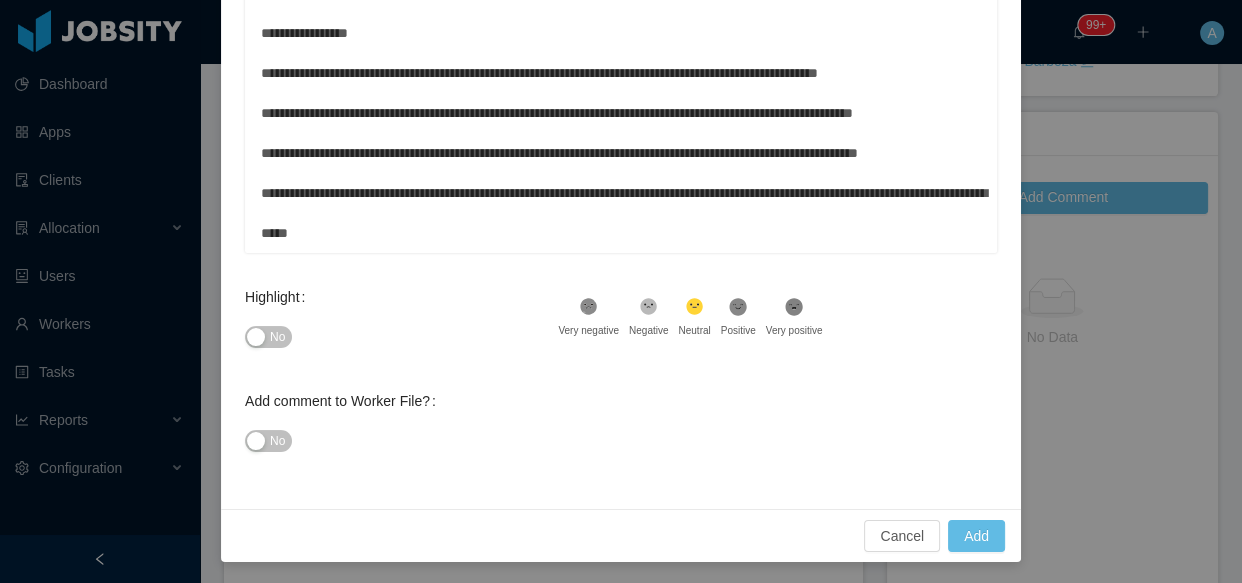 click on "**********" at bounding box center [621, 53] 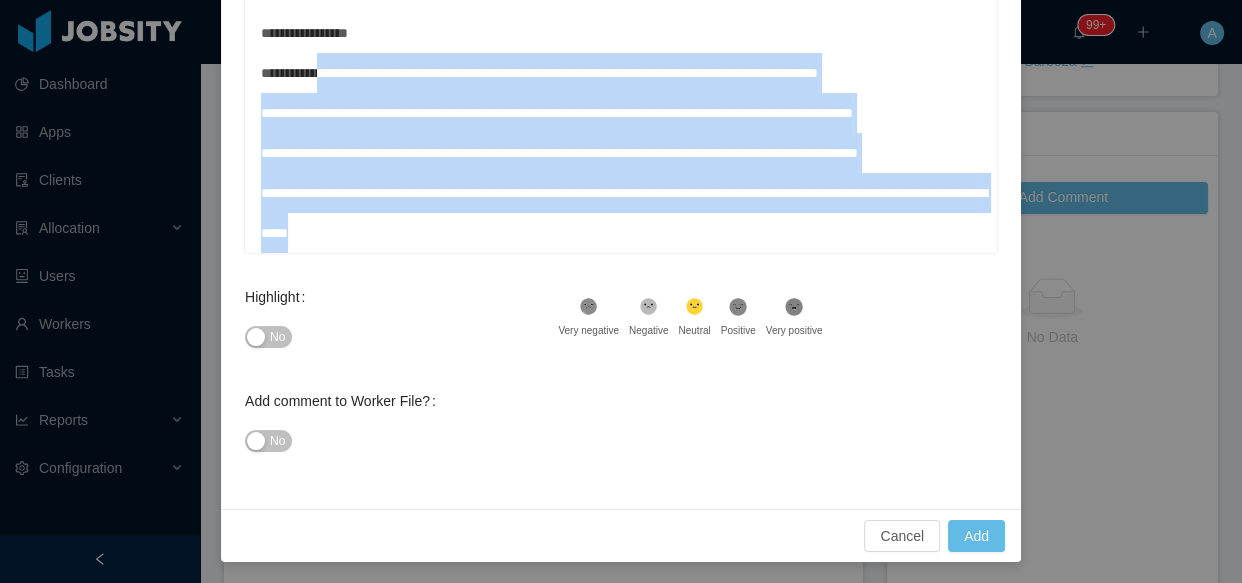 scroll, scrollTop: 341, scrollLeft: 0, axis: vertical 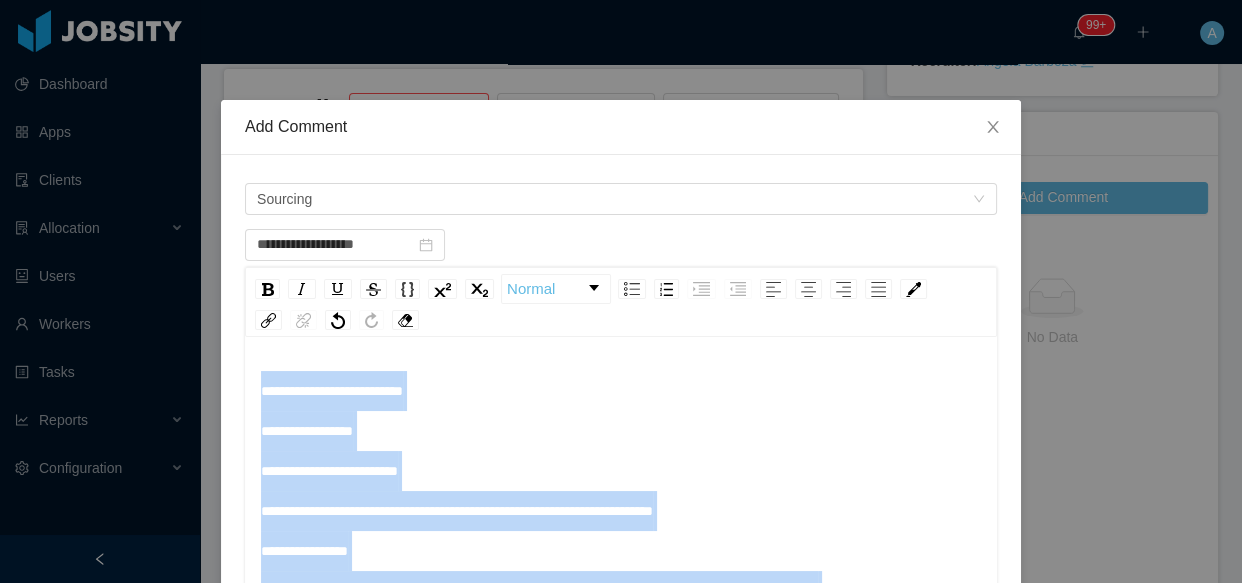 drag, startPoint x: 565, startPoint y: 235, endPoint x: 261, endPoint y: 20, distance: 372.34528 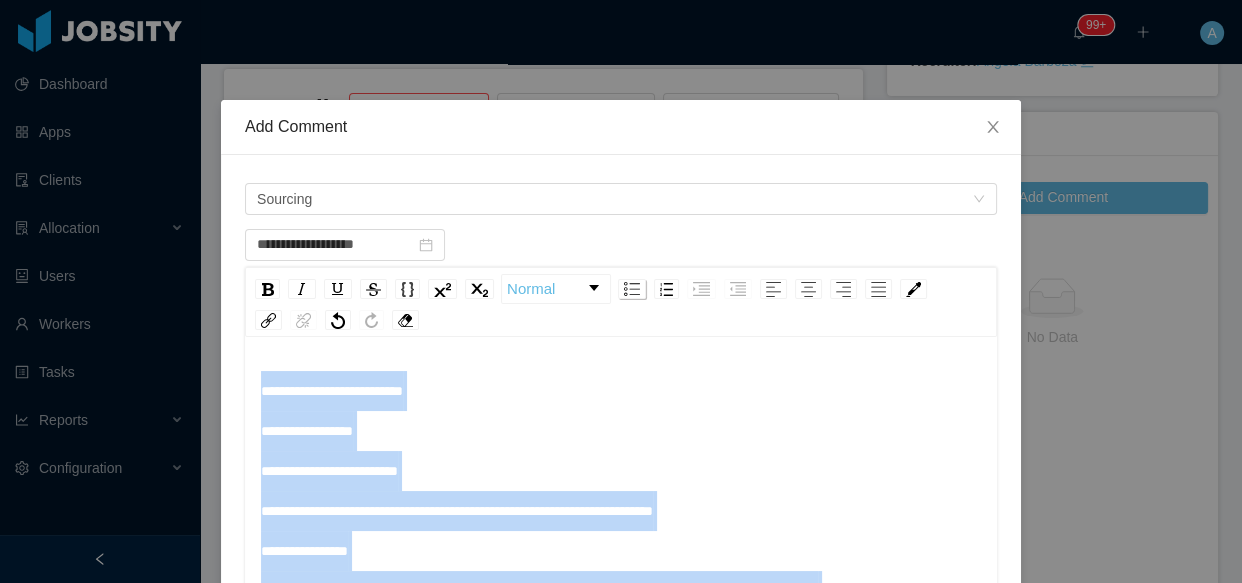 click at bounding box center [632, 289] 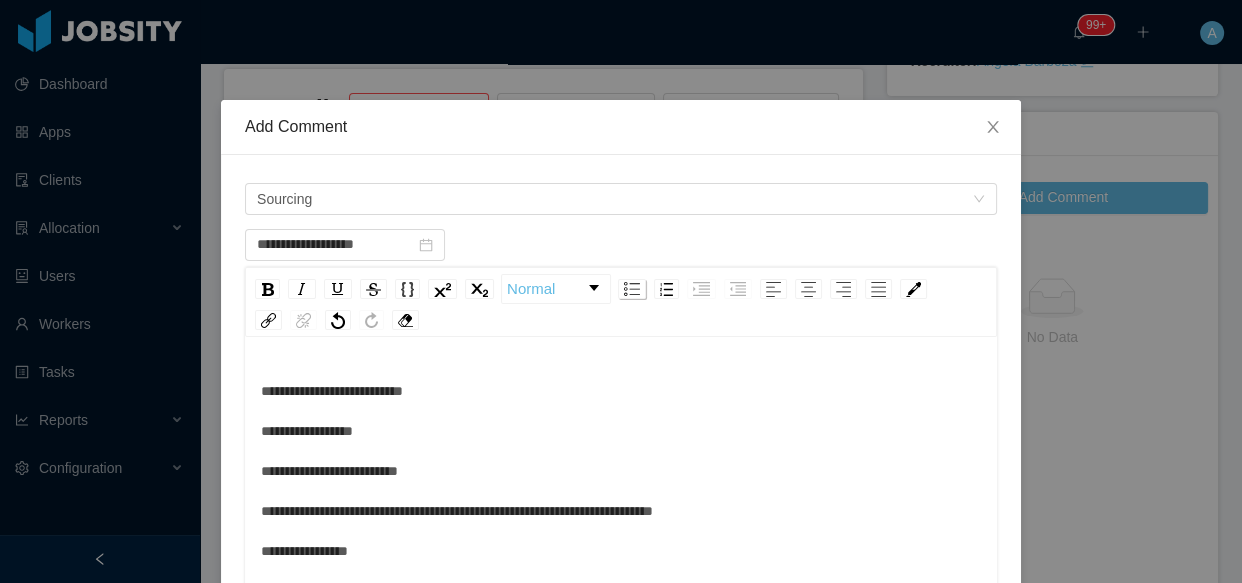 scroll, scrollTop: 180, scrollLeft: 0, axis: vertical 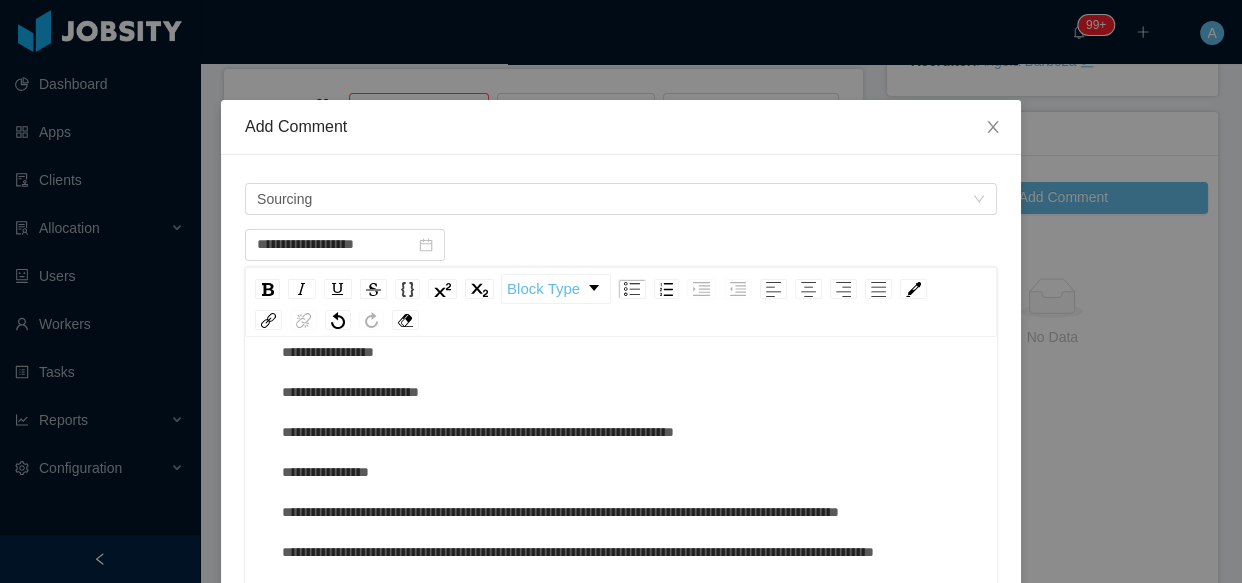 click on "**********" at bounding box center (632, 492) 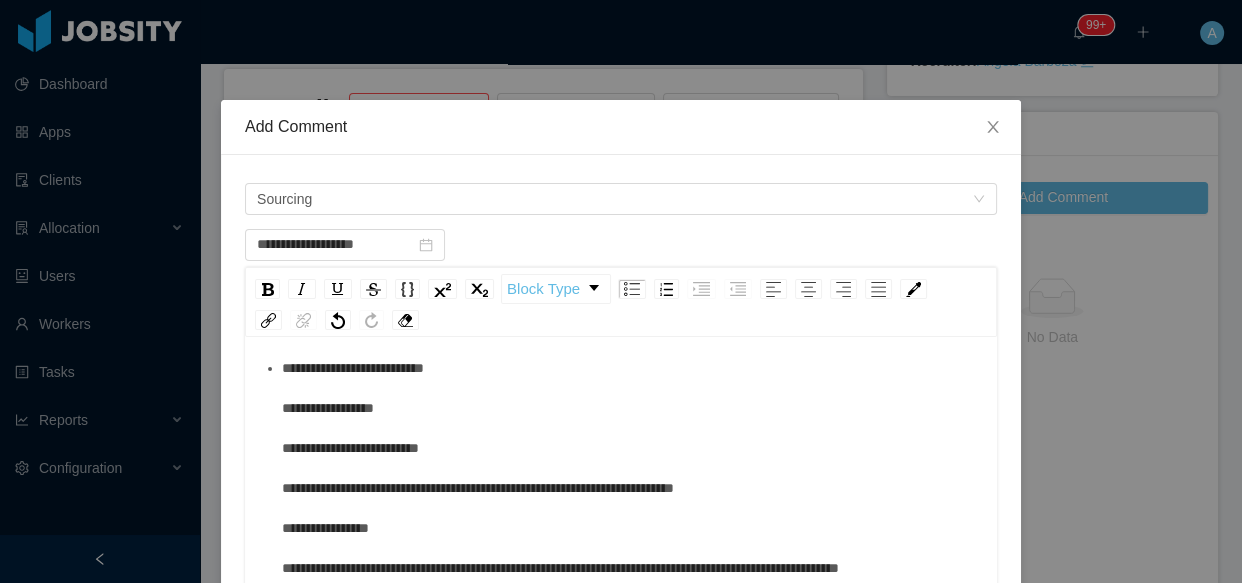 scroll, scrollTop: 0, scrollLeft: 0, axis: both 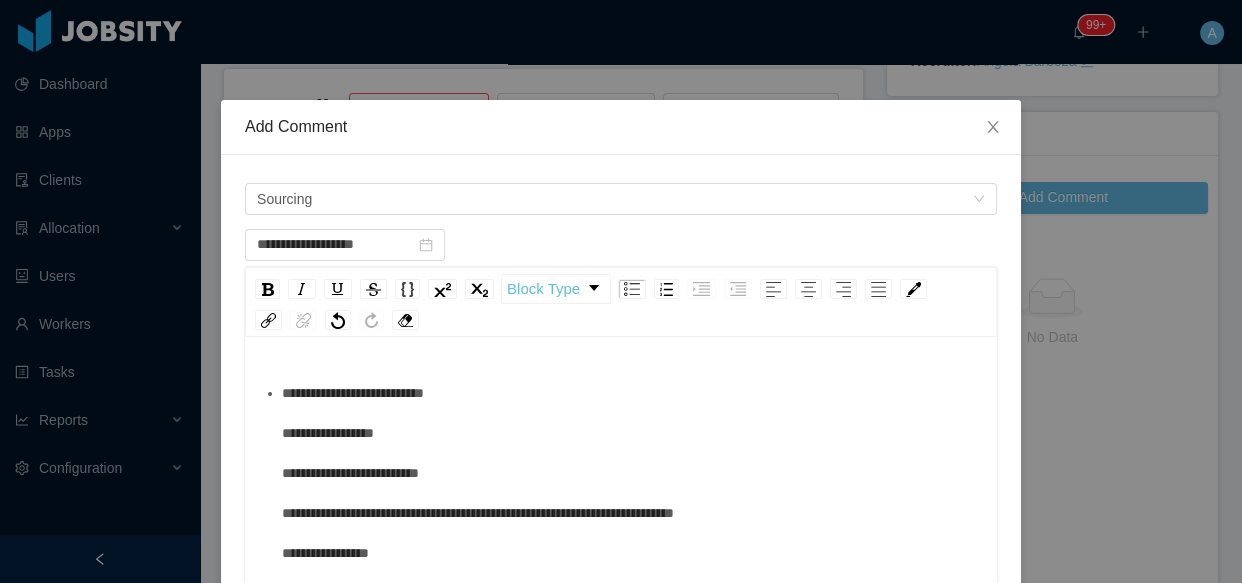 click on "**********" at bounding box center (621, 573) 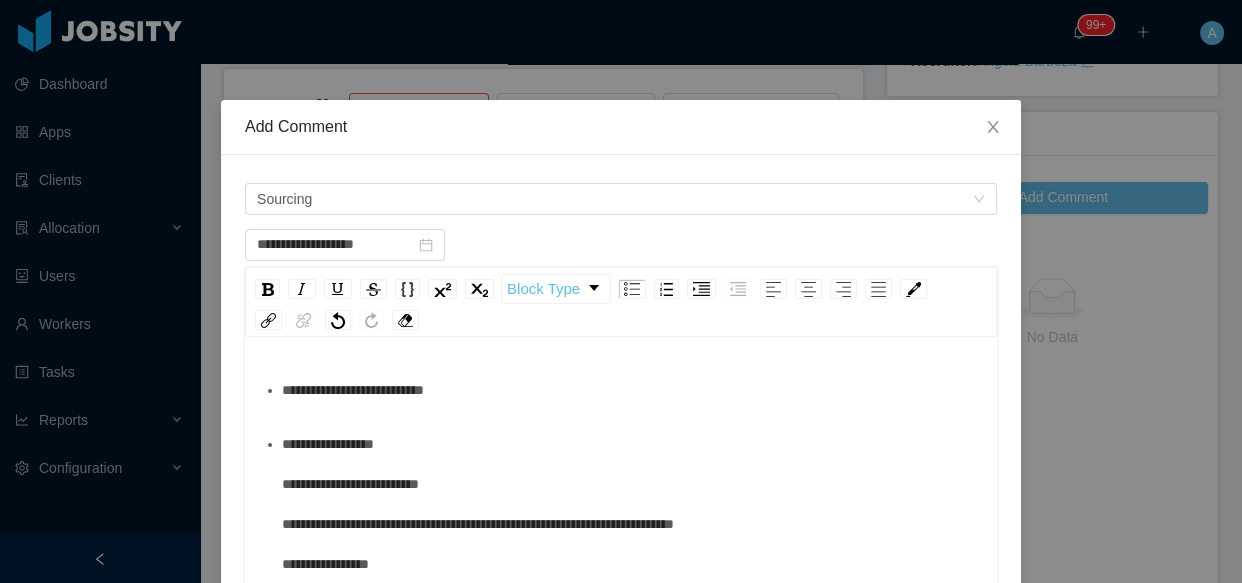 scroll, scrollTop: 0, scrollLeft: 0, axis: both 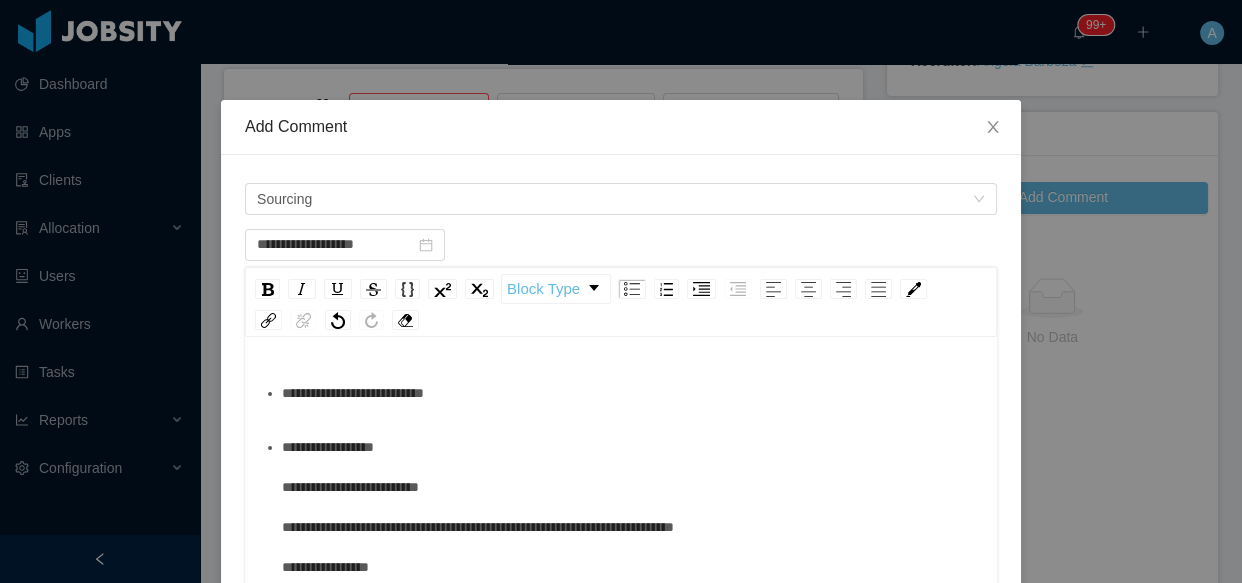 click on "**********" at bounding box center [632, 607] 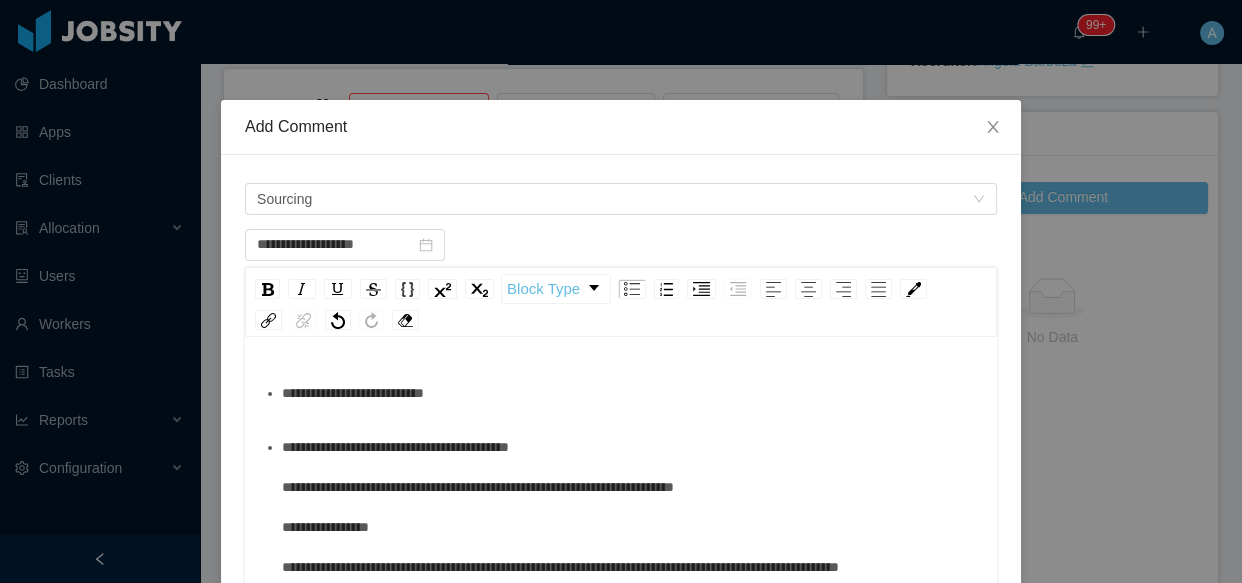 scroll, scrollTop: 100, scrollLeft: 0, axis: vertical 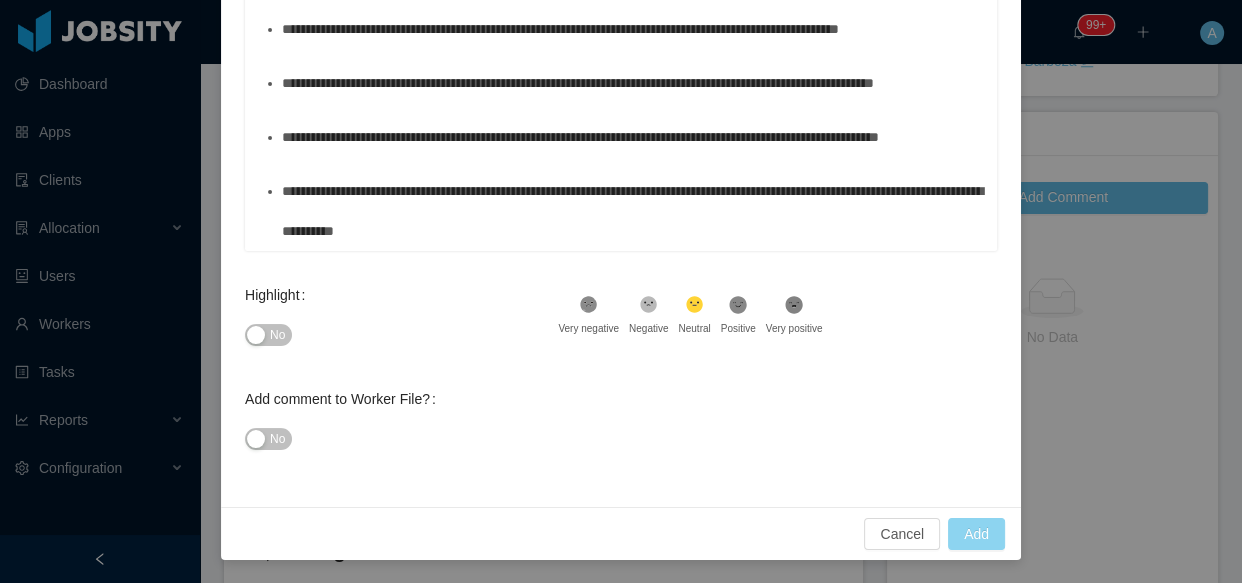 type on "**********" 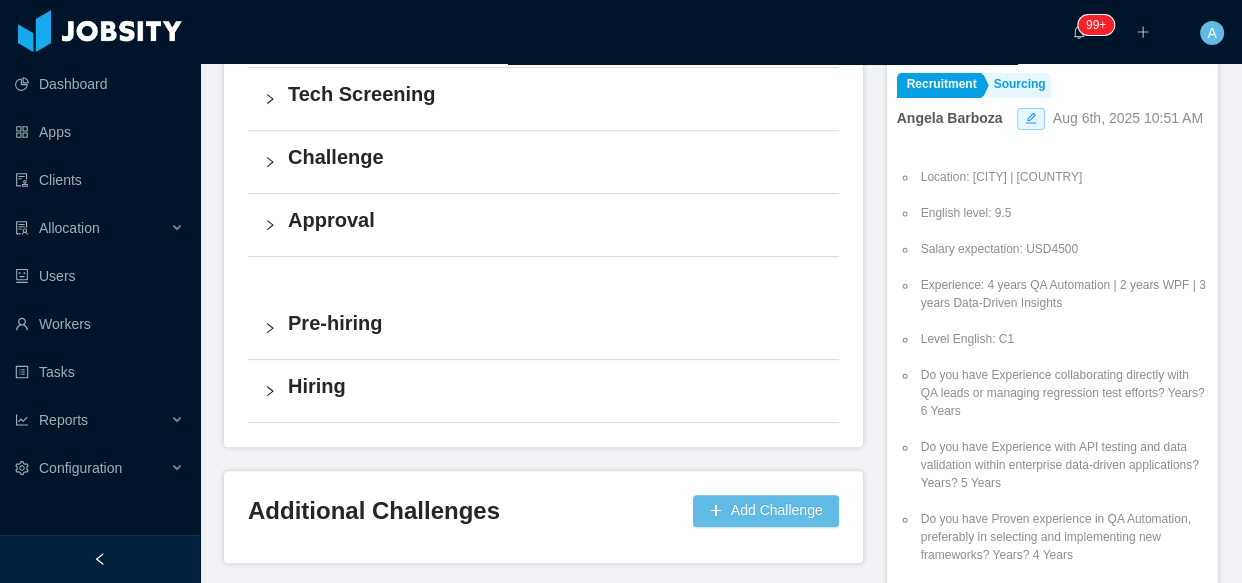 scroll, scrollTop: 636, scrollLeft: 0, axis: vertical 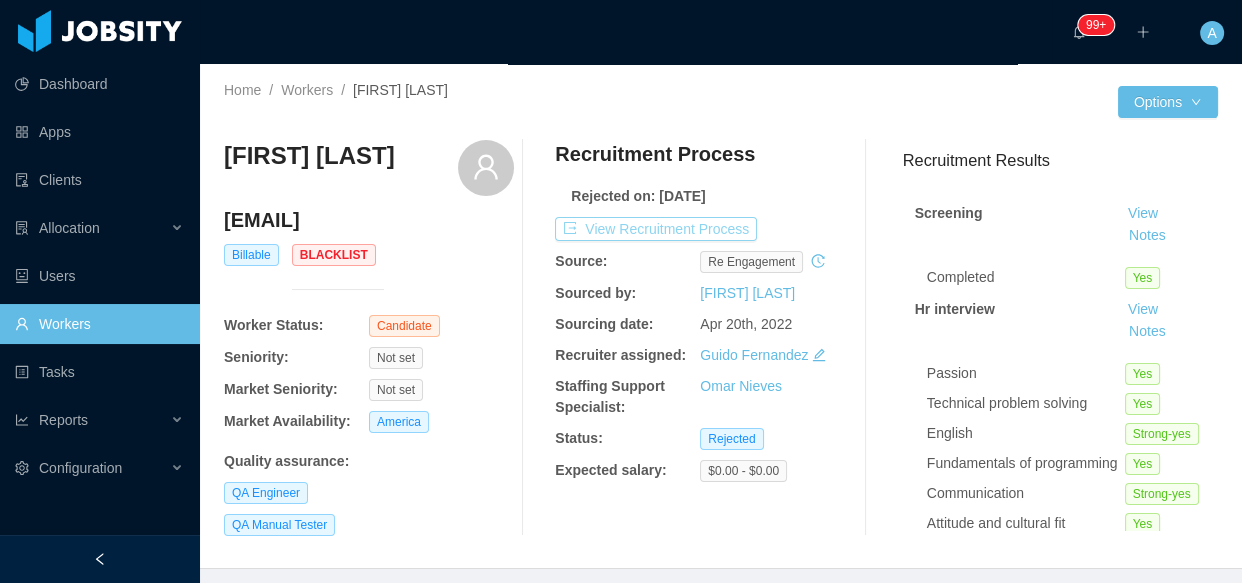 click on "View Recruitment Process" at bounding box center [656, 229] 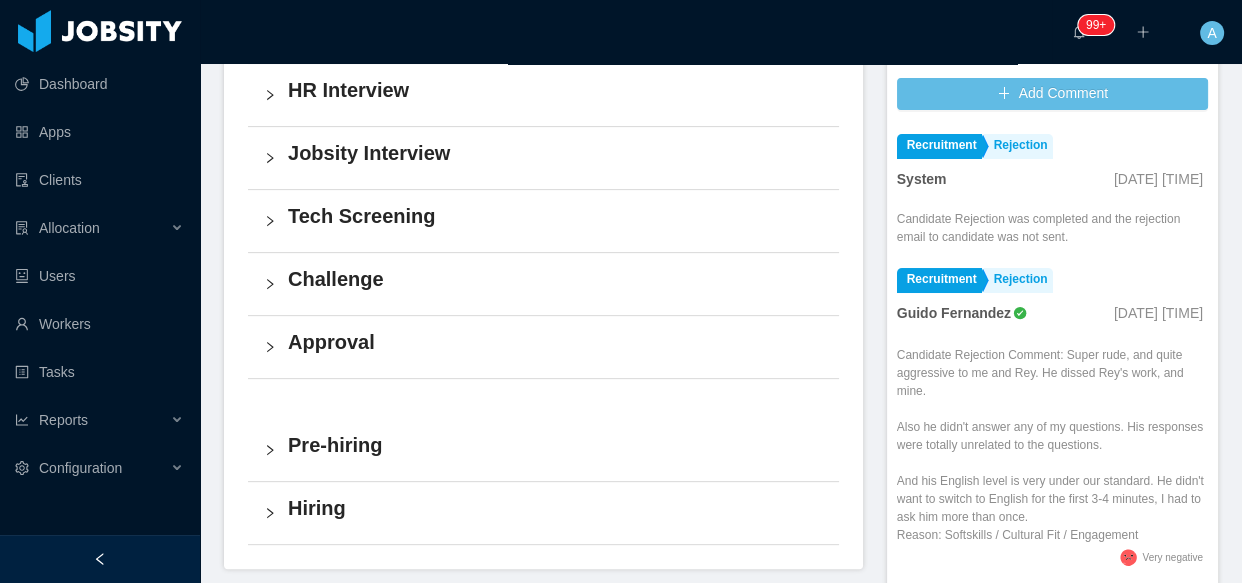 scroll, scrollTop: 680, scrollLeft: 0, axis: vertical 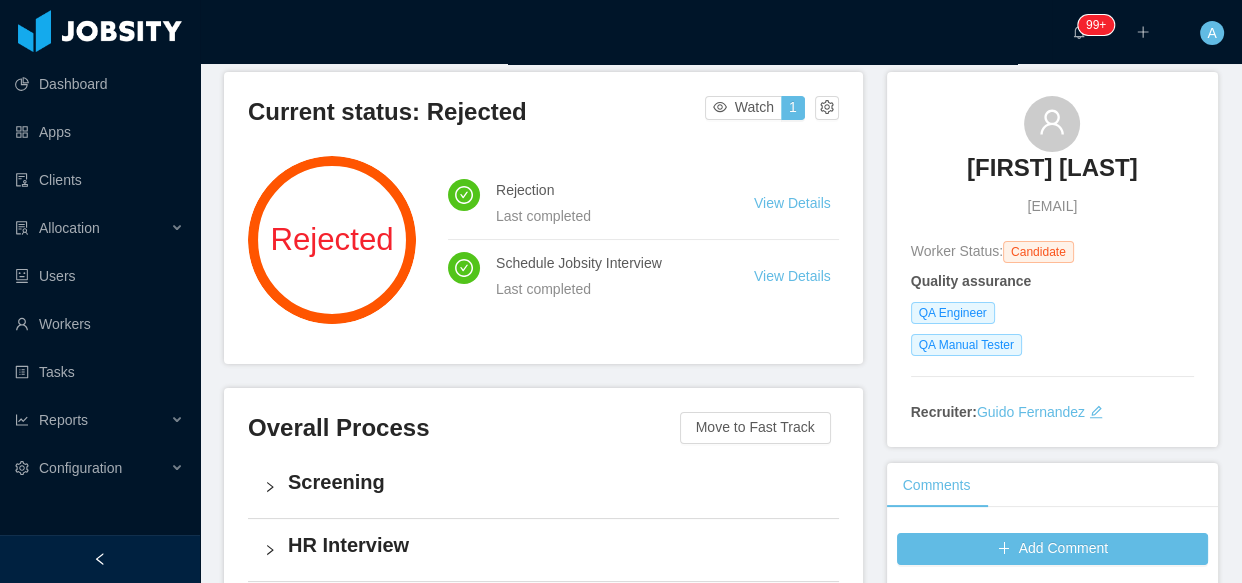 drag, startPoint x: 963, startPoint y: 211, endPoint x: 1129, endPoint y: 210, distance: 166.003 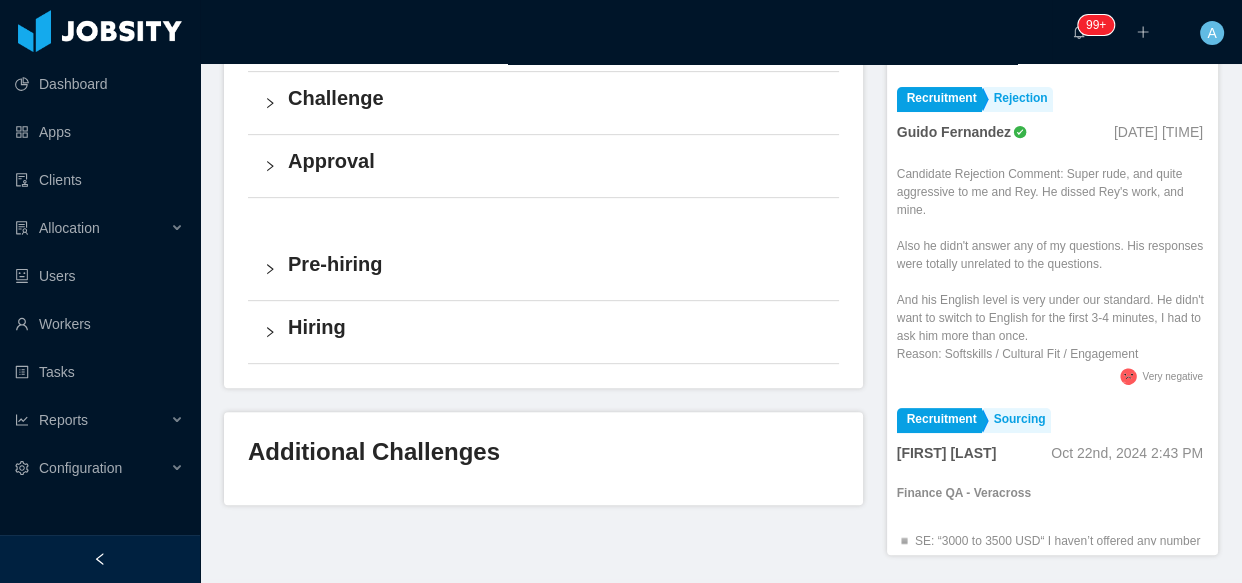 scroll, scrollTop: 838, scrollLeft: 0, axis: vertical 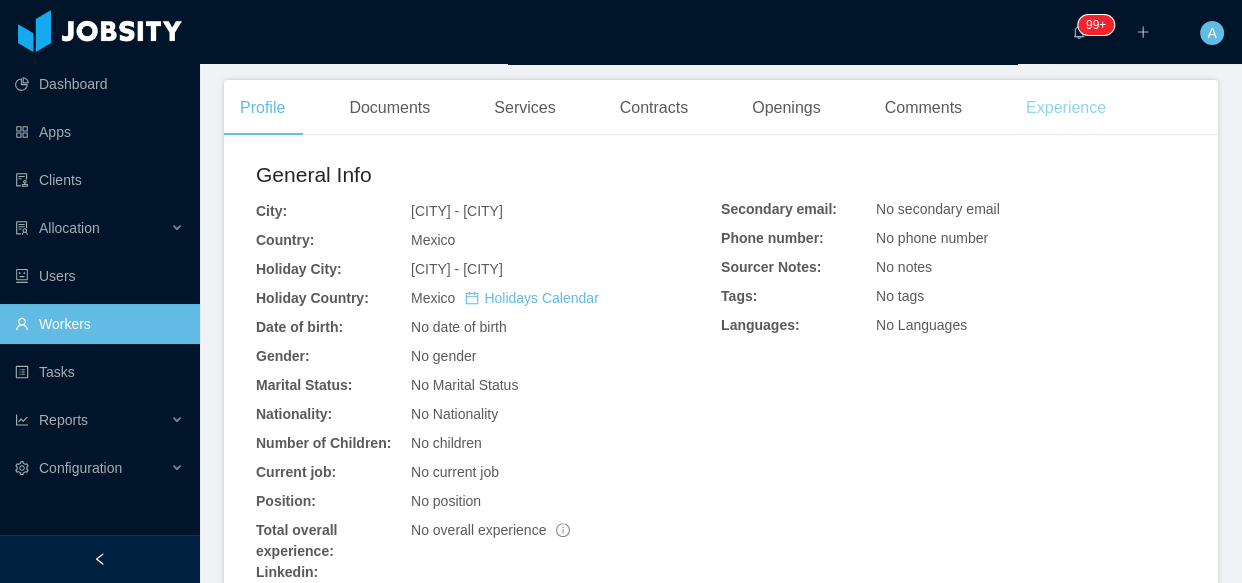 click on "Experience" at bounding box center [1066, 108] 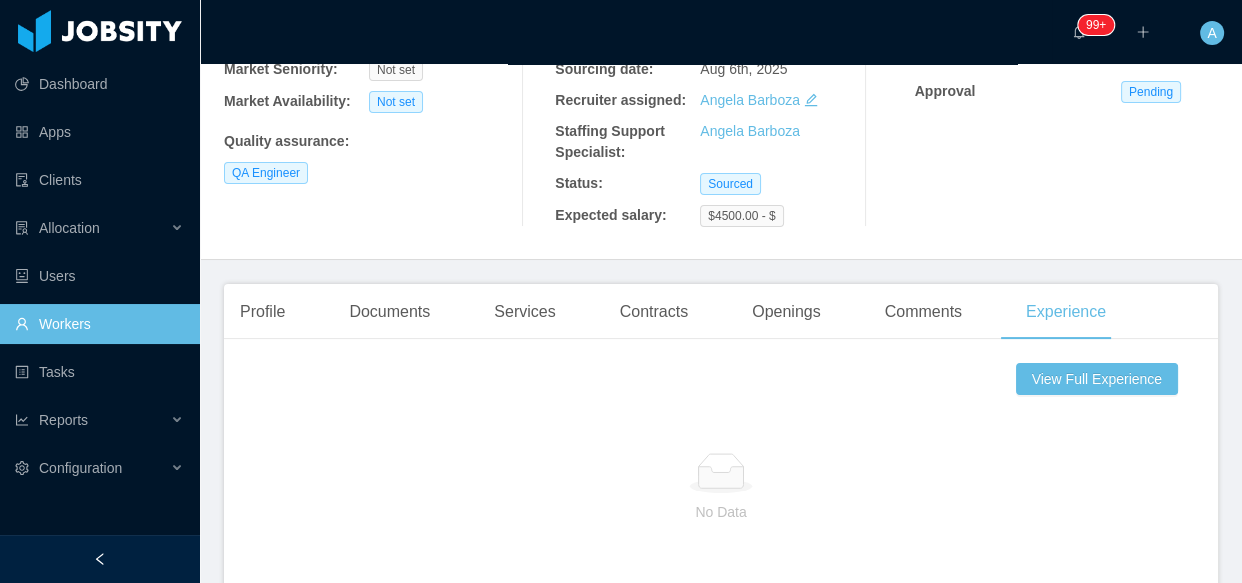 scroll, scrollTop: 90, scrollLeft: 0, axis: vertical 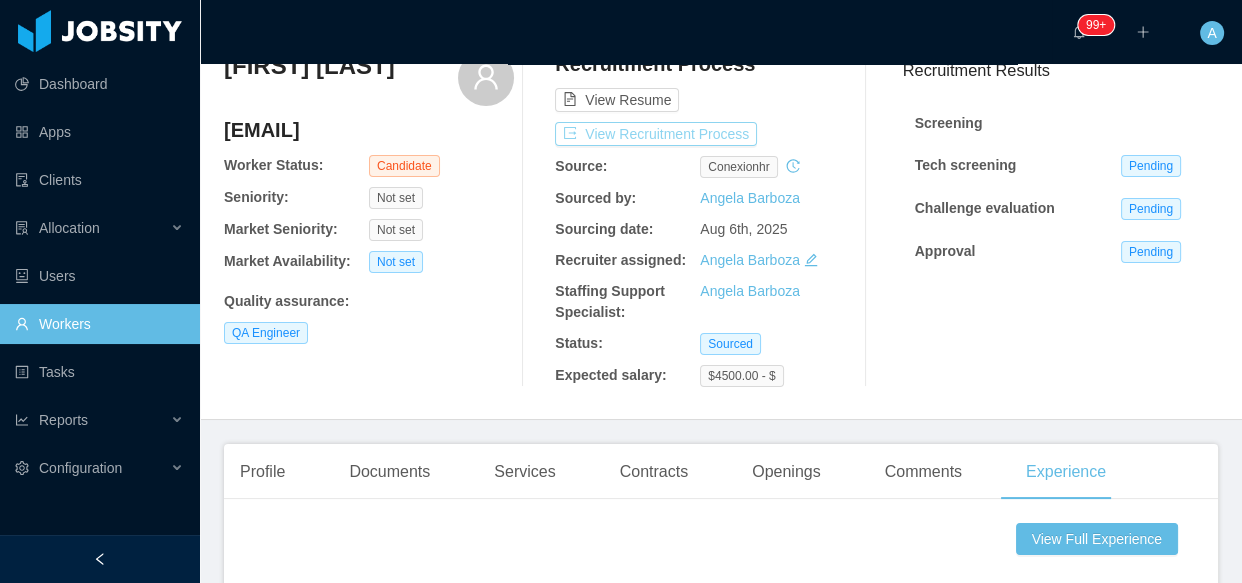 click on "View Recruitment Process" at bounding box center (656, 134) 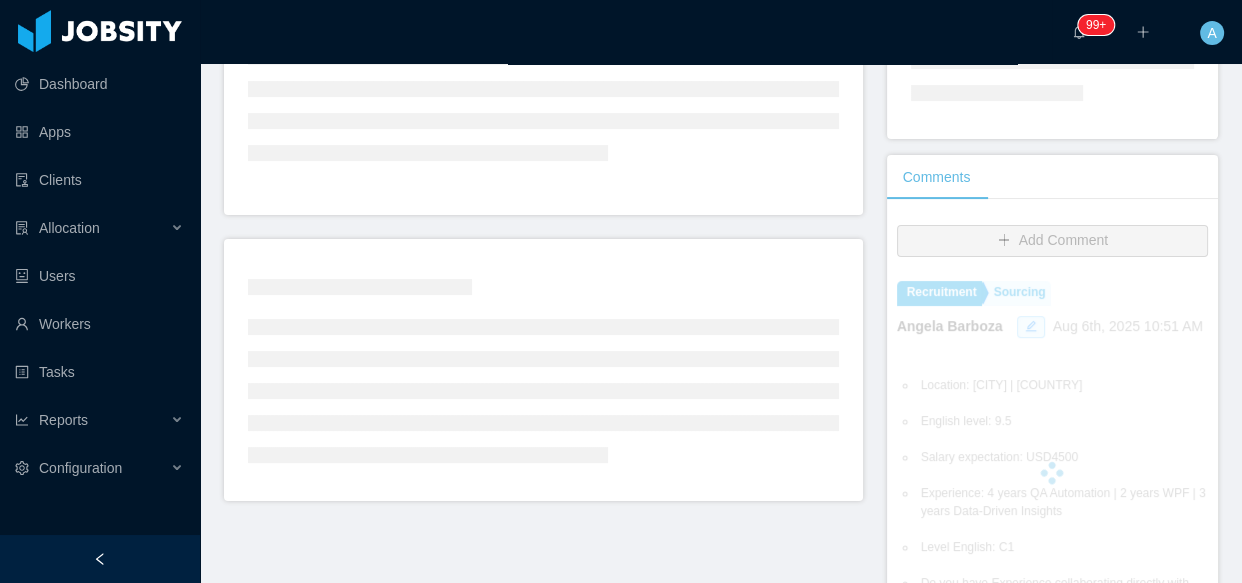 scroll, scrollTop: 363, scrollLeft: 0, axis: vertical 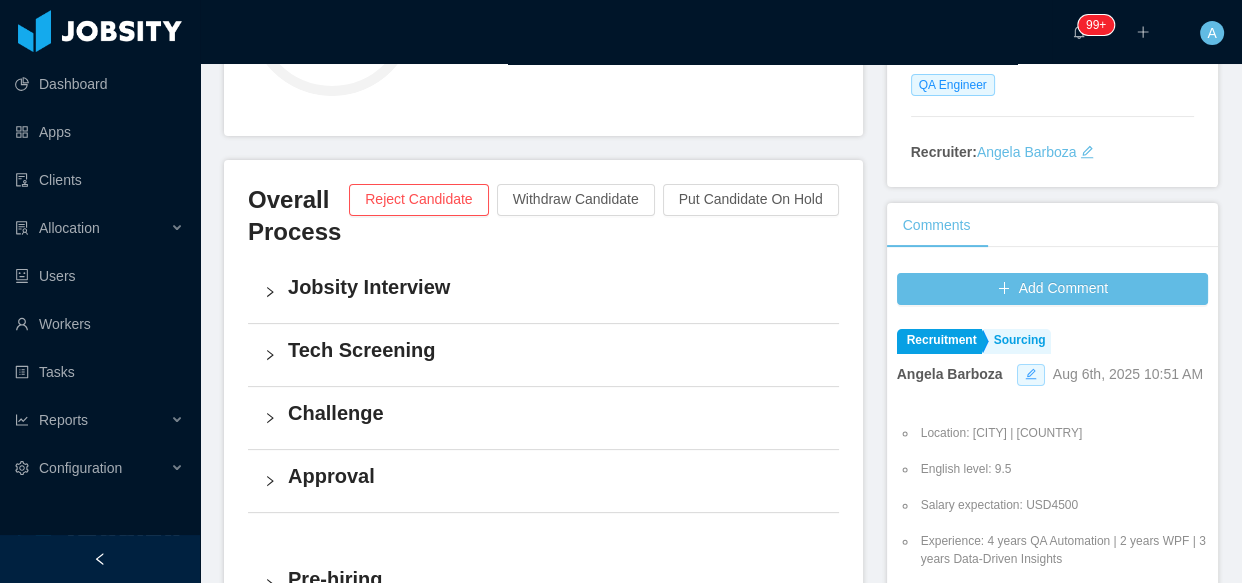 click at bounding box center (1031, 375) 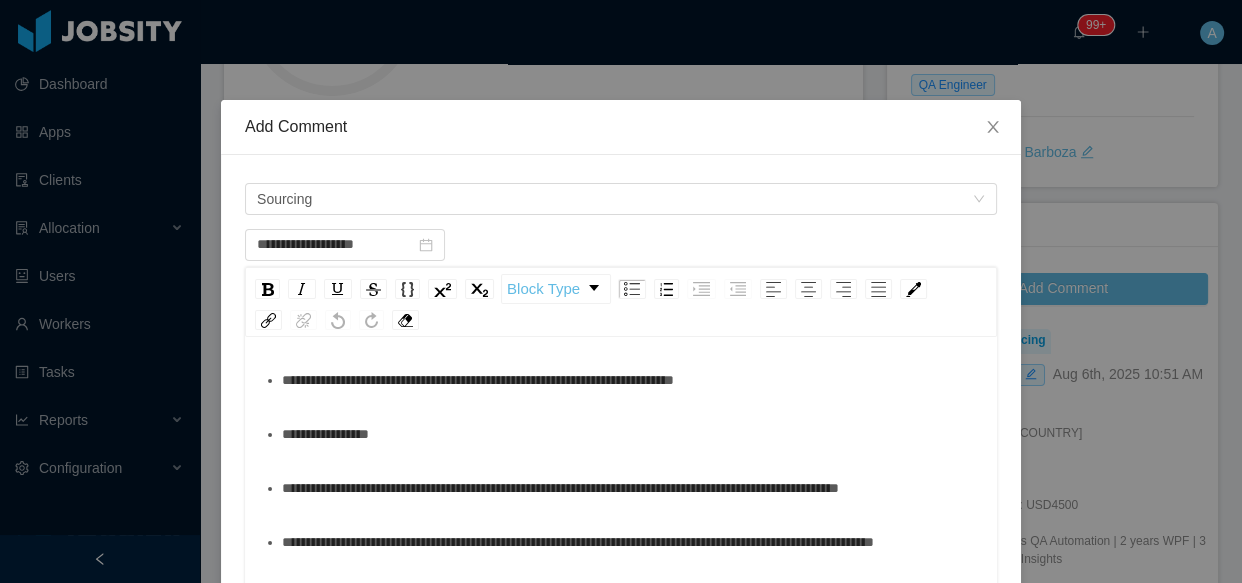 scroll, scrollTop: 312, scrollLeft: 0, axis: vertical 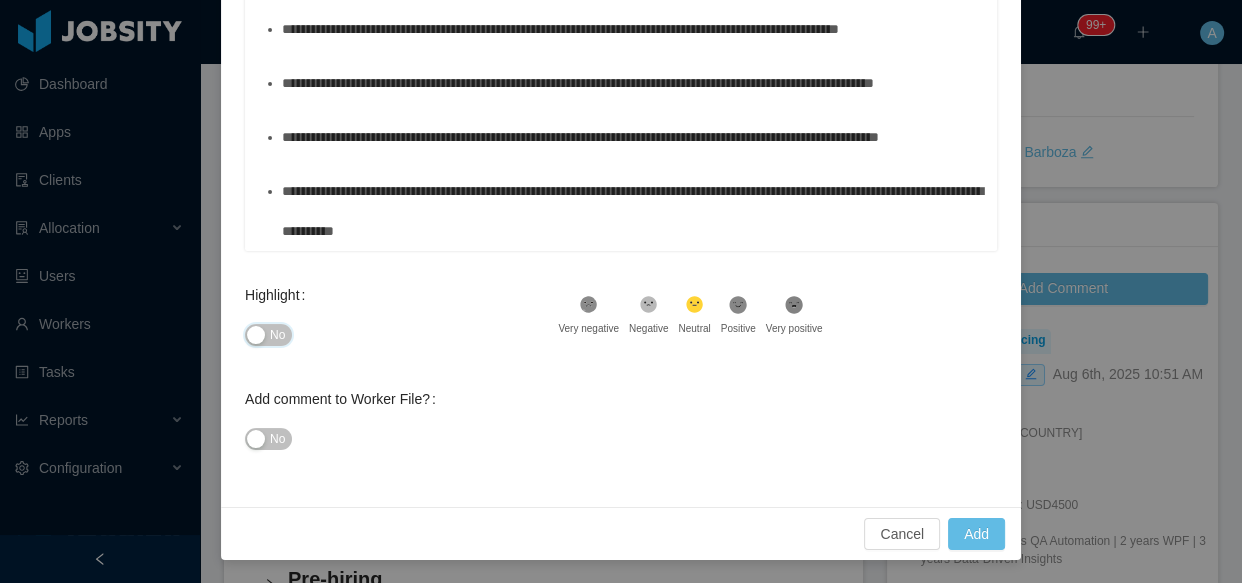 drag, startPoint x: 264, startPoint y: 340, endPoint x: 811, endPoint y: 421, distance: 552.9647 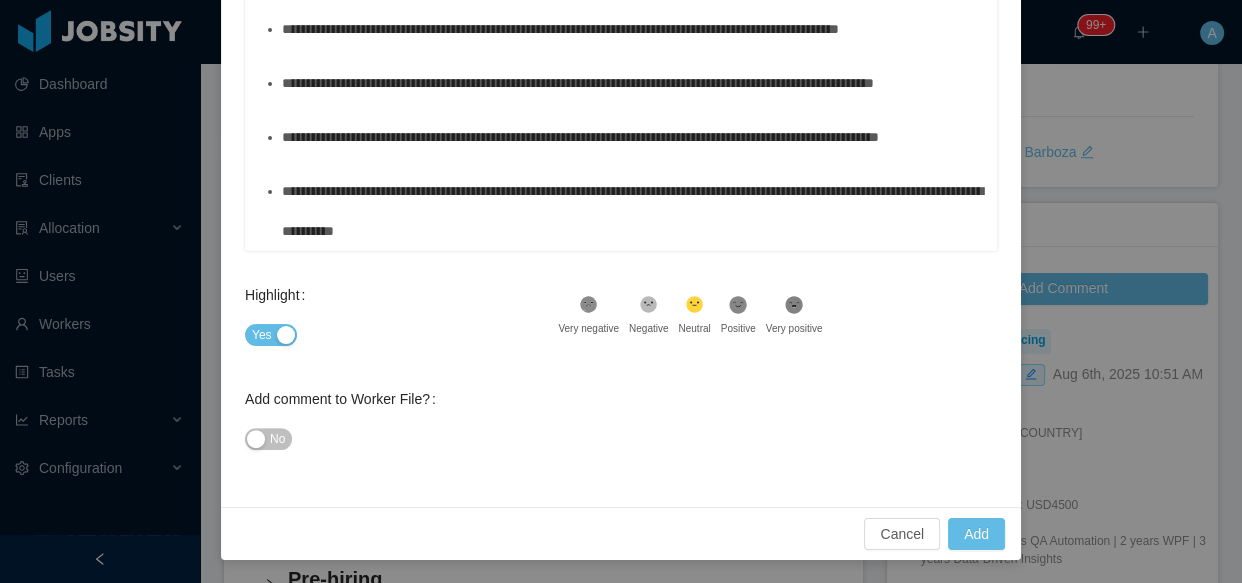 click on "Cancel Add" at bounding box center [621, 533] 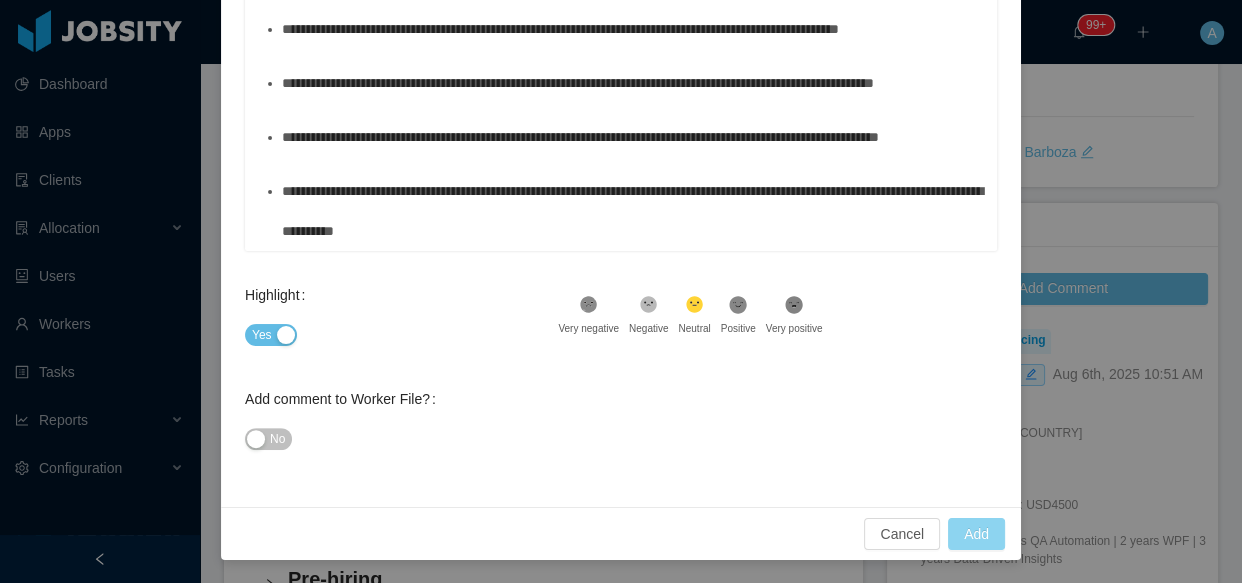 click on "Add" at bounding box center (976, 534) 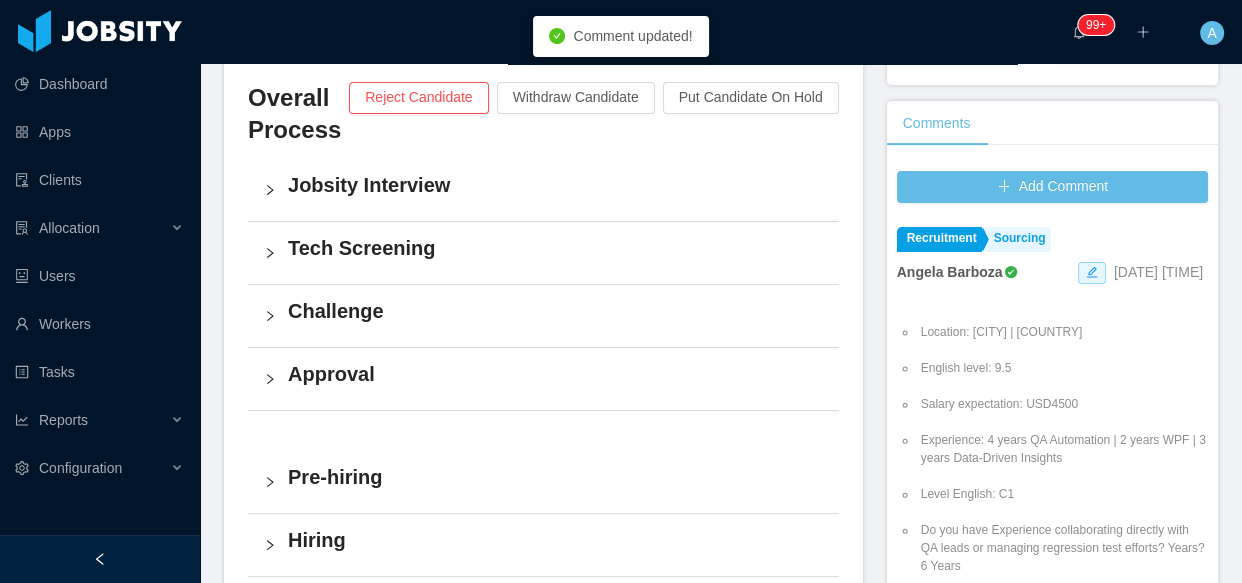 scroll, scrollTop: 727, scrollLeft: 0, axis: vertical 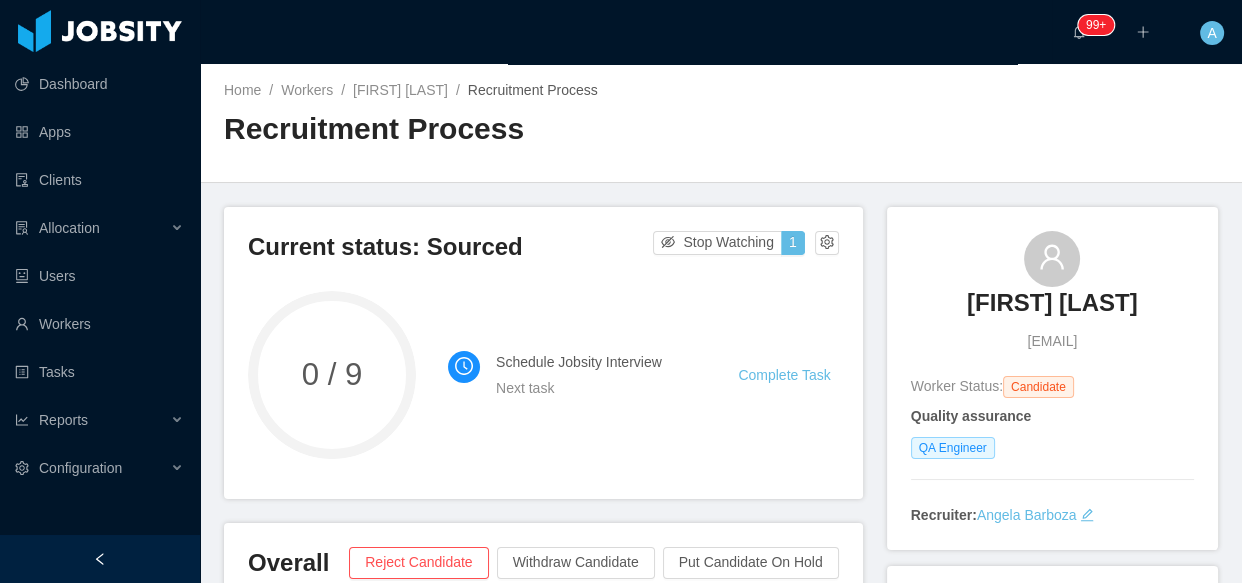 drag, startPoint x: 965, startPoint y: 346, endPoint x: 1115, endPoint y: 343, distance: 150.03 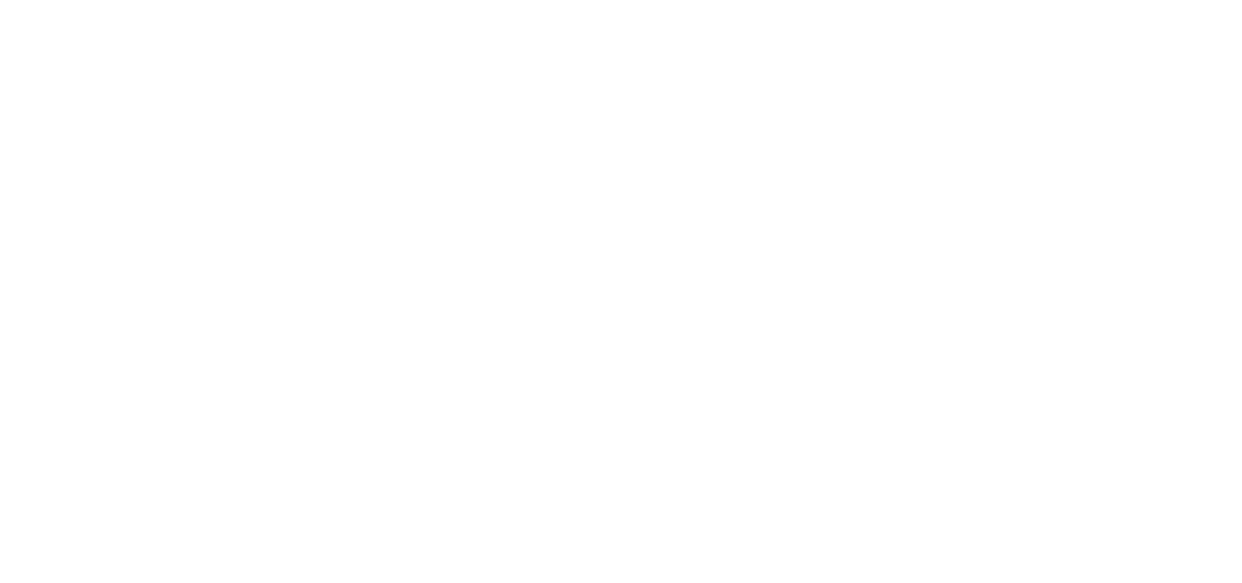 scroll, scrollTop: 0, scrollLeft: 0, axis: both 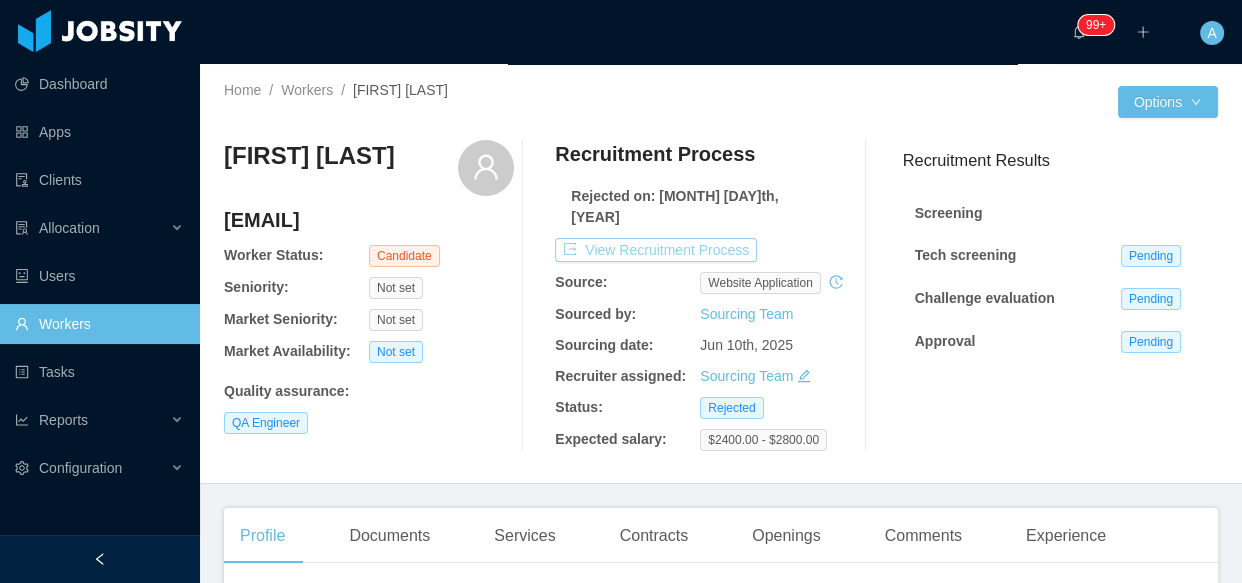 click on "View Recruitment Process" at bounding box center (656, 250) 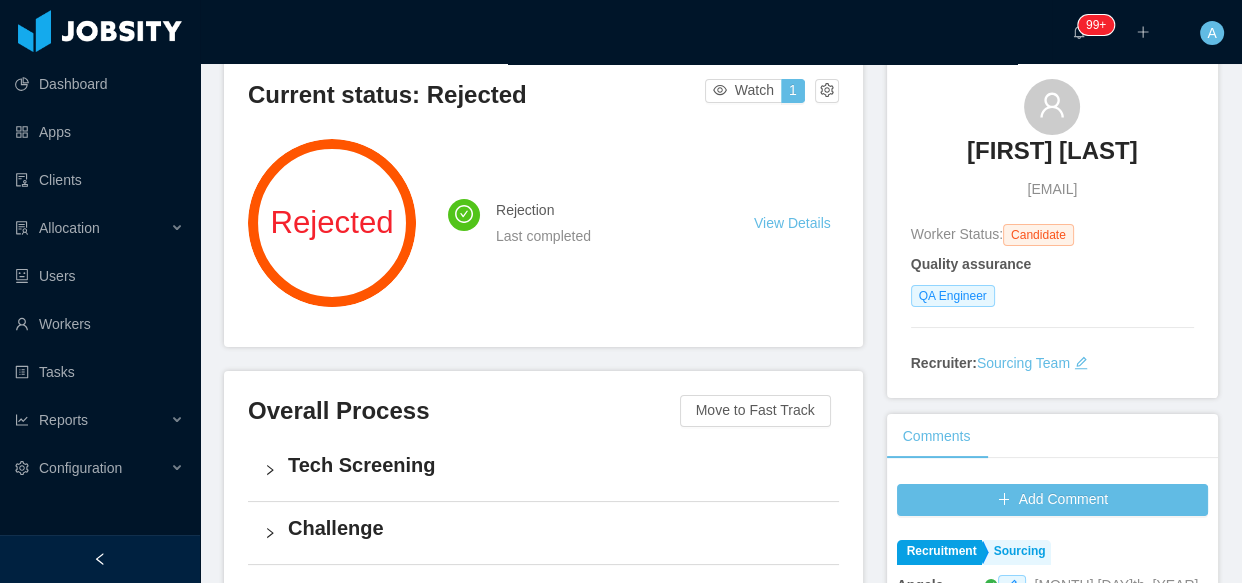 scroll, scrollTop: 454, scrollLeft: 0, axis: vertical 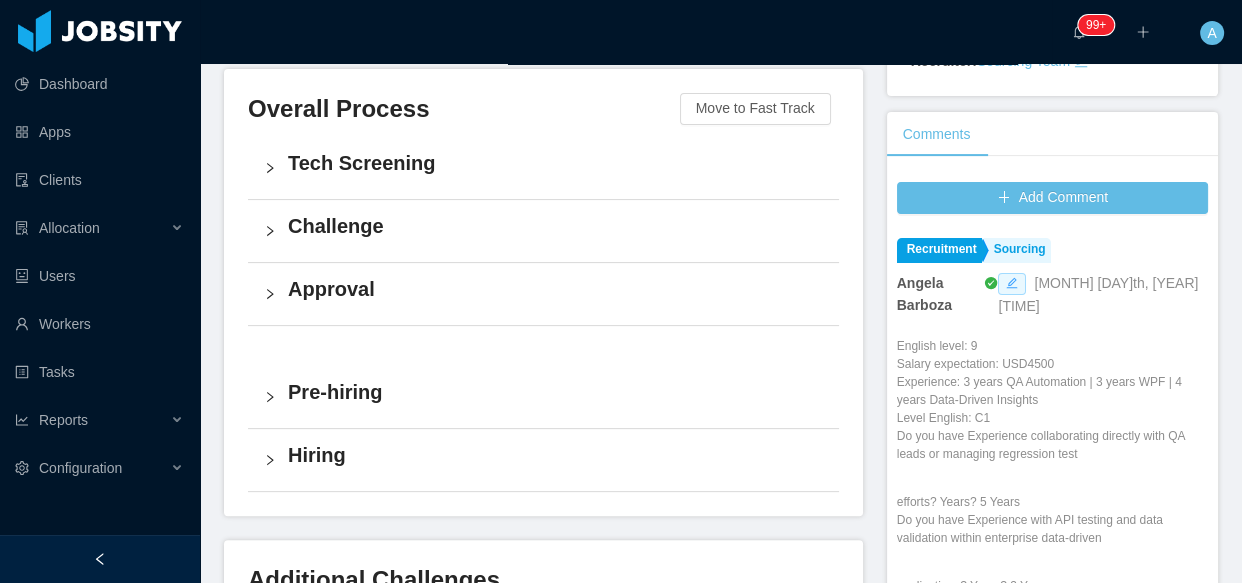 click at bounding box center [1012, 284] 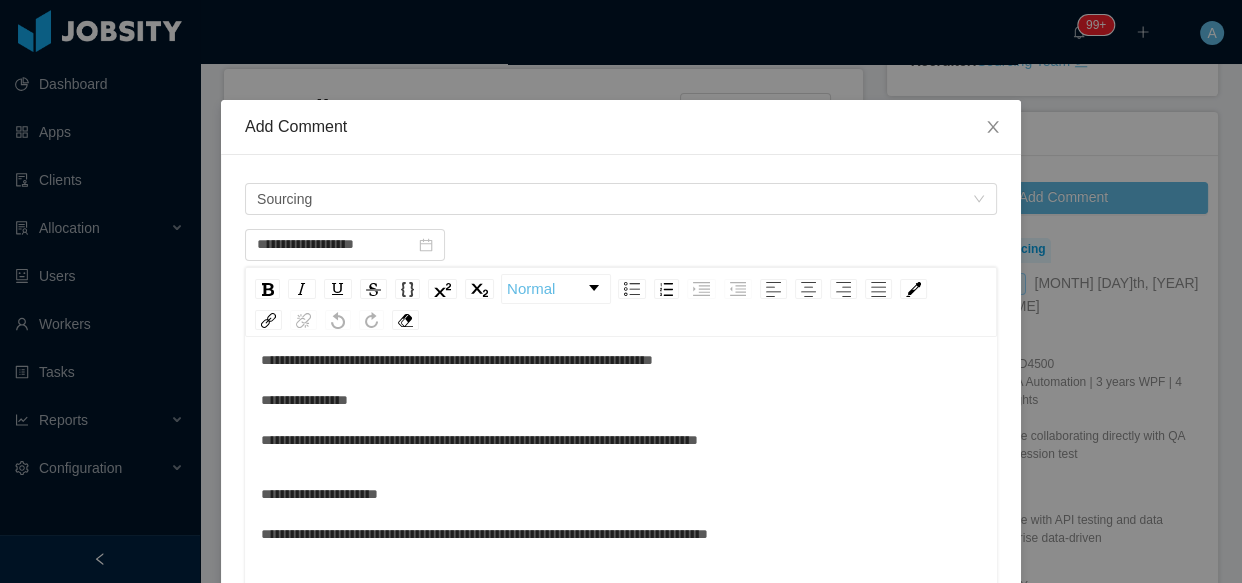 scroll, scrollTop: 242, scrollLeft: 0, axis: vertical 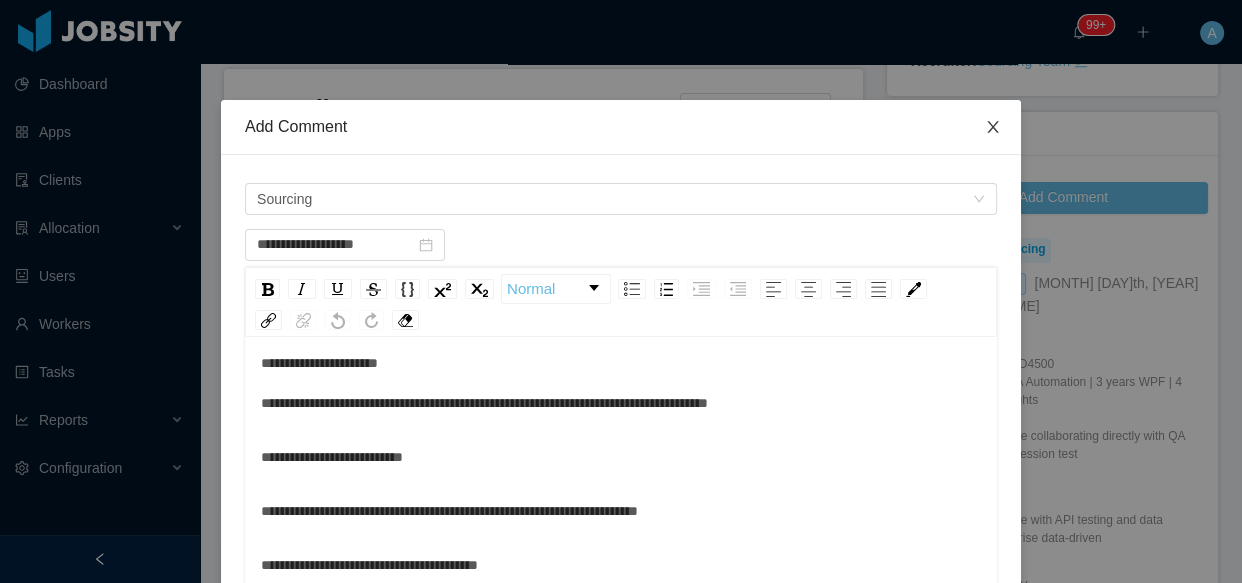 click at bounding box center (993, 128) 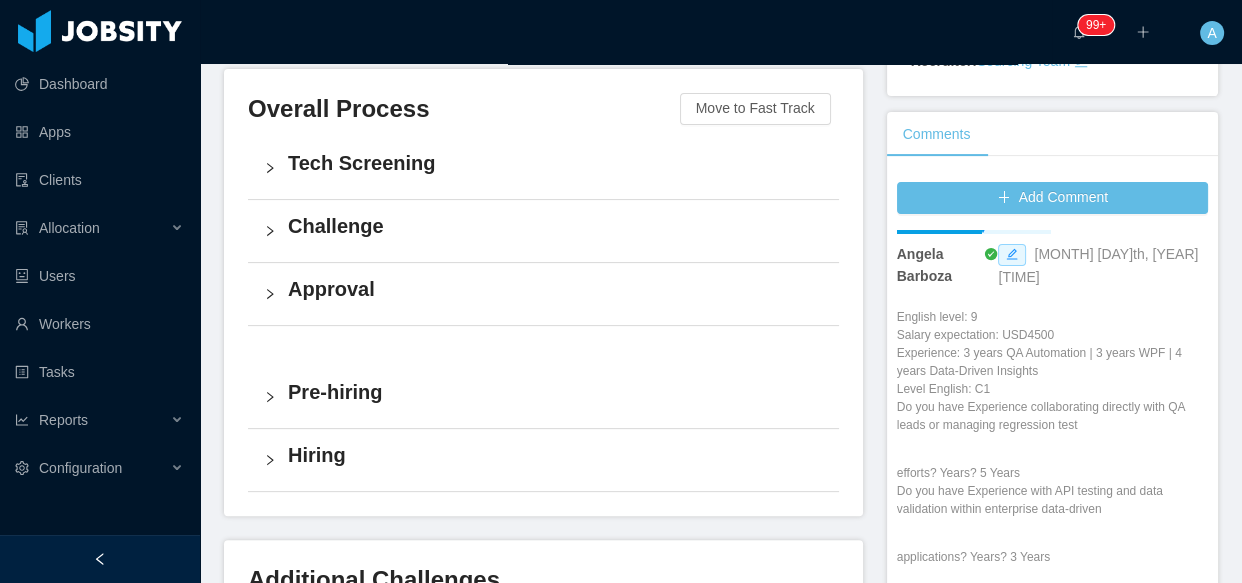 scroll, scrollTop: 0, scrollLeft: 0, axis: both 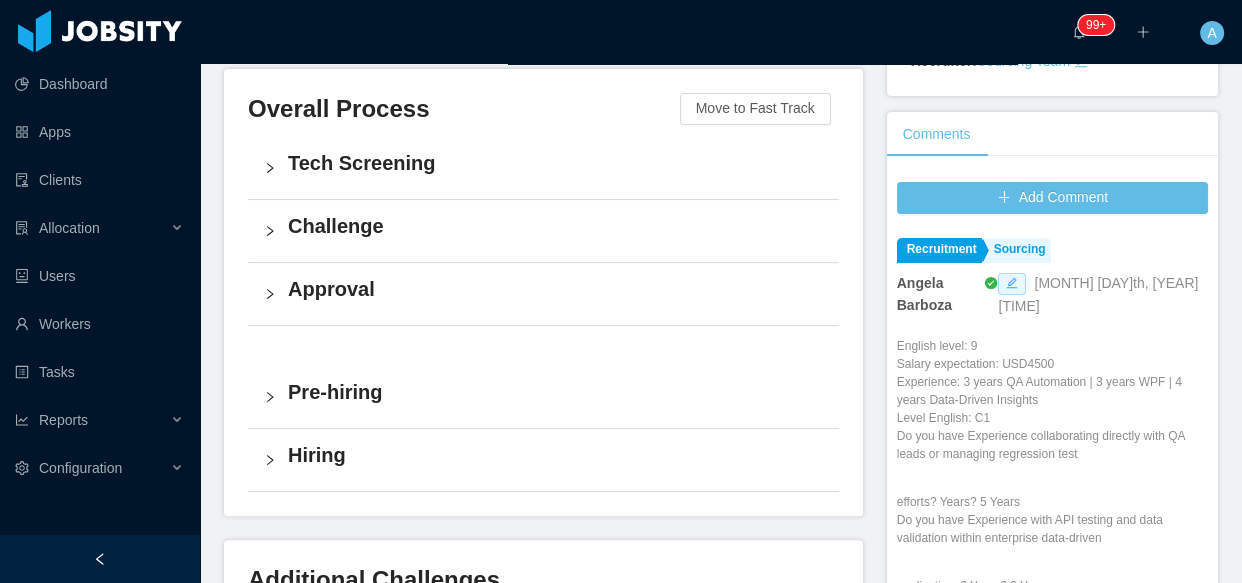 click 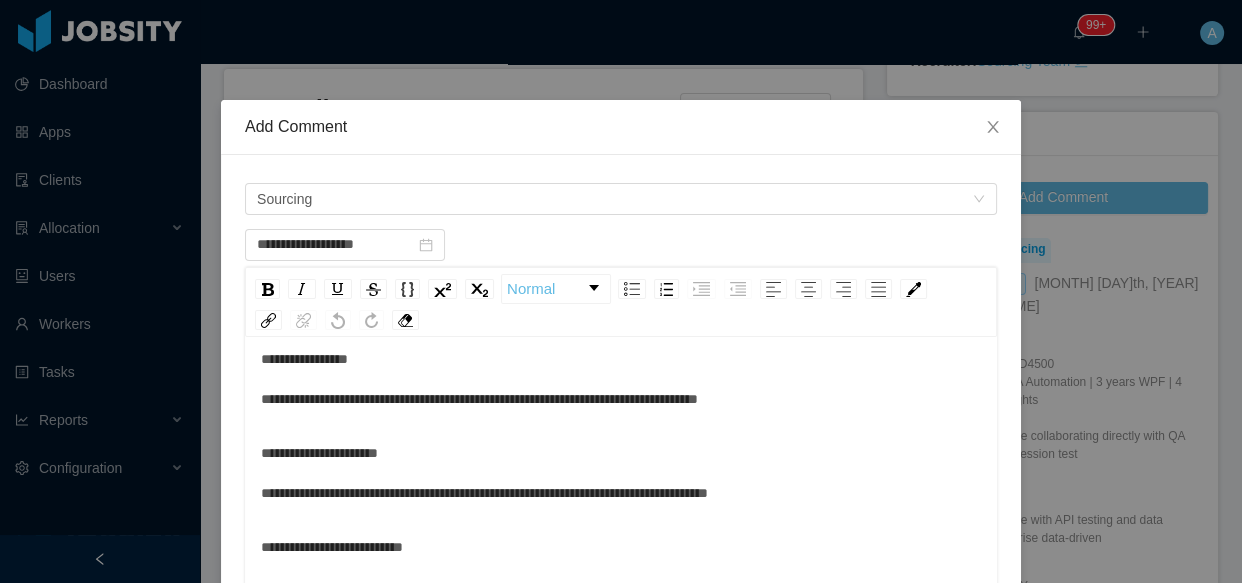 scroll, scrollTop: 181, scrollLeft: 0, axis: vertical 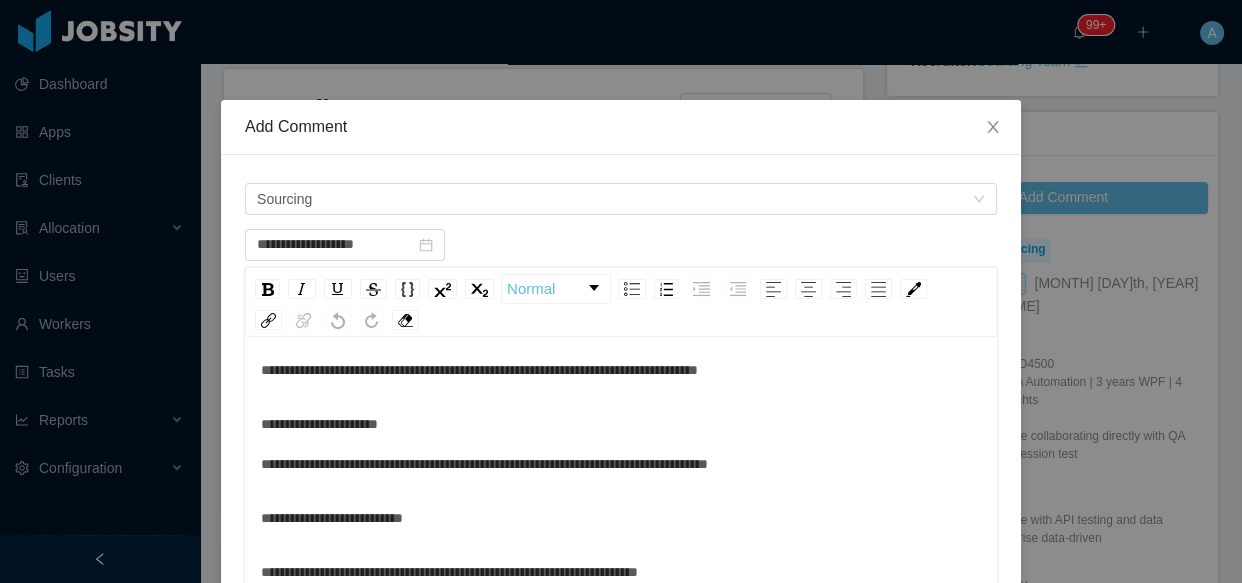 click on "**********" at bounding box center [484, 444] 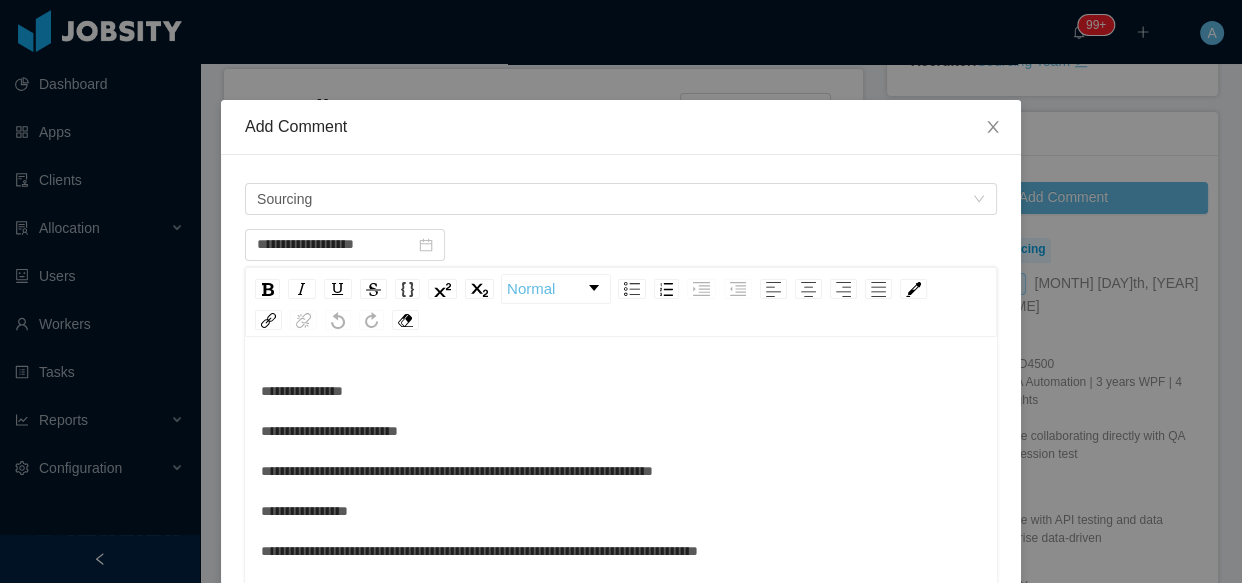 scroll, scrollTop: 90, scrollLeft: 0, axis: vertical 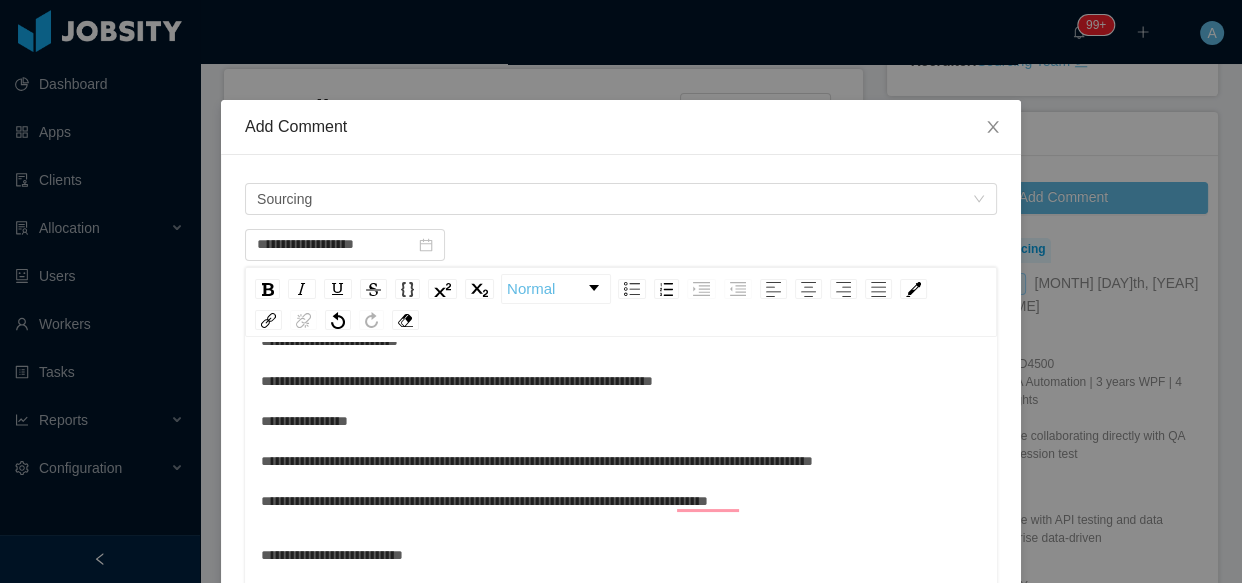 type 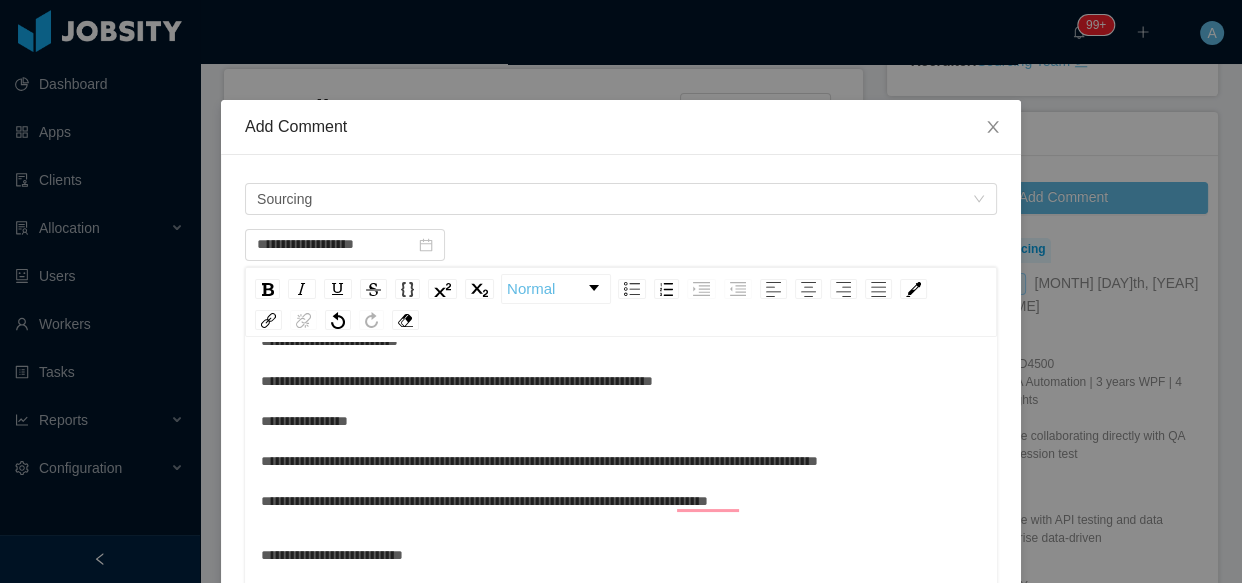 scroll, scrollTop: 0, scrollLeft: 0, axis: both 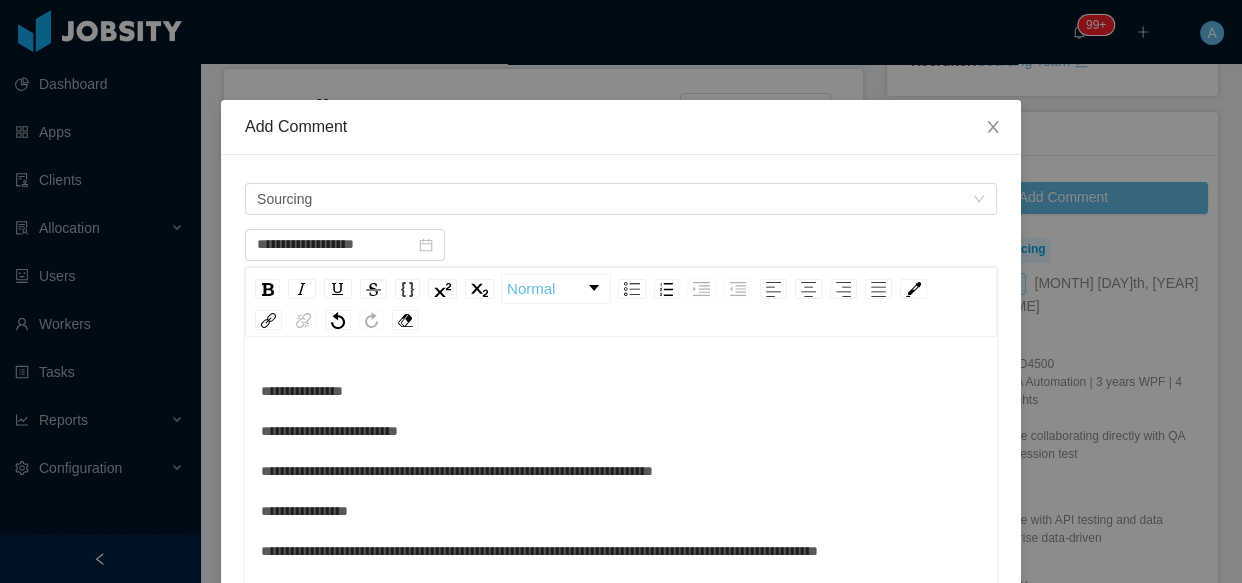 click on "**********" at bounding box center (539, 491) 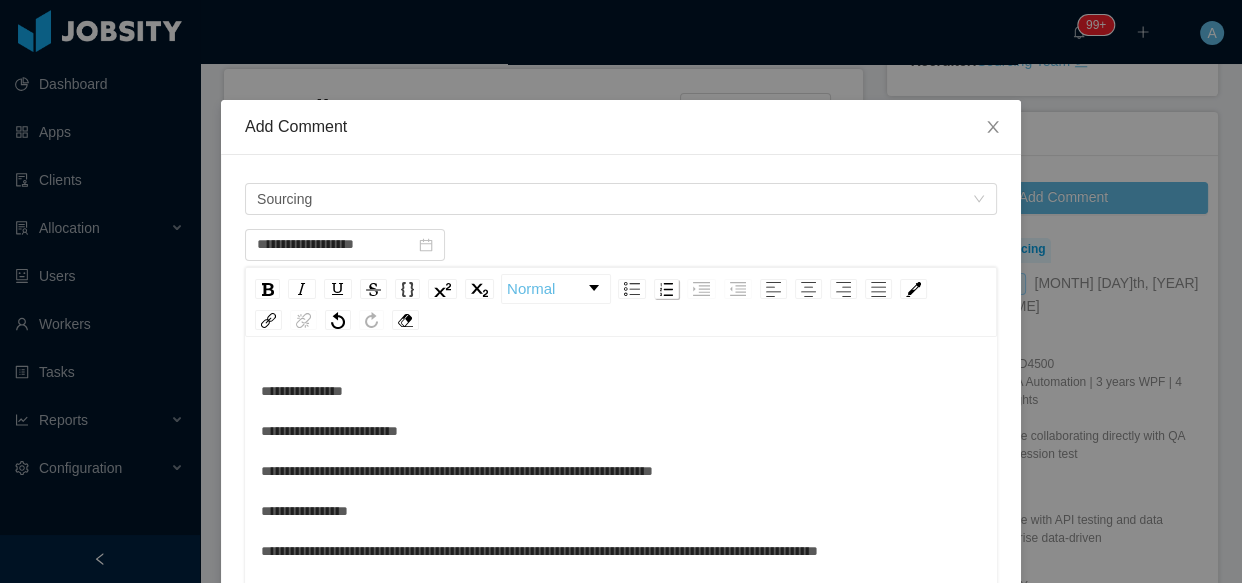 click at bounding box center [666, 289] 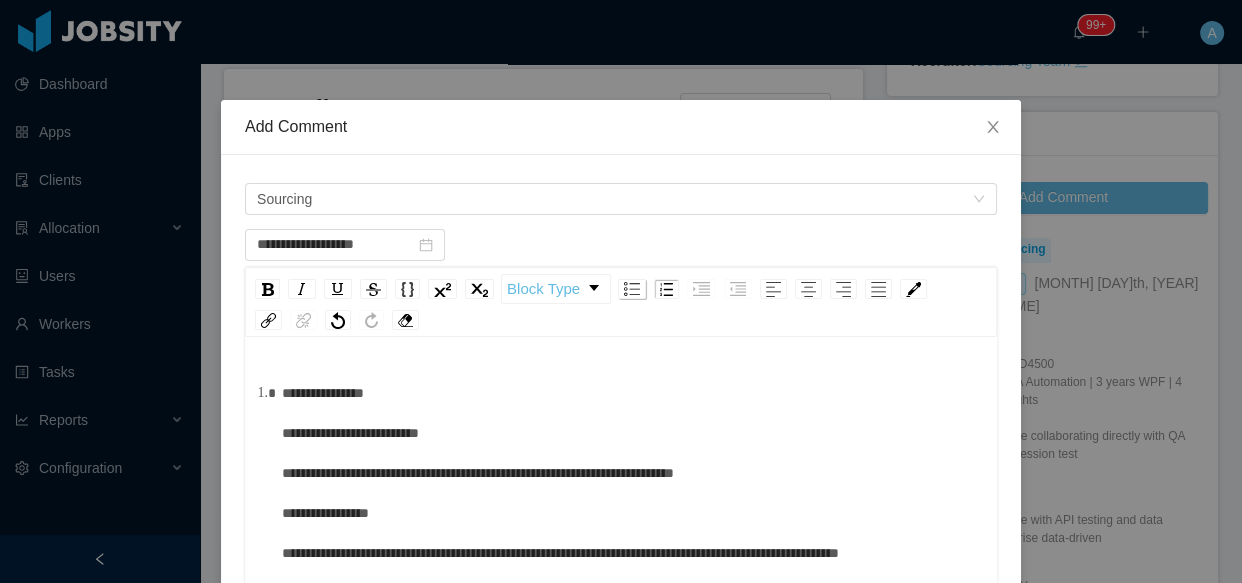 click at bounding box center [632, 289] 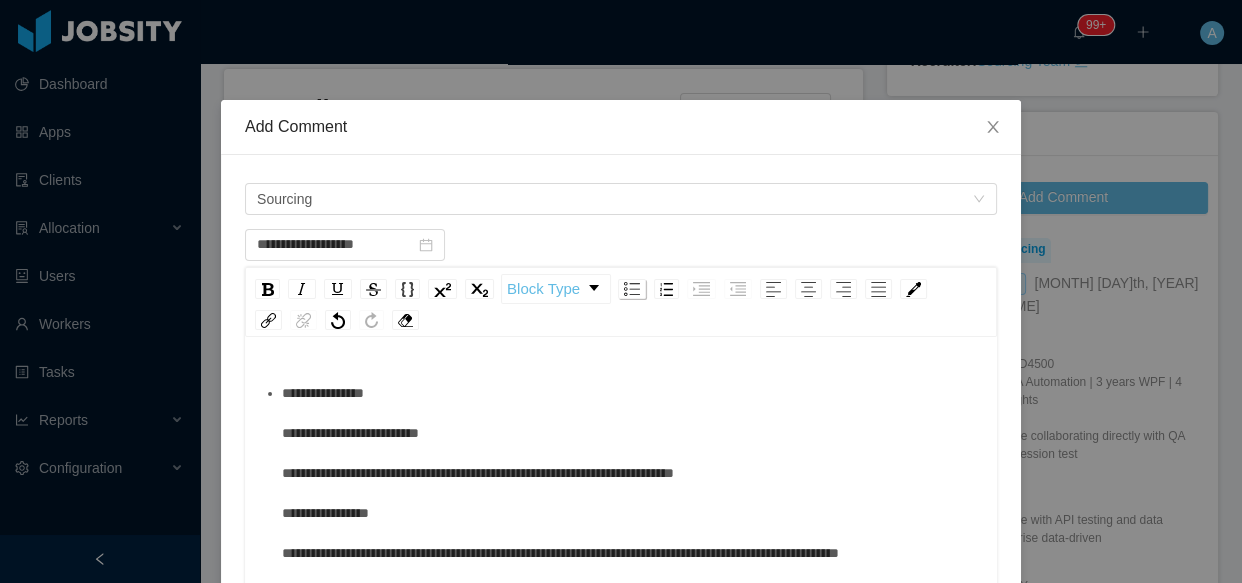 click at bounding box center (632, 289) 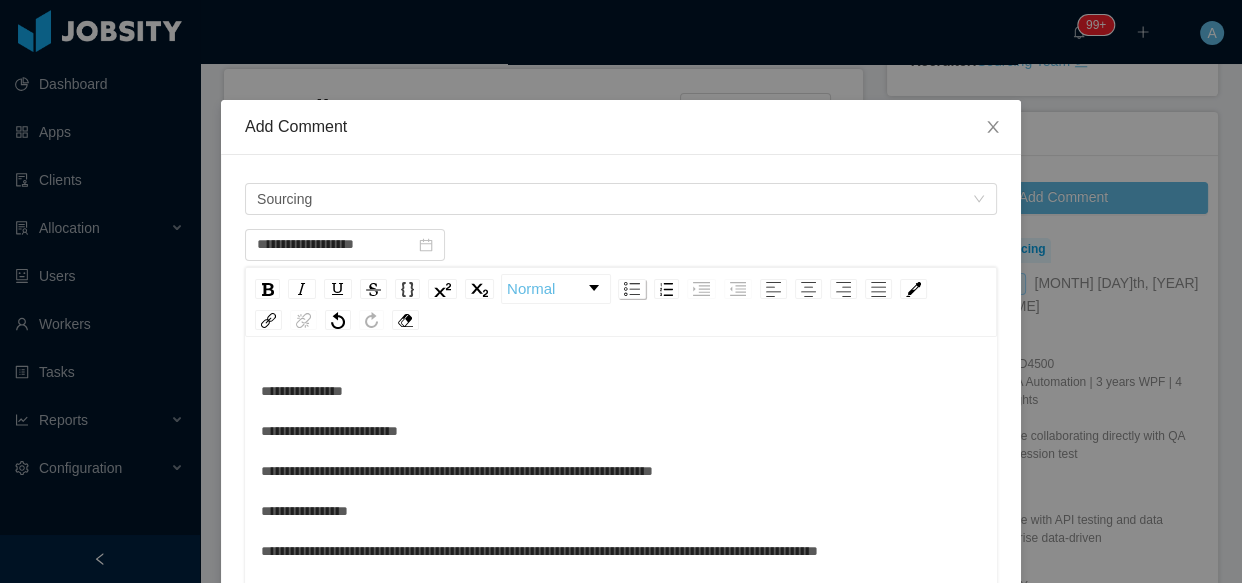click at bounding box center [632, 289] 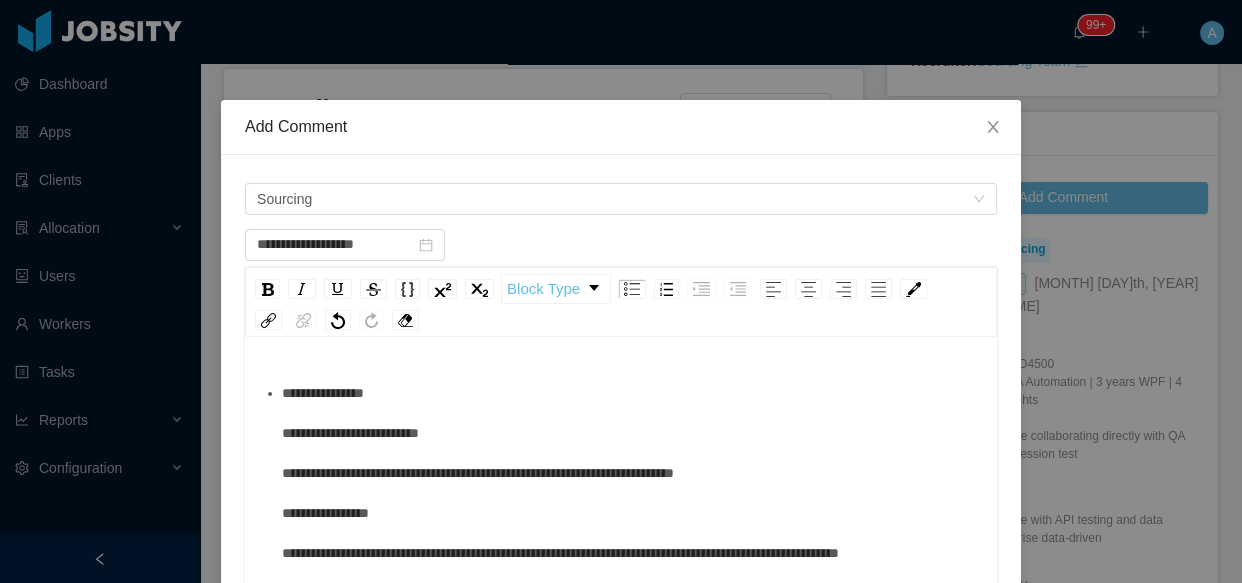 click on "**********" at bounding box center (560, 493) 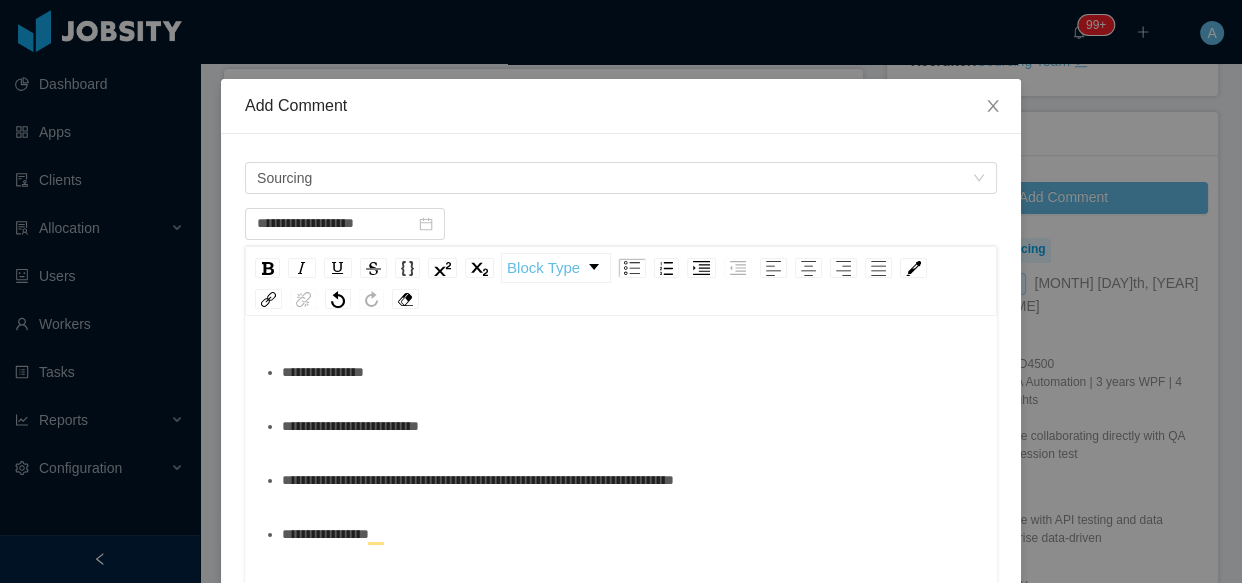 scroll, scrollTop: 75, scrollLeft: 0, axis: vertical 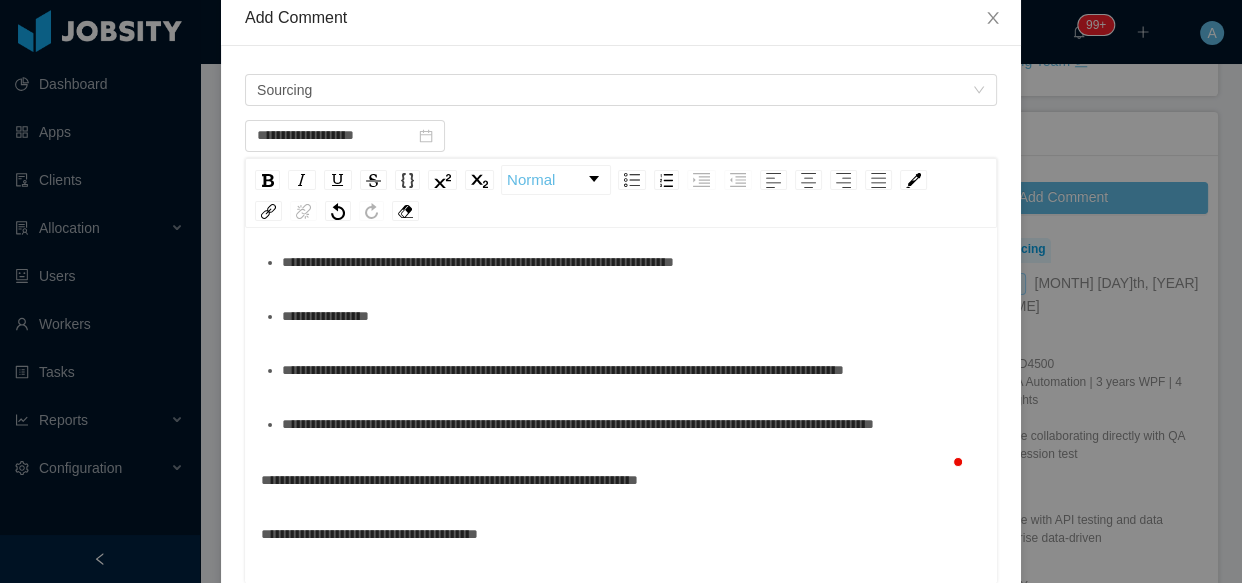 click on "**********" at bounding box center (621, 289) 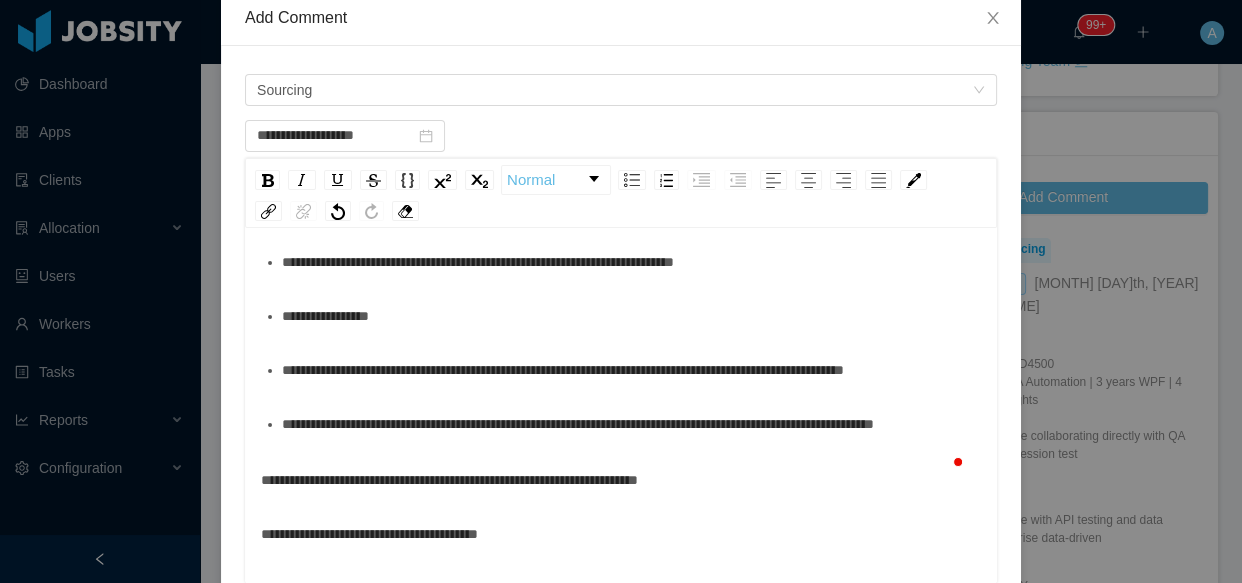 scroll, scrollTop: 170, scrollLeft: 0, axis: vertical 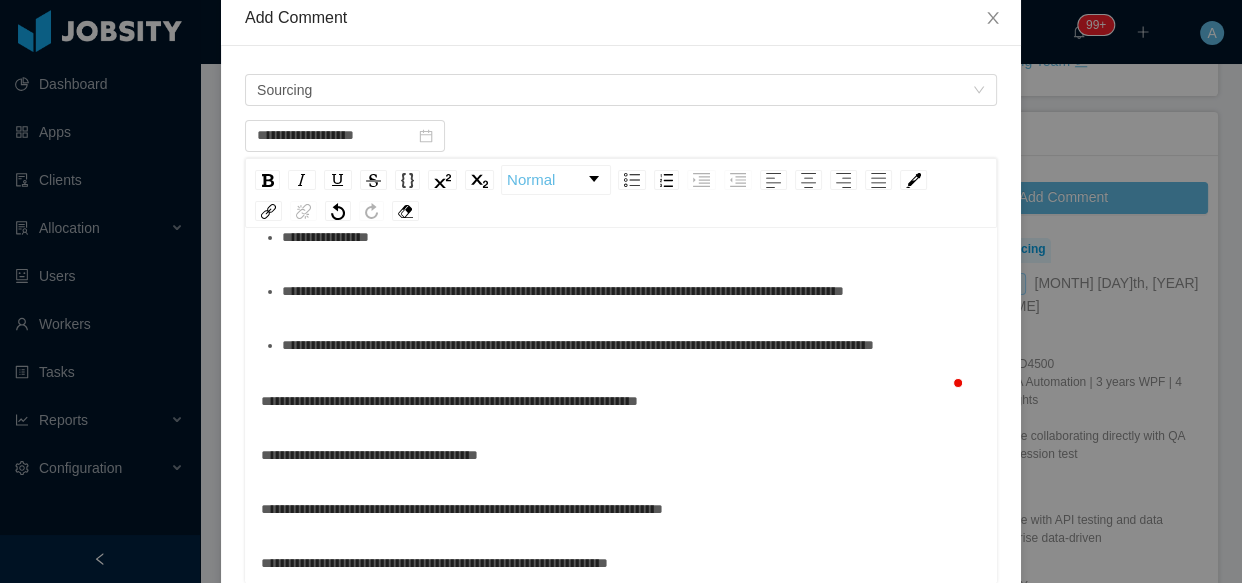 click on "**********" at bounding box center [449, 401] 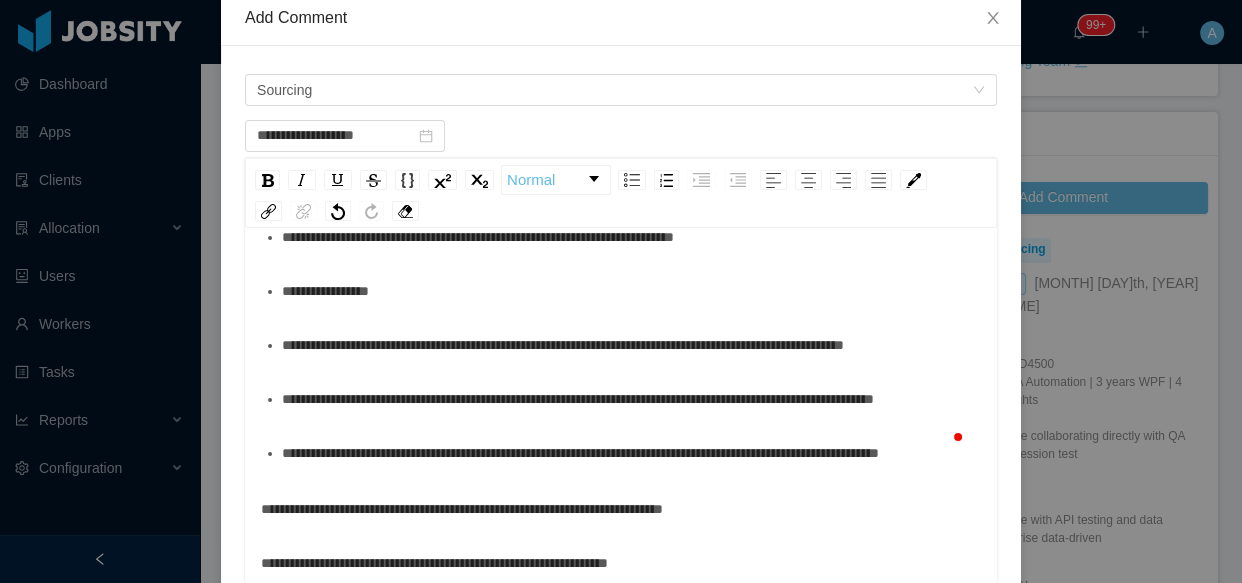 click on "**********" at bounding box center [462, 509] 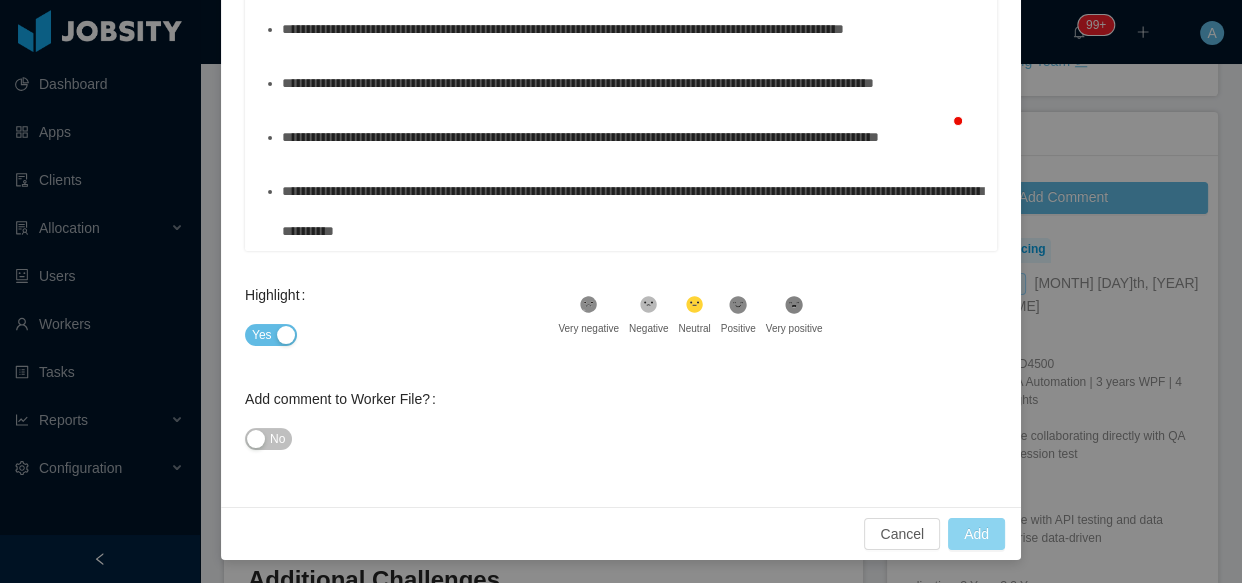 click on "Add" at bounding box center [976, 534] 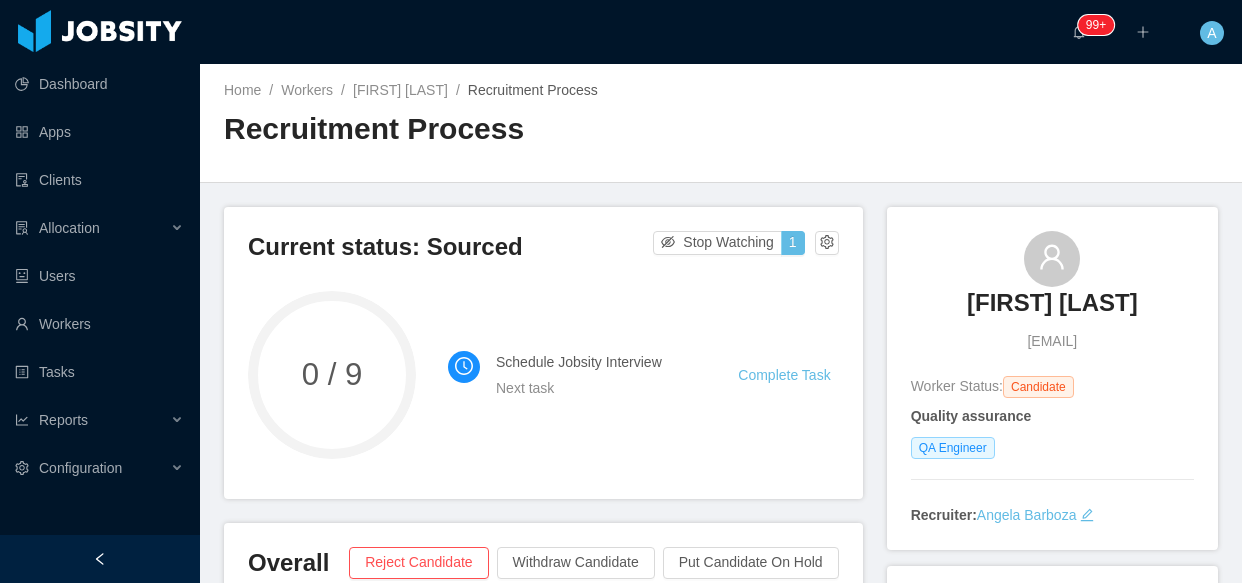 scroll, scrollTop: 0, scrollLeft: 0, axis: both 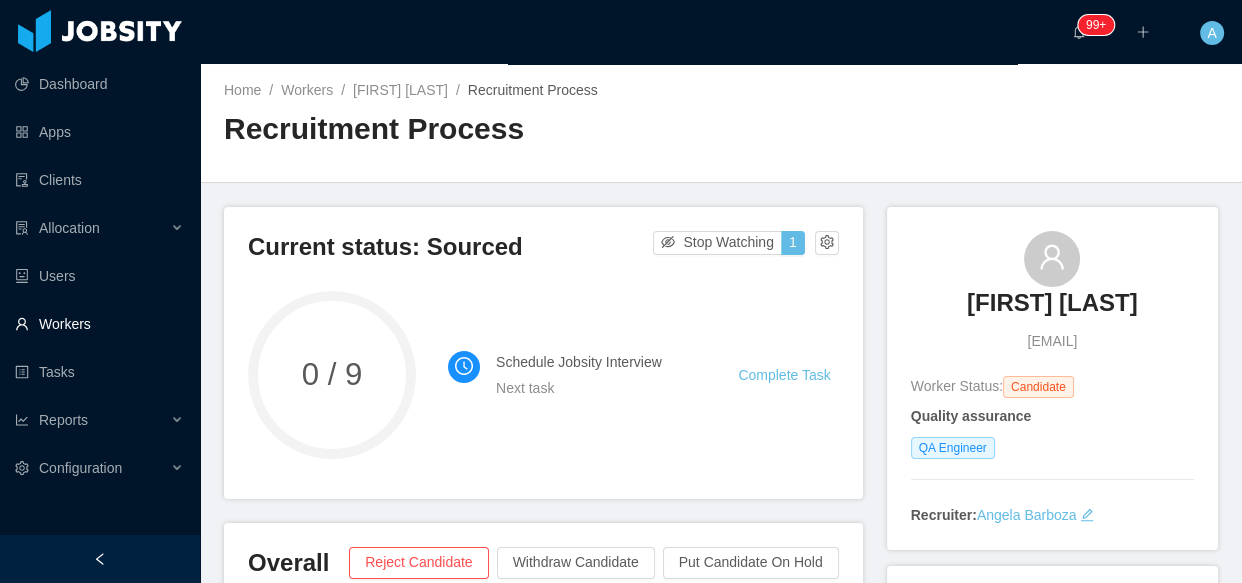 click on "Workers" at bounding box center (99, 324) 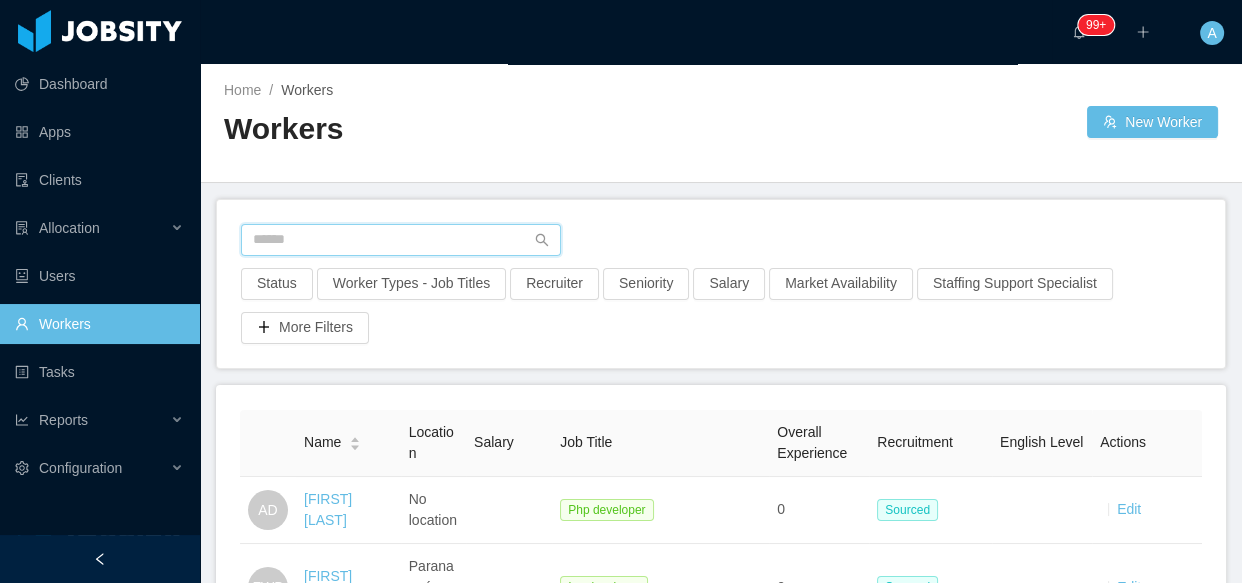 click at bounding box center (401, 240) 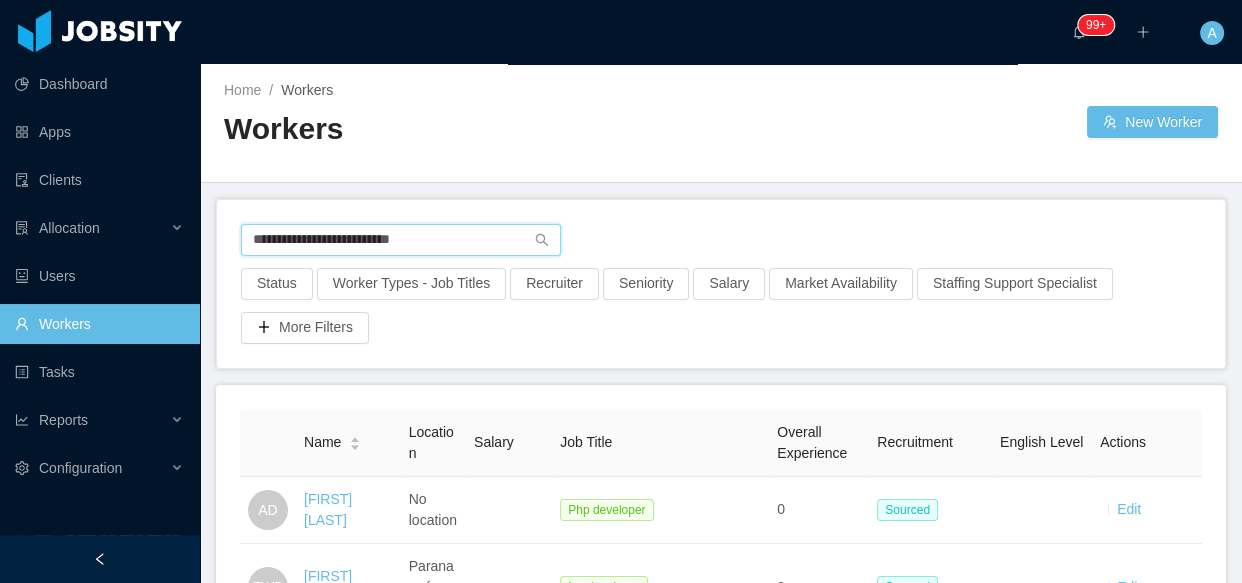 type on "**********" 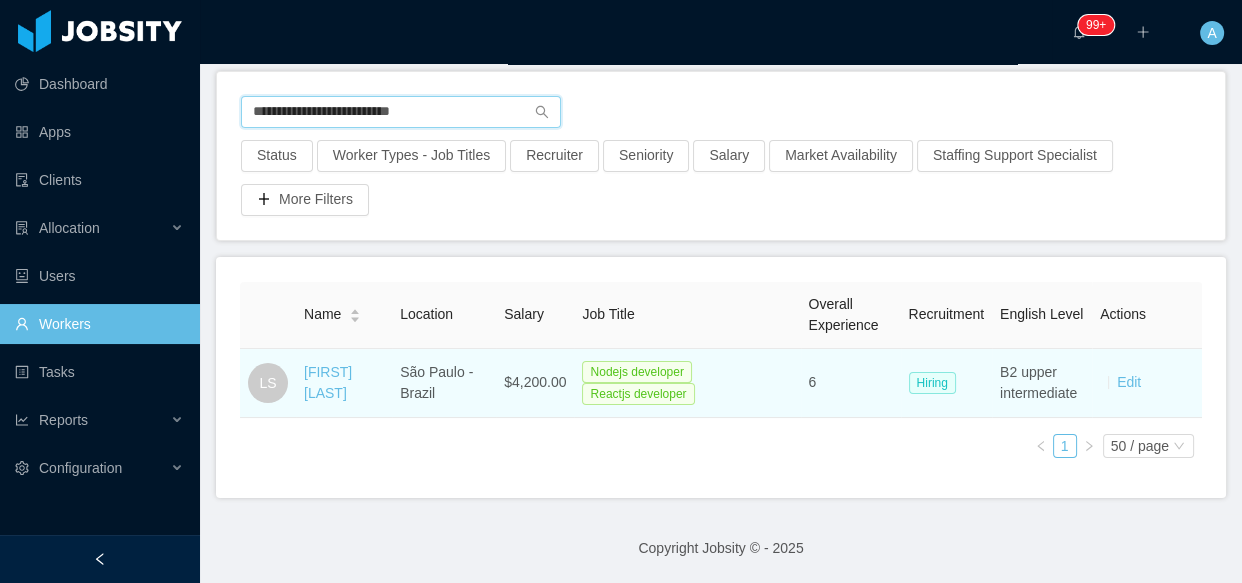 scroll, scrollTop: 142, scrollLeft: 0, axis: vertical 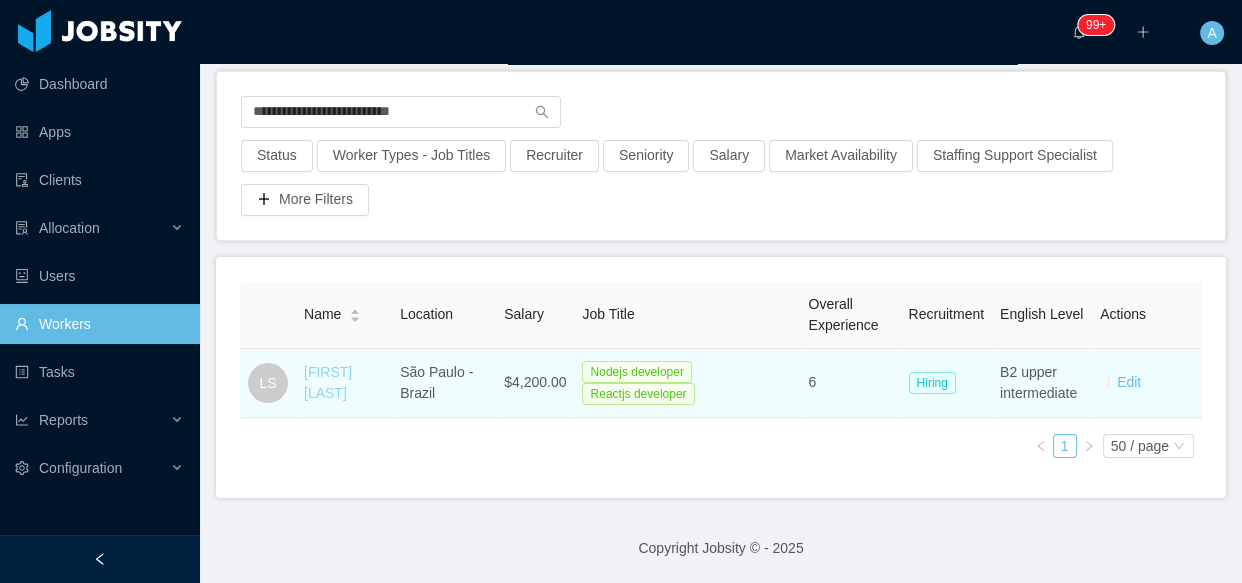 click on "Leonardo Souza" at bounding box center [328, 382] 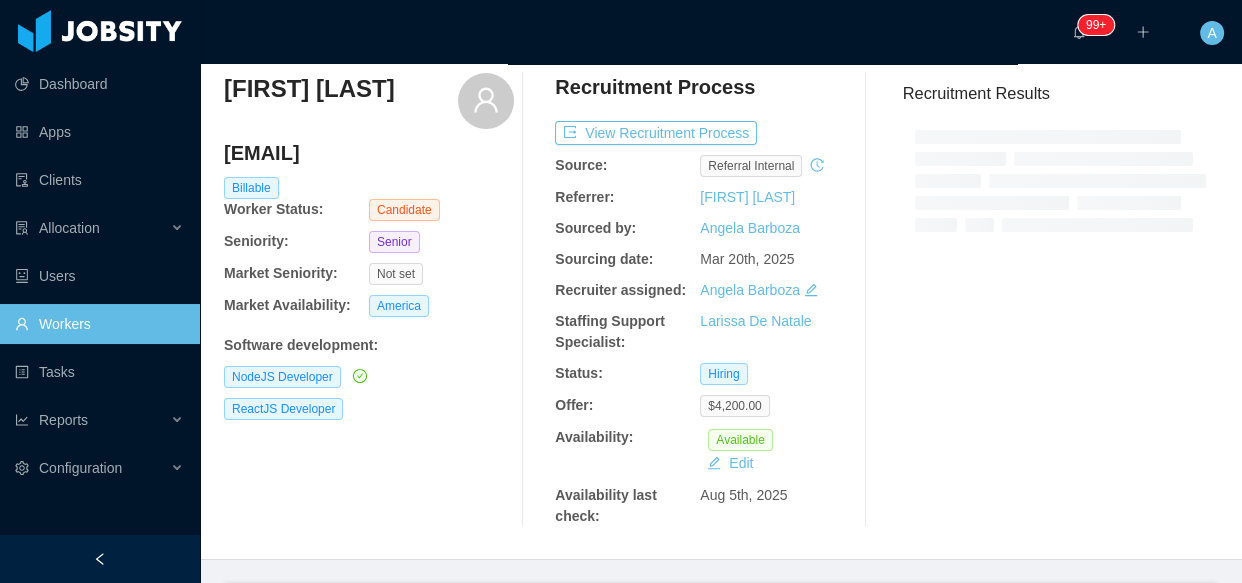 scroll, scrollTop: 0, scrollLeft: 0, axis: both 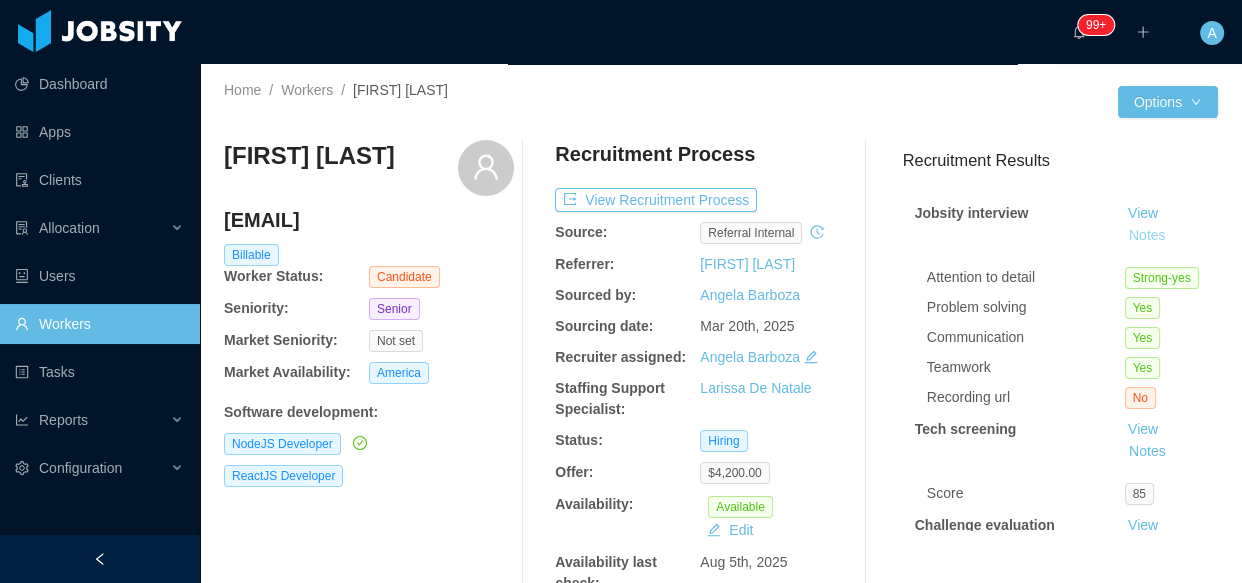 click on "Notes" at bounding box center (1147, 236) 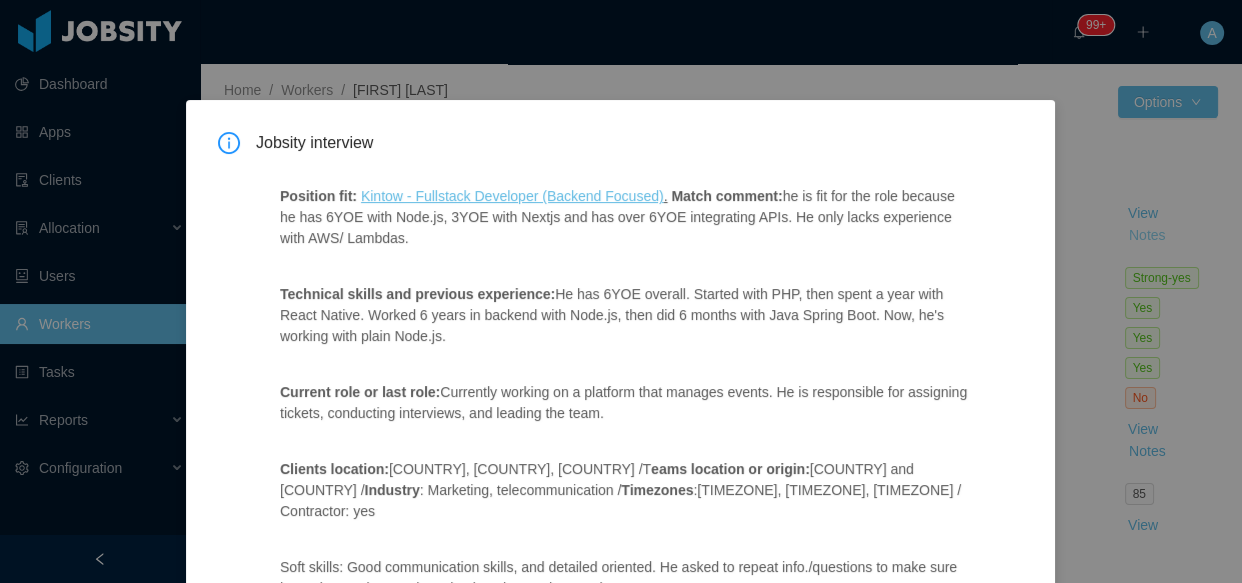 scroll, scrollTop: 366, scrollLeft: 0, axis: vertical 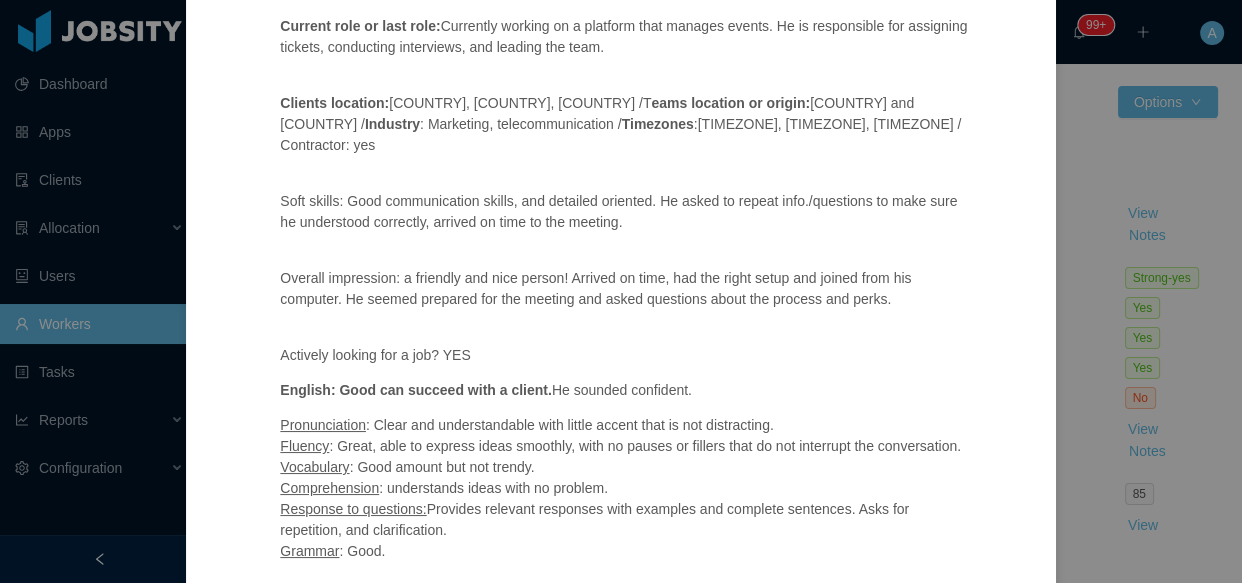 drag, startPoint x: 636, startPoint y: 207, endPoint x: 624, endPoint y: 207, distance: 12 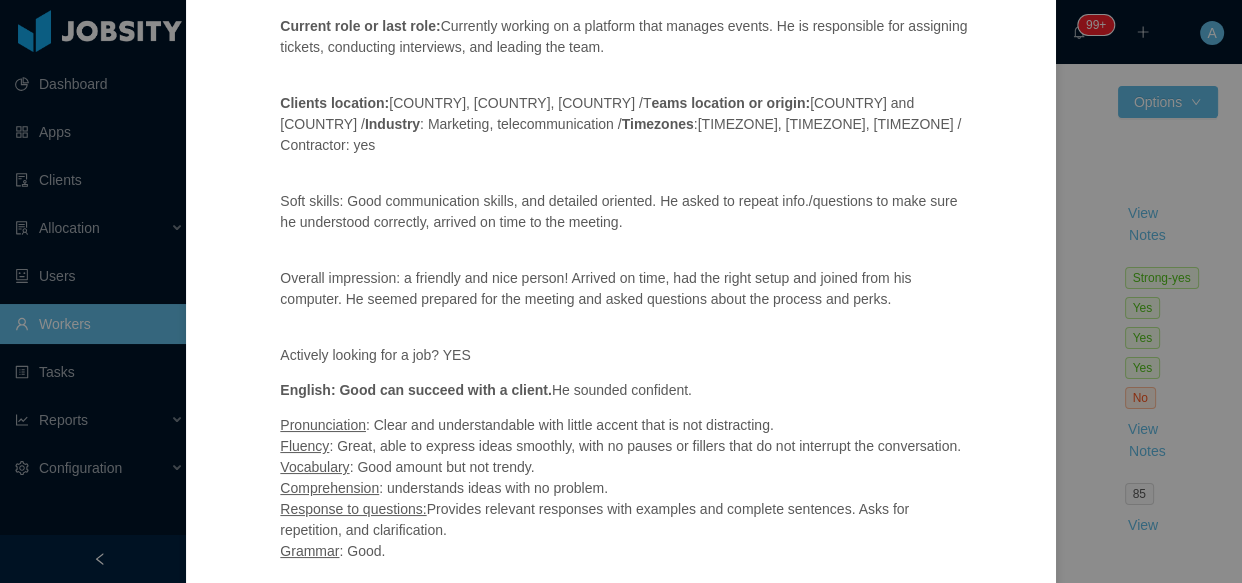 drag, startPoint x: 341, startPoint y: 179, endPoint x: 643, endPoint y: 206, distance: 303.20456 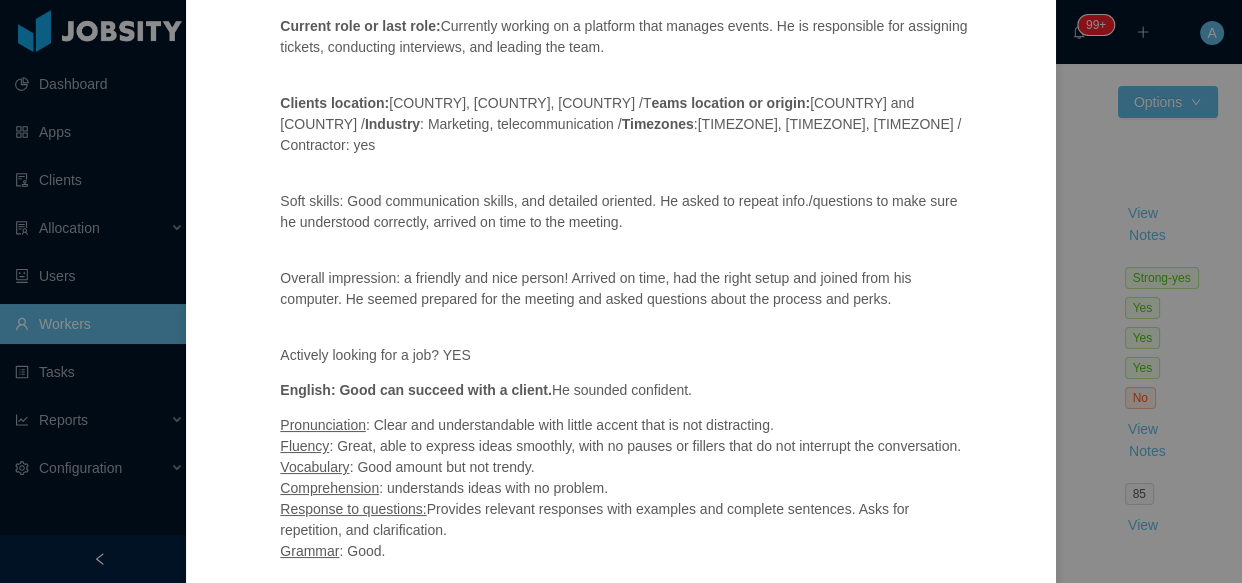 copy on "Good communication skills, and detailed oriented. He asked to repeat info./questions to make sure he understood correctly, arrived on time to the meeting." 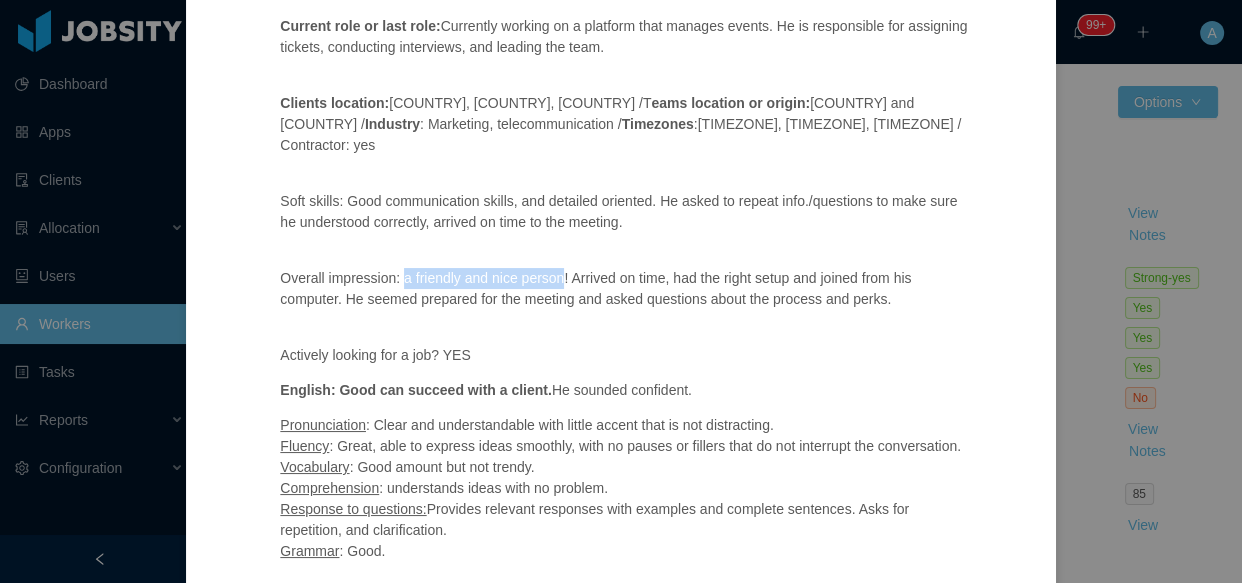 drag, startPoint x: 400, startPoint y: 258, endPoint x: 559, endPoint y: 257, distance: 159.00314 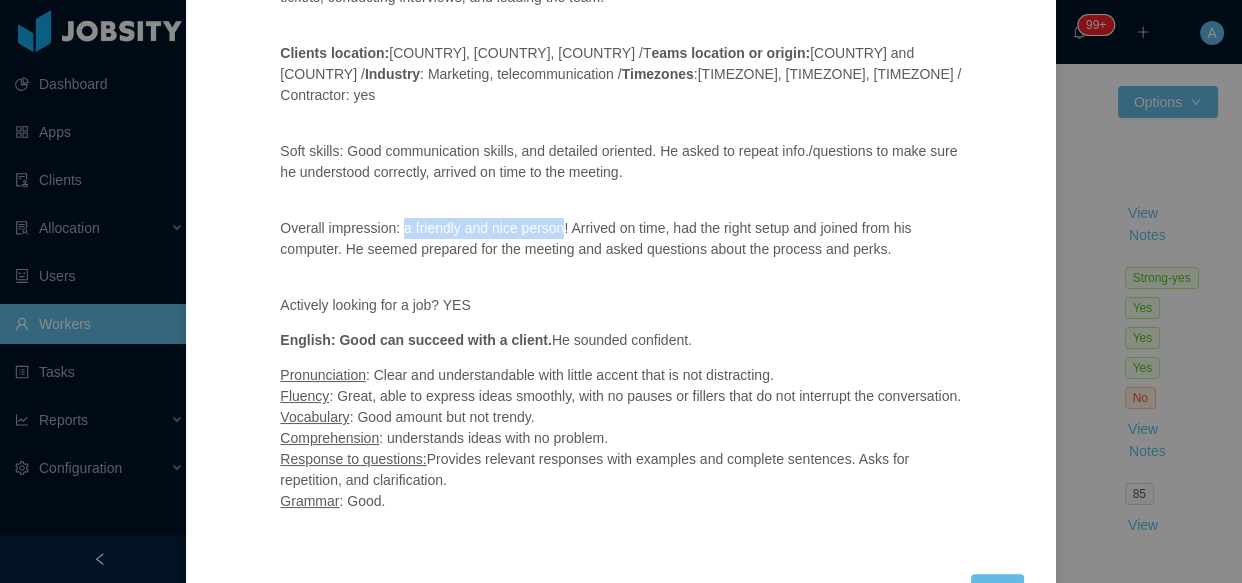scroll, scrollTop: 466, scrollLeft: 0, axis: vertical 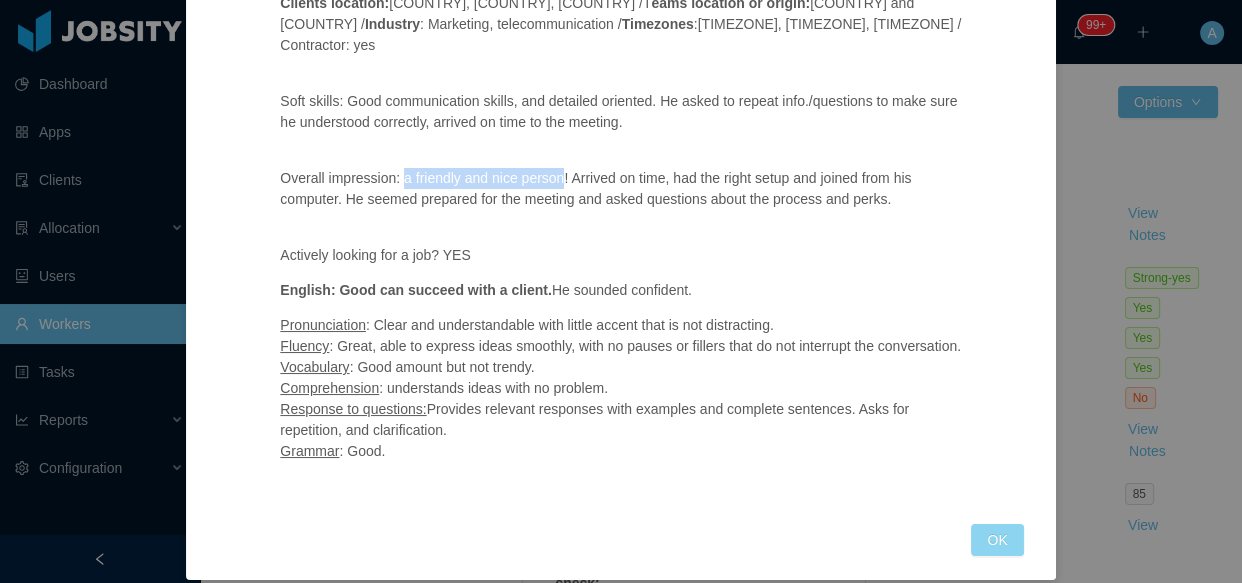 drag, startPoint x: 998, startPoint y: 513, endPoint x: 915, endPoint y: 304, distance: 224.87775 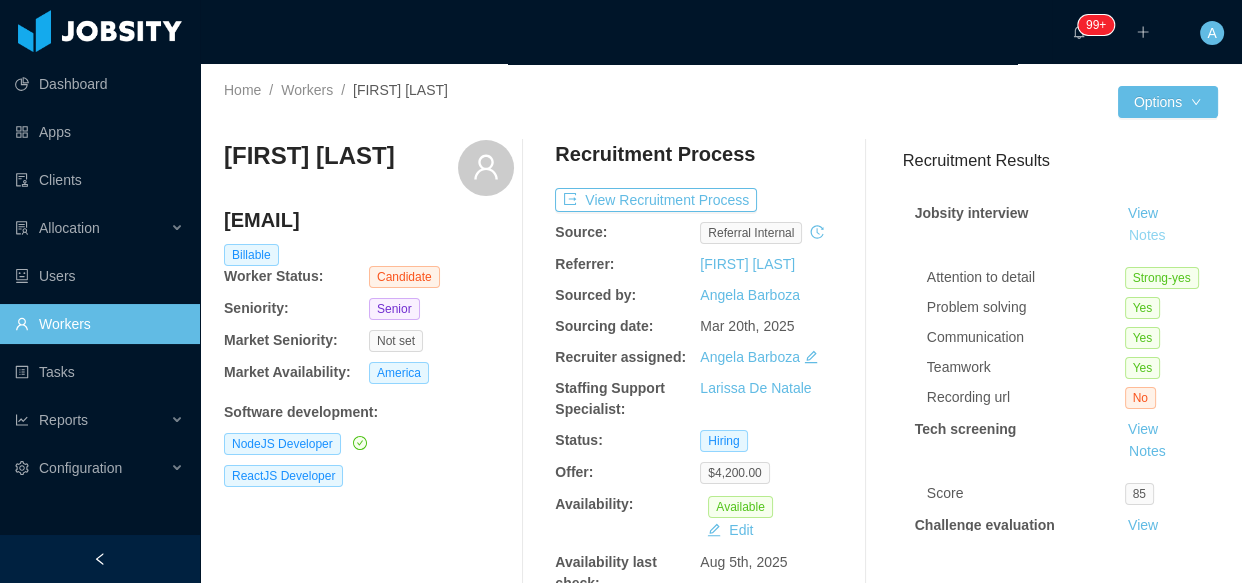 scroll, scrollTop: 366, scrollLeft: 0, axis: vertical 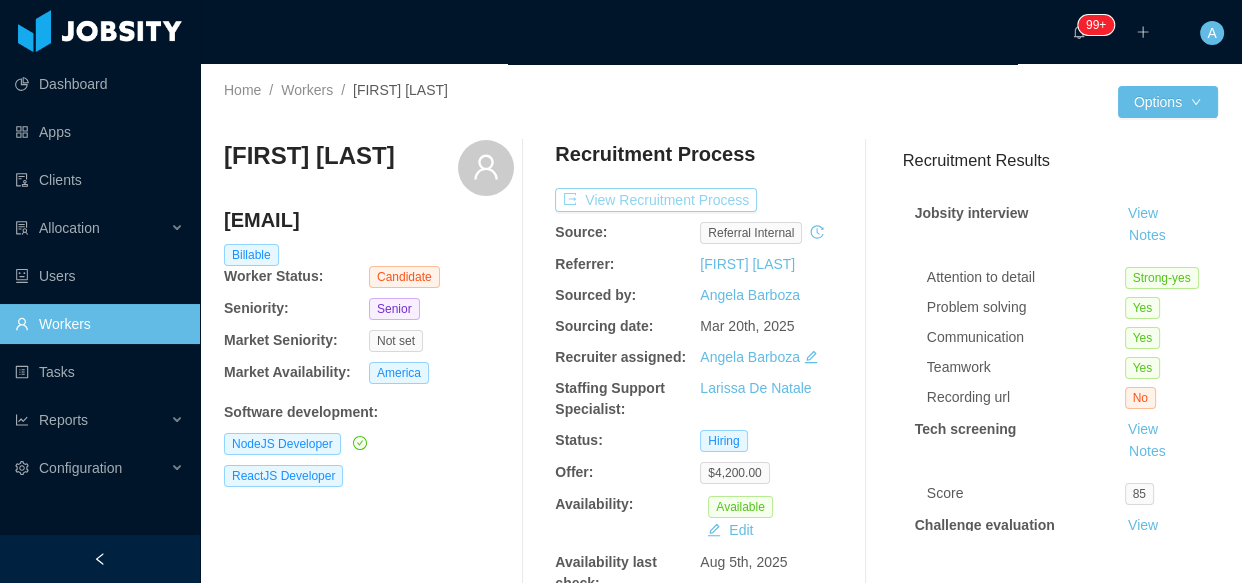 click on "View Recruitment Process" at bounding box center [656, 200] 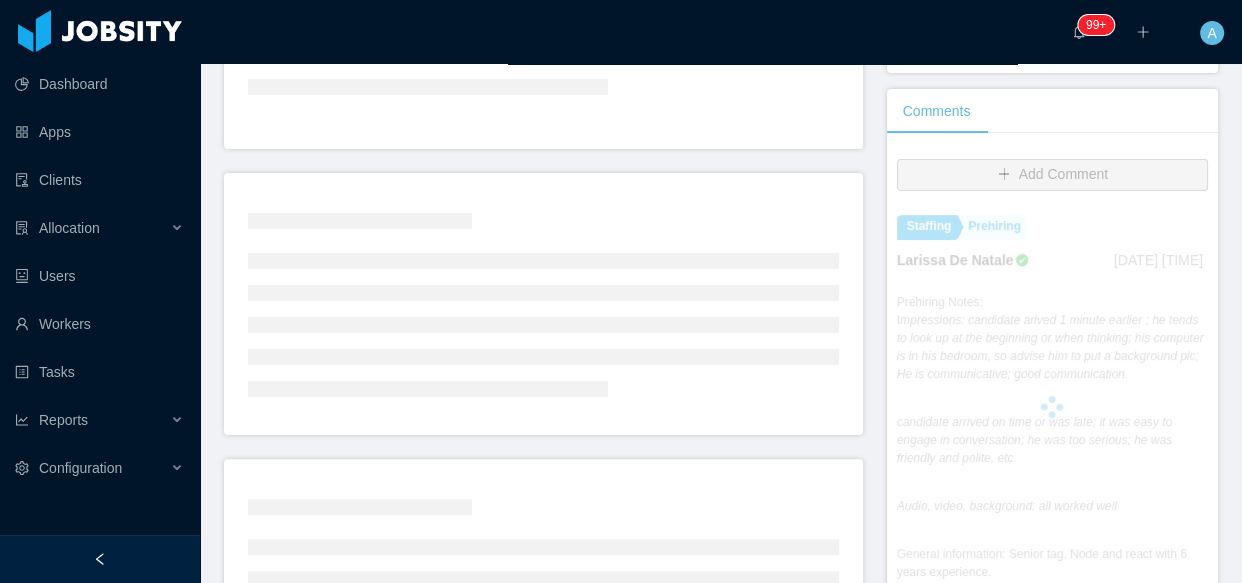 scroll, scrollTop: 454, scrollLeft: 0, axis: vertical 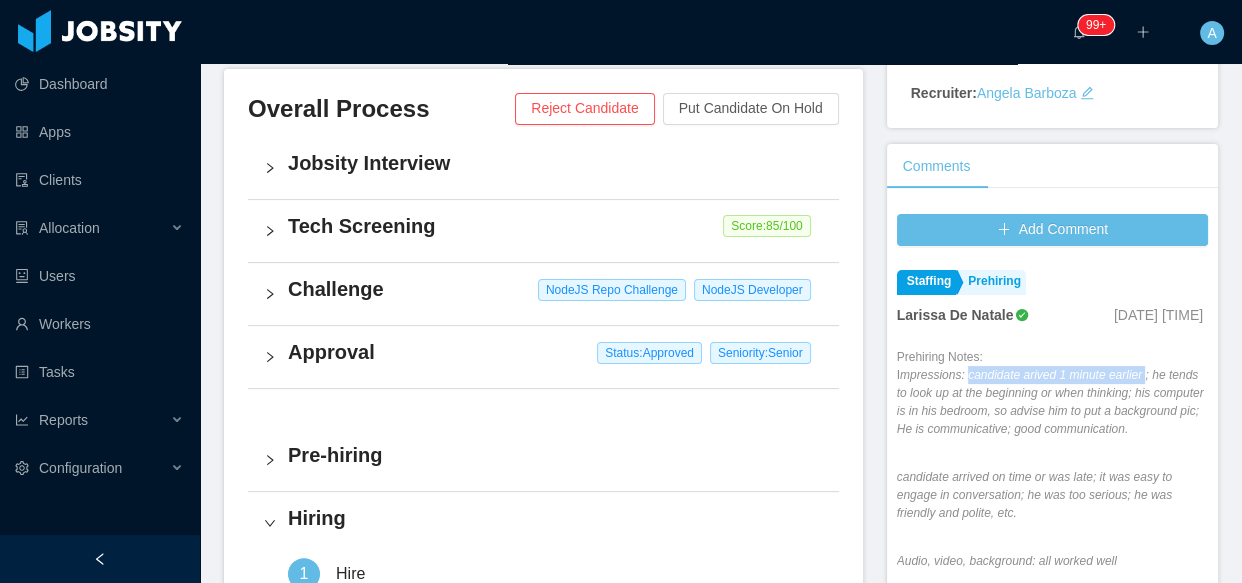 drag, startPoint x: 952, startPoint y: 378, endPoint x: 1132, endPoint y: 378, distance: 180 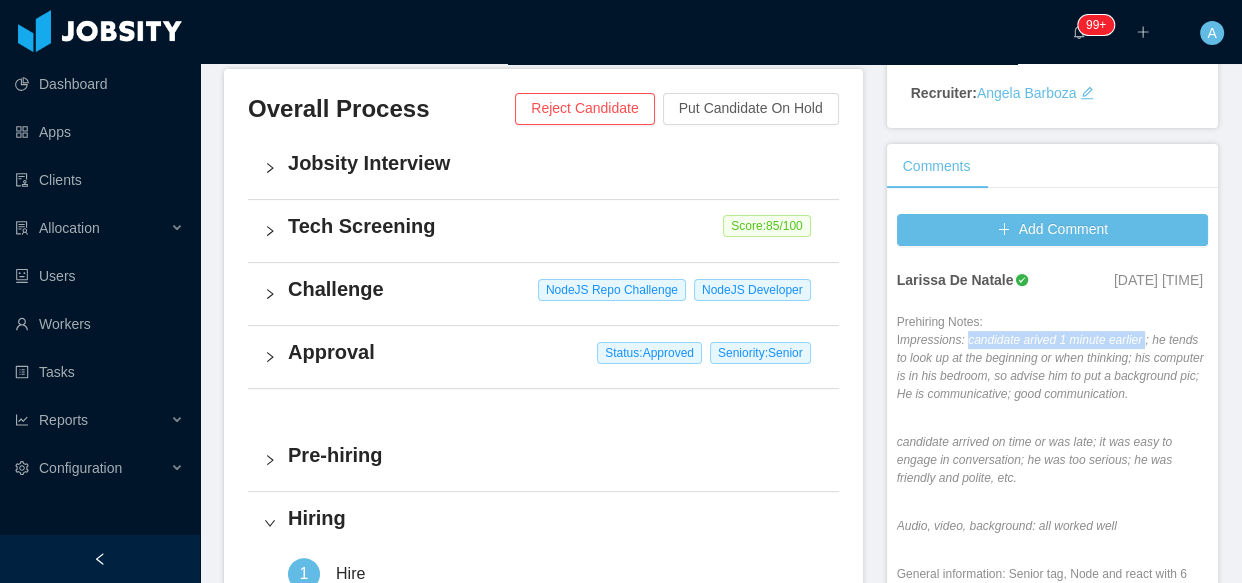 scroll, scrollTop: 90, scrollLeft: 0, axis: vertical 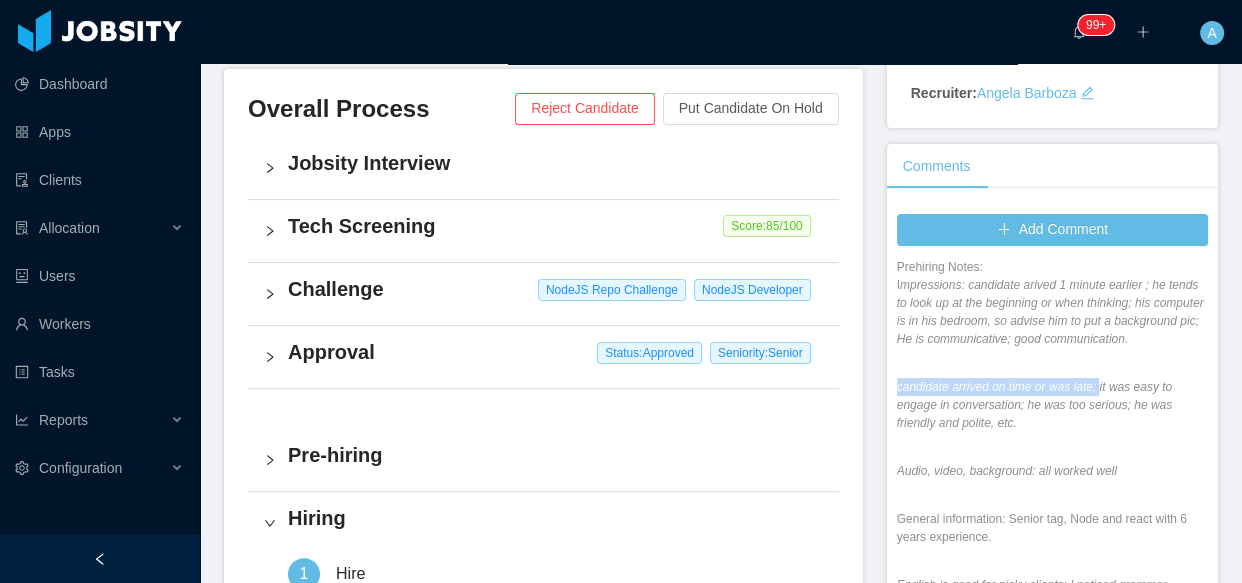 drag, startPoint x: 1089, startPoint y: 449, endPoint x: 1086, endPoint y: 405, distance: 44.102154 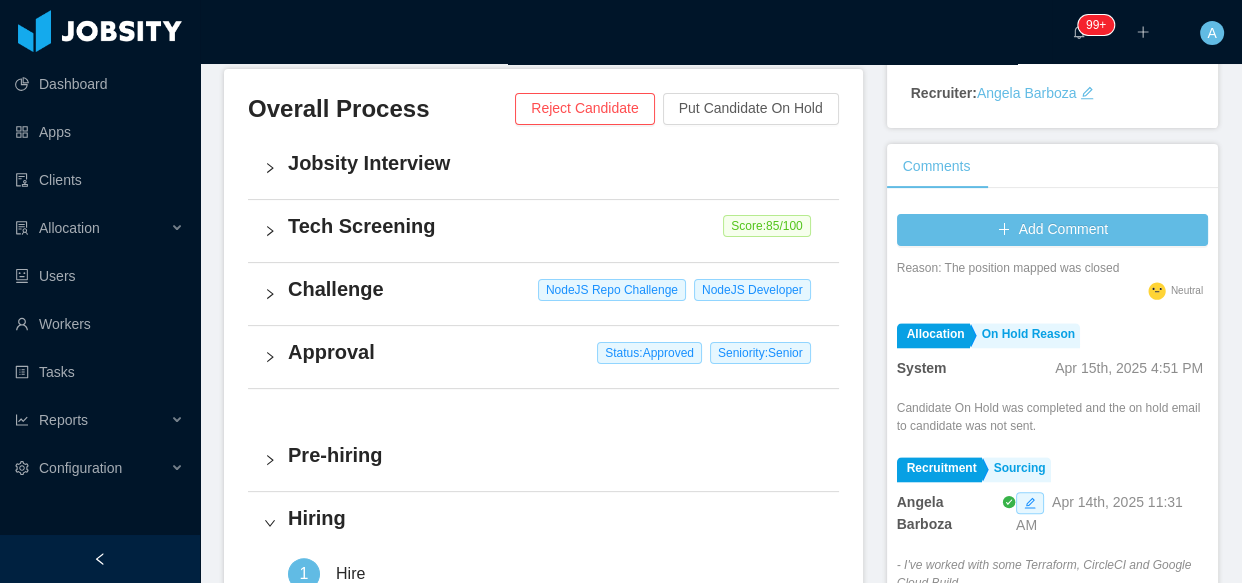 scroll, scrollTop: 1818, scrollLeft: 0, axis: vertical 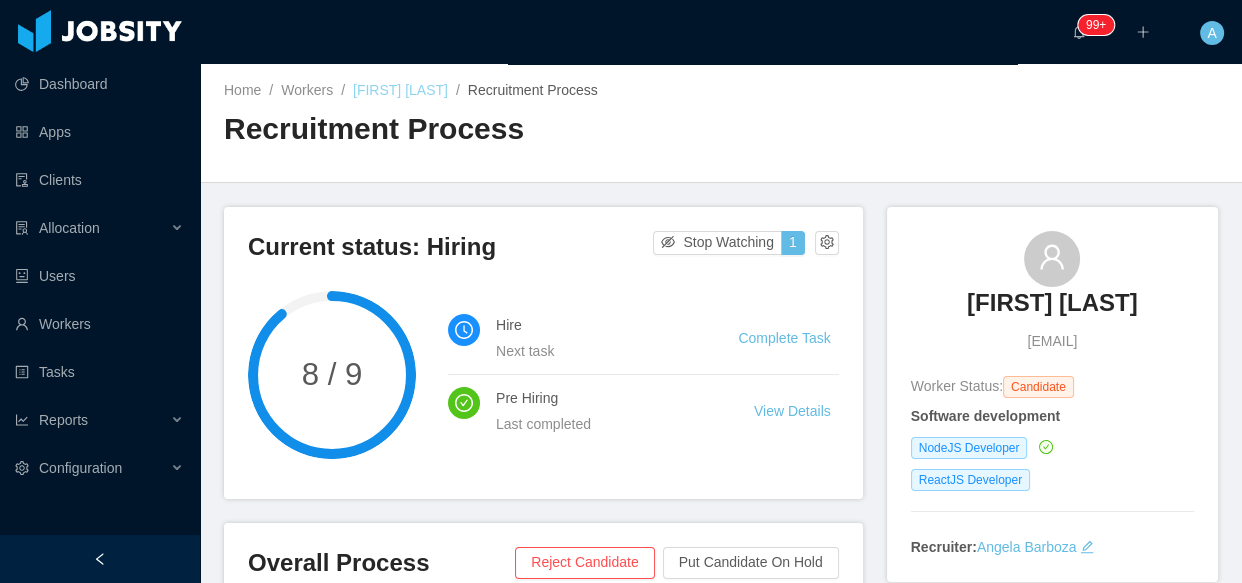 click on "Leonardo Souza" at bounding box center (400, 90) 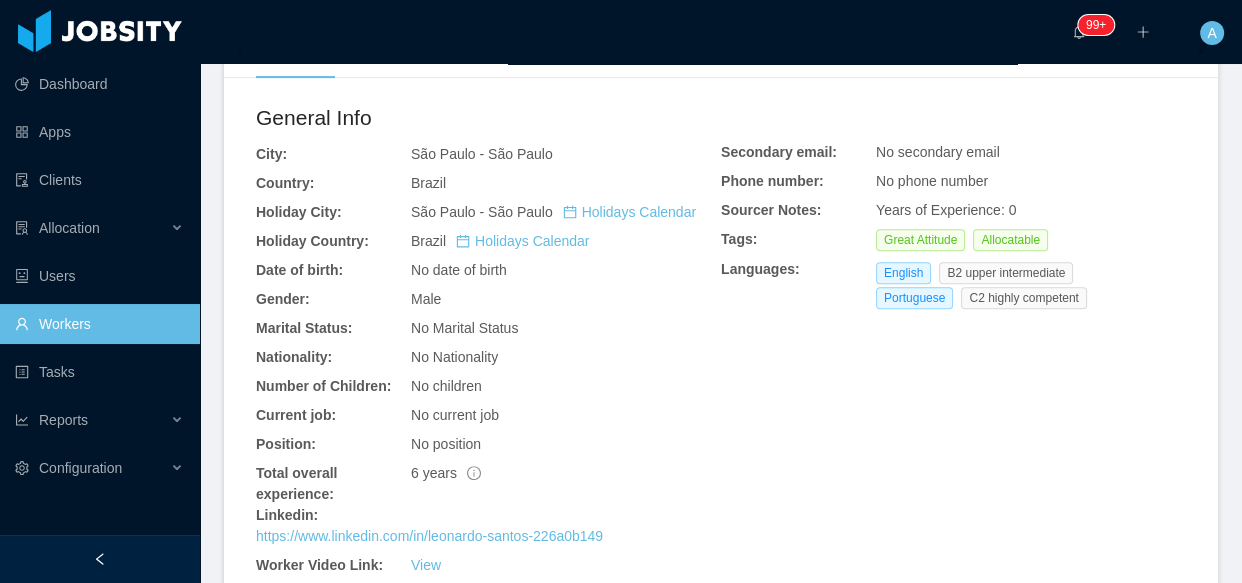 scroll, scrollTop: 636, scrollLeft: 0, axis: vertical 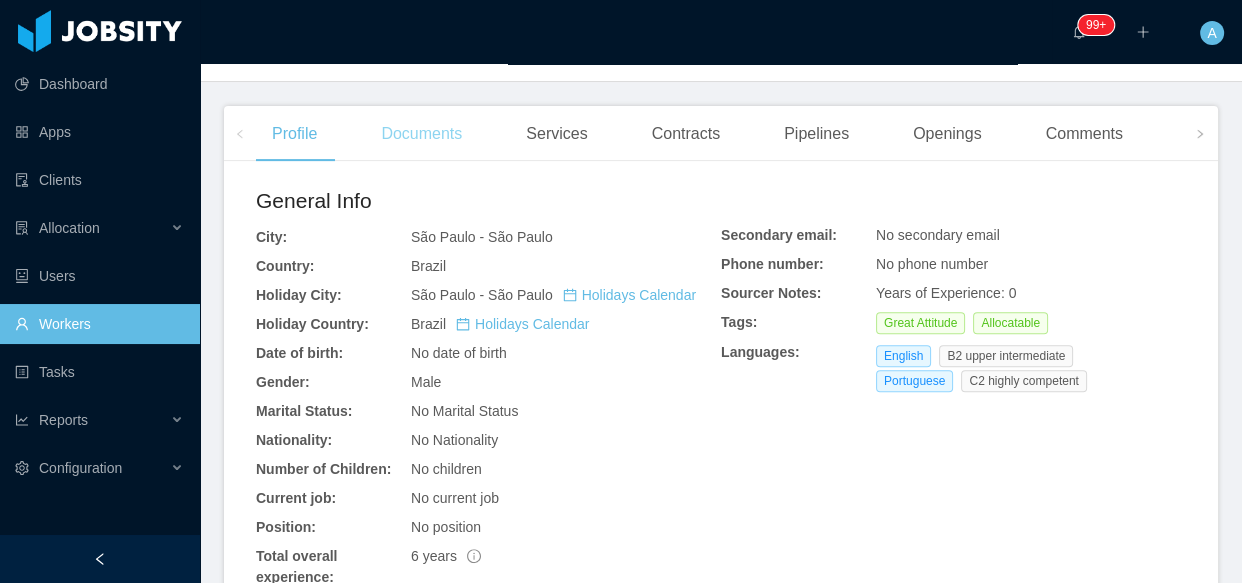 click on "Documents" at bounding box center [421, 134] 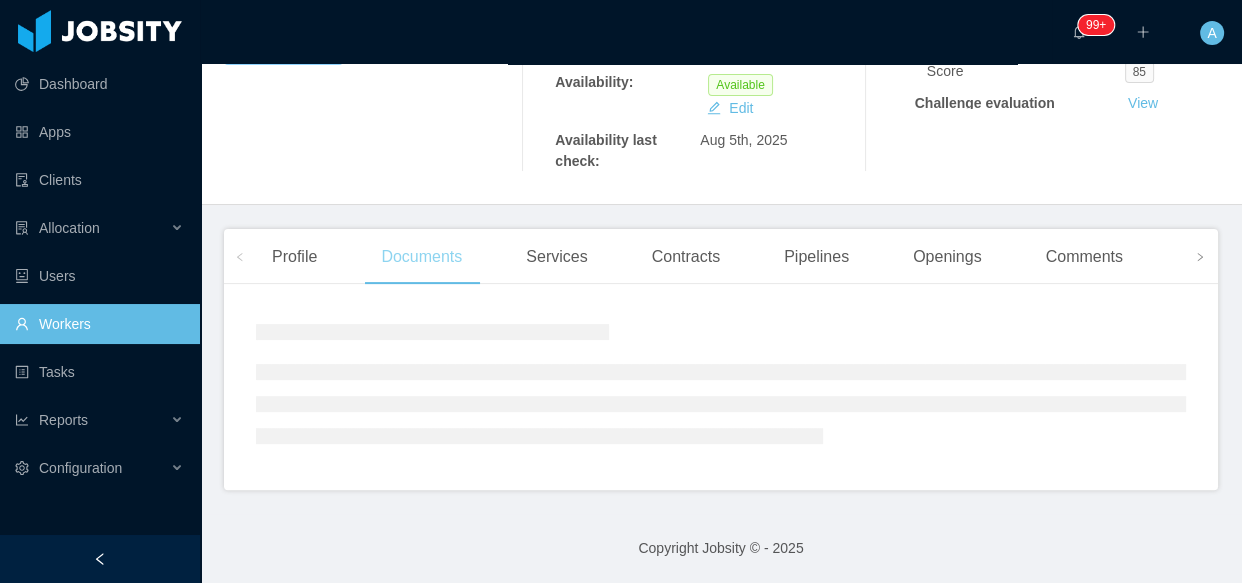 scroll, scrollTop: 527, scrollLeft: 0, axis: vertical 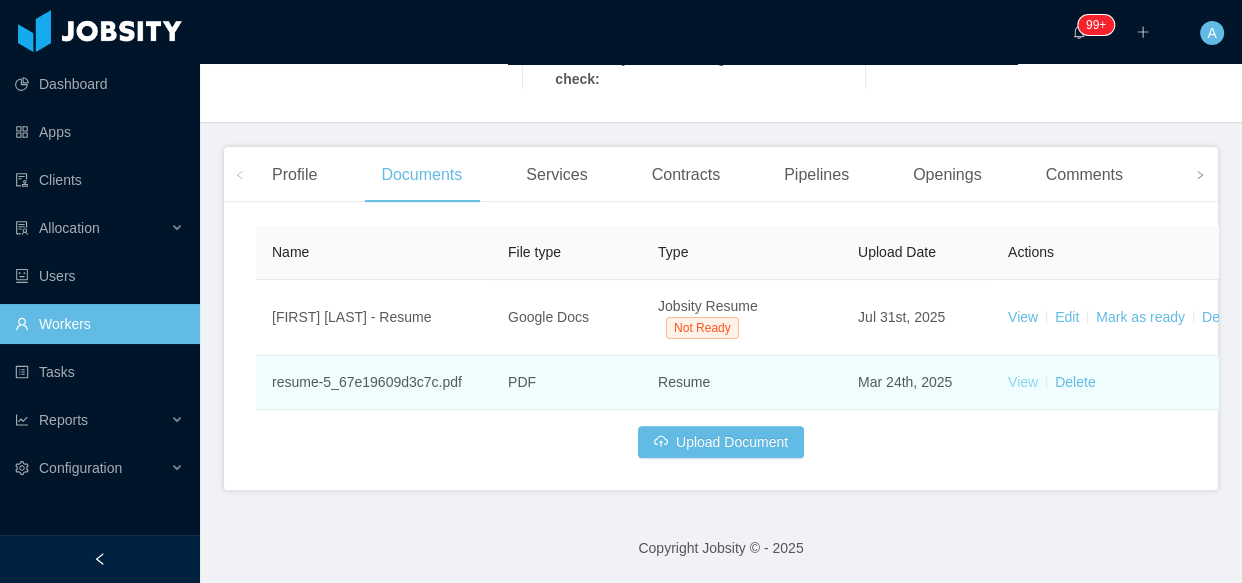 click on "View" at bounding box center [1023, 382] 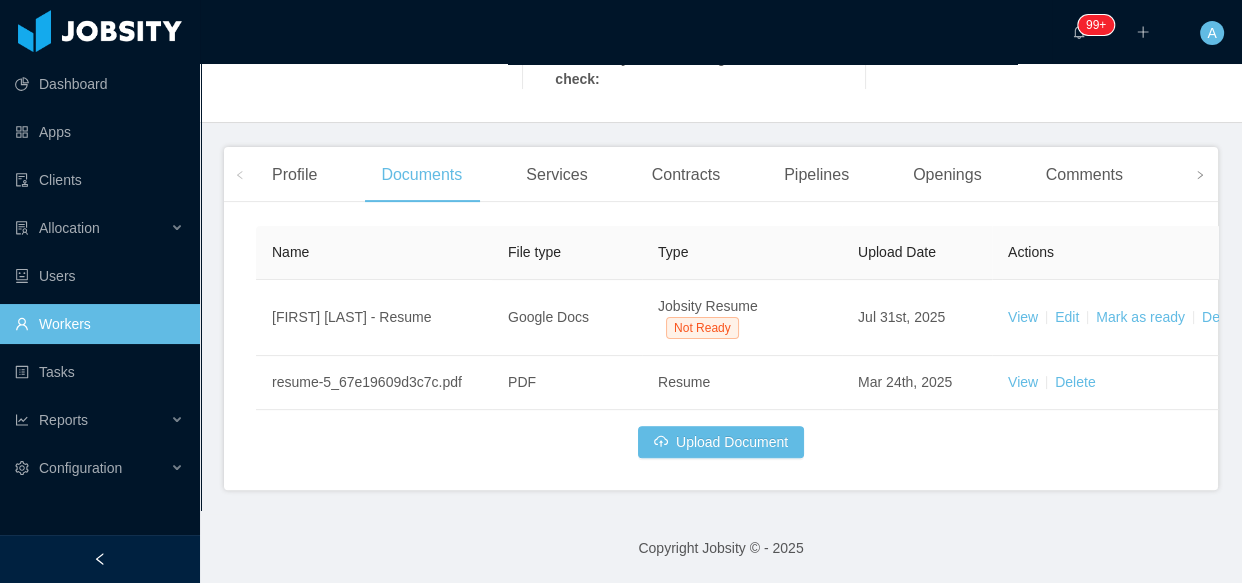 scroll, scrollTop: 345, scrollLeft: 0, axis: vertical 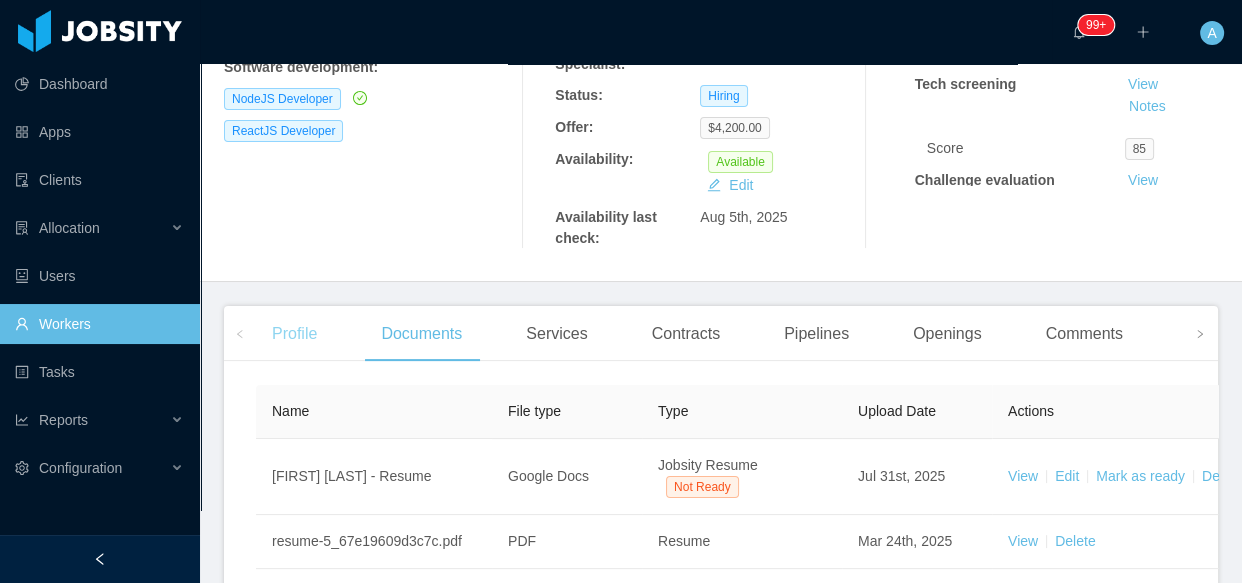 click on "Profile" at bounding box center [294, 334] 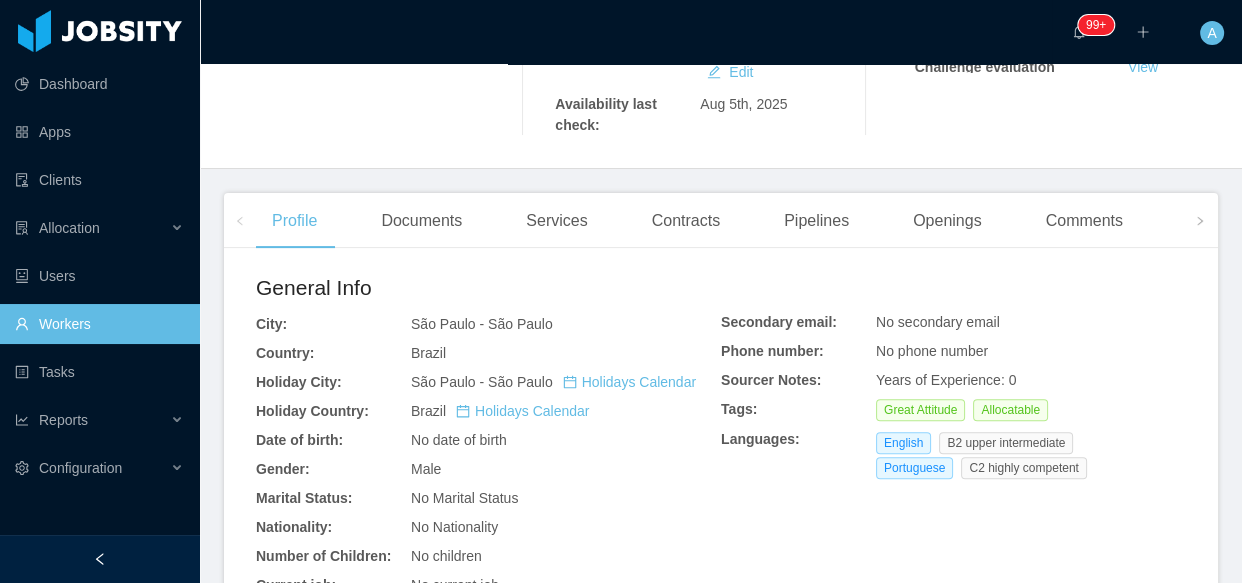 scroll, scrollTop: 709, scrollLeft: 0, axis: vertical 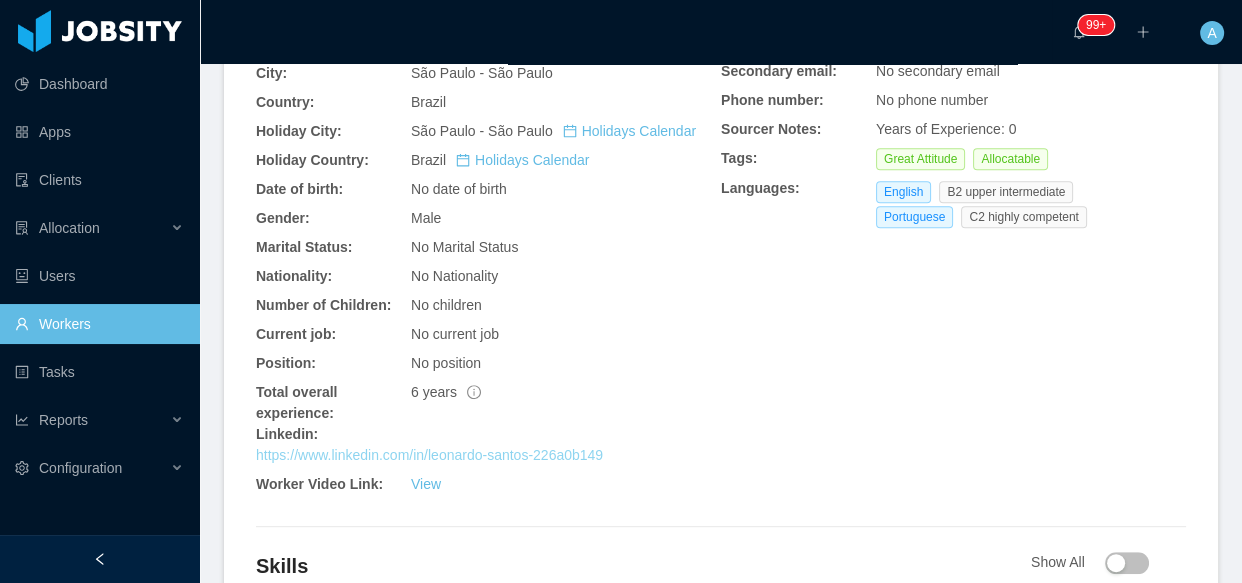 click on "https://www.linkedin.com/in/leonardo-santos-226a0b149" at bounding box center (429, 455) 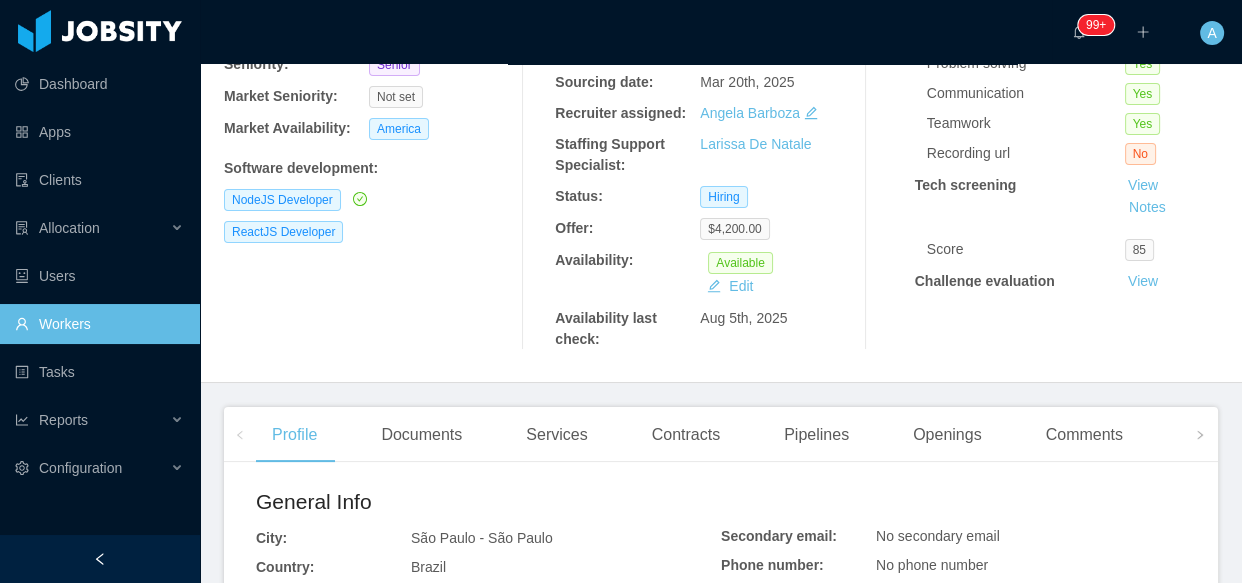 scroll, scrollTop: 0, scrollLeft: 0, axis: both 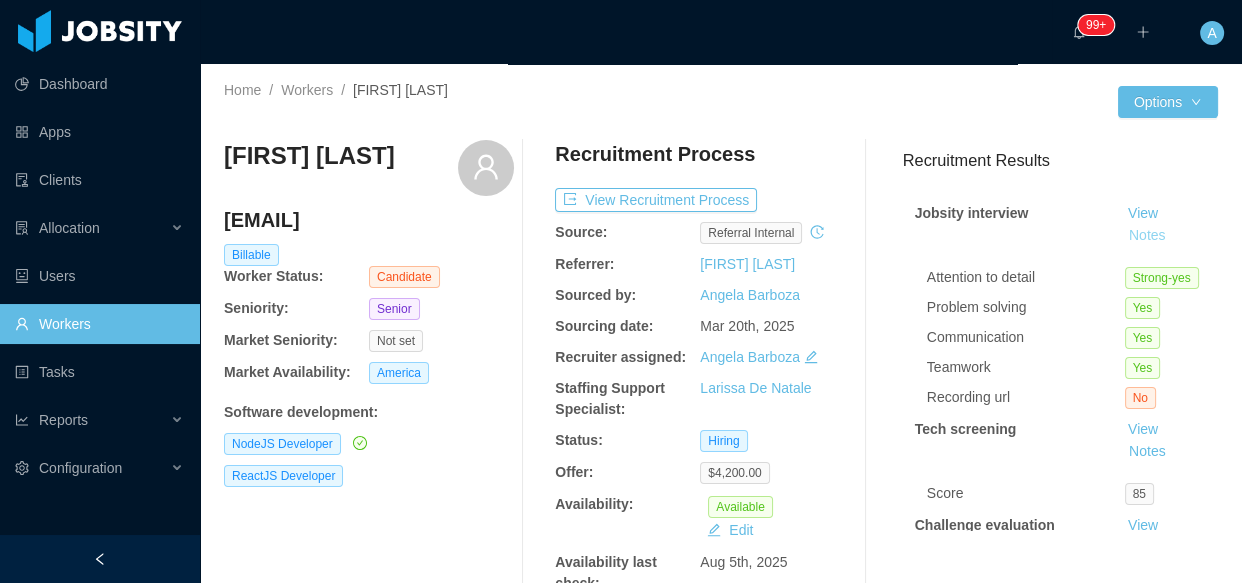 click on "Notes" at bounding box center (1147, 236) 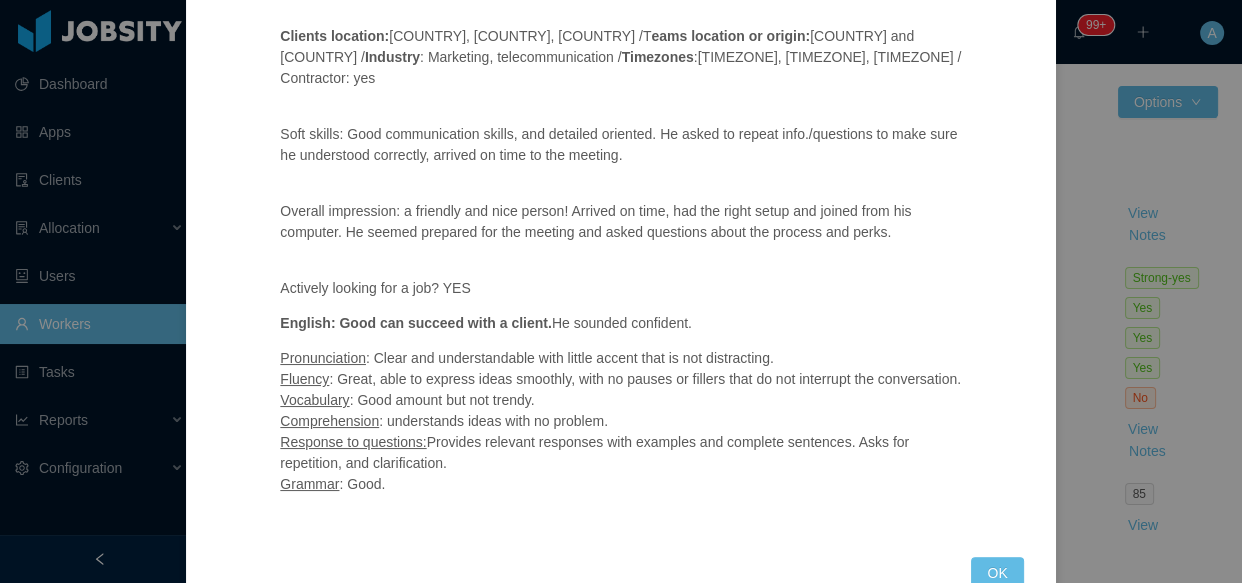 scroll, scrollTop: 457, scrollLeft: 0, axis: vertical 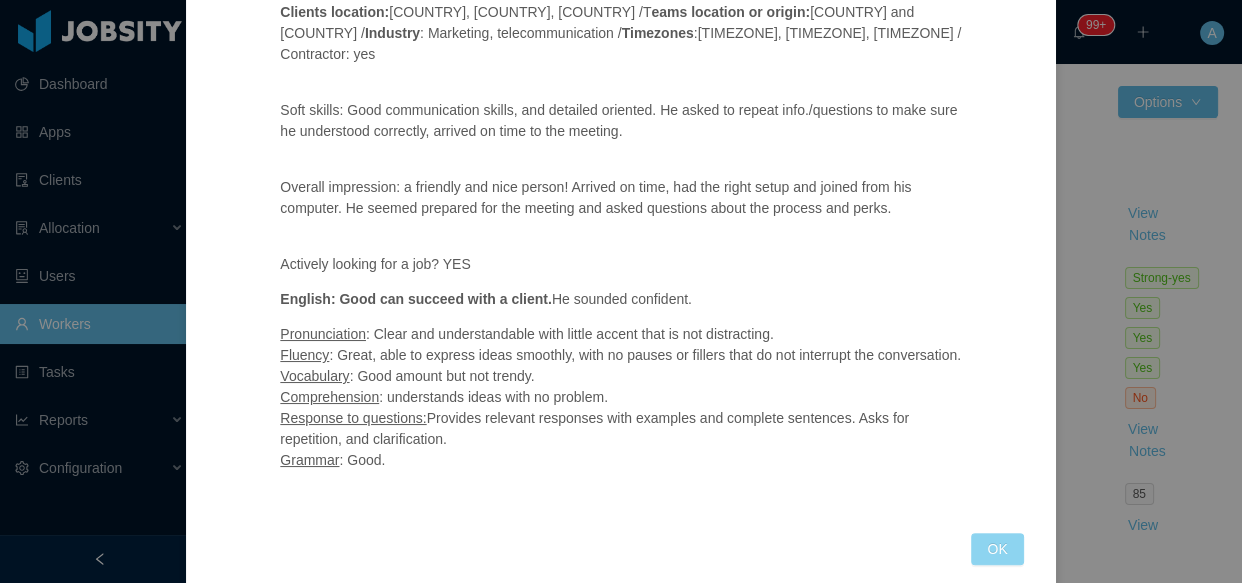 click on "OK" at bounding box center (997, 549) 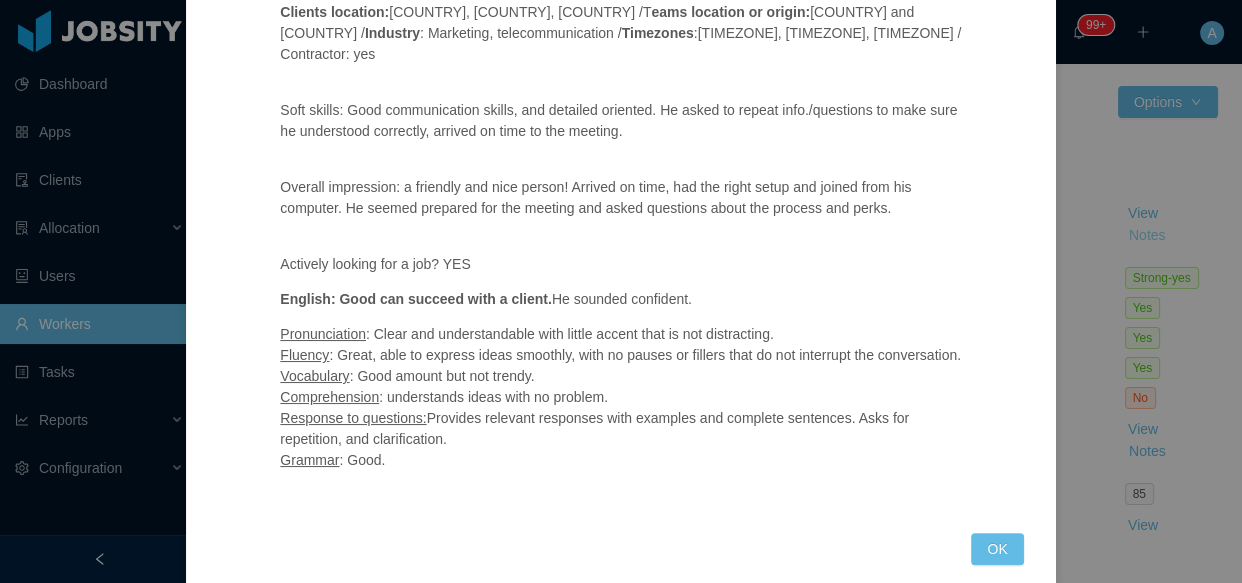 scroll, scrollTop: 366, scrollLeft: 0, axis: vertical 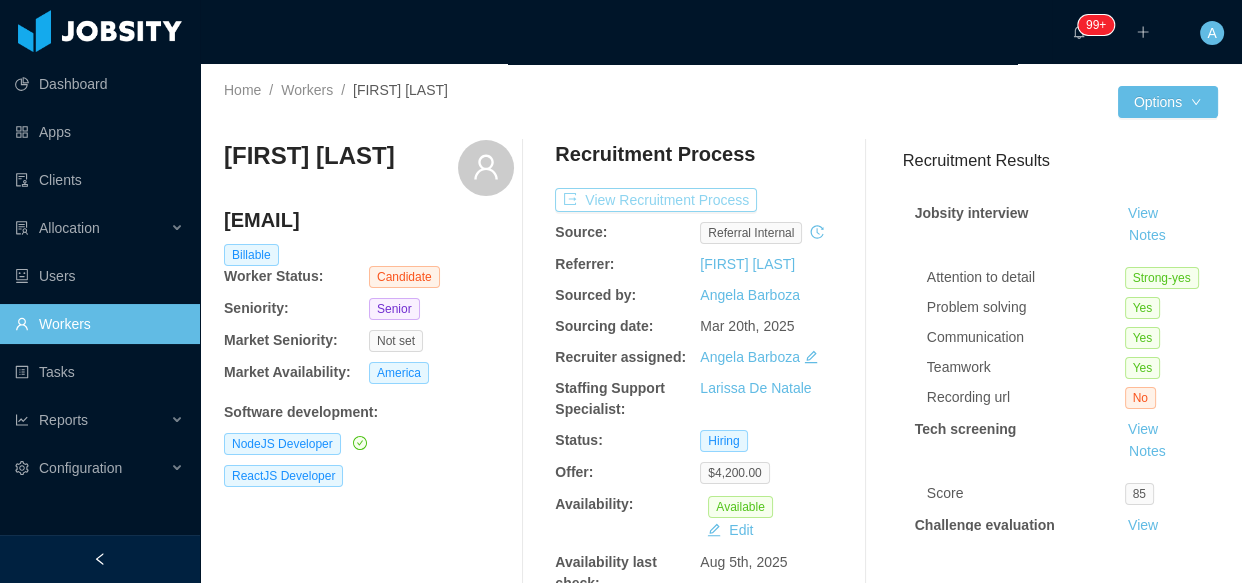 click on "View Recruitment Process" at bounding box center [656, 200] 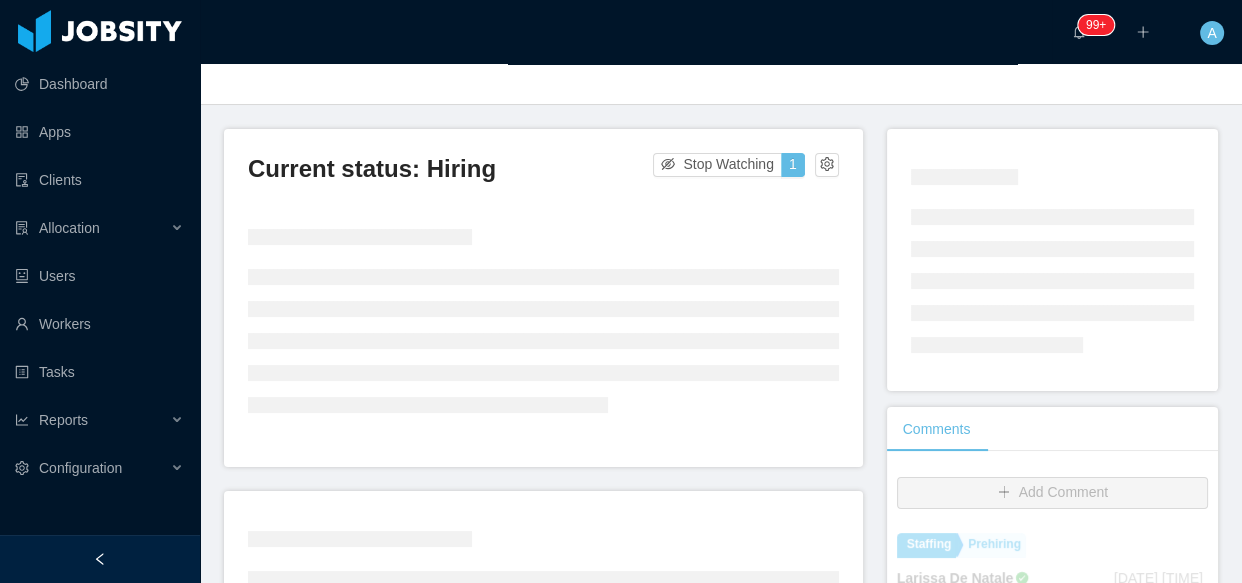 scroll, scrollTop: 0, scrollLeft: 0, axis: both 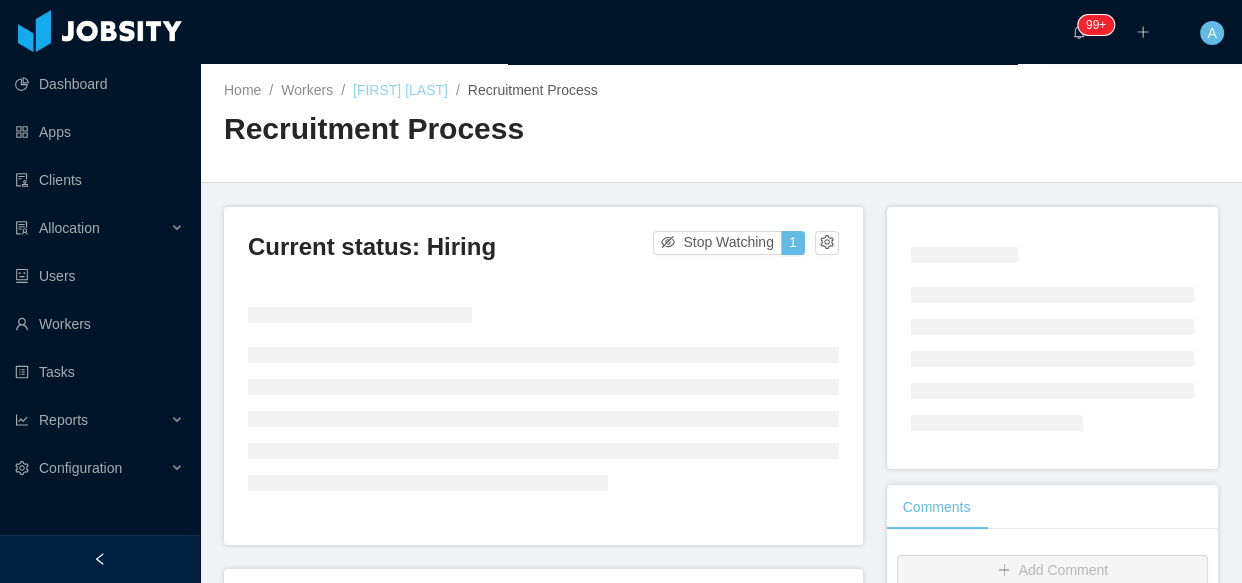 drag, startPoint x: 415, startPoint y: 100, endPoint x: 414, endPoint y: 90, distance: 10.049875 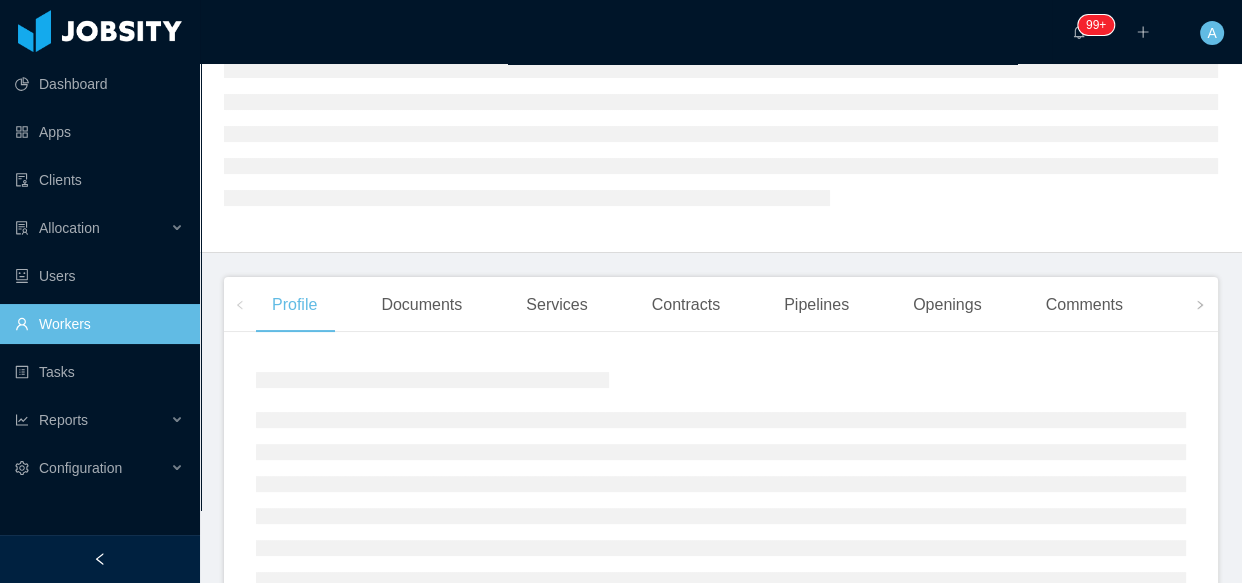 scroll, scrollTop: 0, scrollLeft: 0, axis: both 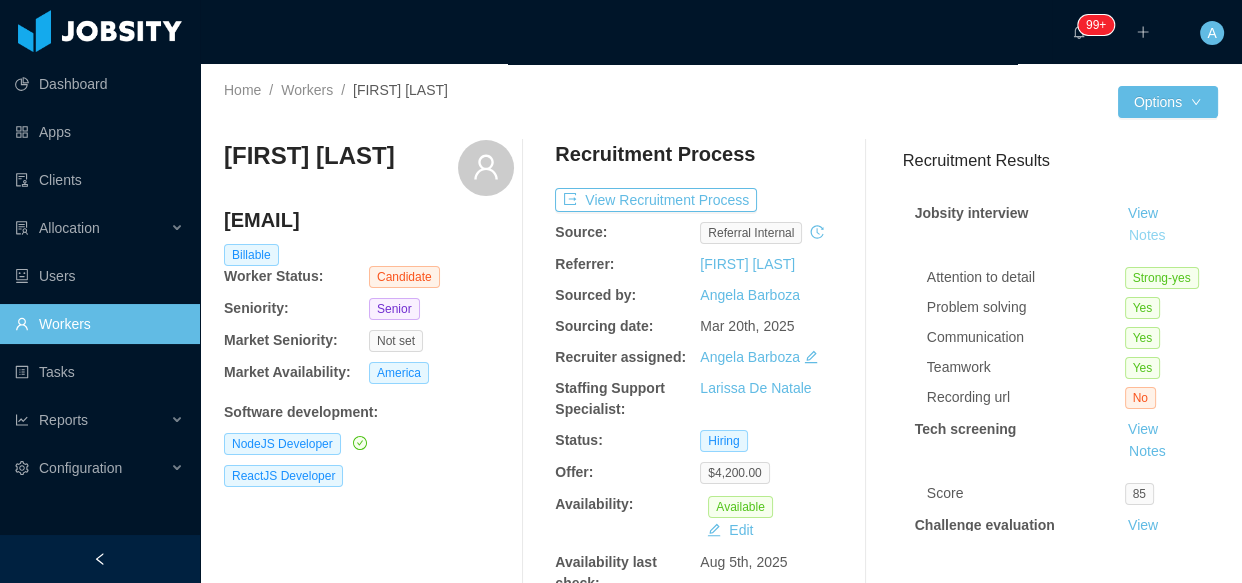 click on "Notes" at bounding box center (1147, 236) 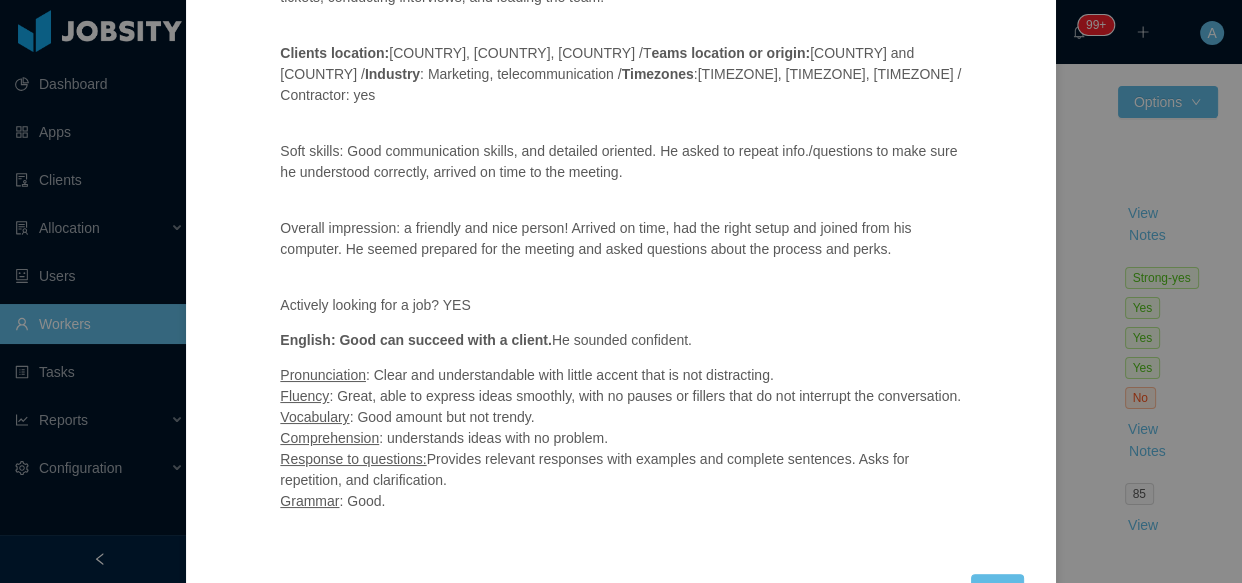 scroll, scrollTop: 375, scrollLeft: 0, axis: vertical 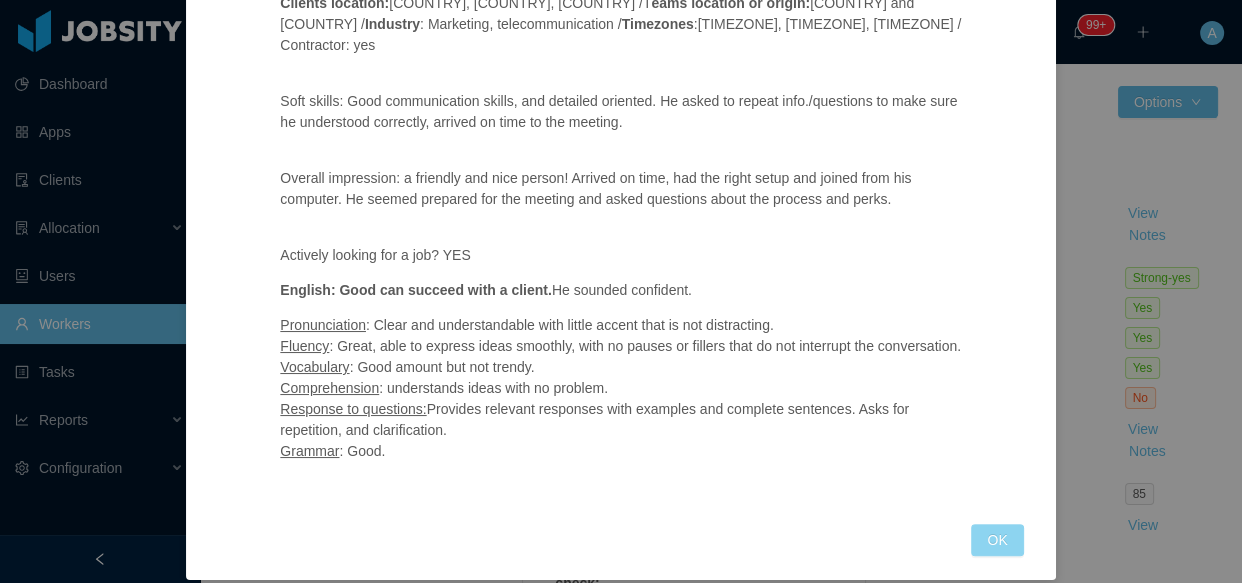 click on "OK" at bounding box center [997, 540] 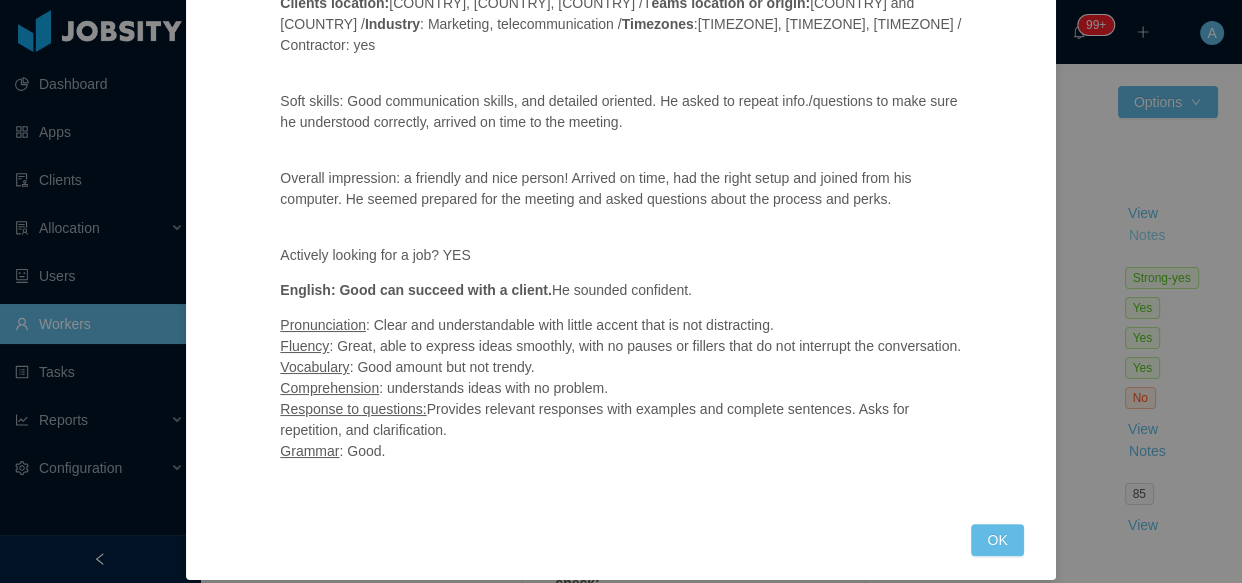scroll, scrollTop: 366, scrollLeft: 0, axis: vertical 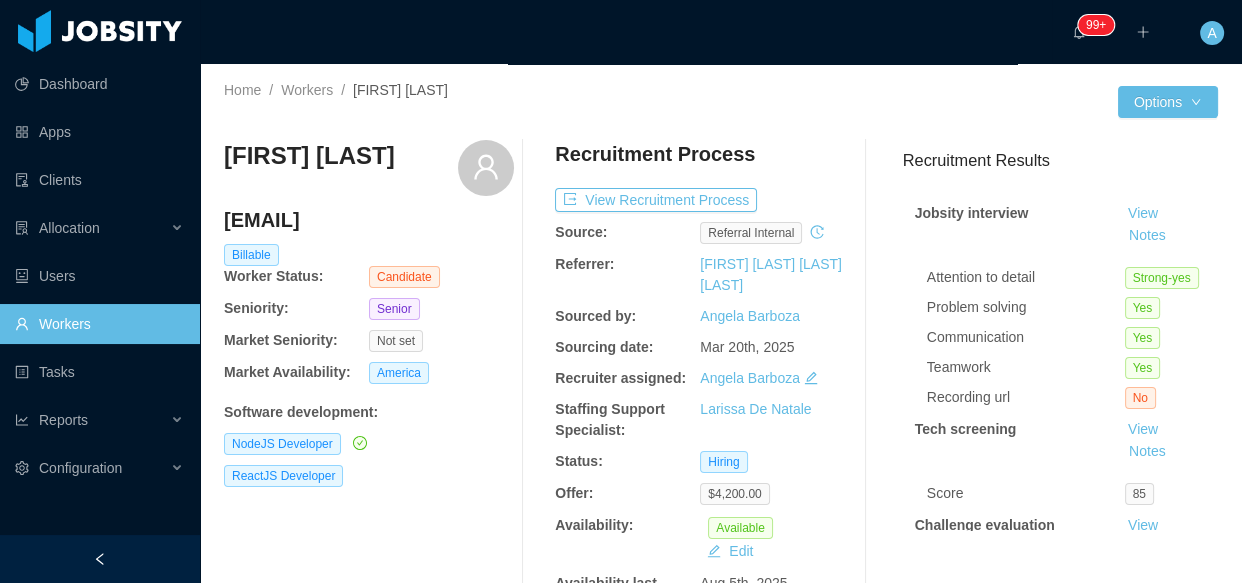 click on "Workers" at bounding box center (99, 324) 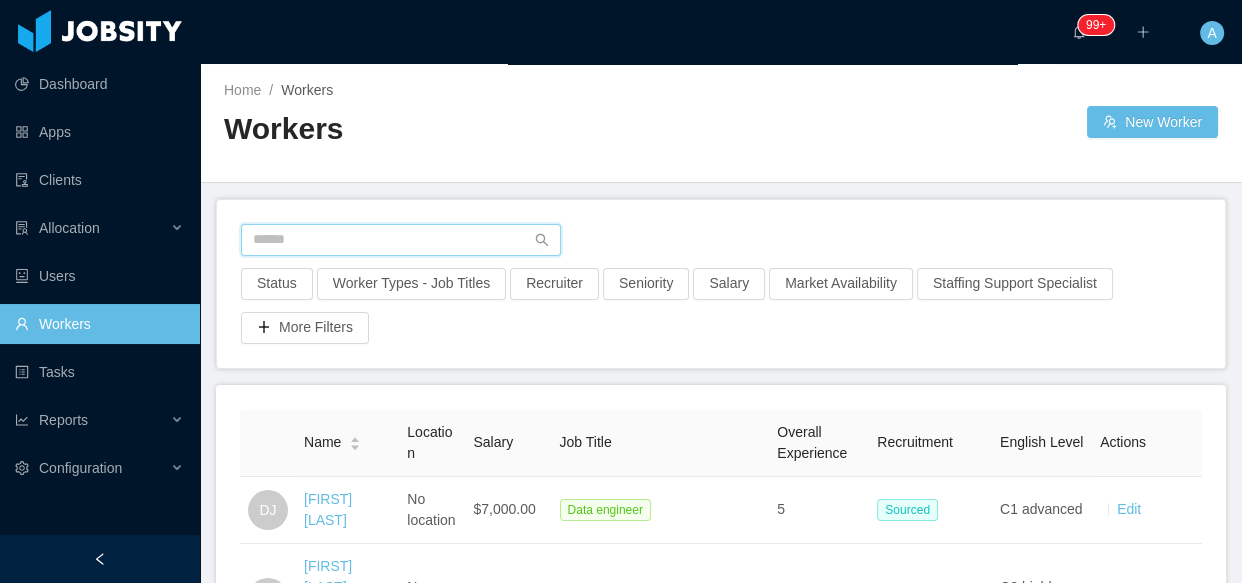 click at bounding box center (401, 240) 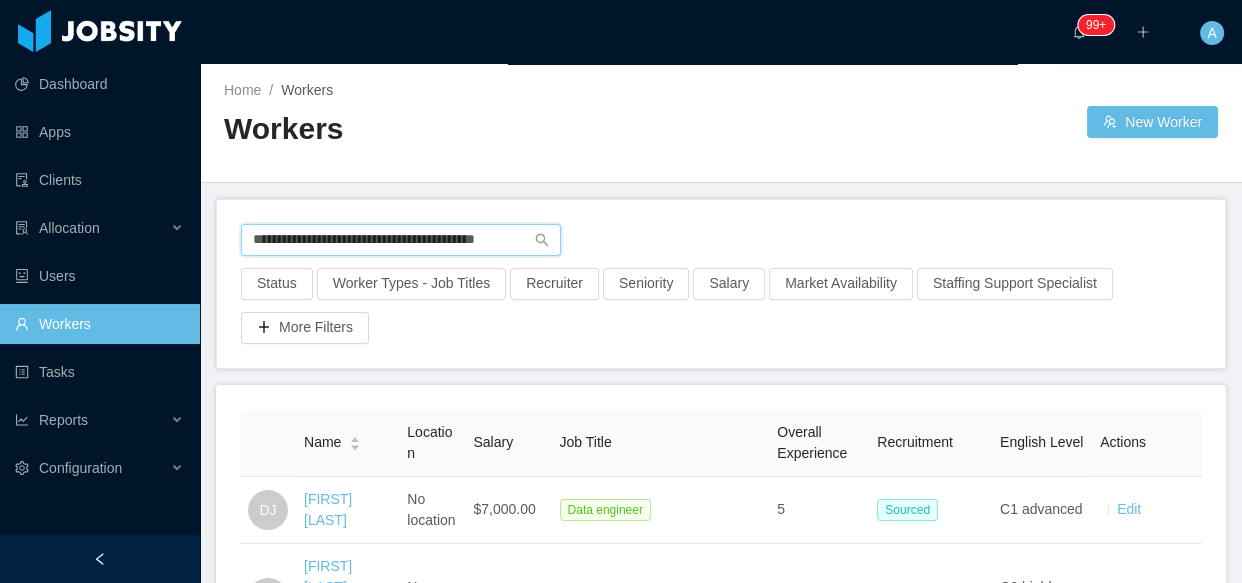 scroll, scrollTop: 0, scrollLeft: 6, axis: horizontal 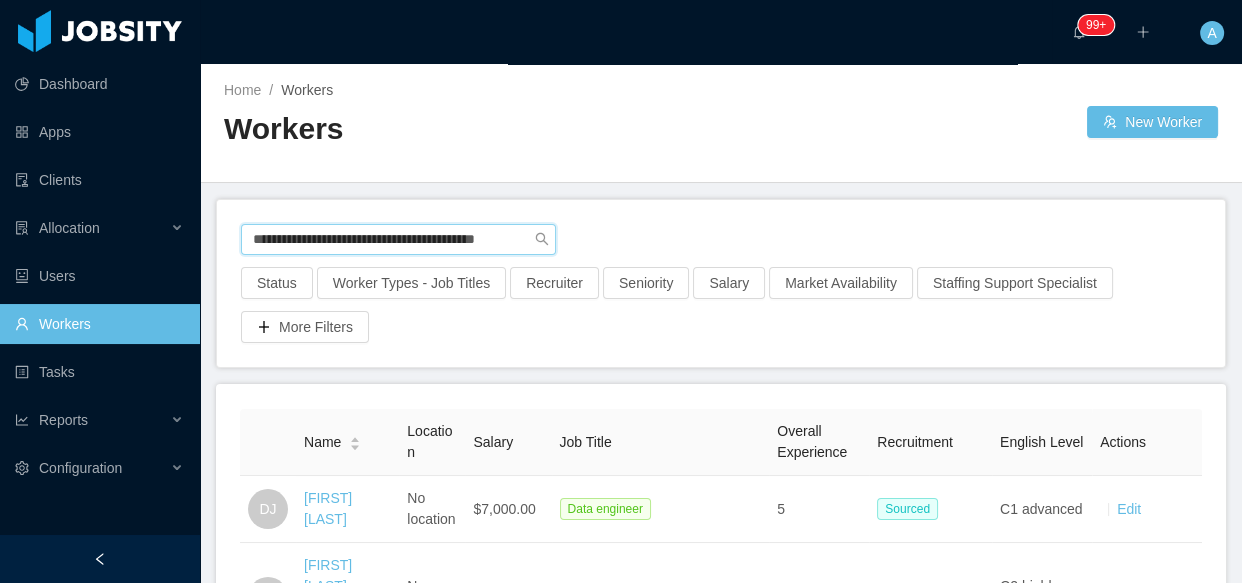 type on "**********" 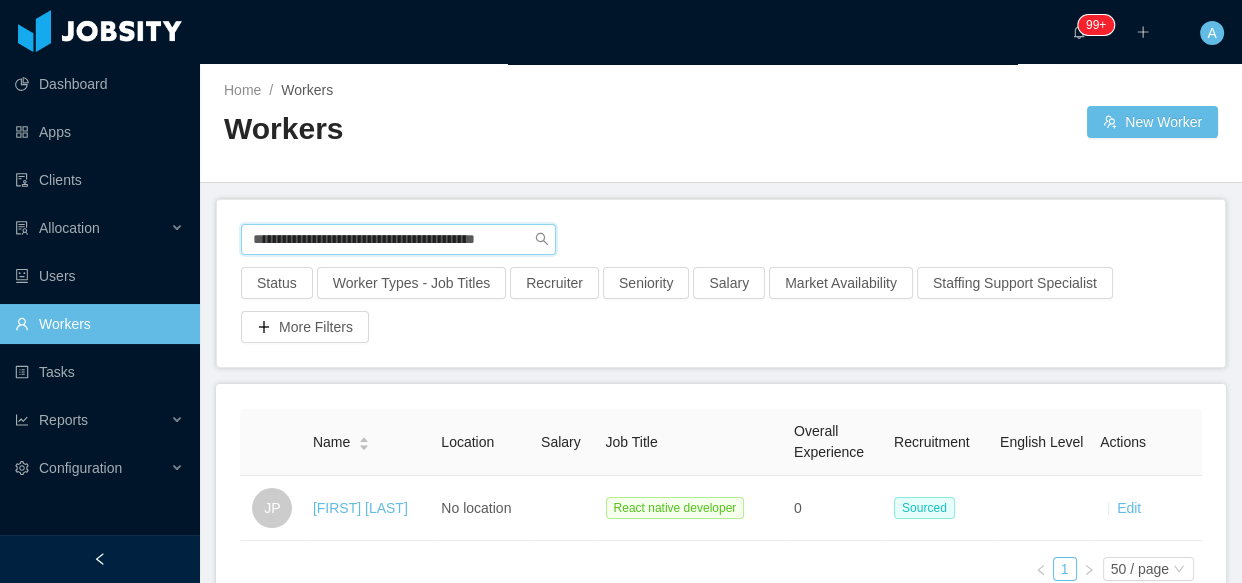 scroll, scrollTop: 90, scrollLeft: 0, axis: vertical 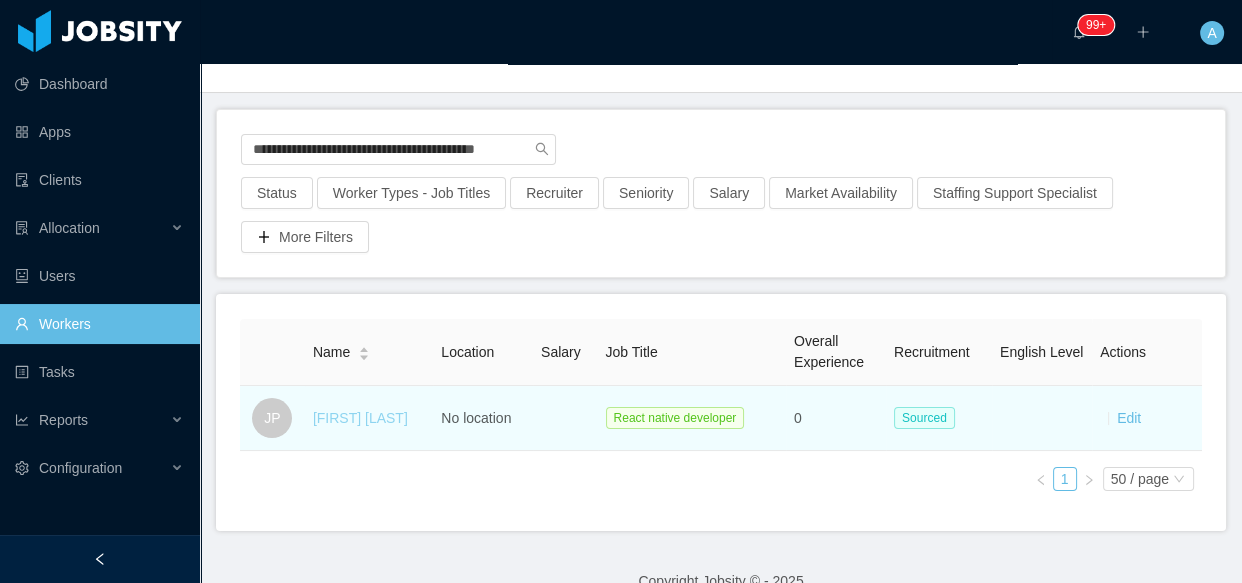 click on "Jean Paul" at bounding box center (360, 418) 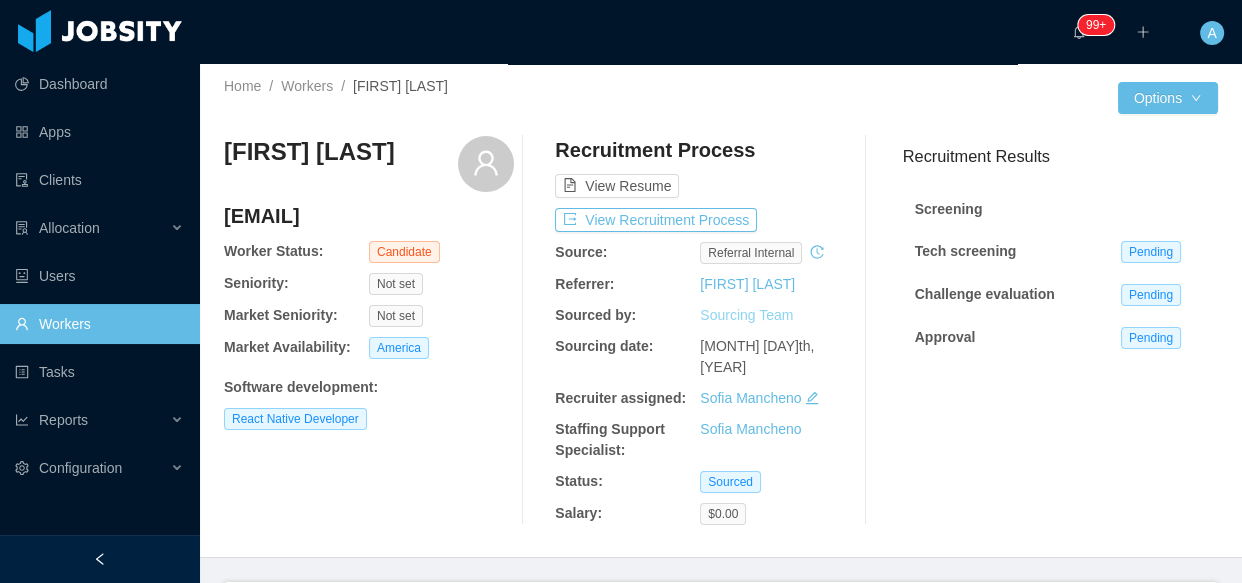 scroll, scrollTop: 0, scrollLeft: 0, axis: both 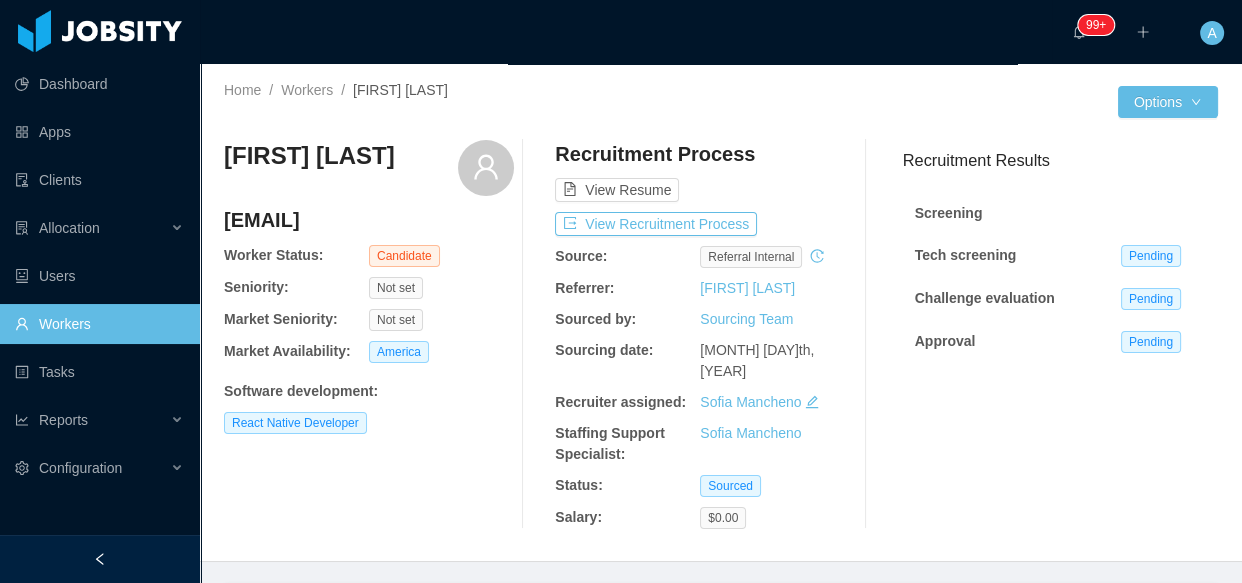 click 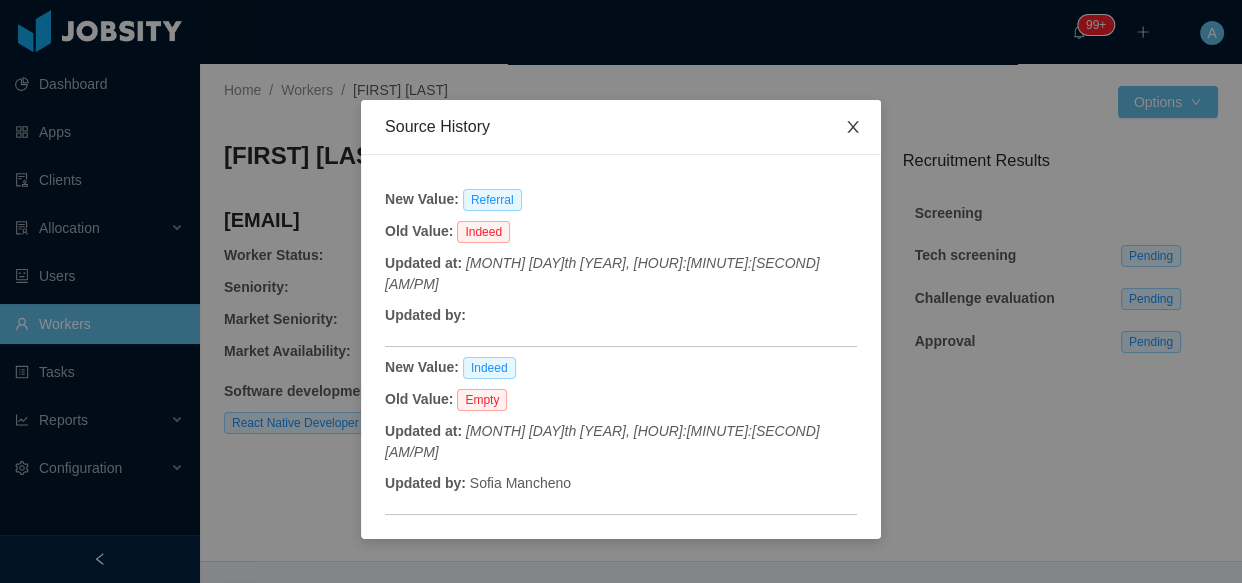 click at bounding box center (853, 128) 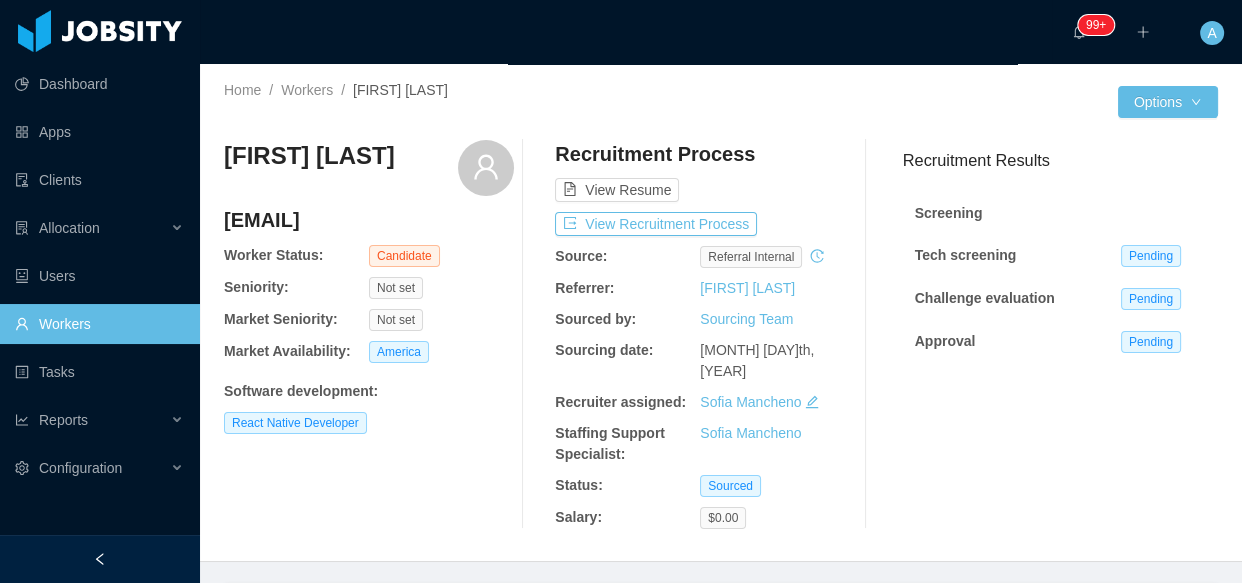 click 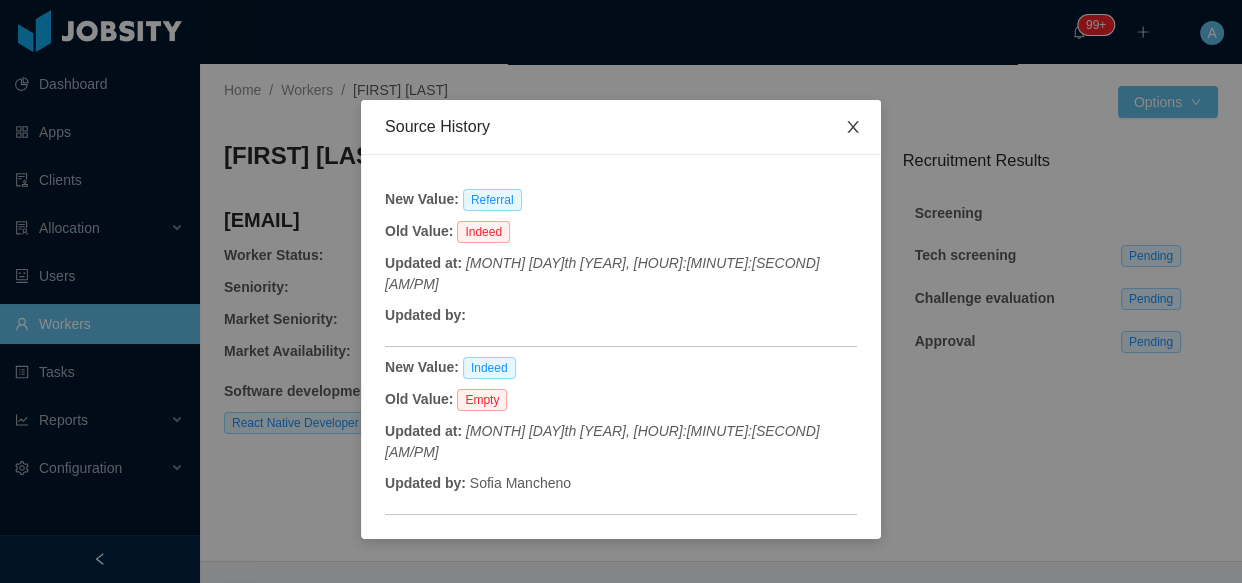 click 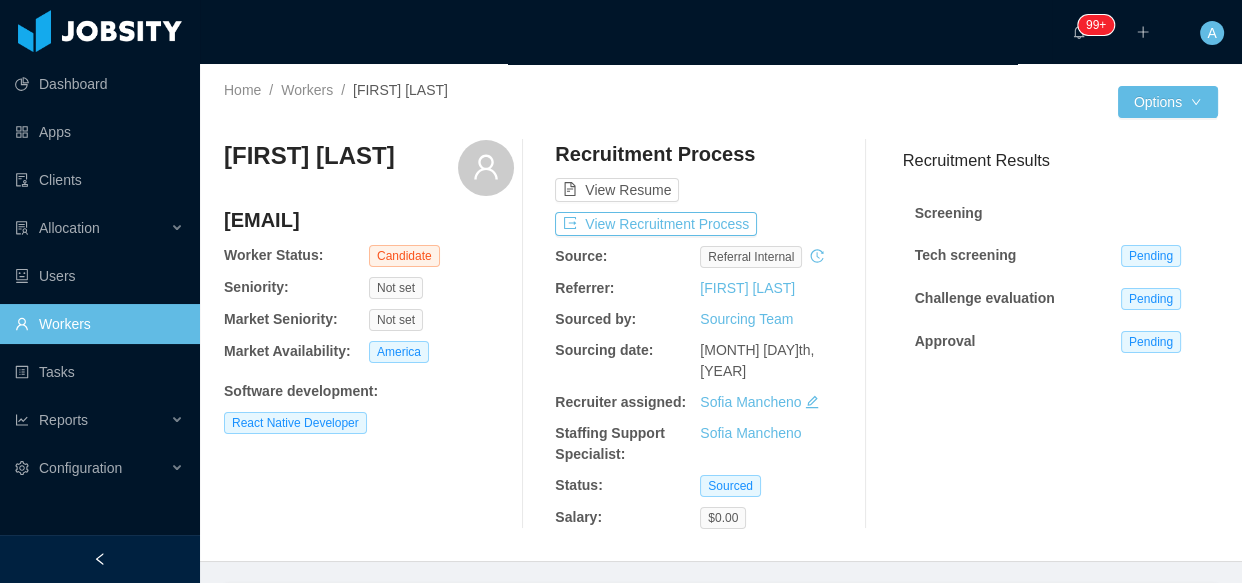 drag, startPoint x: 223, startPoint y: 221, endPoint x: 481, endPoint y: 224, distance: 258.01746 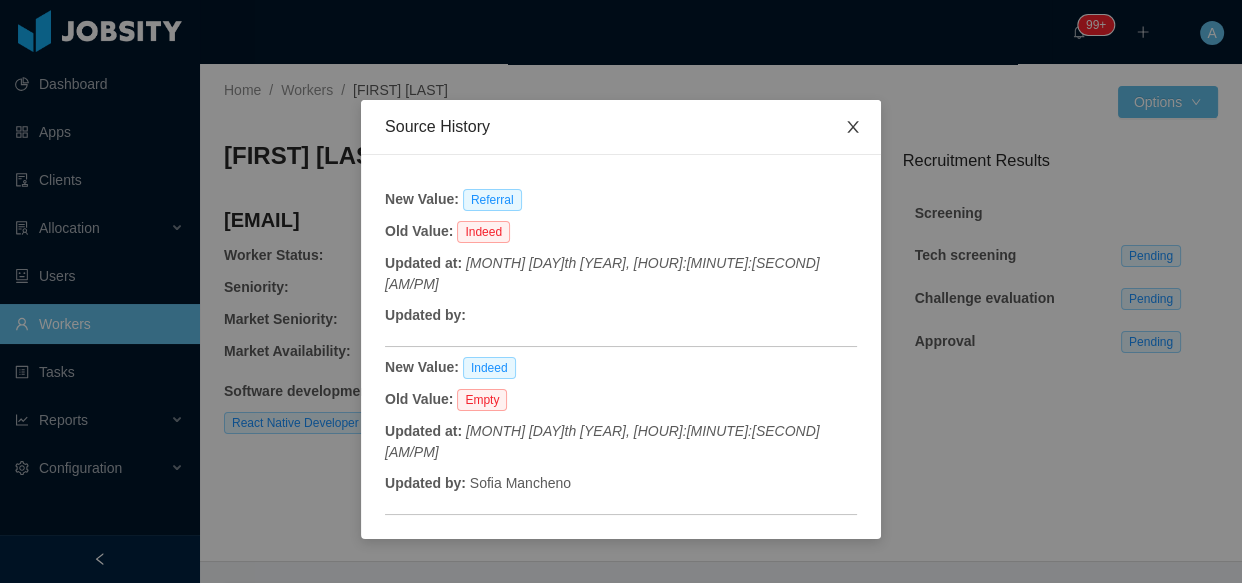click at bounding box center [853, 128] 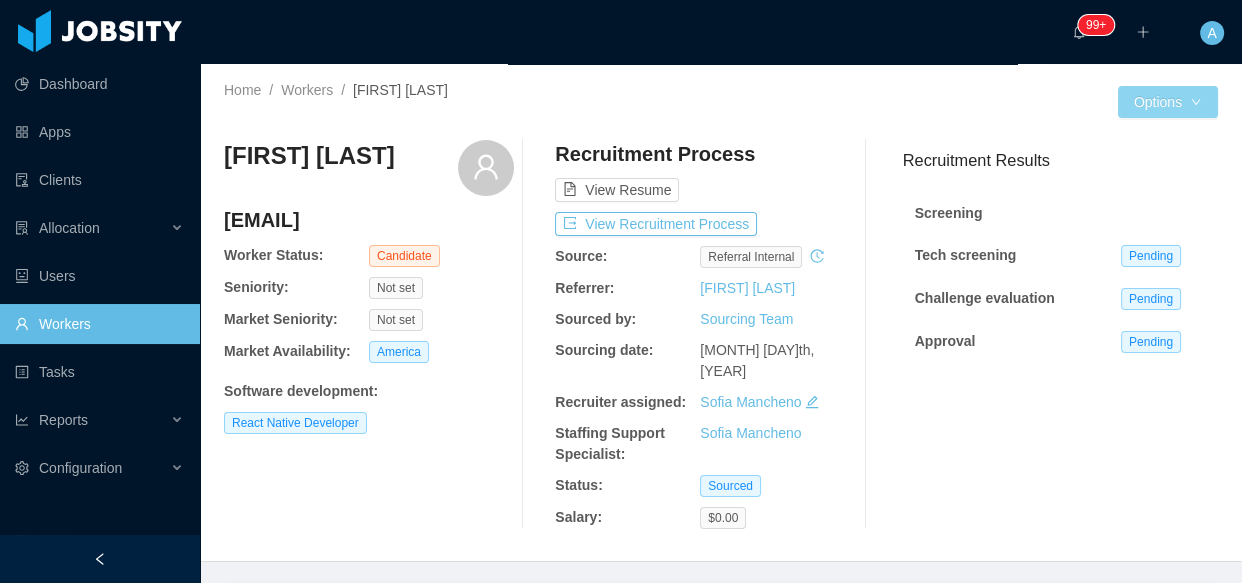 click on "Options" at bounding box center [1168, 102] 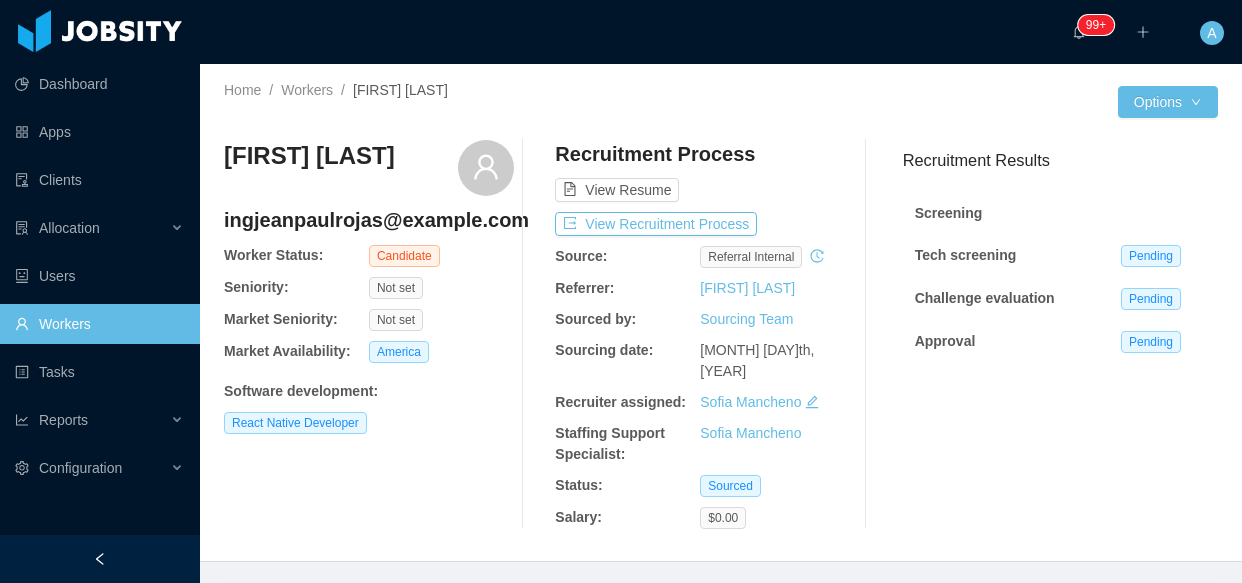 scroll, scrollTop: 0, scrollLeft: 0, axis: both 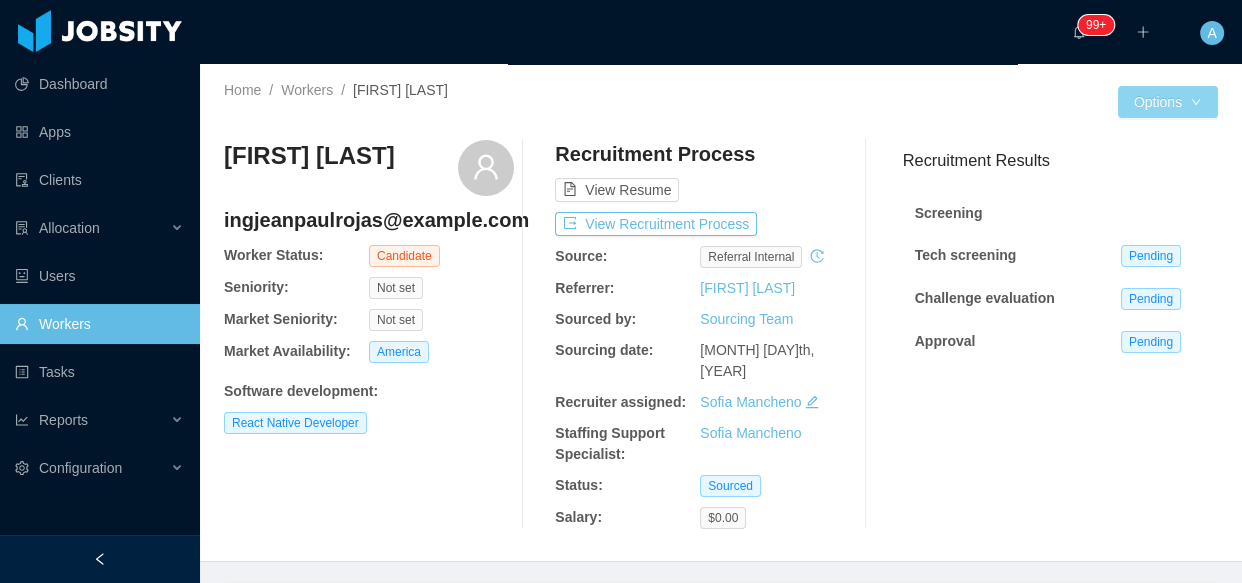 click on "Options" at bounding box center [1168, 102] 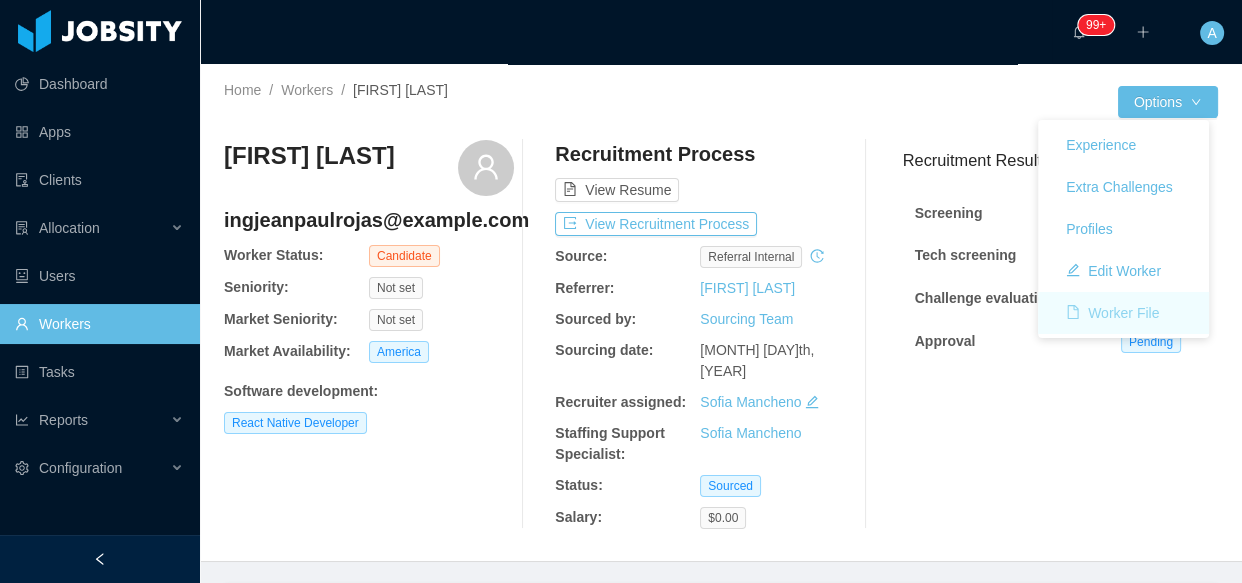click on "Worker File" at bounding box center [1112, 313] 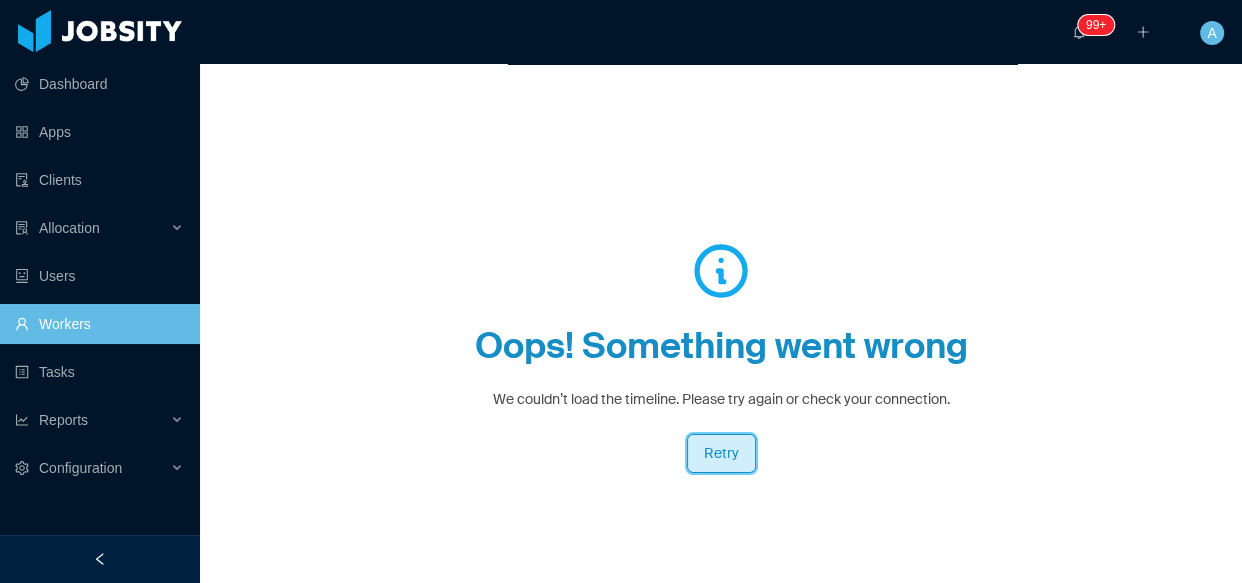 click on "Retry" at bounding box center (721, 453) 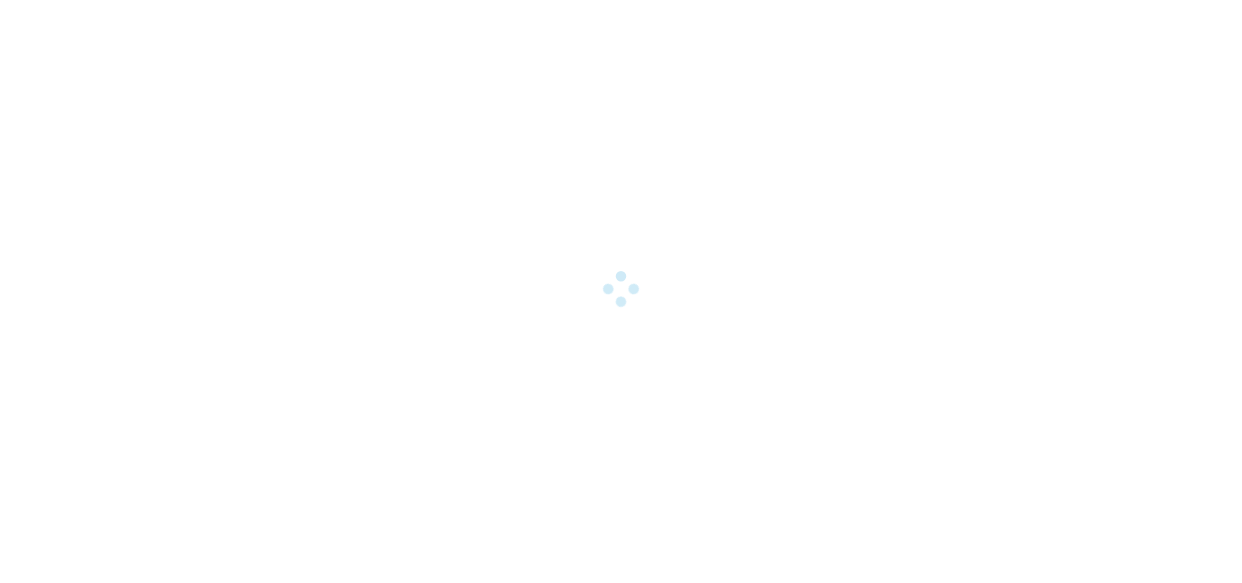 scroll, scrollTop: 0, scrollLeft: 0, axis: both 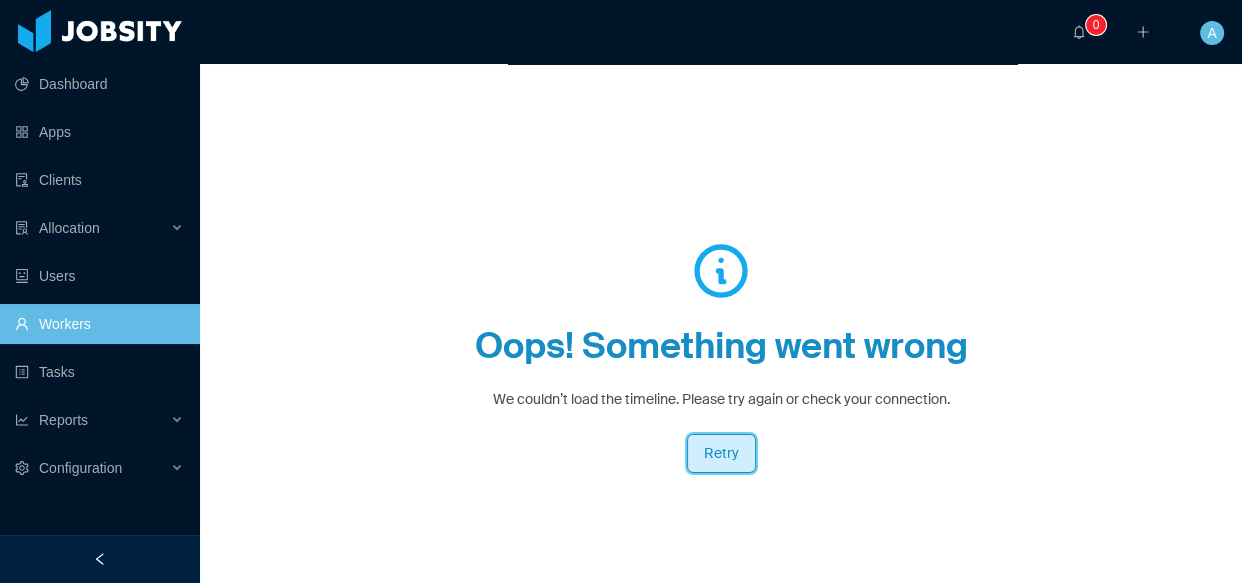 click on "Retry" at bounding box center (721, 453) 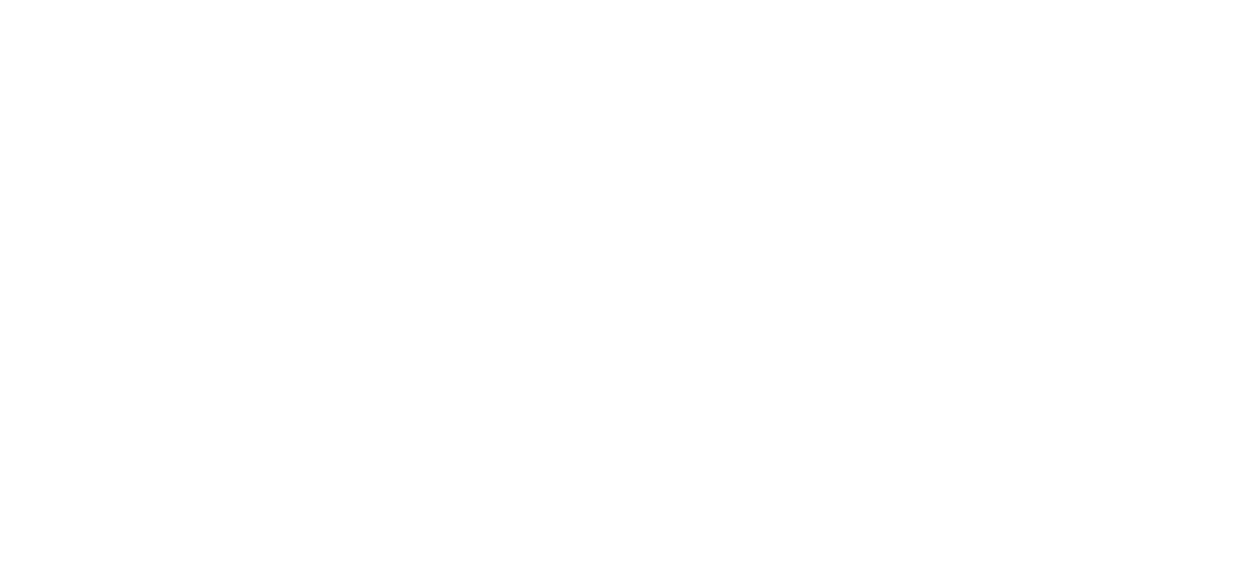 scroll, scrollTop: 0, scrollLeft: 0, axis: both 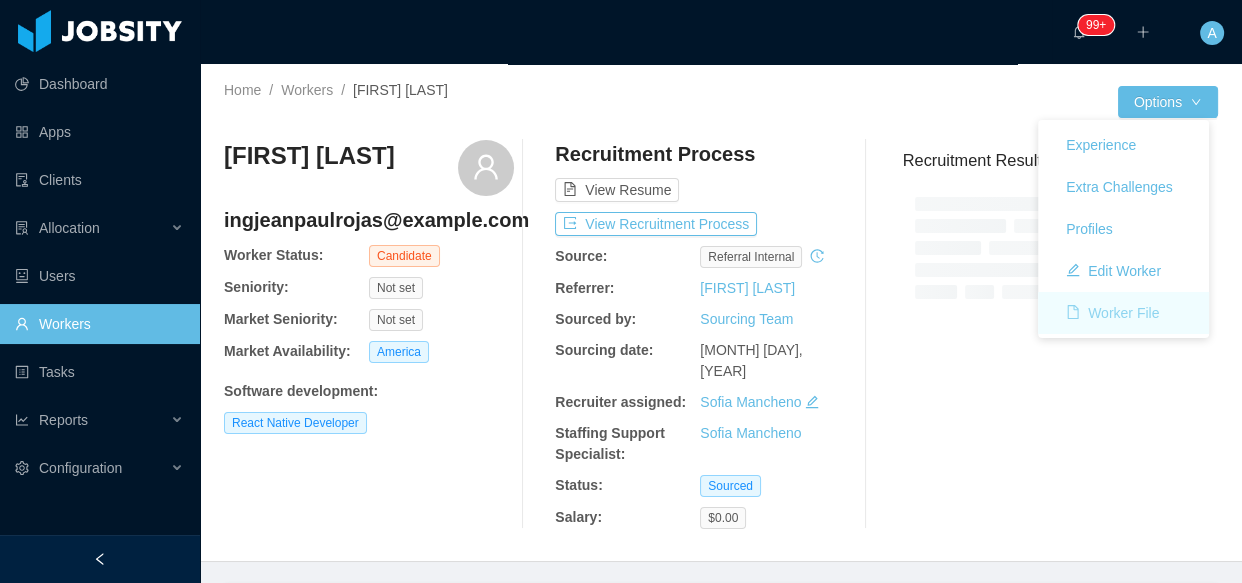 click on "Worker File" at bounding box center (1112, 313) 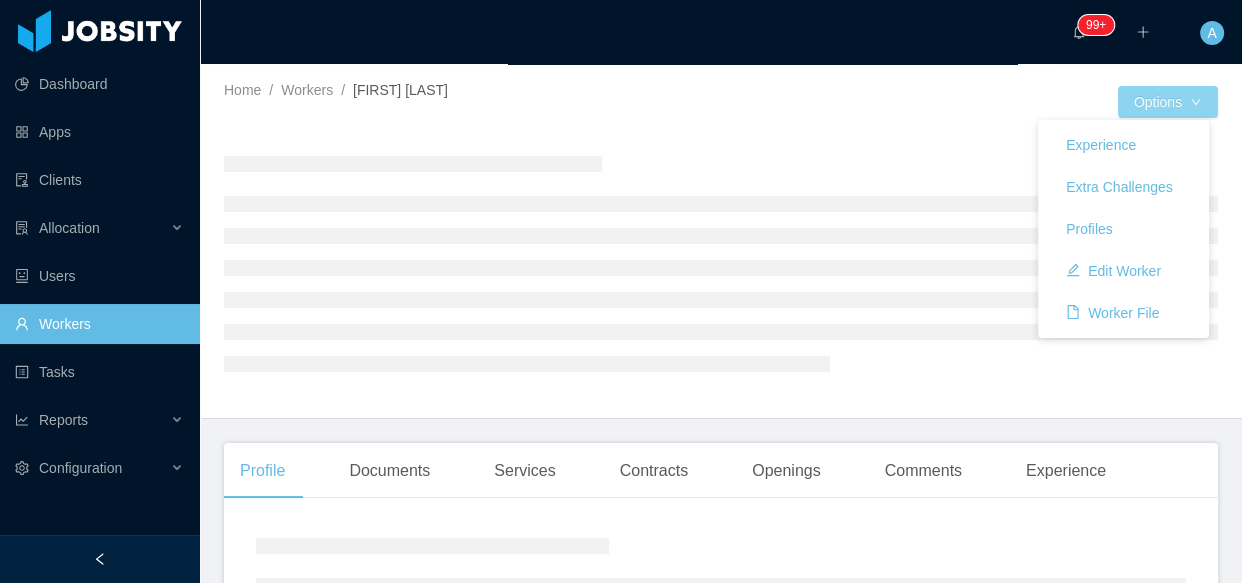 click on "Options" at bounding box center (1168, 102) 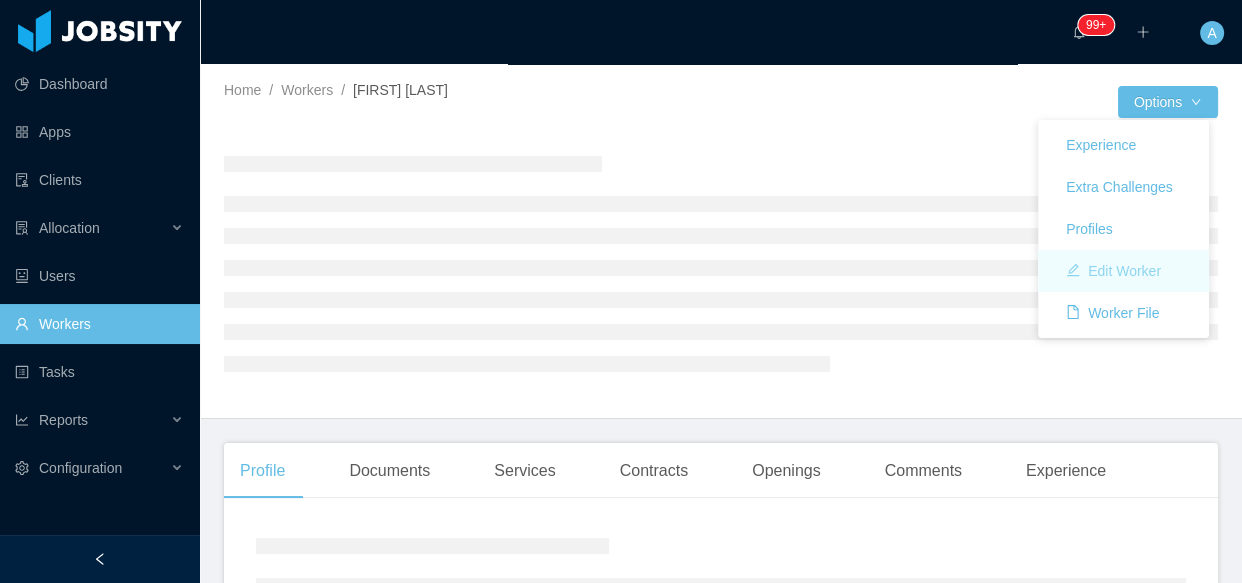 click on "Edit Worker" at bounding box center [1113, 271] 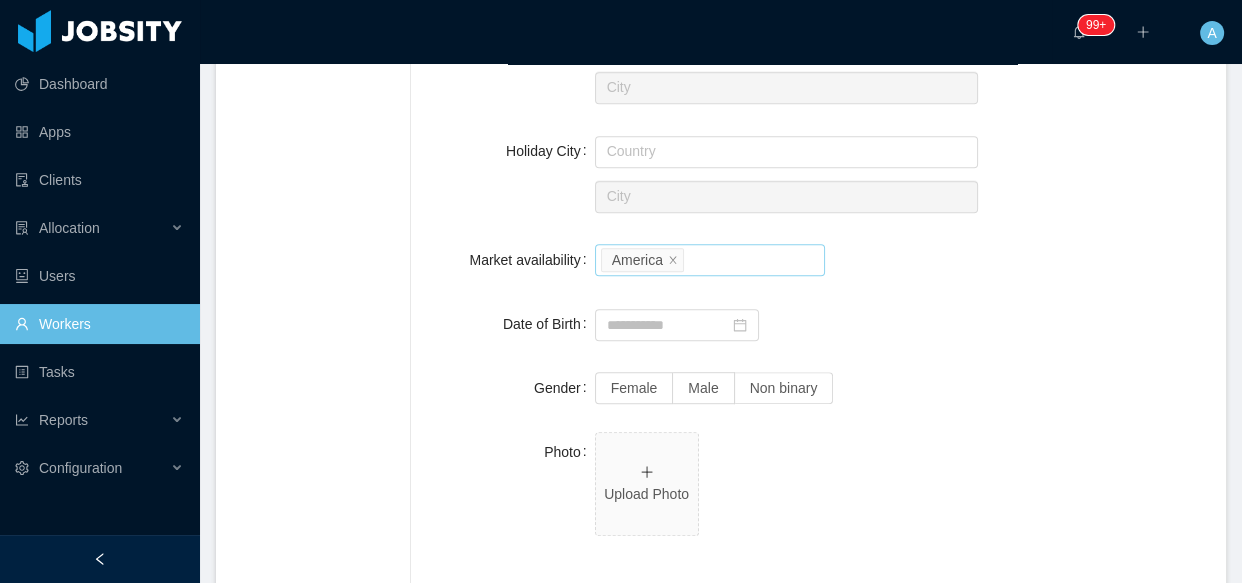 scroll, scrollTop: 909, scrollLeft: 0, axis: vertical 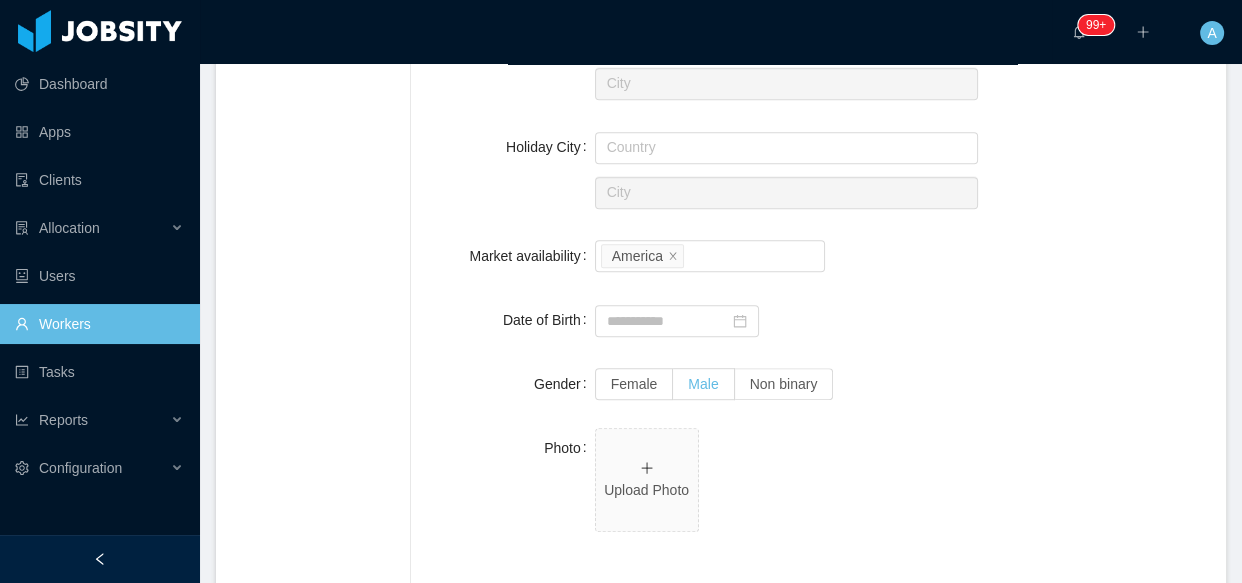 click on "Male" at bounding box center (703, 384) 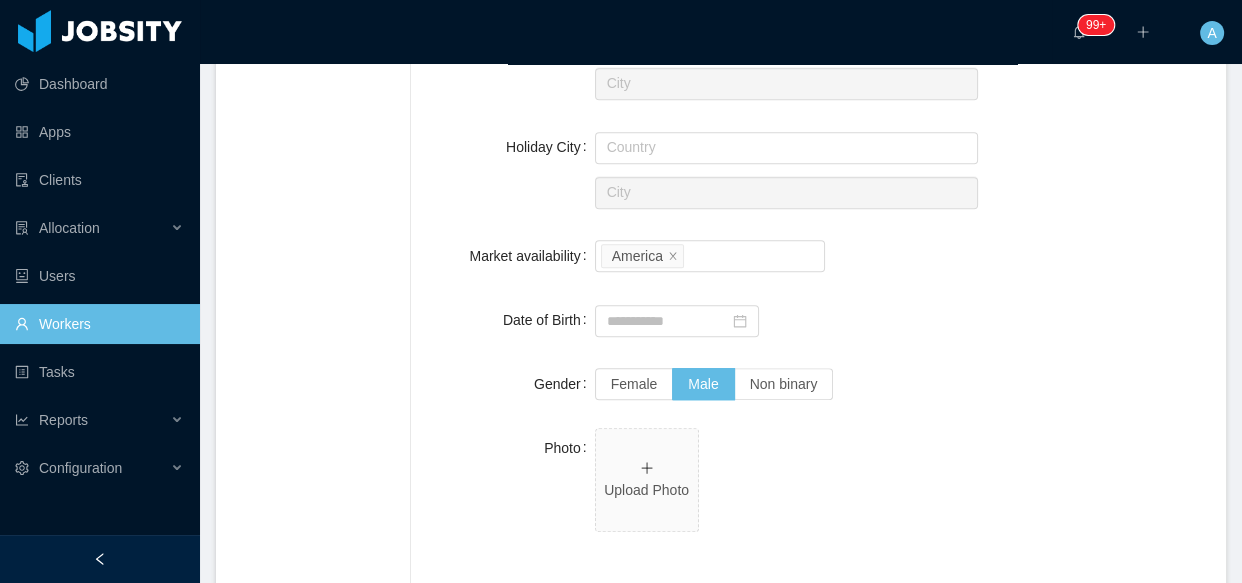 click on "**********" at bounding box center (818, 352) 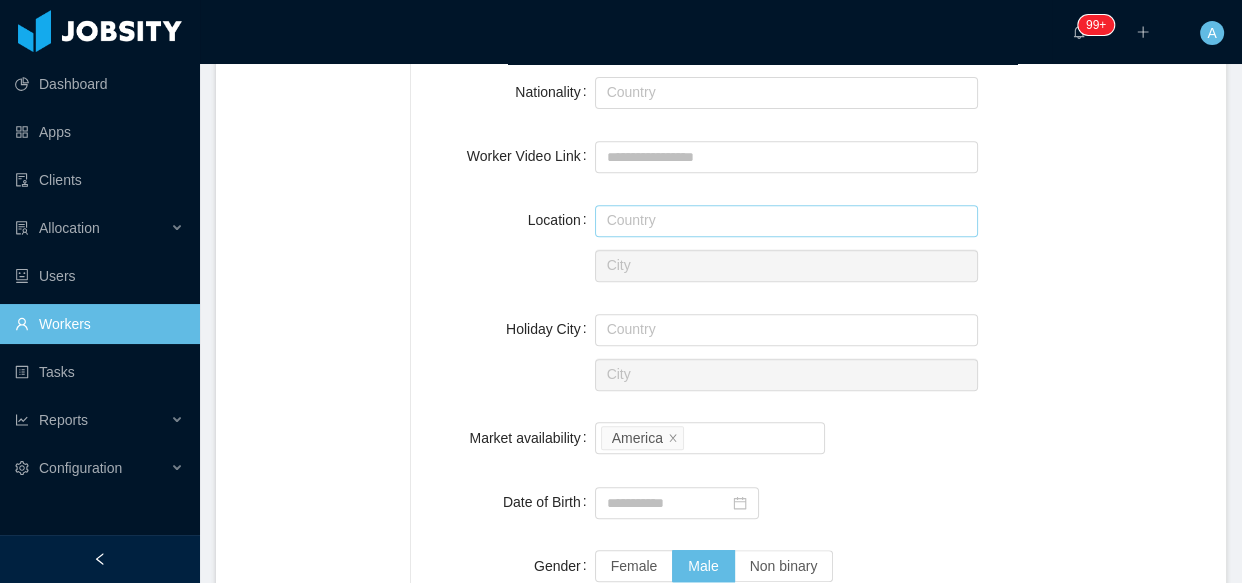 click at bounding box center (787, 221) 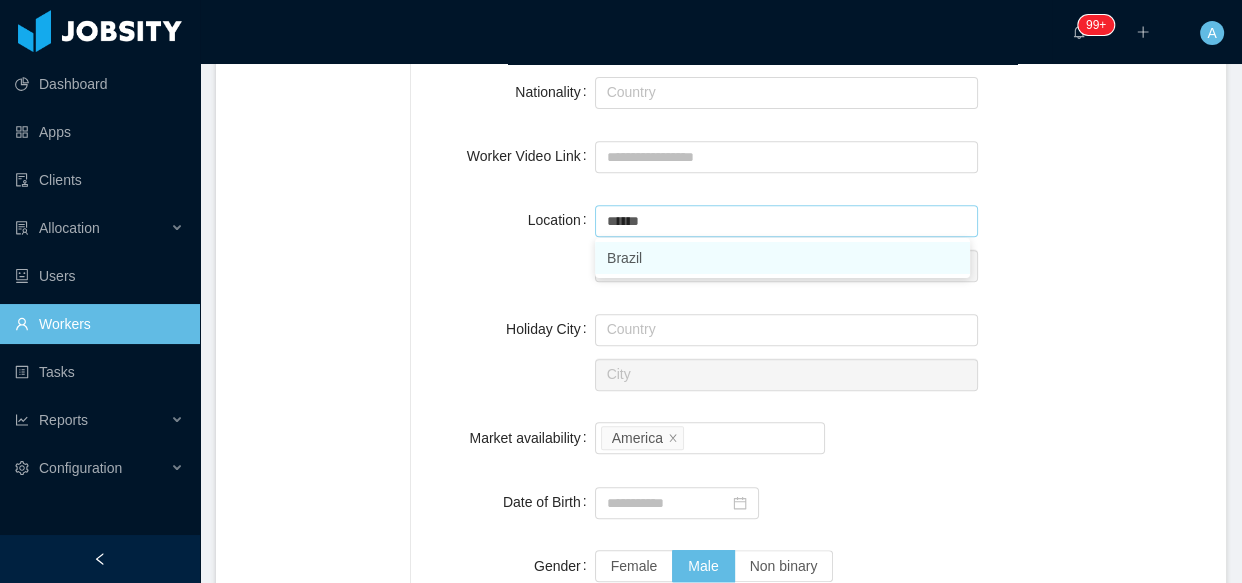 click on "Brazil" at bounding box center [782, 258] 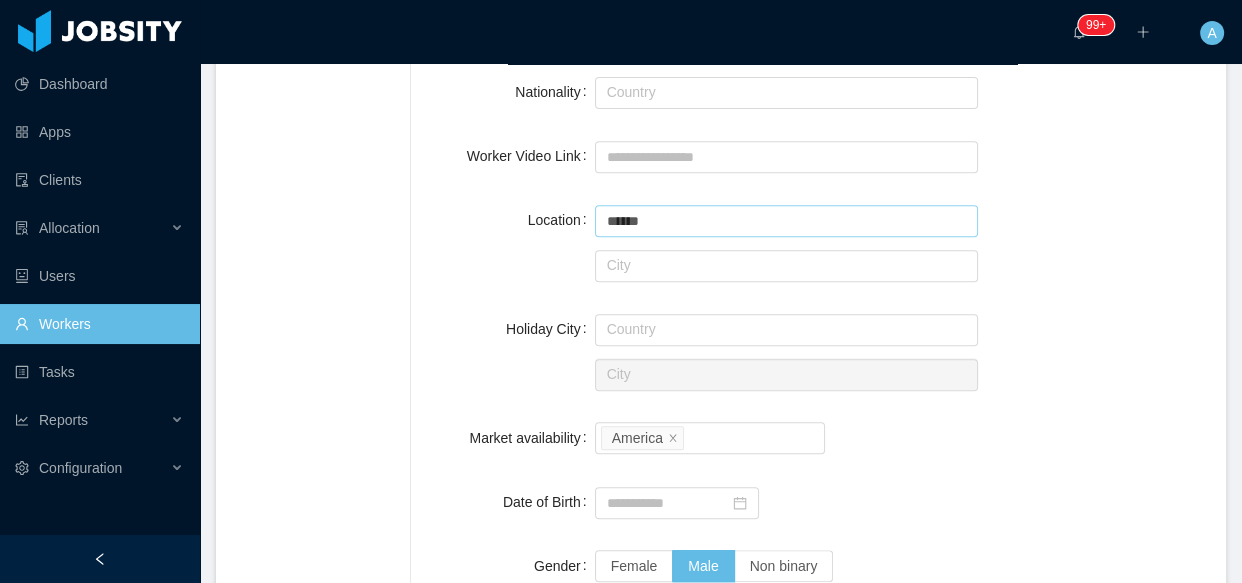 type on "******" 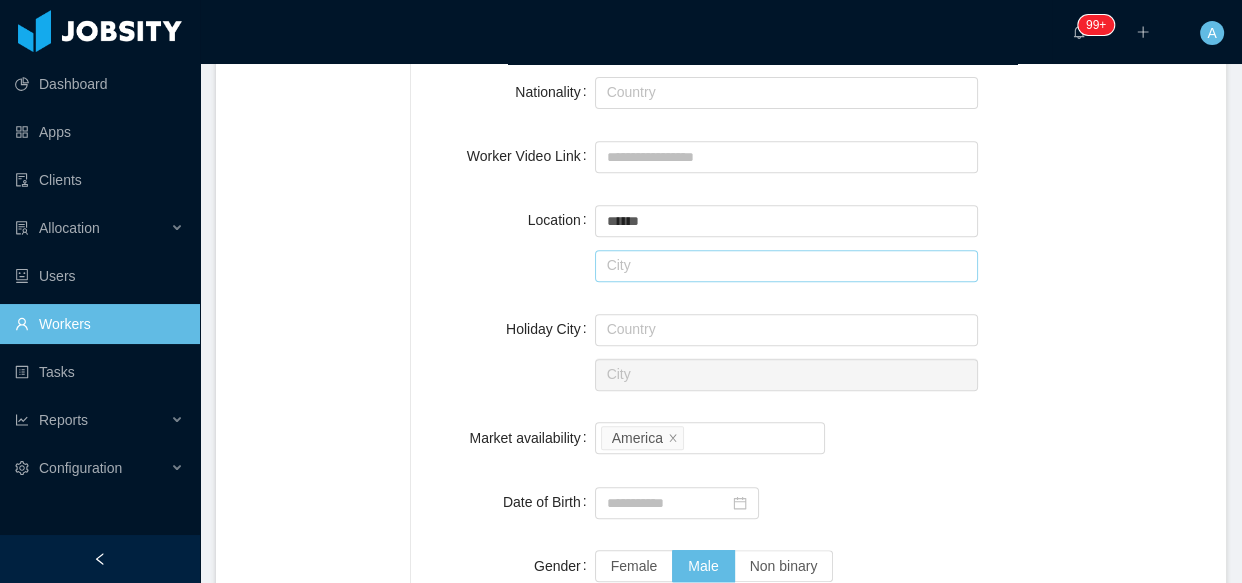 click at bounding box center (787, 266) 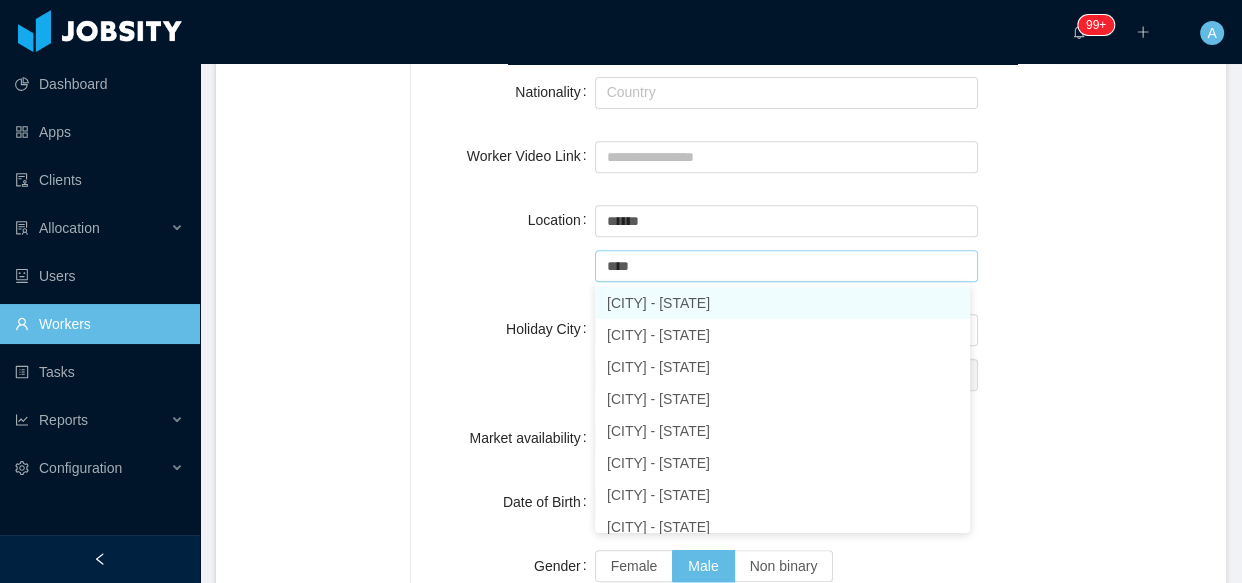 drag, startPoint x: 653, startPoint y: 294, endPoint x: 570, endPoint y: 277, distance: 84.723076 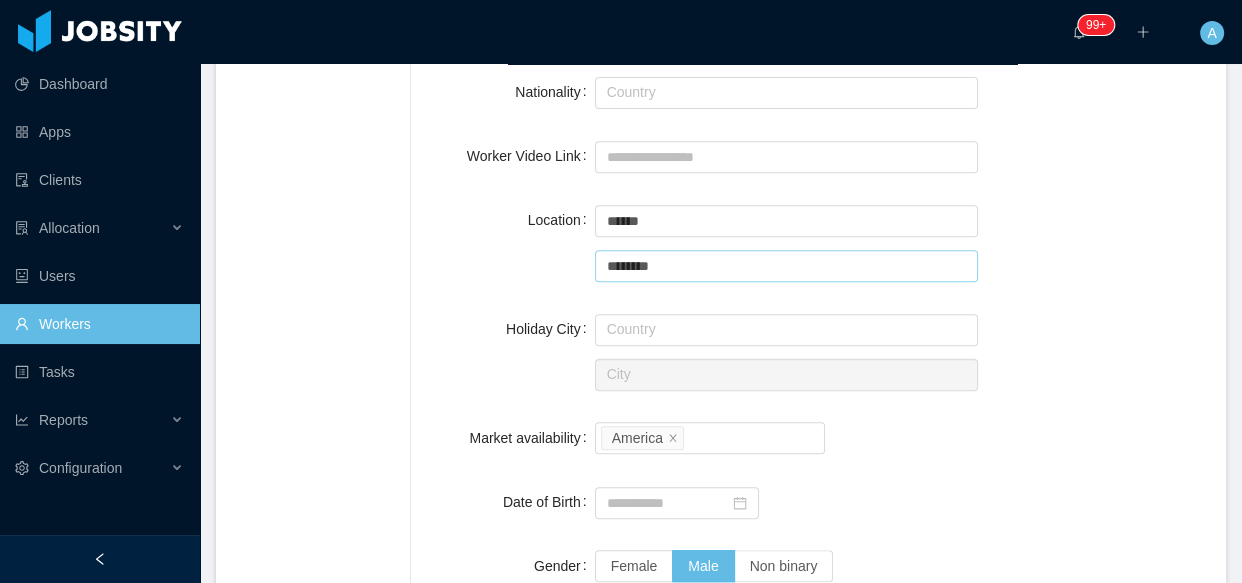 type on "********" 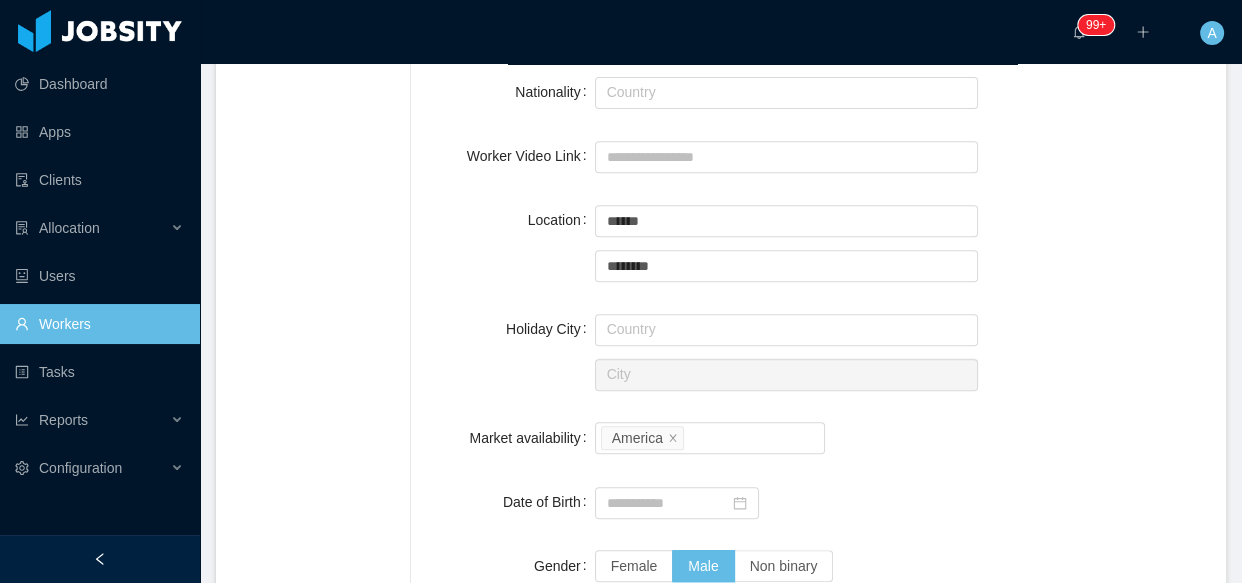 click on "Location Country ****** Brazil   City ******** [CITY]" at bounding box center [818, 242] 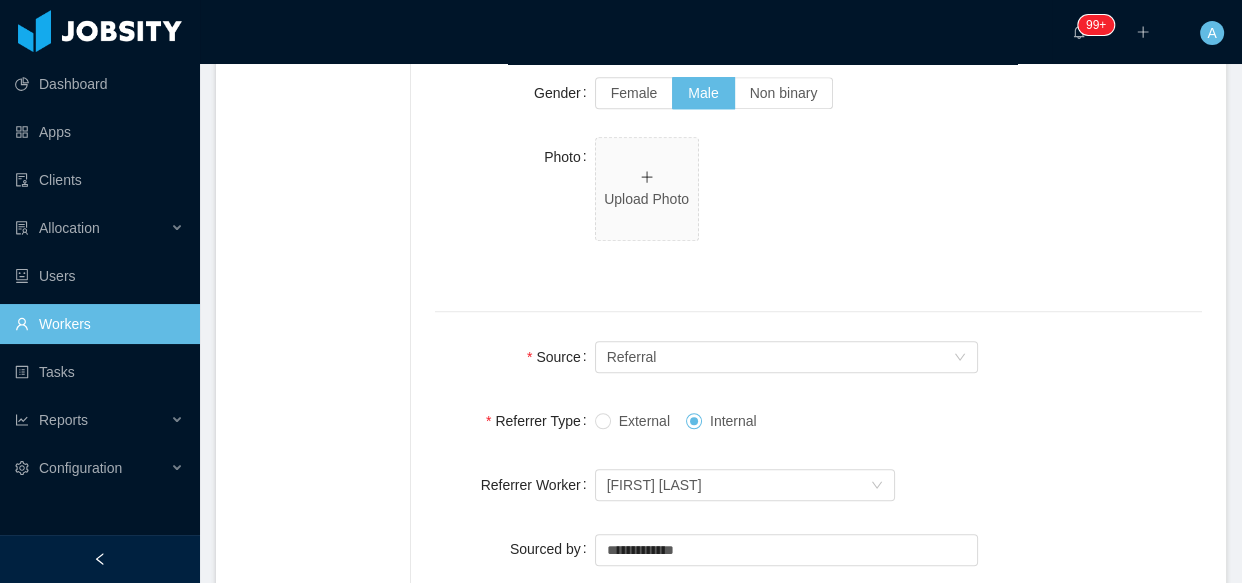 scroll, scrollTop: 1272, scrollLeft: 0, axis: vertical 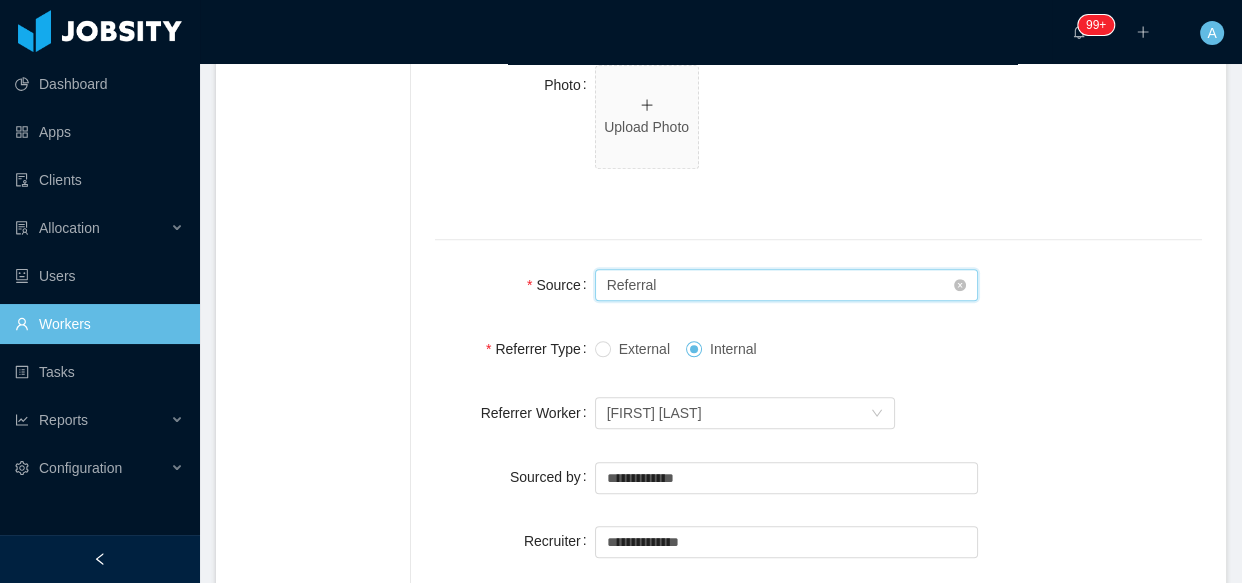 click on "Seniority Referral" at bounding box center [780, 285] 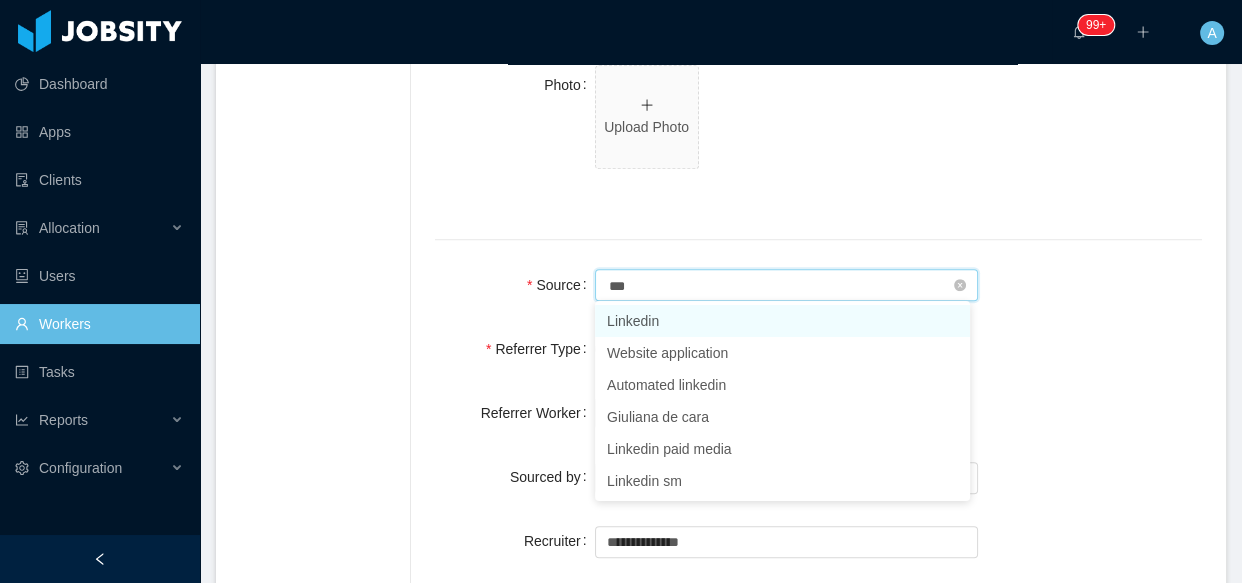 type on "****" 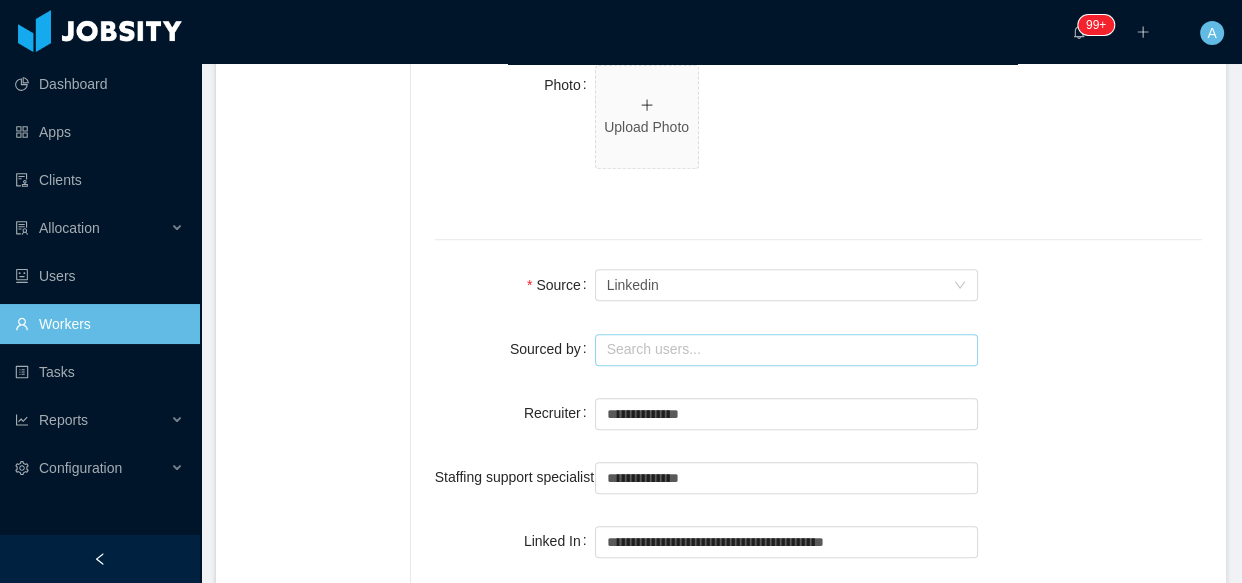 click at bounding box center (787, 350) 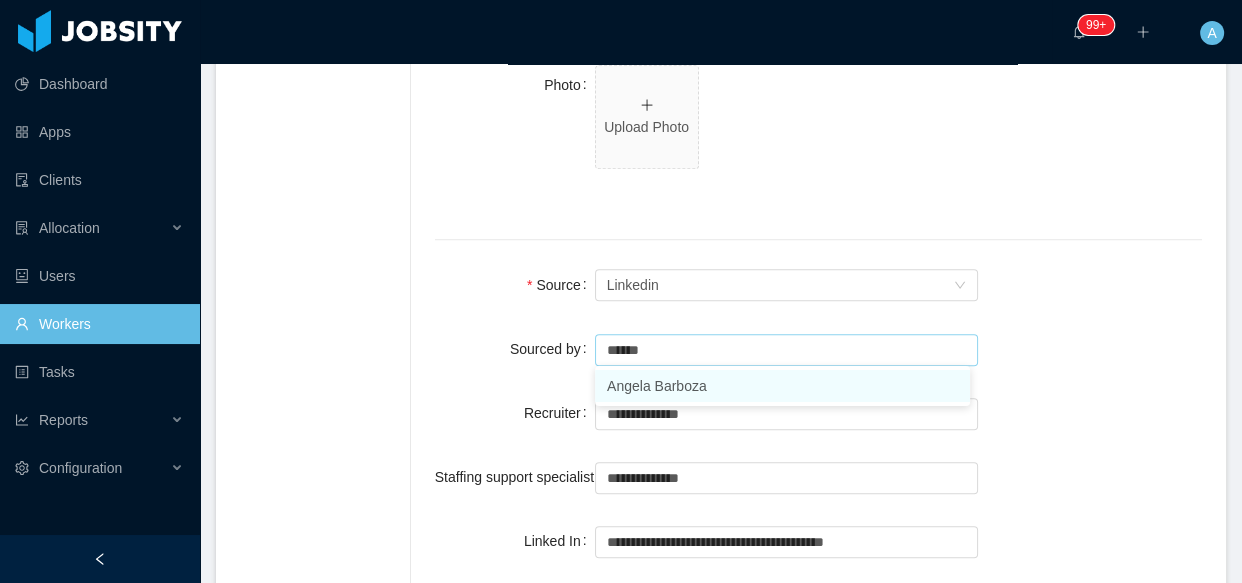 click on "Angela Barboza" at bounding box center (782, 386) 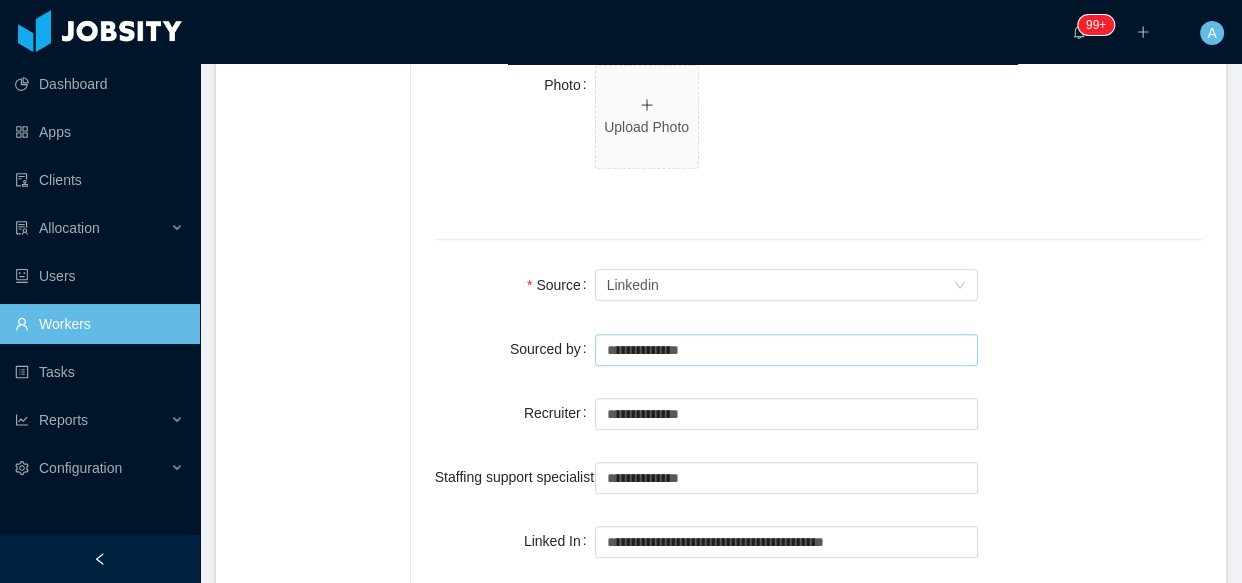 type on "**********" 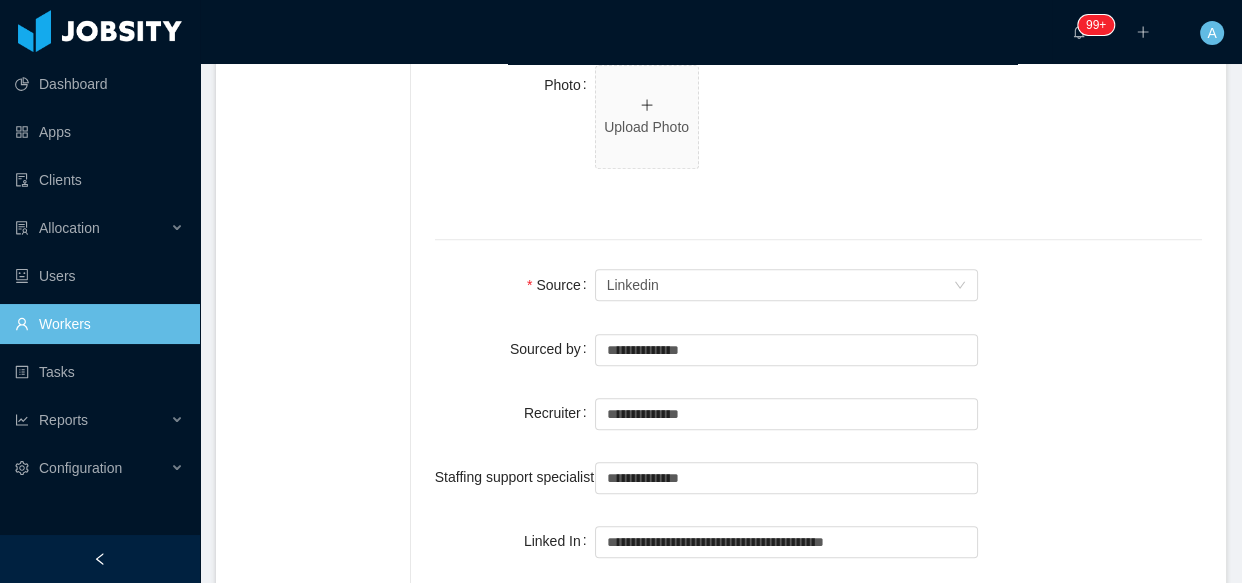 click on "**********" at bounding box center (818, -75) 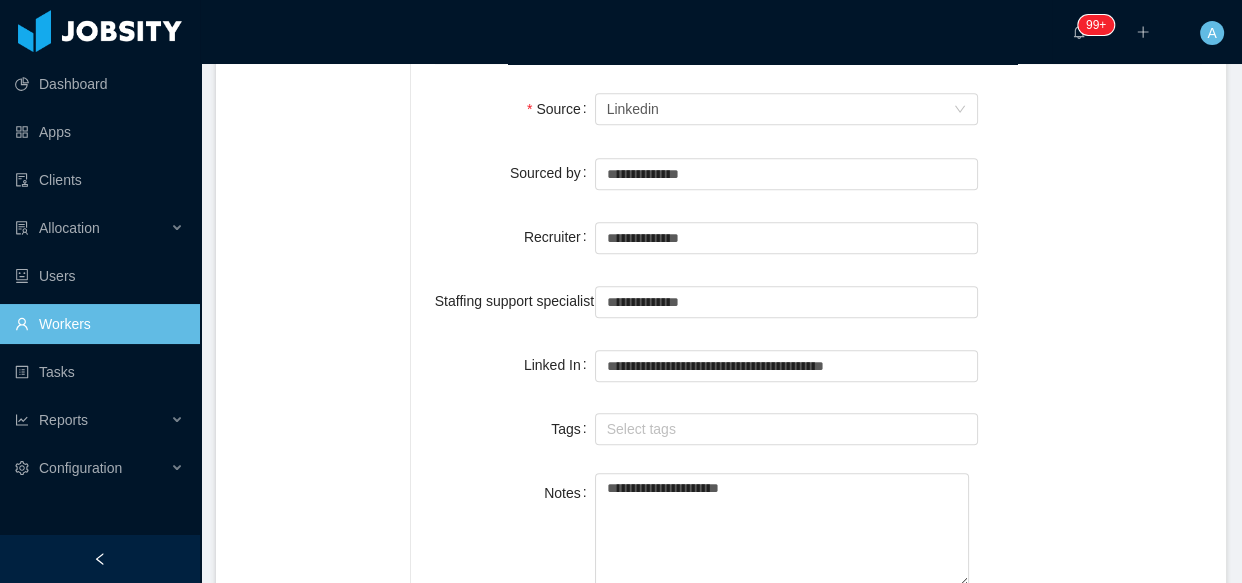 scroll, scrollTop: 1454, scrollLeft: 0, axis: vertical 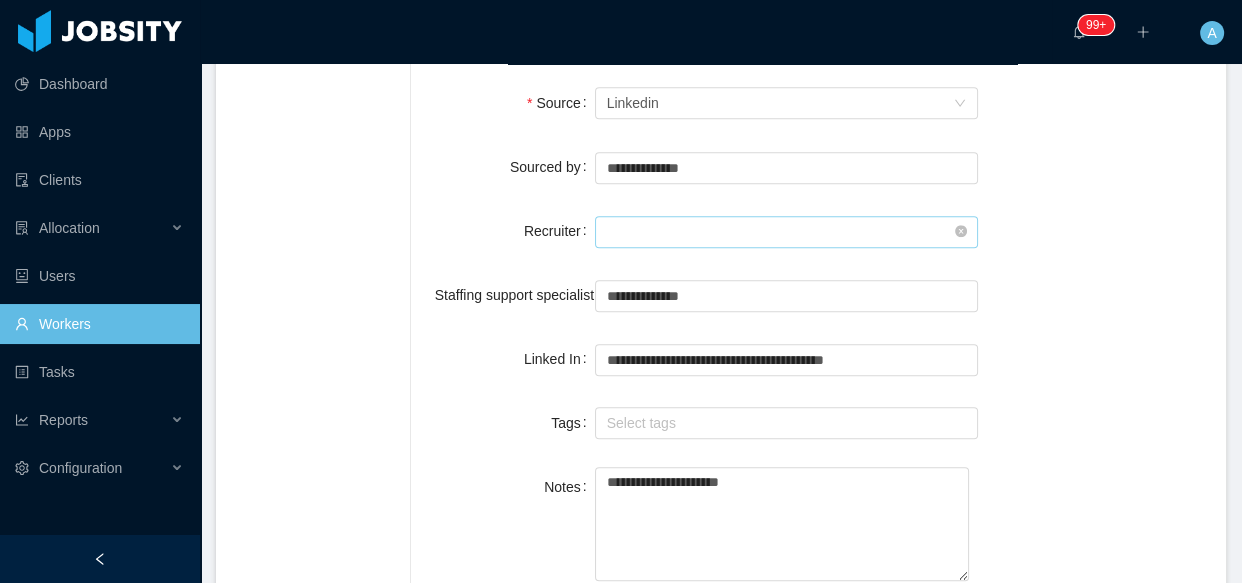 click at bounding box center (787, 232) 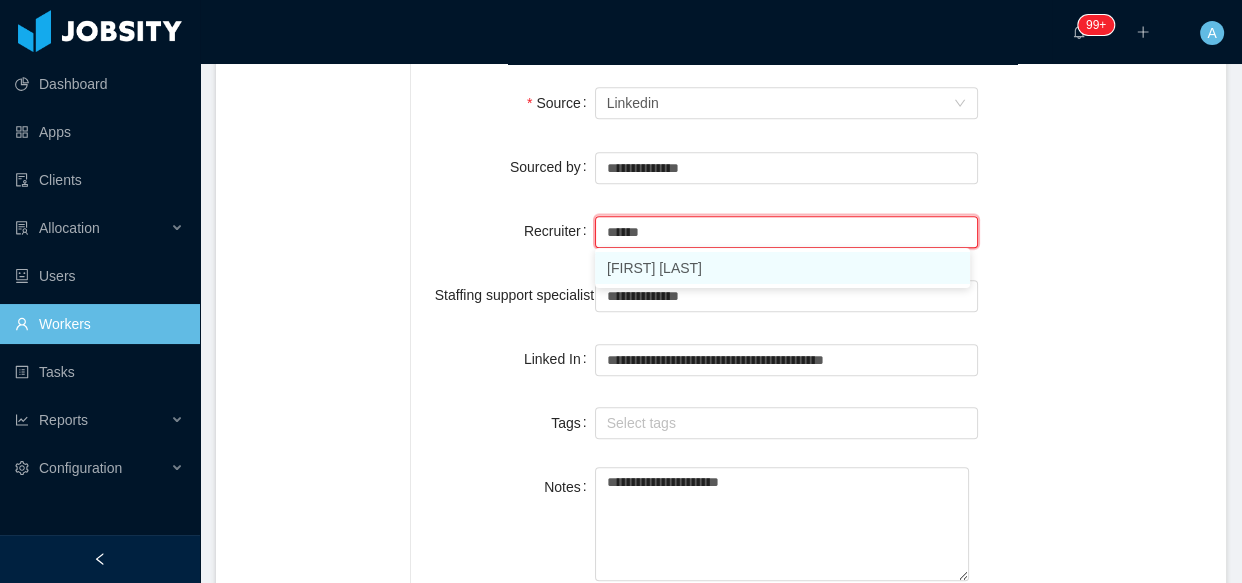 click on "[FIRST] [LAST]" at bounding box center (782, 268) 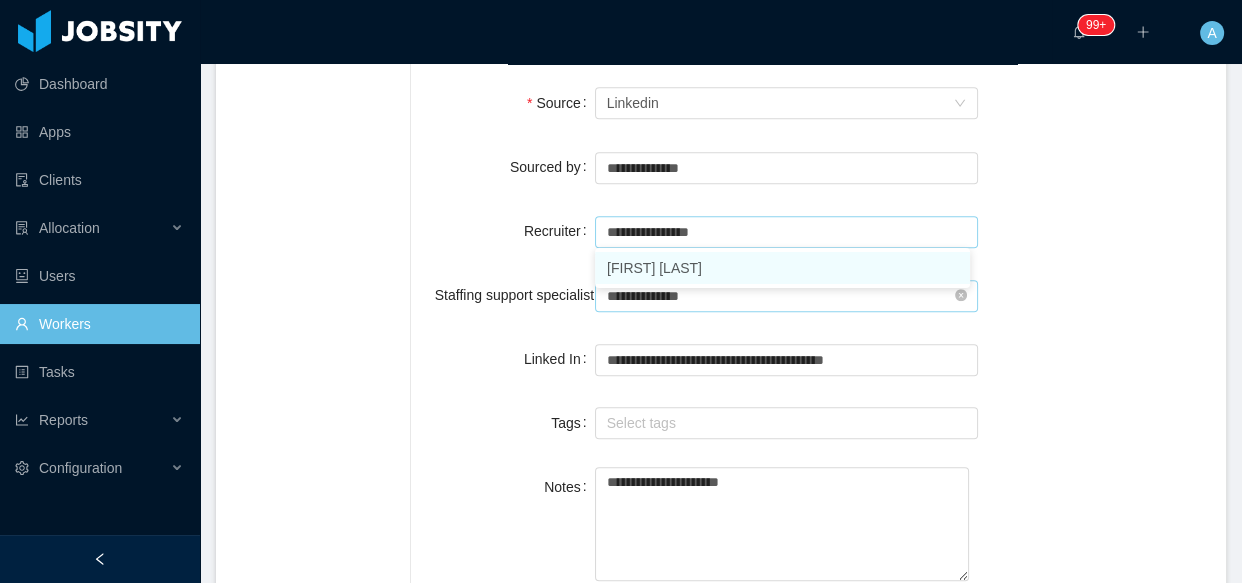 type on "**********" 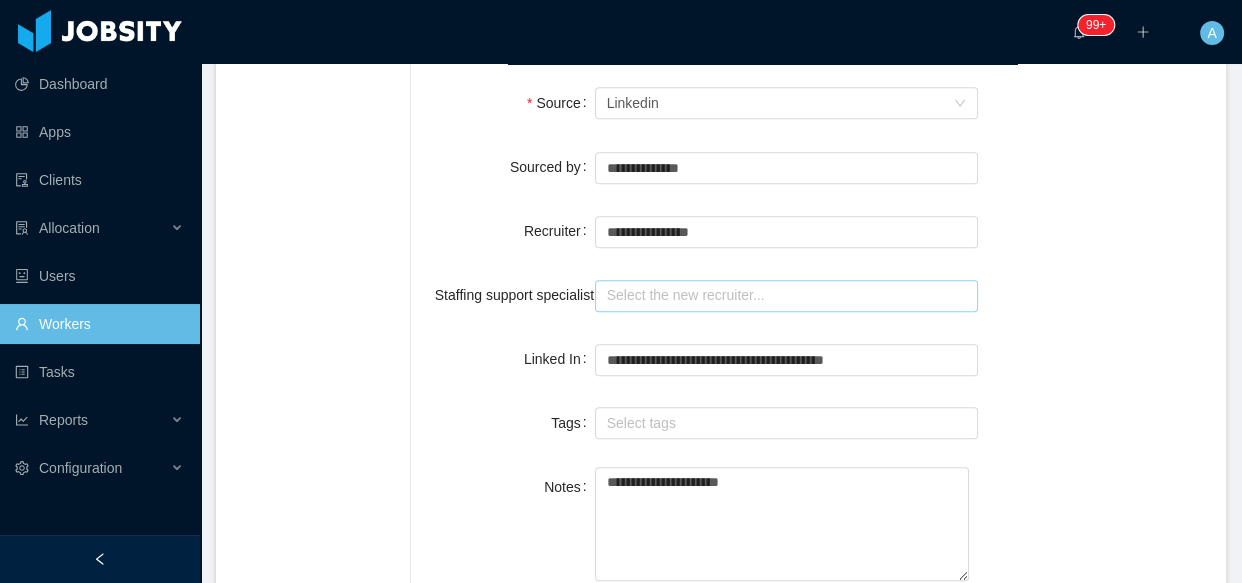 click at bounding box center (787, 296) 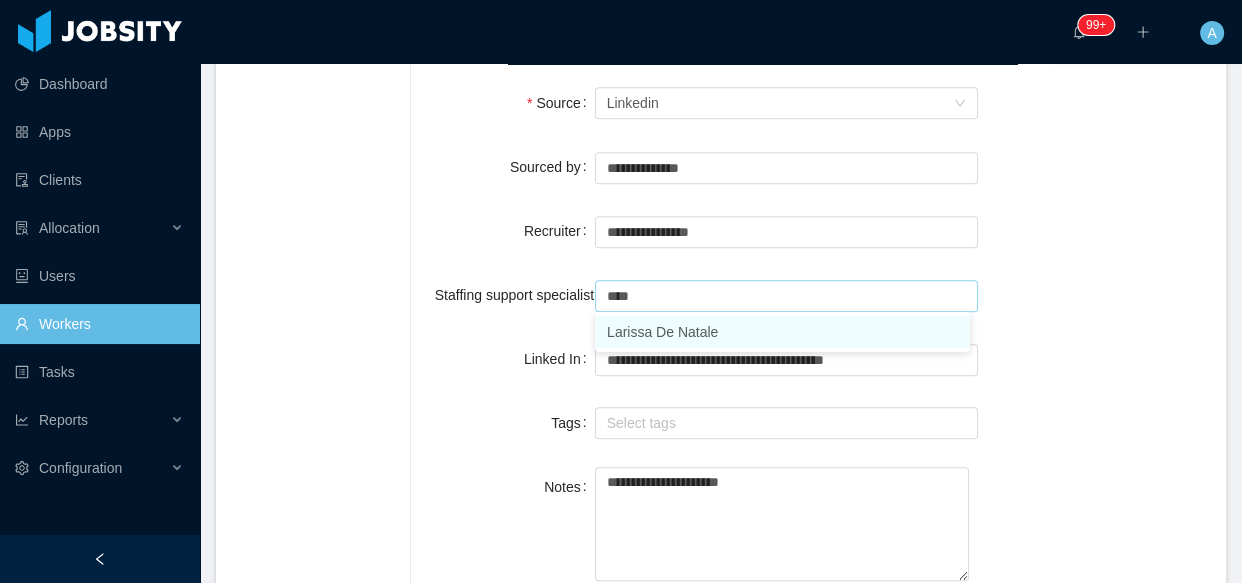 drag, startPoint x: 640, startPoint y: 336, endPoint x: 966, endPoint y: 387, distance: 329.96515 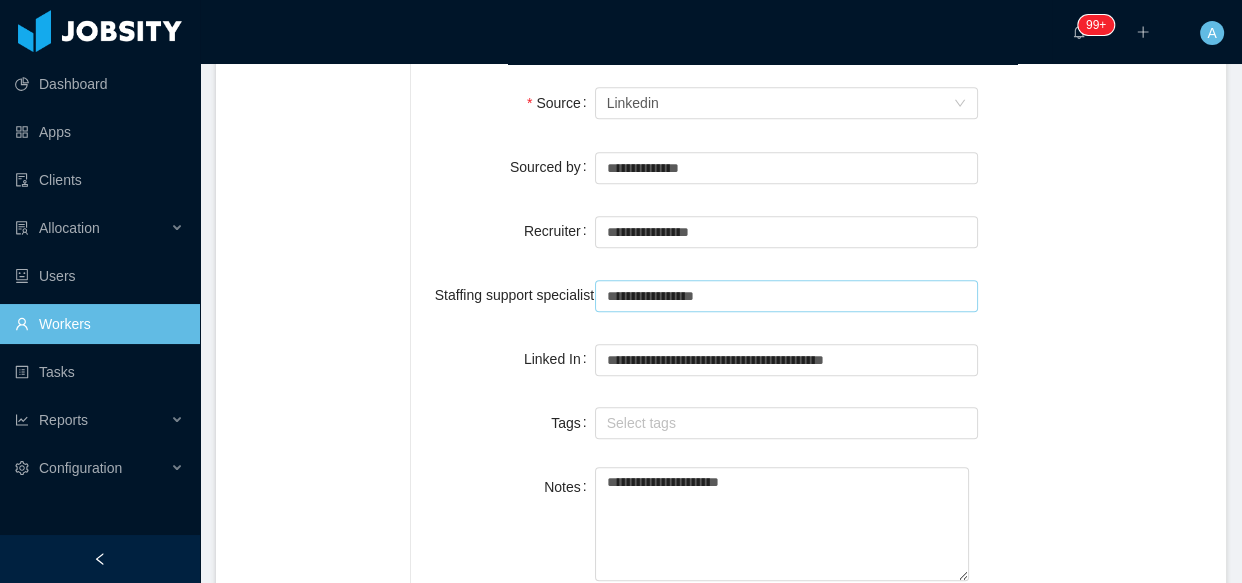 type on "**********" 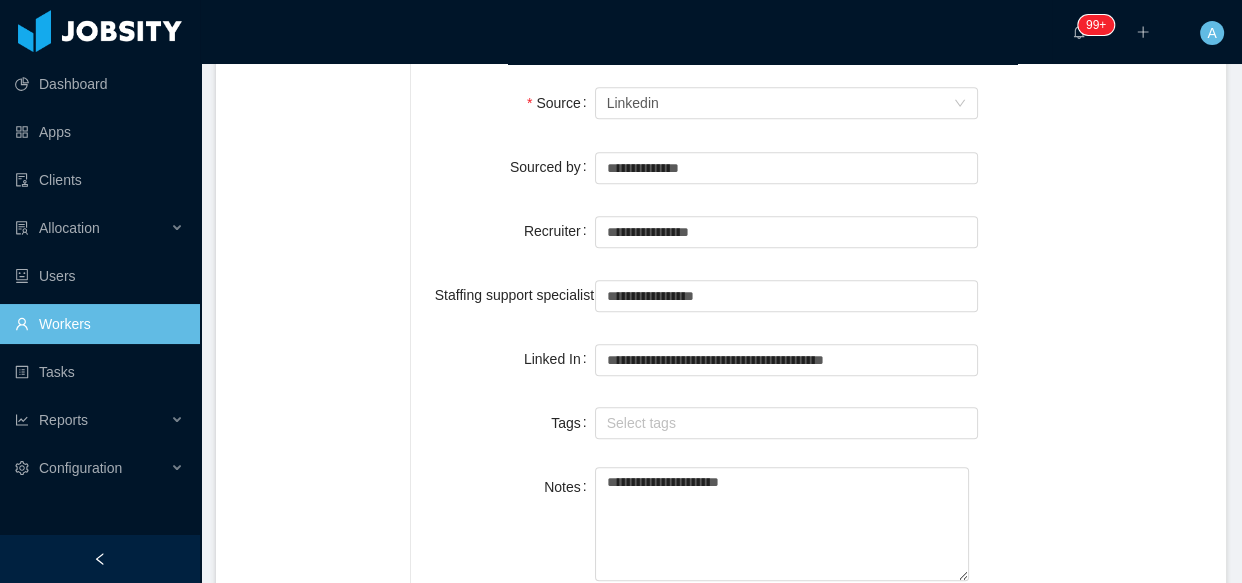 click on "**********" at bounding box center [818, -257] 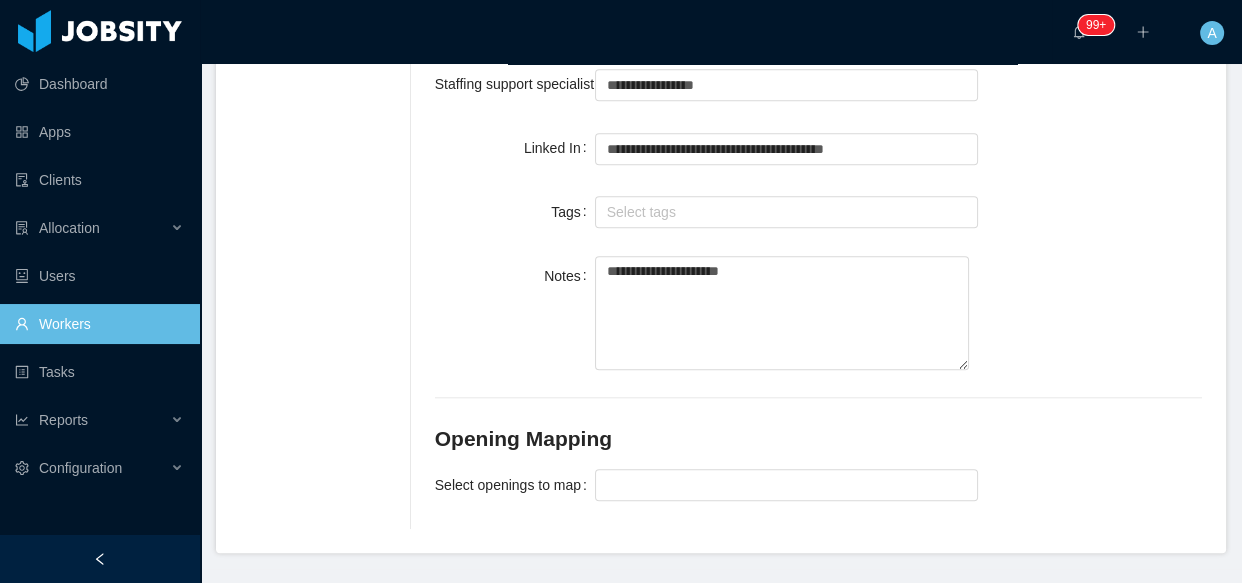 scroll, scrollTop: 1720, scrollLeft: 0, axis: vertical 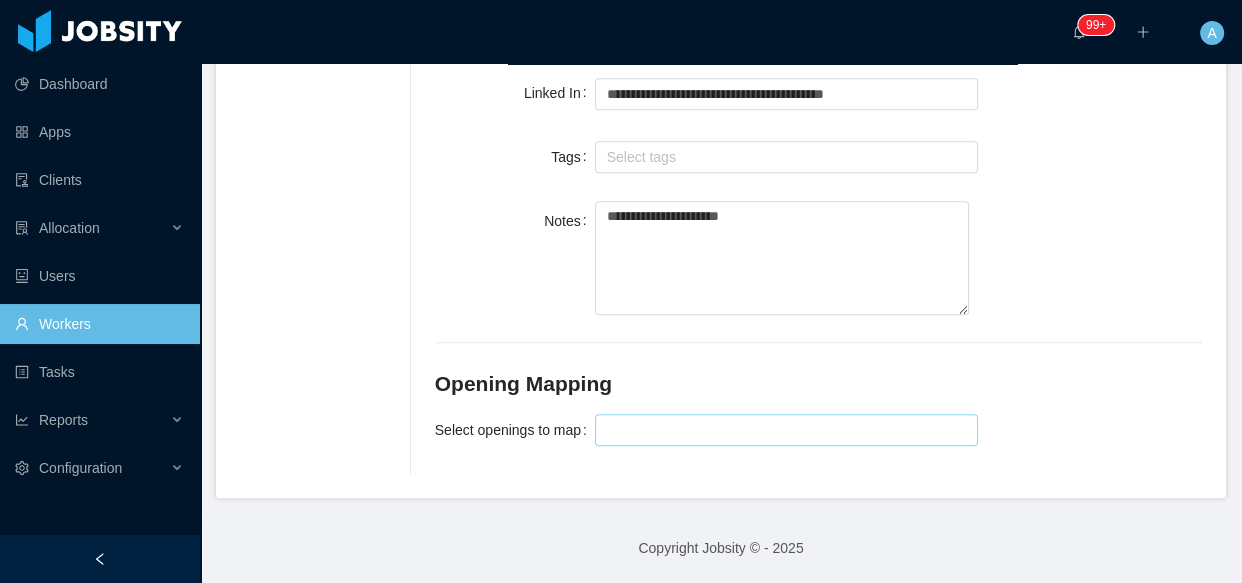 click at bounding box center (784, 430) 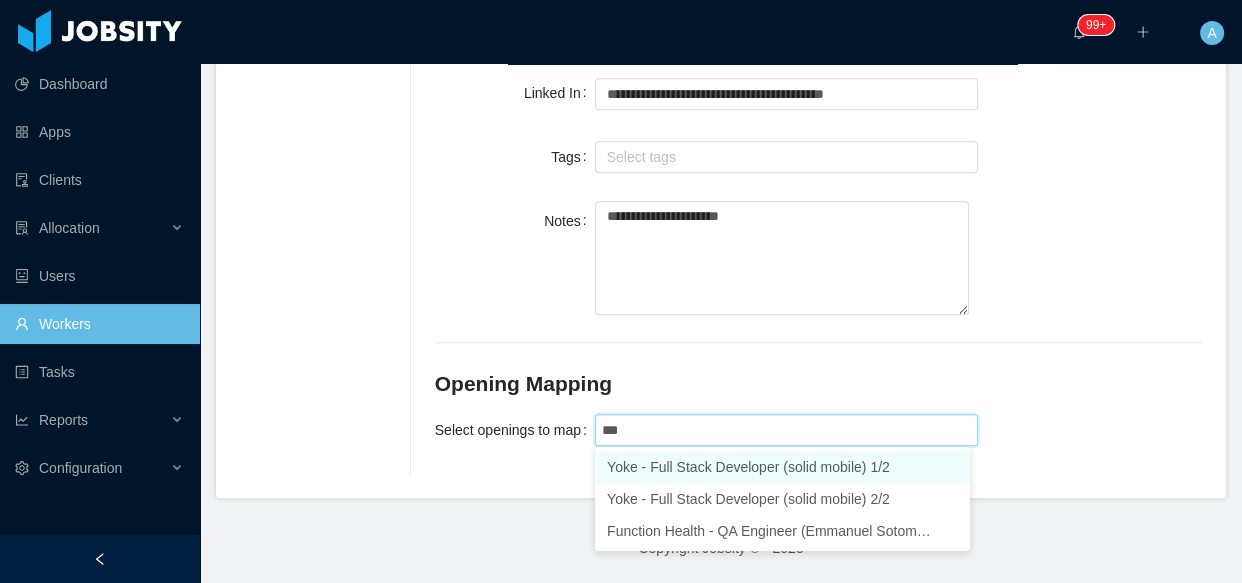 type on "****" 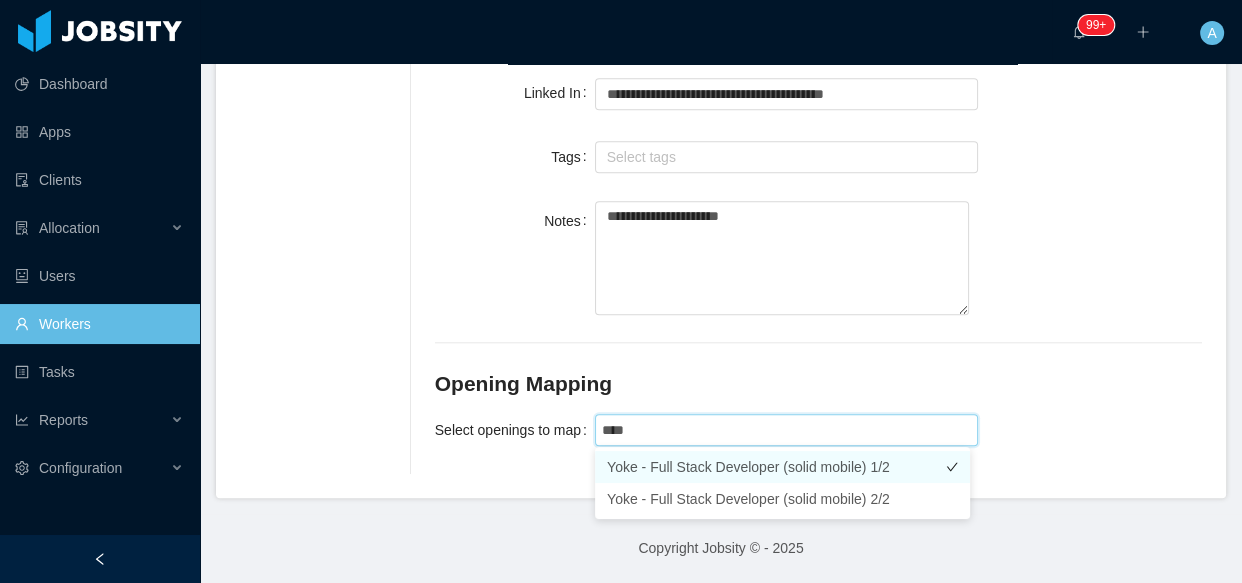 click on "Yoke - Full Stack Developer (solid mobile)  1/2" at bounding box center (782, 467) 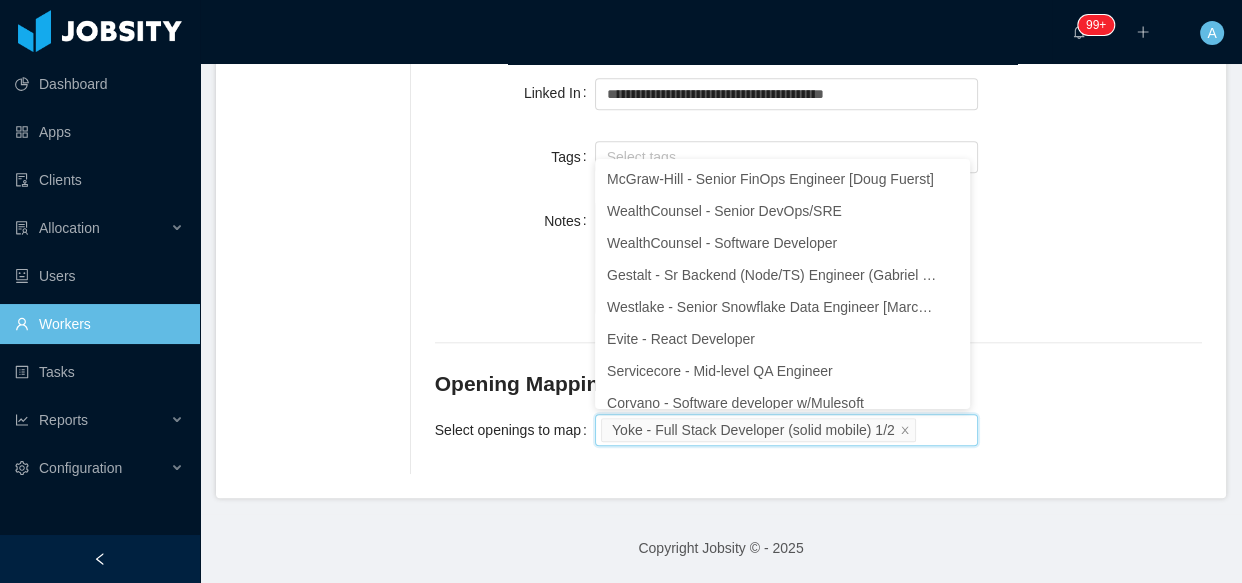 scroll, scrollTop: 10, scrollLeft: 0, axis: vertical 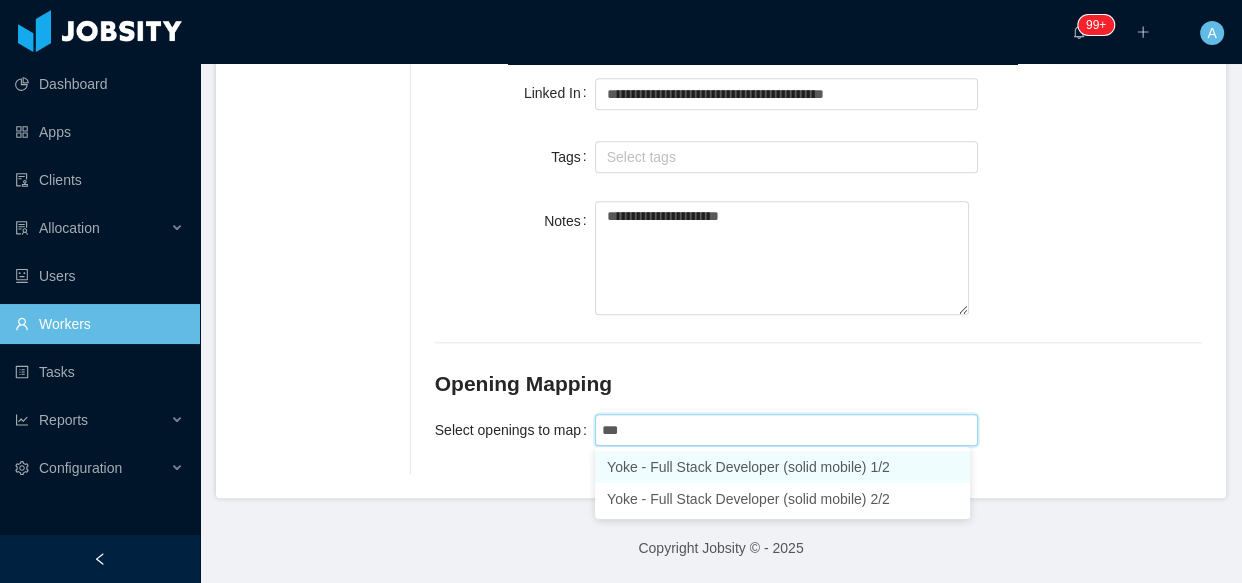 type on "****" 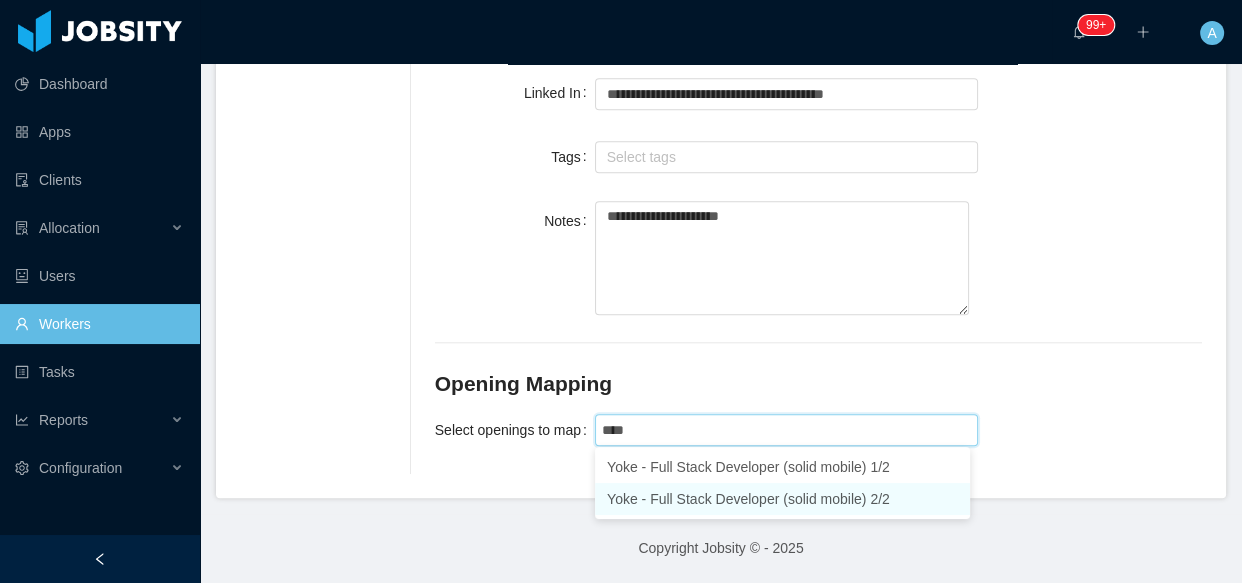 click on "Yoke - Full Stack Developer (solid mobile)  2/2" at bounding box center [782, 499] 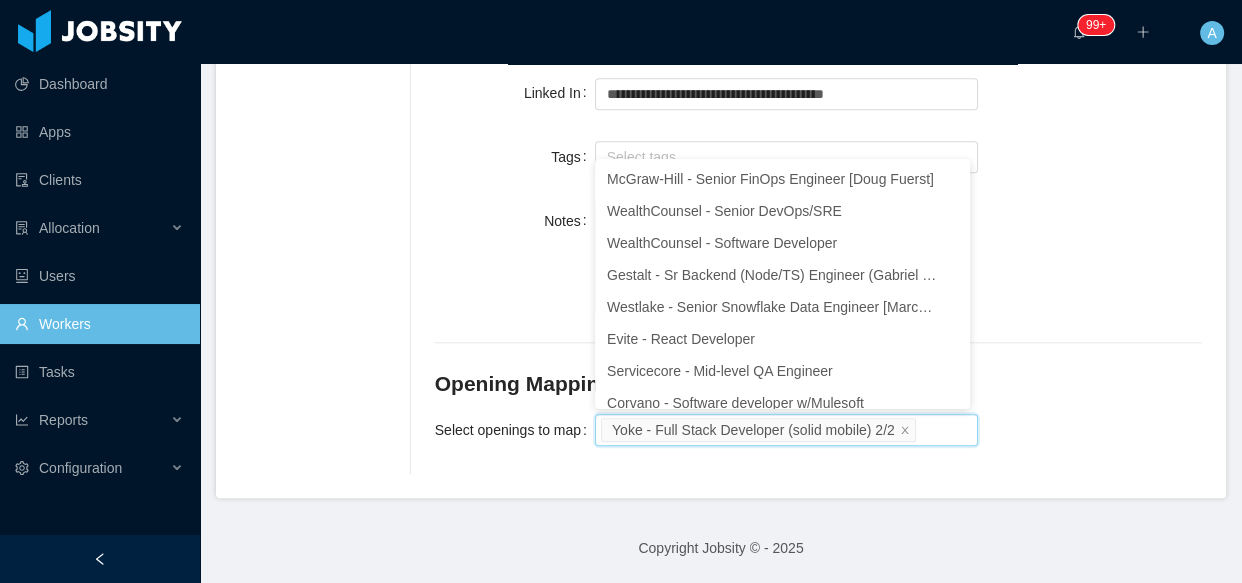 click on "Select openings to map Yoke - Full Stack Developer (solid mobile)  2/2" at bounding box center (818, 430) 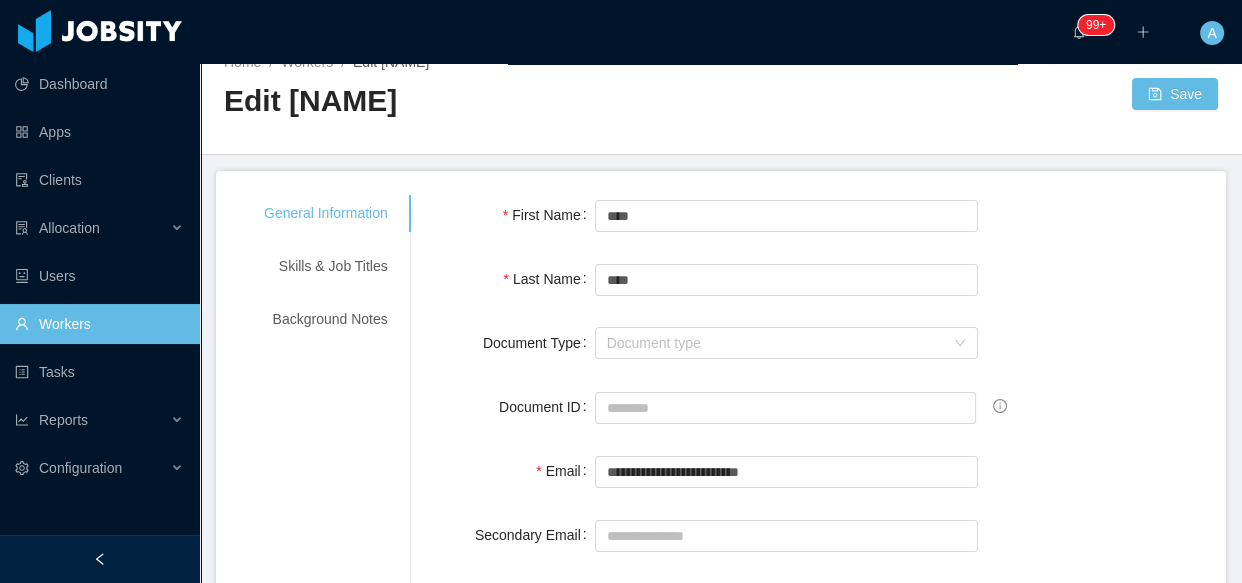 scroll, scrollTop: 0, scrollLeft: 0, axis: both 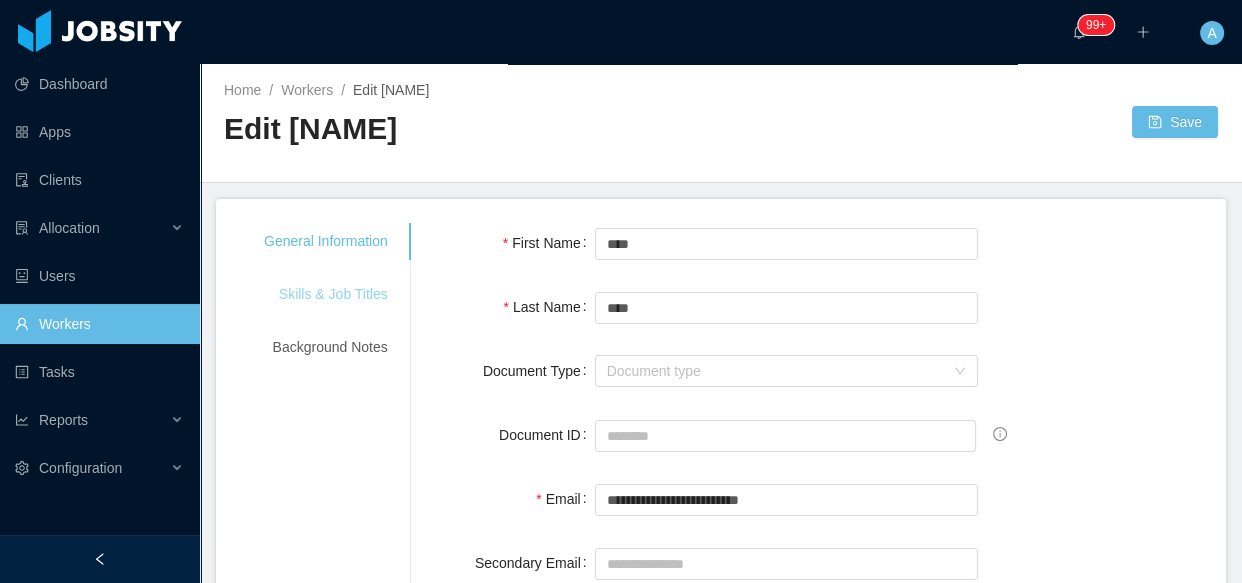 click on "Skills & Job Titles" at bounding box center (326, 294) 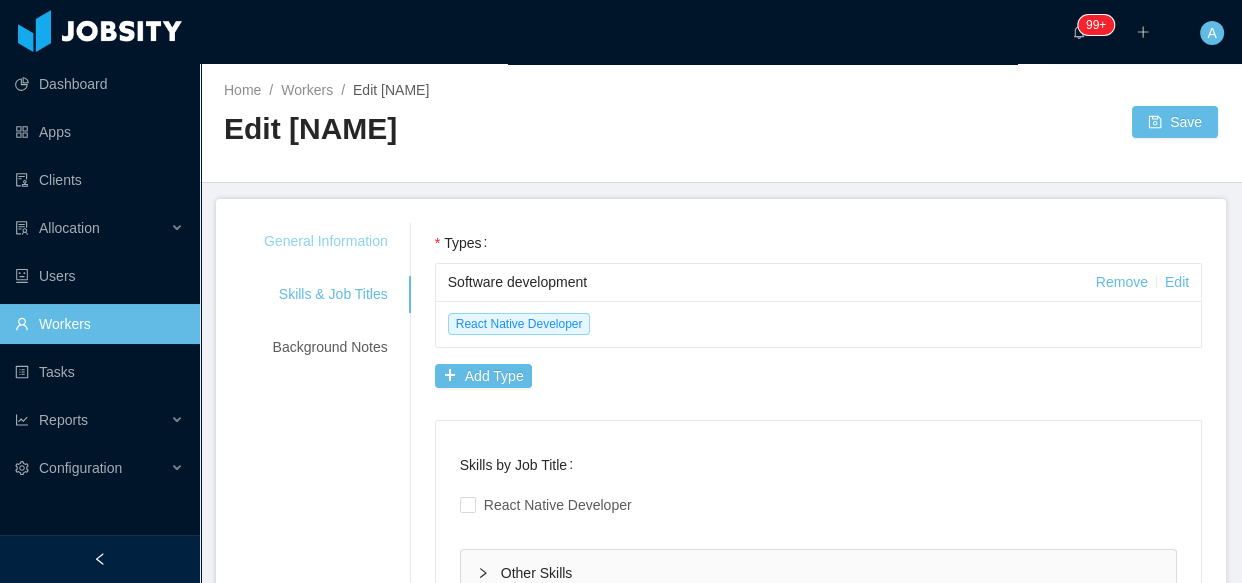 click on "General Information" at bounding box center (326, 241) 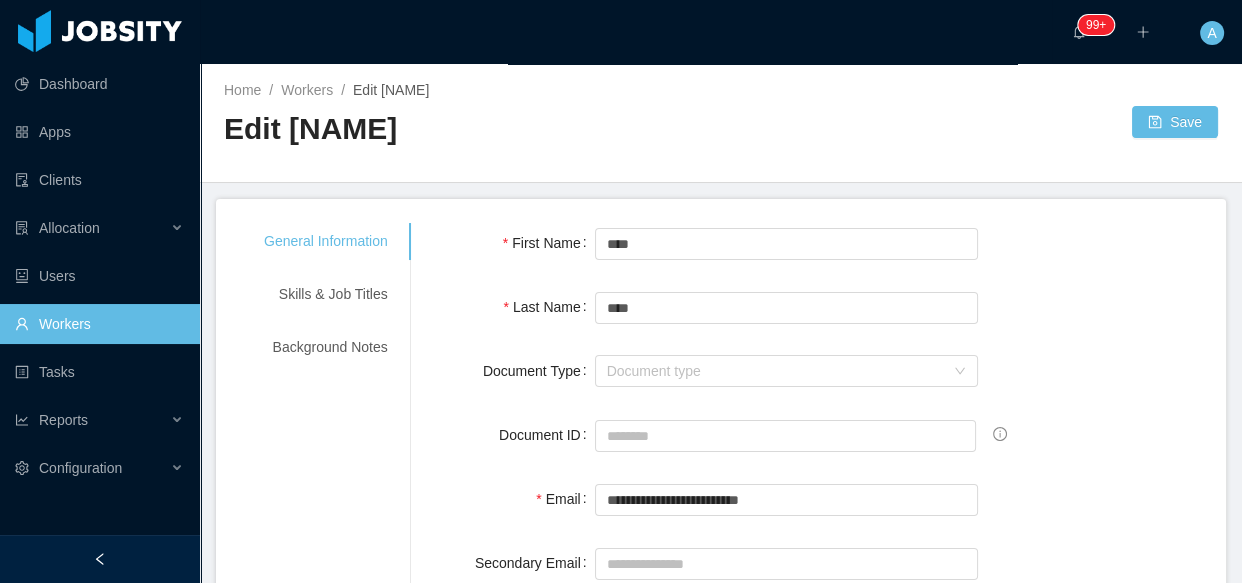 click at bounding box center [926, 122] 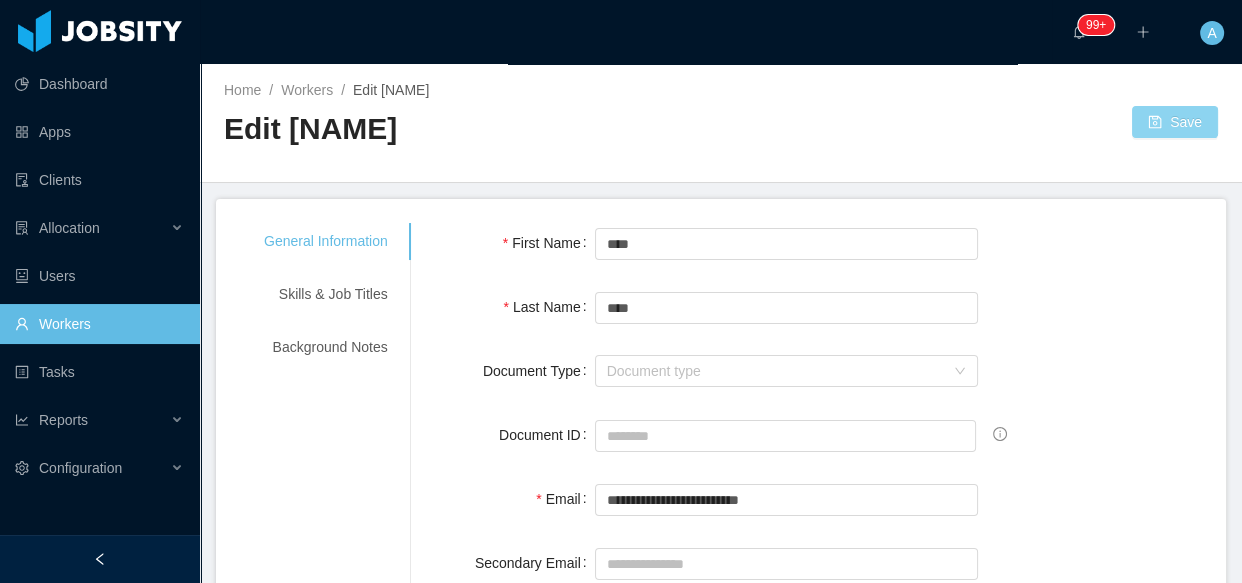 click on "Save" at bounding box center [1175, 122] 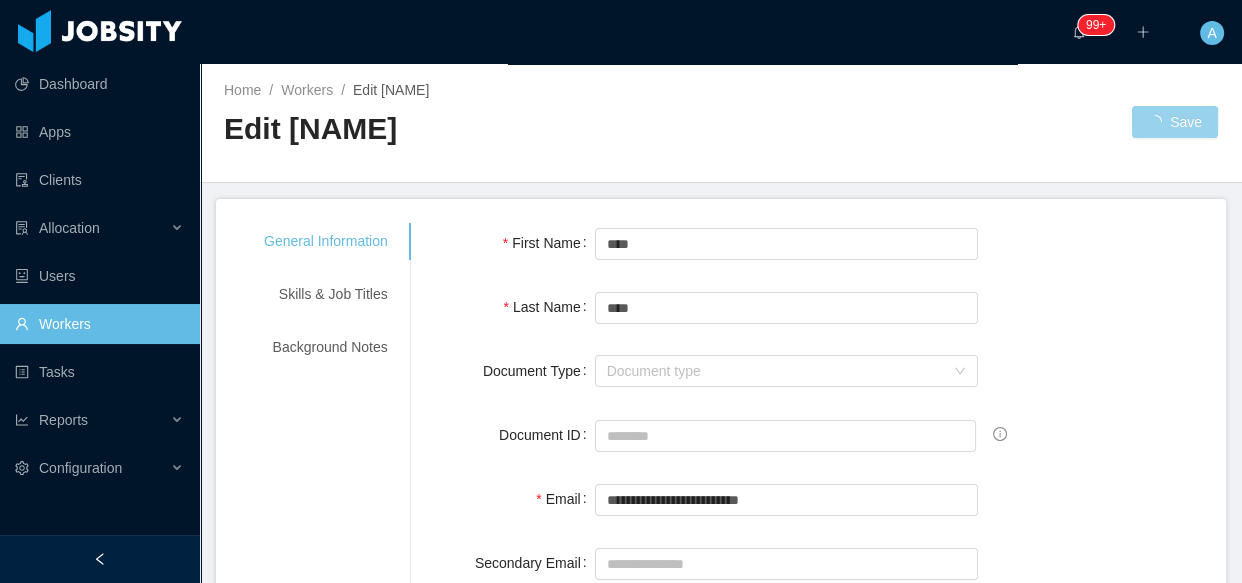click on "**********" at bounding box center (721, 1209) 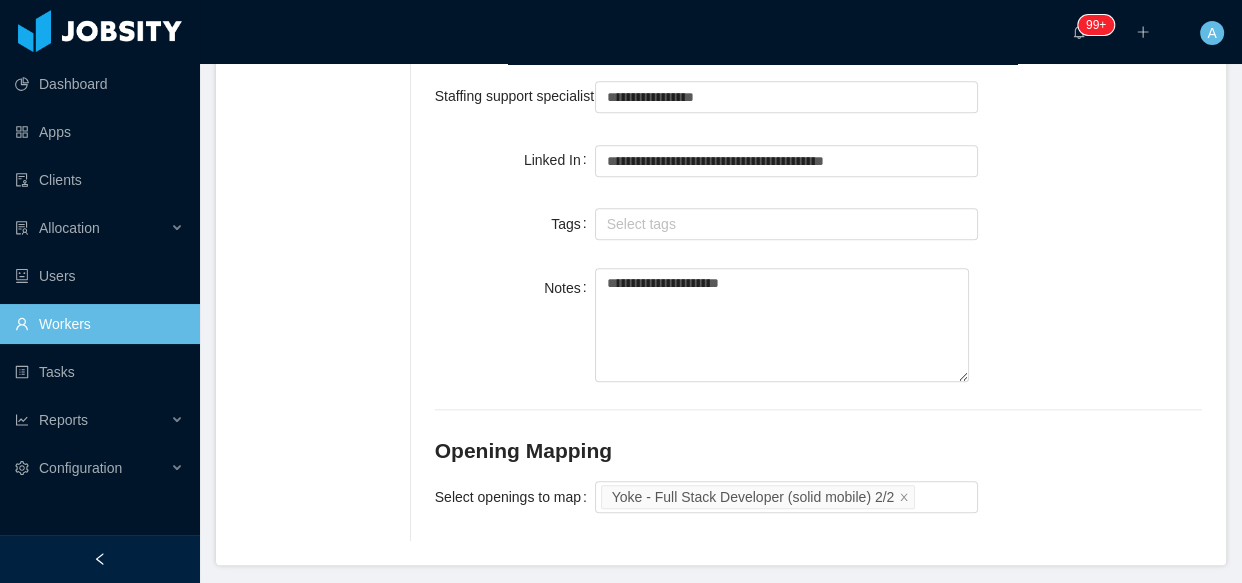 scroll, scrollTop: 1720, scrollLeft: 0, axis: vertical 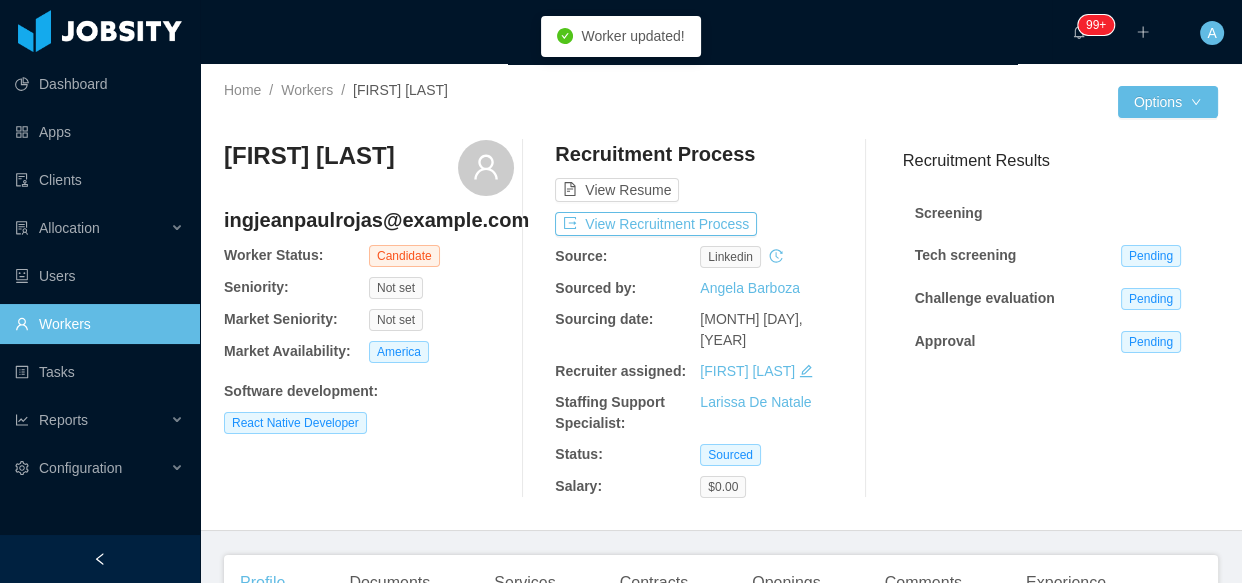 click 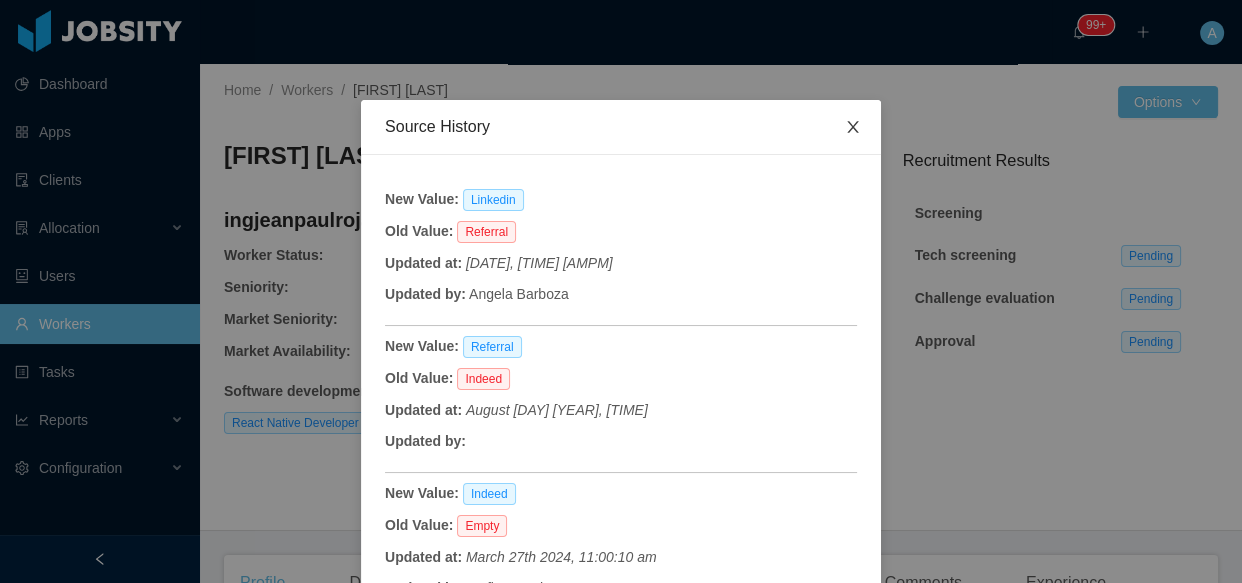 click 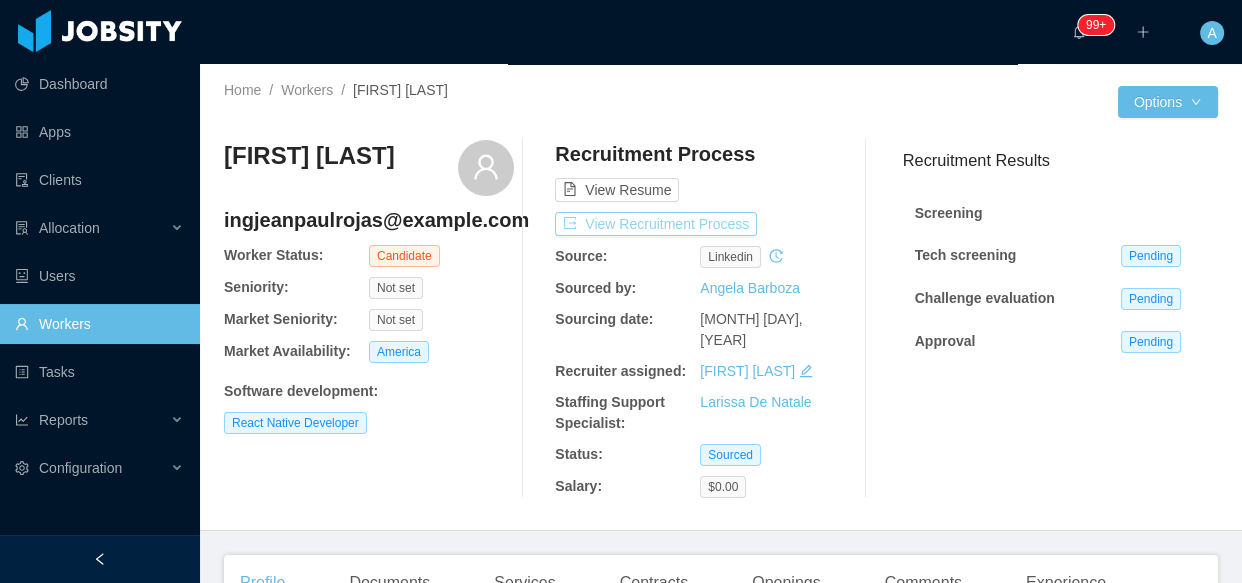 click on "View Recruitment Process" at bounding box center [656, 224] 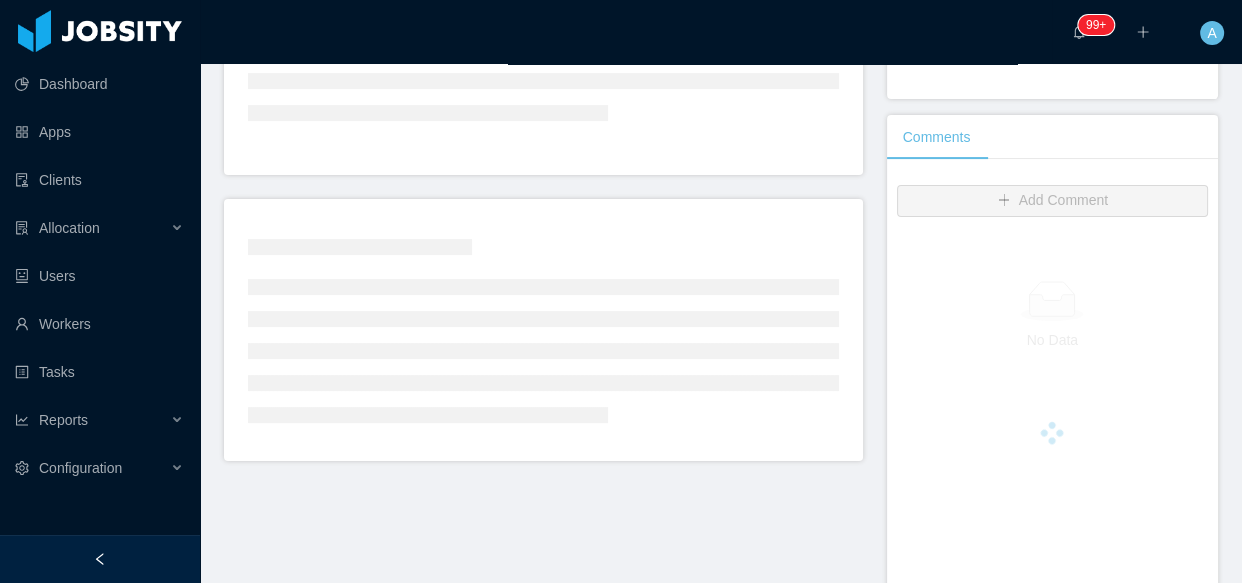 scroll, scrollTop: 545, scrollLeft: 0, axis: vertical 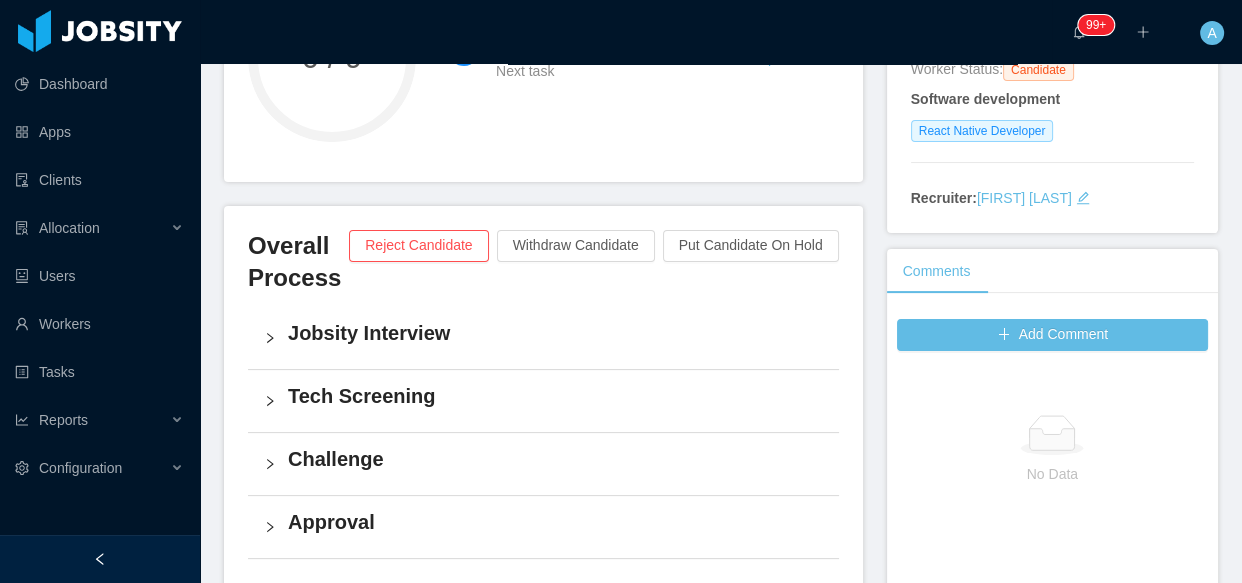 click on "Jobsity Interview" at bounding box center [555, 333] 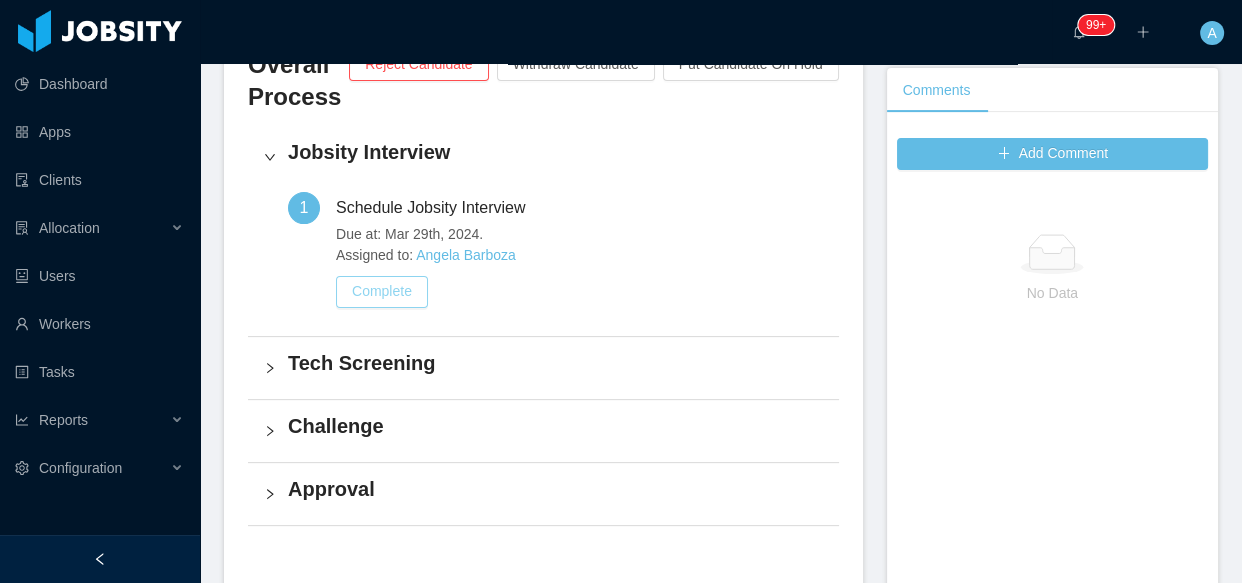 scroll, scrollTop: 499, scrollLeft: 0, axis: vertical 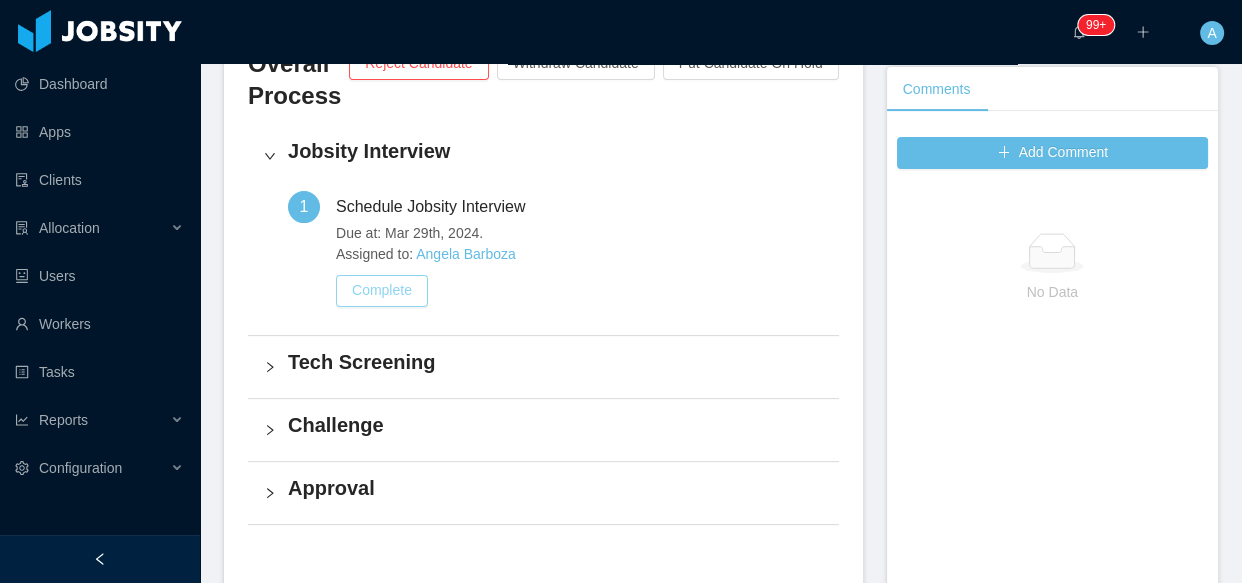 click on "Complete" at bounding box center (382, 291) 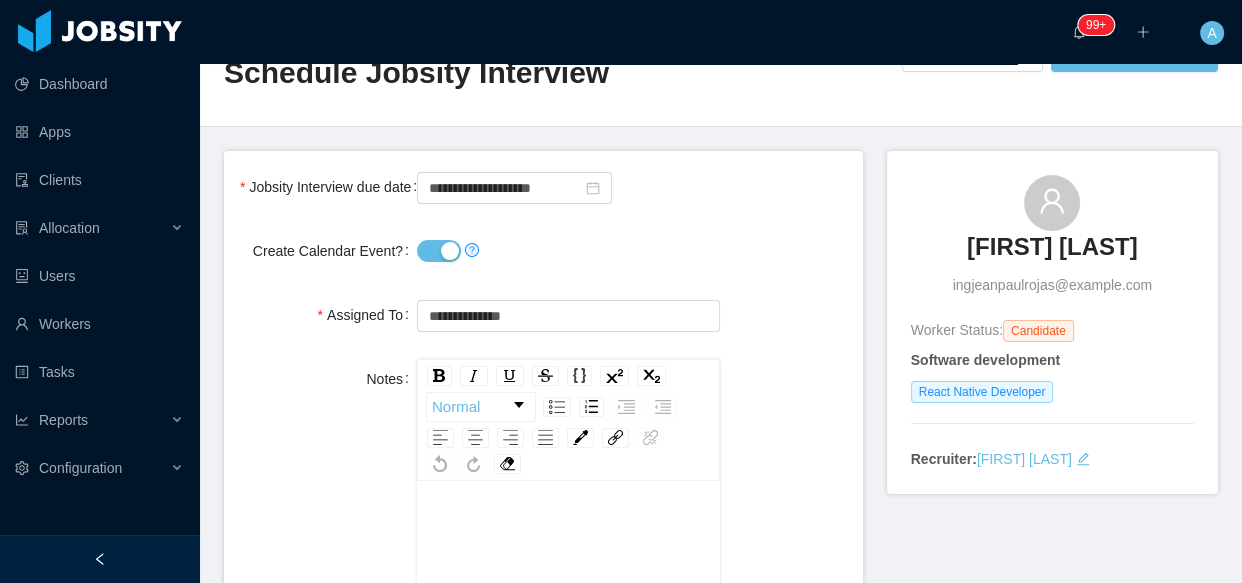 scroll, scrollTop: 181, scrollLeft: 0, axis: vertical 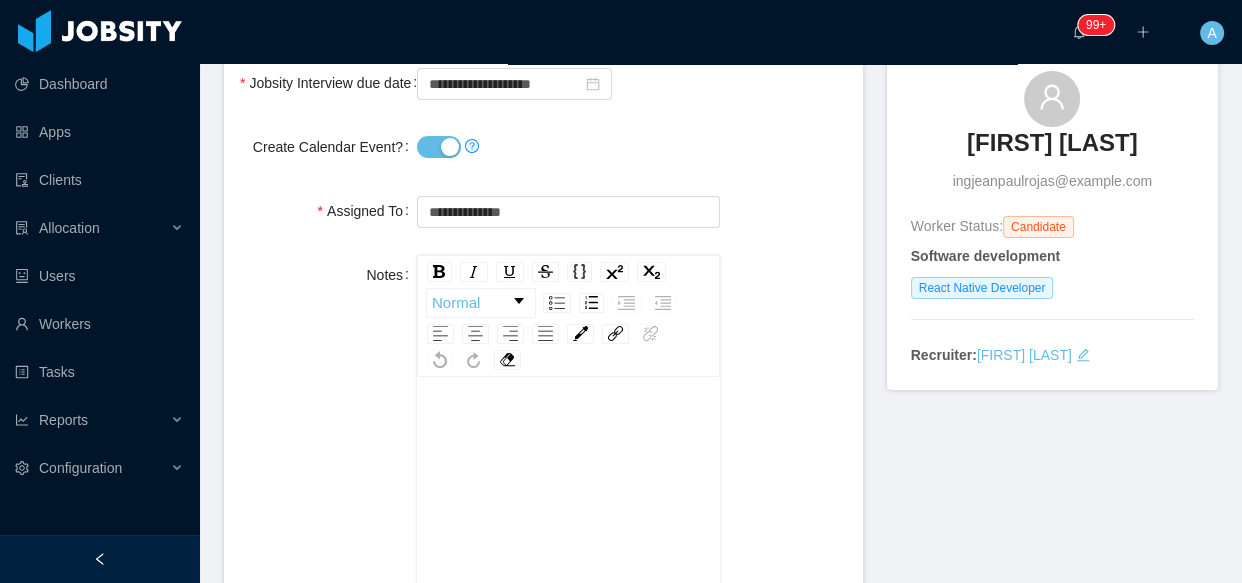 click on "Create Calendar Event?" at bounding box center (439, 147) 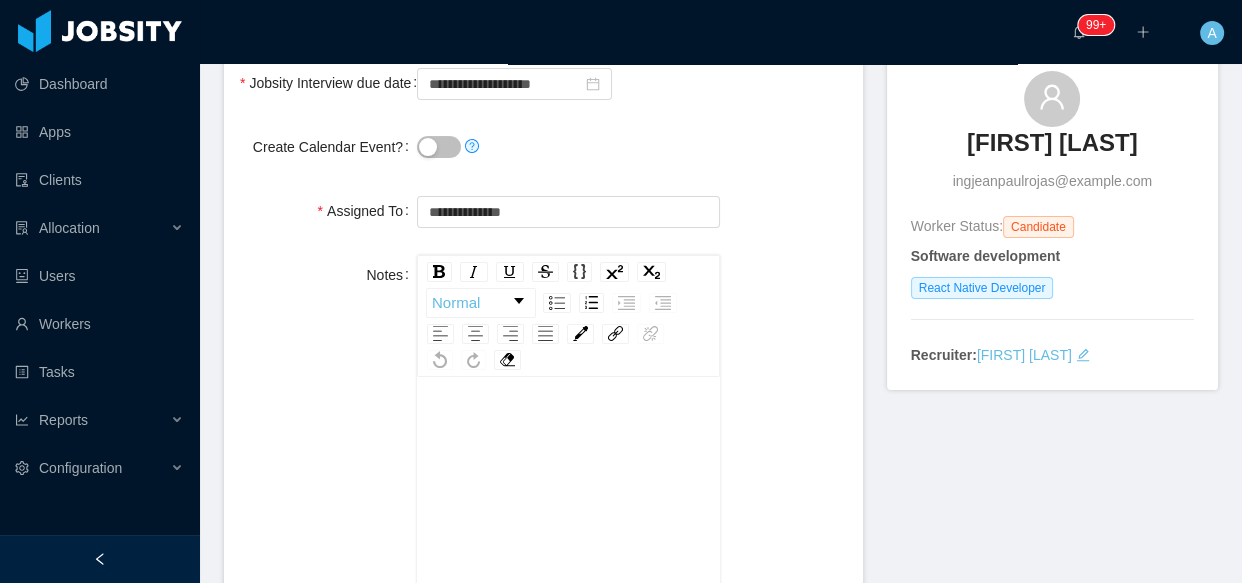 click at bounding box center (568, 147) 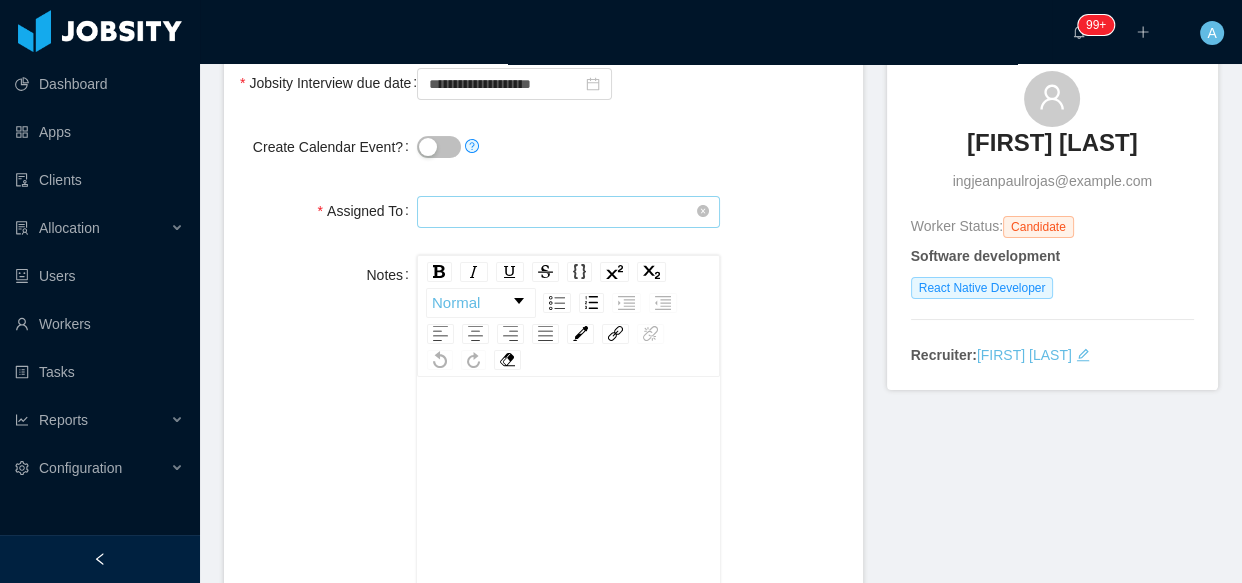 click at bounding box center (568, 212) 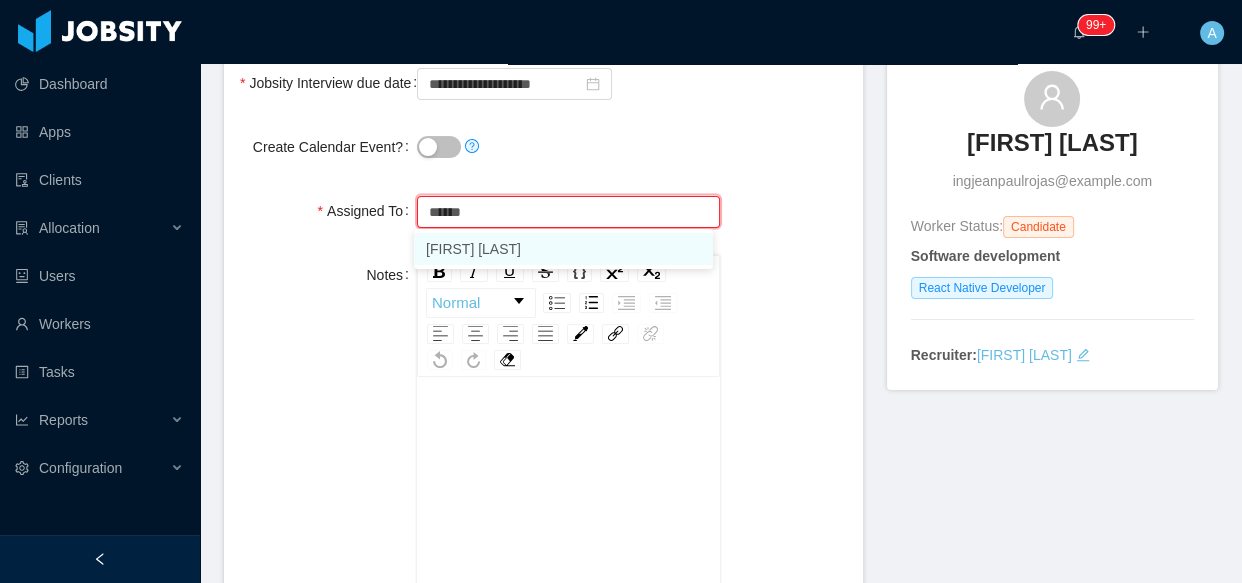 drag, startPoint x: 469, startPoint y: 250, endPoint x: 519, endPoint y: 134, distance: 126.31706 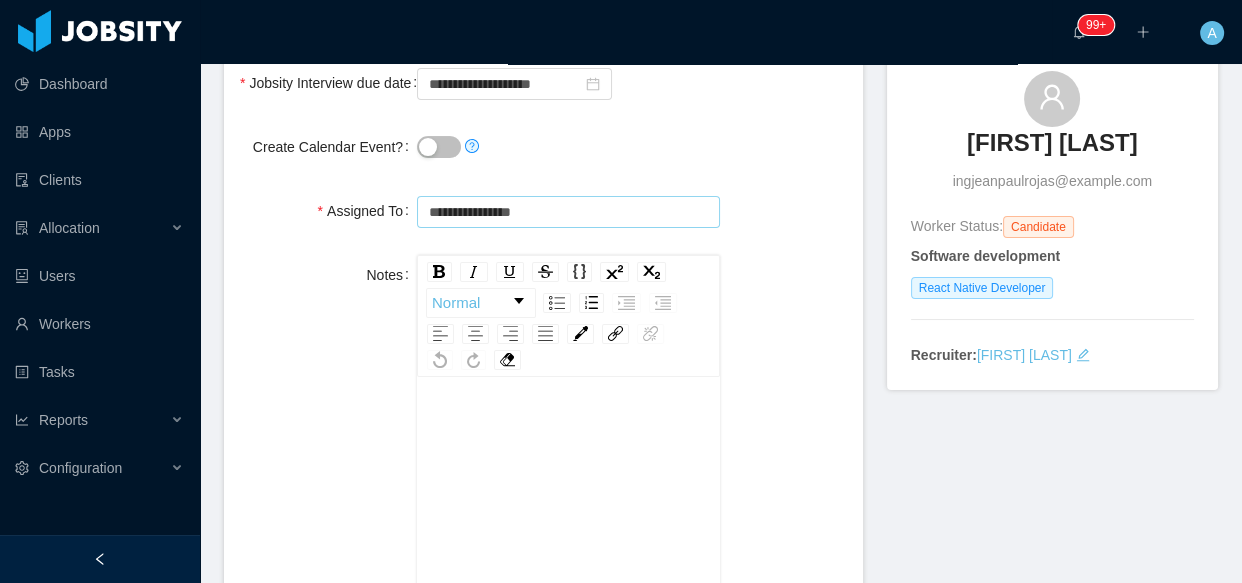 type on "**********" 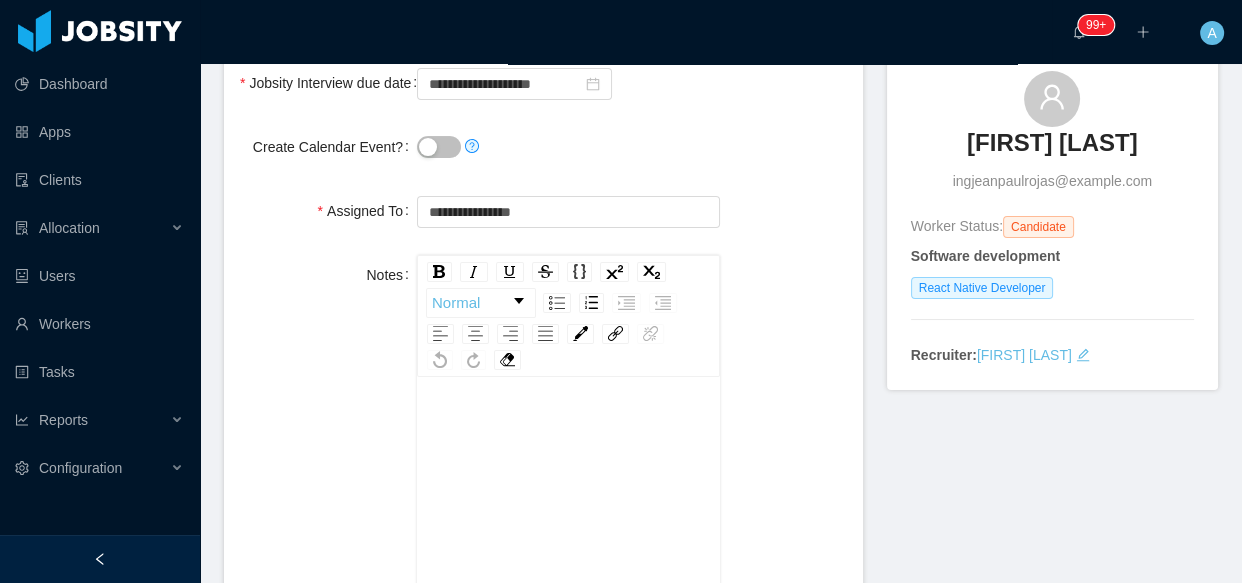 click at bounding box center (568, 147) 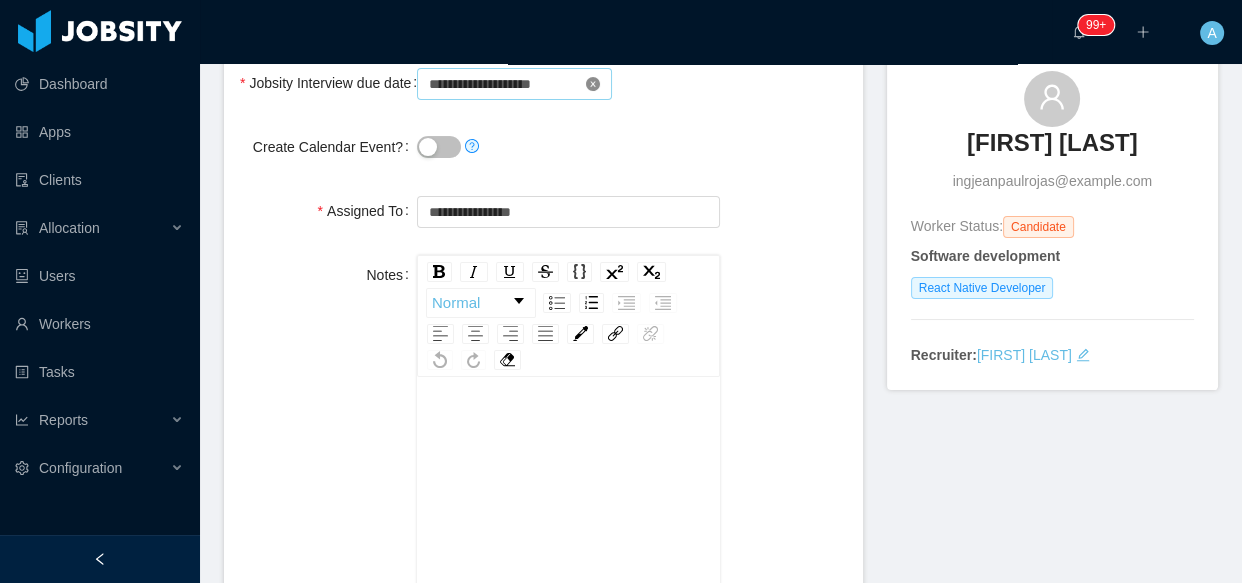 click at bounding box center (593, 84) 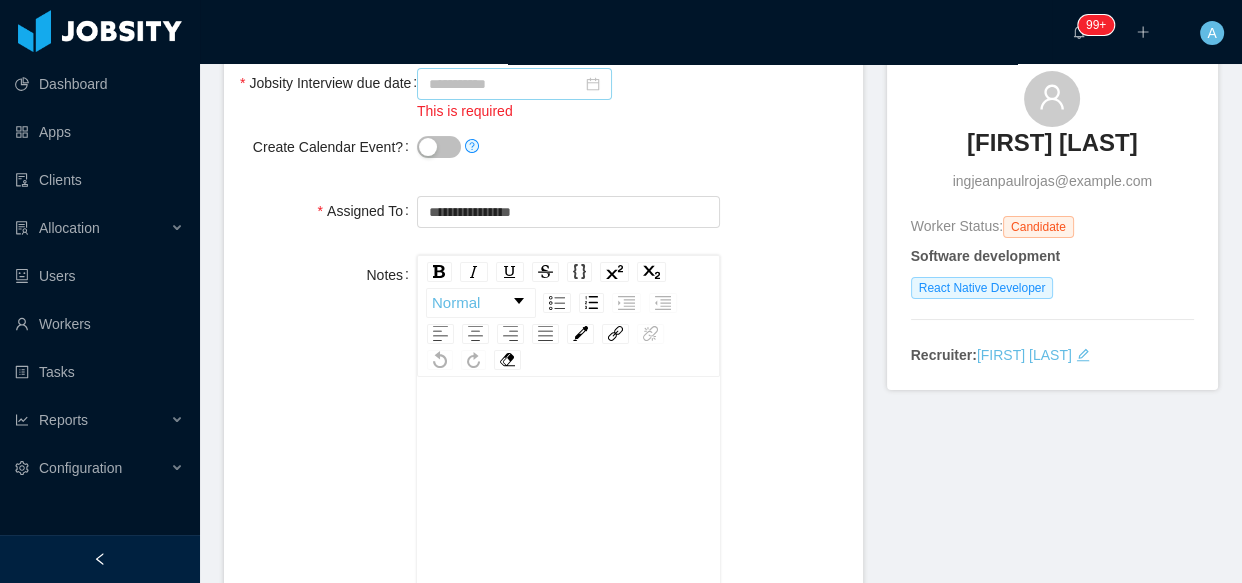 click at bounding box center [593, 84] 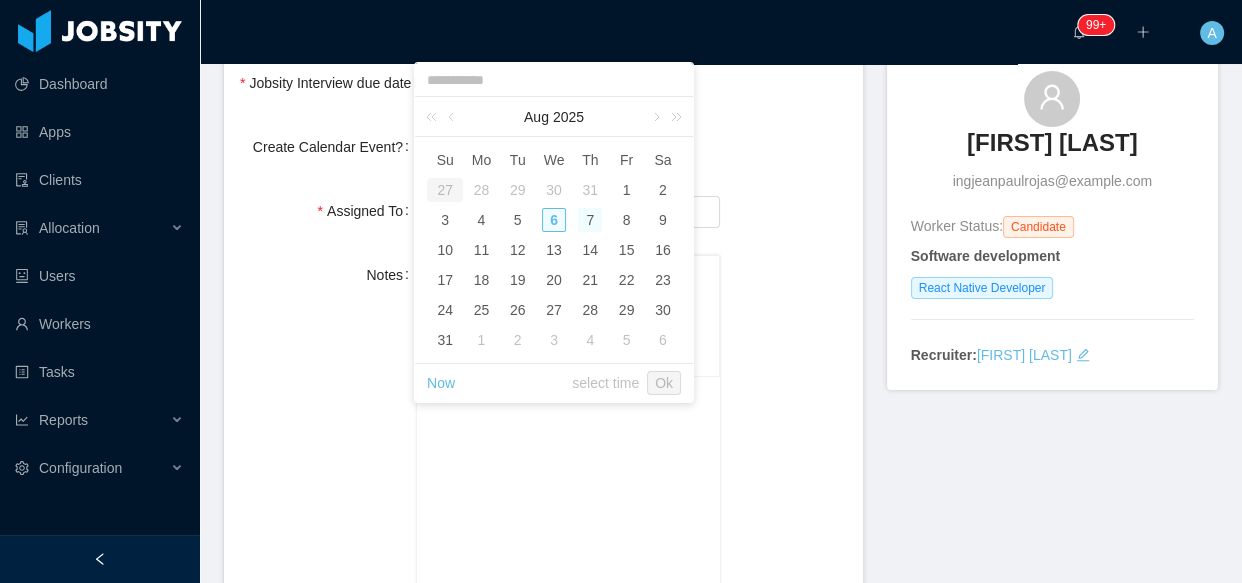 click on "7" at bounding box center (590, 220) 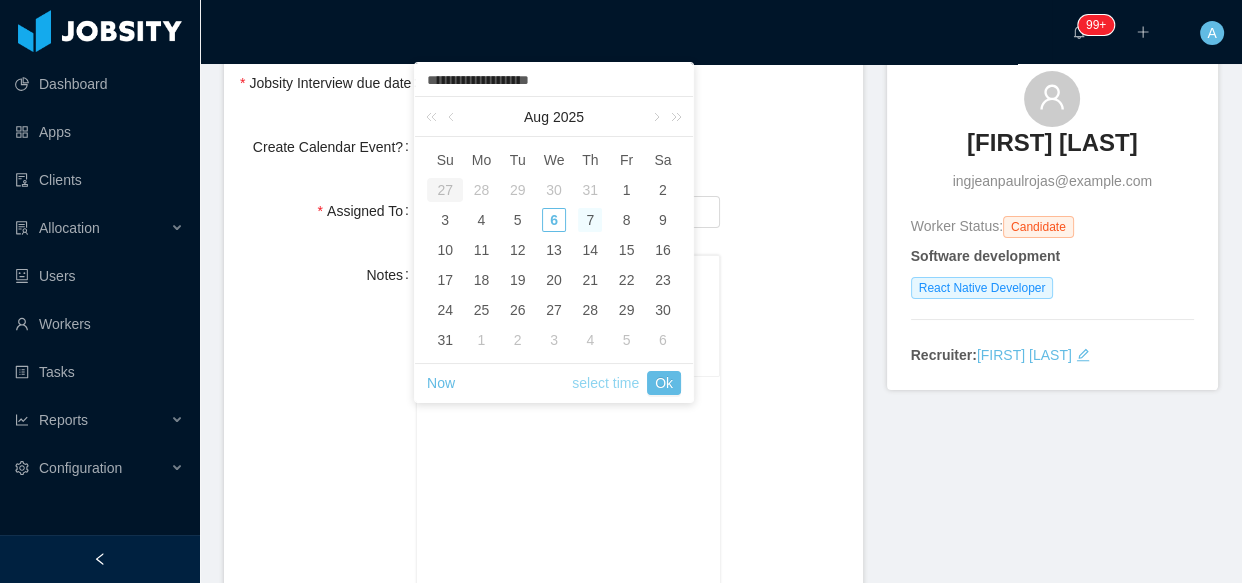 click on "select time" at bounding box center (605, 383) 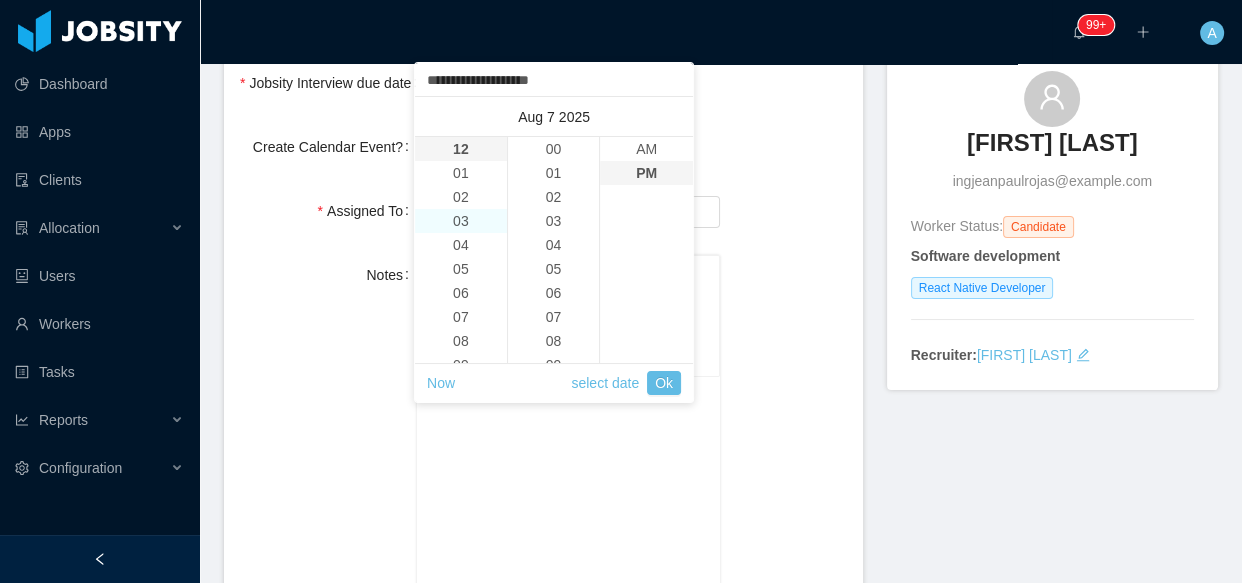 scroll, scrollTop: 1296, scrollLeft: 0, axis: vertical 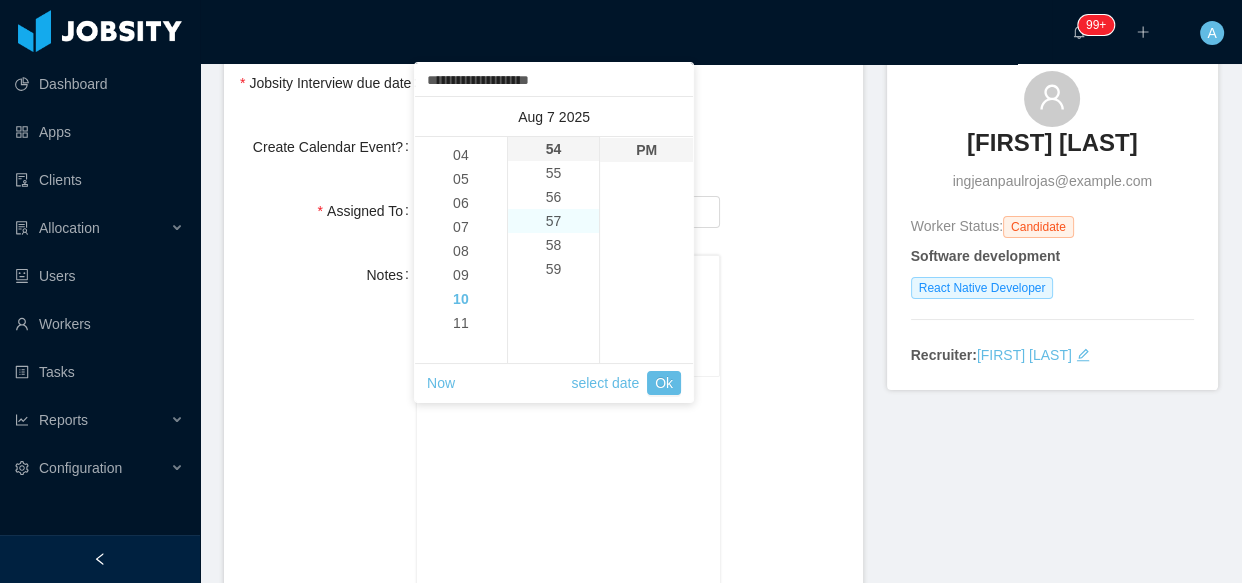 drag, startPoint x: 460, startPoint y: 300, endPoint x: 507, endPoint y: 213, distance: 98.88377 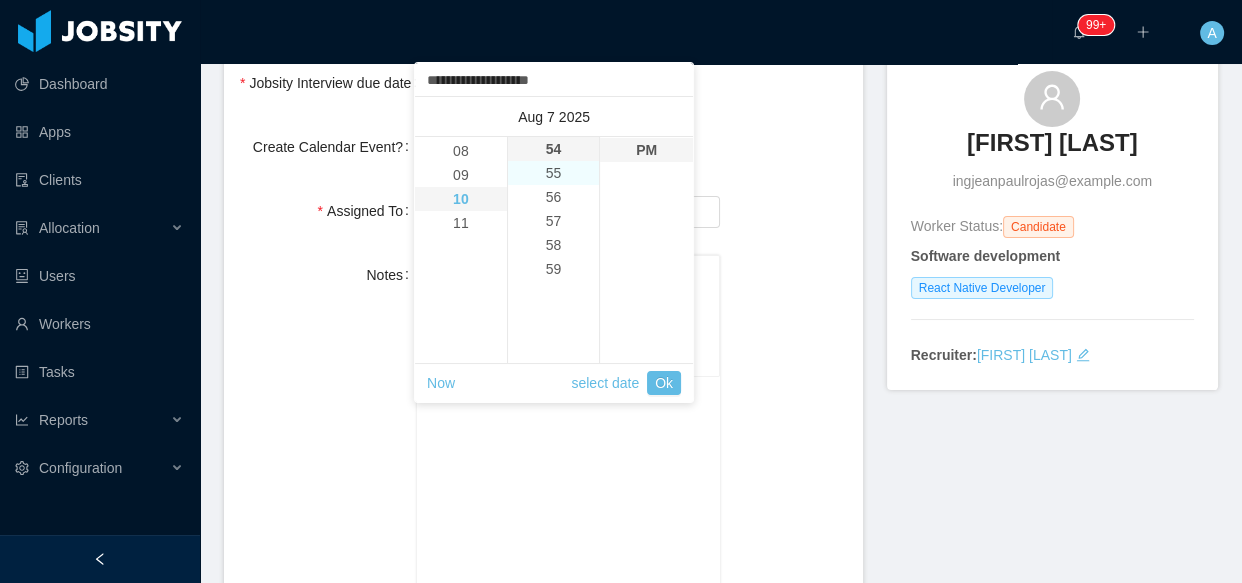scroll, scrollTop: 240, scrollLeft: 0, axis: vertical 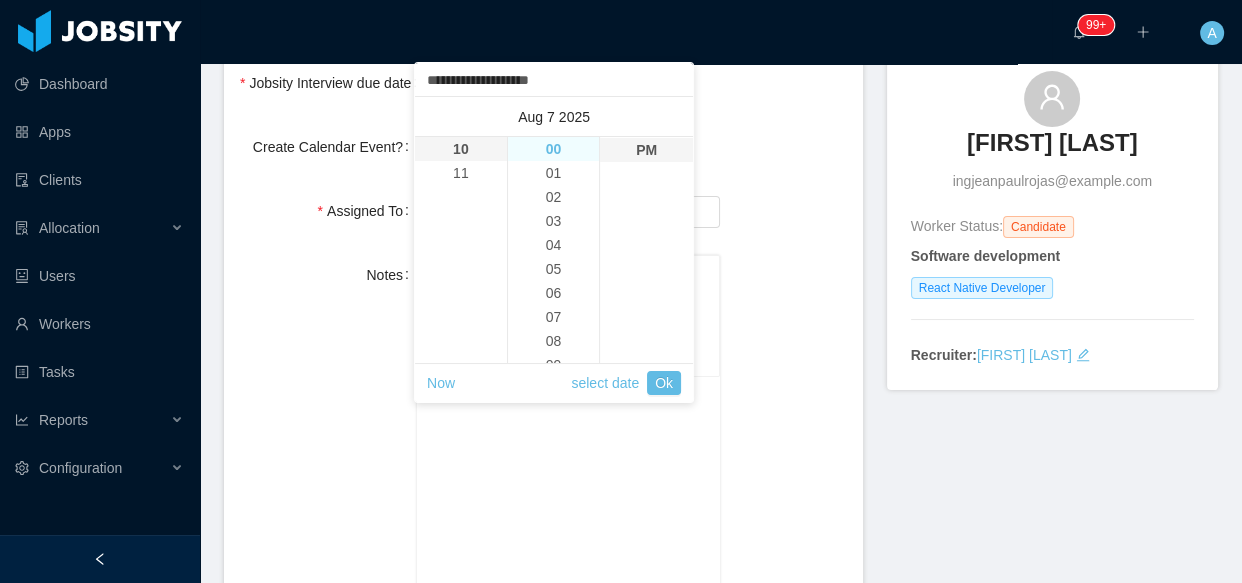 click on "00" at bounding box center (554, 149) 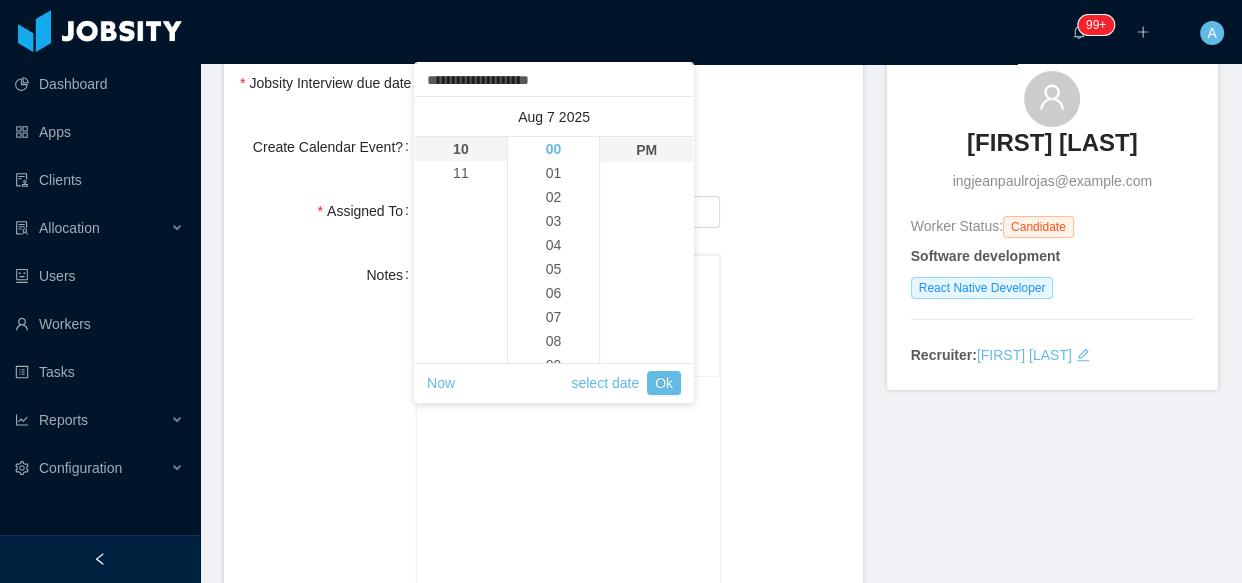 type on "**********" 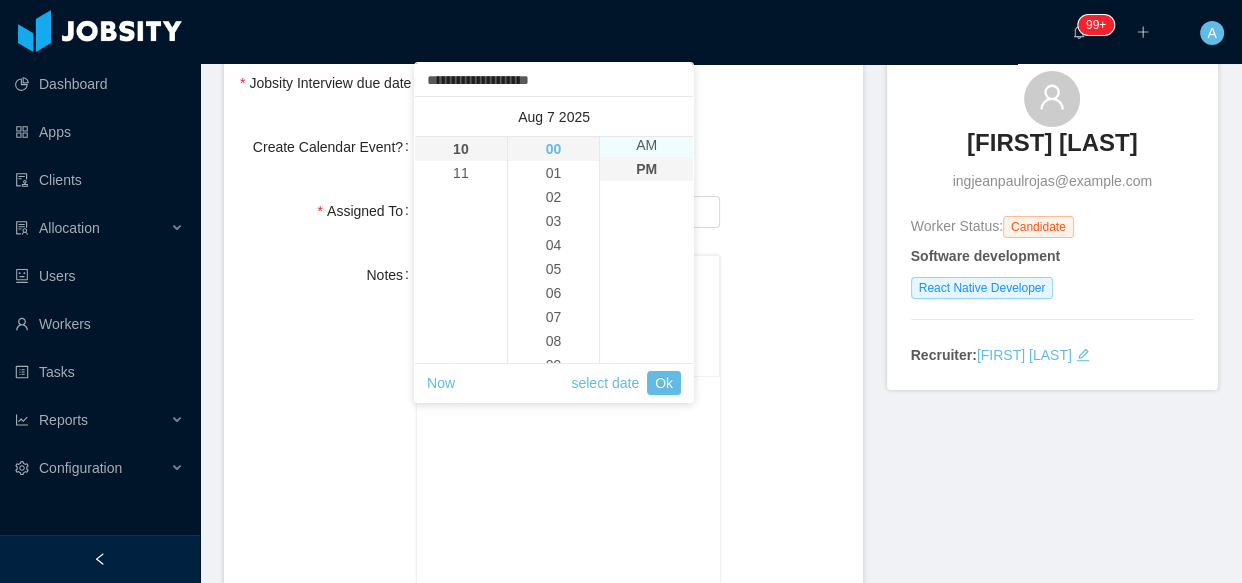 scroll, scrollTop: 0, scrollLeft: 0, axis: both 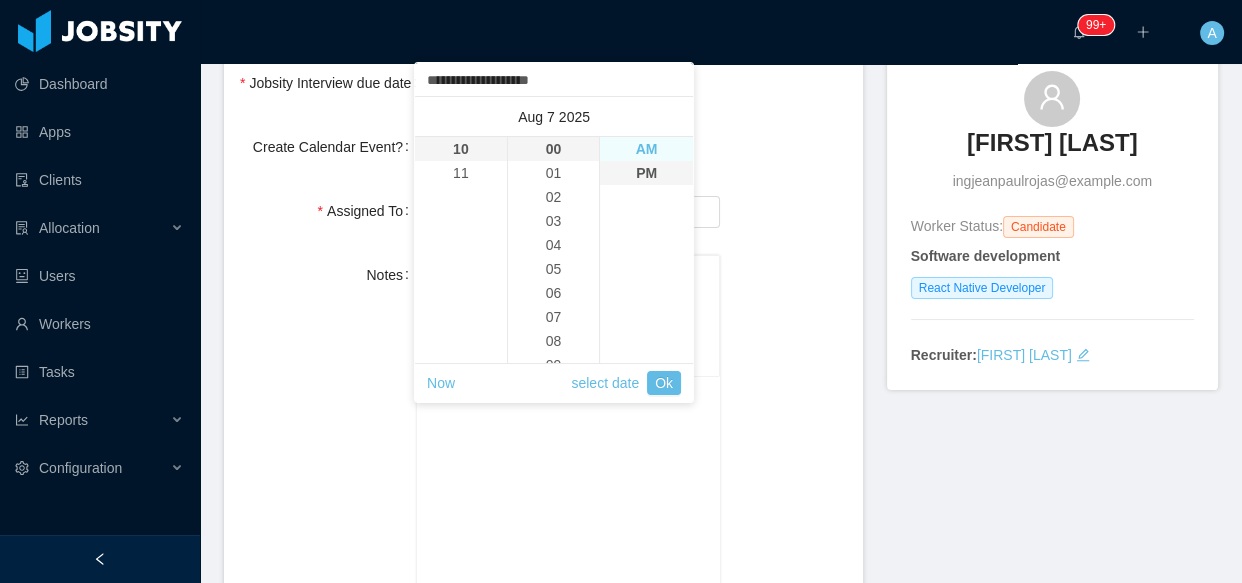 click on "AM" at bounding box center [646, 149] 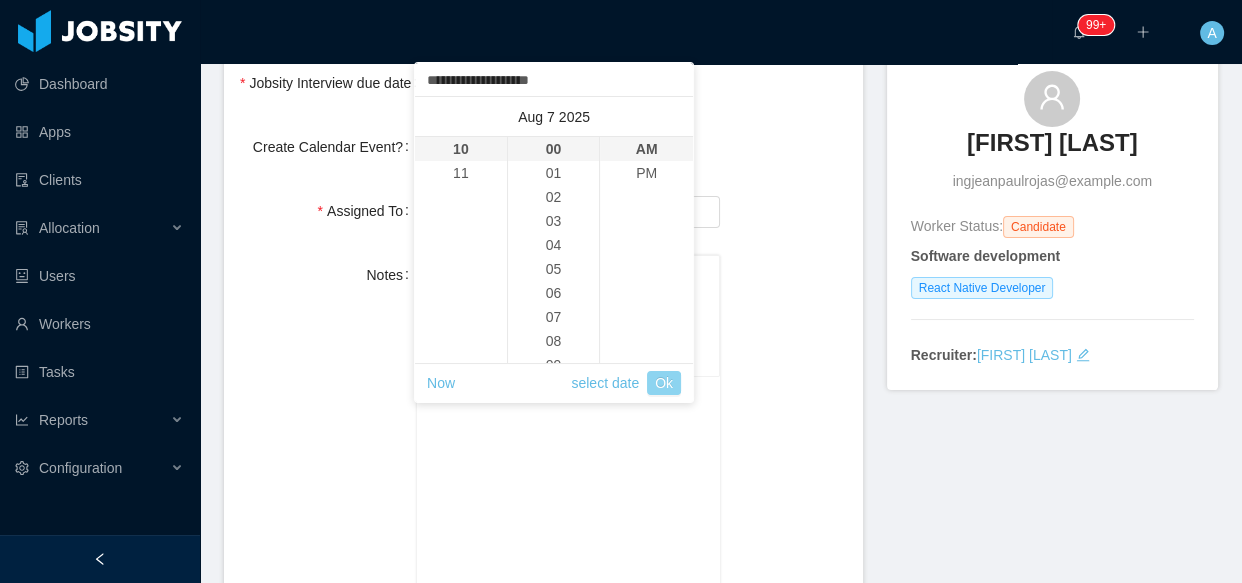 drag, startPoint x: 666, startPoint y: 385, endPoint x: 715, endPoint y: 348, distance: 61.400326 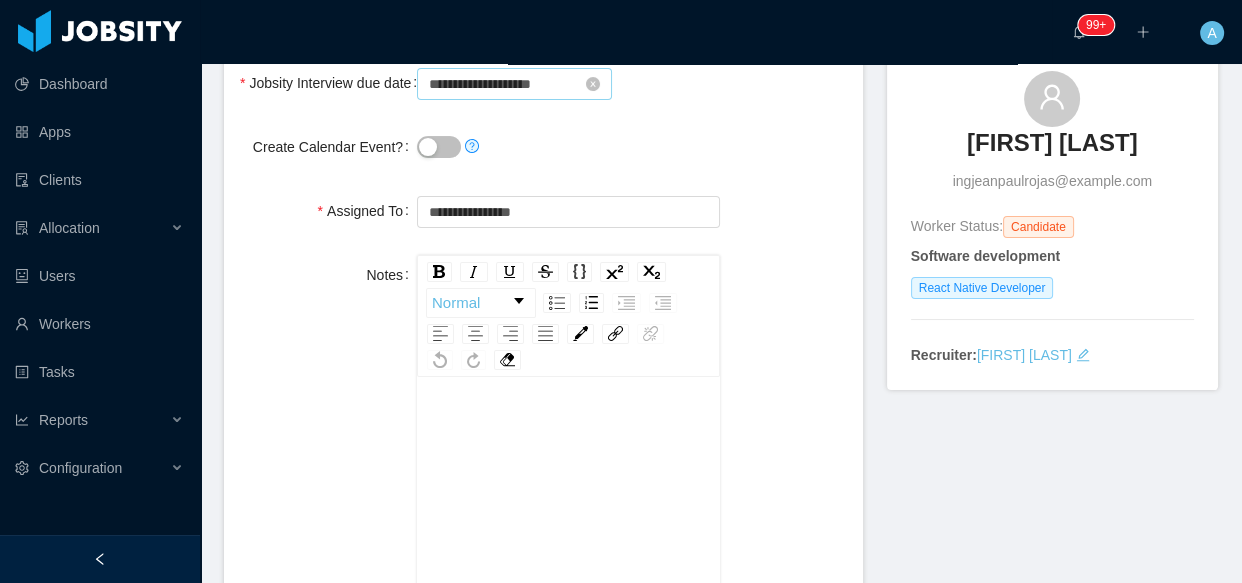 click on "Notes Normal" at bounding box center [543, 493] 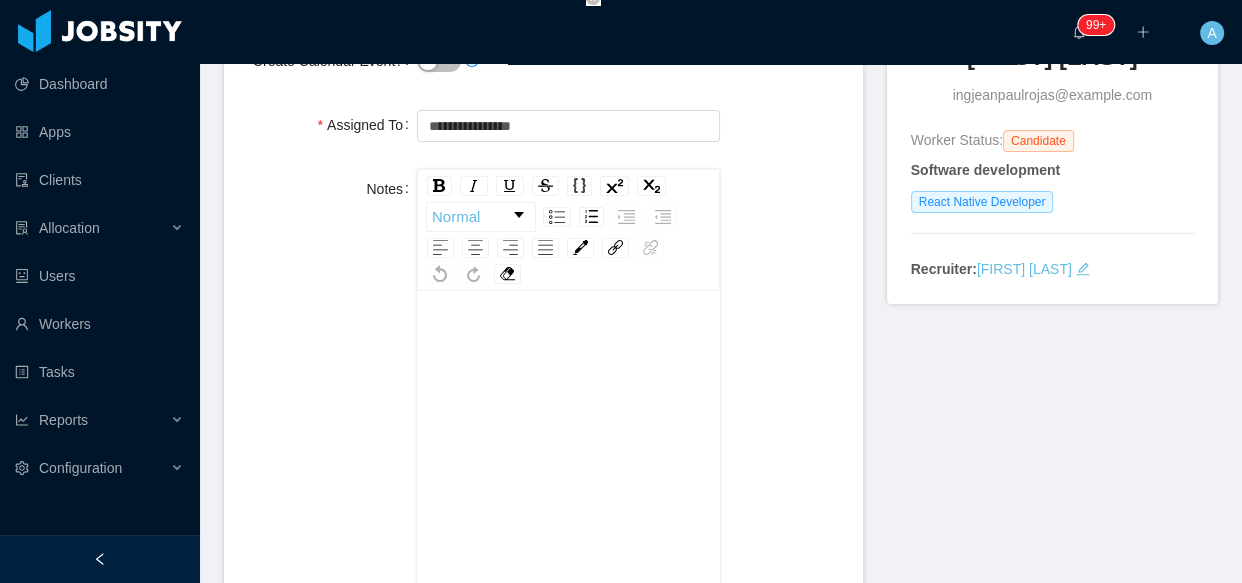 scroll, scrollTop: 0, scrollLeft: 0, axis: both 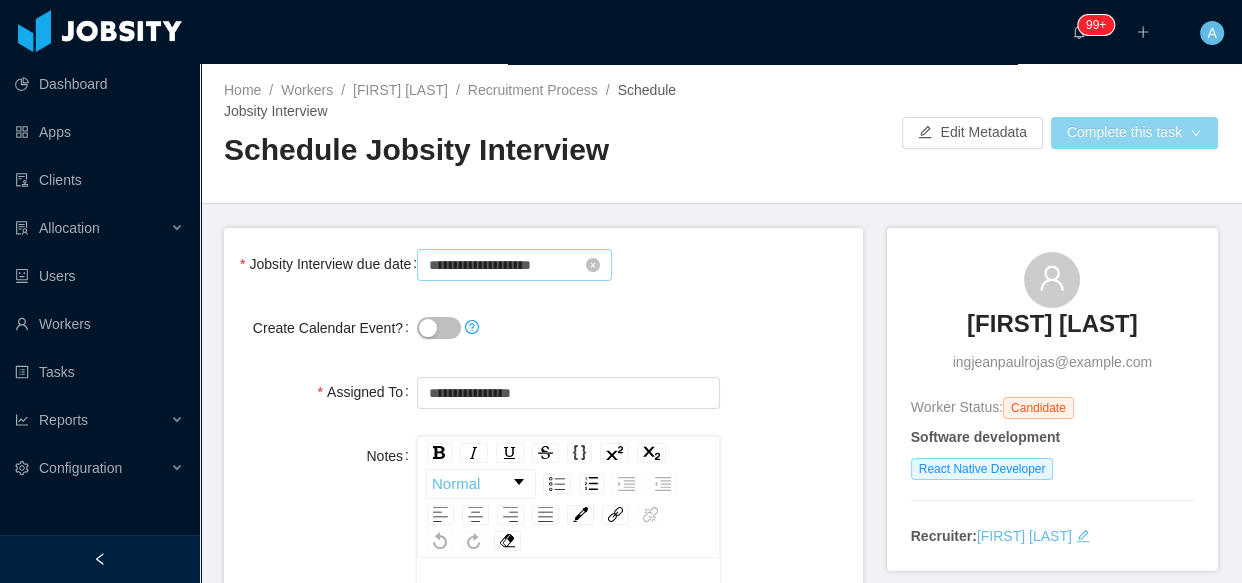 click on "Complete this task" at bounding box center [1134, 133] 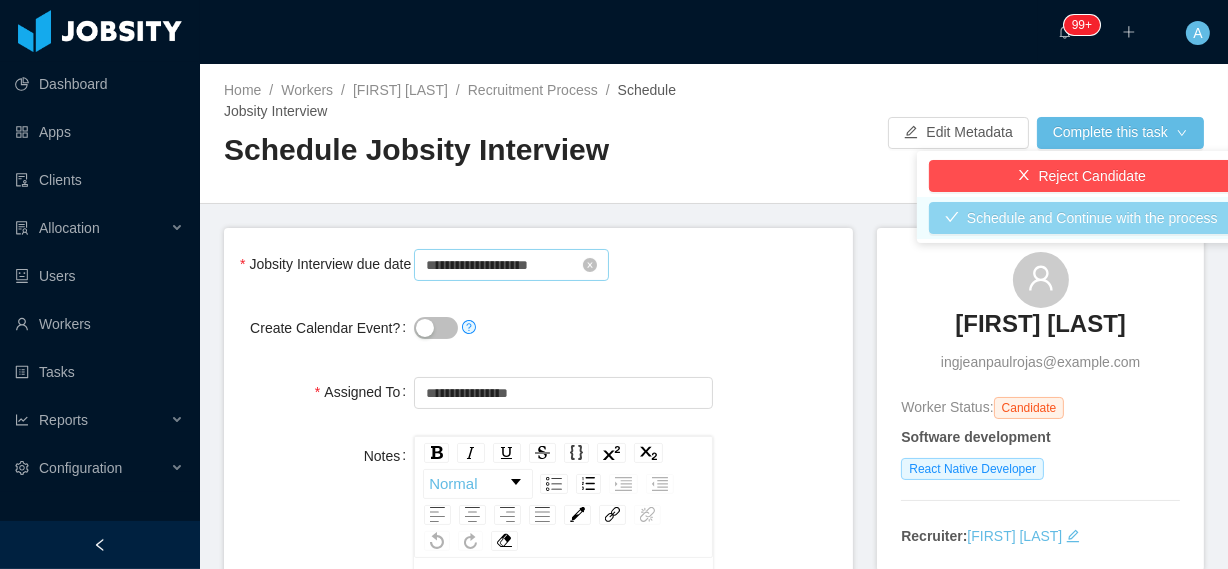 click on "Schedule and Continue with the process" at bounding box center (1081, 218) 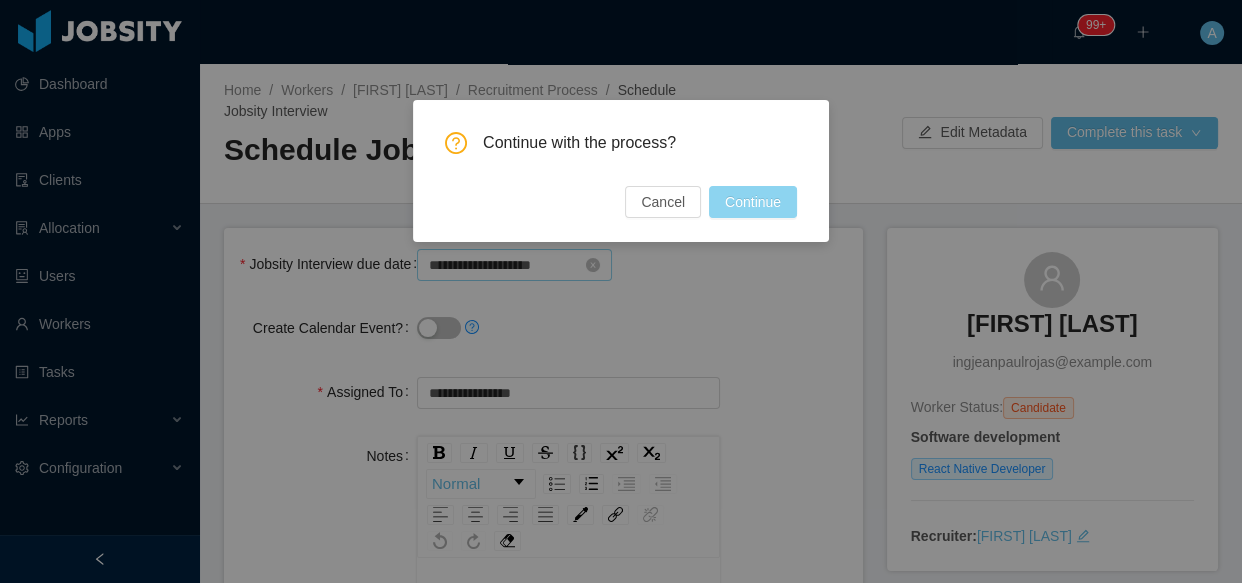 click on "Continue" at bounding box center (753, 202) 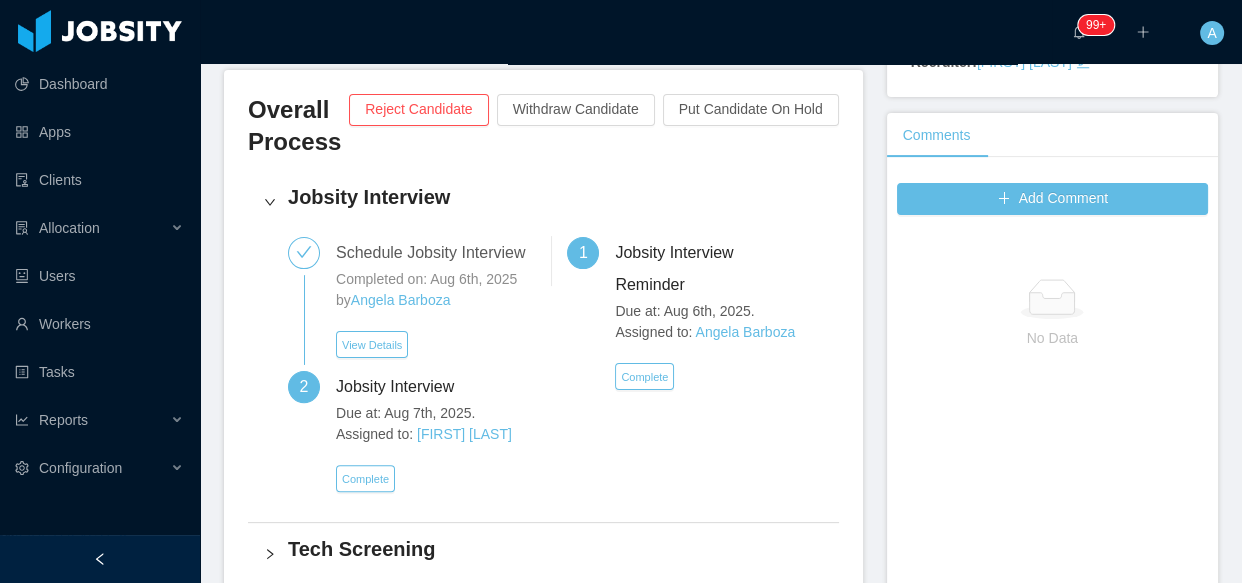 scroll, scrollTop: 454, scrollLeft: 0, axis: vertical 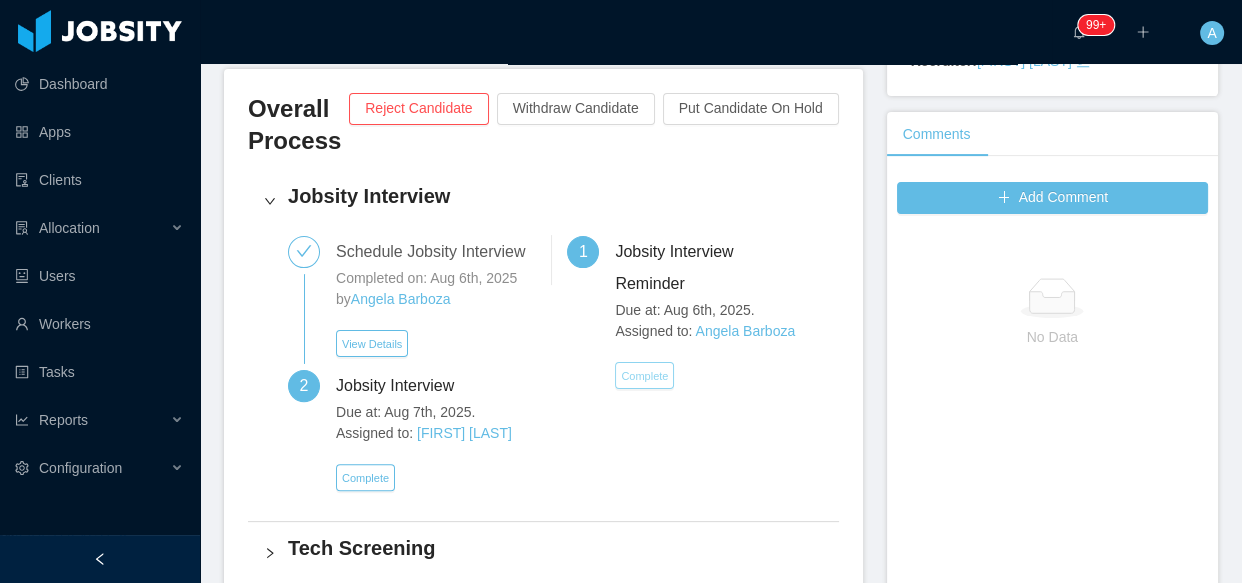 click on "Complete" at bounding box center (644, 375) 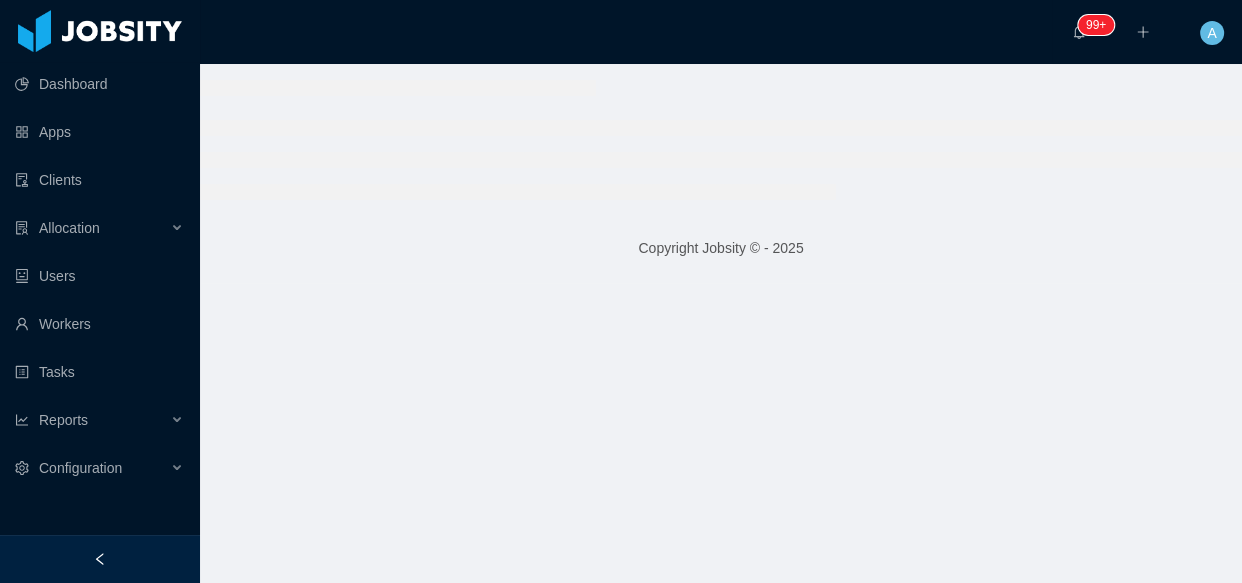 scroll, scrollTop: 0, scrollLeft: 0, axis: both 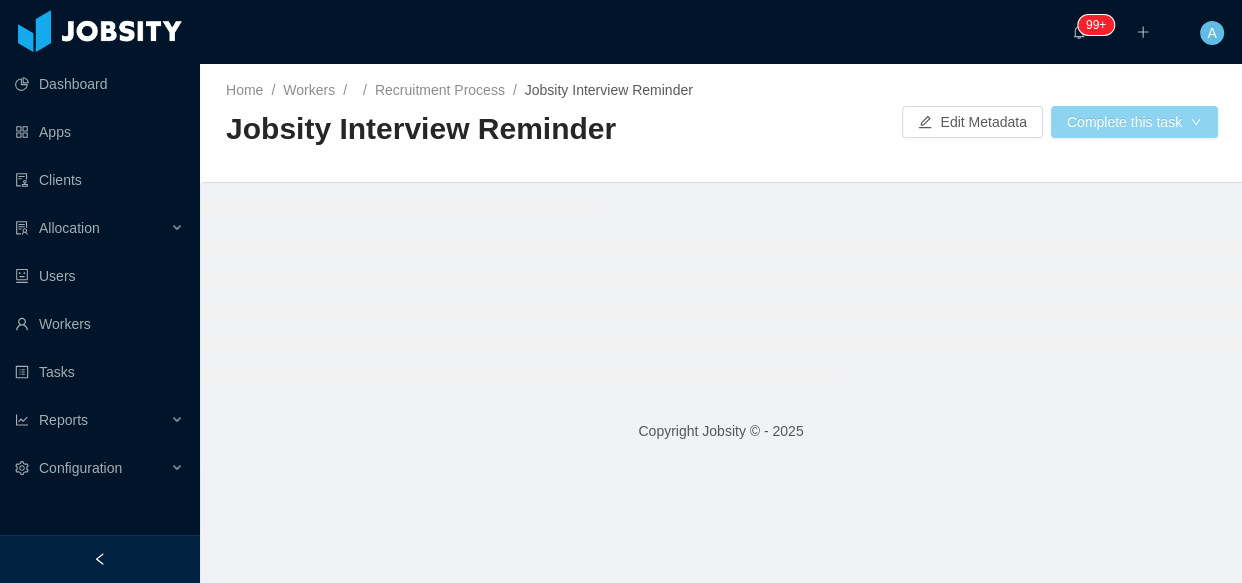 click on "Complete this task" at bounding box center [1134, 122] 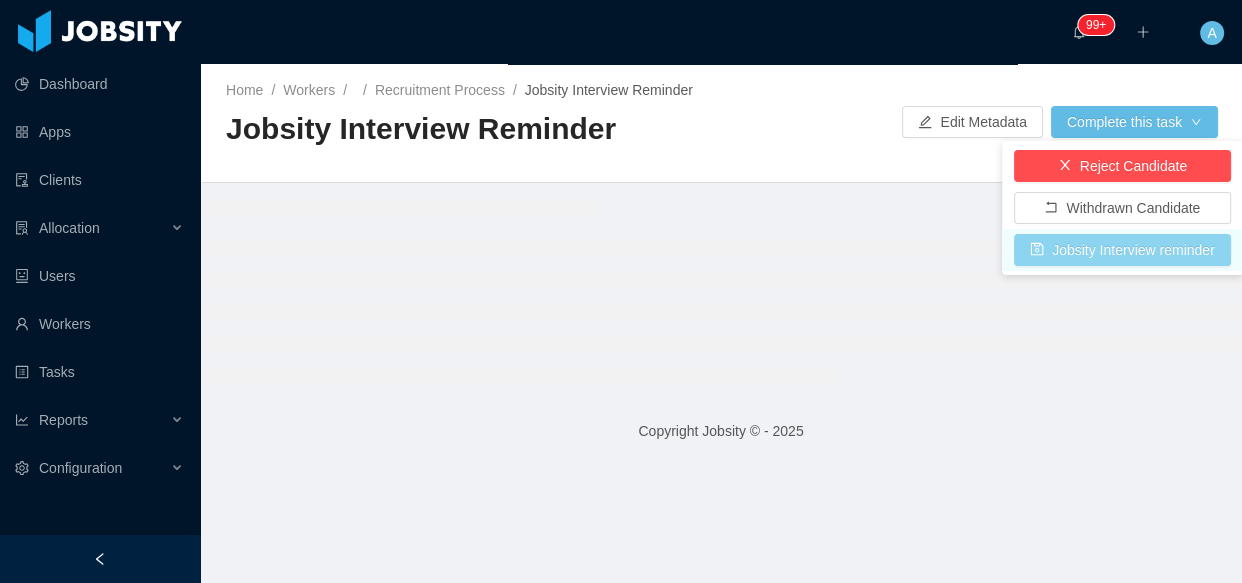 click on "Jobsity Interview reminder" at bounding box center [1122, 250] 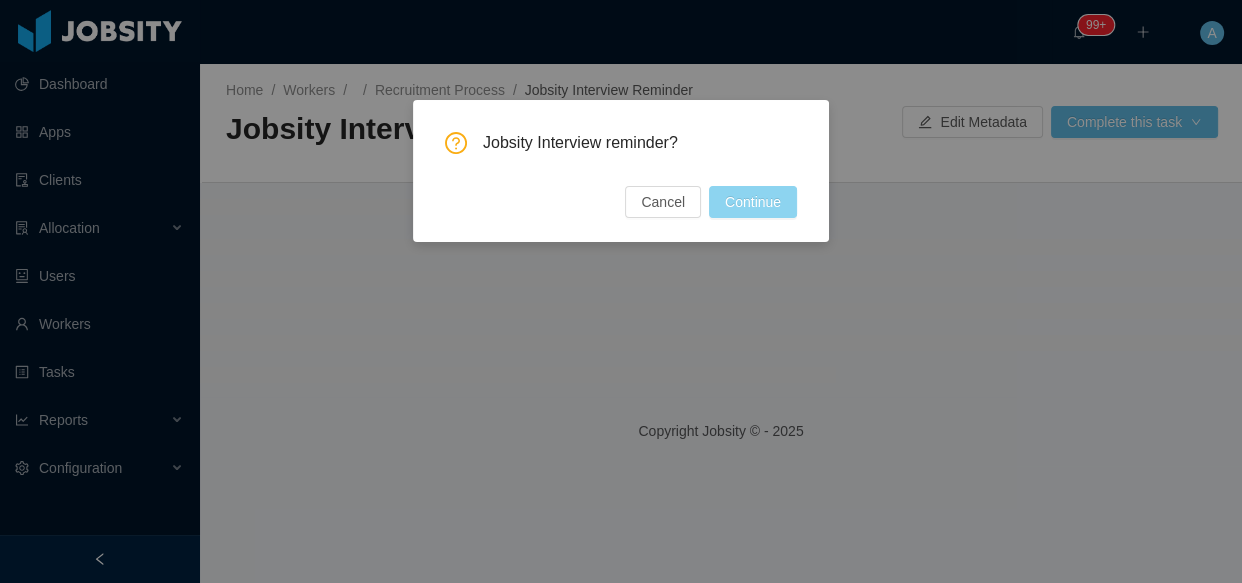 click on "Continue" at bounding box center [753, 202] 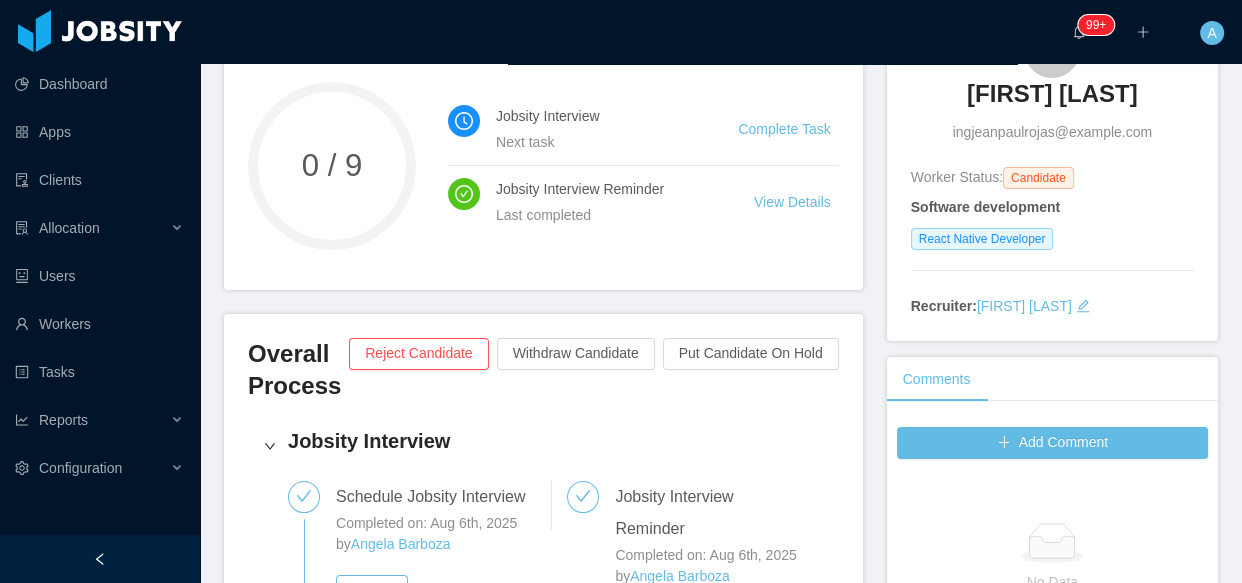 scroll, scrollTop: 545, scrollLeft: 0, axis: vertical 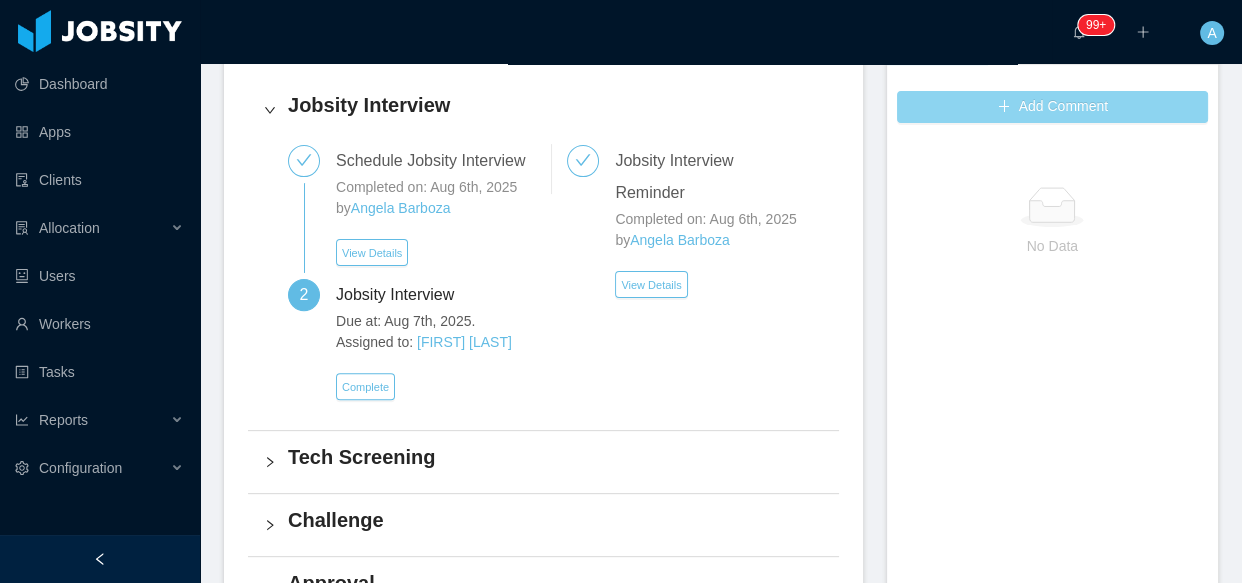 click on "Add Comment" at bounding box center [1052, 107] 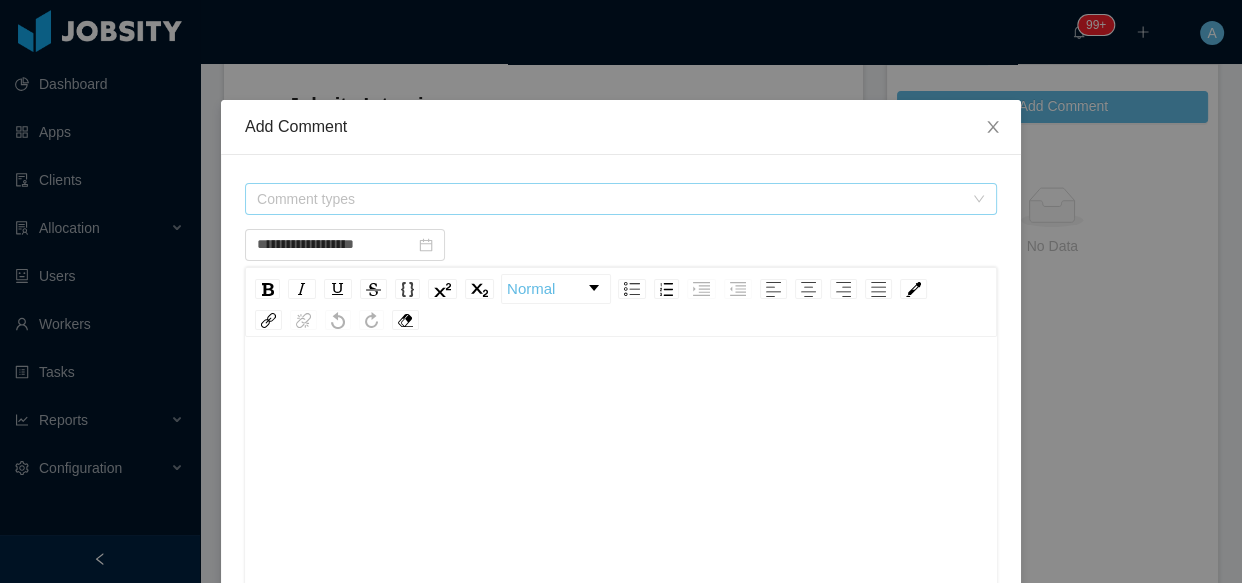 click on "Comment types" at bounding box center (610, 199) 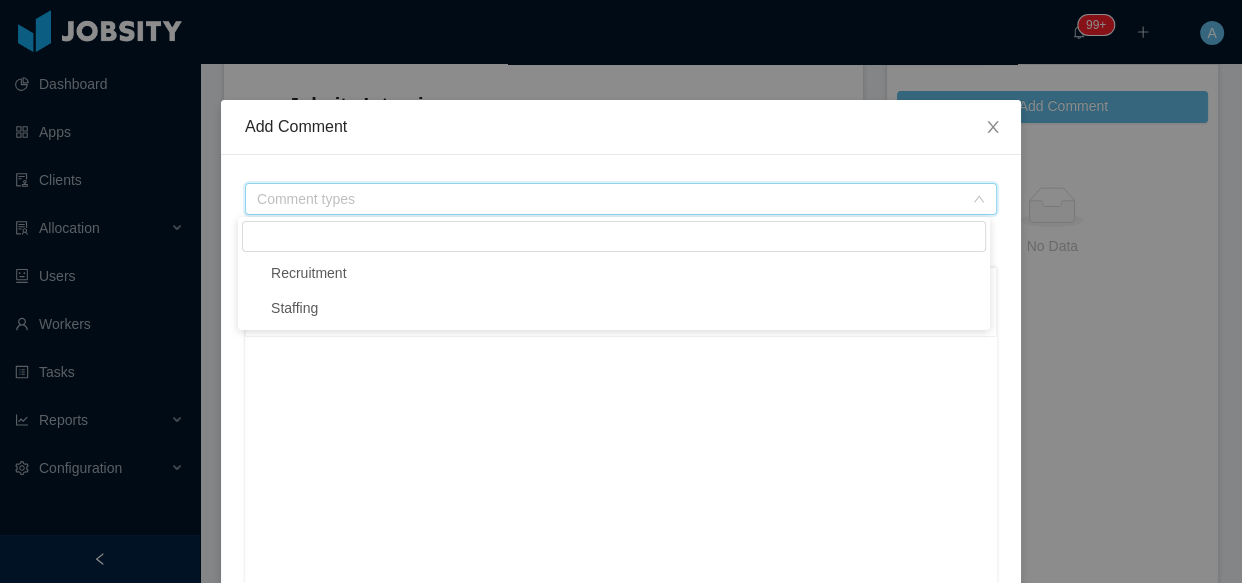 type on "**********" 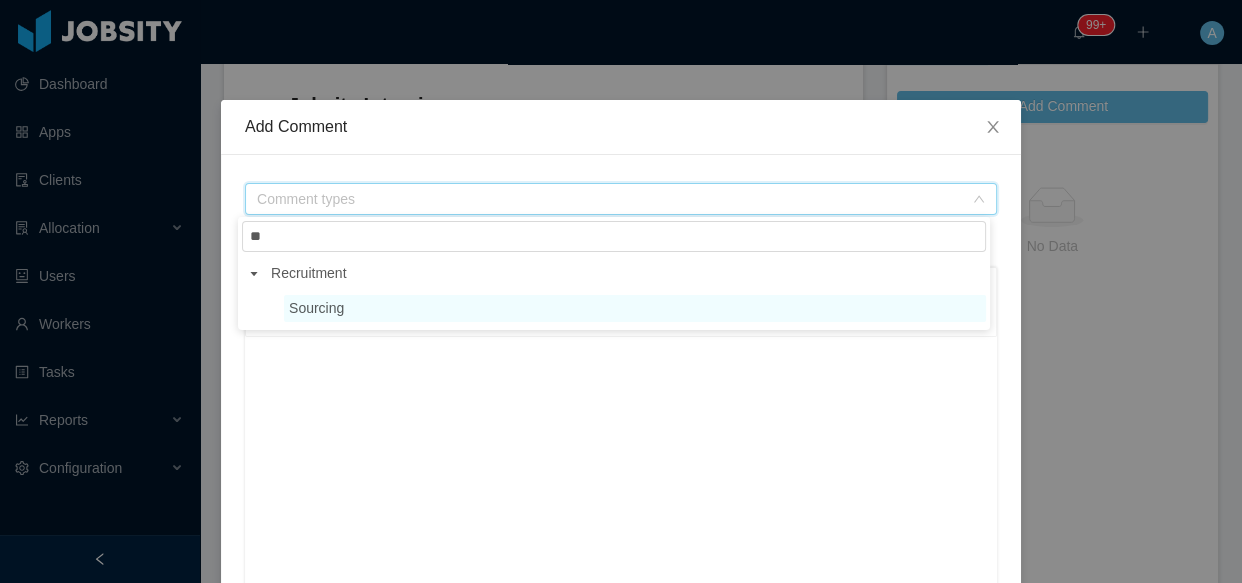 type on "**" 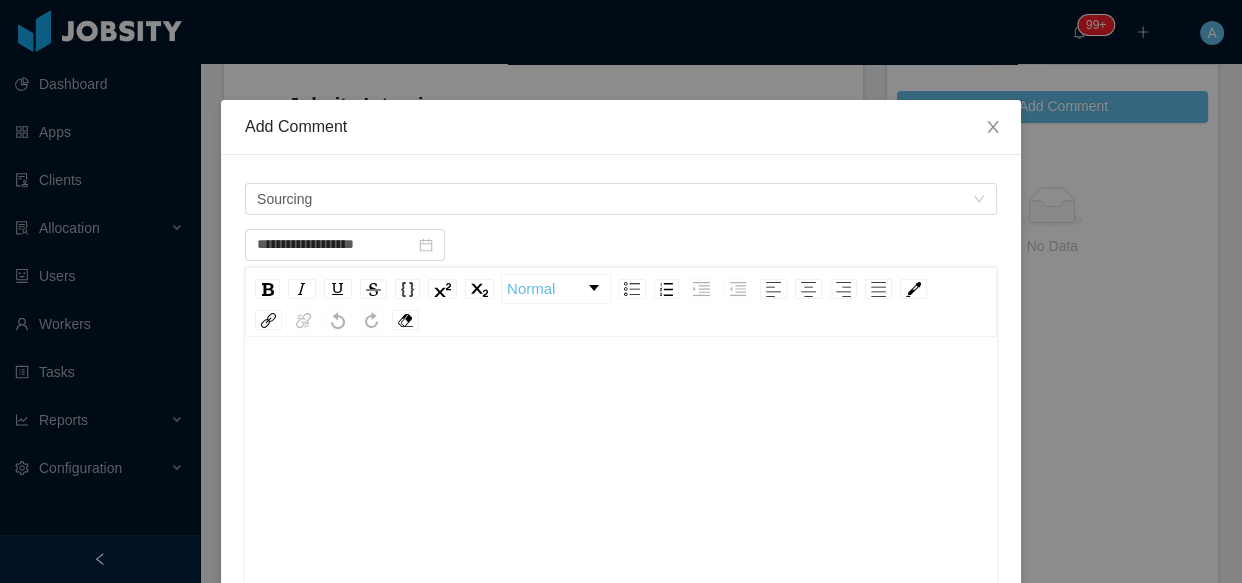 click at bounding box center (621, 391) 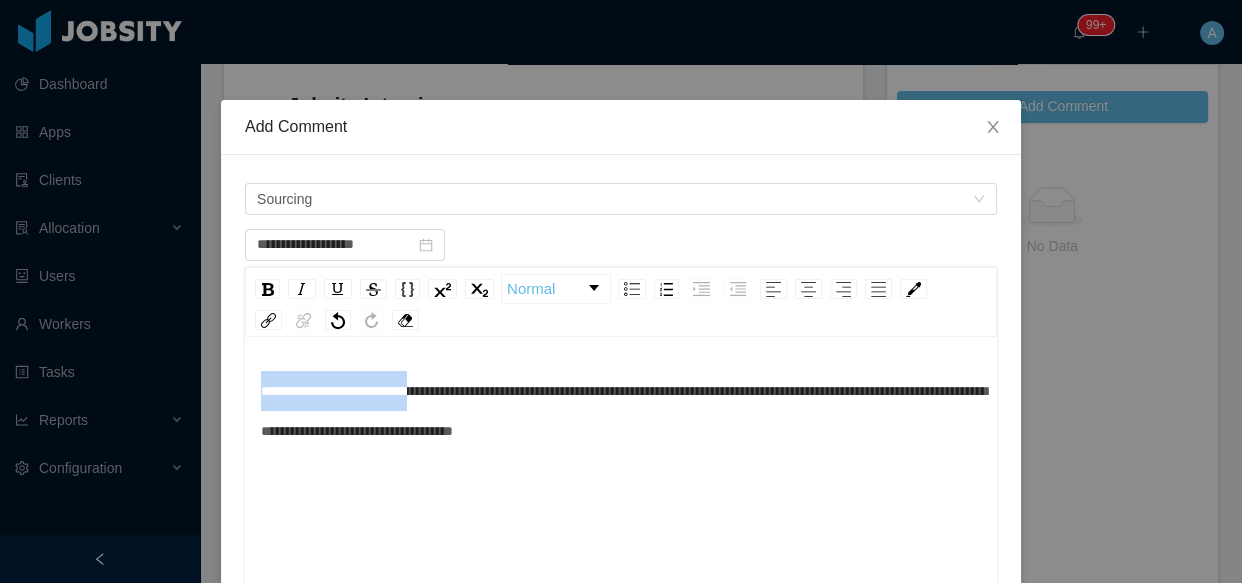 drag, startPoint x: 455, startPoint y: 391, endPoint x: 122, endPoint y: 389, distance: 333.006 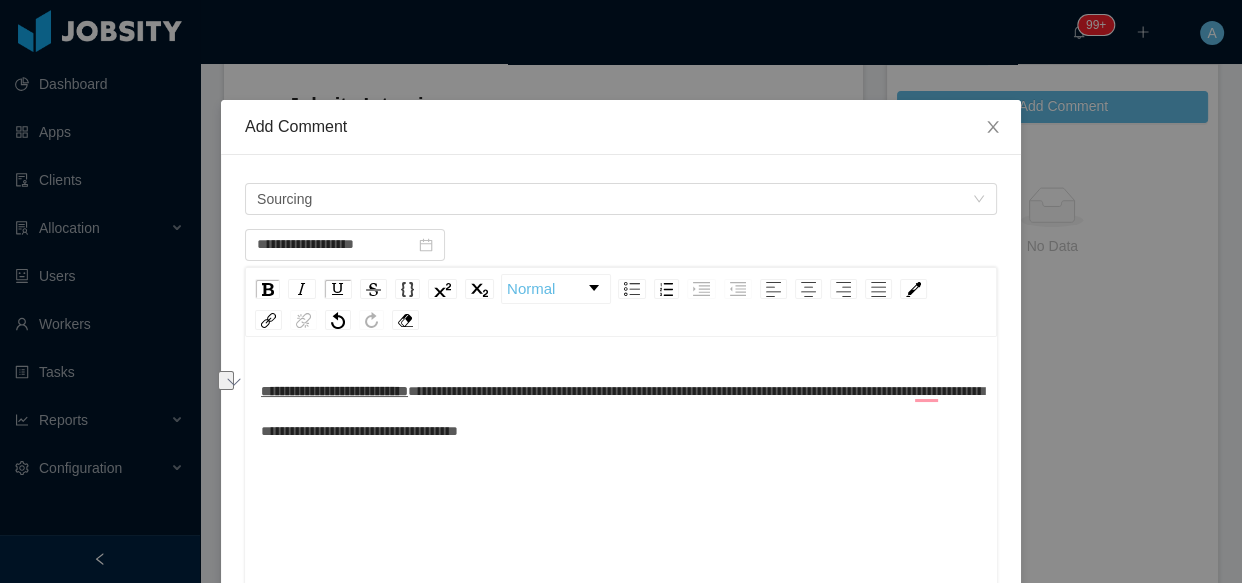 click on "**********" at bounding box center (622, 411) 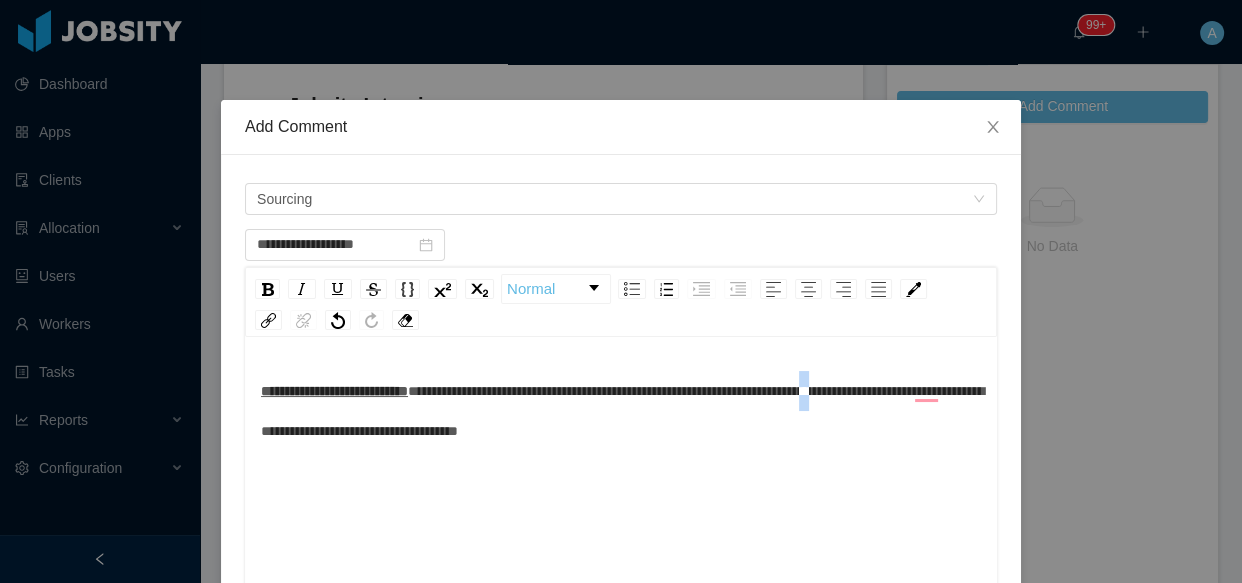 click on "**********" at bounding box center (622, 411) 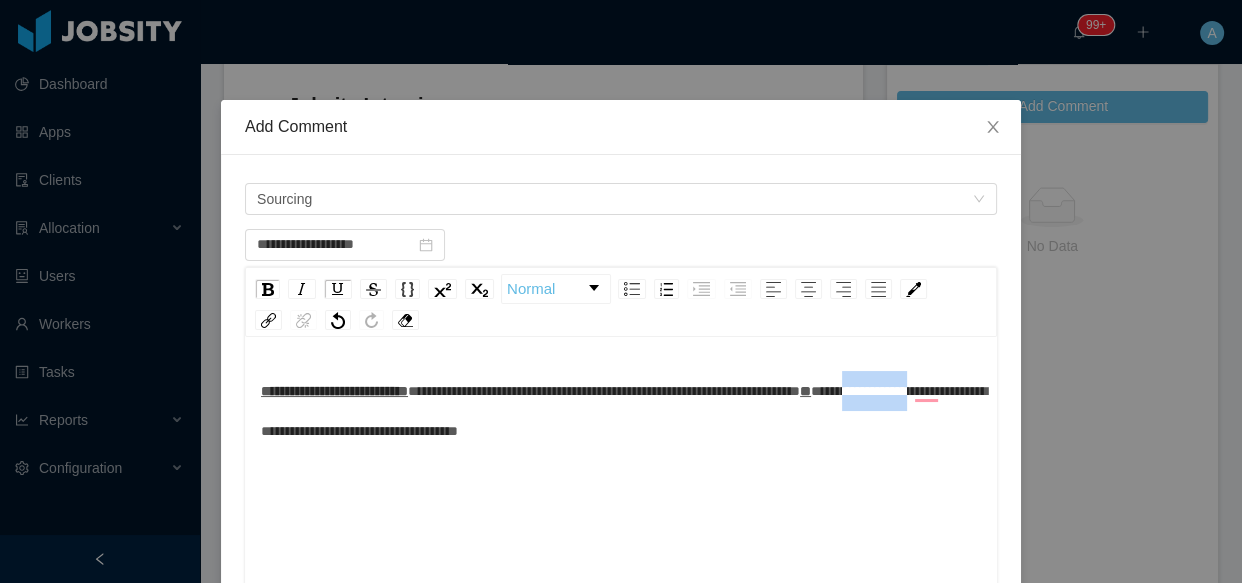 drag, startPoint x: 280, startPoint y: 434, endPoint x: 386, endPoint y: 435, distance: 106.004715 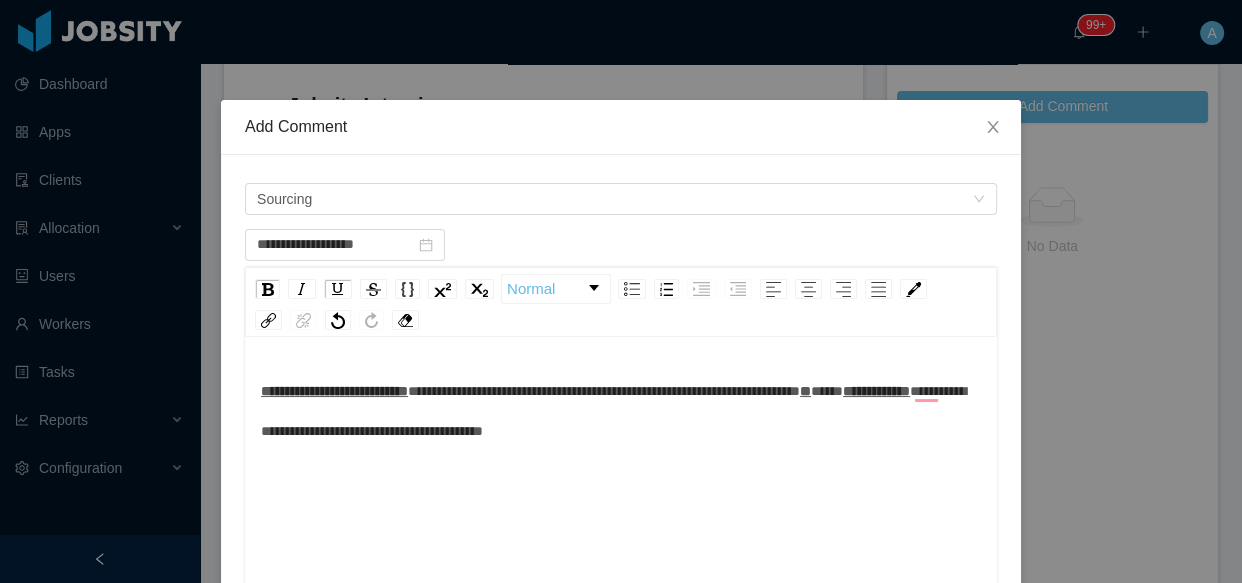 click on "**********" at bounding box center (613, 411) 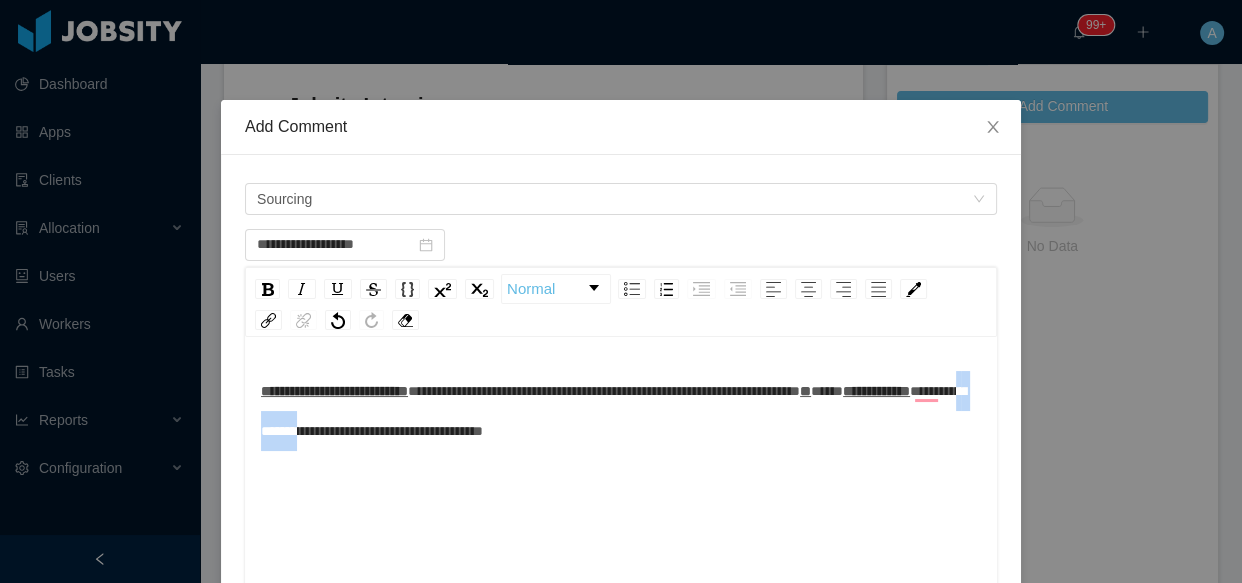 click on "**********" at bounding box center [613, 411] 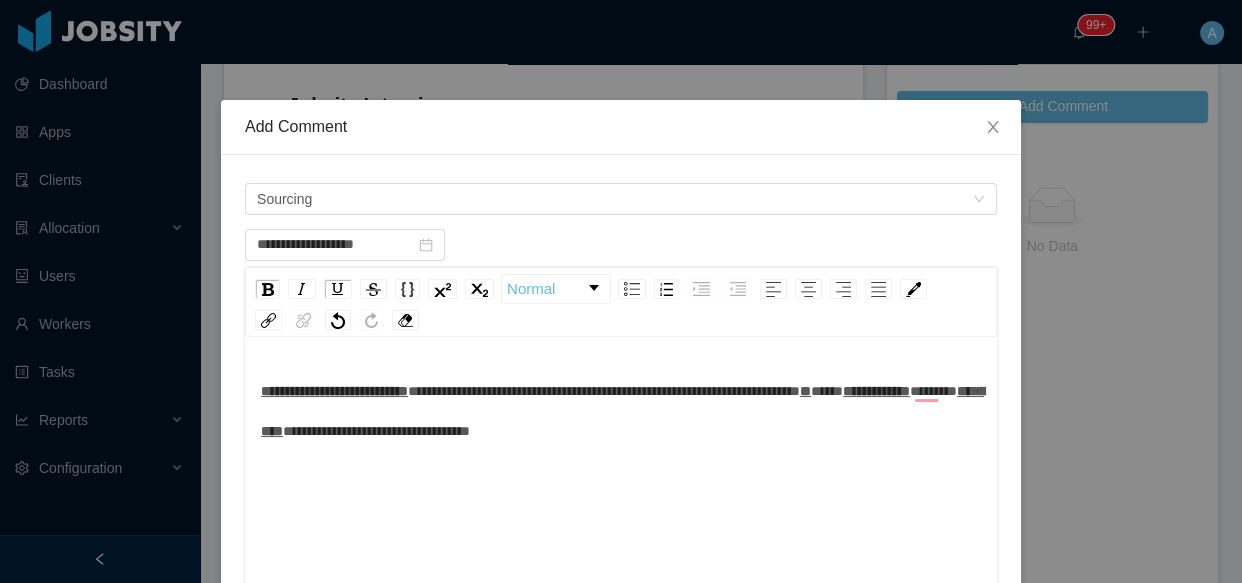 click on "**********" at bounding box center [621, 411] 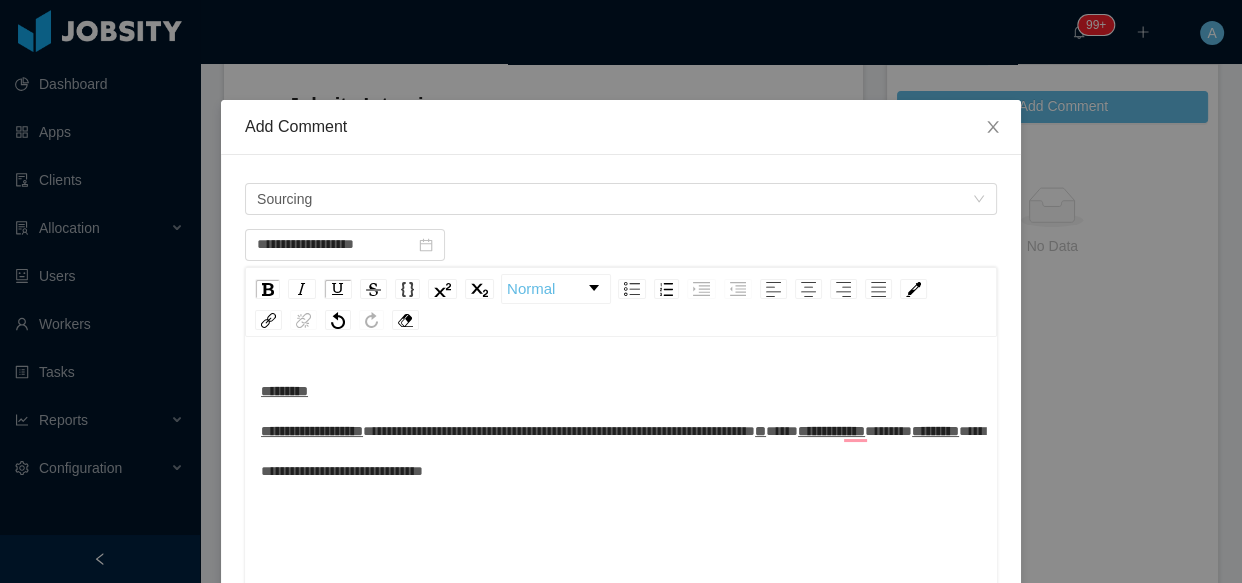 click on "**********" at bounding box center (312, 411) 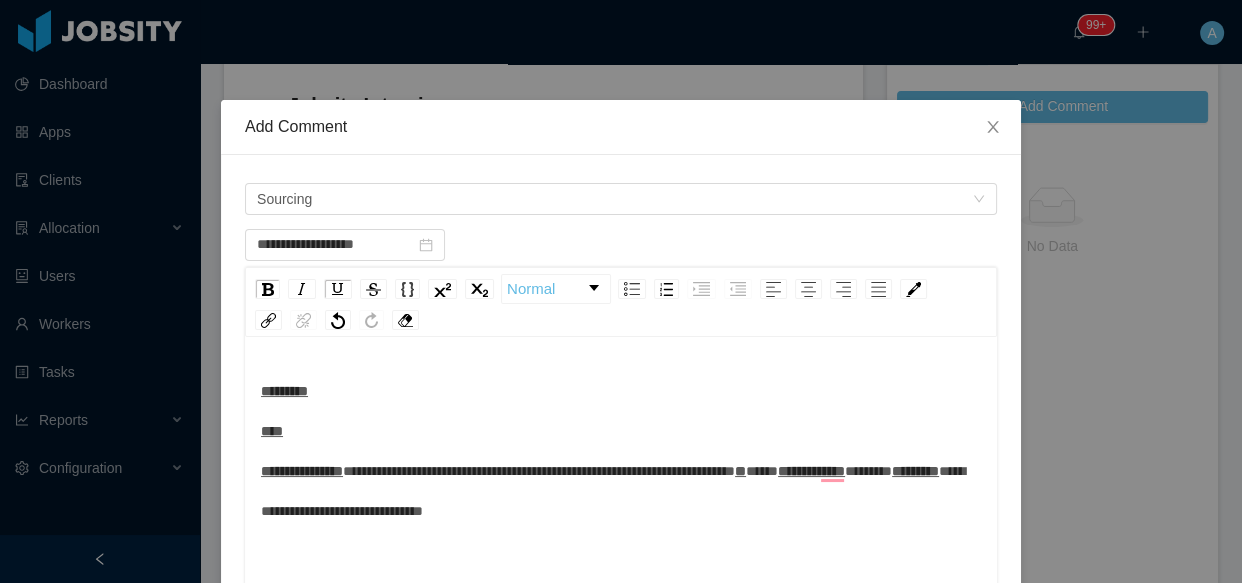 click on "**********" at bounding box center (621, 451) 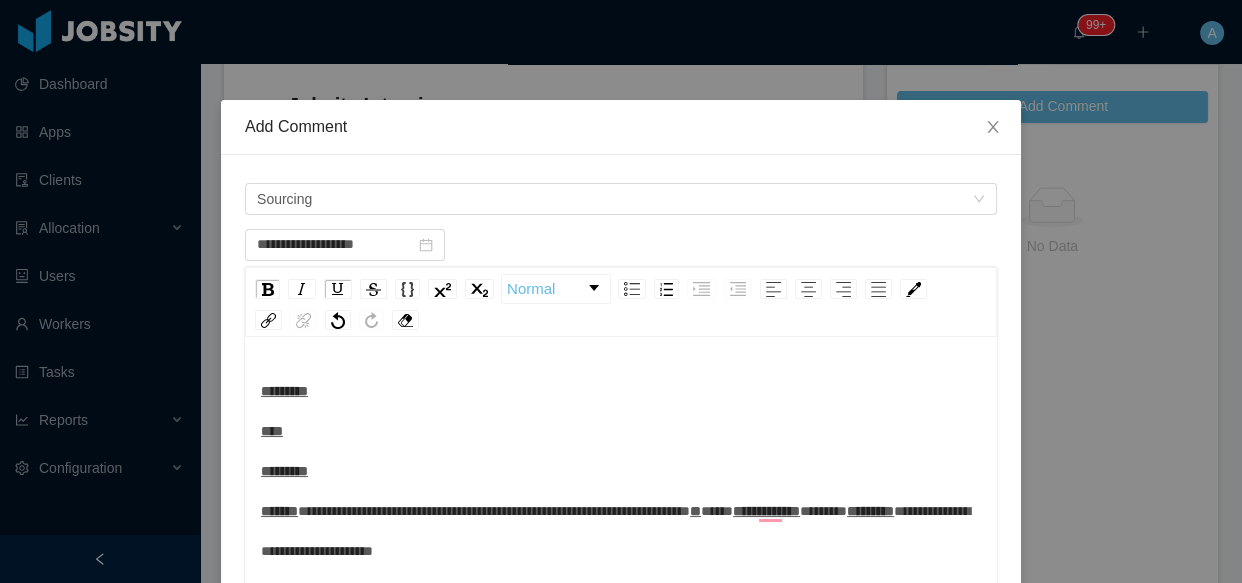 scroll, scrollTop: 29, scrollLeft: 0, axis: vertical 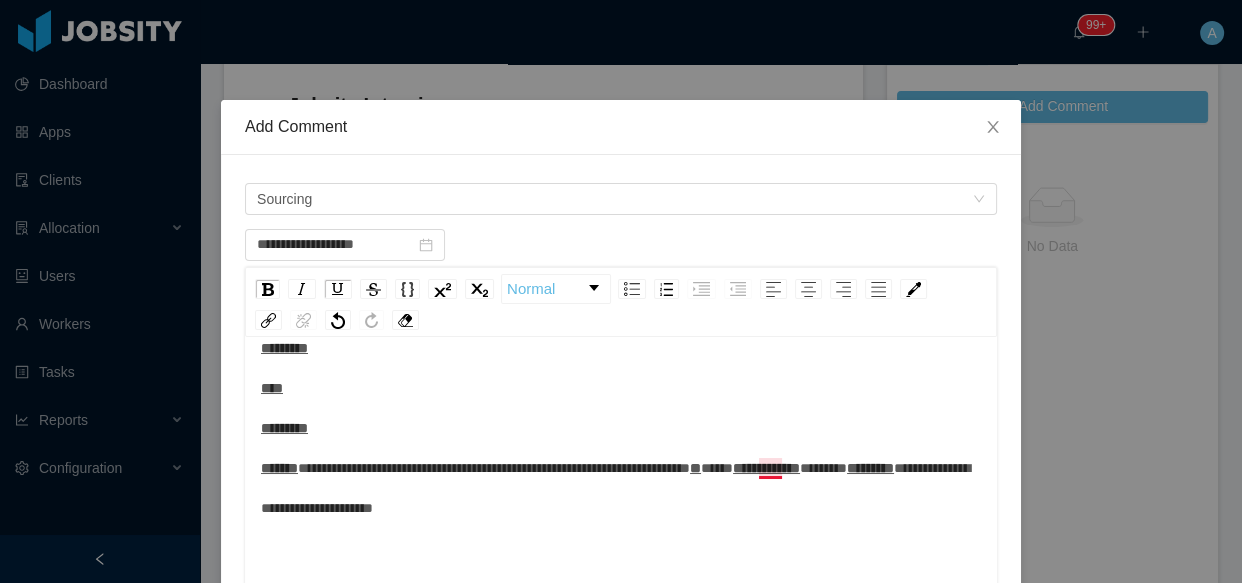 click on "**********" at bounding box center [494, 468] 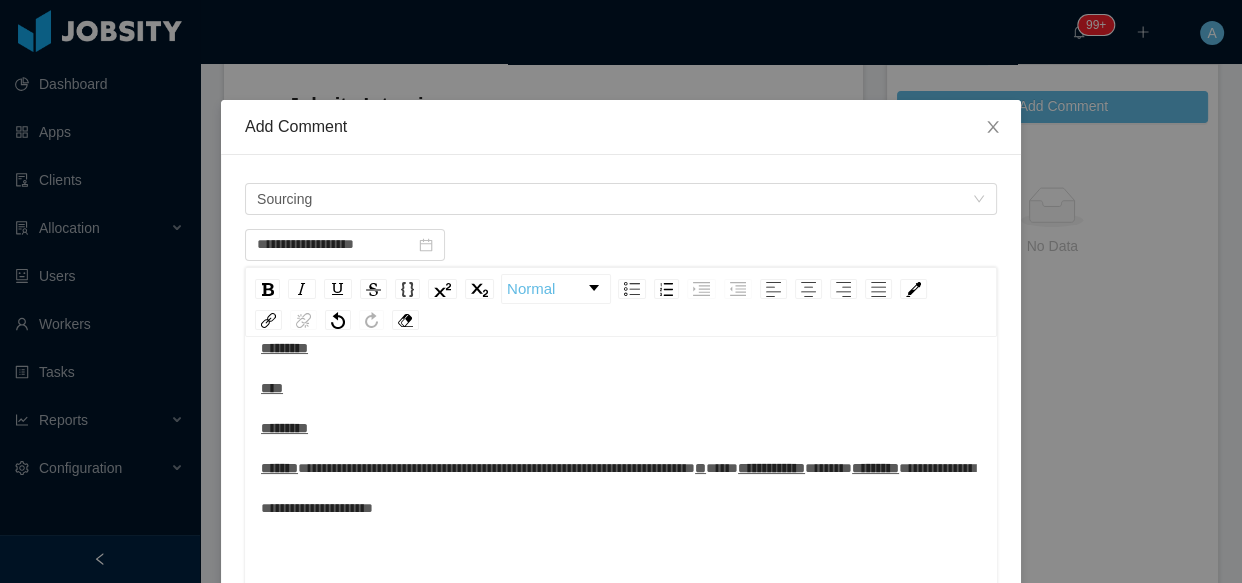drag, startPoint x: 280, startPoint y: 508, endPoint x: 290, endPoint y: 516, distance: 12.806249 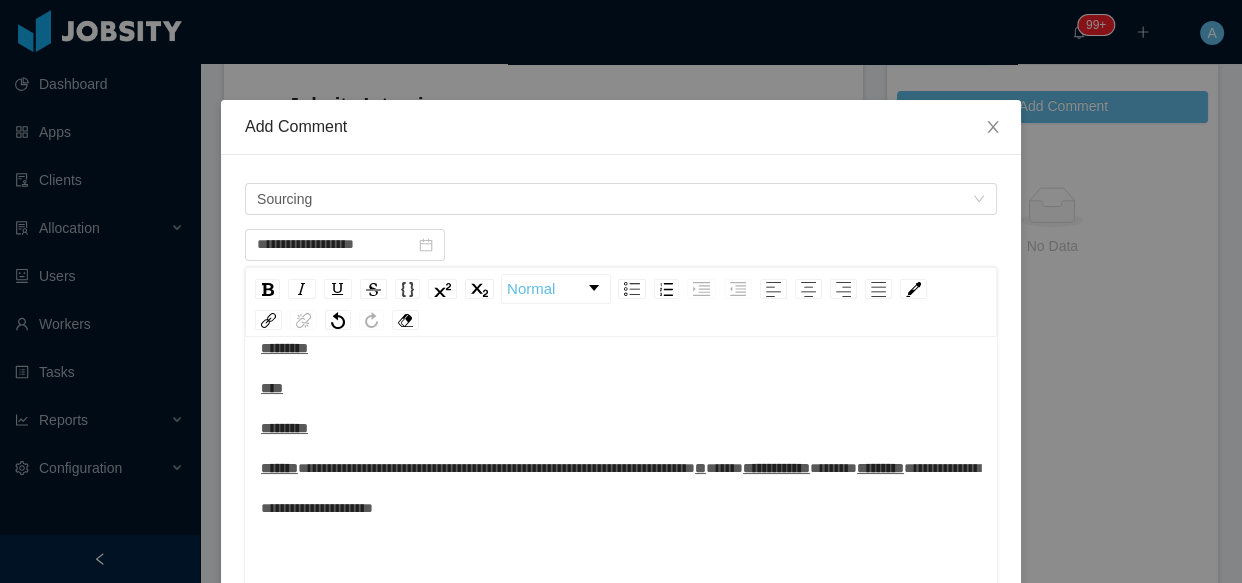 click on "*********" at bounding box center (880, 468) 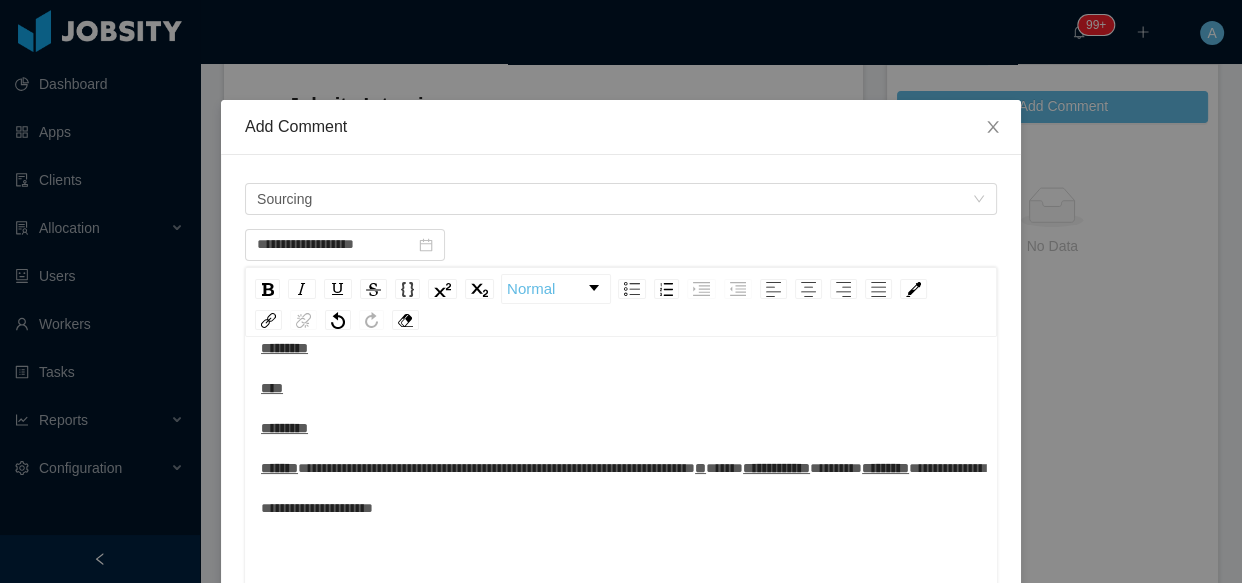 scroll, scrollTop: 0, scrollLeft: 0, axis: both 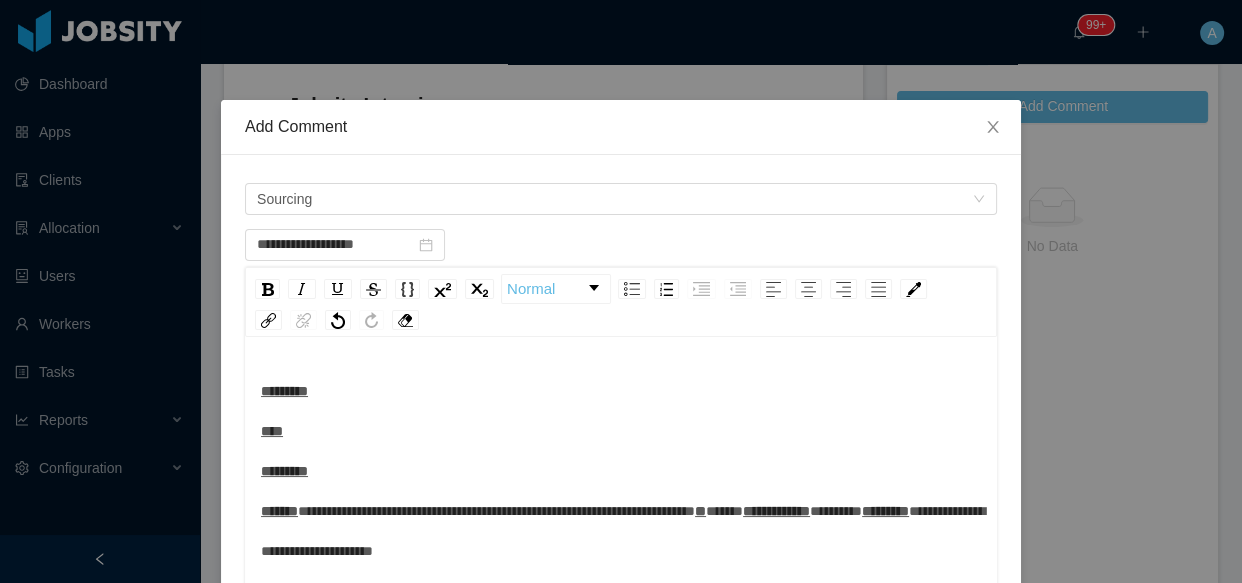 click on "**********" at bounding box center [621, 471] 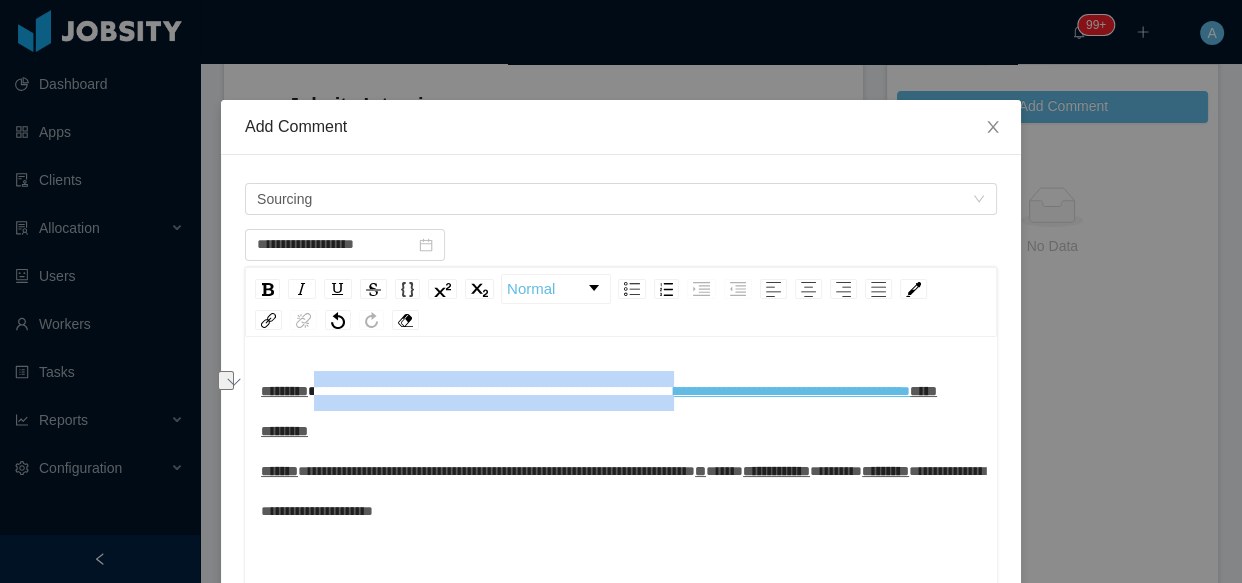 drag, startPoint x: 329, startPoint y: 398, endPoint x: 774, endPoint y: 394, distance: 445.01797 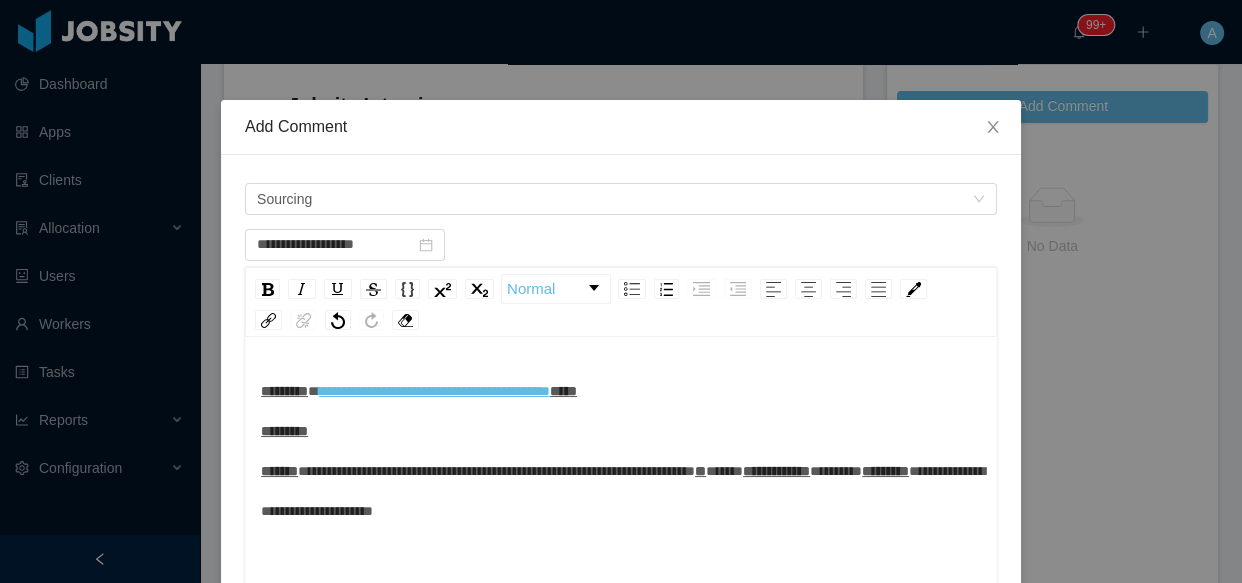 click on "**********" at bounding box center [621, 451] 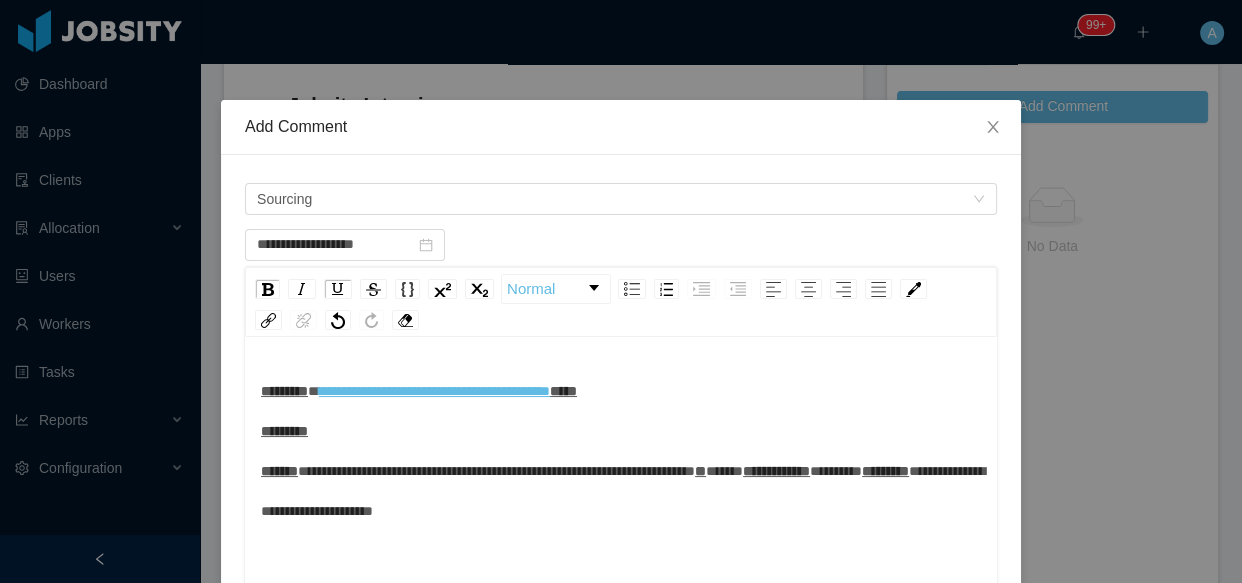 type on "**********" 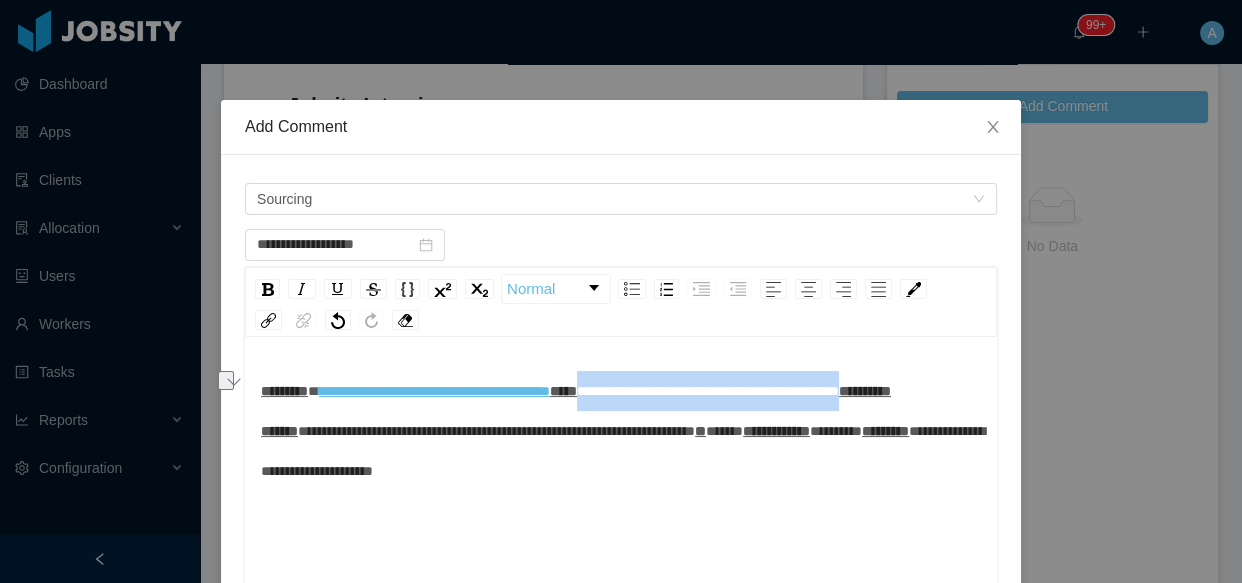 drag, startPoint x: 276, startPoint y: 428, endPoint x: 605, endPoint y: 433, distance: 329.038 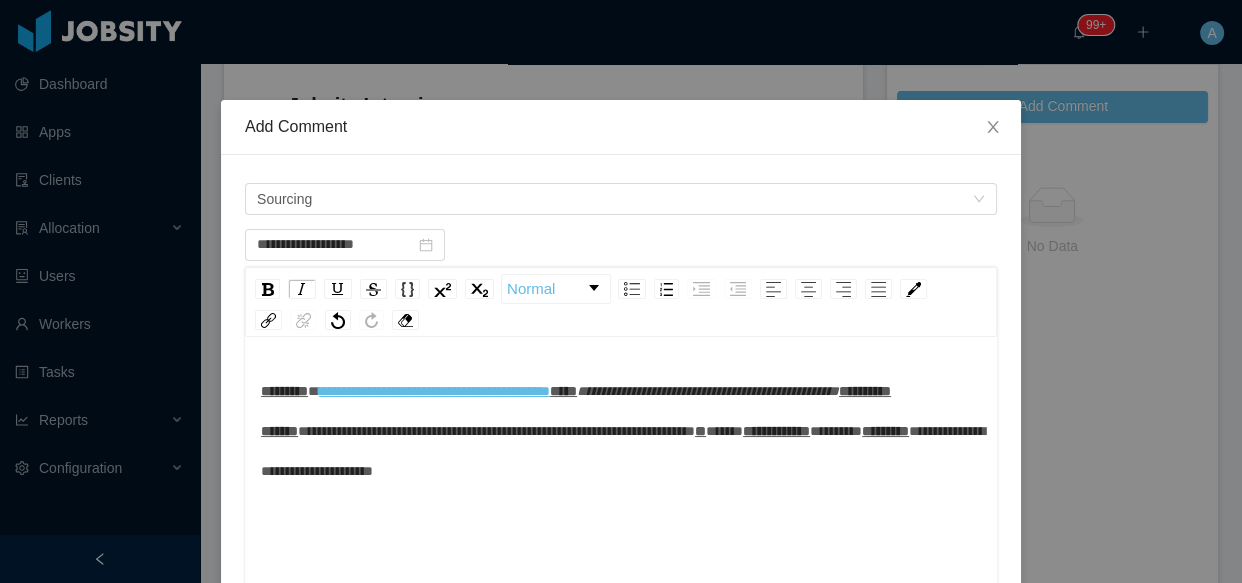 type 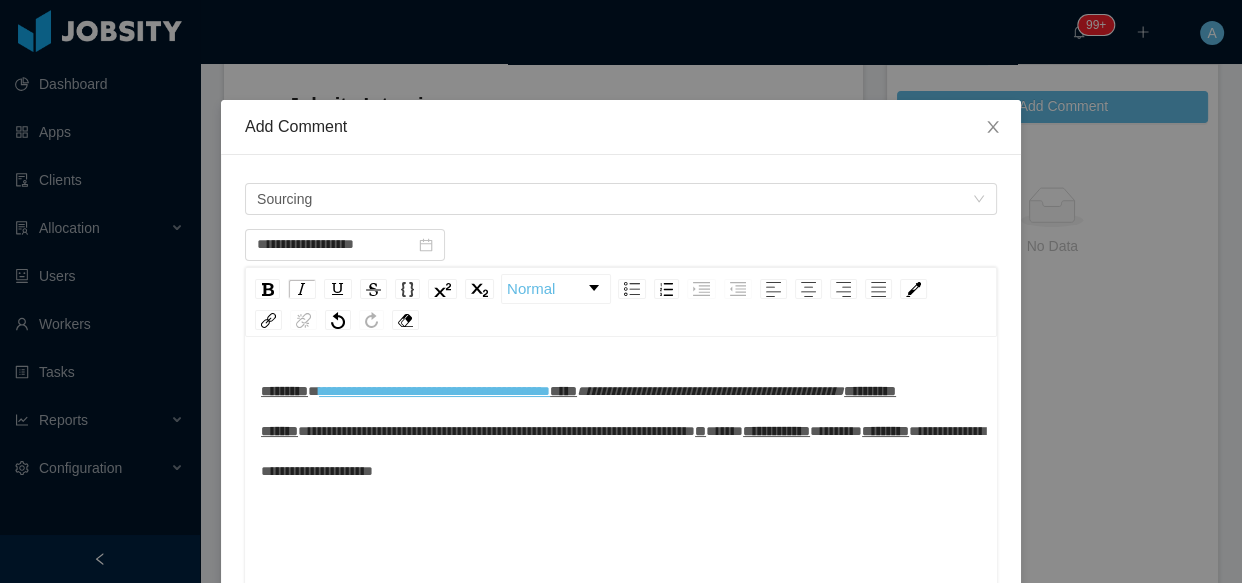 click on "**********" at bounding box center [710, 391] 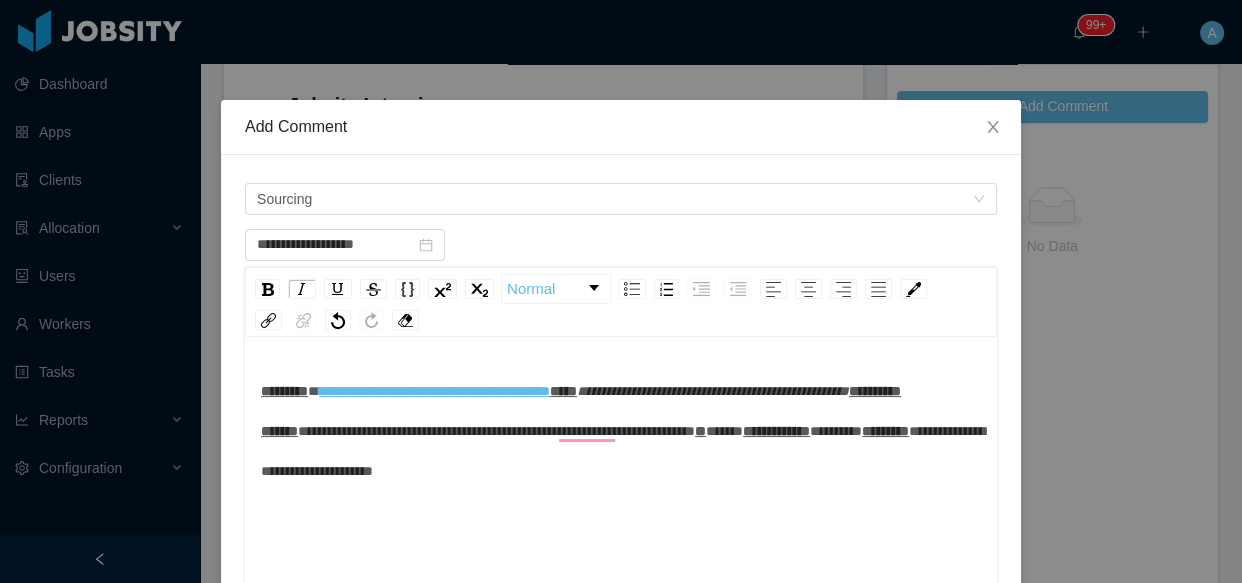 click on "**********" at bounding box center [621, 431] 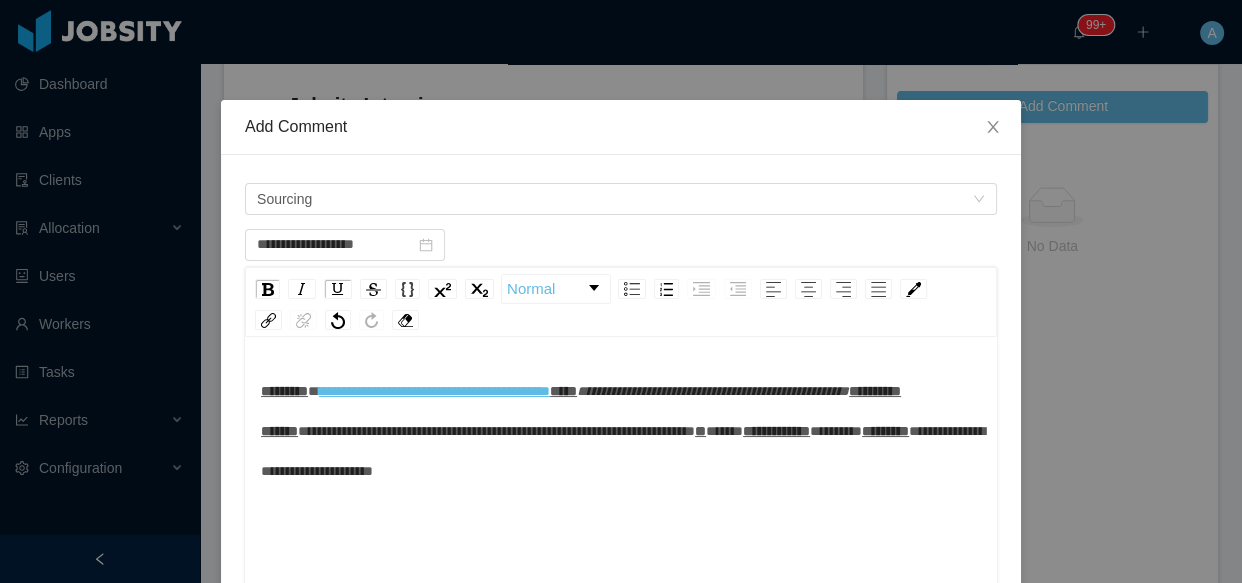 scroll, scrollTop: 31, scrollLeft: 0, axis: vertical 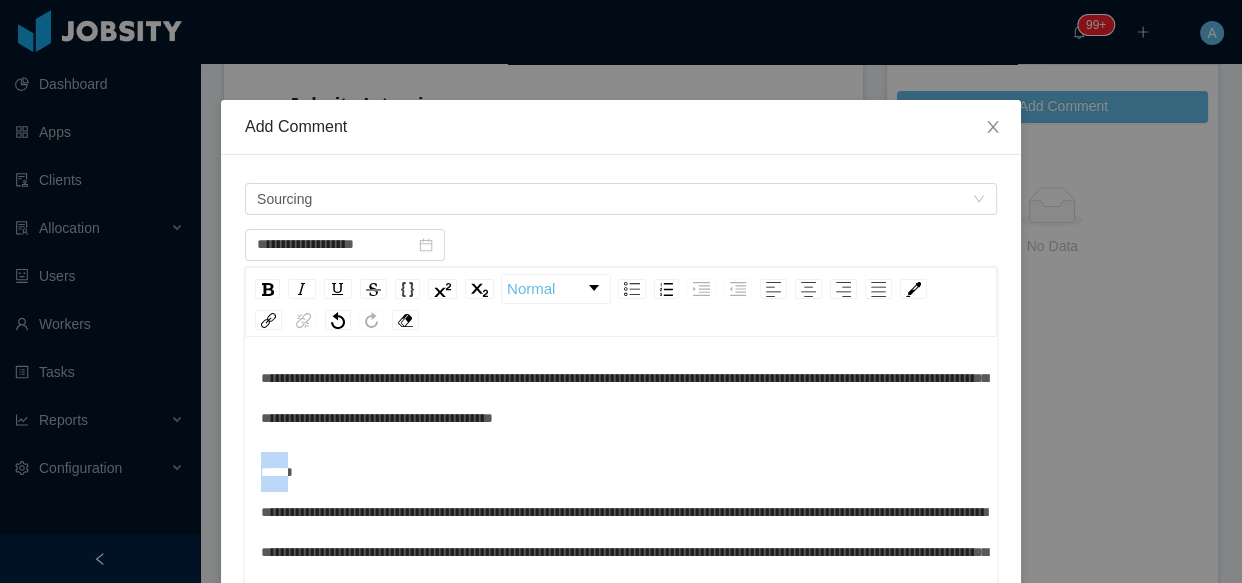 drag, startPoint x: 290, startPoint y: 375, endPoint x: 252, endPoint y: 372, distance: 38.118237 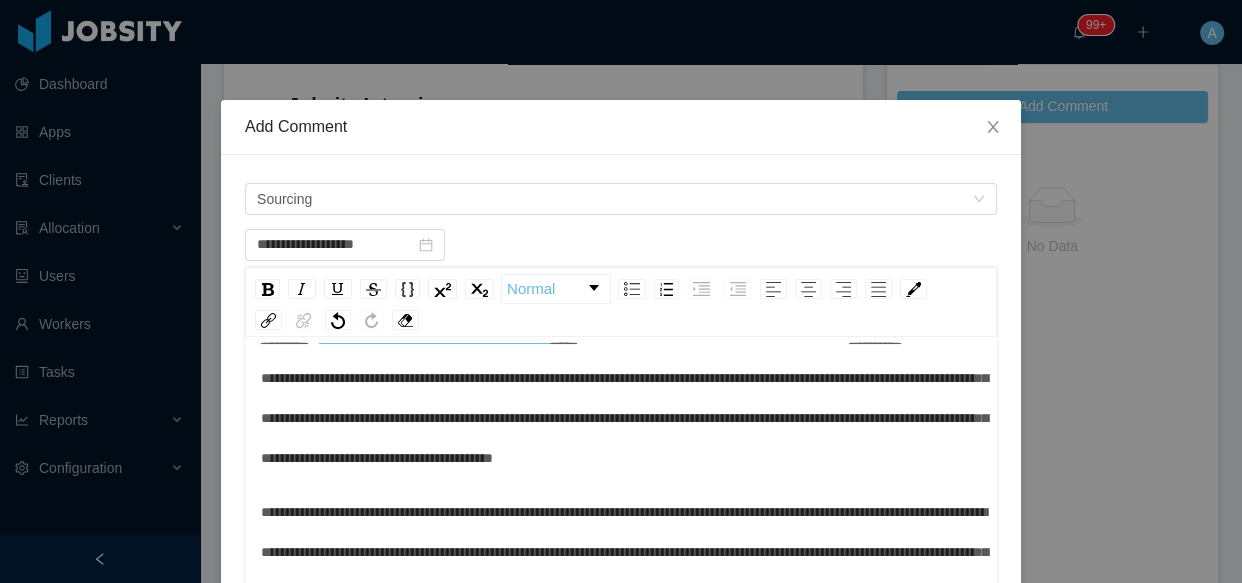 scroll, scrollTop: 292, scrollLeft: 0, axis: vertical 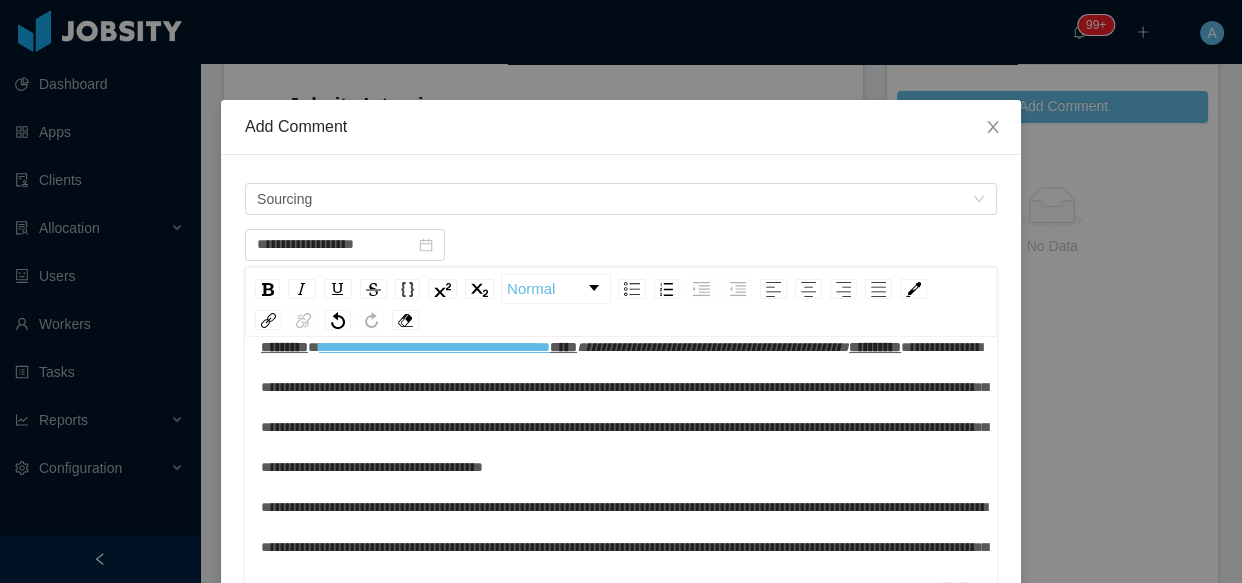 click on "**********" at bounding box center [621, 507] 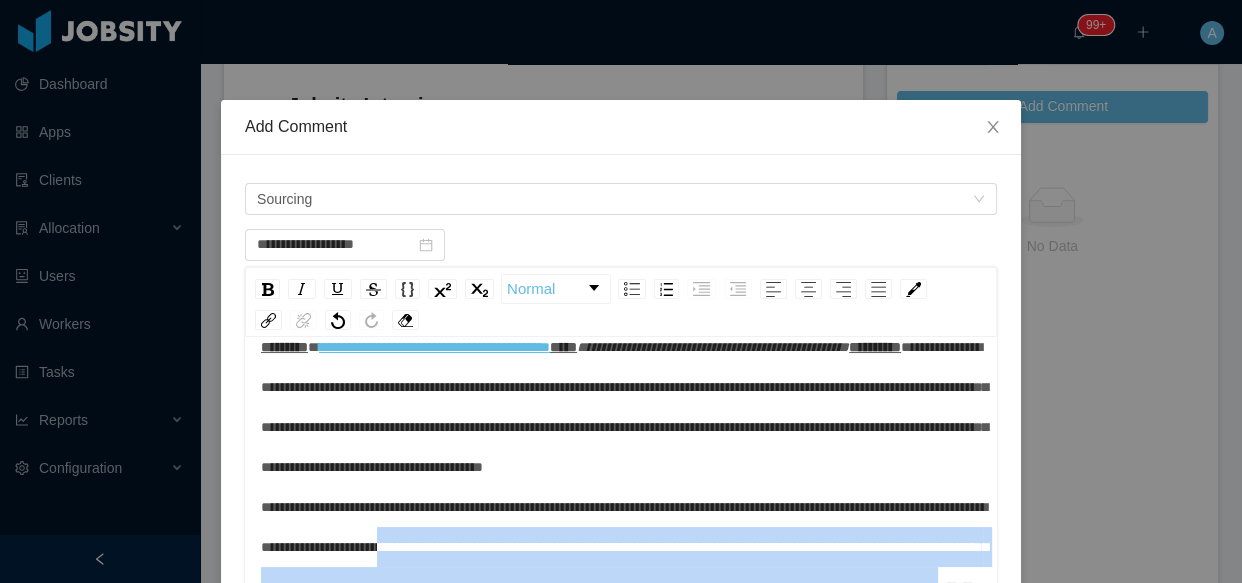 scroll, scrollTop: 149, scrollLeft: 0, axis: vertical 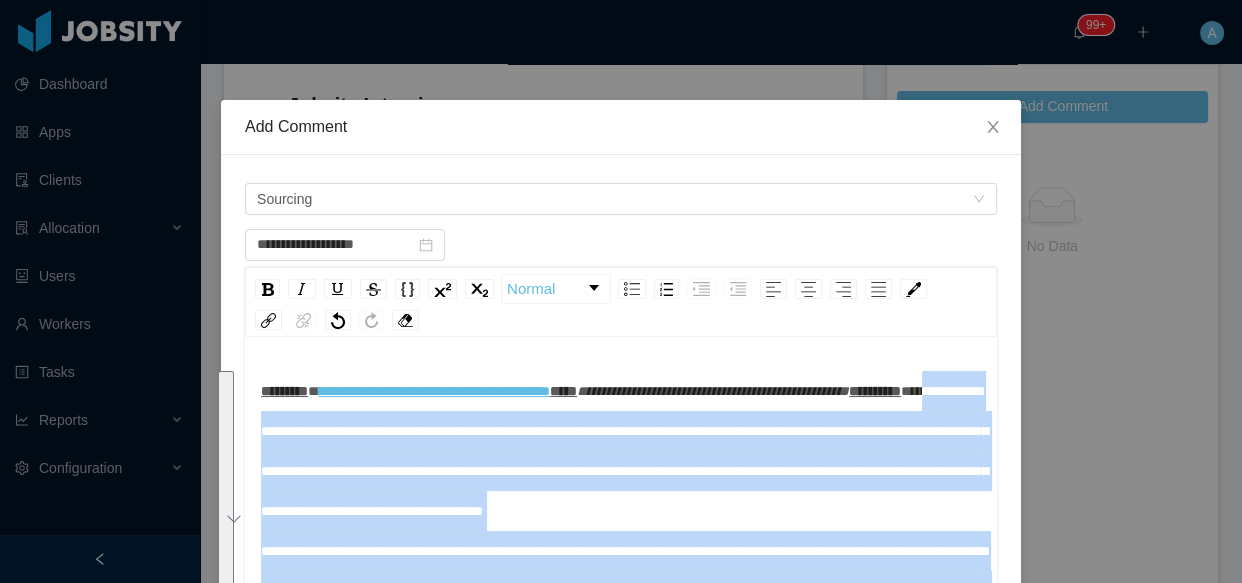drag, startPoint x: 911, startPoint y: 510, endPoint x: 337, endPoint y: 479, distance: 574.8365 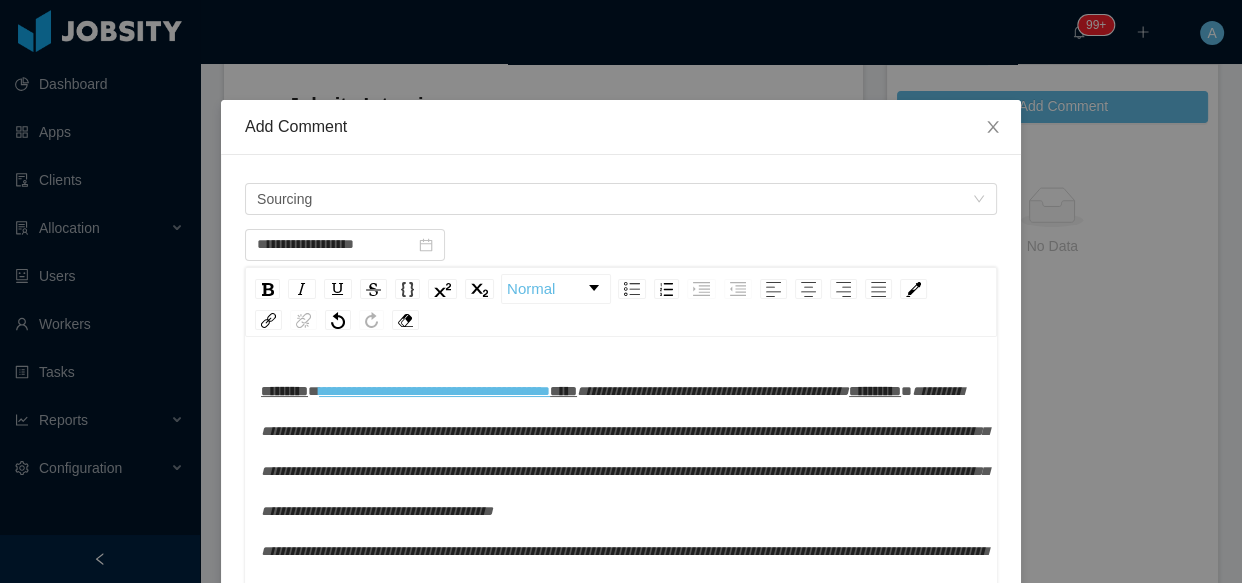 scroll, scrollTop: 92, scrollLeft: 0, axis: vertical 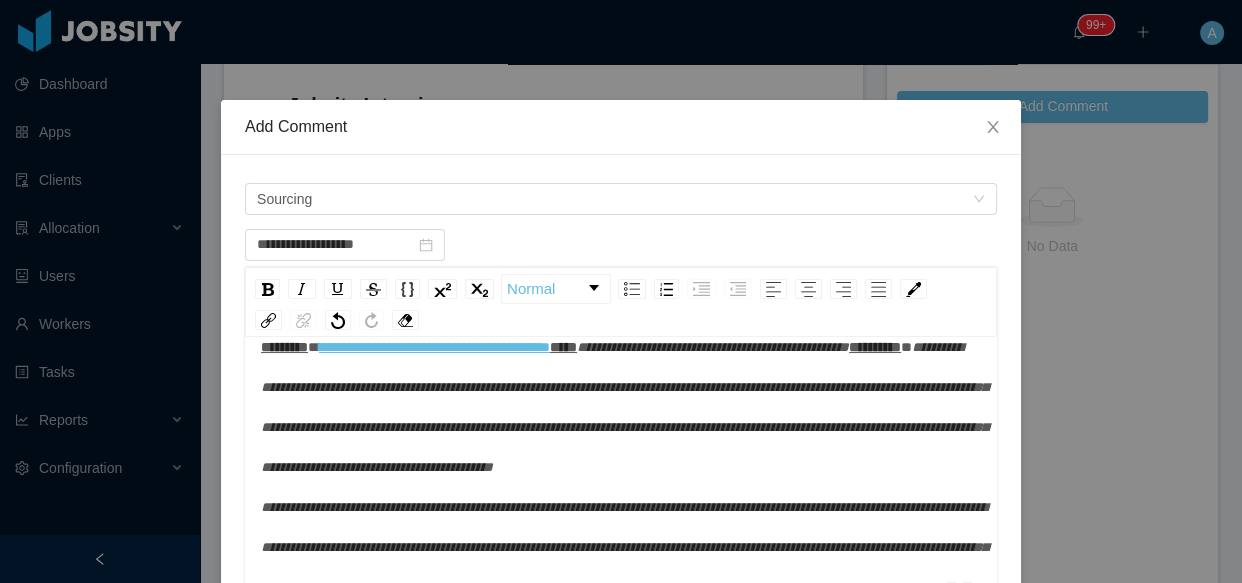 click on "**********" at bounding box center (621, 507) 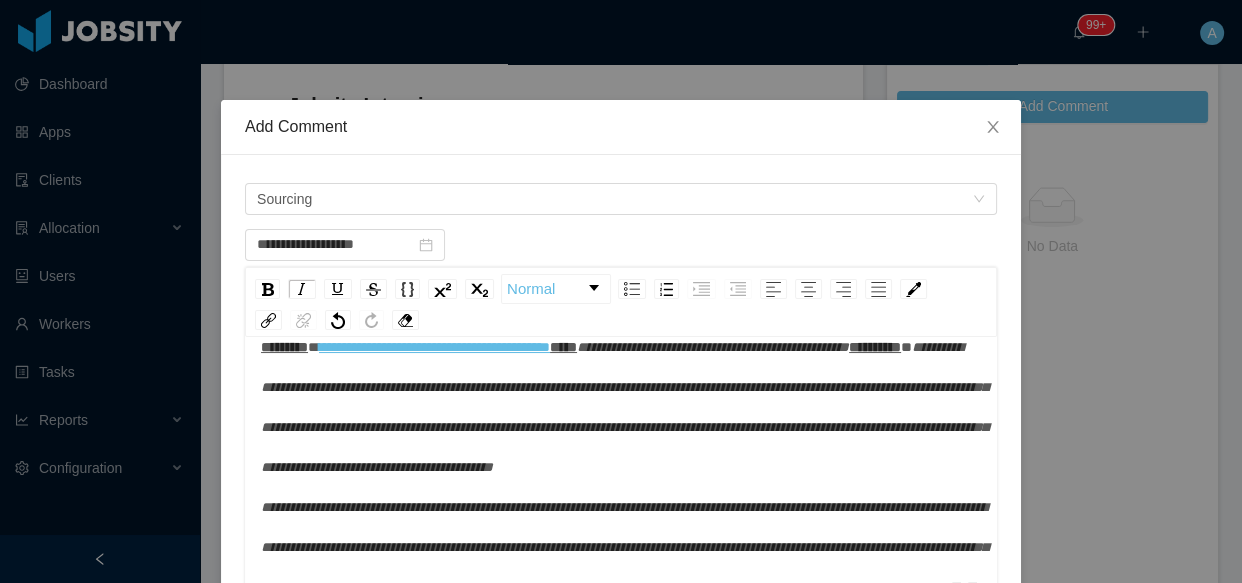 scroll, scrollTop: 265, scrollLeft: 0, axis: vertical 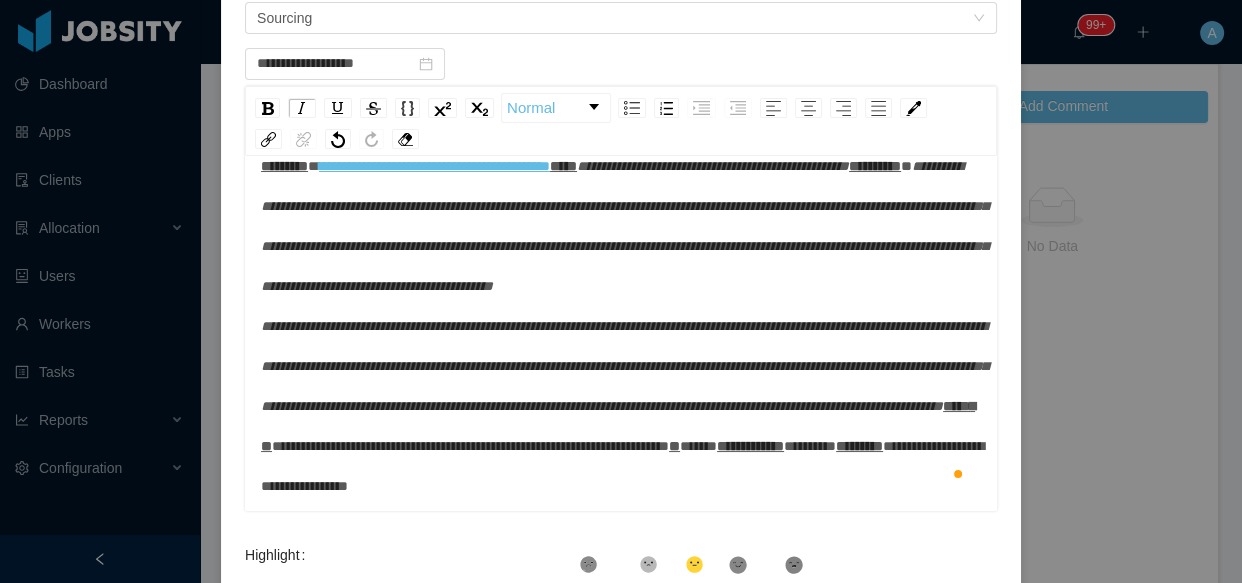 click on "**********" at bounding box center (621, 326) 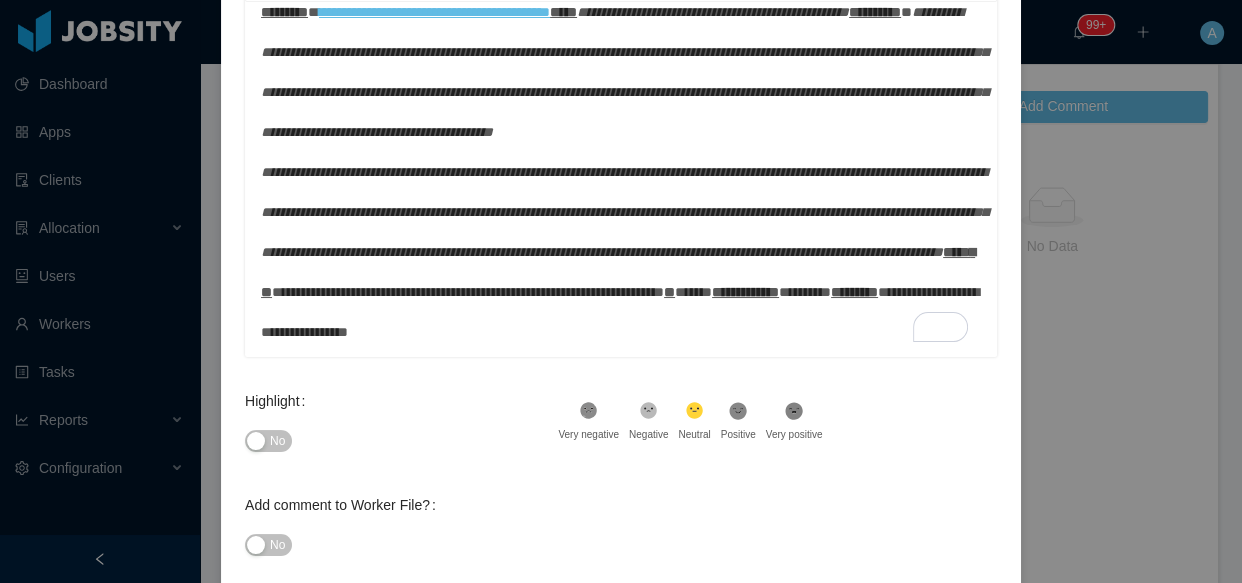 scroll, scrollTop: 363, scrollLeft: 0, axis: vertical 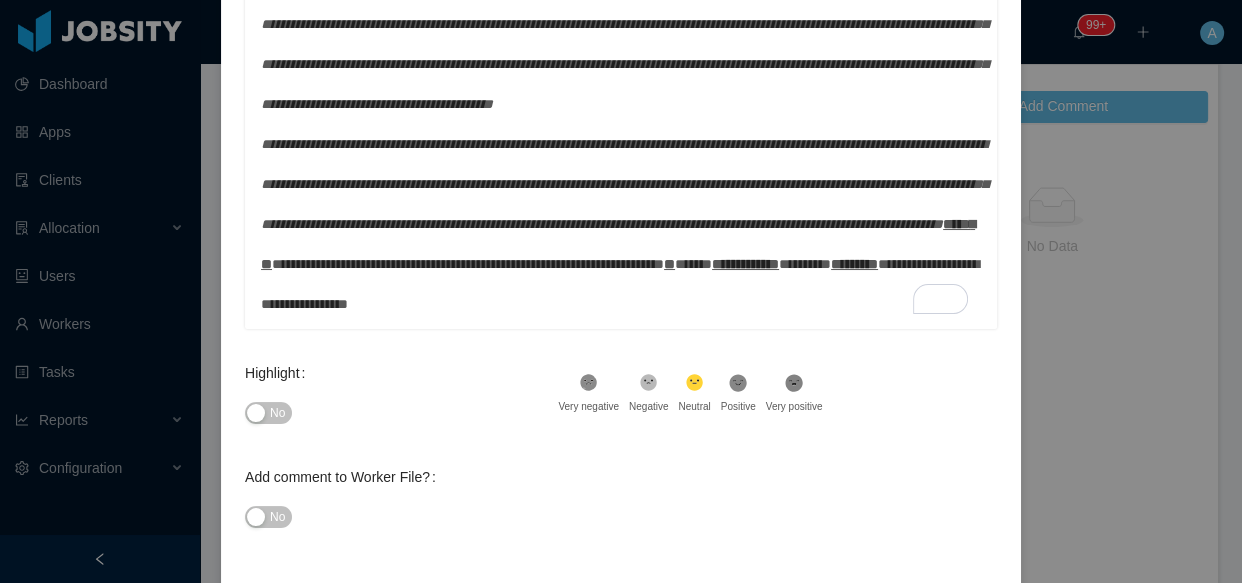 click on "**********" at bounding box center (621, 144) 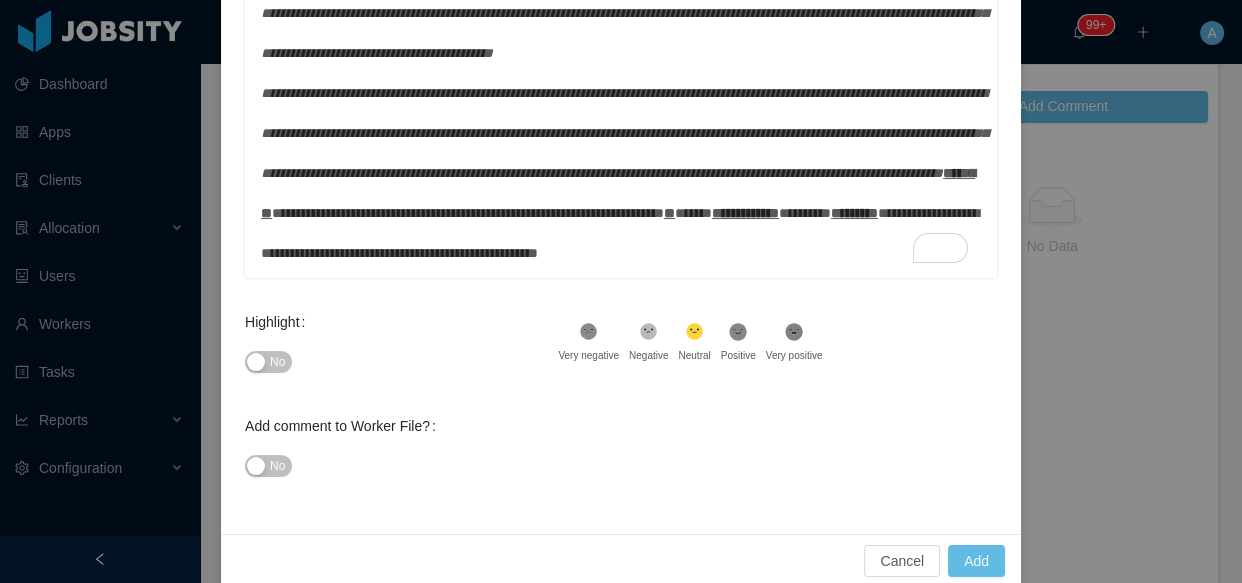 scroll, scrollTop: 441, scrollLeft: 0, axis: vertical 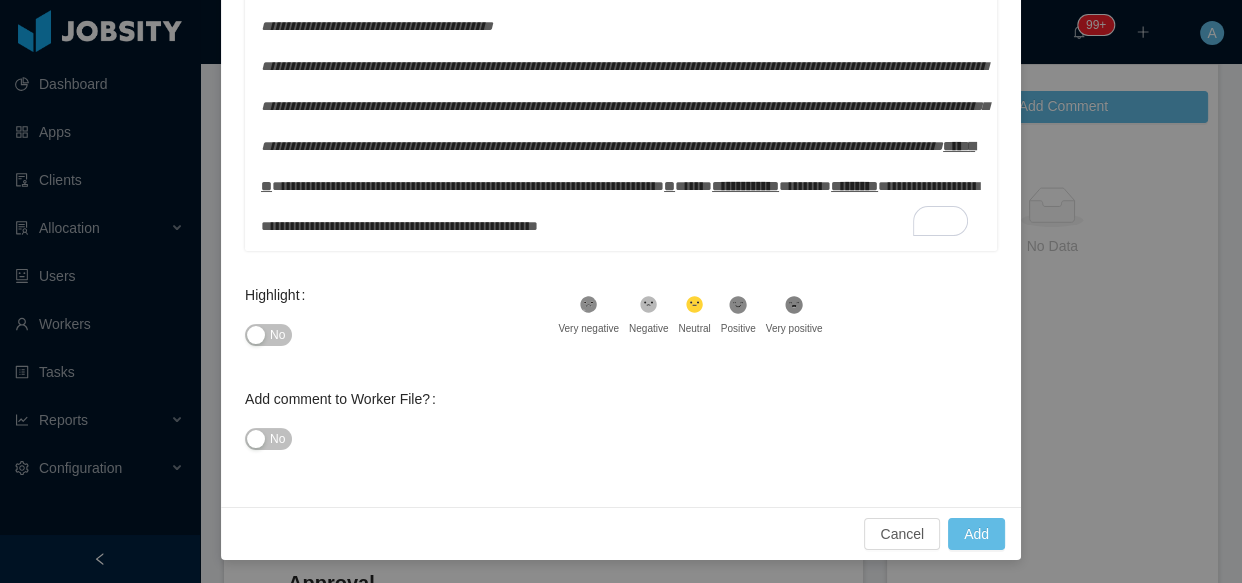 click on "No" at bounding box center [277, 335] 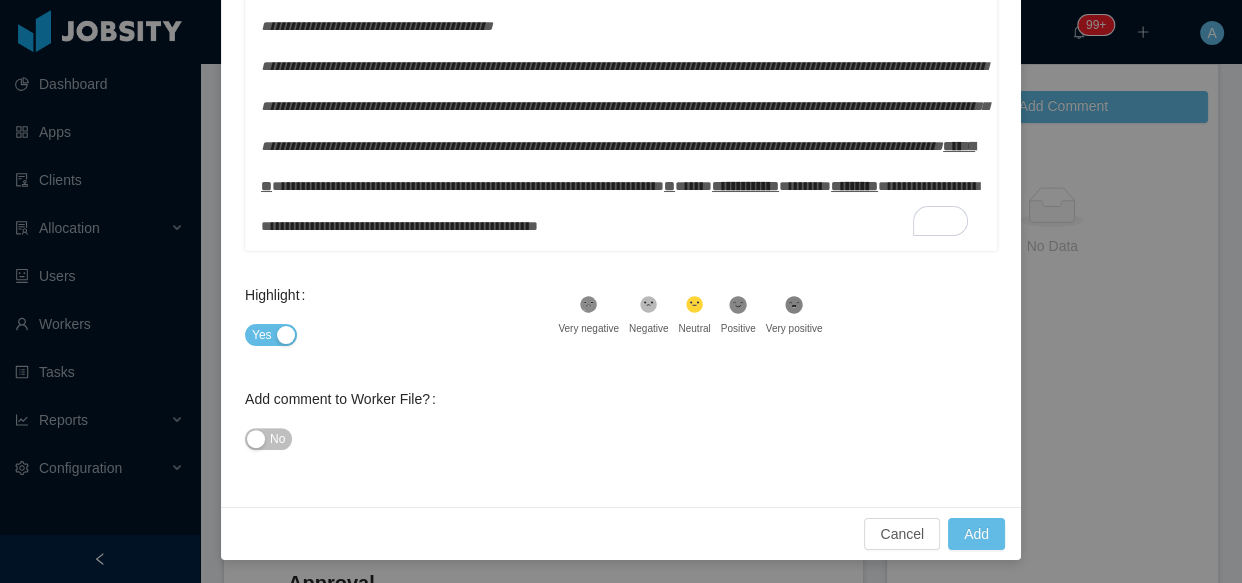 click on "Add comment to Worker File?" at bounding box center (344, 399) 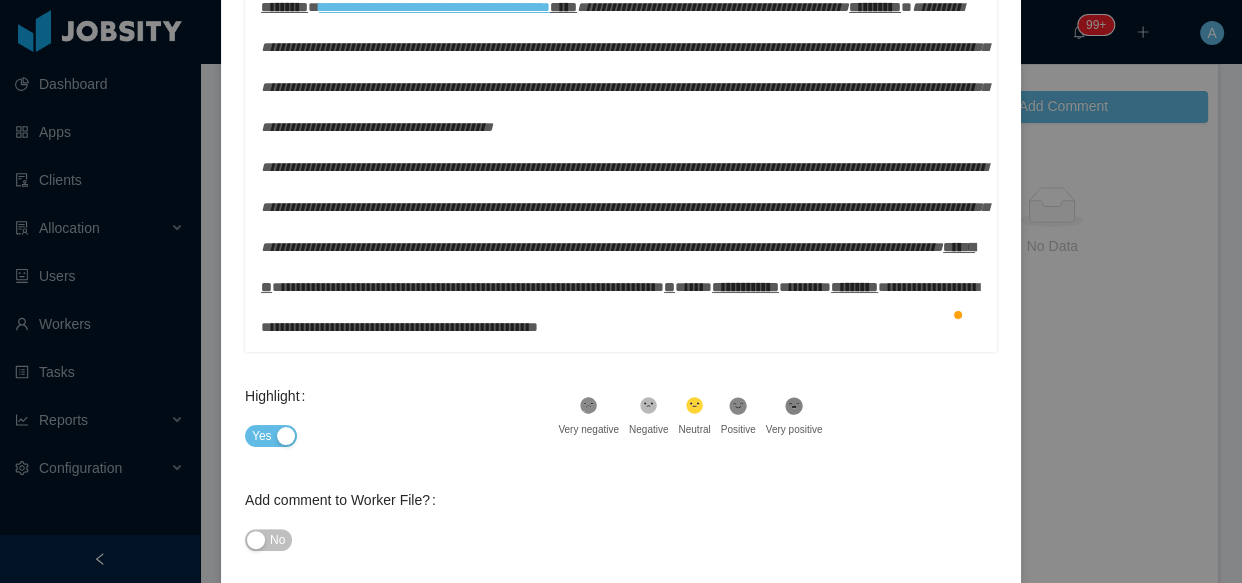 scroll, scrollTop: 169, scrollLeft: 0, axis: vertical 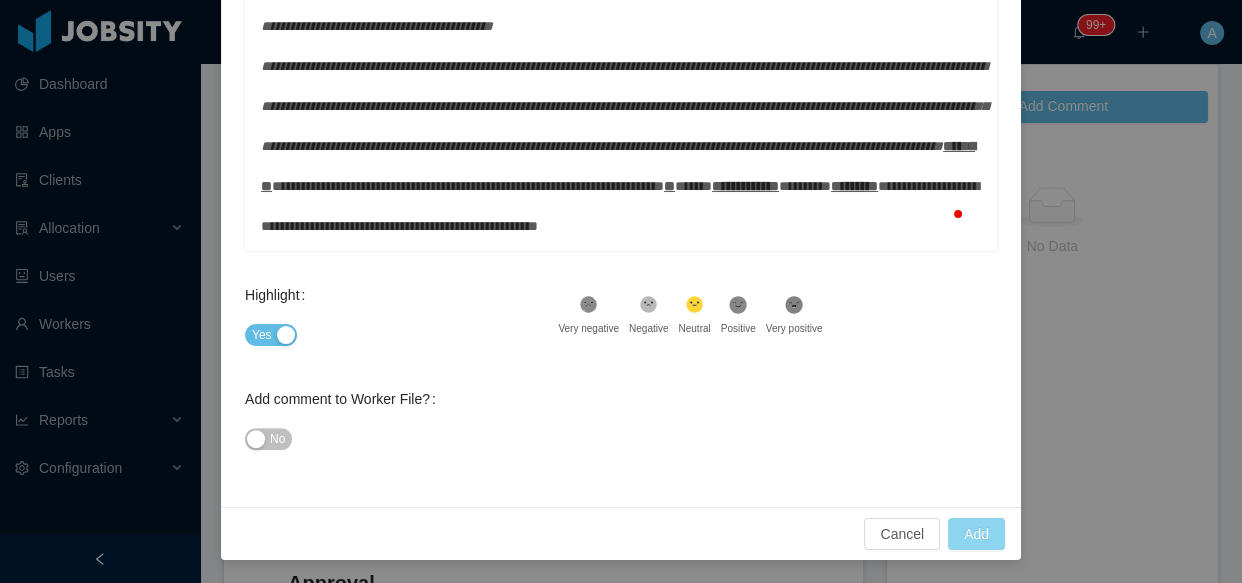 click on "Add" at bounding box center [976, 534] 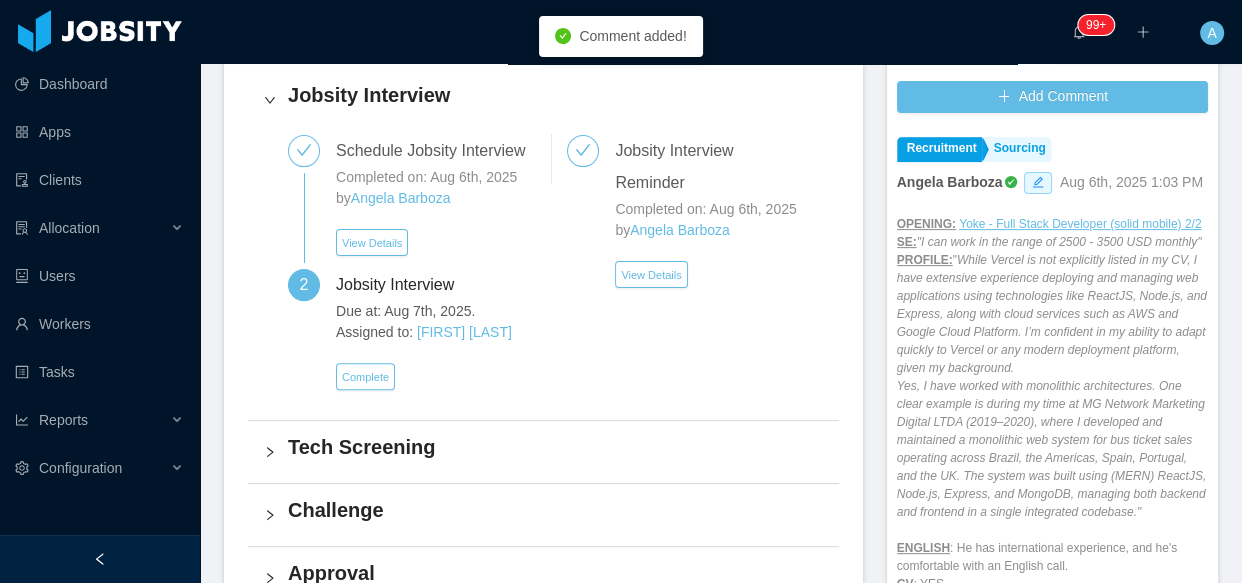 scroll, scrollTop: 545, scrollLeft: 0, axis: vertical 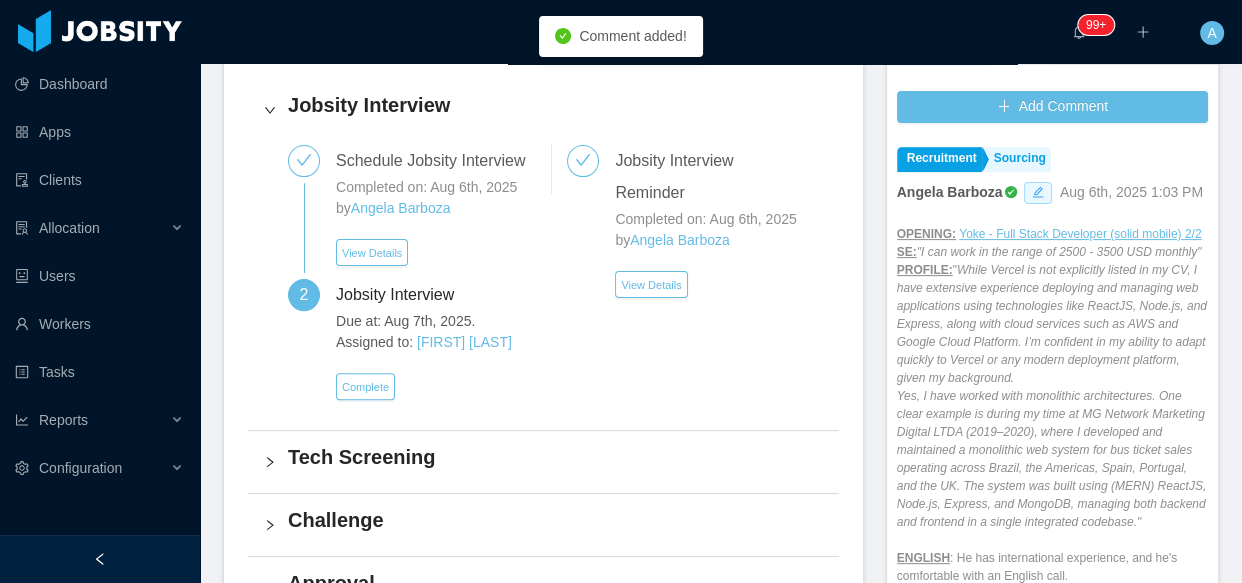 click 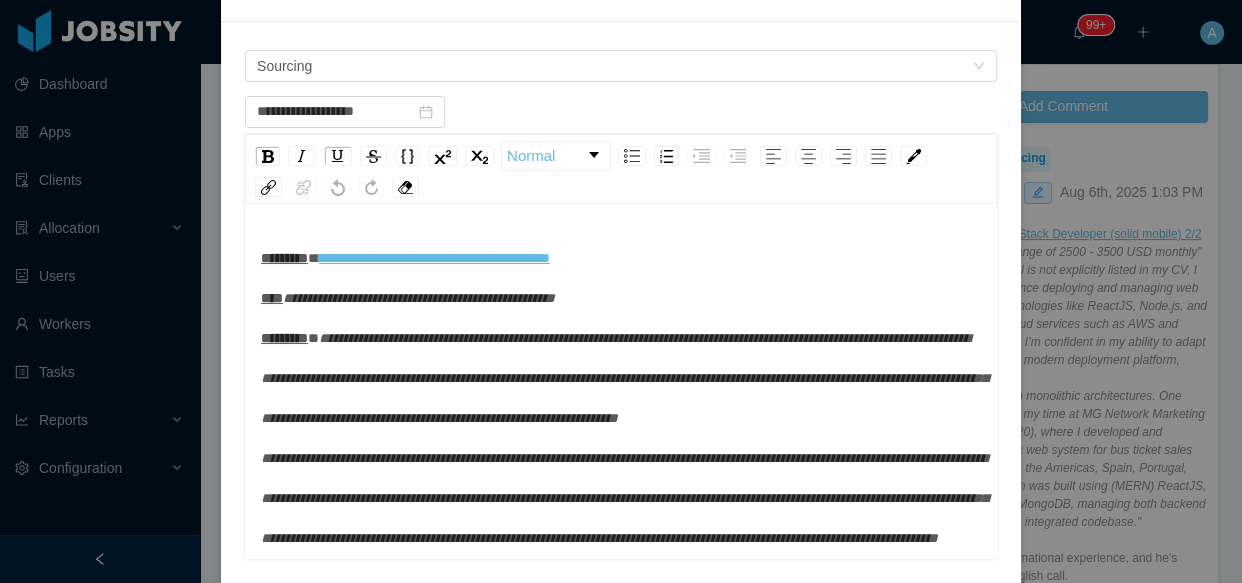 scroll, scrollTop: 441, scrollLeft: 0, axis: vertical 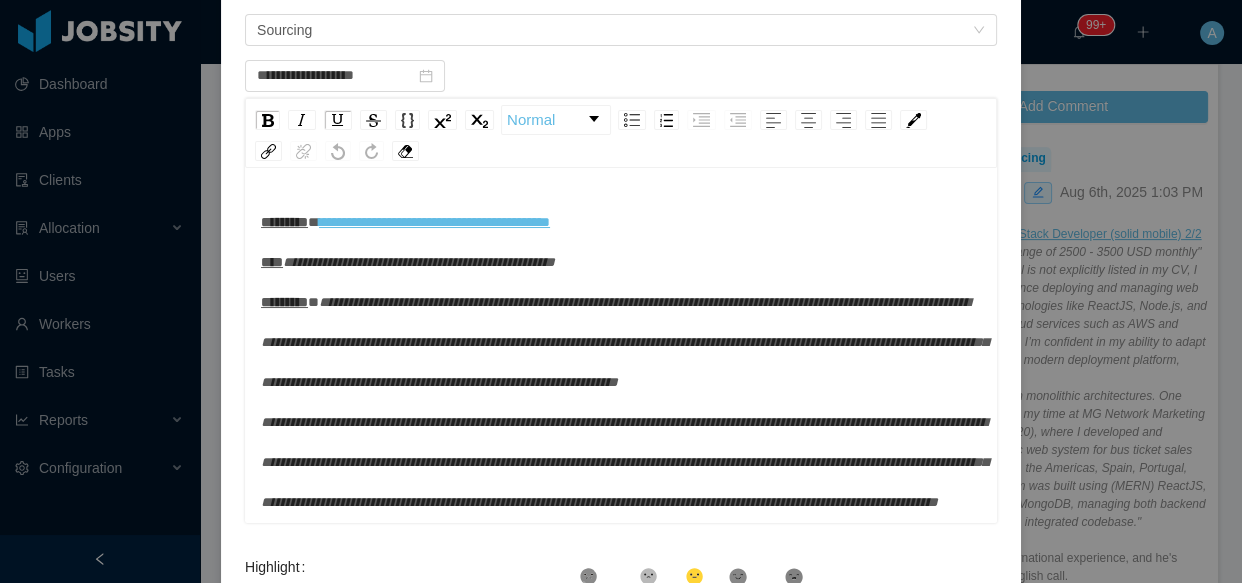click on "**********" at bounding box center (621, 291) 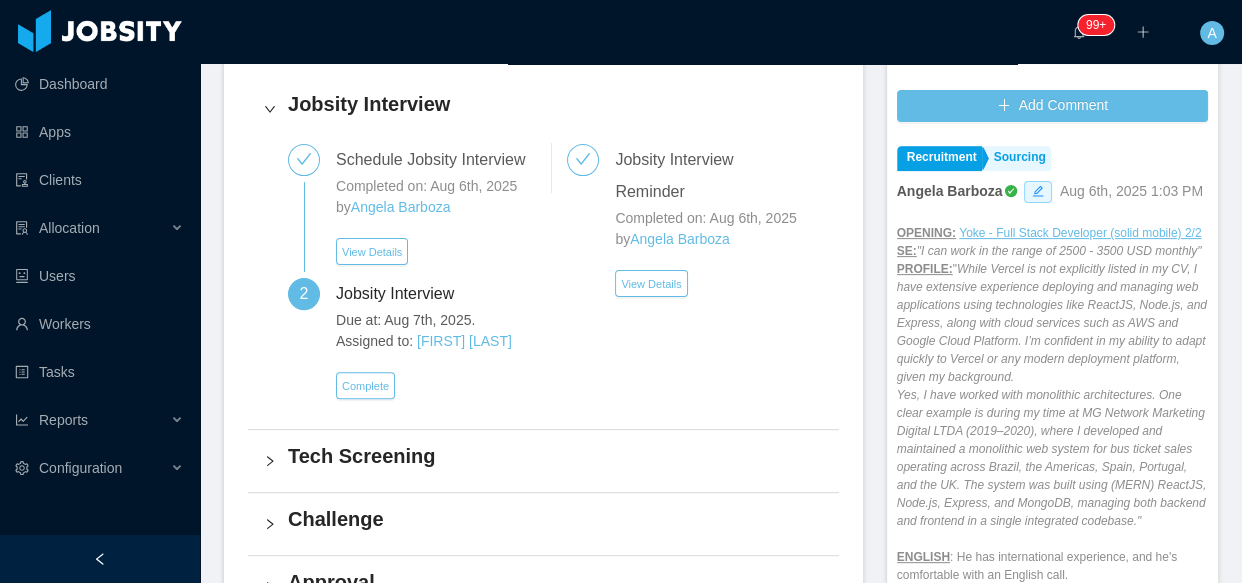 scroll, scrollTop: 545, scrollLeft: 0, axis: vertical 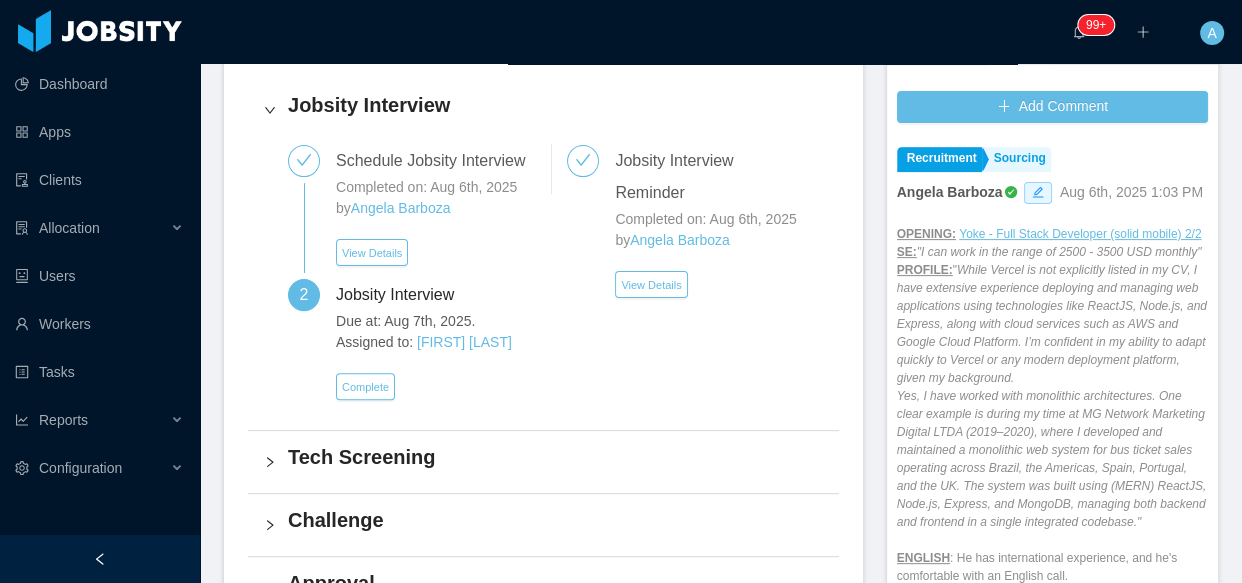 click on "Recruitment Sourcing [NAME] [DATE] [TIME] OPENING: Yoke - Full Stack Developer (solid mobile) 2/2 SE: "I can work in the range of 2500 - 3500 USD monthly" PROFILE: " While Vercel is not explicitly listed in my CV, I have extensive experience deploying and managing web applications using technologies like ReactJS, Node.js, and Express, along with cloud services such as AWS and Google Cloud Platform. I’m confident in my ability to adapt quickly to Vercel or any modern deployment platform, given my background. Yes, I have worked with monolithic architectures. One clear example is during my time at MG Network Marketing Digital LTDA (2019–2020), where I developed and maintained a monolithic web system for bus ticket sales operating across Brazil, the Americas, Spain, Portugal, and the UK. The system was built using (MERN) ReactJS, Node.js, Express, and MongoDB, managing both backend and frontend in a single integrated codebase." ENGLISH CV : YES FLAG/CONCERN: Nothing ATTITUDES" at bounding box center [1052, 432] 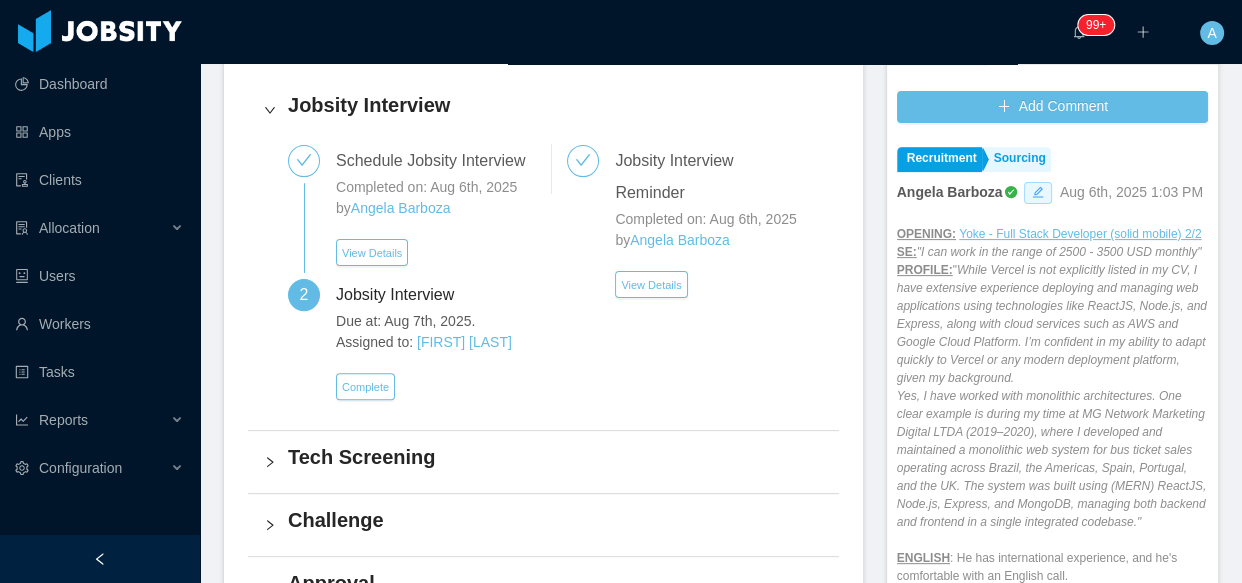 click at bounding box center (1038, 193) 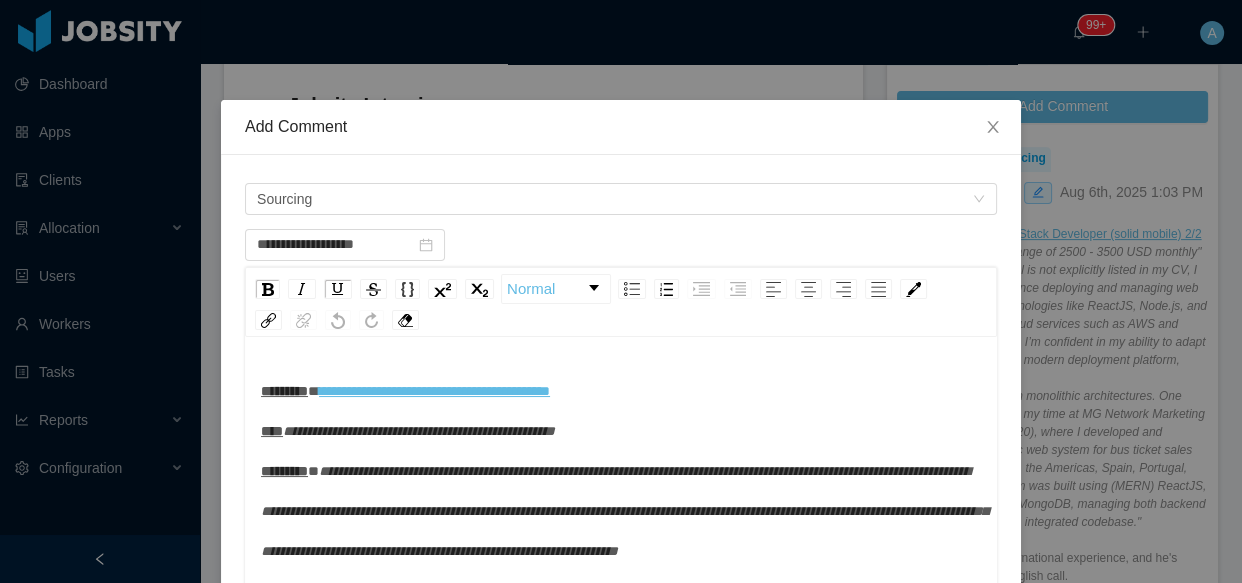 click on "**********" at bounding box center (621, 591) 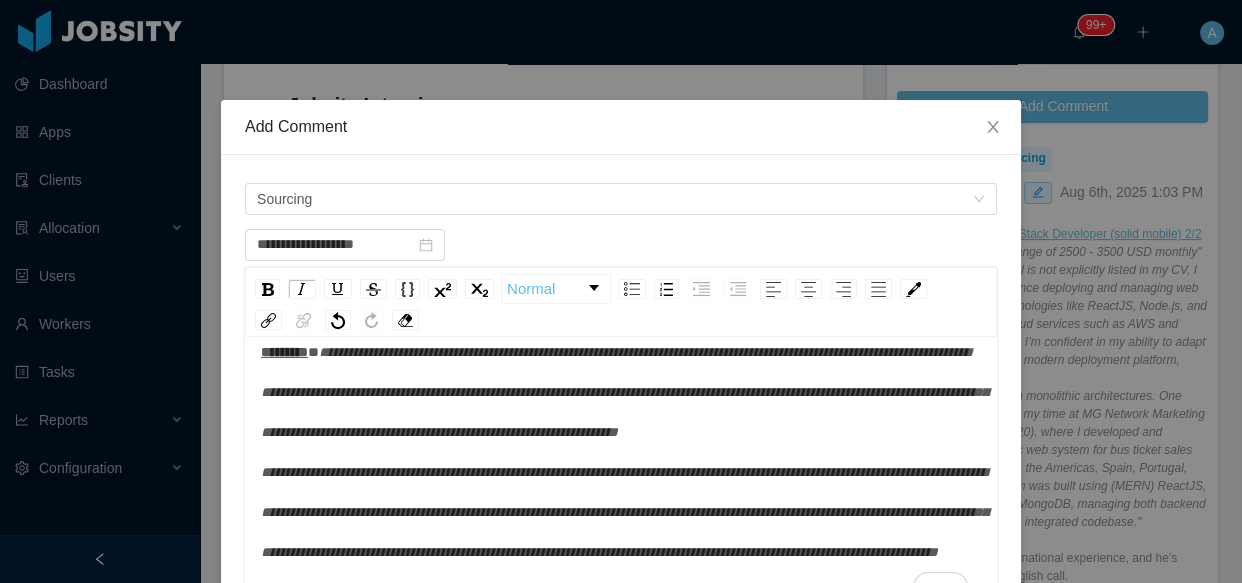 scroll, scrollTop: 319, scrollLeft: 0, axis: vertical 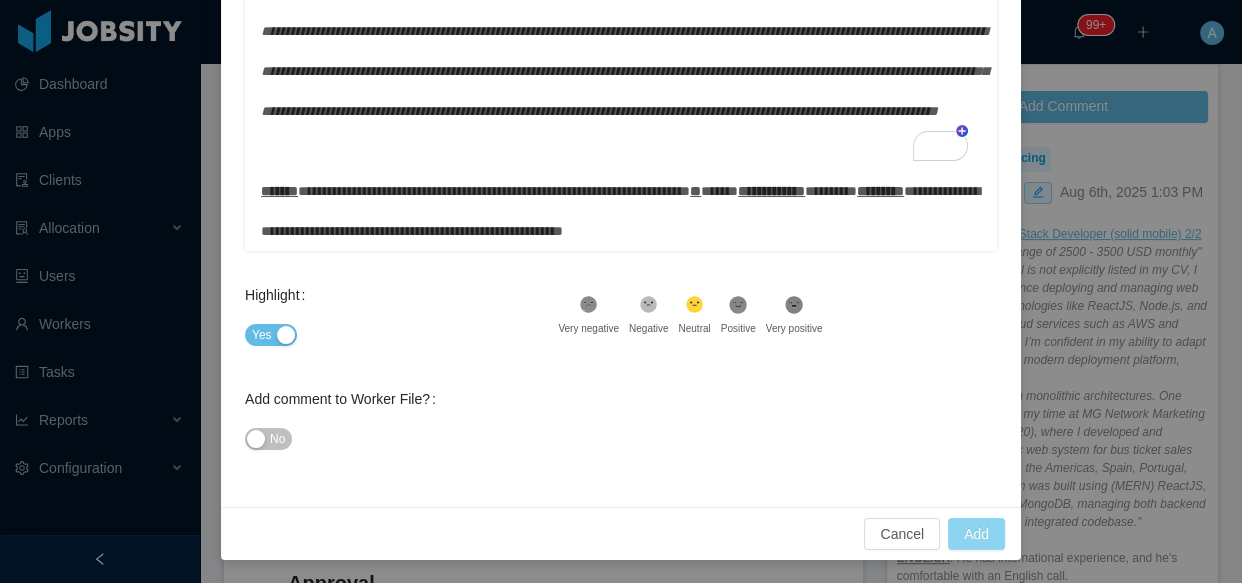 click on "Add" at bounding box center (976, 534) 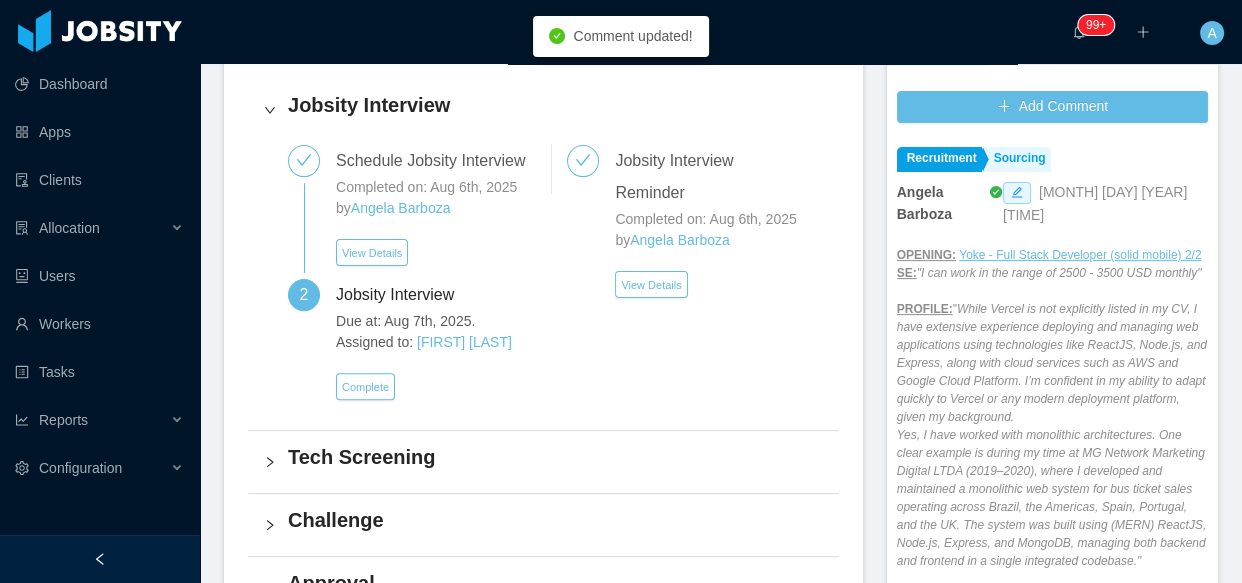 scroll, scrollTop: 76, scrollLeft: 0, axis: vertical 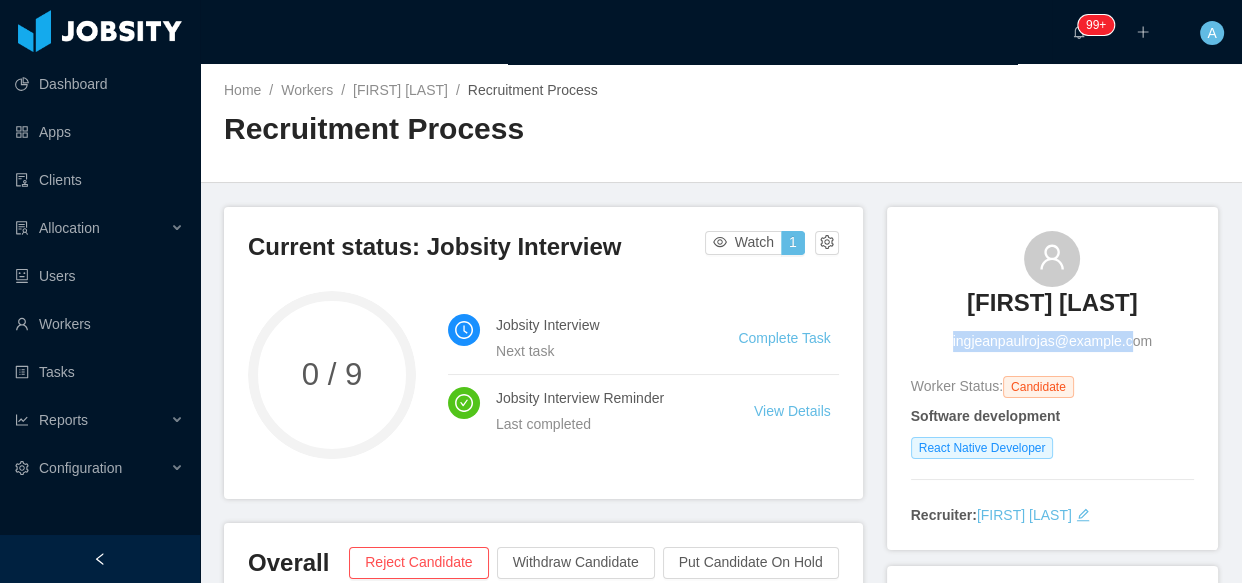 drag, startPoint x: 945, startPoint y: 343, endPoint x: 1154, endPoint y: 334, distance: 209.1937 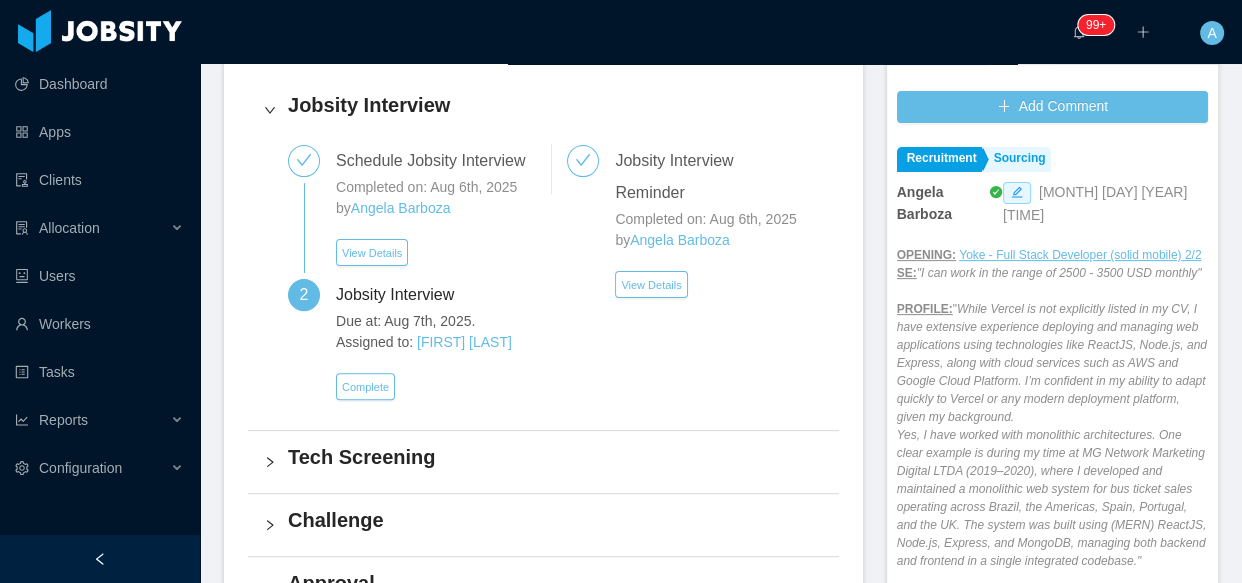 scroll, scrollTop: 980, scrollLeft: 0, axis: vertical 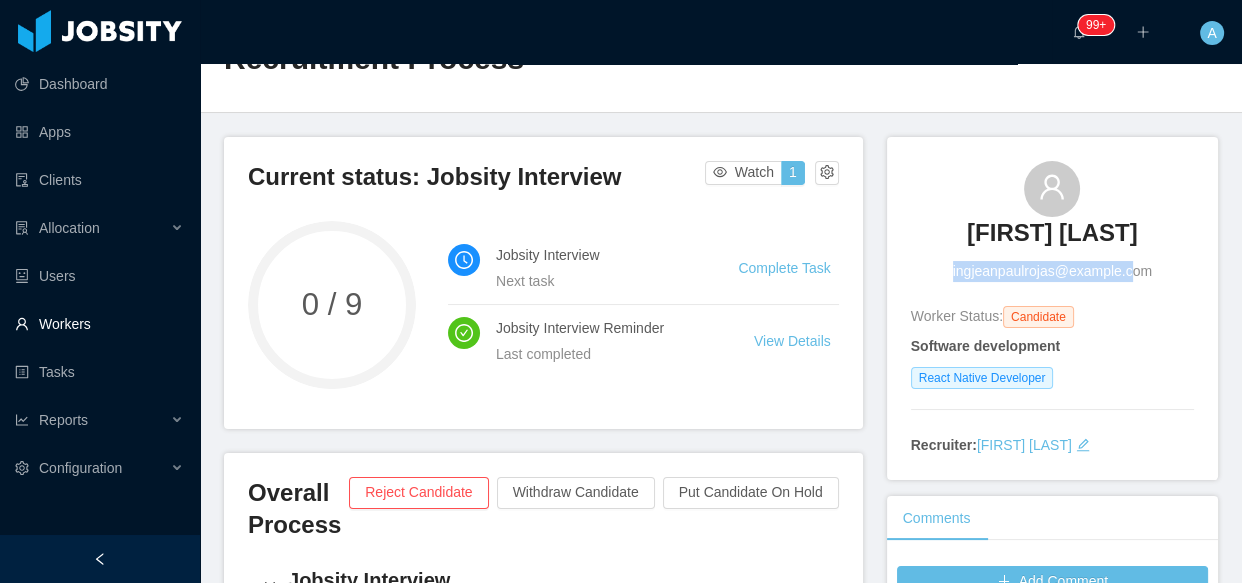 click on "Workers" at bounding box center [99, 324] 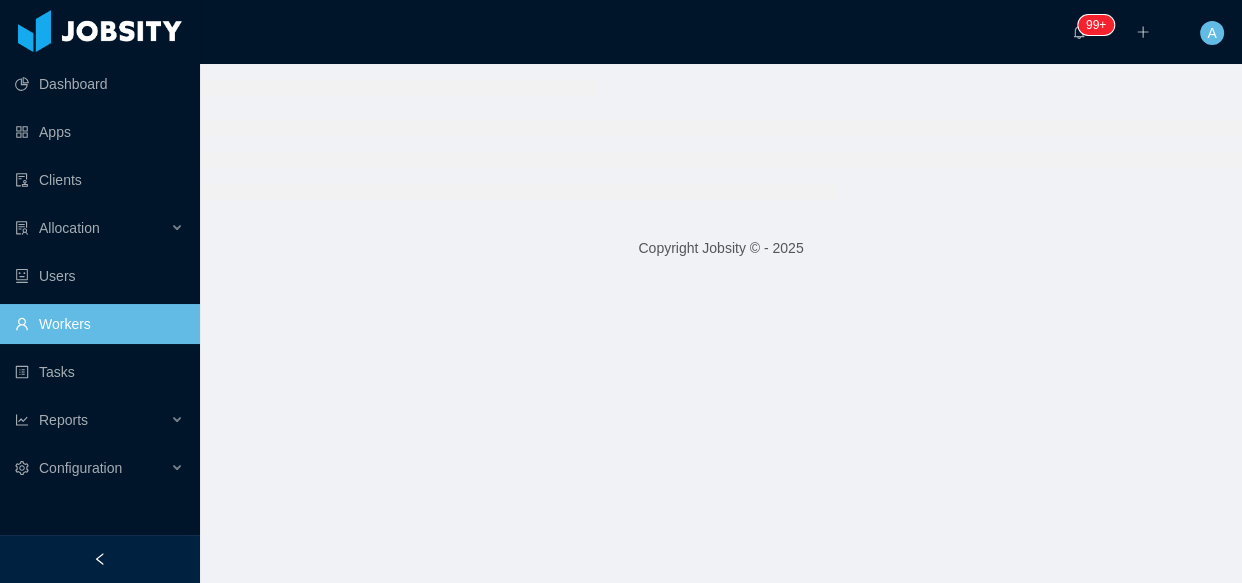 scroll, scrollTop: 0, scrollLeft: 0, axis: both 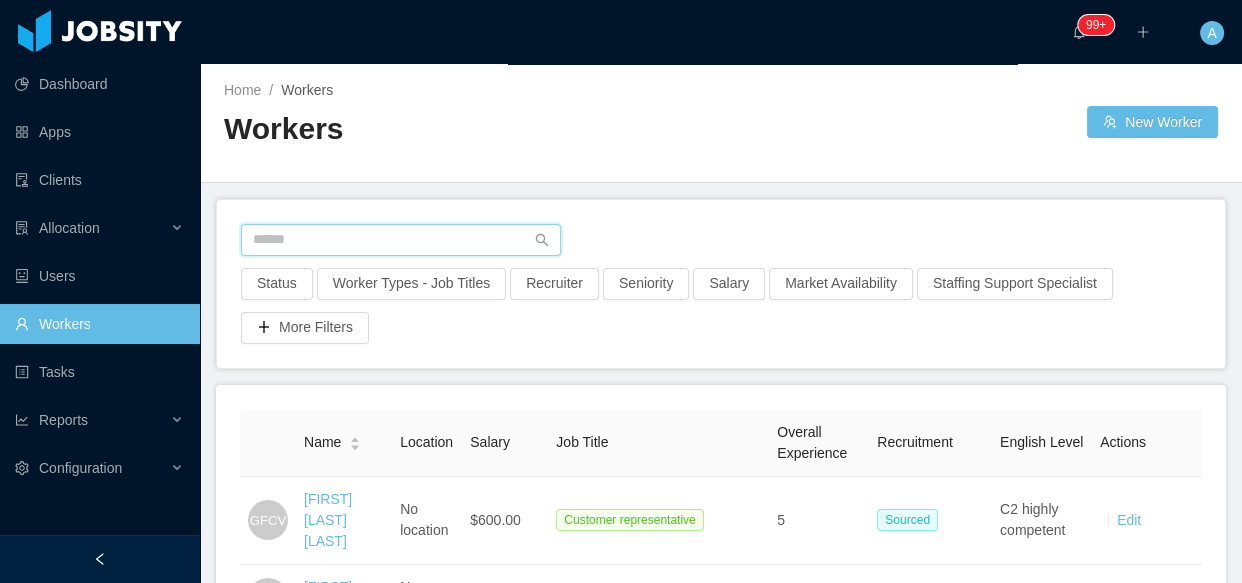 click at bounding box center (401, 240) 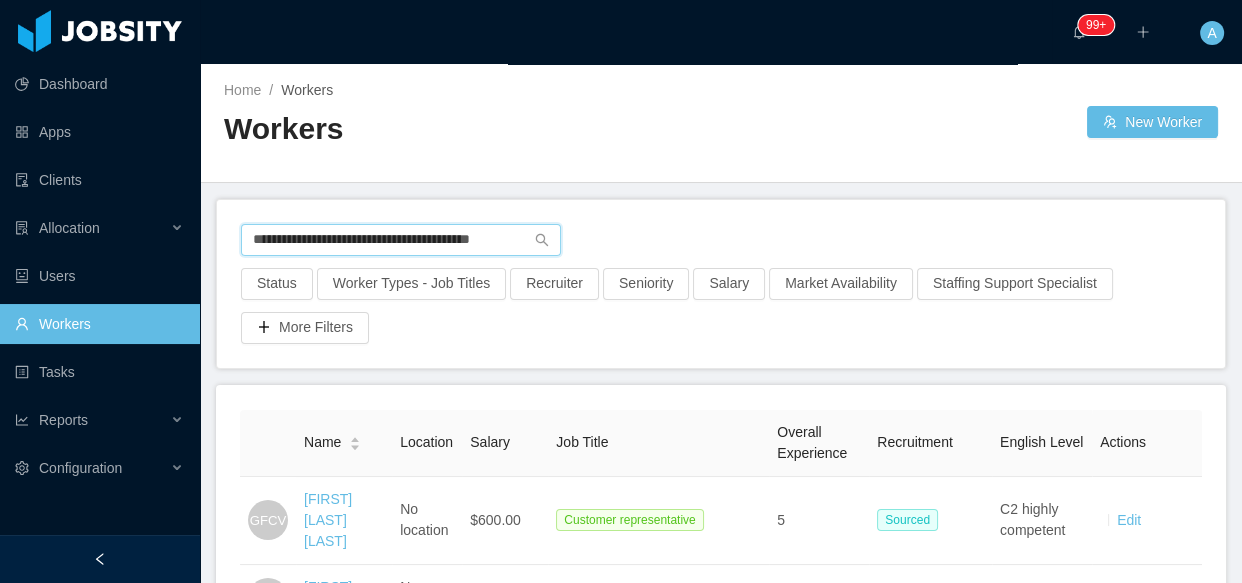 scroll, scrollTop: 0, scrollLeft: 0, axis: both 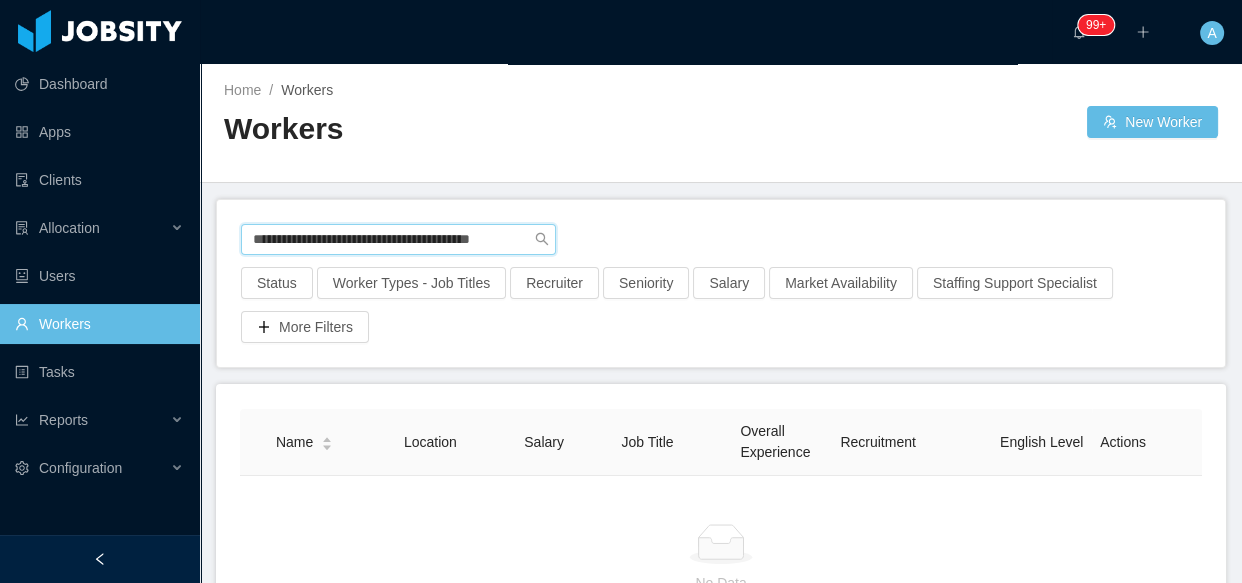 drag, startPoint x: 249, startPoint y: 234, endPoint x: 800, endPoint y: 228, distance: 551.03265 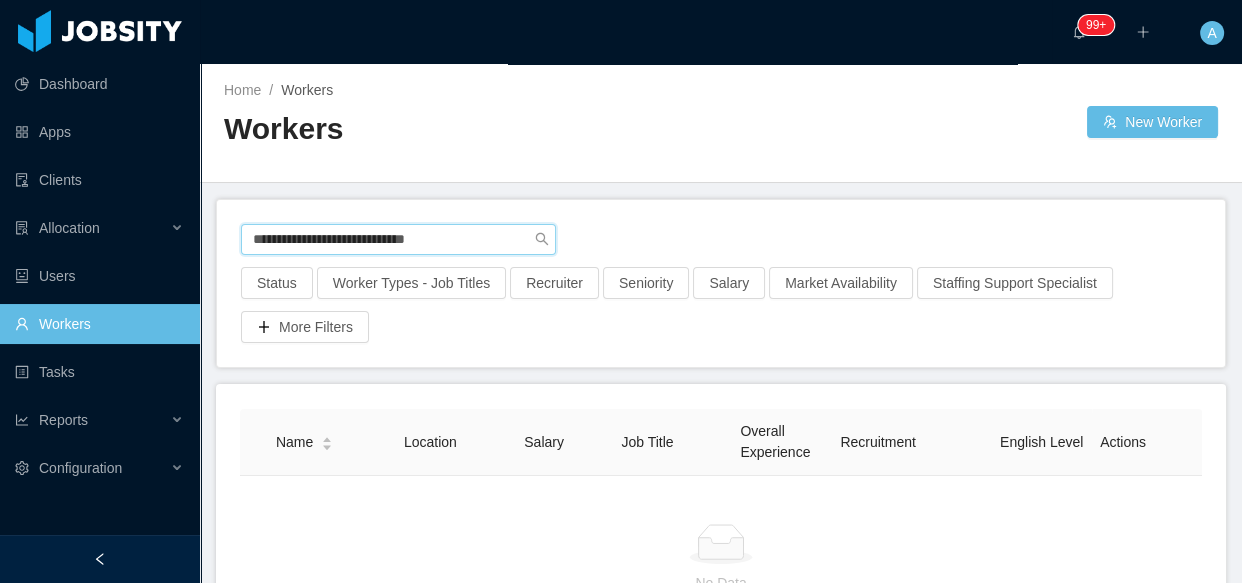 scroll, scrollTop: 0, scrollLeft: 0, axis: both 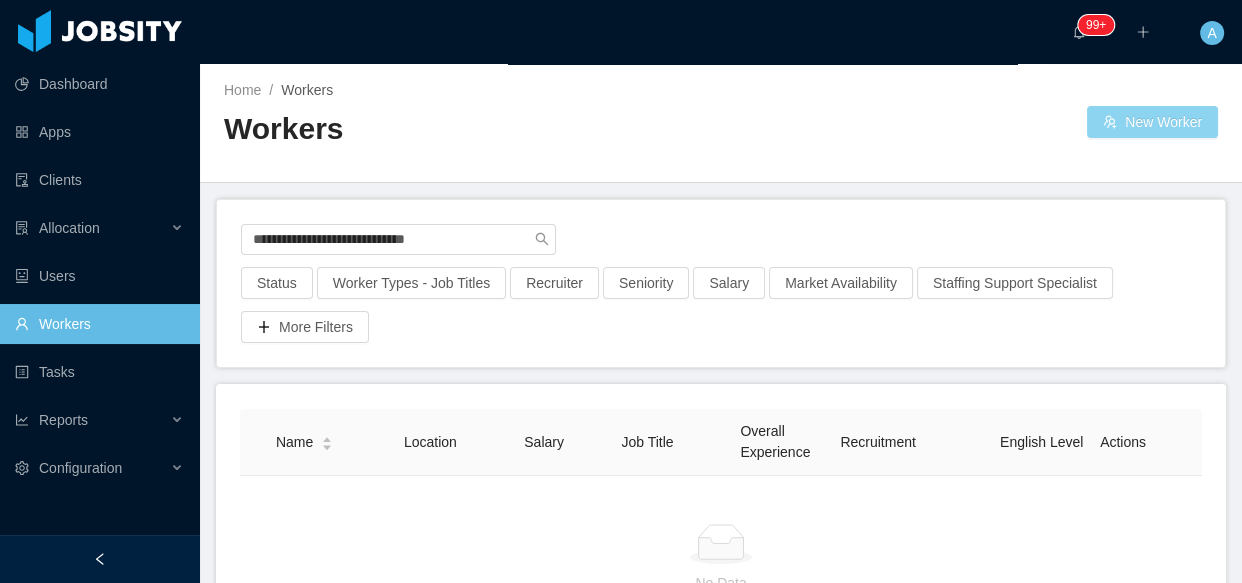 click on "New Worker" at bounding box center [1152, 122] 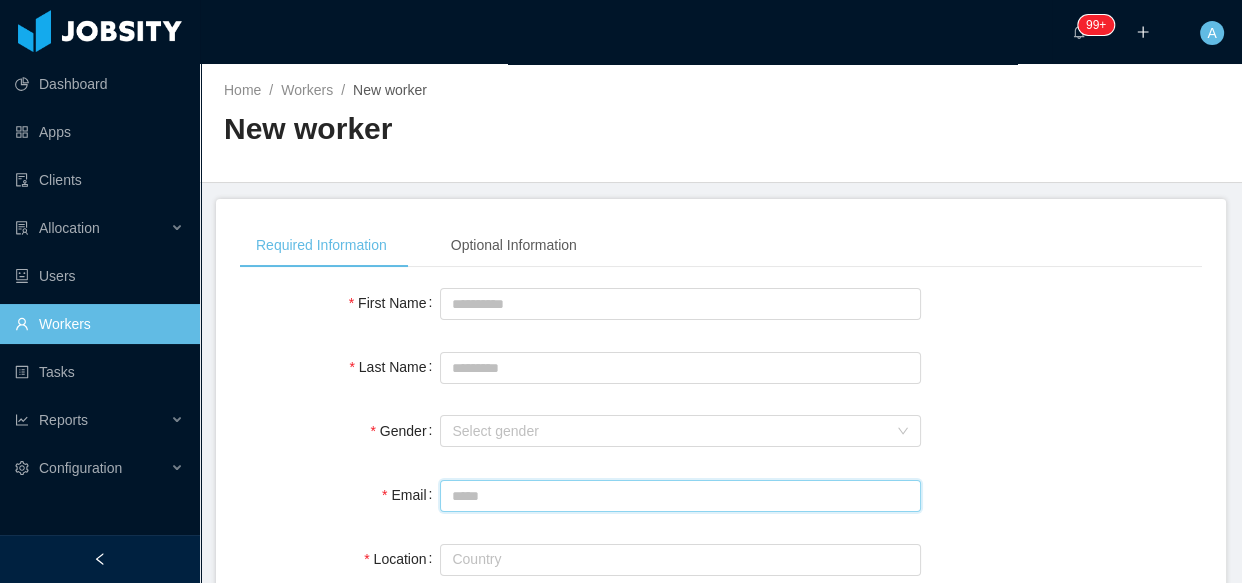 click on "Email" at bounding box center (680, 496) 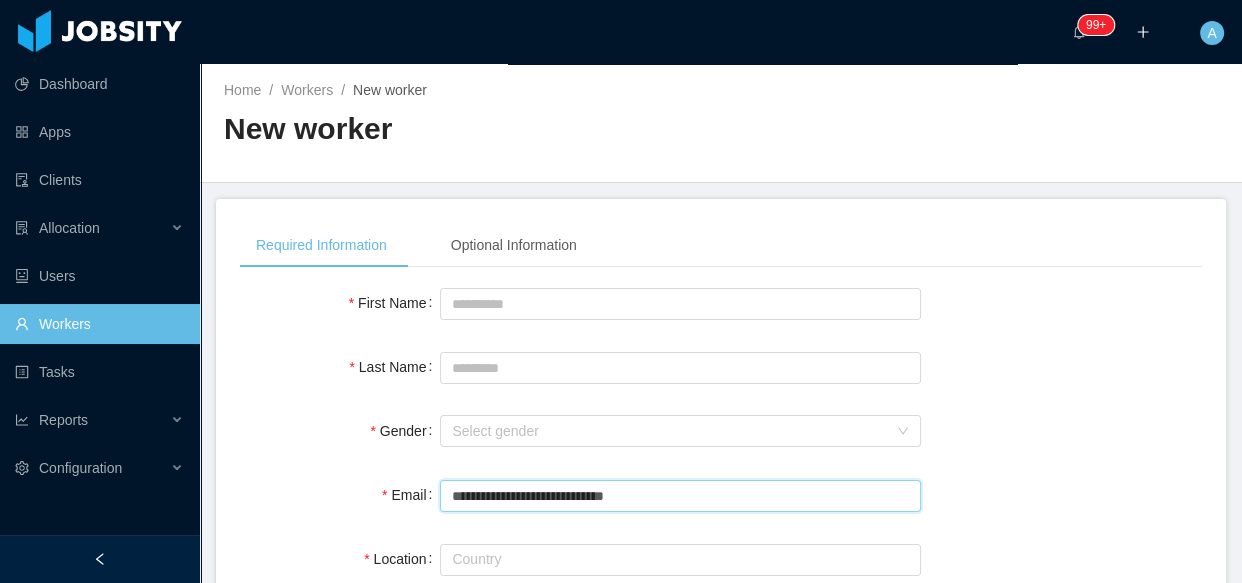 type on "**********" 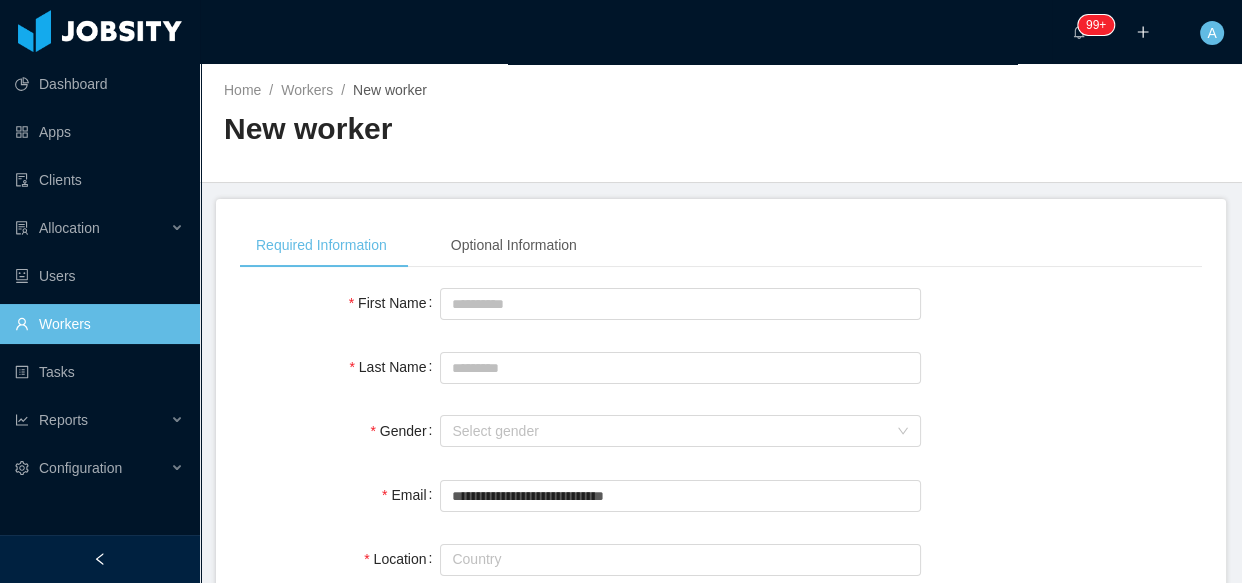 click on "Gender Select gender" at bounding box center (721, 431) 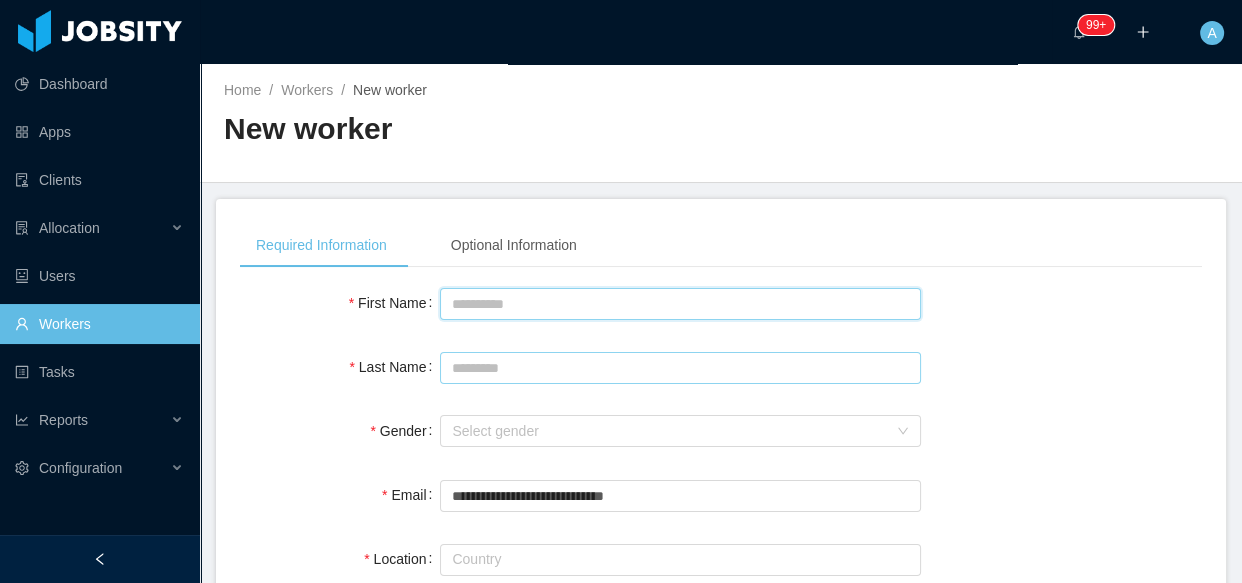 click on "First Name" at bounding box center (680, 304) 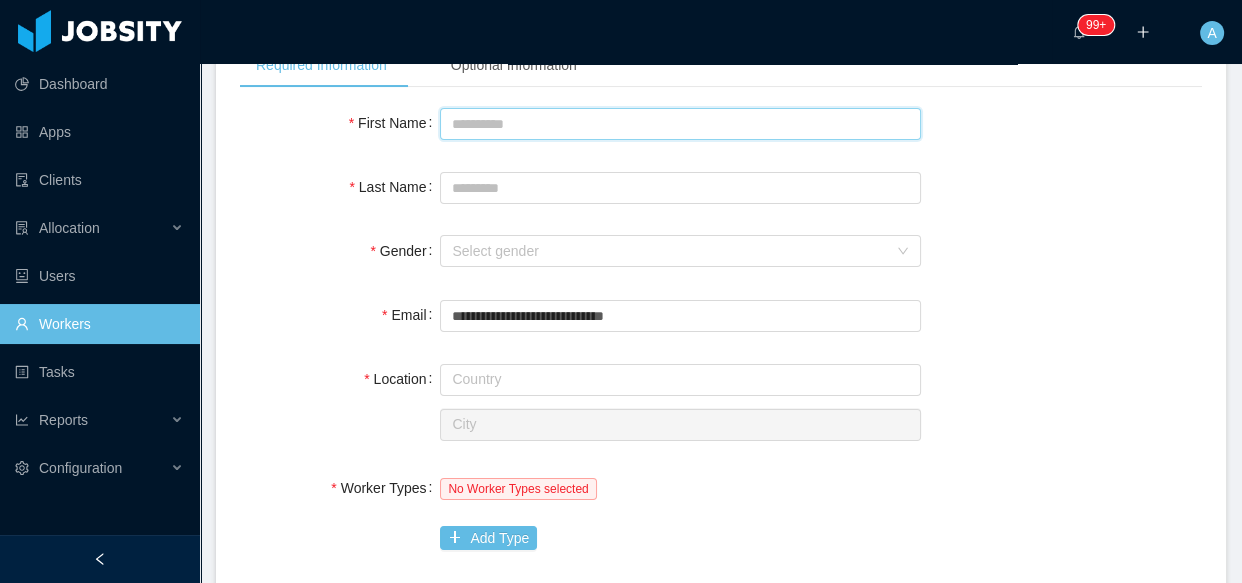 scroll, scrollTop: 181, scrollLeft: 0, axis: vertical 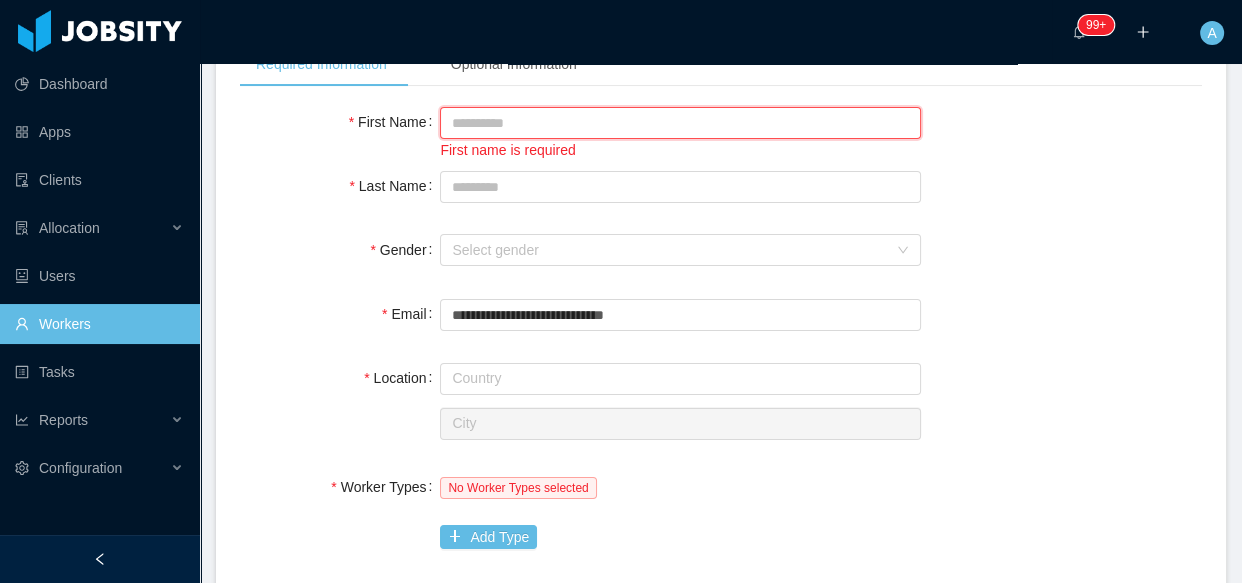 paste on "**********" 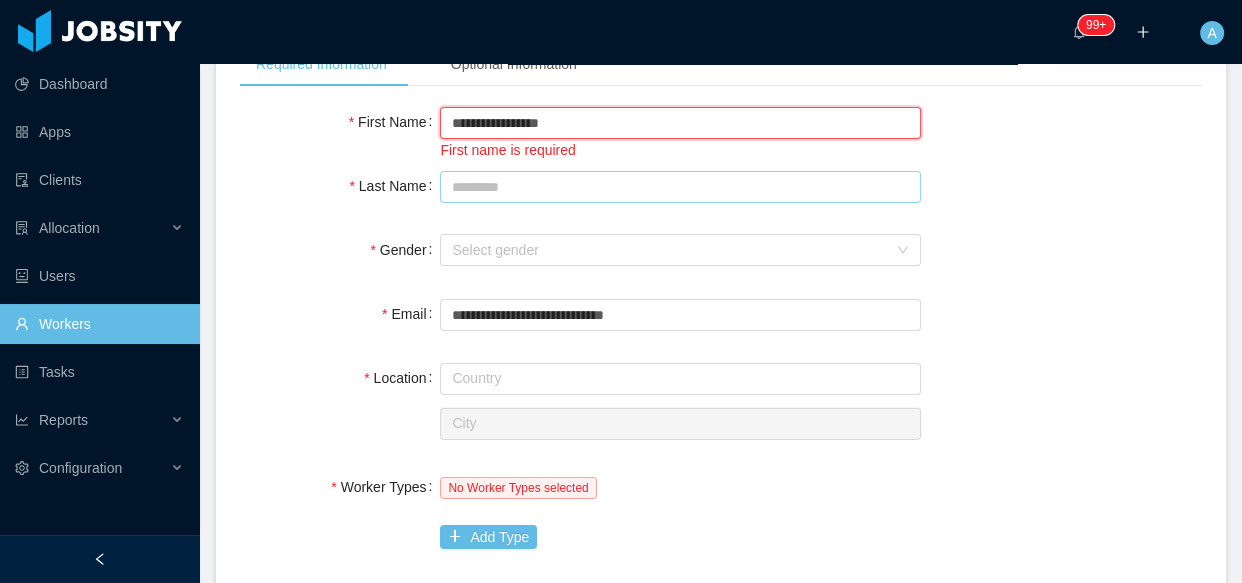 type on "**********" 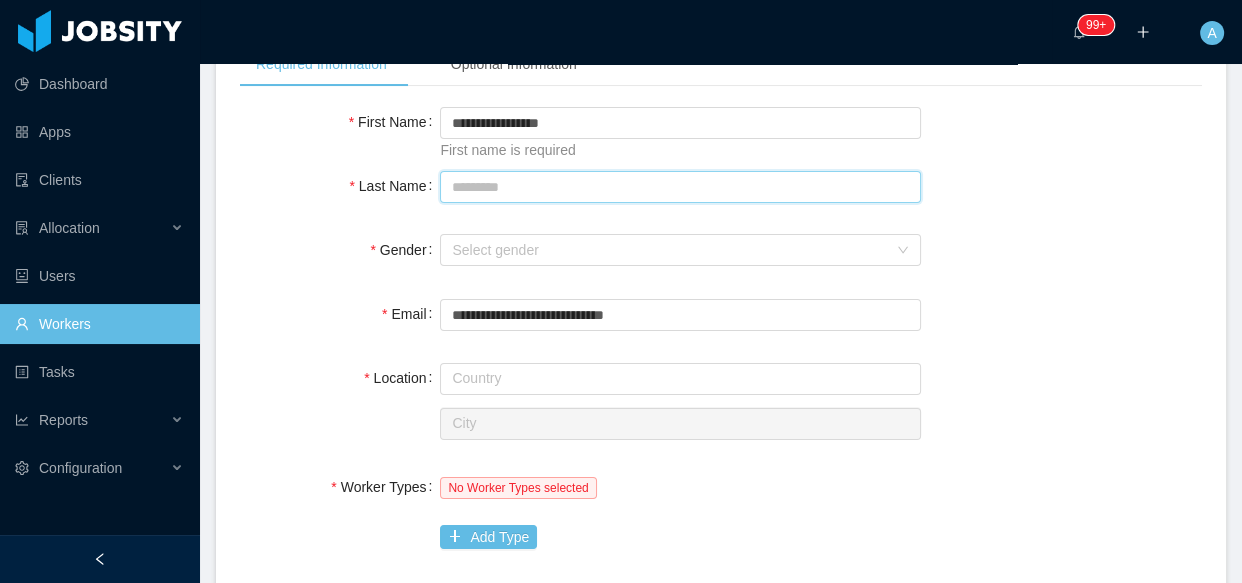 drag, startPoint x: 468, startPoint y: 171, endPoint x: 472, endPoint y: 182, distance: 11.7046995 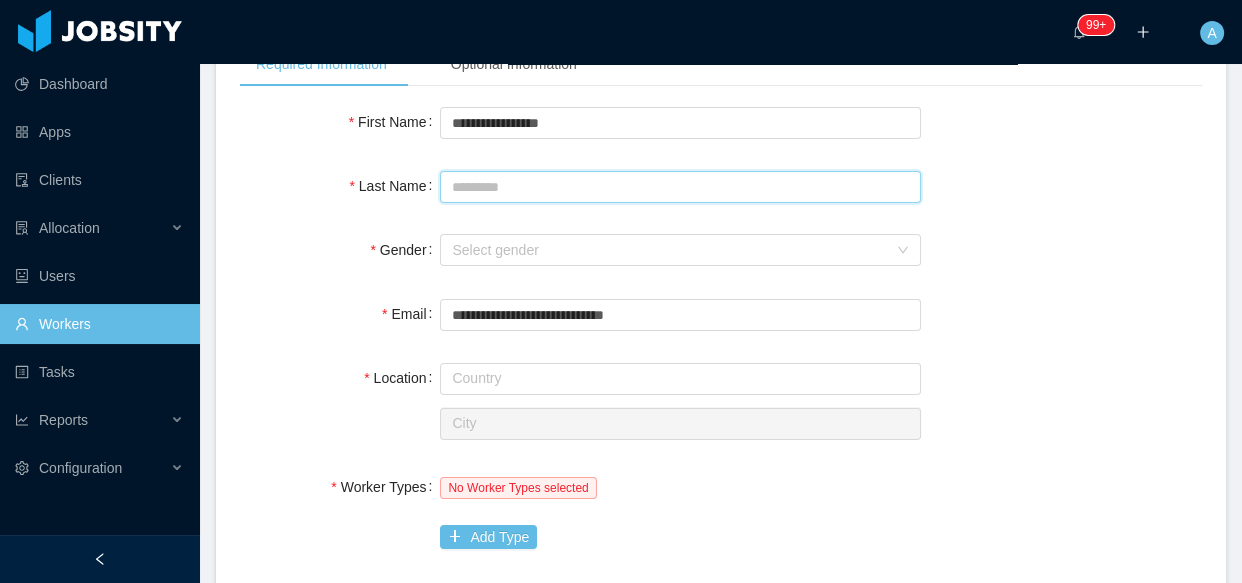 paste on "********" 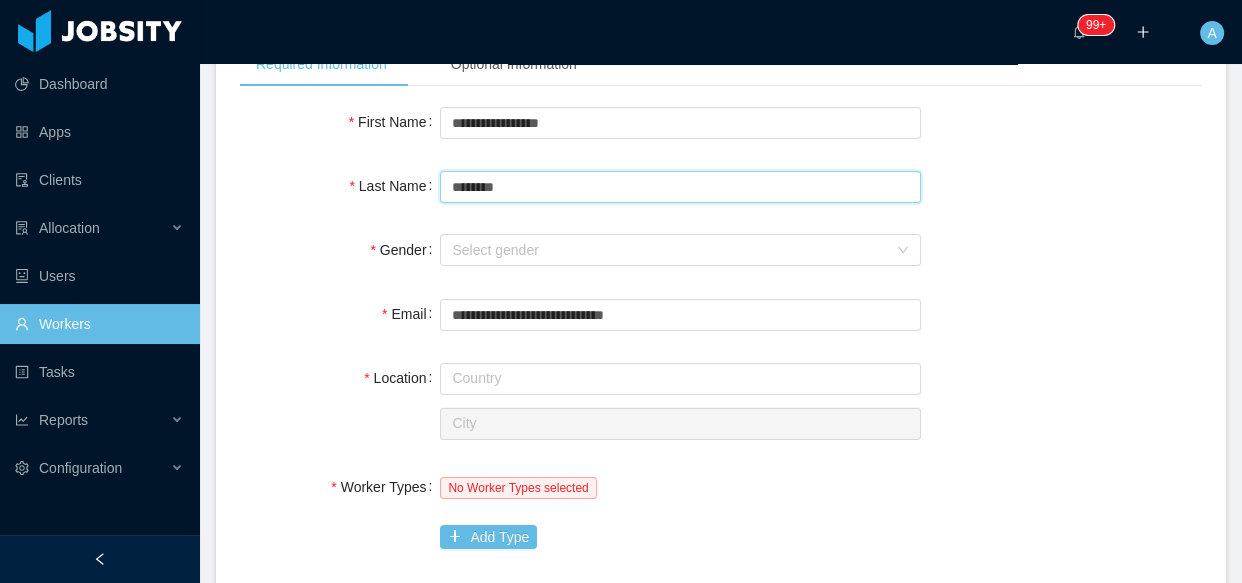 type on "********" 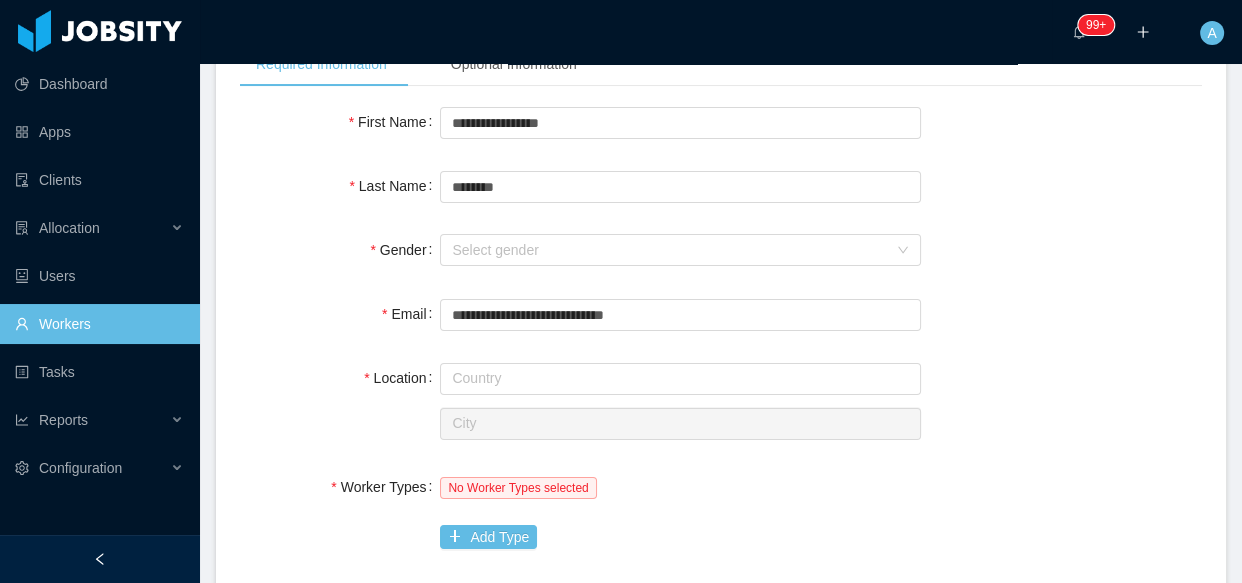 click on "**********" at bounding box center [721, 314] 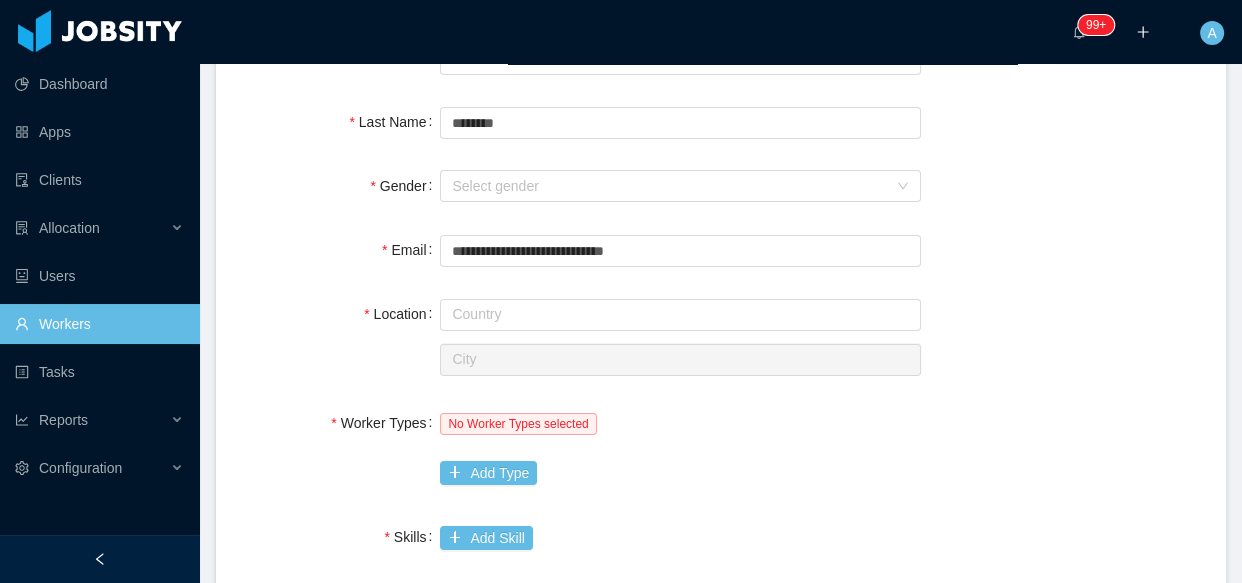 scroll, scrollTop: 272, scrollLeft: 0, axis: vertical 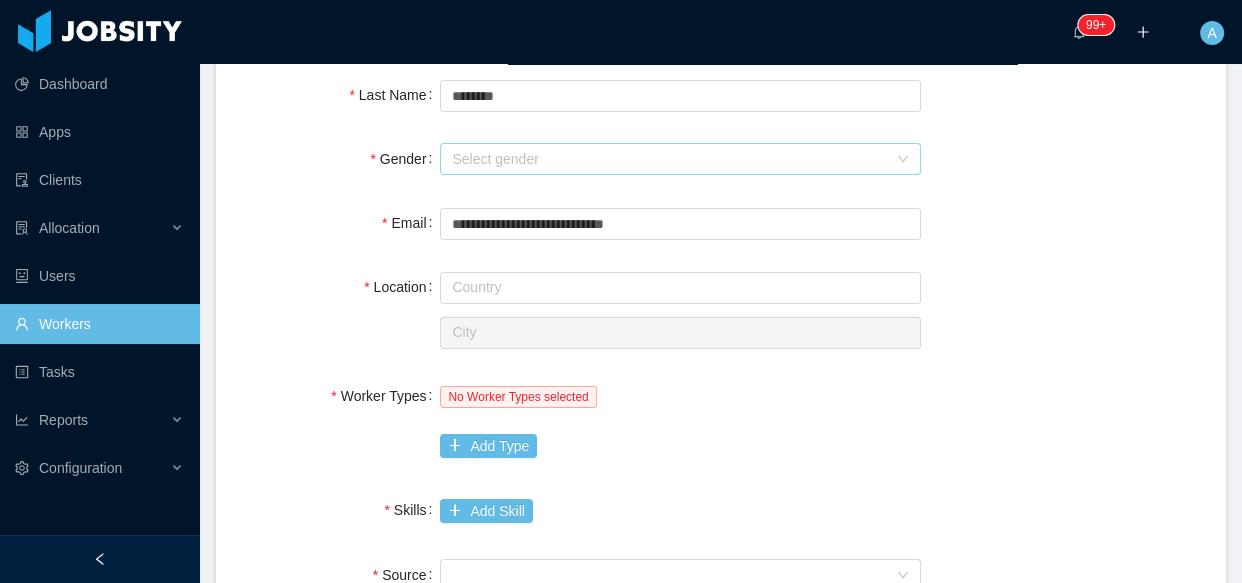 click on "Select gender" at bounding box center [669, 159] 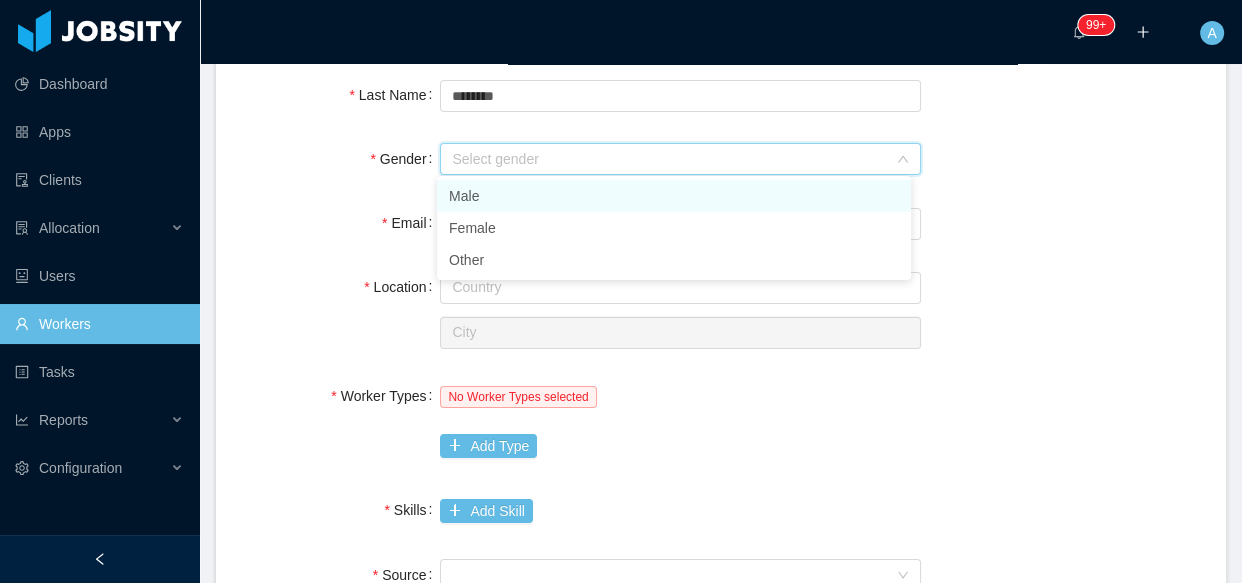 click on "Male" at bounding box center [674, 196] 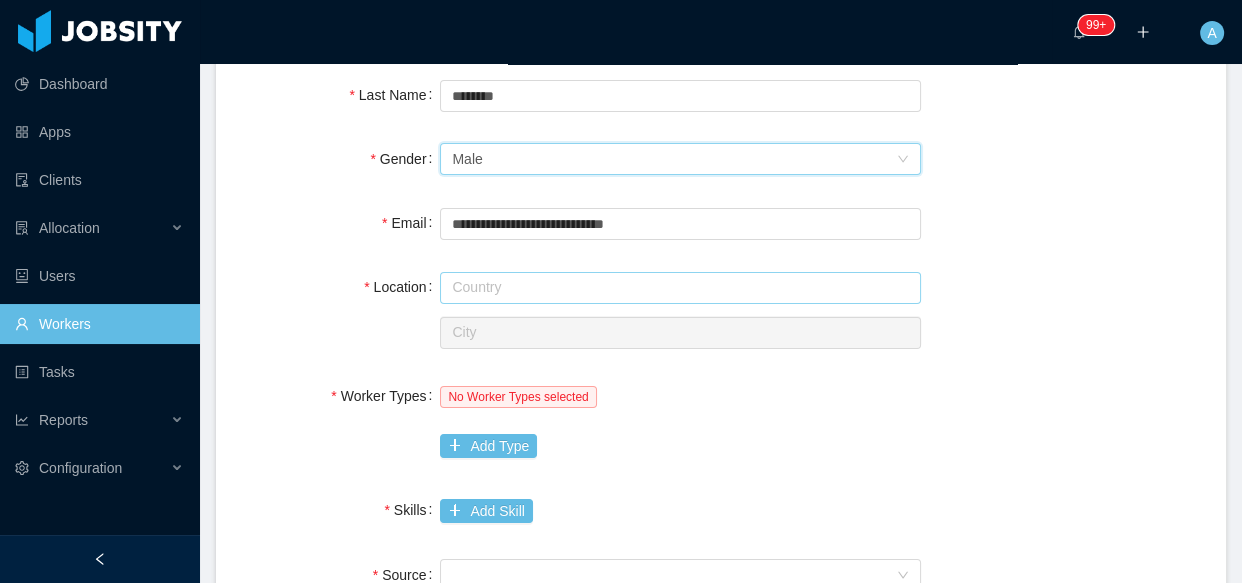 click at bounding box center [680, 288] 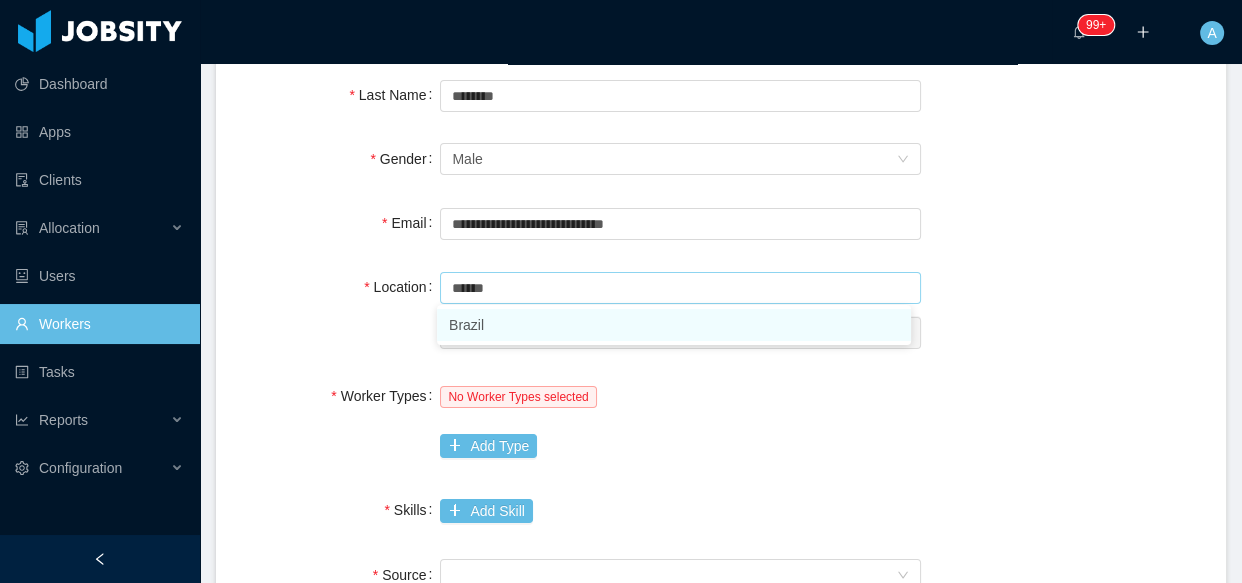 click on "Brazil" at bounding box center (674, 325) 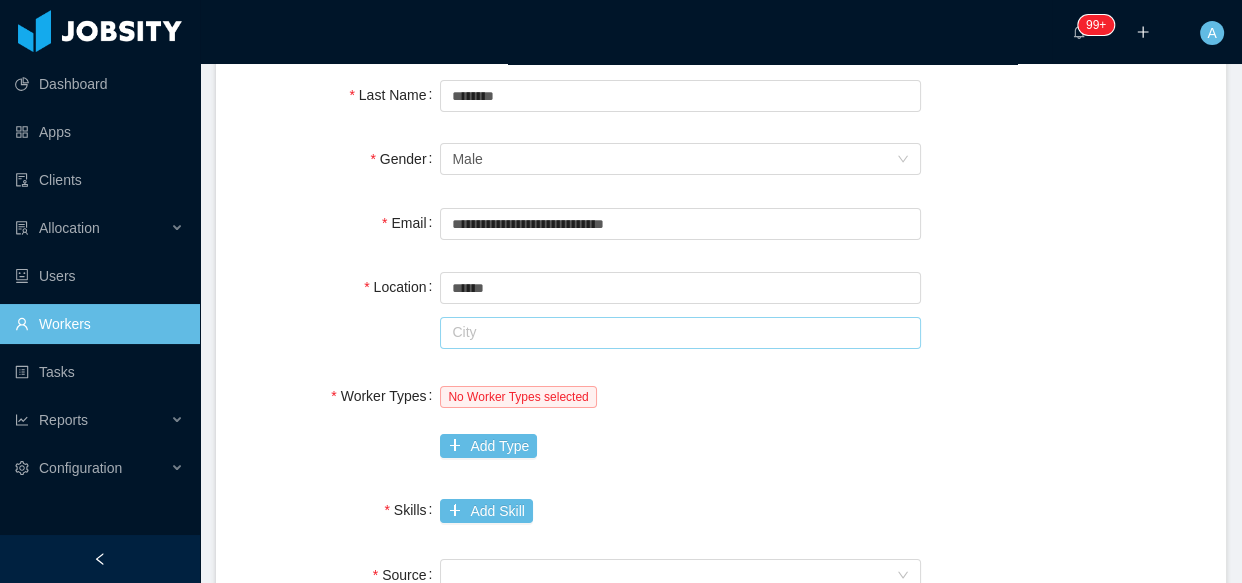 click at bounding box center (680, 333) 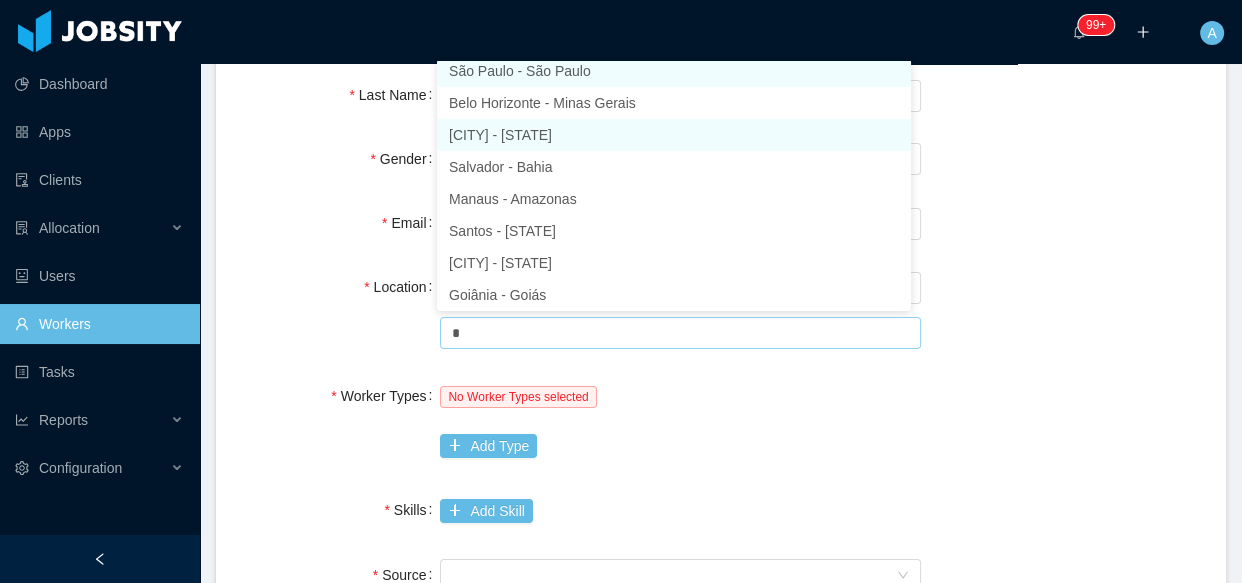 scroll, scrollTop: 3, scrollLeft: 0, axis: vertical 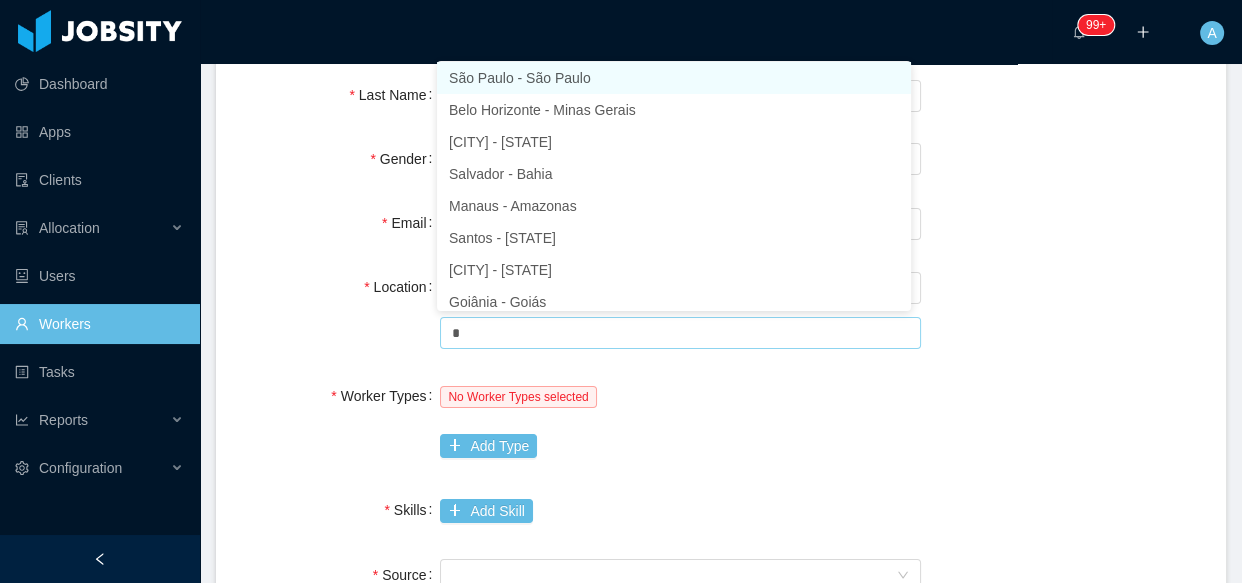 drag, startPoint x: 546, startPoint y: 69, endPoint x: 1086, endPoint y: 321, distance: 595.906 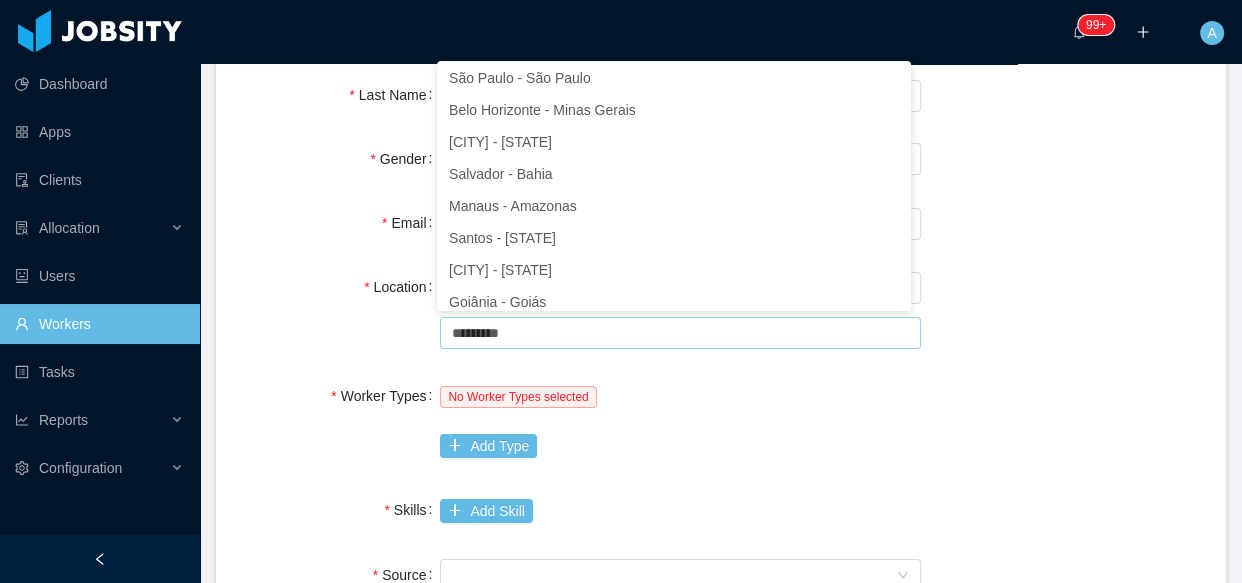 type on "*********" 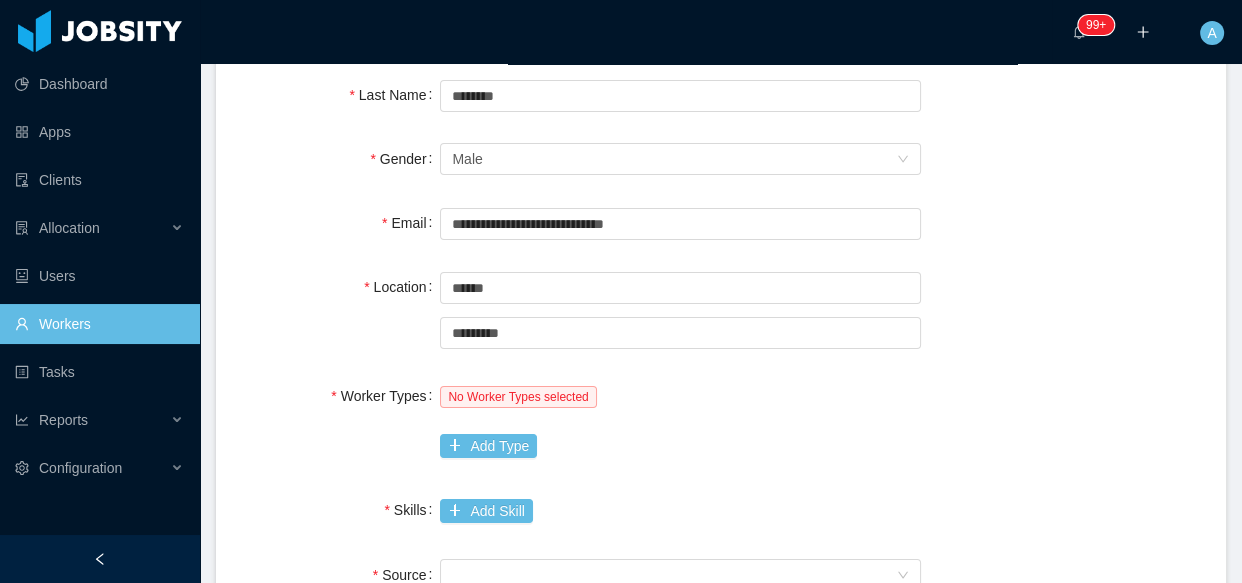 click on "Worker Types No Worker Types selected Add Type" at bounding box center (721, 421) 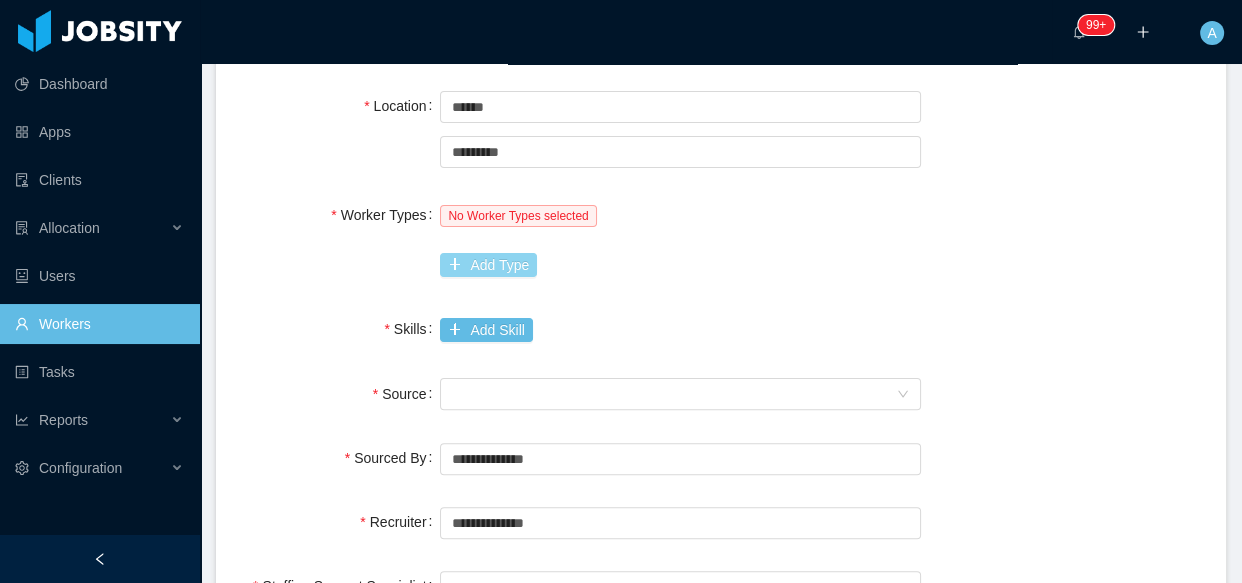 scroll, scrollTop: 454, scrollLeft: 0, axis: vertical 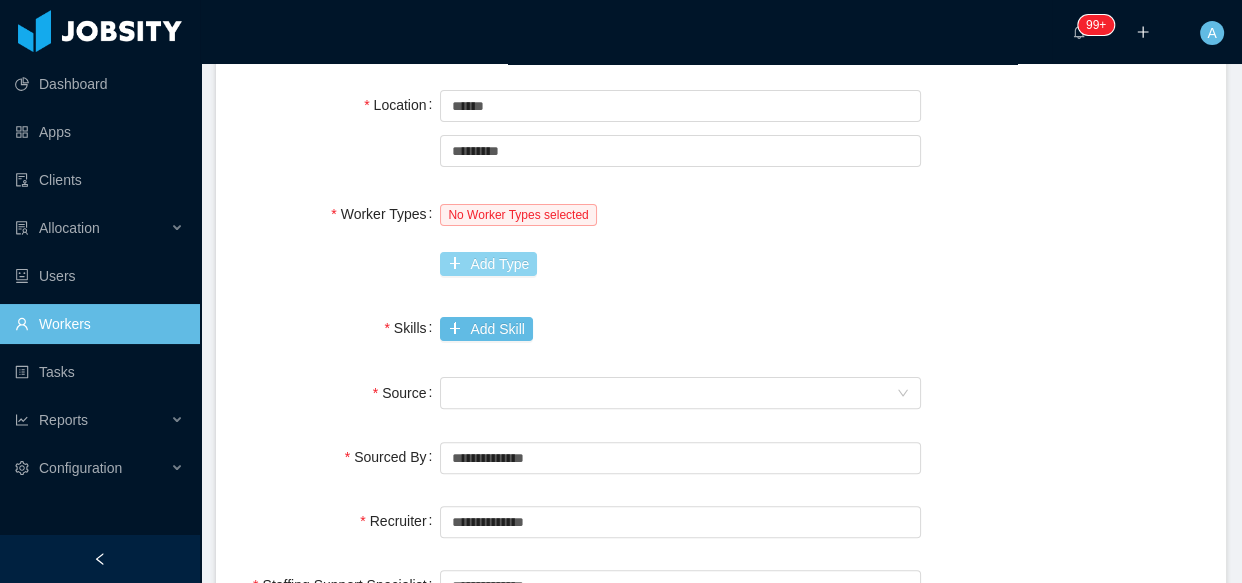 click on "Add Type" at bounding box center (488, 264) 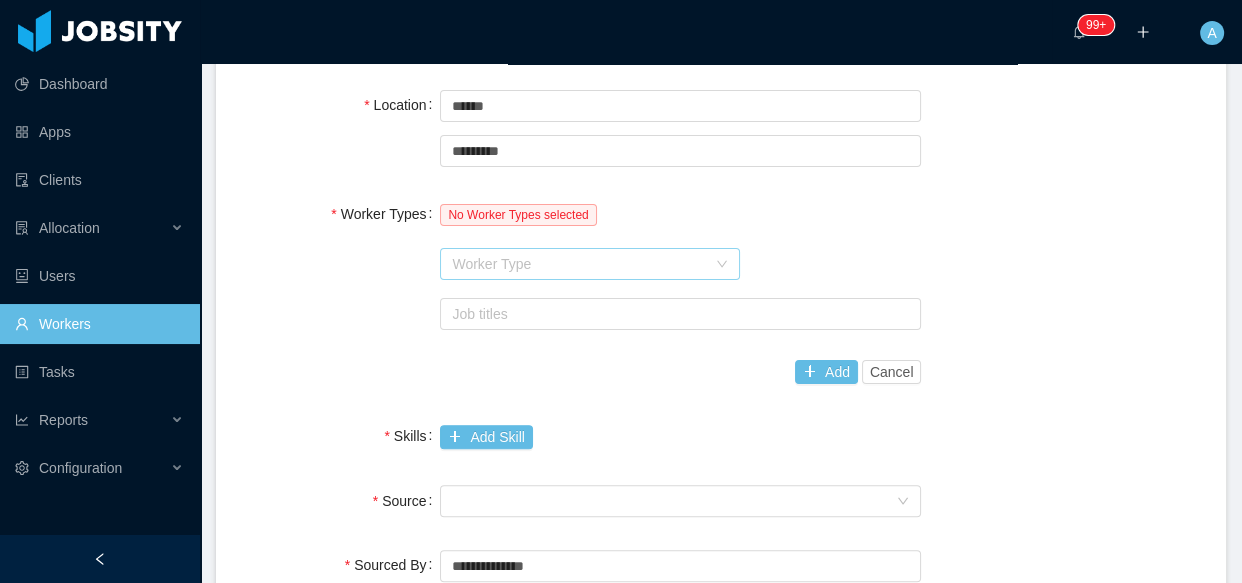 click on "Worker Type" at bounding box center [579, 264] 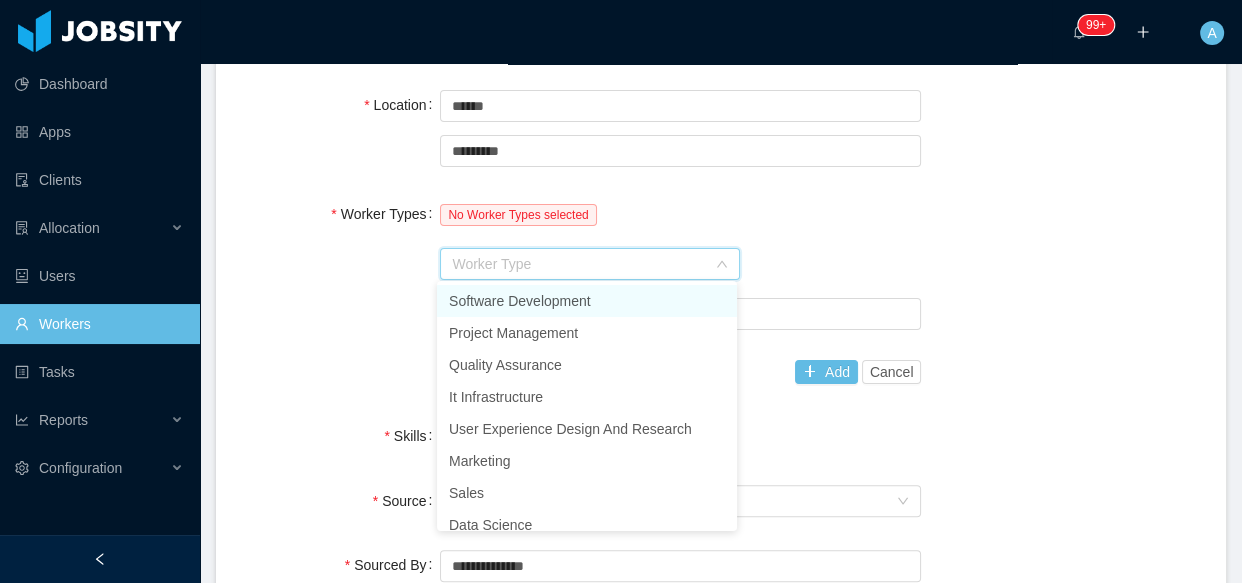 click on "Software Development" at bounding box center (587, 301) 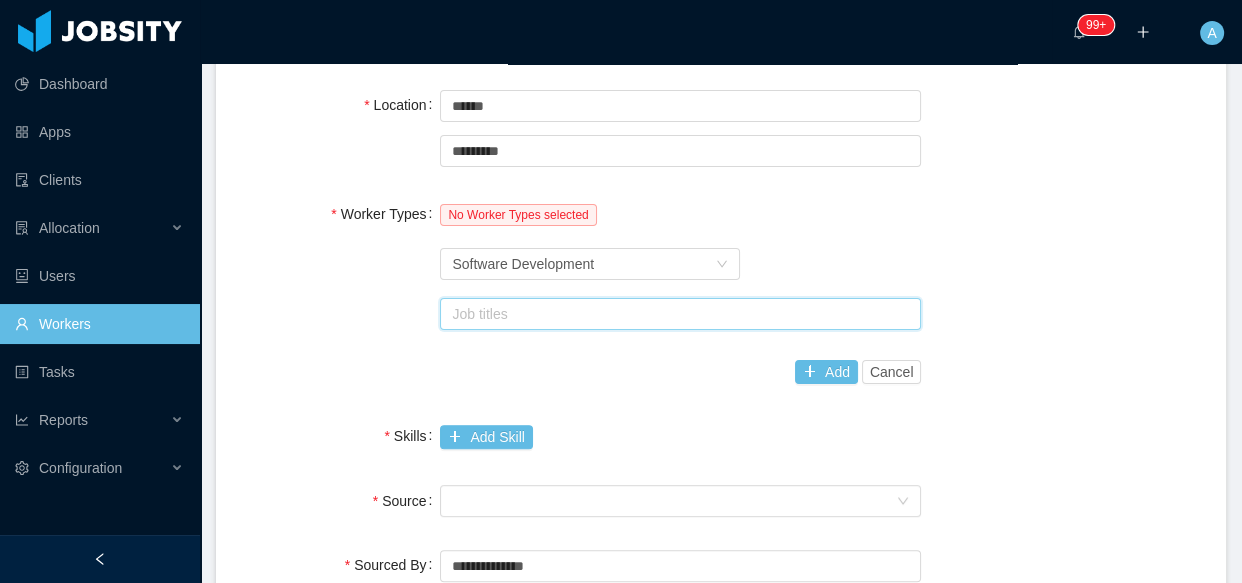 click at bounding box center (451, 314) 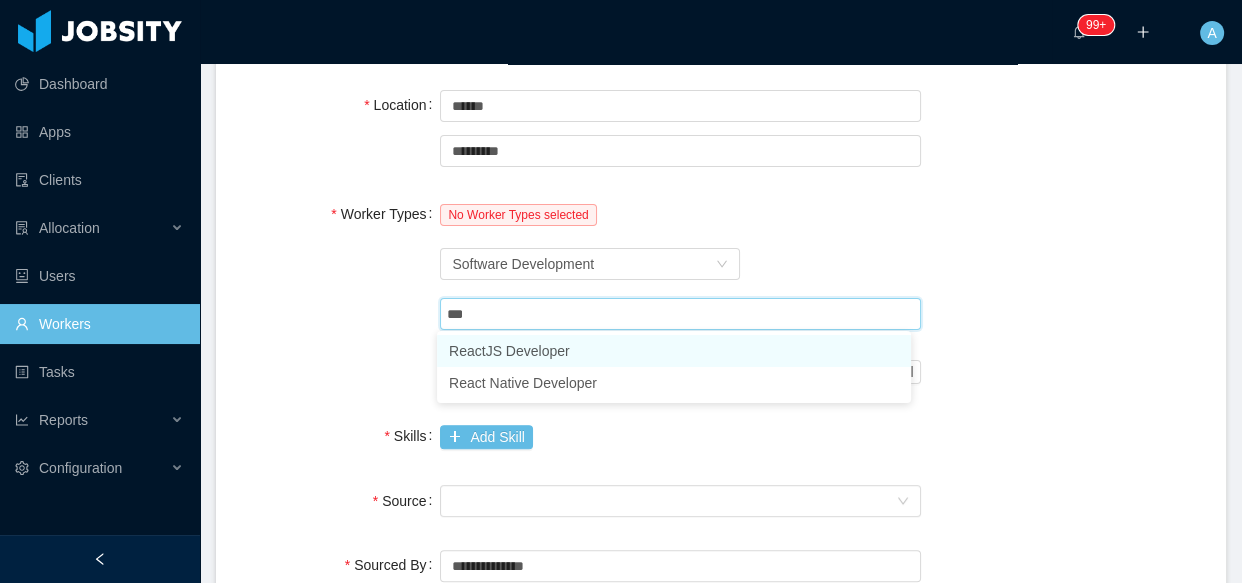 type on "****" 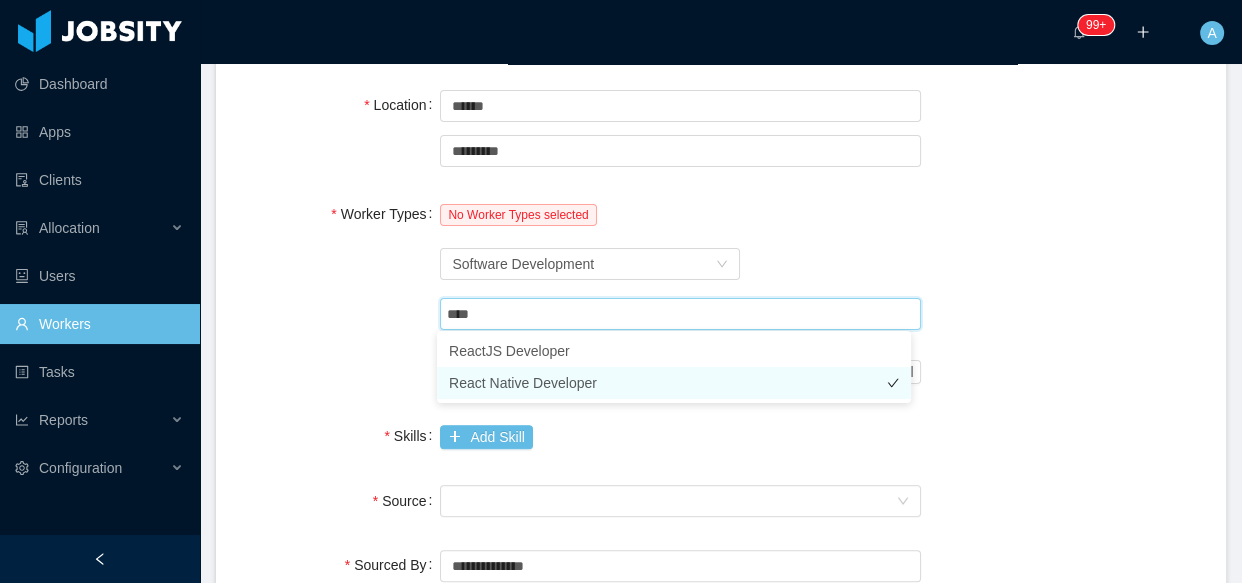 click on "React Native Developer" at bounding box center [674, 383] 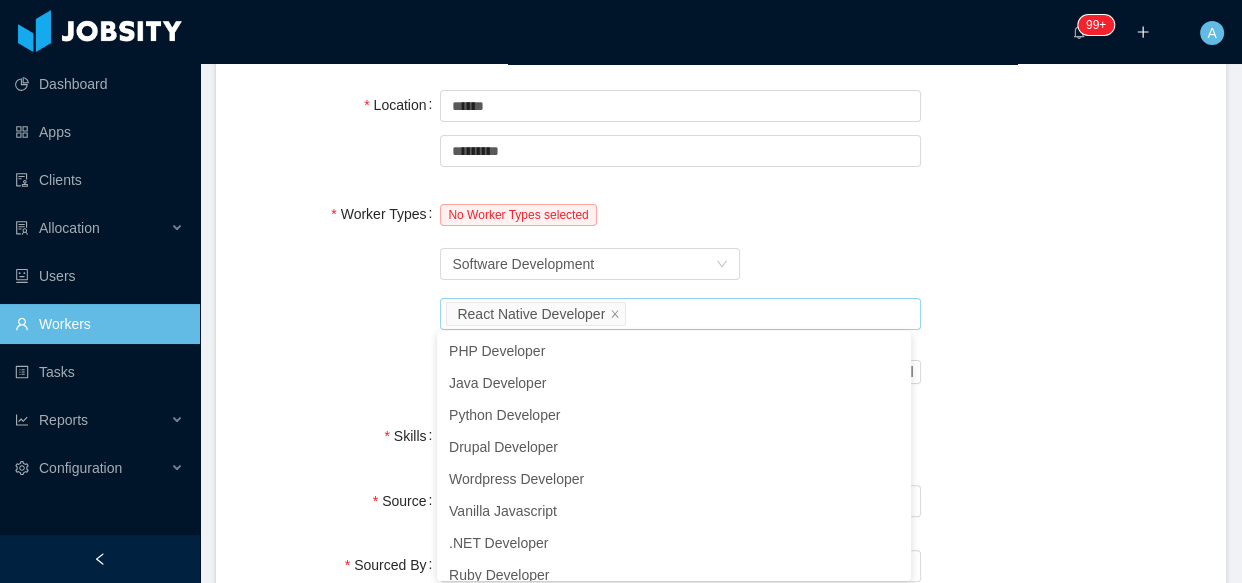 drag, startPoint x: 391, startPoint y: 334, endPoint x: 772, endPoint y: 327, distance: 381.0643 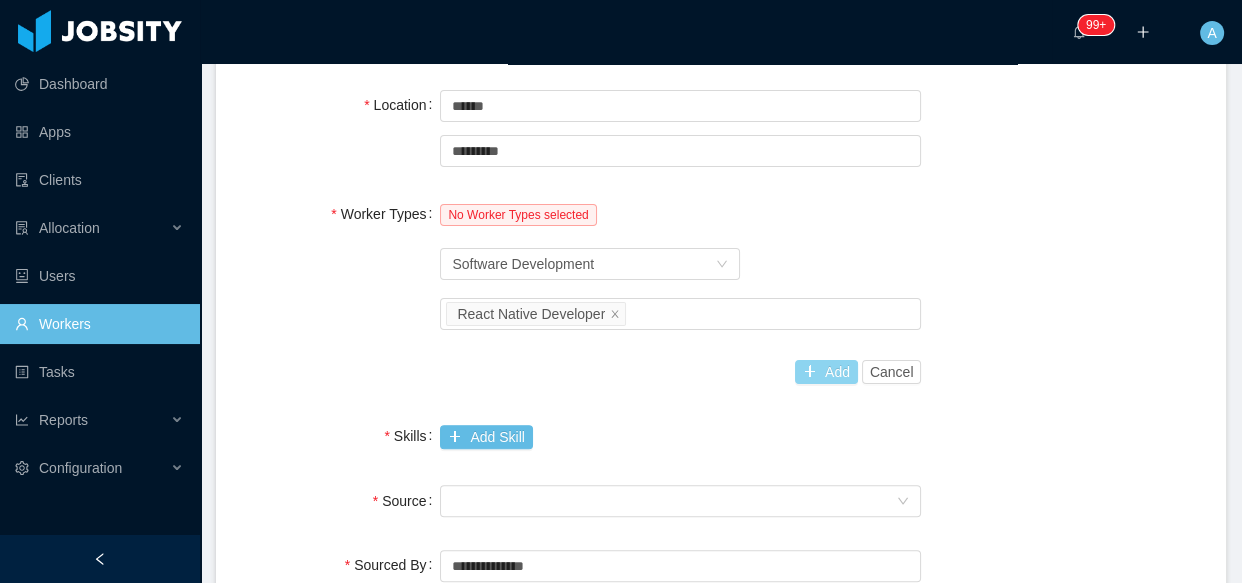 click on "Add" at bounding box center [826, 372] 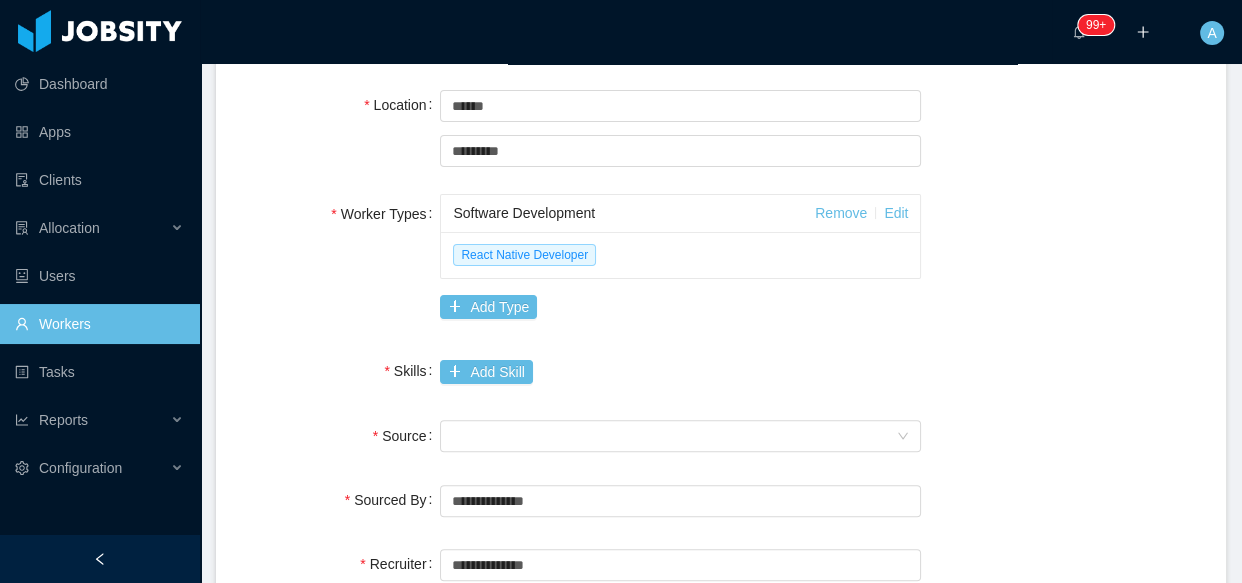 click on "Skills Add Skill" at bounding box center [721, 371] 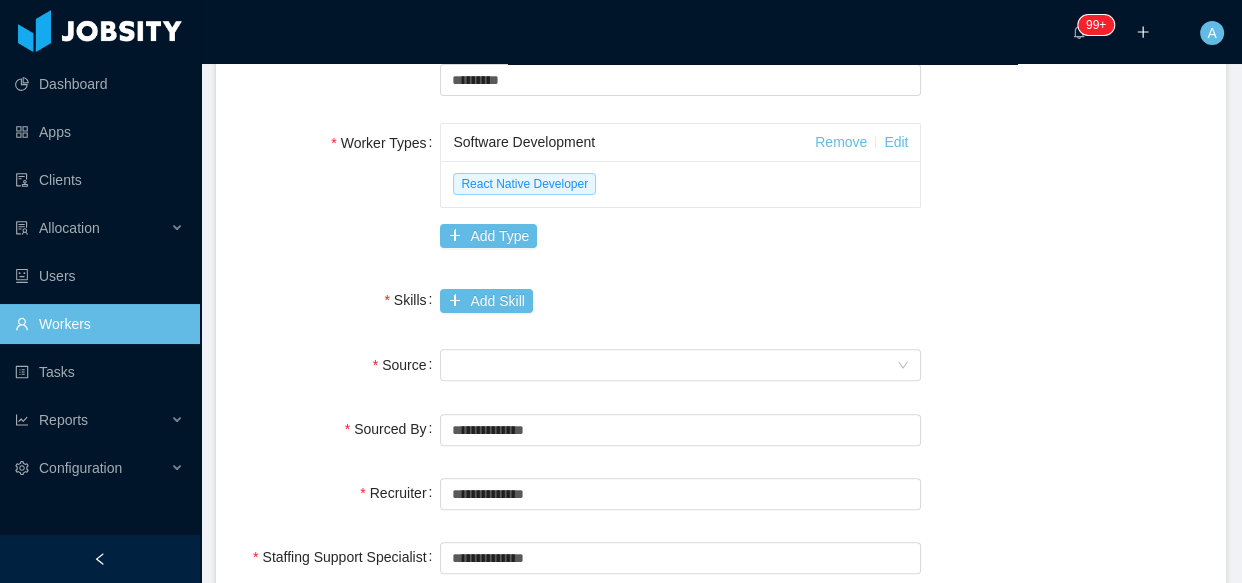 scroll, scrollTop: 636, scrollLeft: 0, axis: vertical 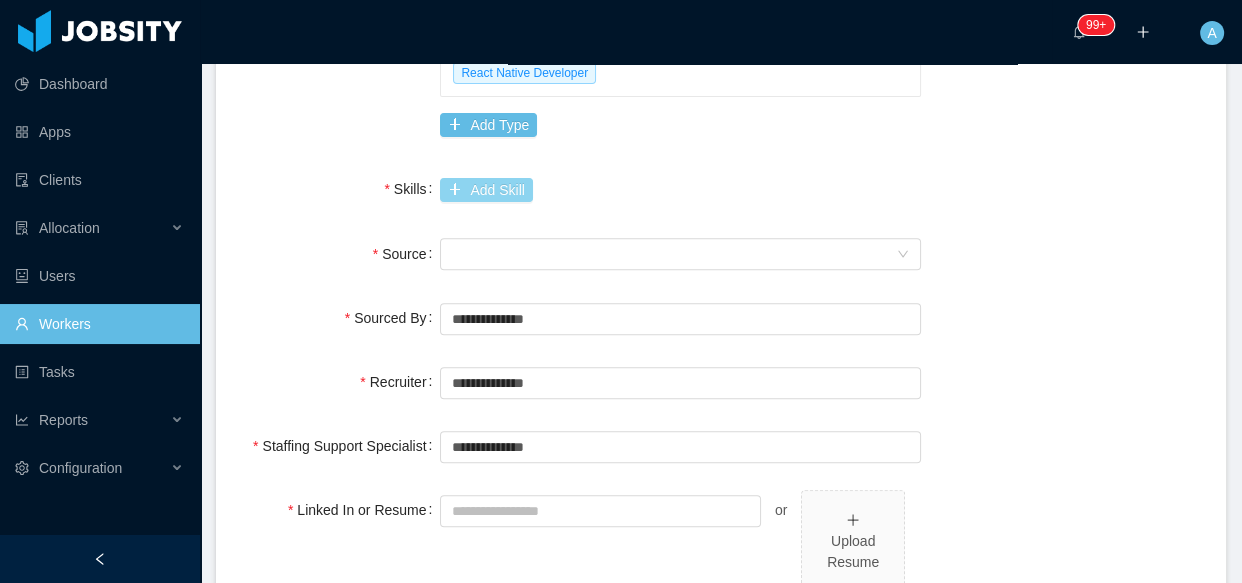 click on "Add Skill" at bounding box center [486, 190] 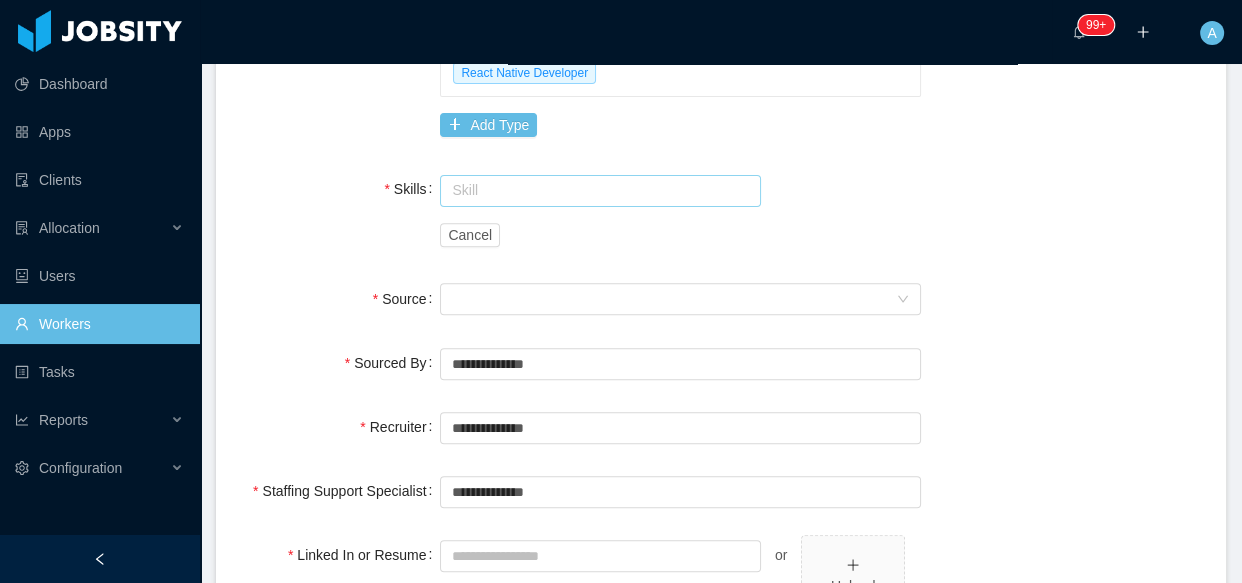 click at bounding box center (600, 191) 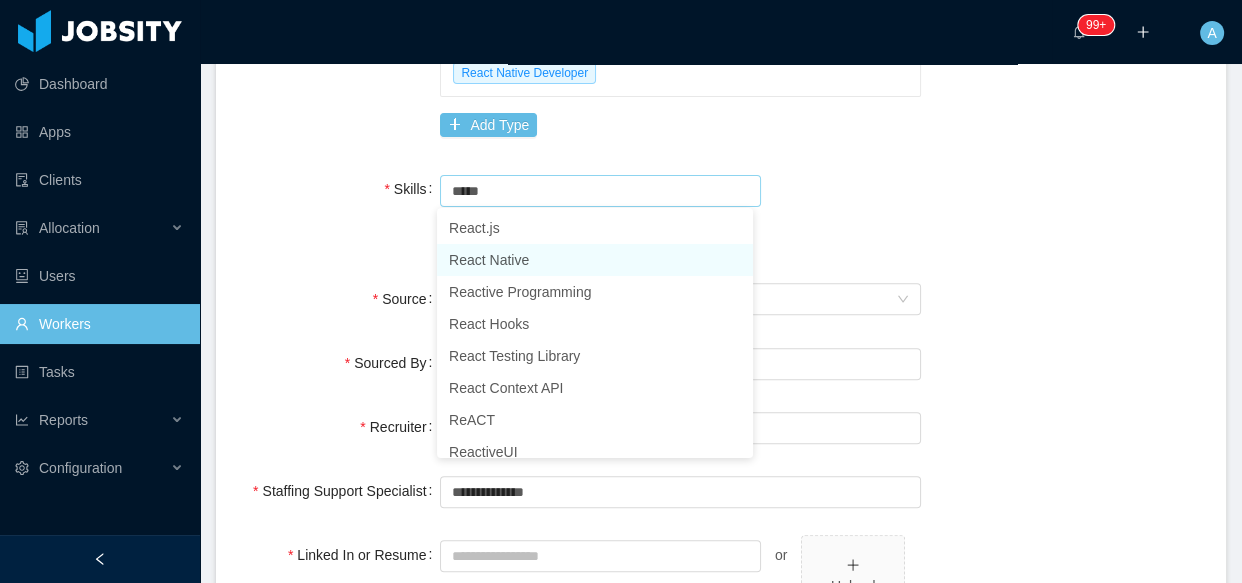 click on "React Native" at bounding box center (595, 260) 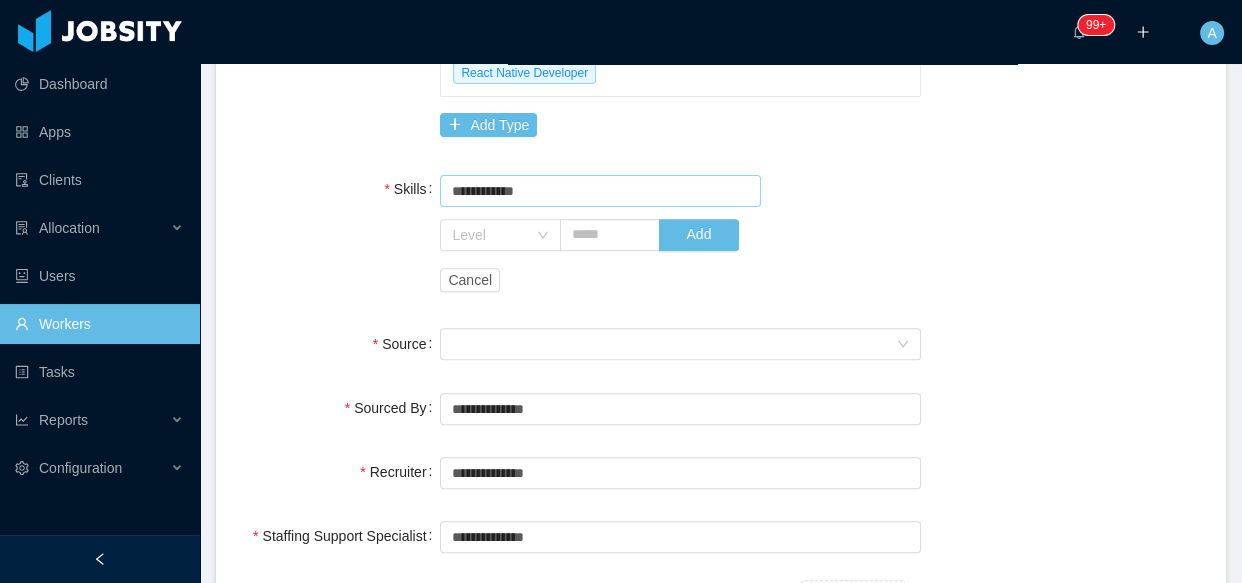 type on "**********" 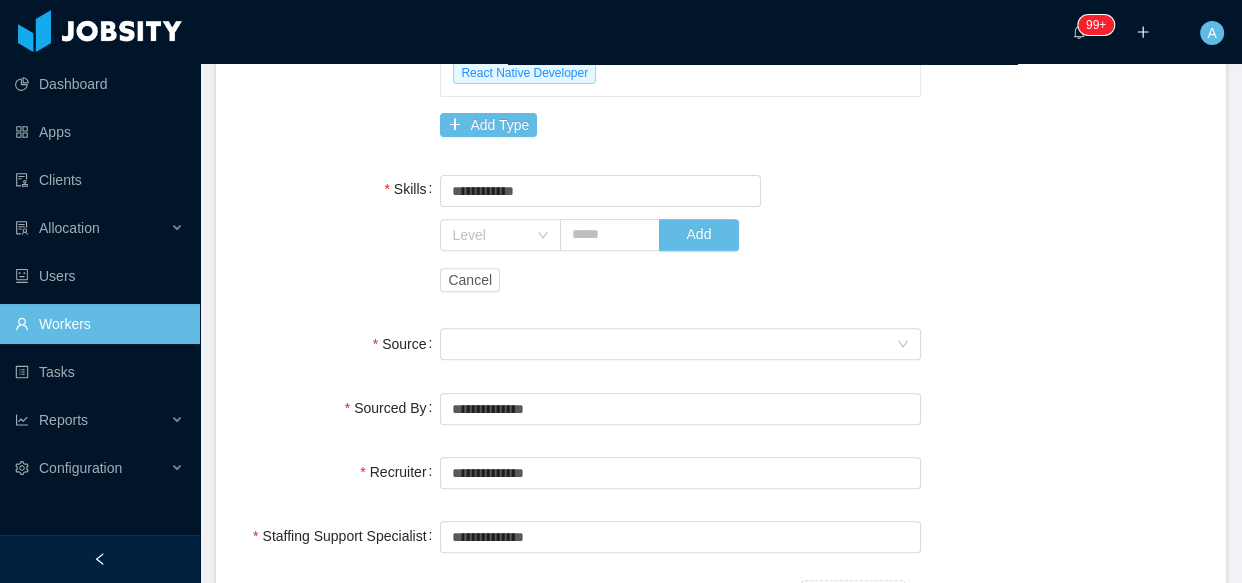 click on "**********" at bounding box center [721, 234] 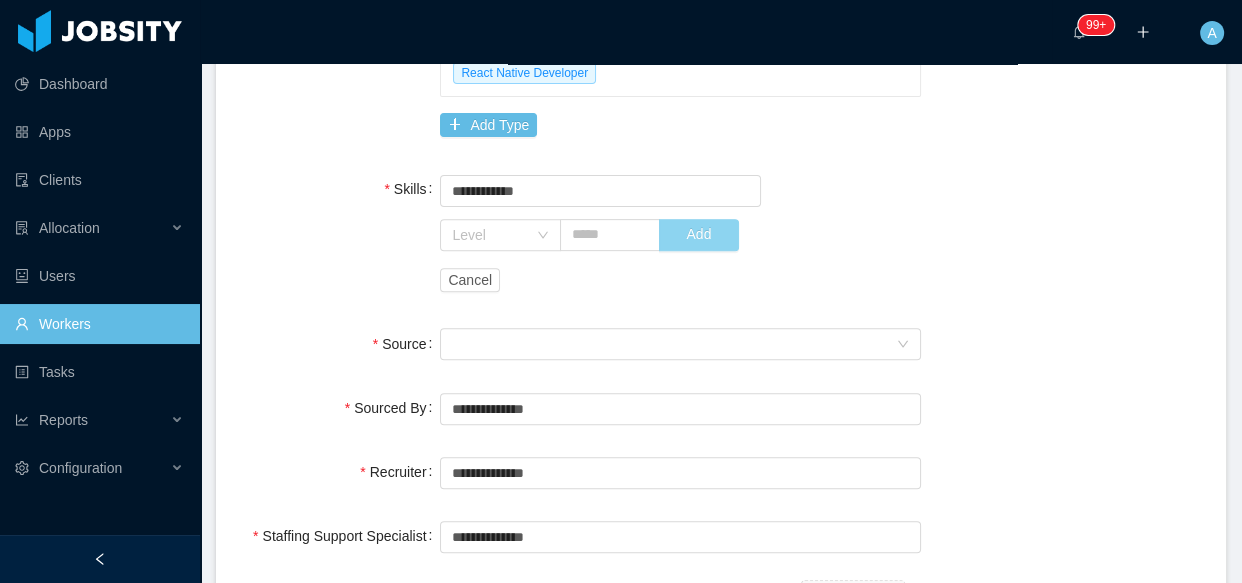 click on "Add" at bounding box center (699, 235) 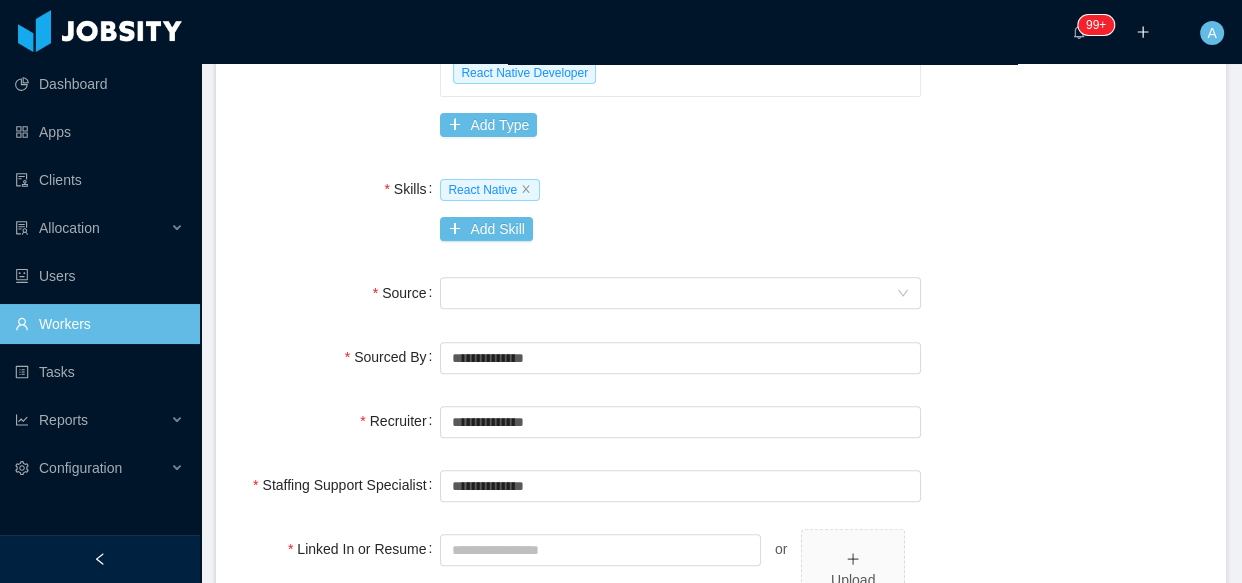 click on "React Native Add Skill" at bounding box center (680, 209) 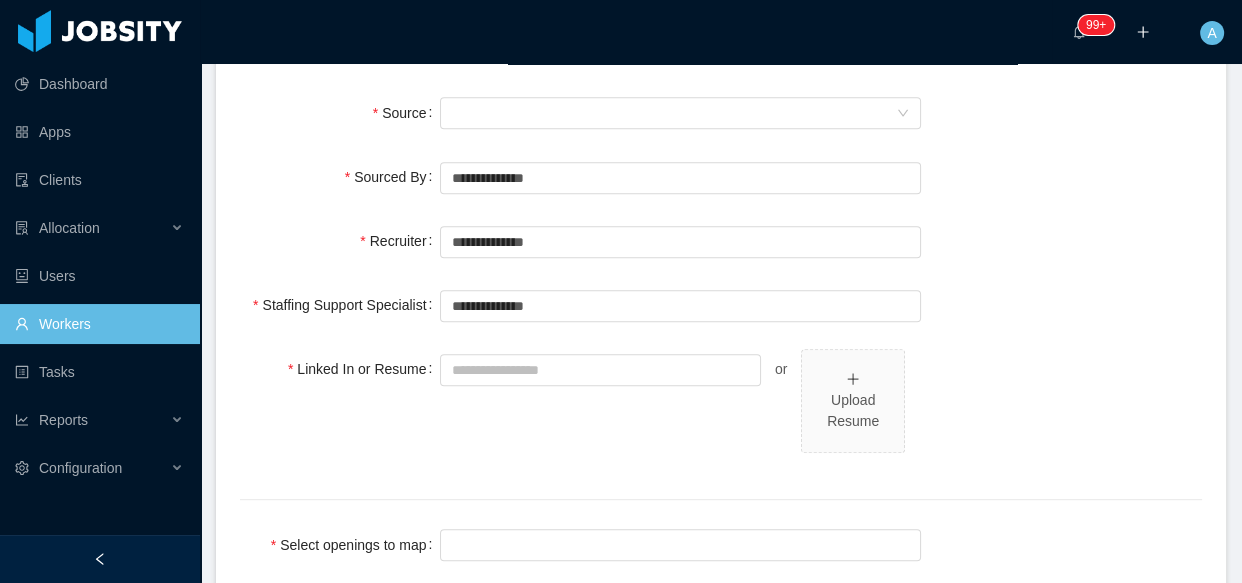 scroll, scrollTop: 818, scrollLeft: 0, axis: vertical 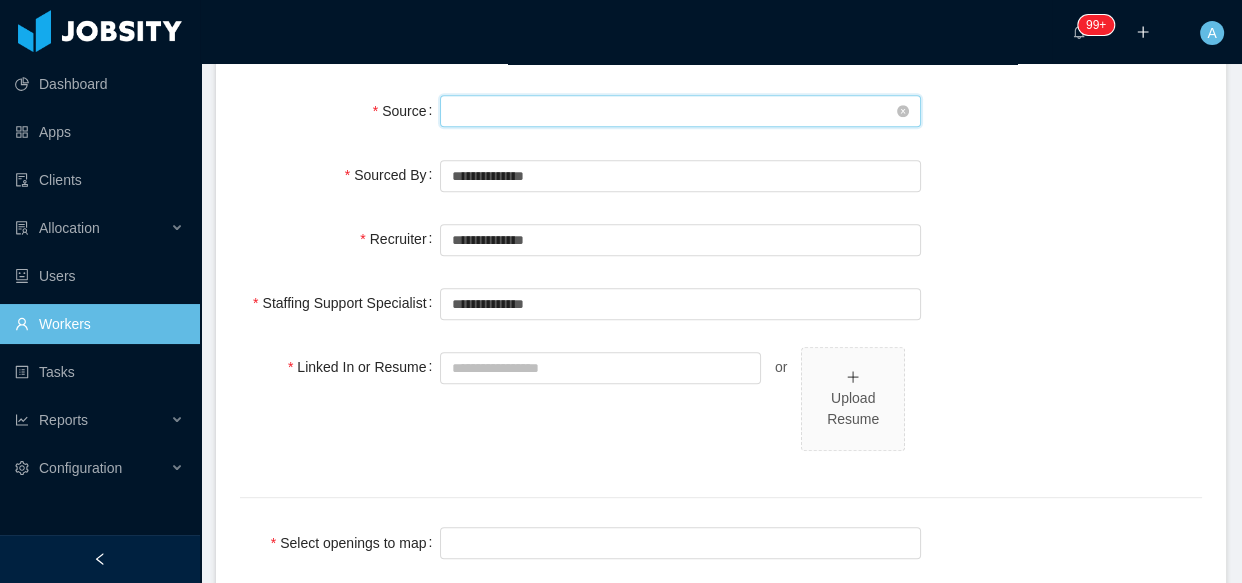 click on "Seniority" at bounding box center [674, 111] 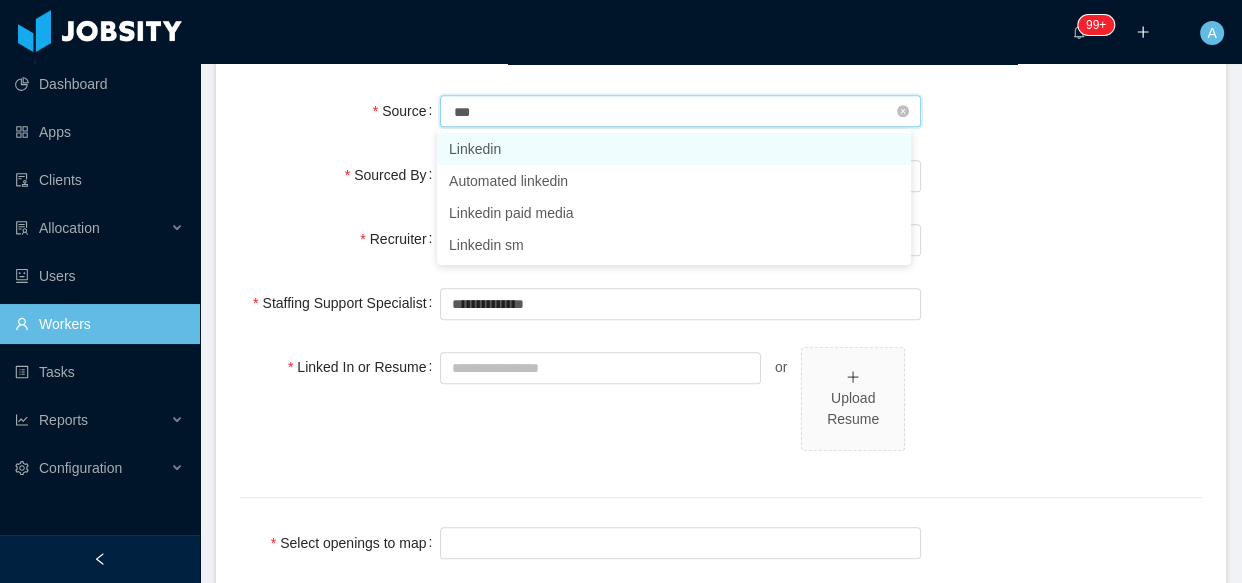 type on "****" 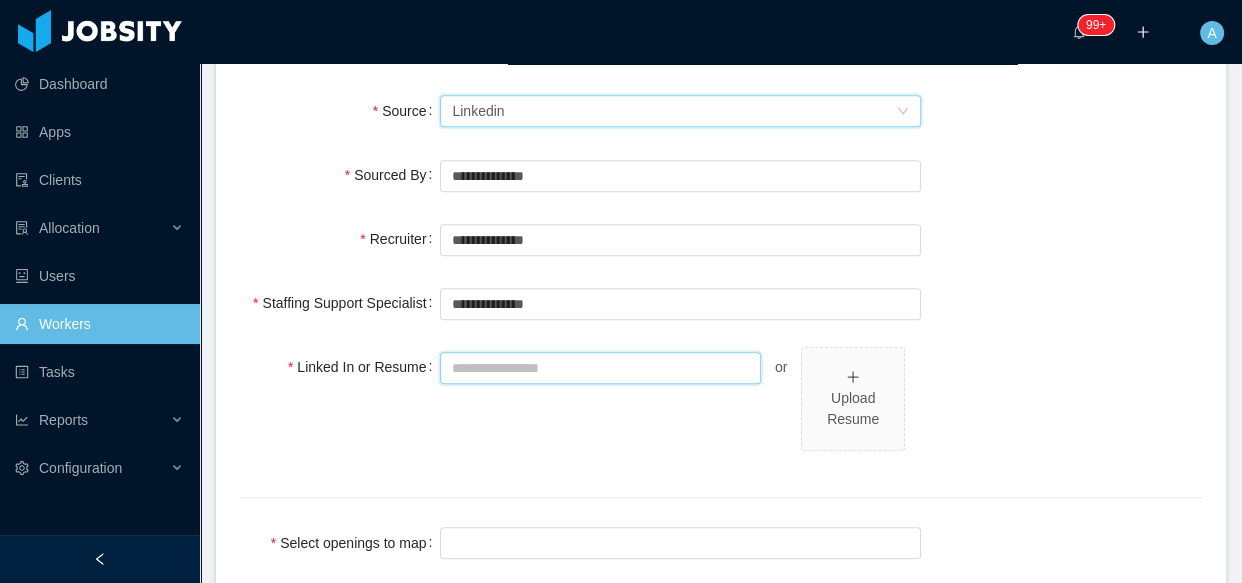 click on "Linked In or Resume" at bounding box center [600, 368] 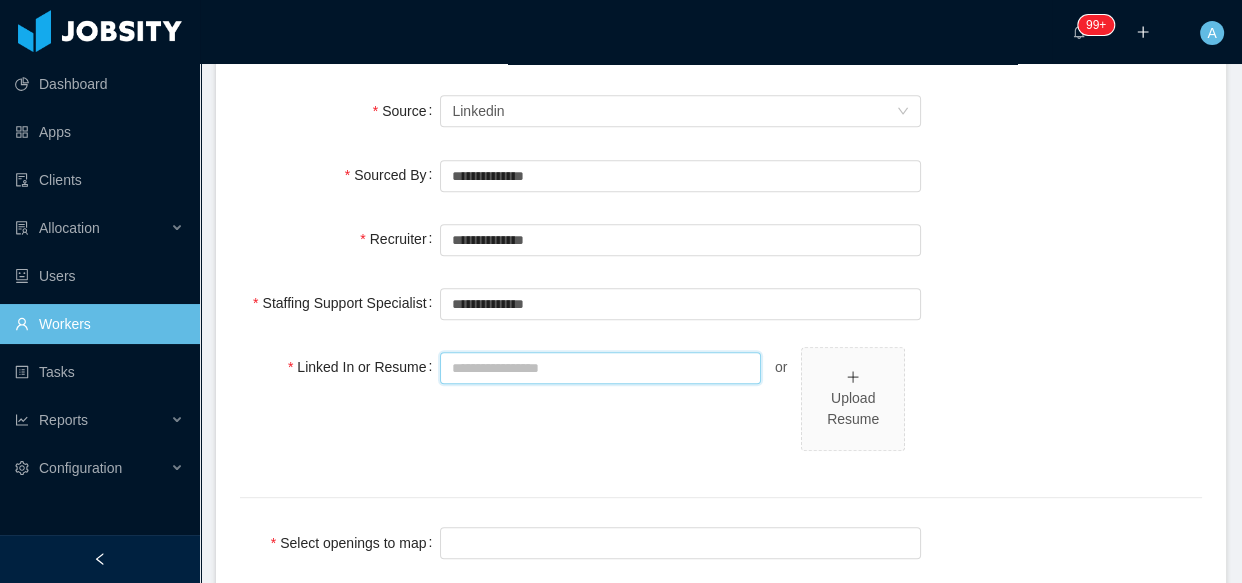 paste on "**********" 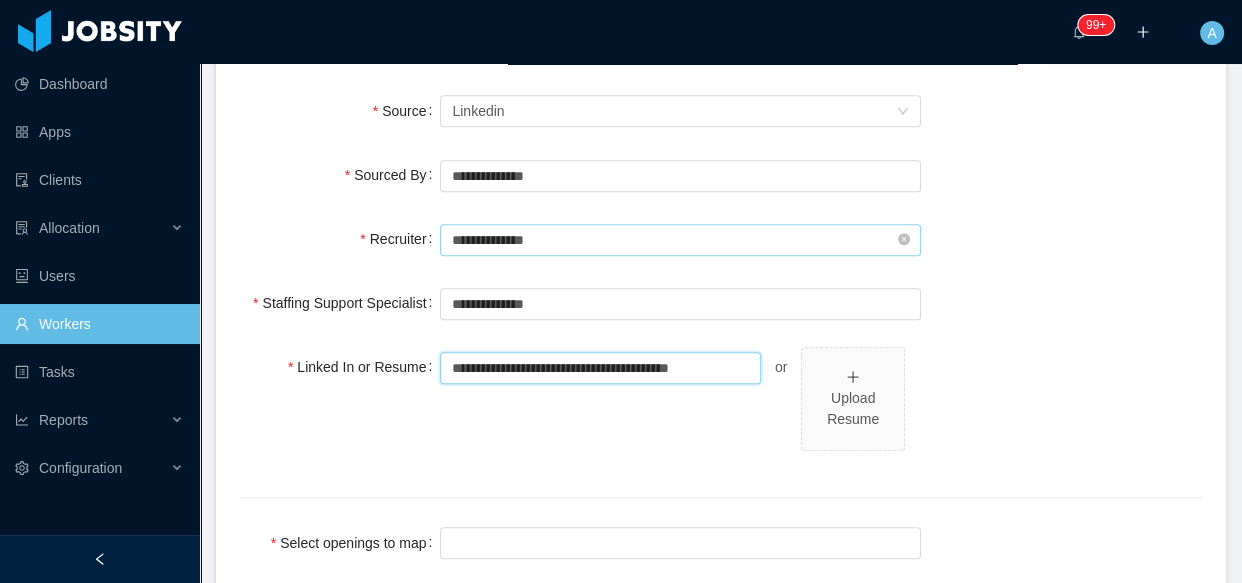 type on "**********" 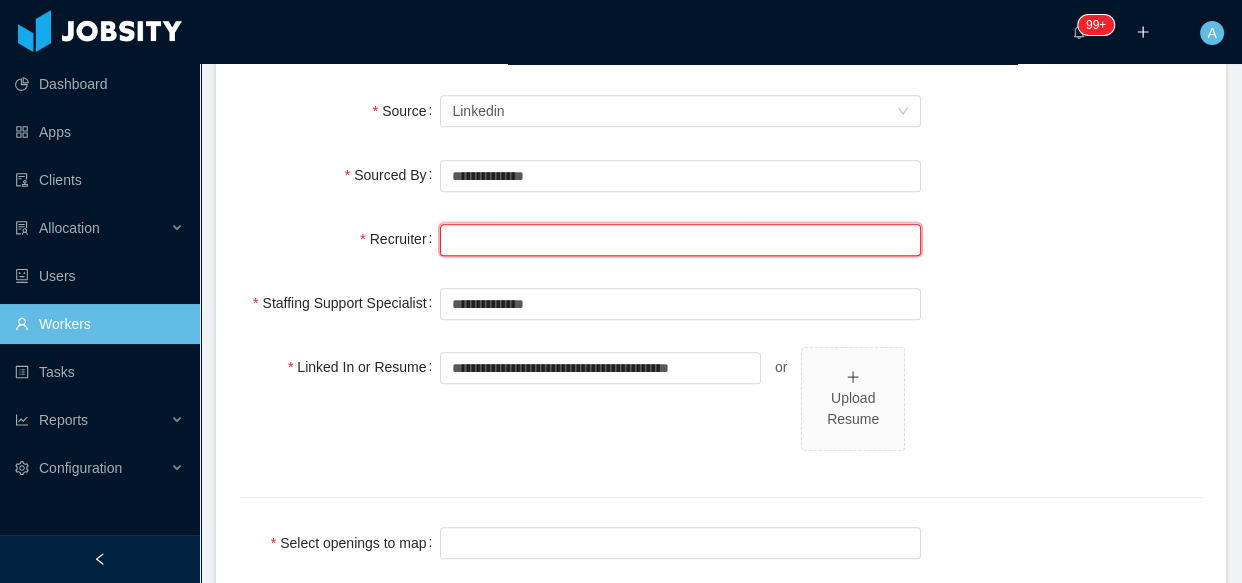 click at bounding box center (680, 240) 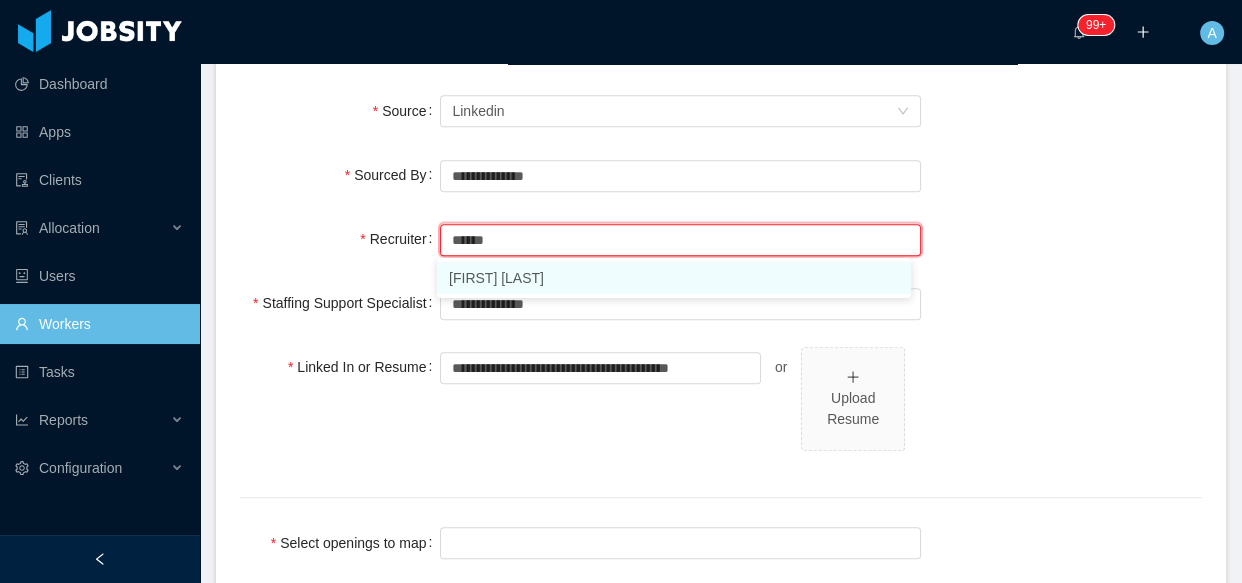 click on "[FIRST] [LAST]" at bounding box center (674, 278) 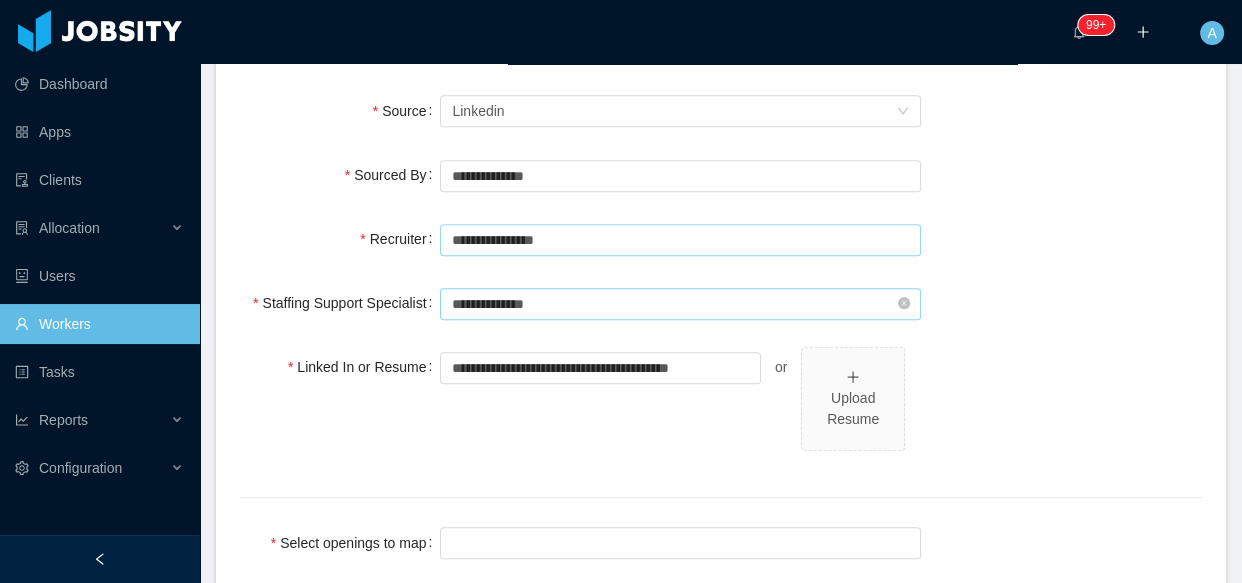 type on "**********" 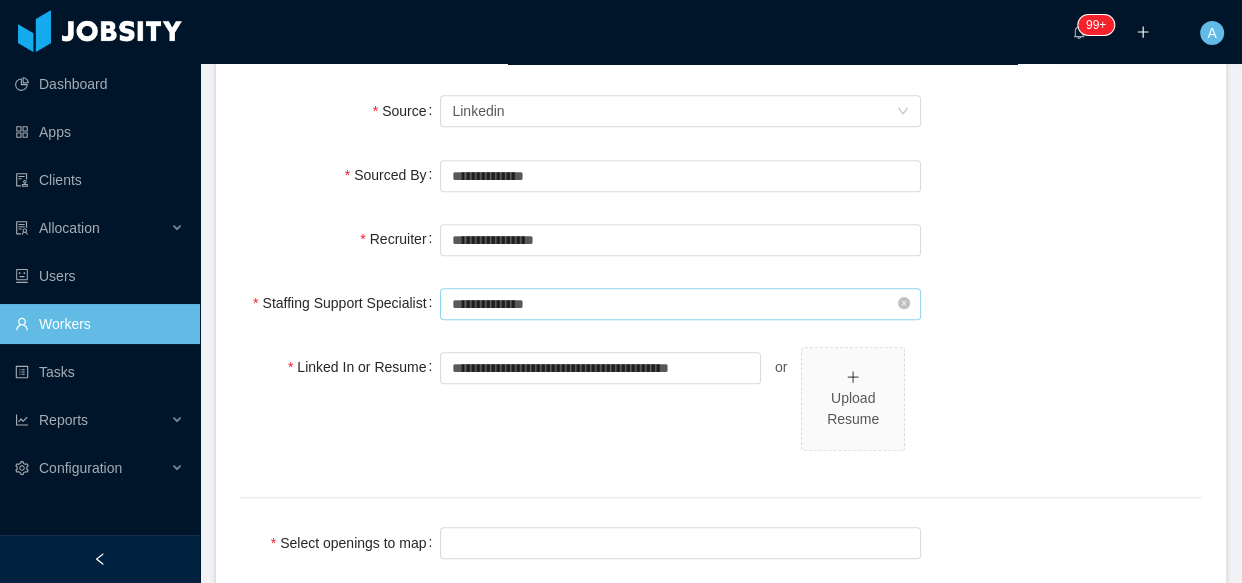click on "**********" at bounding box center (680, 304) 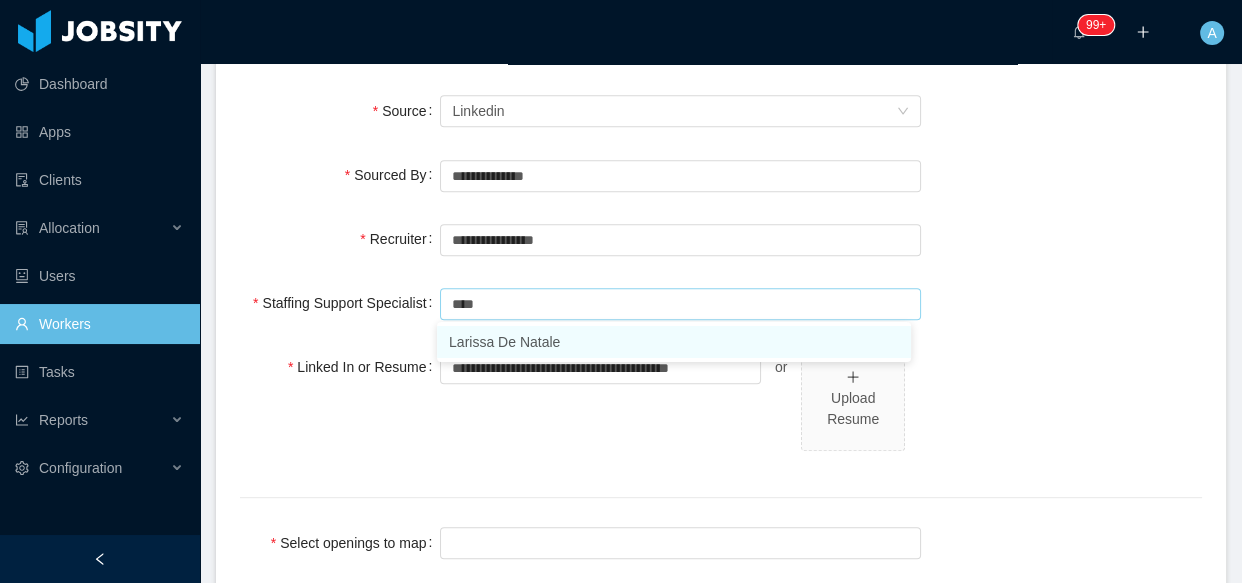 click on "Larissa De Natale" at bounding box center (674, 342) 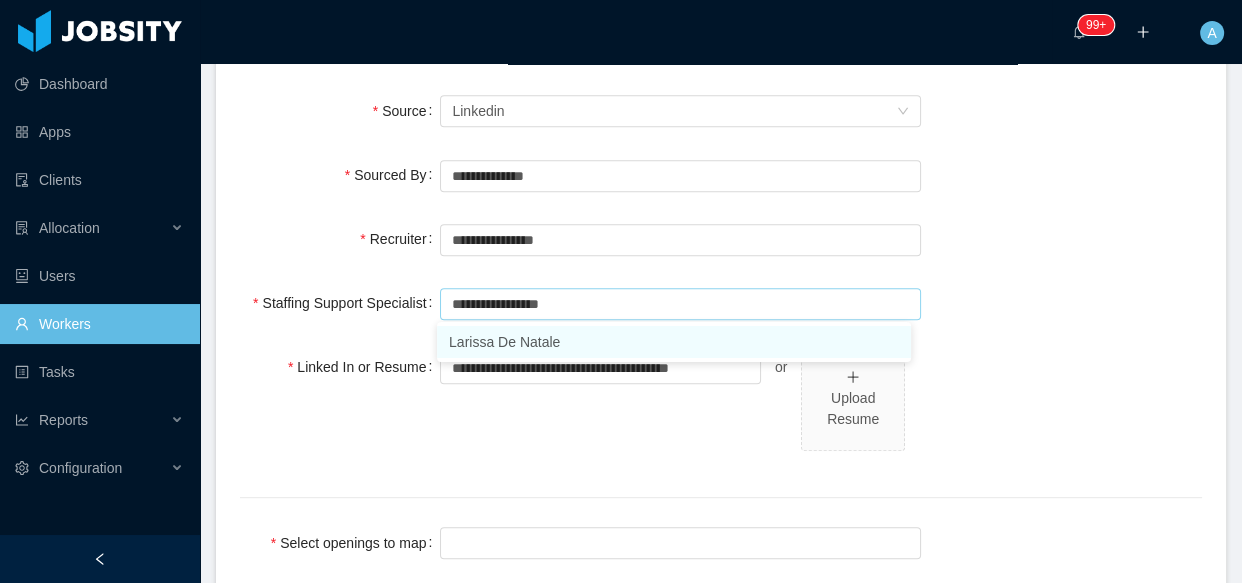 type on "**********" 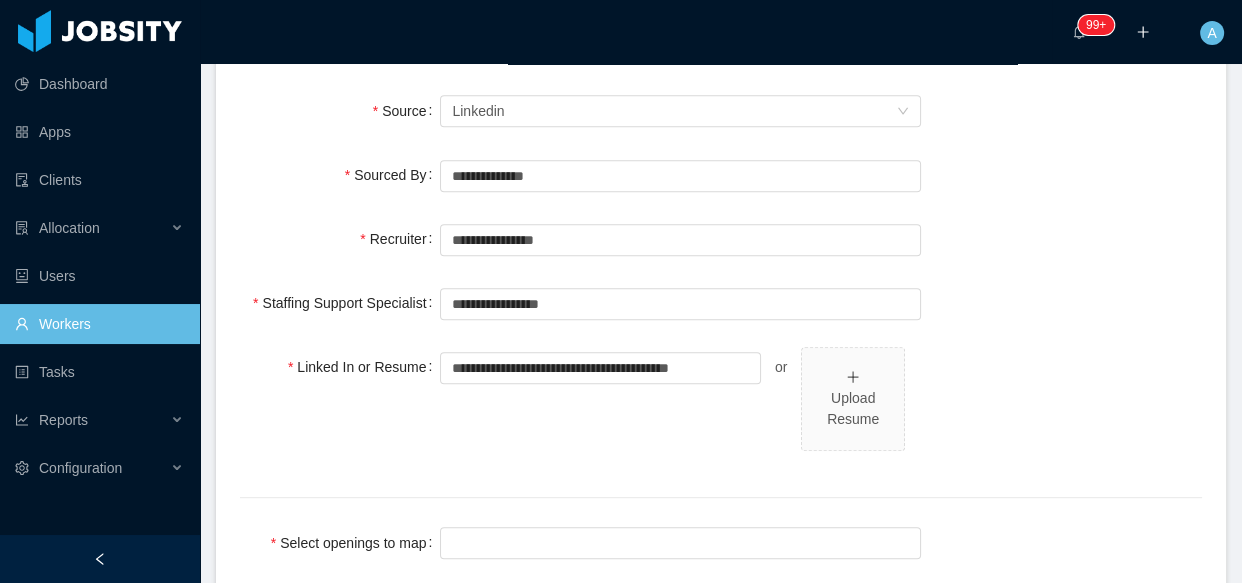 drag, startPoint x: 532, startPoint y: 434, endPoint x: 929, endPoint y: 413, distance: 397.55502 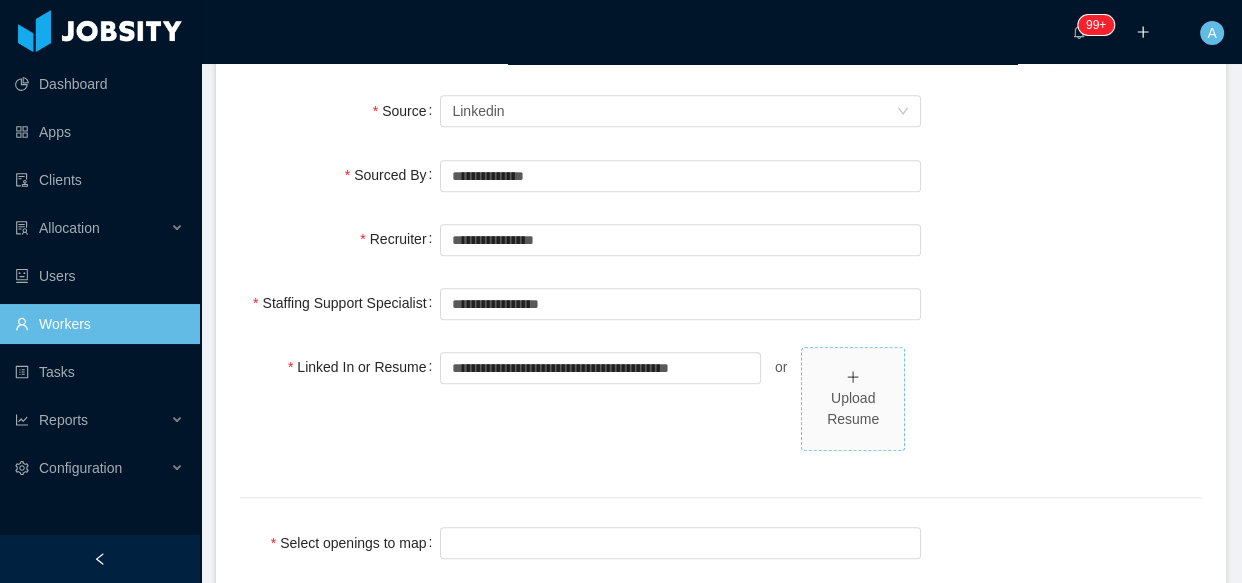 click on "Upload Resume" at bounding box center (853, 409) 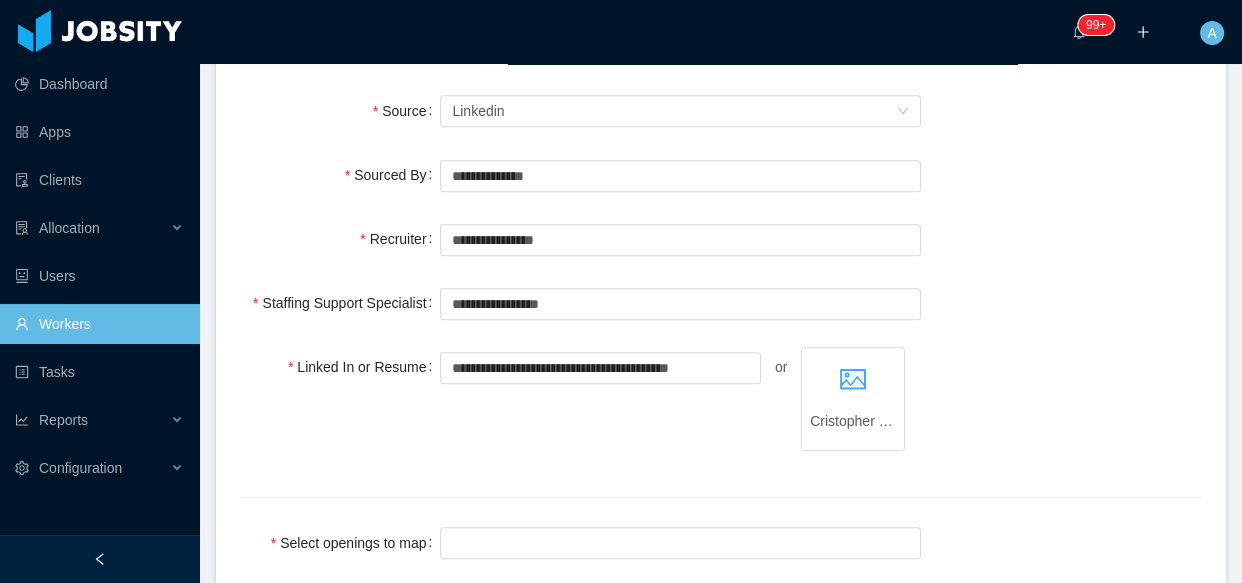 click on "**********" at bounding box center [721, 410] 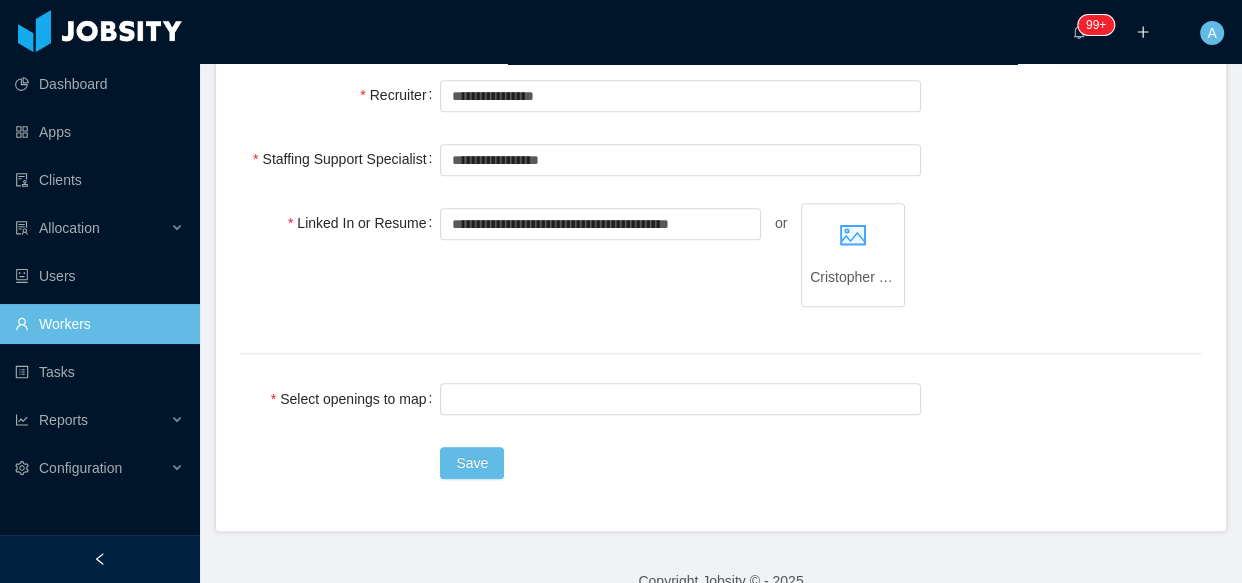 scroll, scrollTop: 994, scrollLeft: 0, axis: vertical 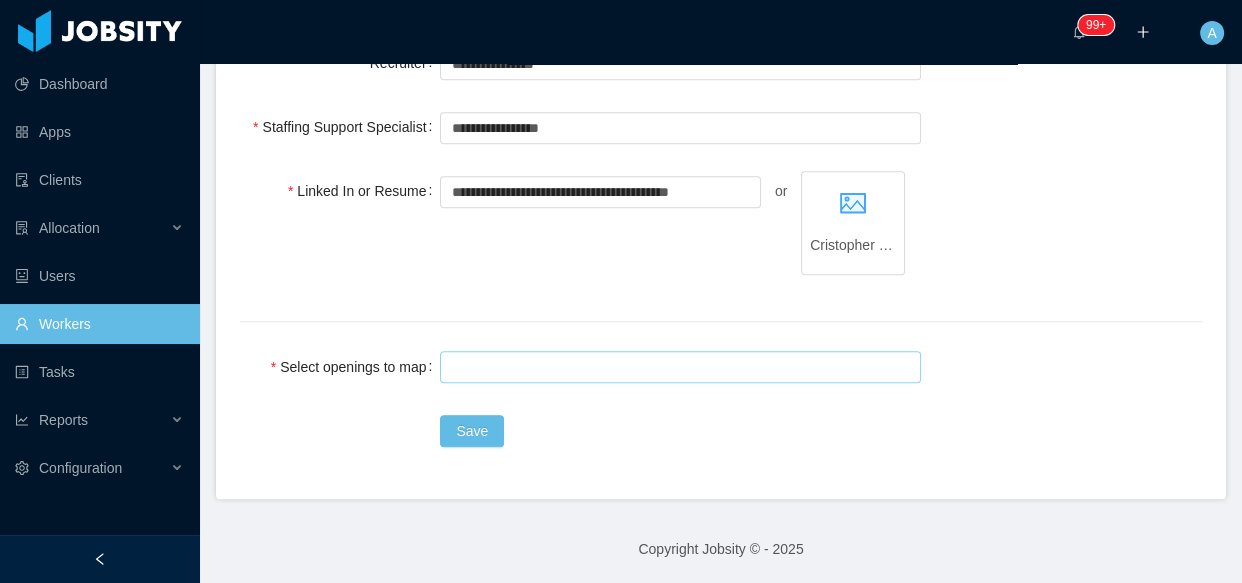 click at bounding box center (677, 367) 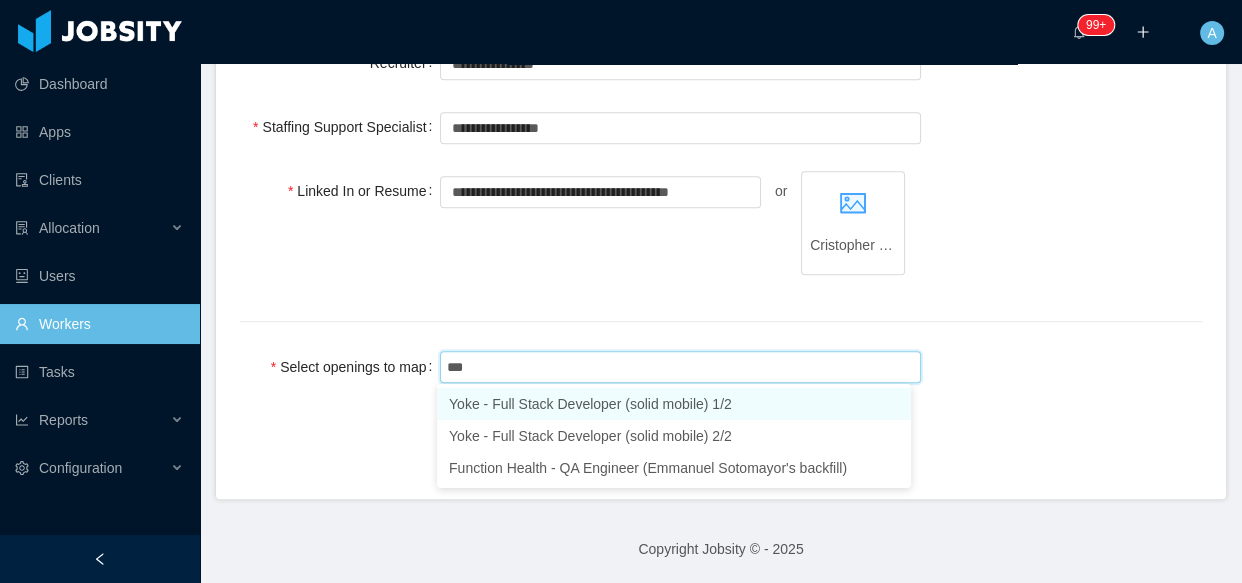 type on "****" 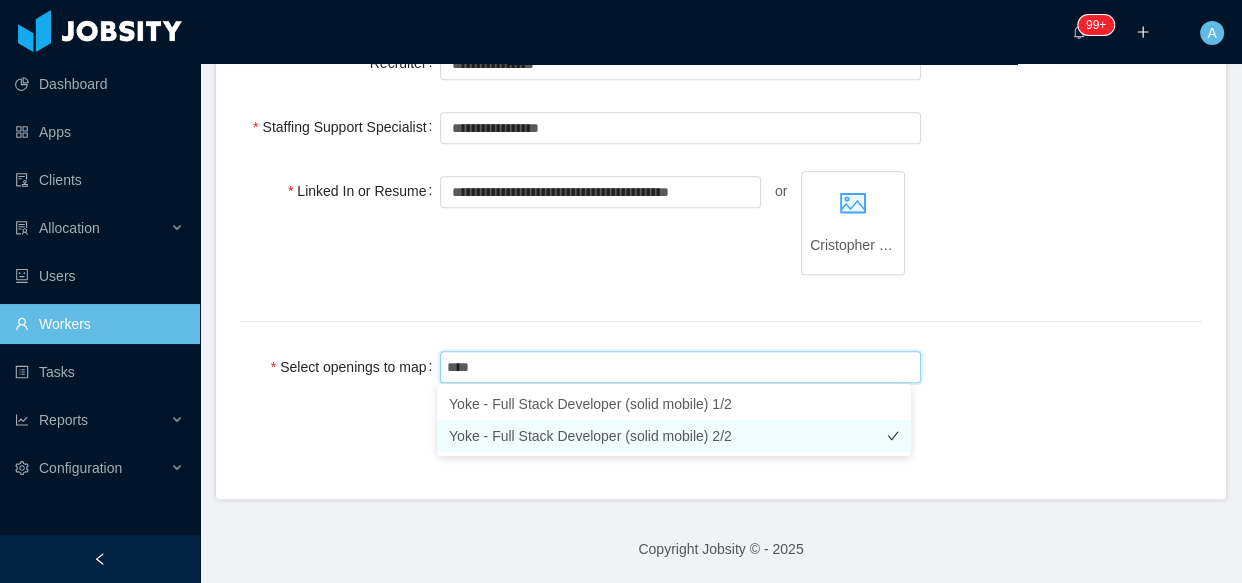 click on "Yoke - Full Stack Developer (solid mobile)  2/2" at bounding box center (674, 436) 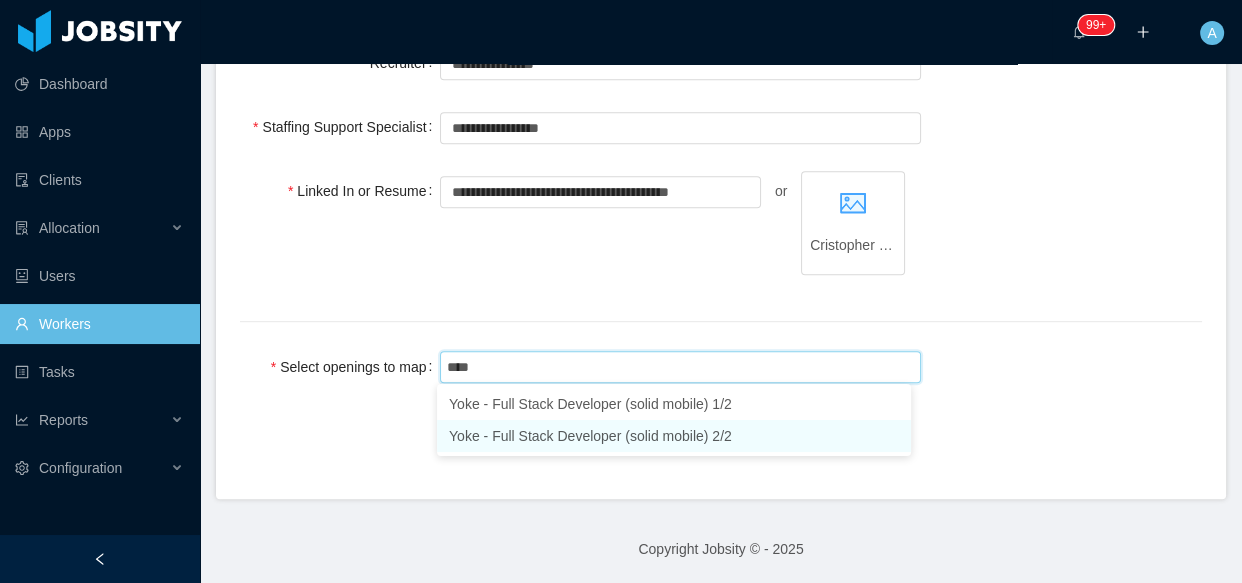 type 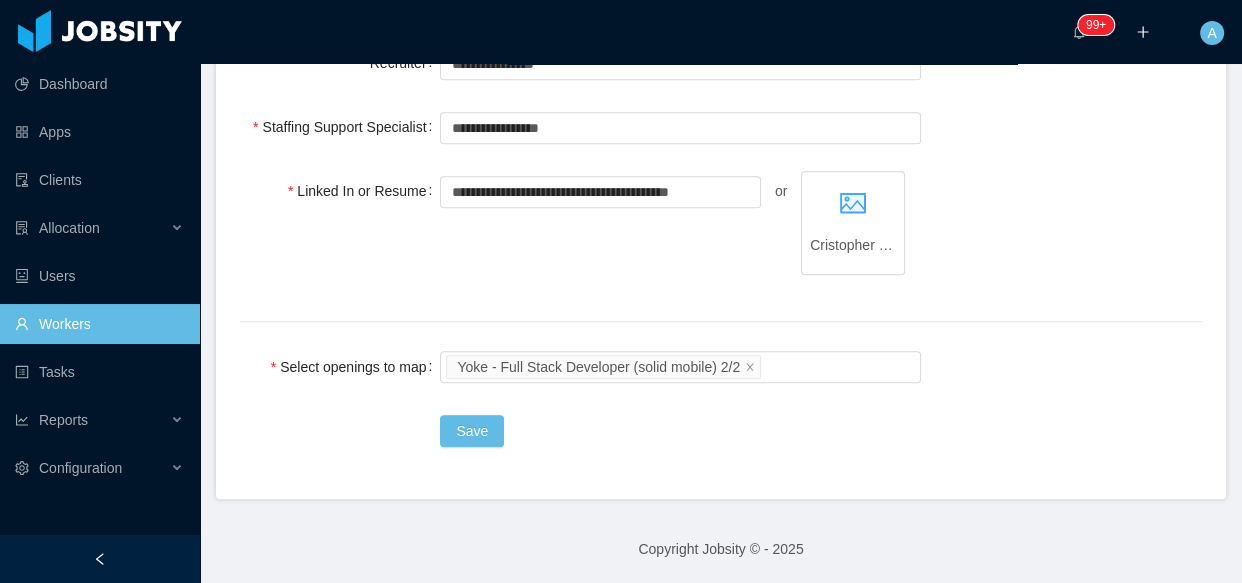 click on "Save" at bounding box center [721, 431] 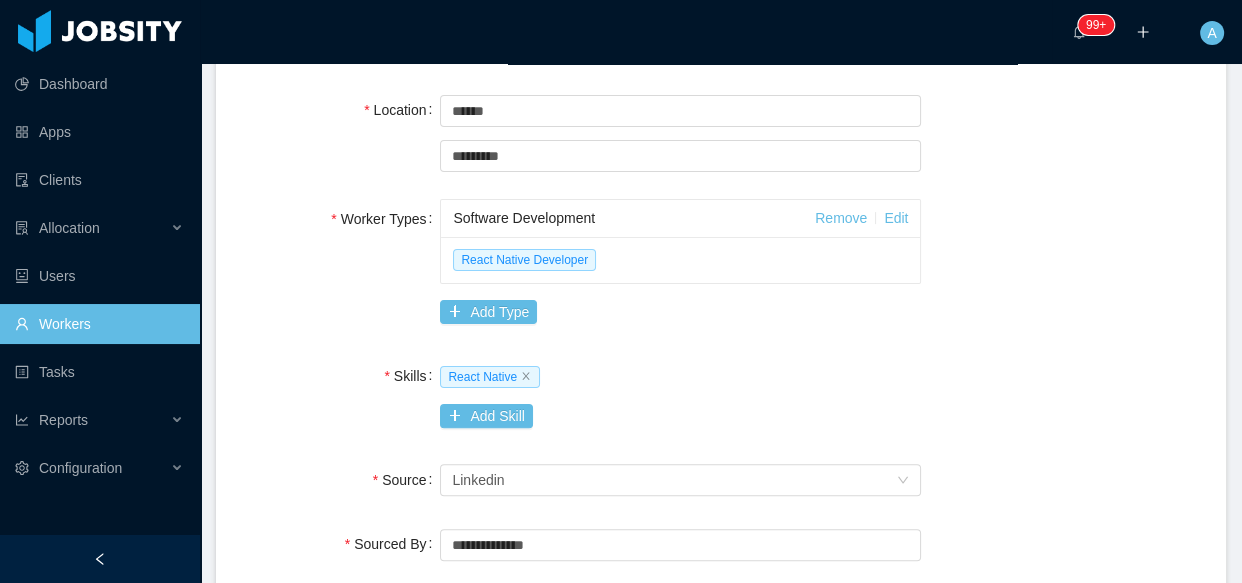 scroll, scrollTop: 0, scrollLeft: 0, axis: both 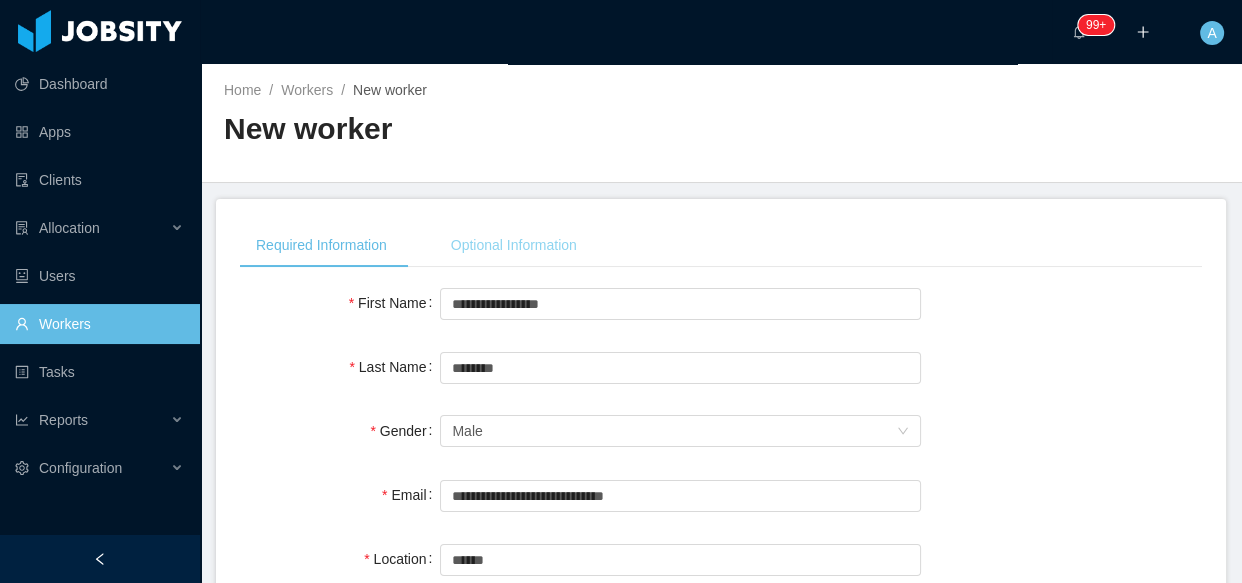 click on "Optional Information" at bounding box center [514, 245] 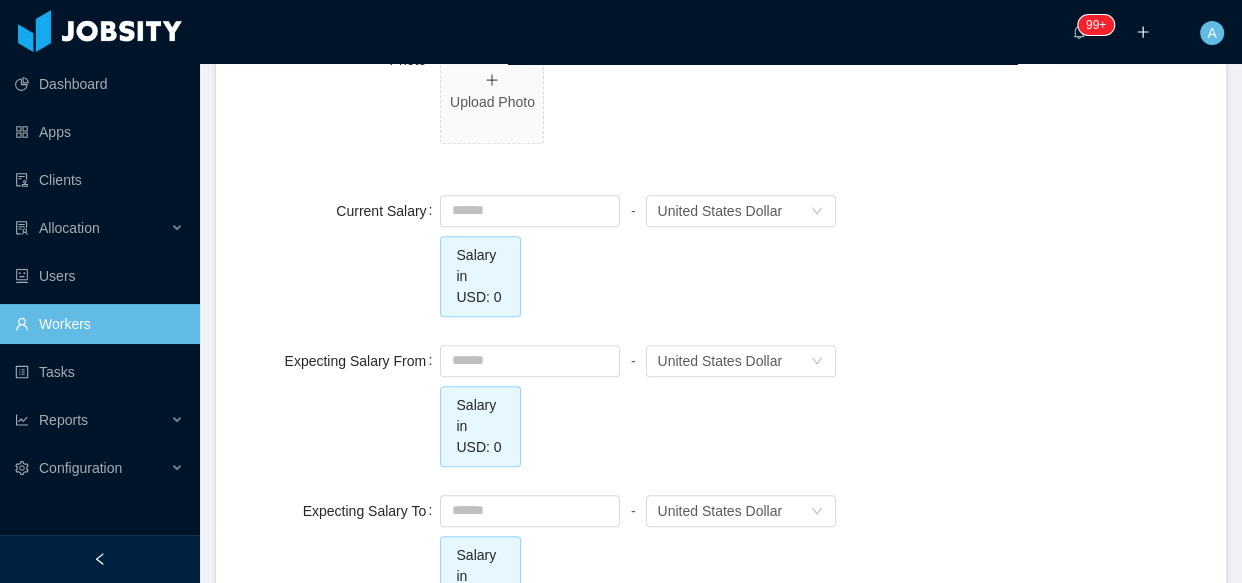 scroll, scrollTop: 818, scrollLeft: 0, axis: vertical 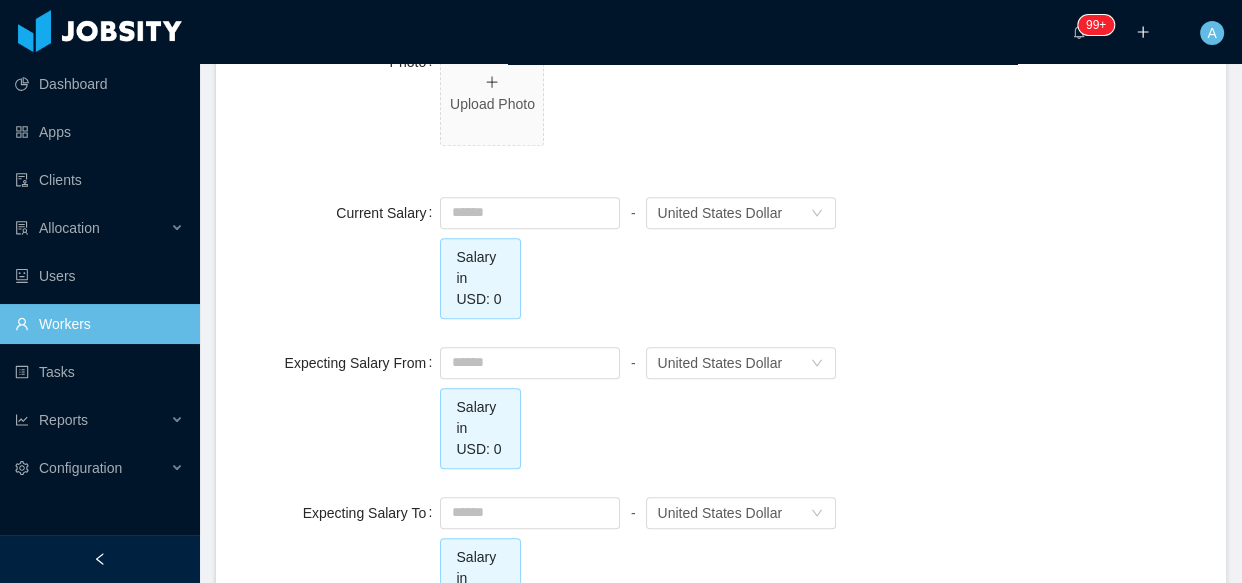 click on "- Currency United States Dollar" at bounding box center [637, 363] 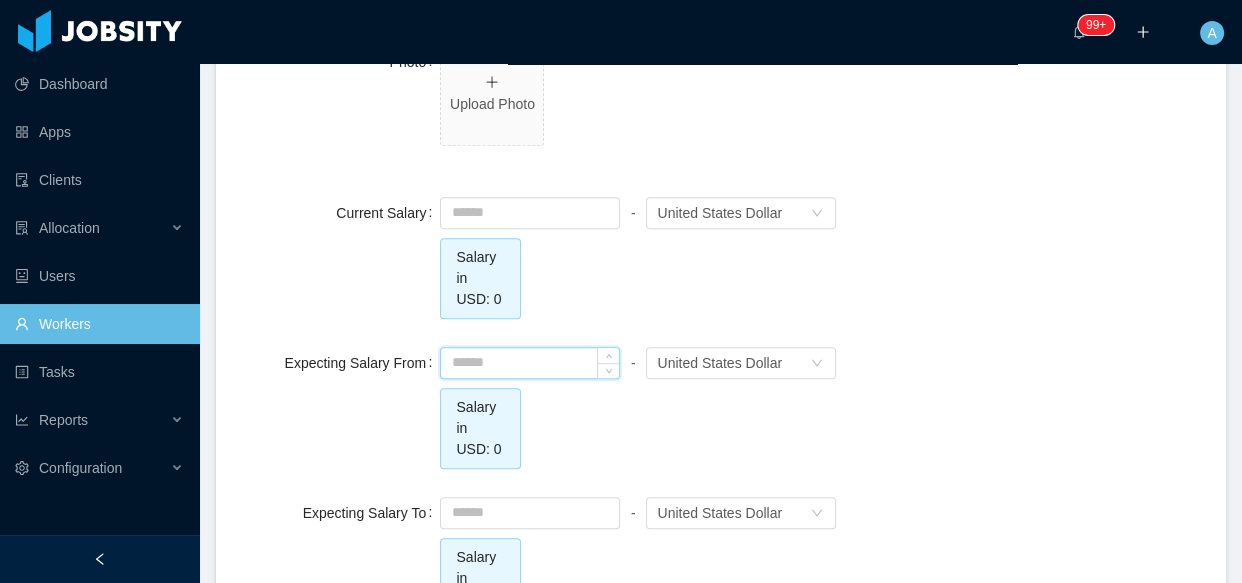 drag, startPoint x: 527, startPoint y: 373, endPoint x: 530, endPoint y: 351, distance: 22.203604 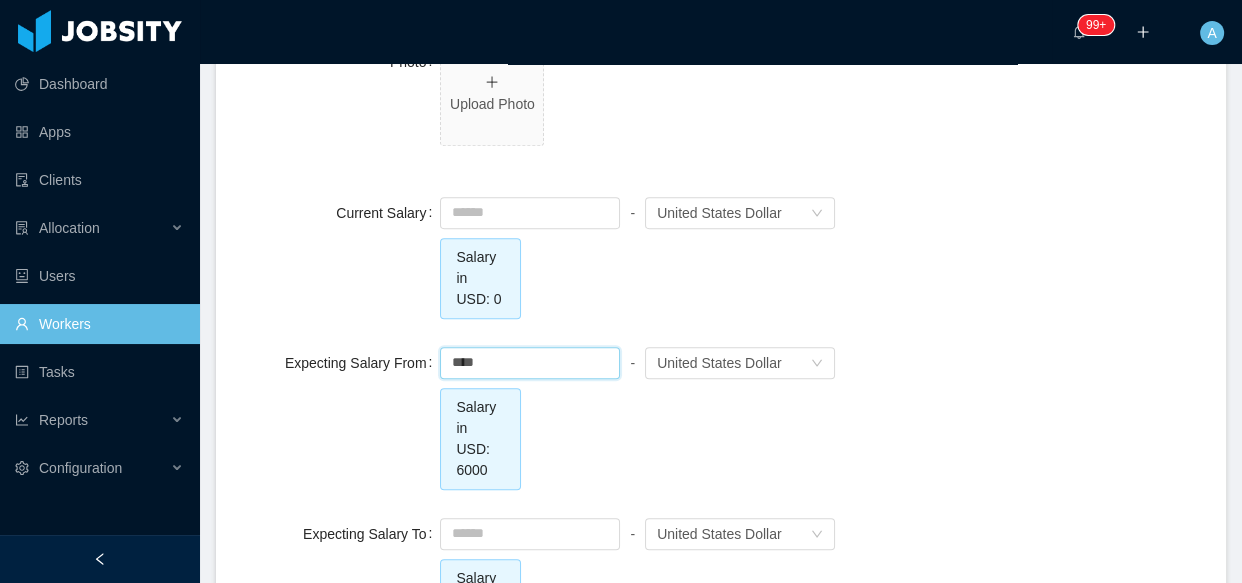 type on "*******" 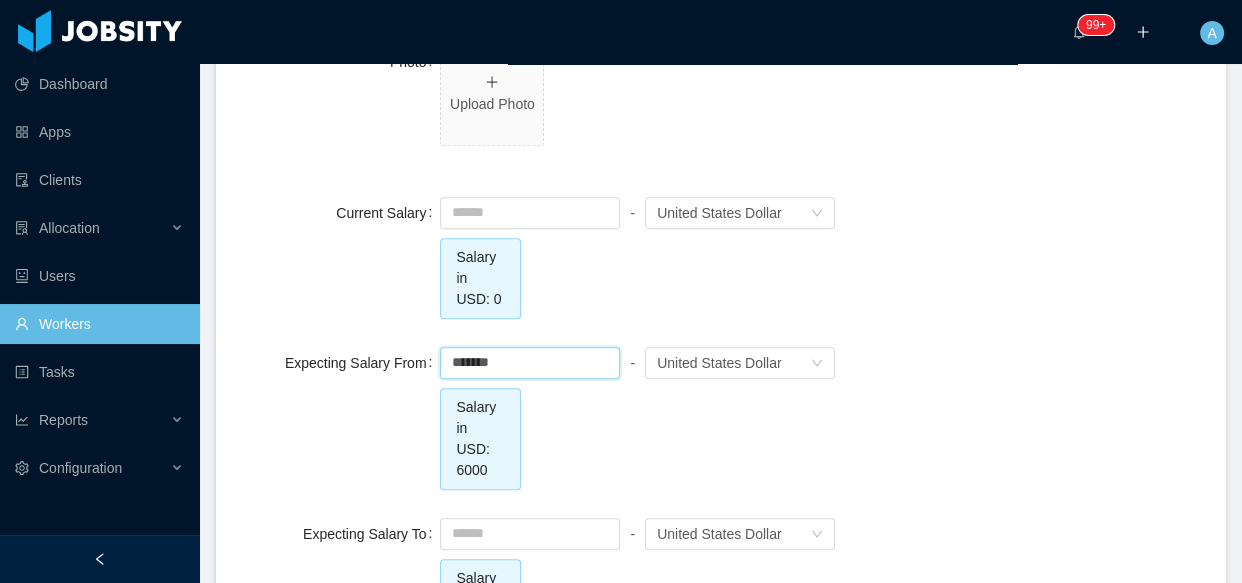 click on "Expecting Salary From ******* - Currency United States Dollar Salary in USD: 6000" at bounding box center [721, 416] 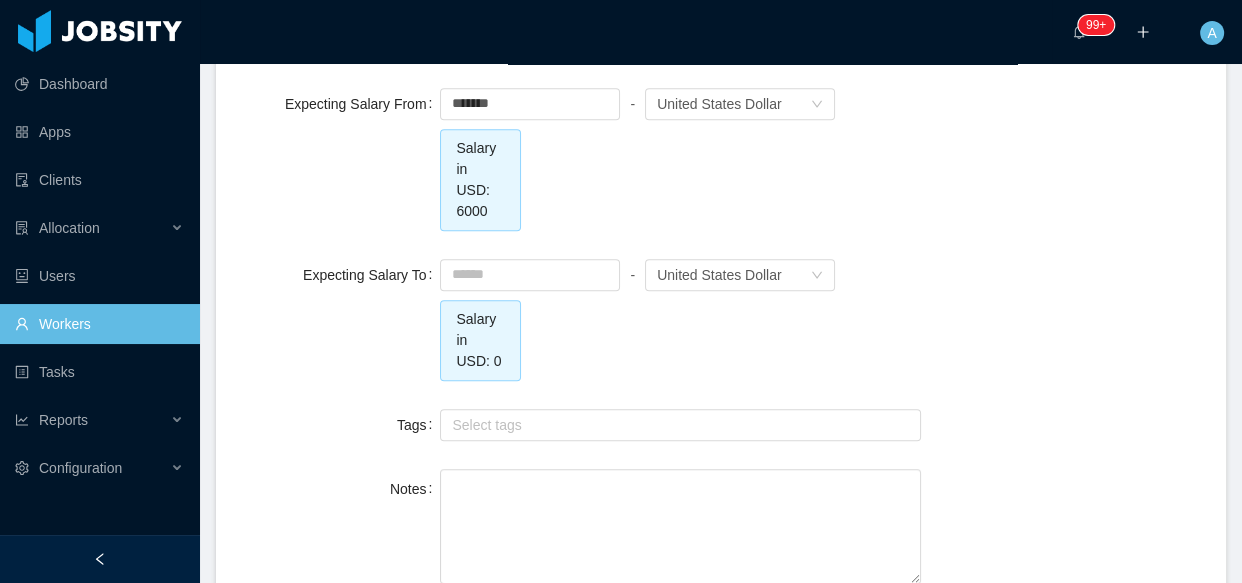 scroll, scrollTop: 1181, scrollLeft: 0, axis: vertical 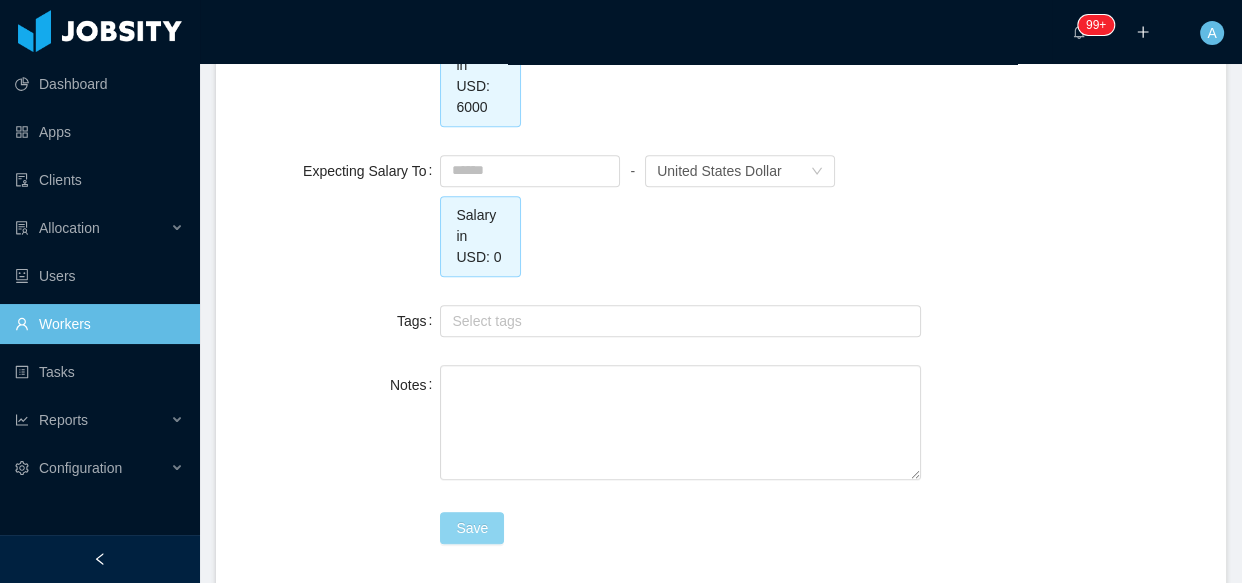 click on "Save" at bounding box center (472, 528) 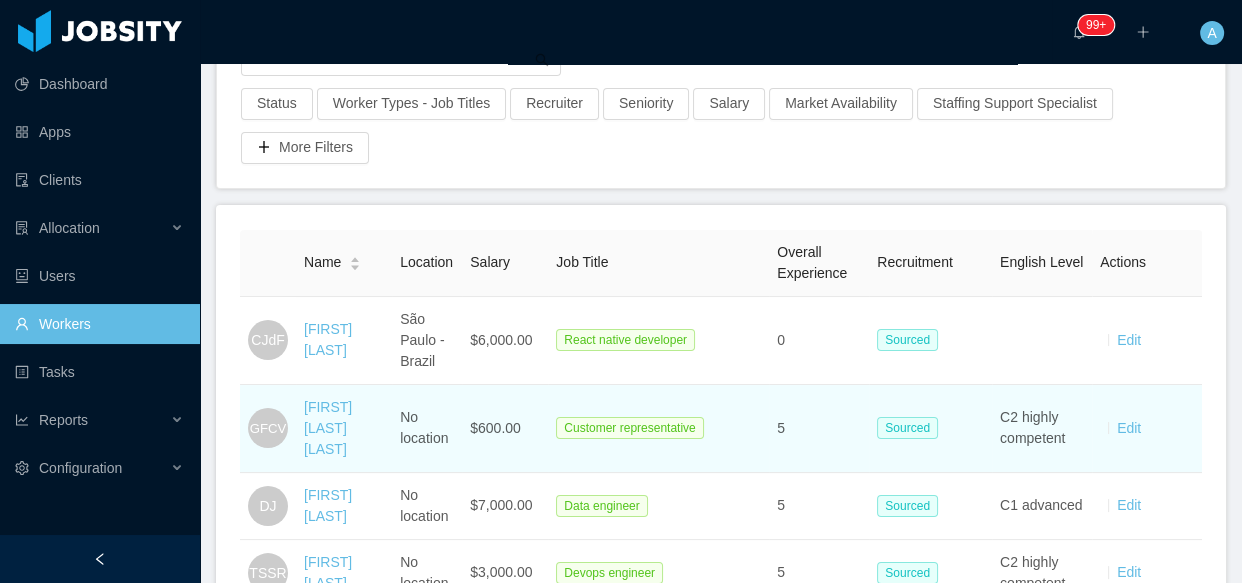 scroll, scrollTop: 181, scrollLeft: 0, axis: vertical 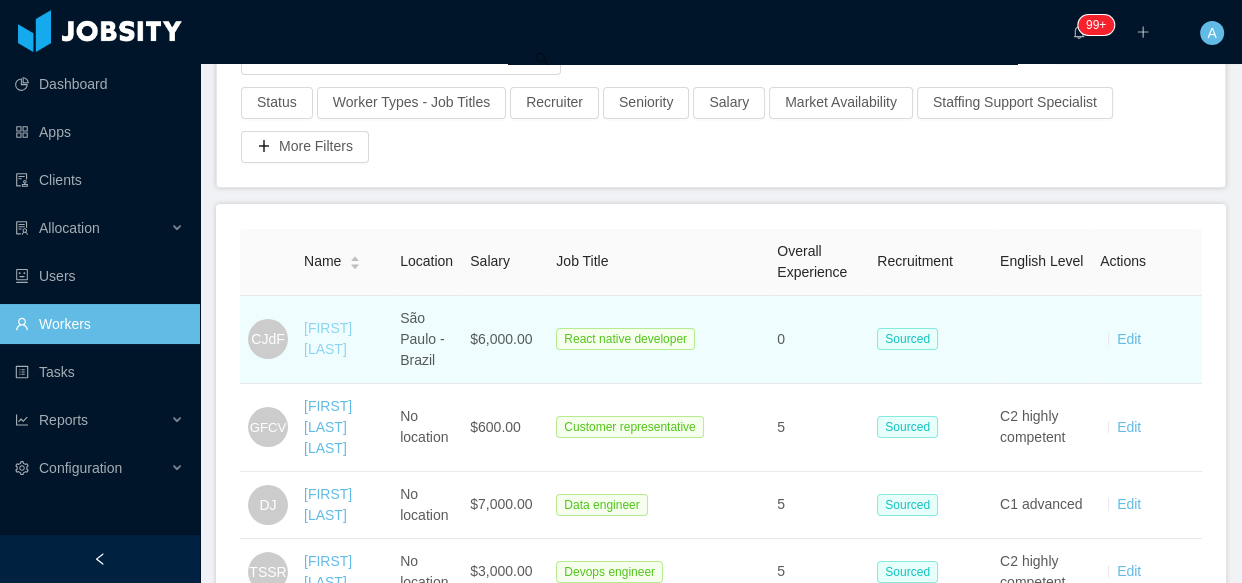 click on "[FIRST] [LAST]" at bounding box center (328, 338) 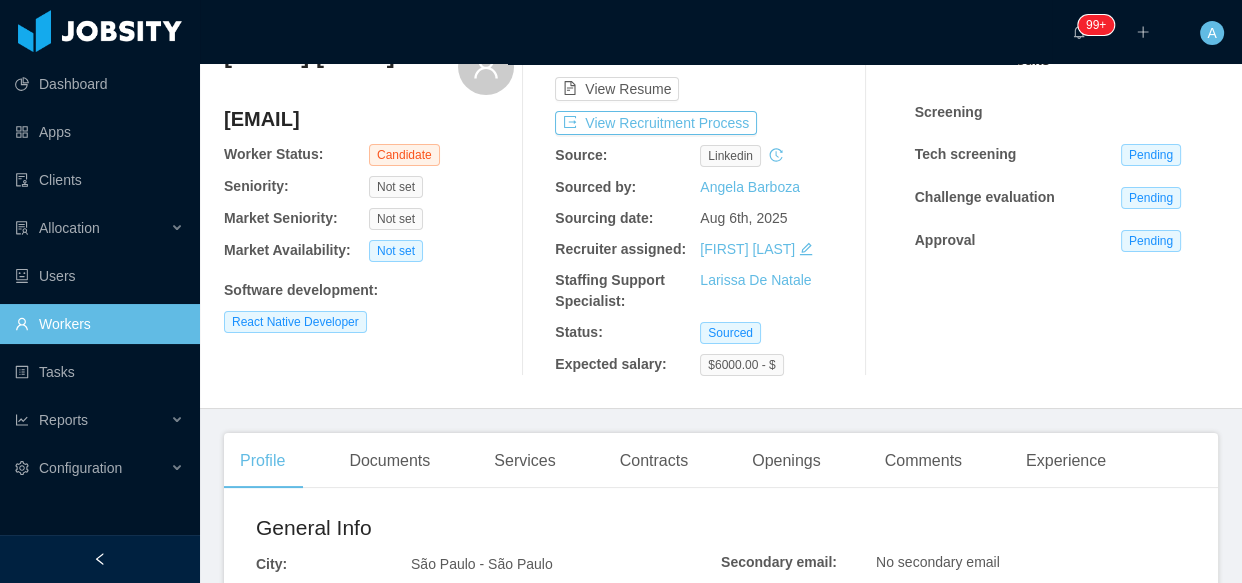 scroll, scrollTop: 0, scrollLeft: 0, axis: both 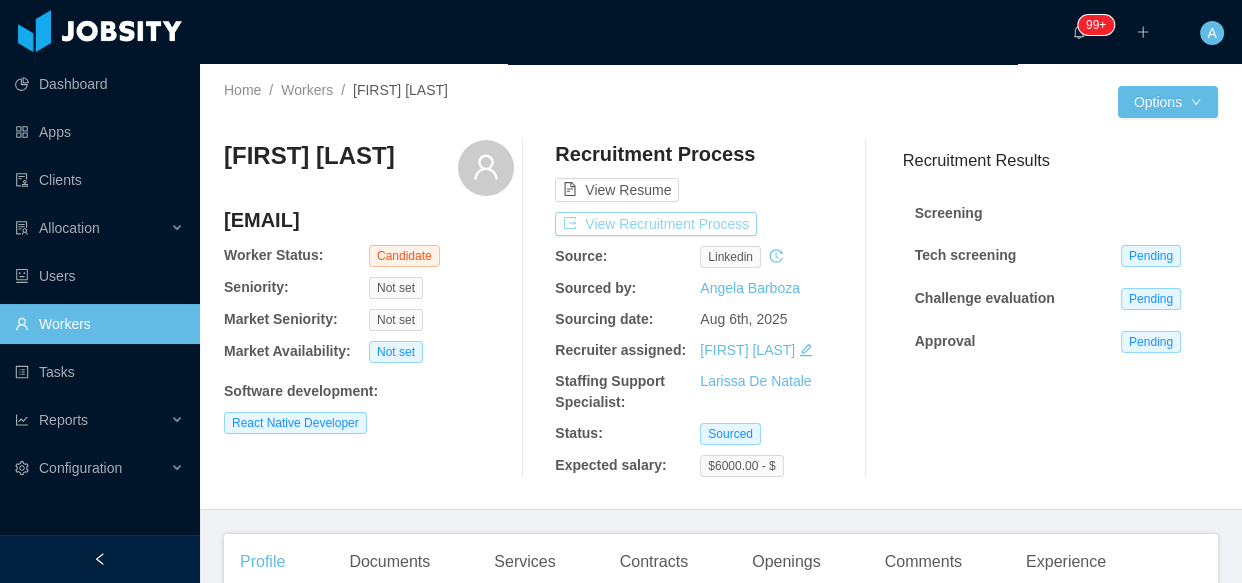 click on "View Recruitment Process" at bounding box center [656, 224] 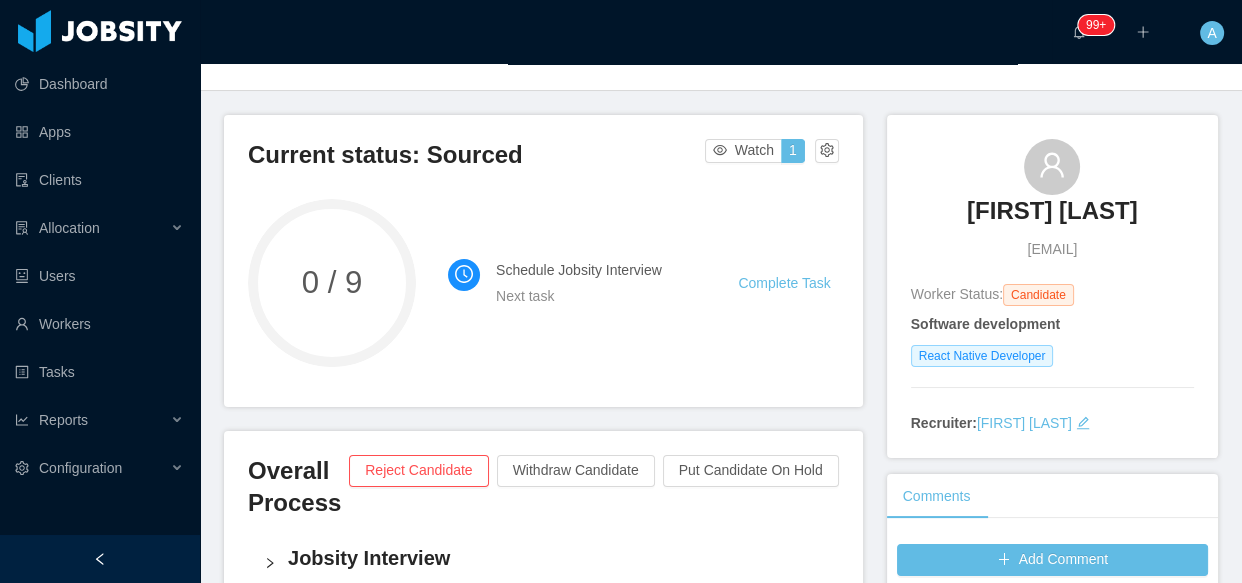 scroll, scrollTop: 90, scrollLeft: 0, axis: vertical 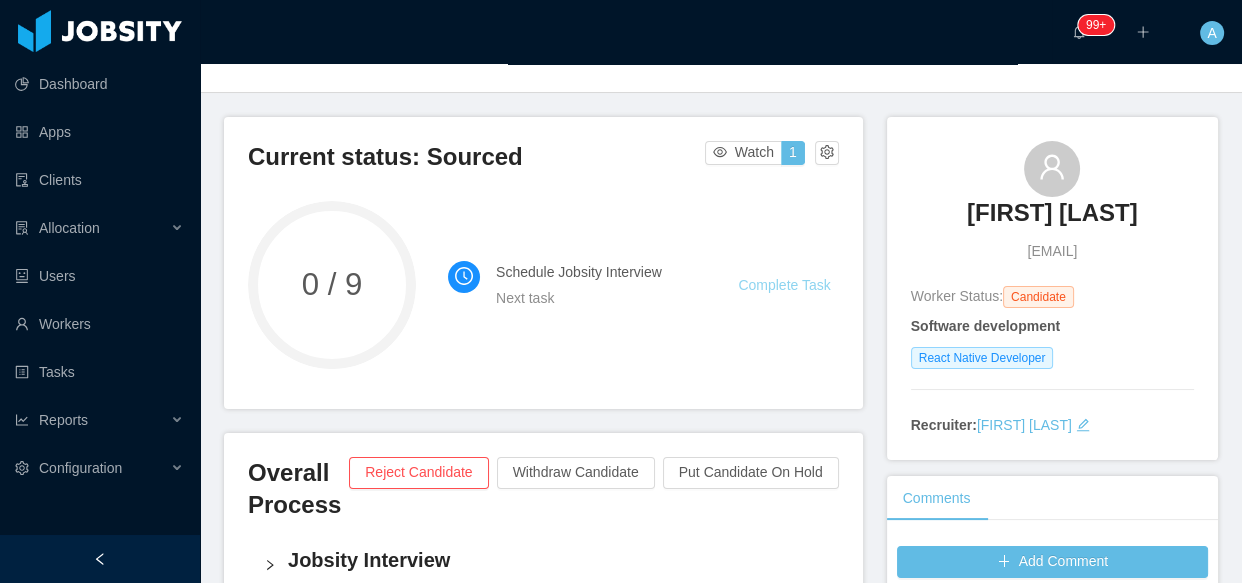 click on "Complete Task" at bounding box center [784, 285] 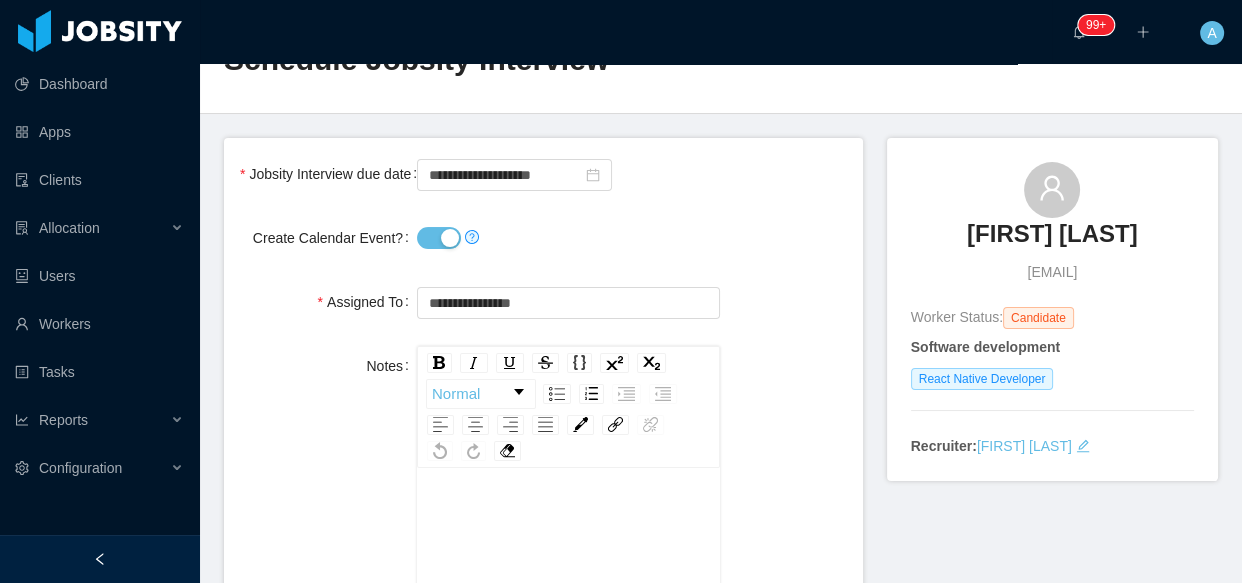 click on "Create Calendar Event?" at bounding box center [439, 238] 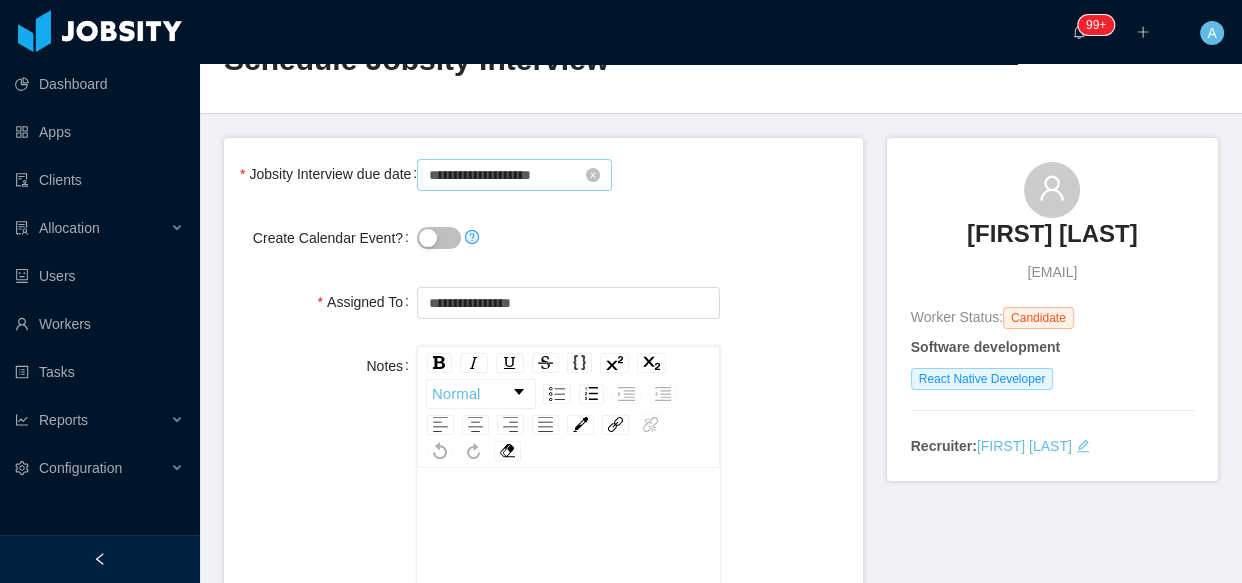 drag, startPoint x: 563, startPoint y: 239, endPoint x: 583, endPoint y: 180, distance: 62.297672 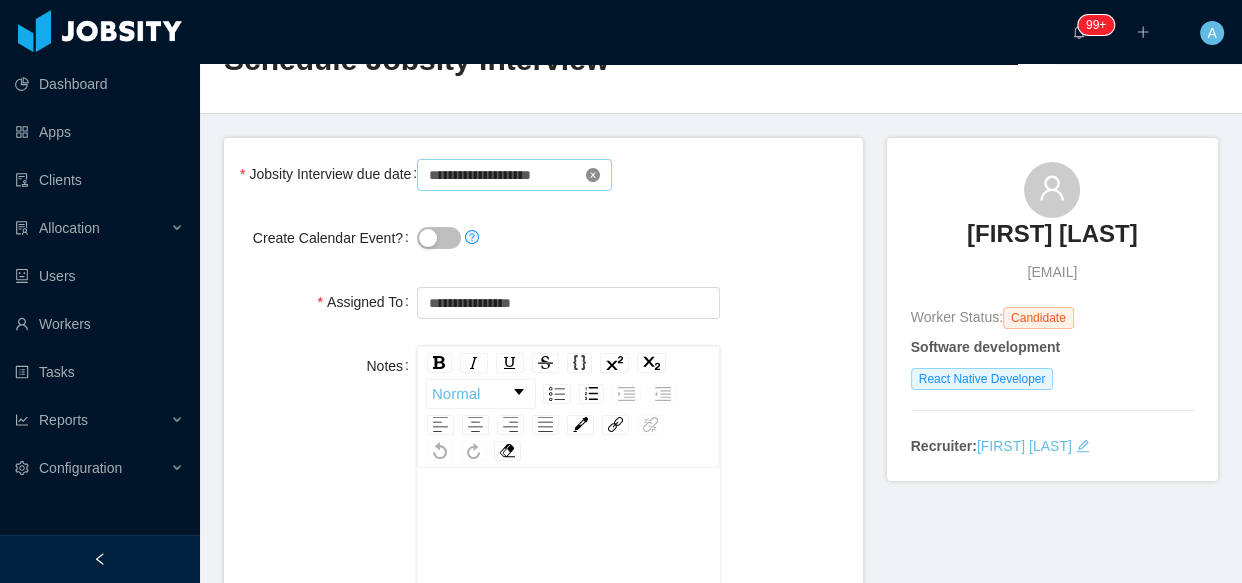 click 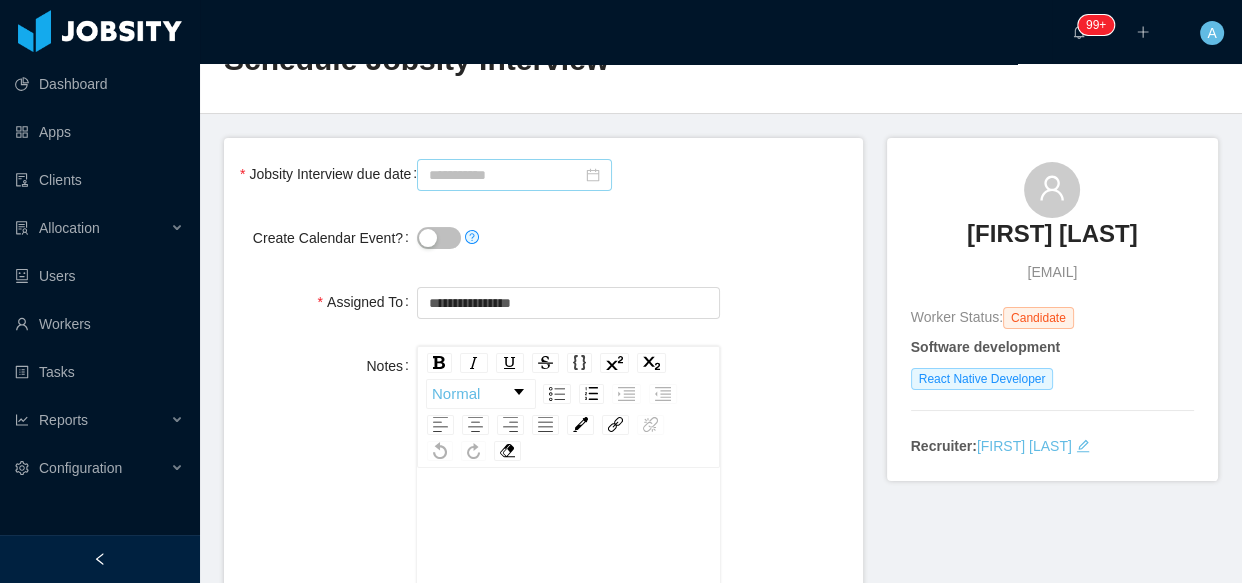 click 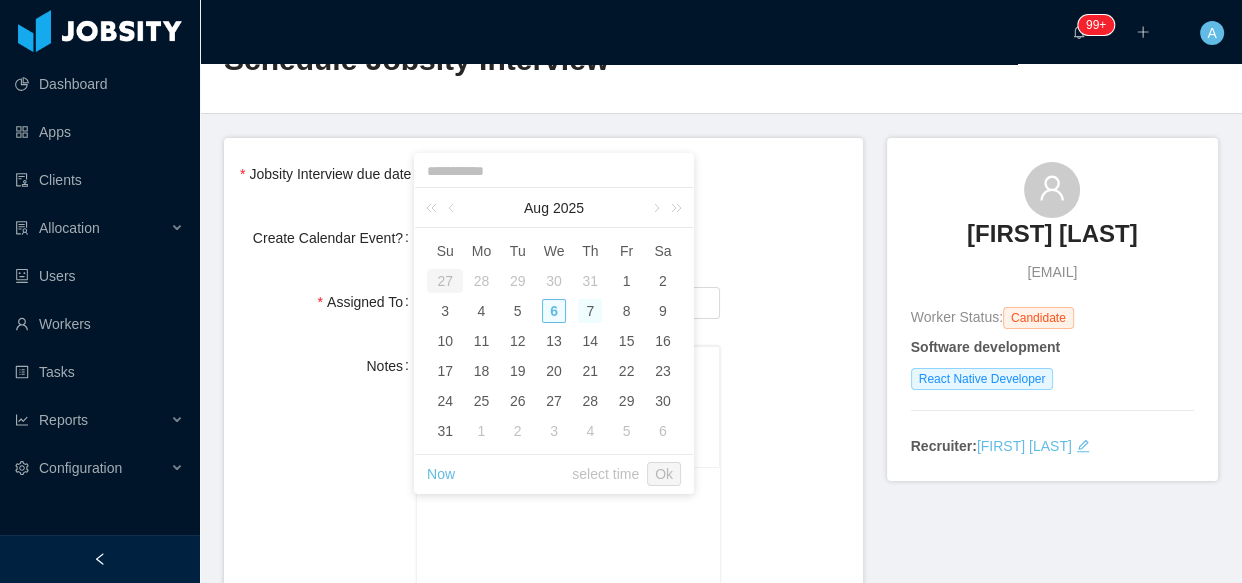 click on "7" at bounding box center [590, 311] 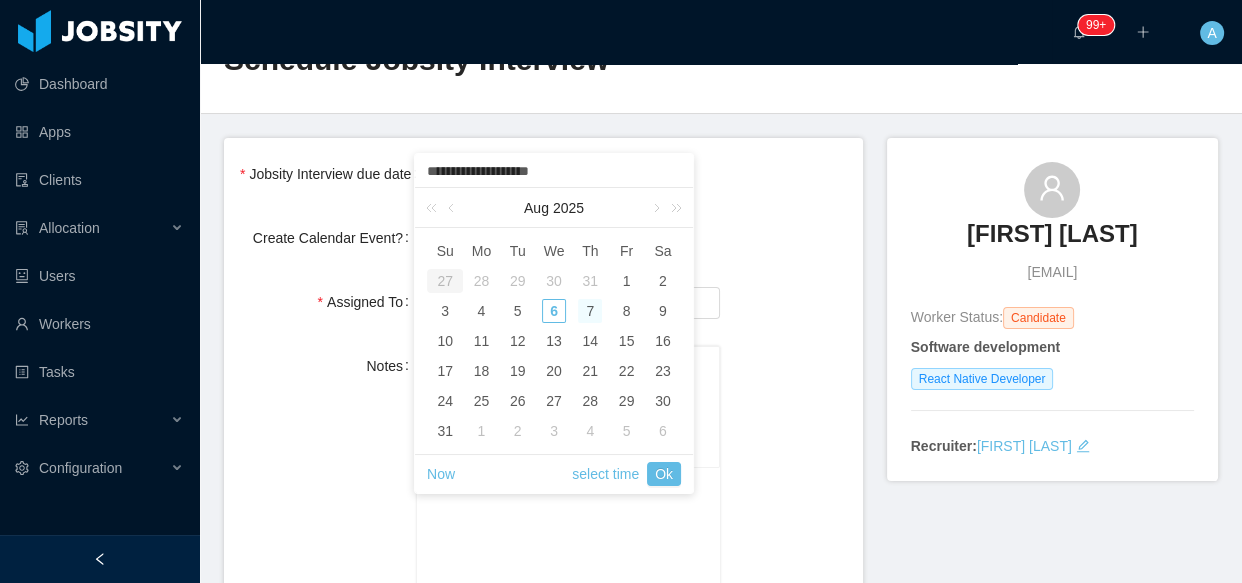 type on "**********" 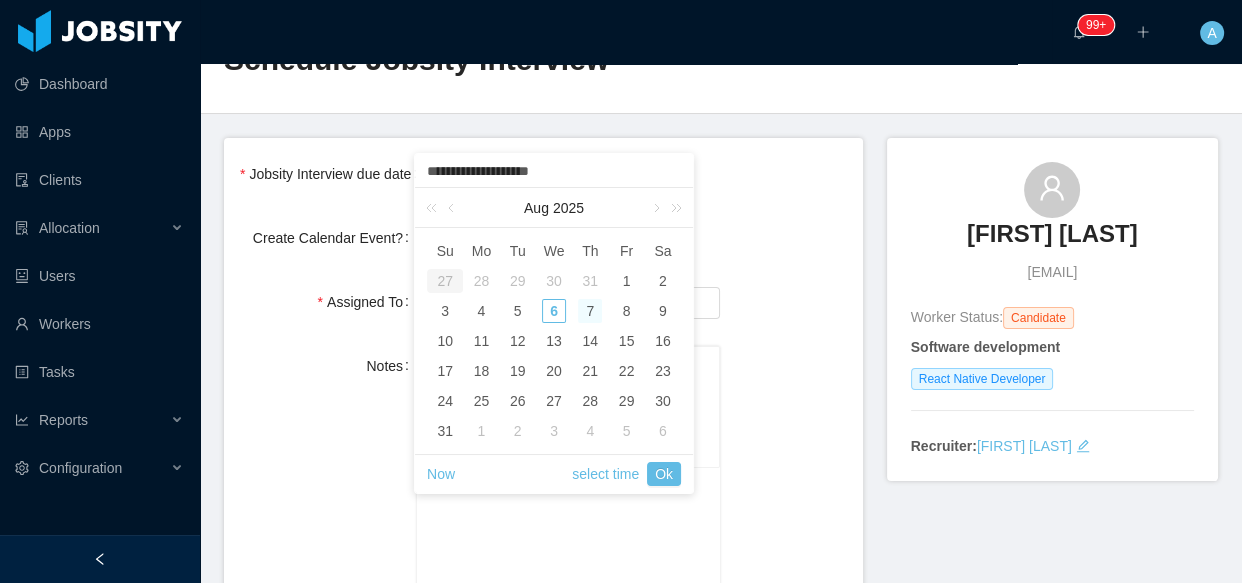 click on "**********" at bounding box center [554, 172] 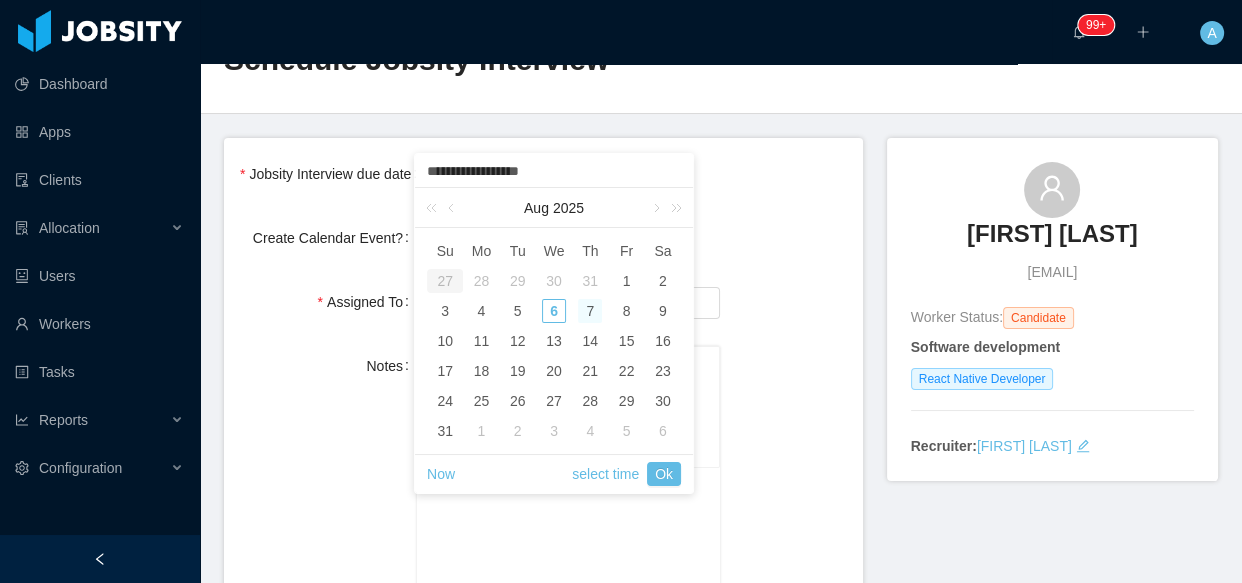 type on "**********" 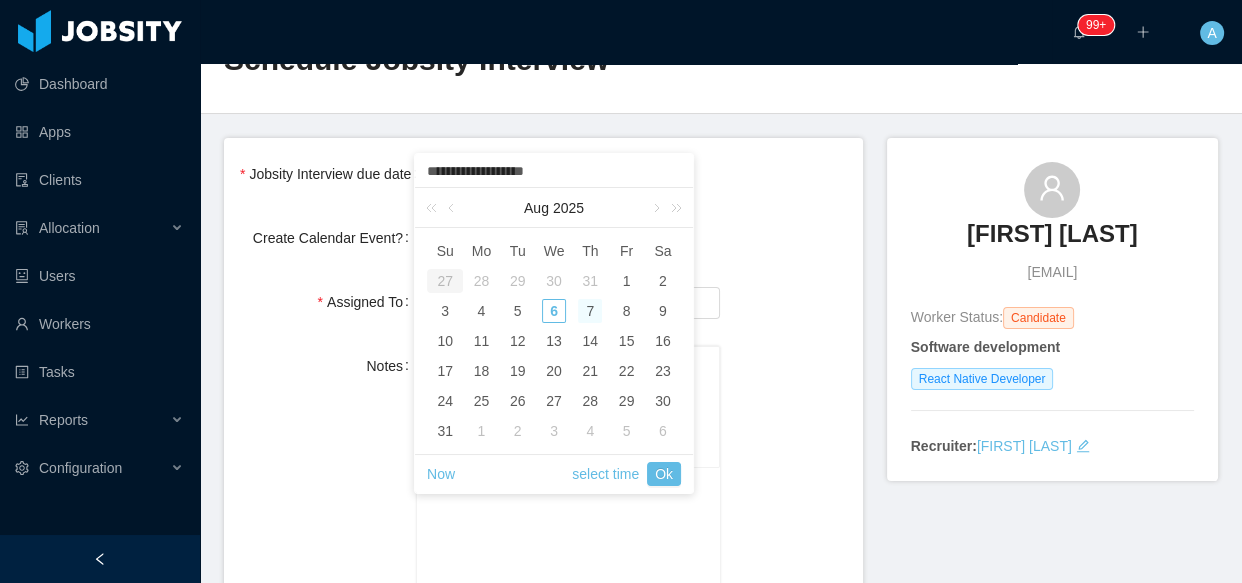 type on "**********" 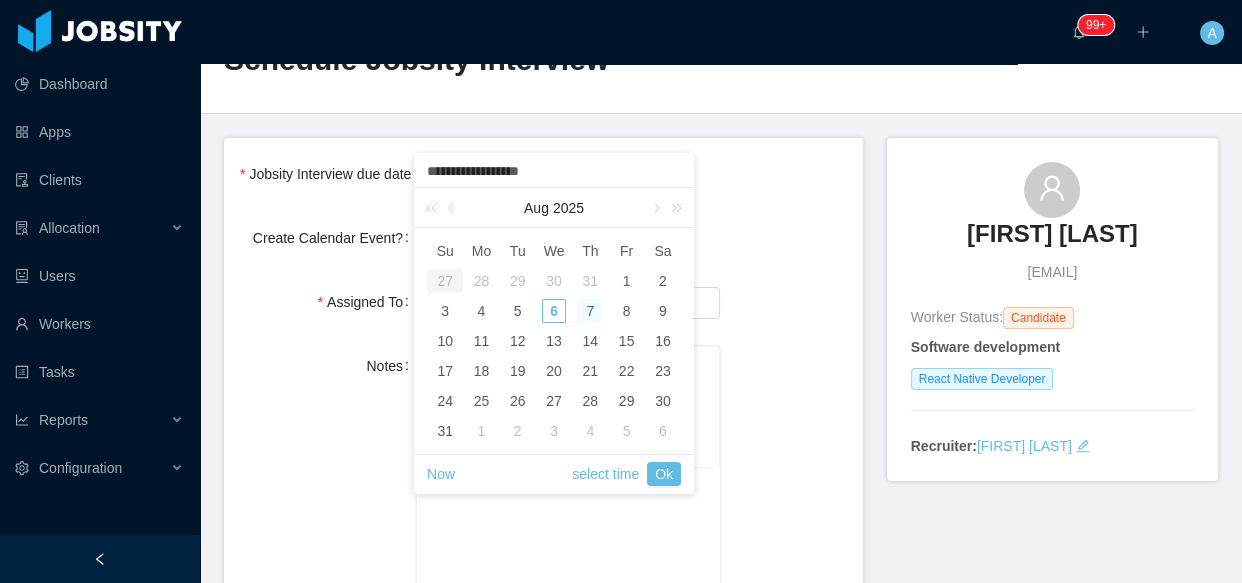 type on "**********" 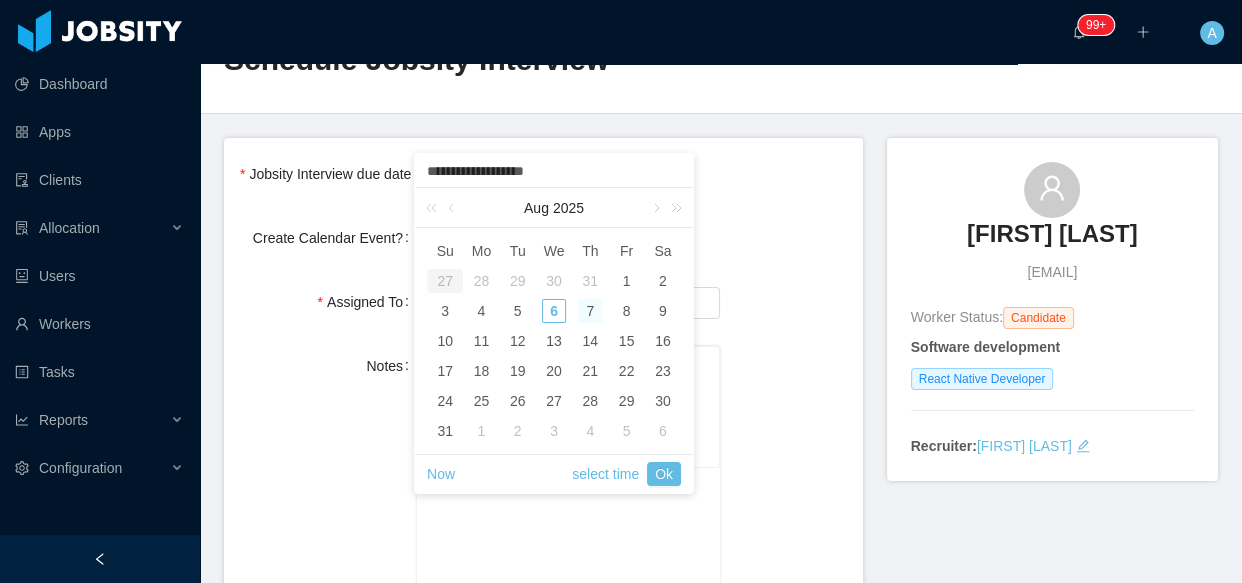 type on "**********" 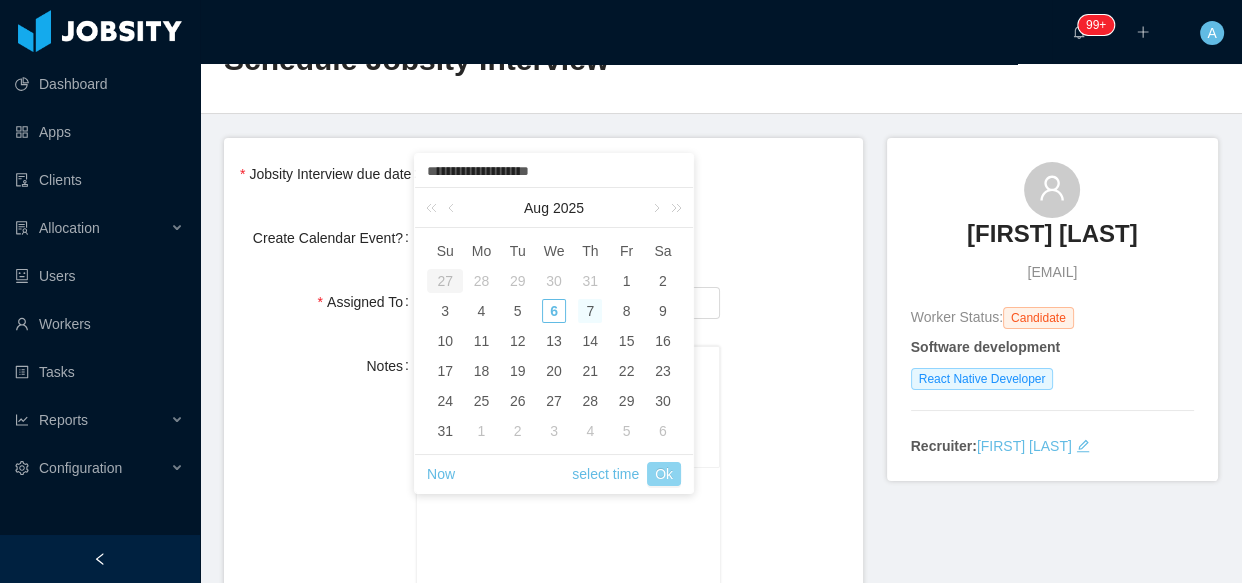 type on "**********" 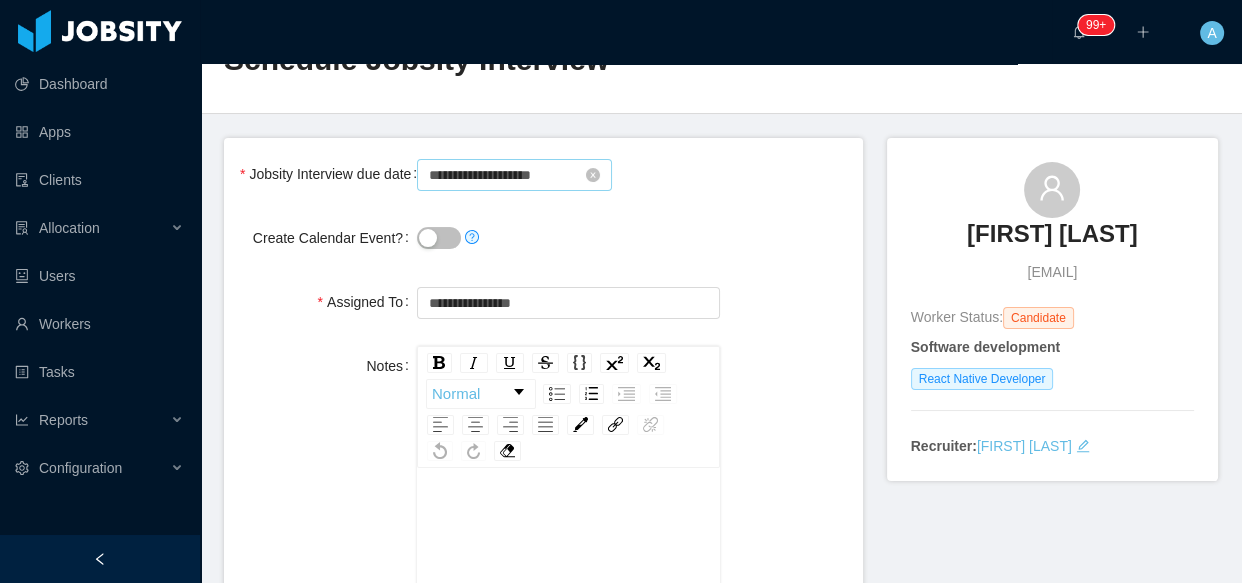 click on "Notes Normal" at bounding box center [543, 584] 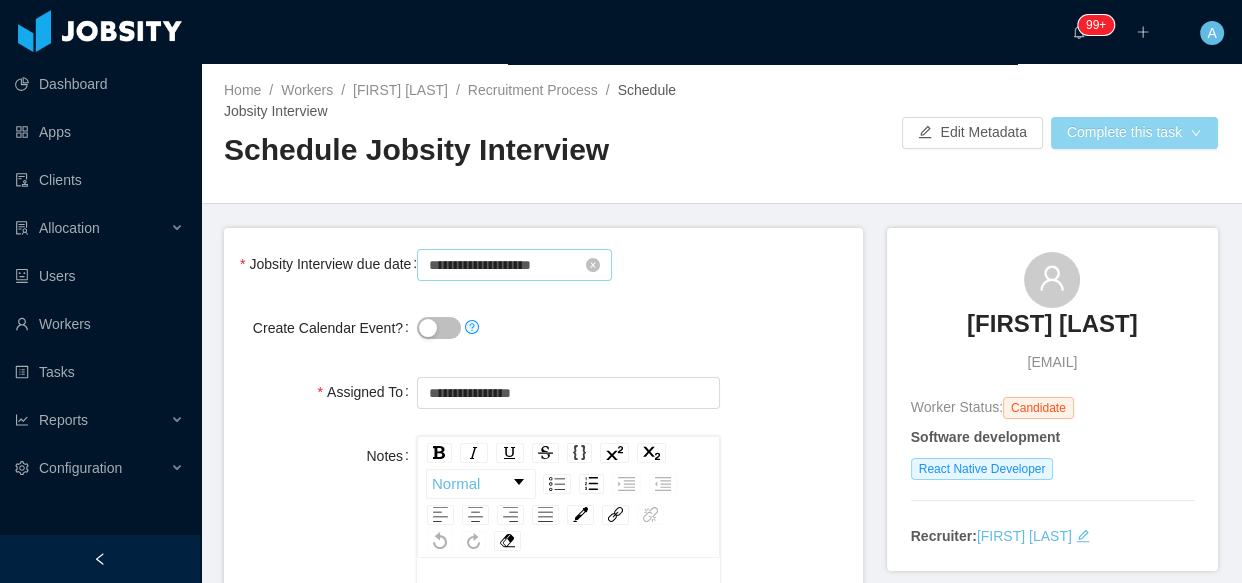 click on "Complete this task" at bounding box center (1134, 133) 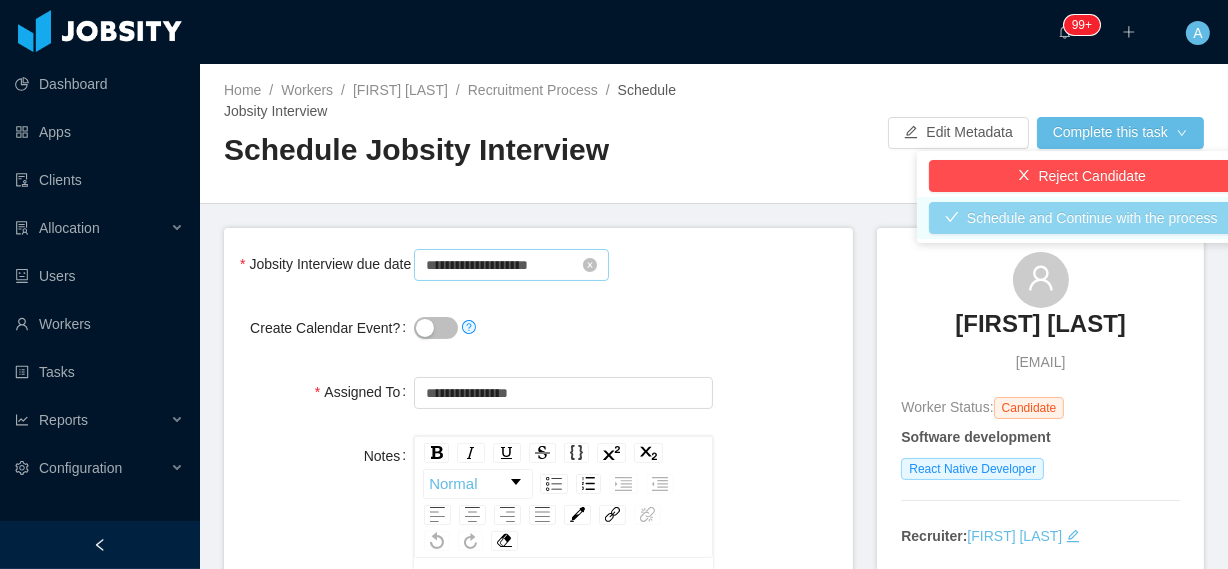 click on "Schedule and Continue with the process" at bounding box center [1081, 218] 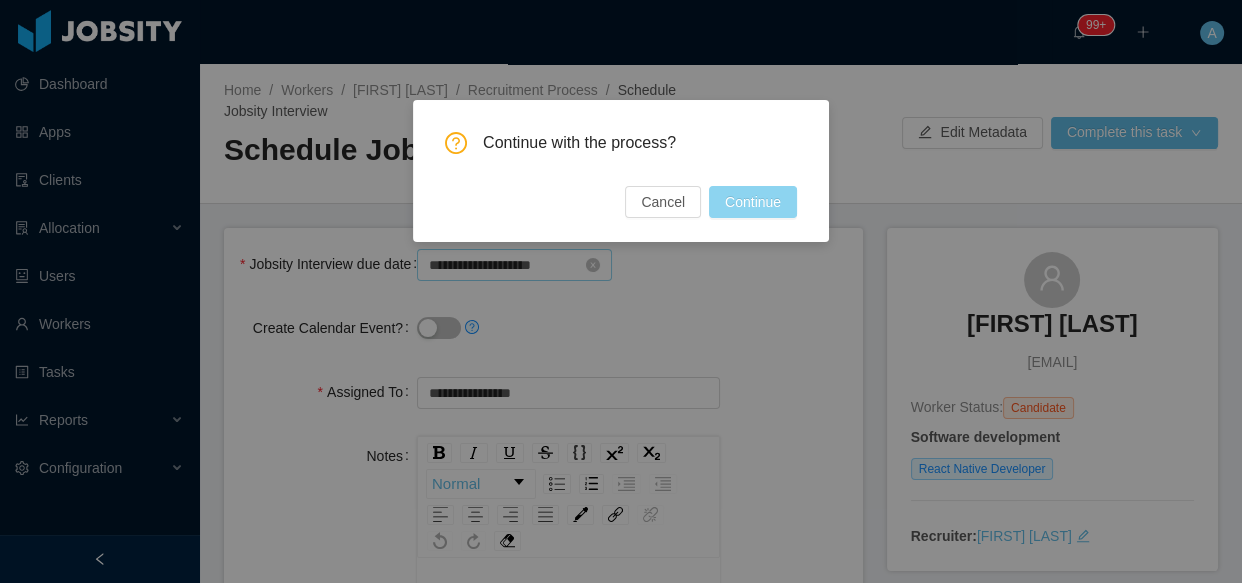 click on "Continue" at bounding box center [753, 202] 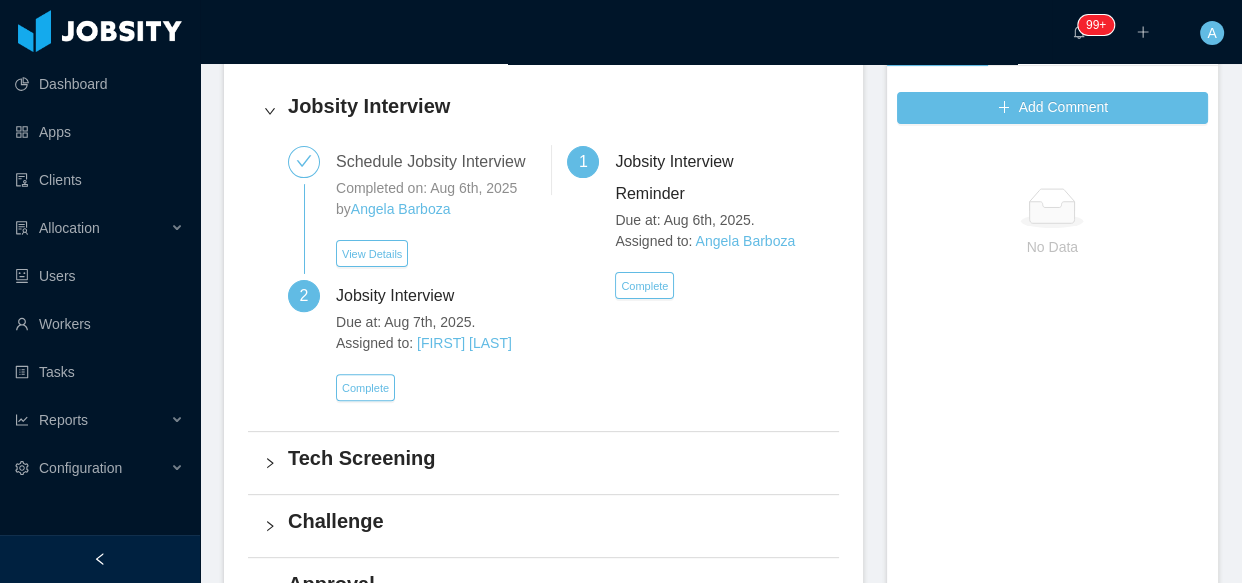 scroll, scrollTop: 545, scrollLeft: 0, axis: vertical 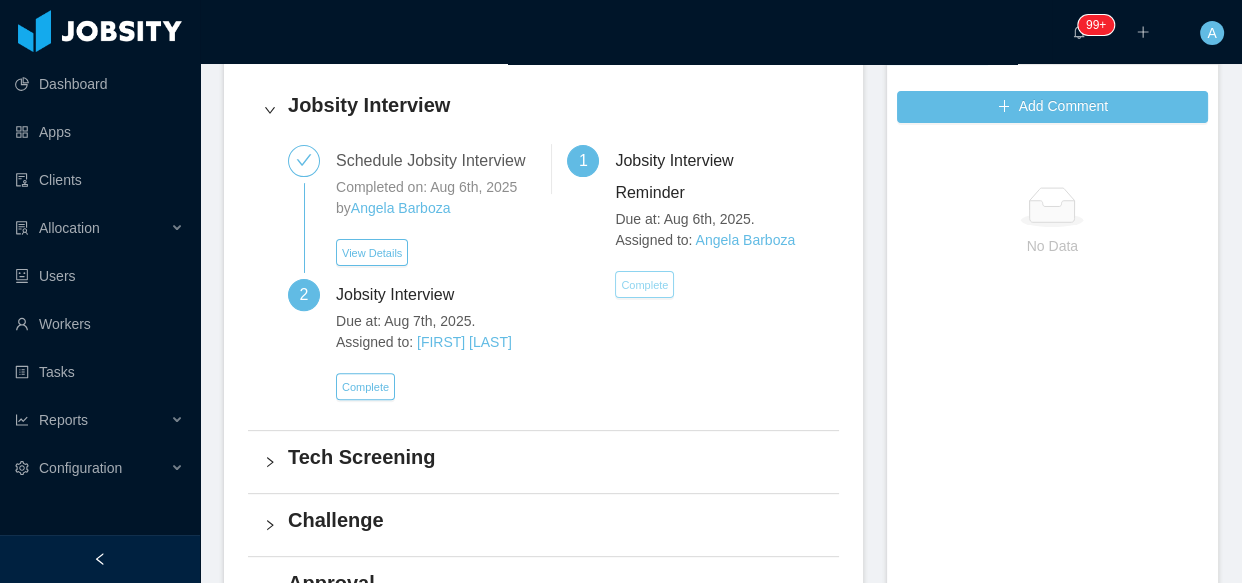 drag, startPoint x: 669, startPoint y: 268, endPoint x: 655, endPoint y: 285, distance: 22.022715 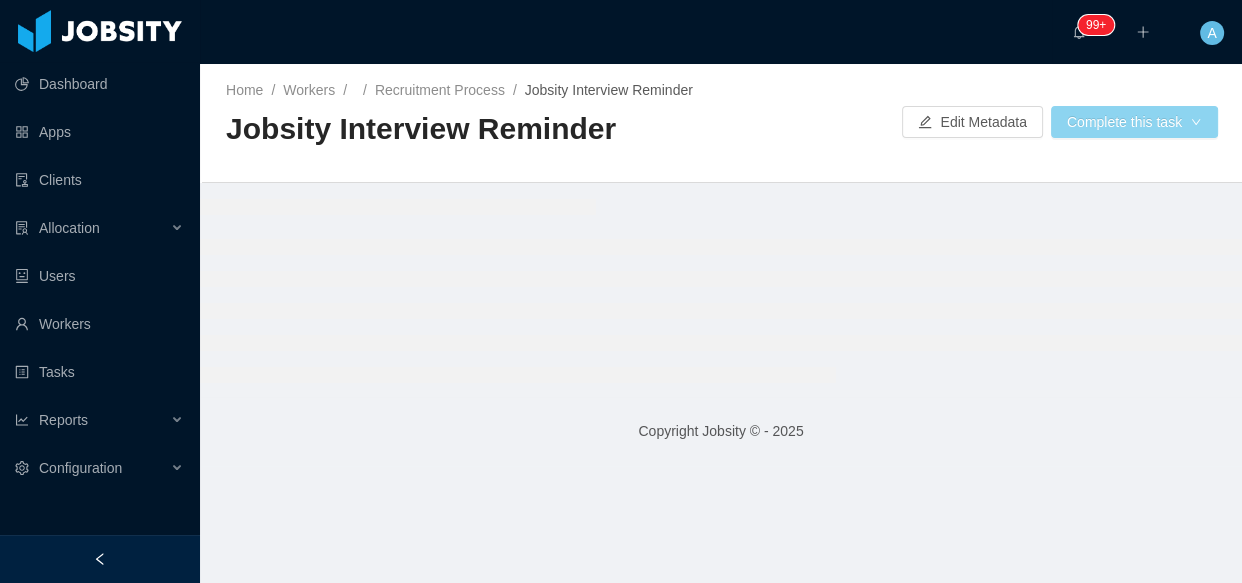 drag, startPoint x: 1122, startPoint y: 108, endPoint x: 1119, endPoint y: 123, distance: 15.297058 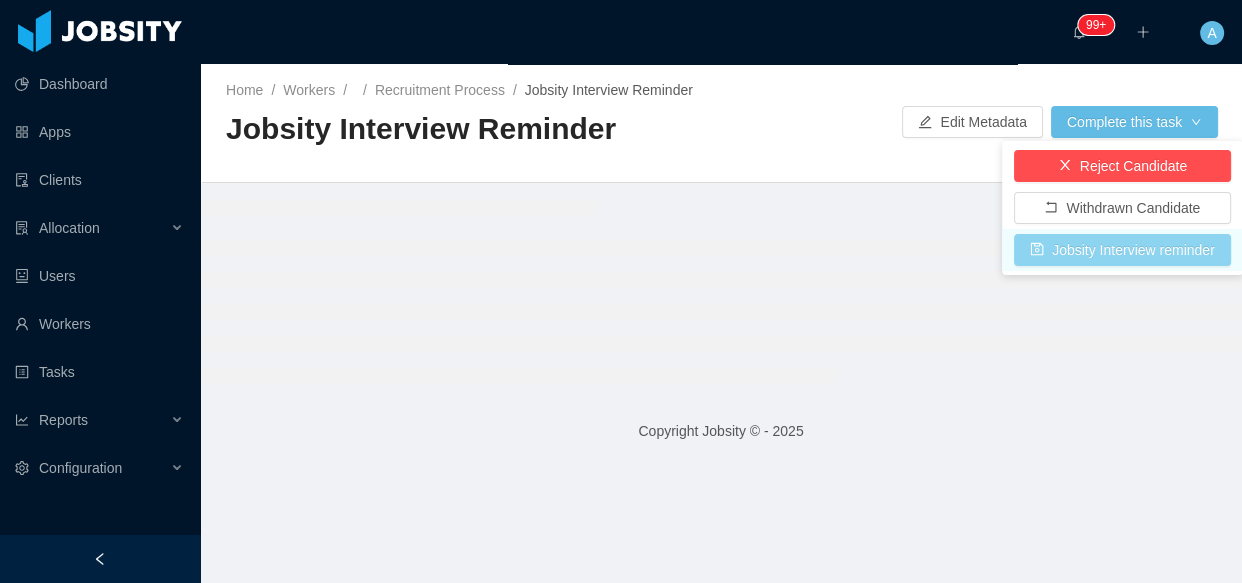 click on "Jobsity Interview reminder" at bounding box center [1122, 250] 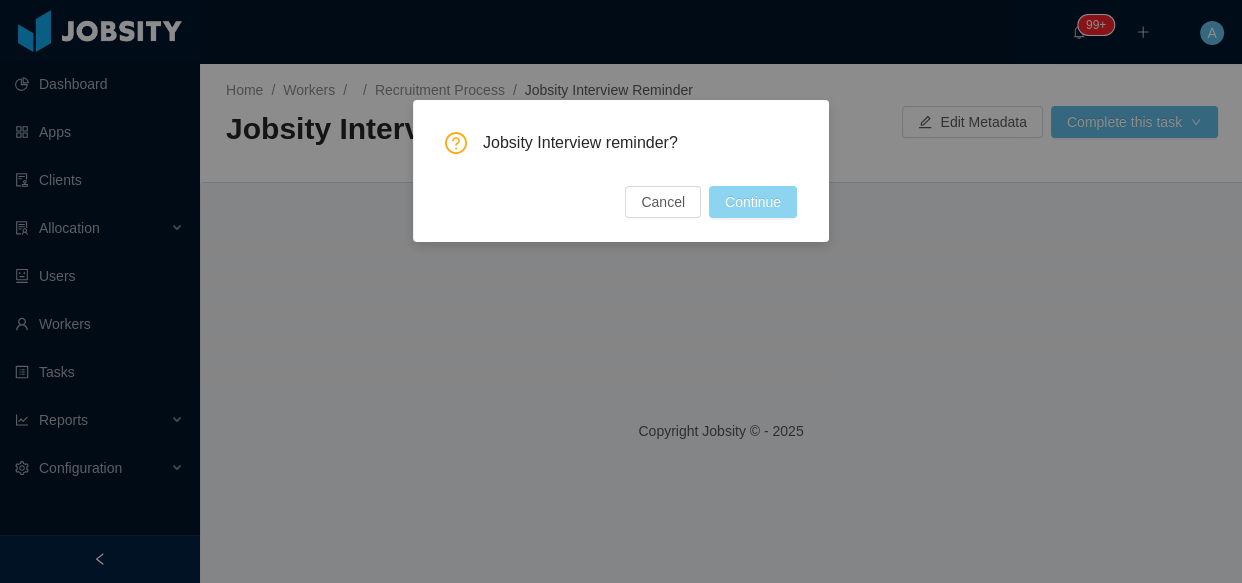 click on "Continue" at bounding box center (753, 202) 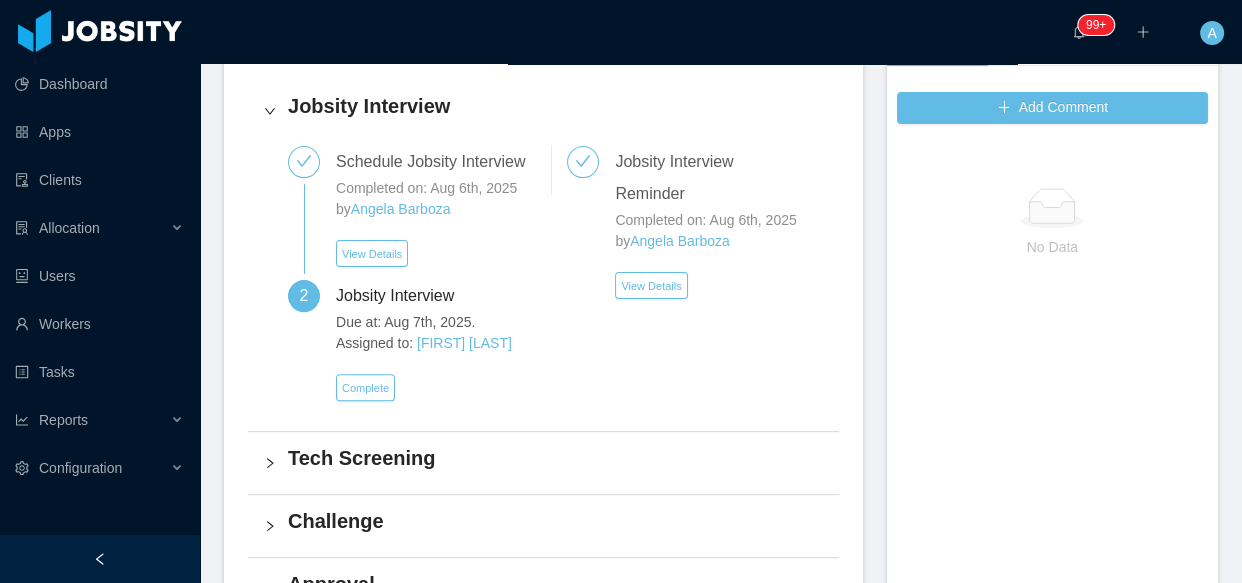 scroll, scrollTop: 545, scrollLeft: 0, axis: vertical 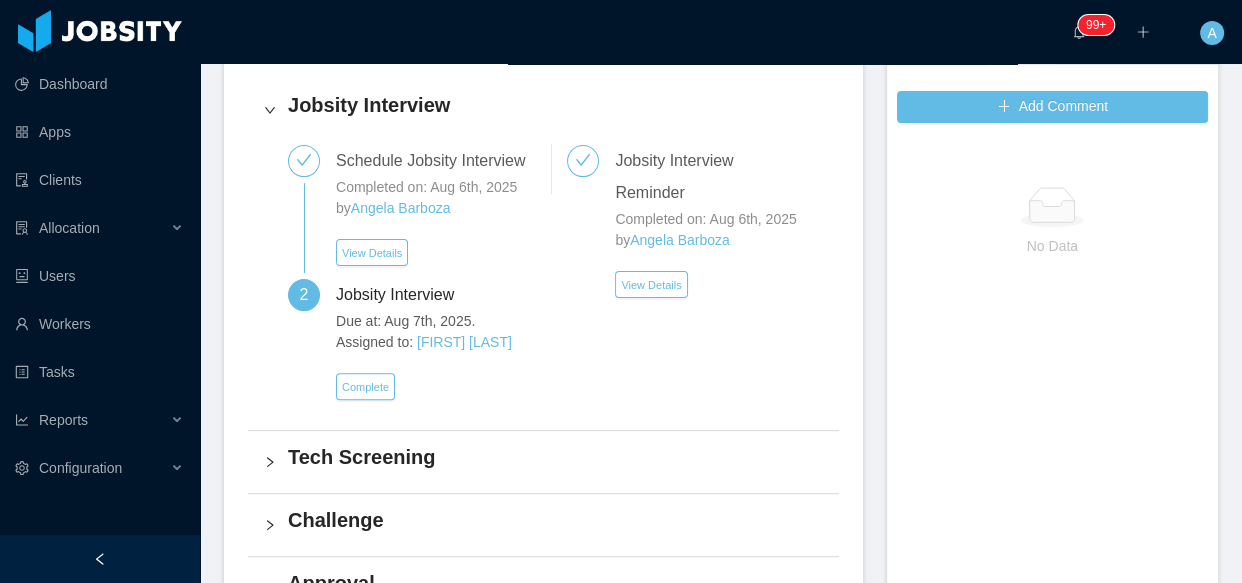 click on "Add Comment No Data" at bounding box center [1052, 415] 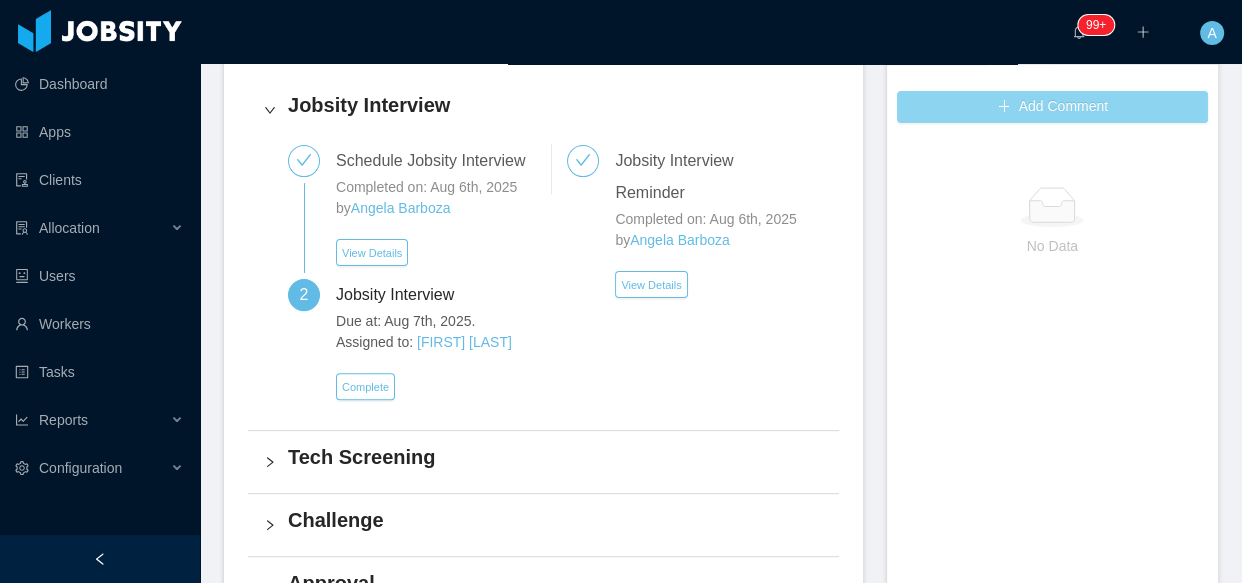 click on "Add Comment" at bounding box center [1052, 107] 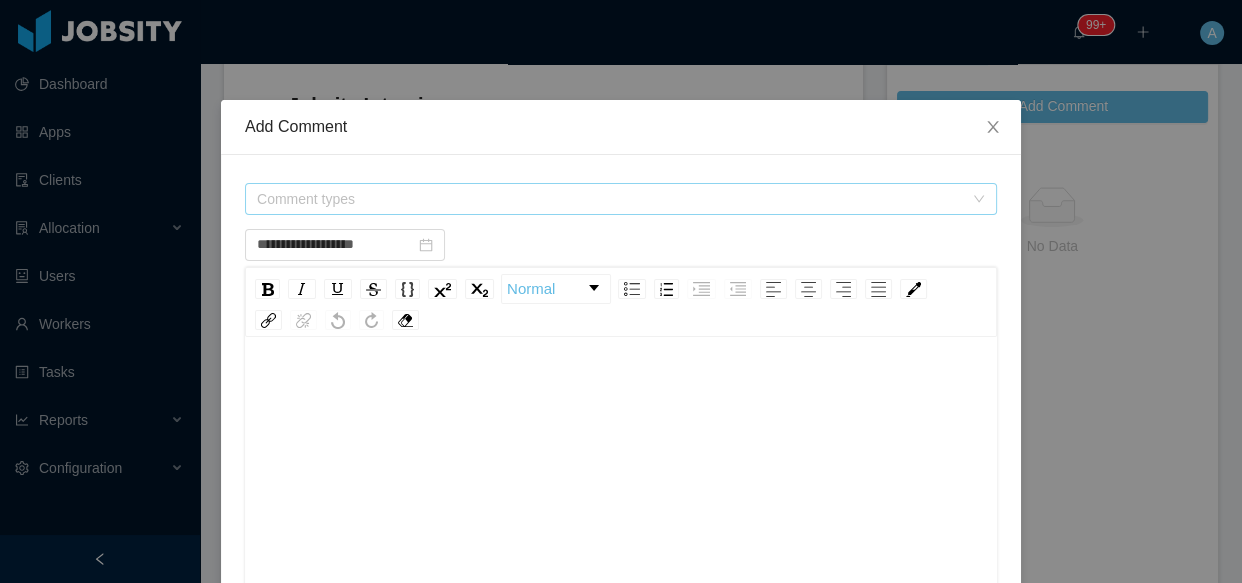 click on "Comment types" at bounding box center (614, 199) 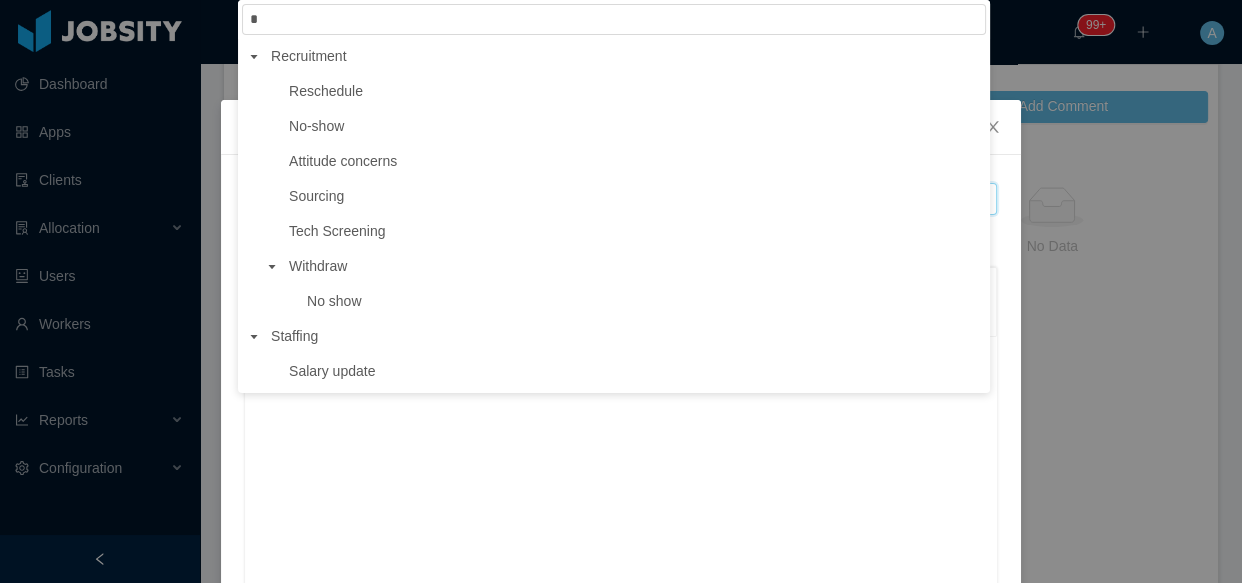 type on "**" 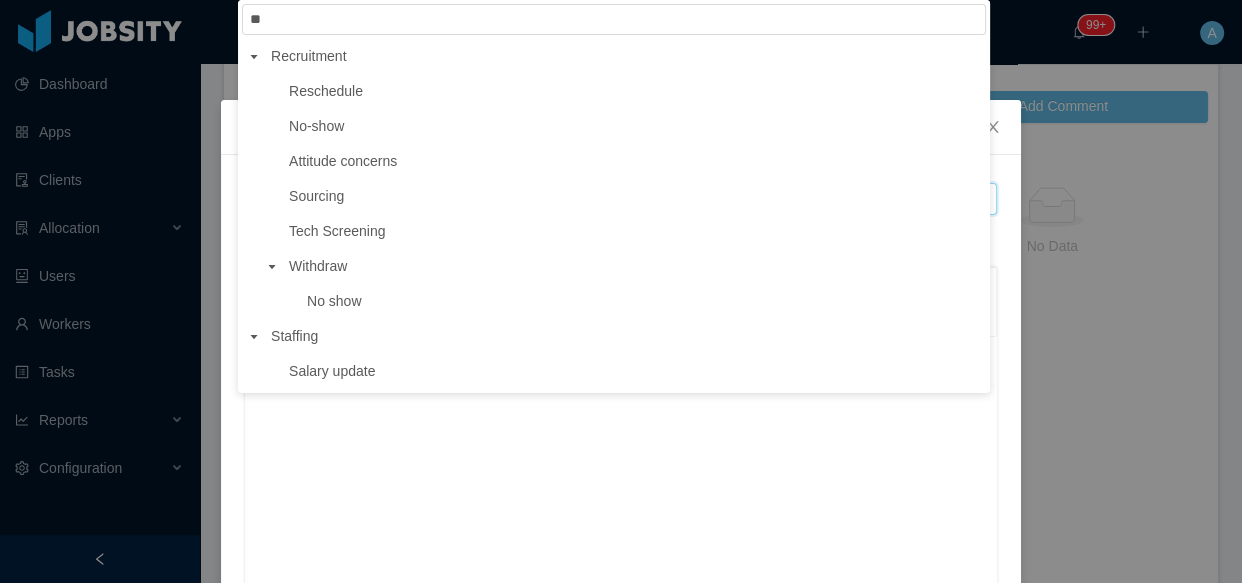 type on "**********" 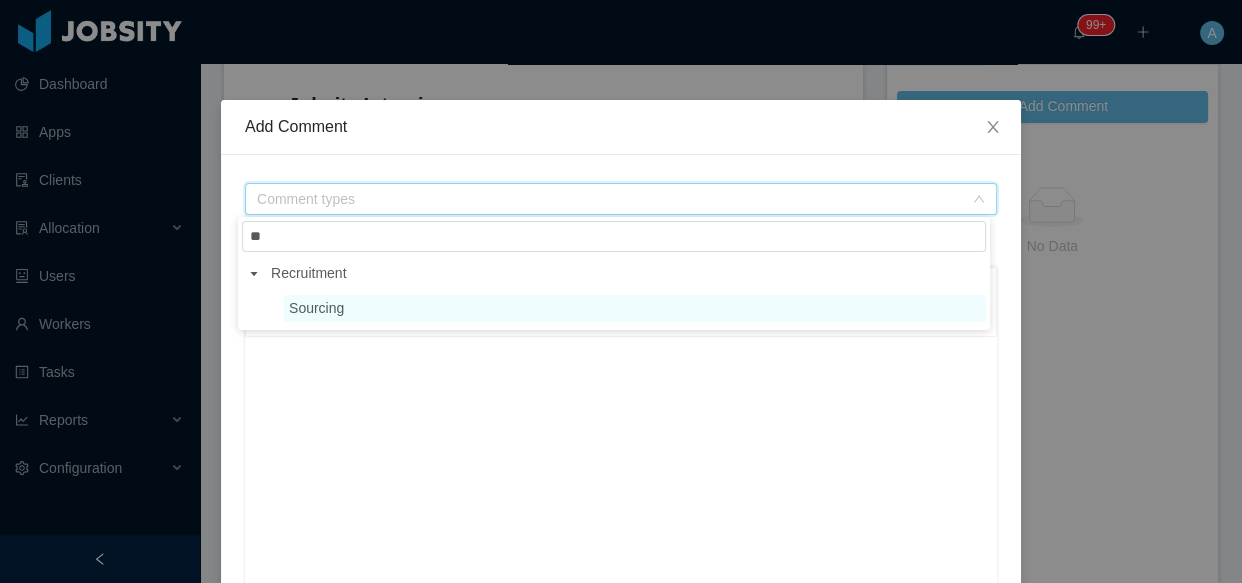 type on "**" 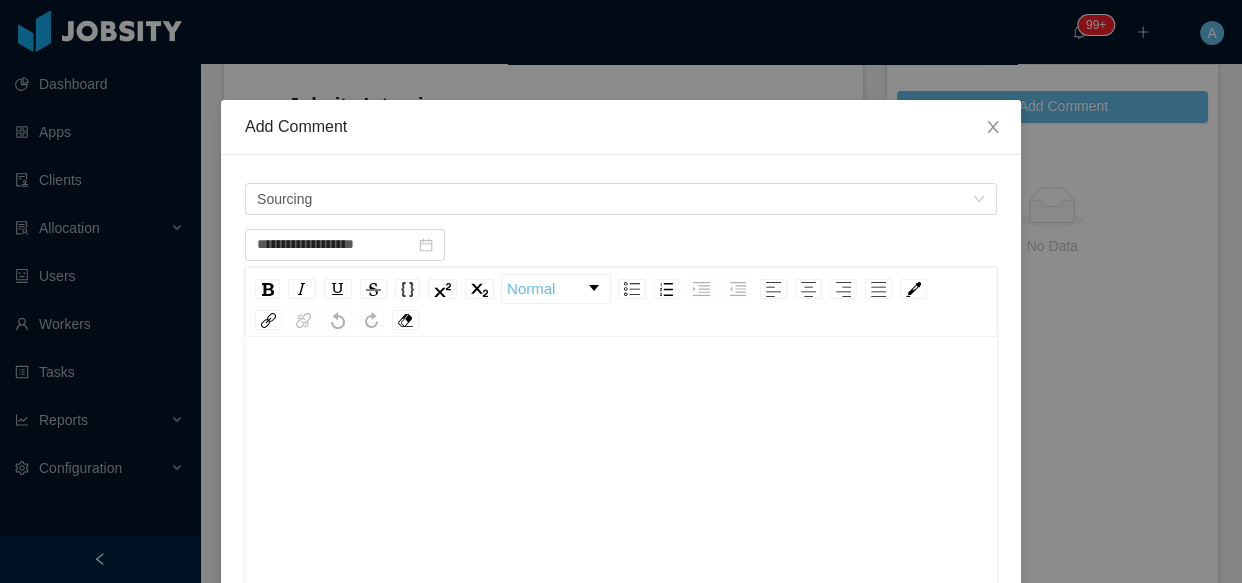 click at bounding box center (621, 391) 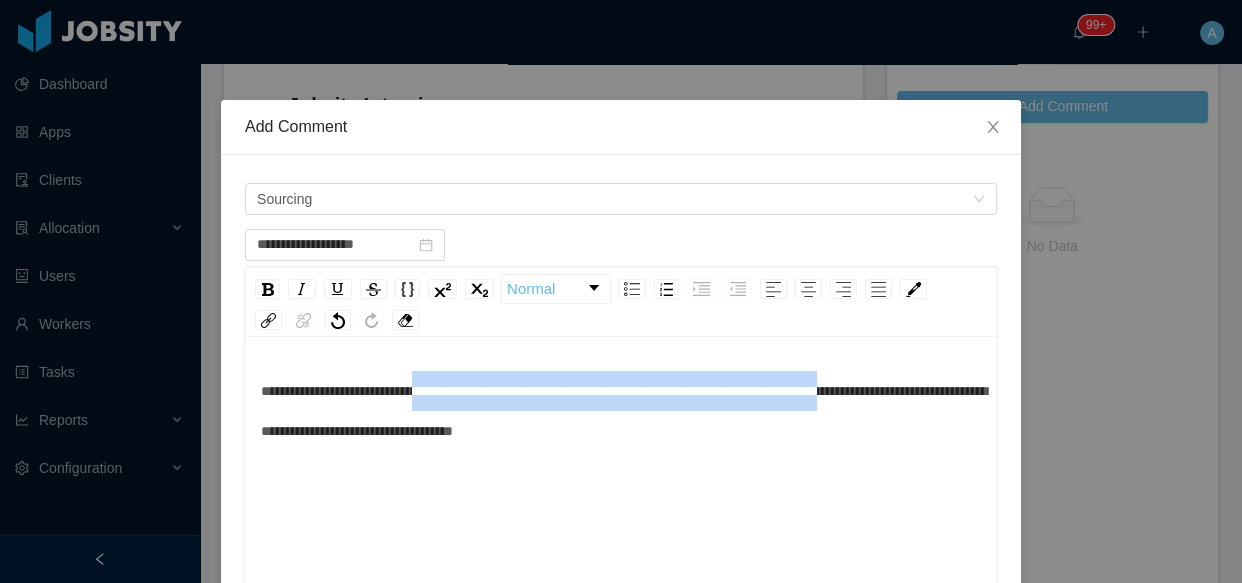 drag, startPoint x: 456, startPoint y: 393, endPoint x: 0, endPoint y: 421, distance: 456.85883 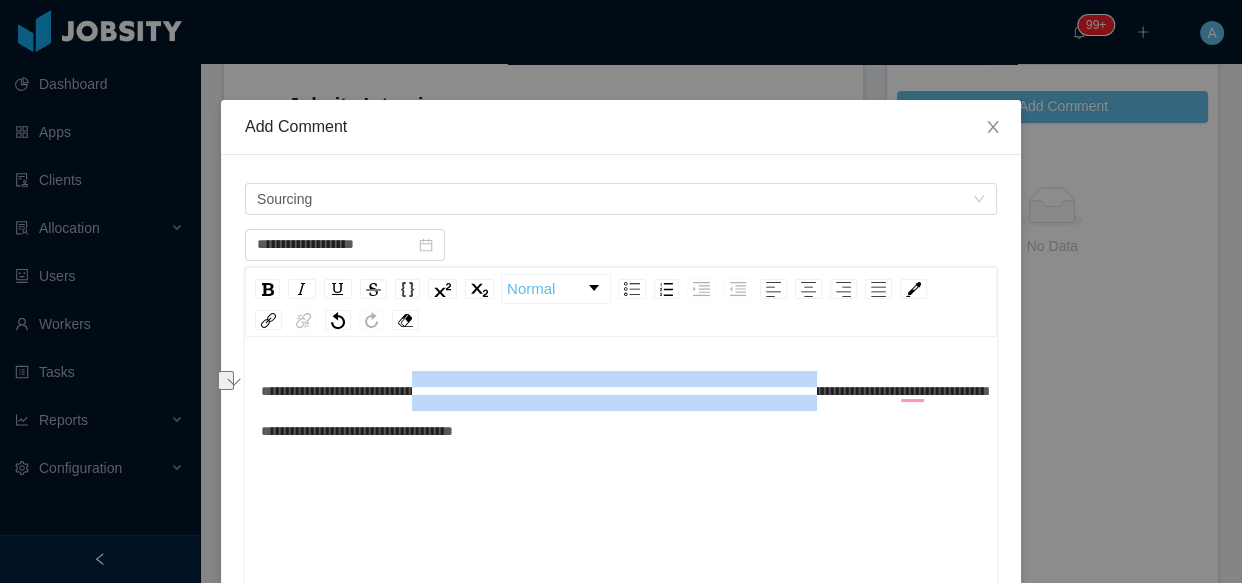 click on "**********" at bounding box center [621, 411] 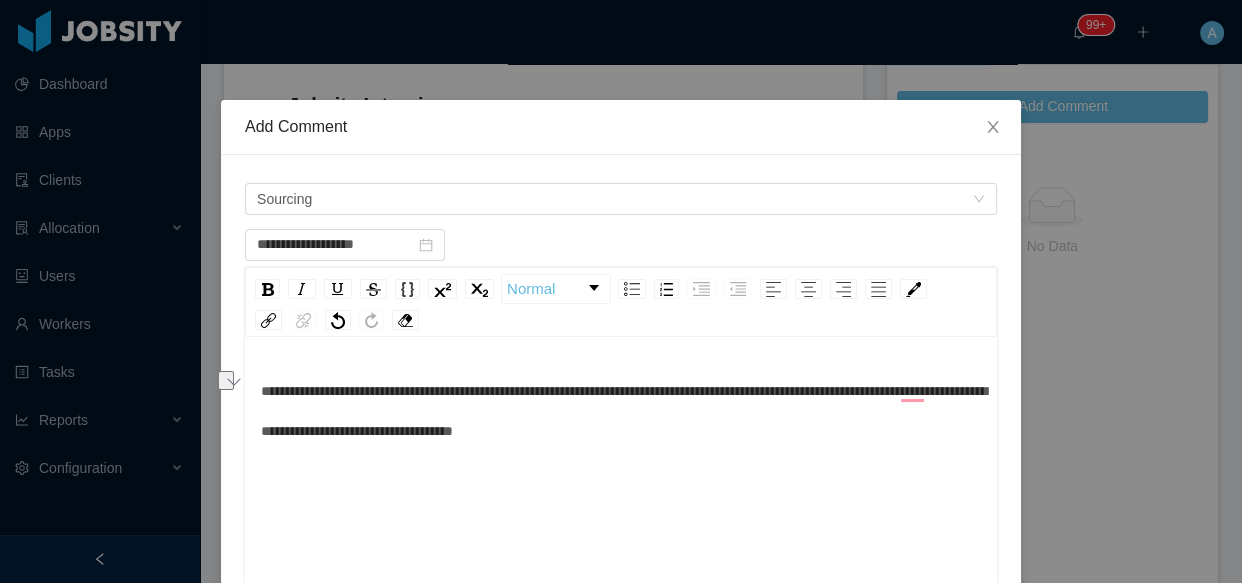 click on "**********" at bounding box center (621, 411) 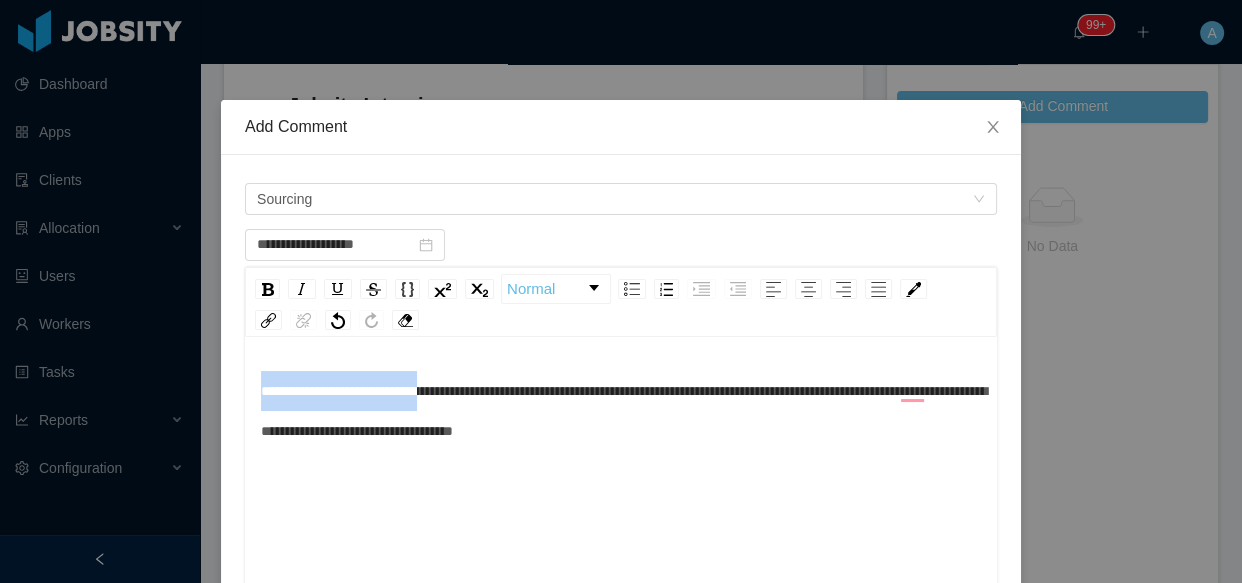 drag, startPoint x: 460, startPoint y: 392, endPoint x: 0, endPoint y: 377, distance: 460.2445 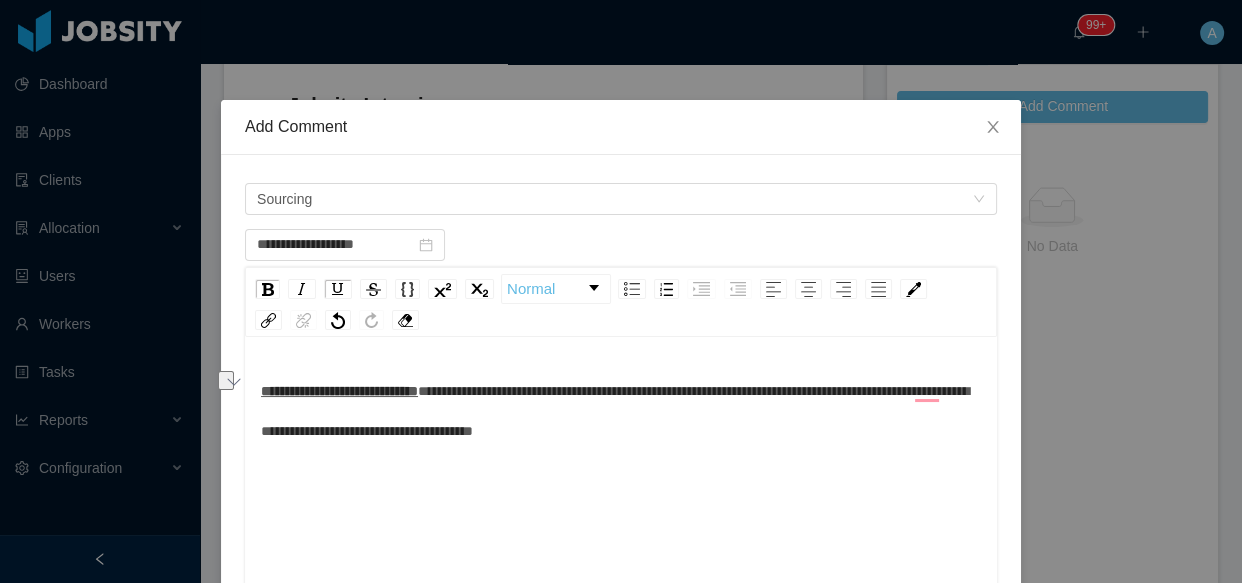 click on "**********" at bounding box center [615, 411] 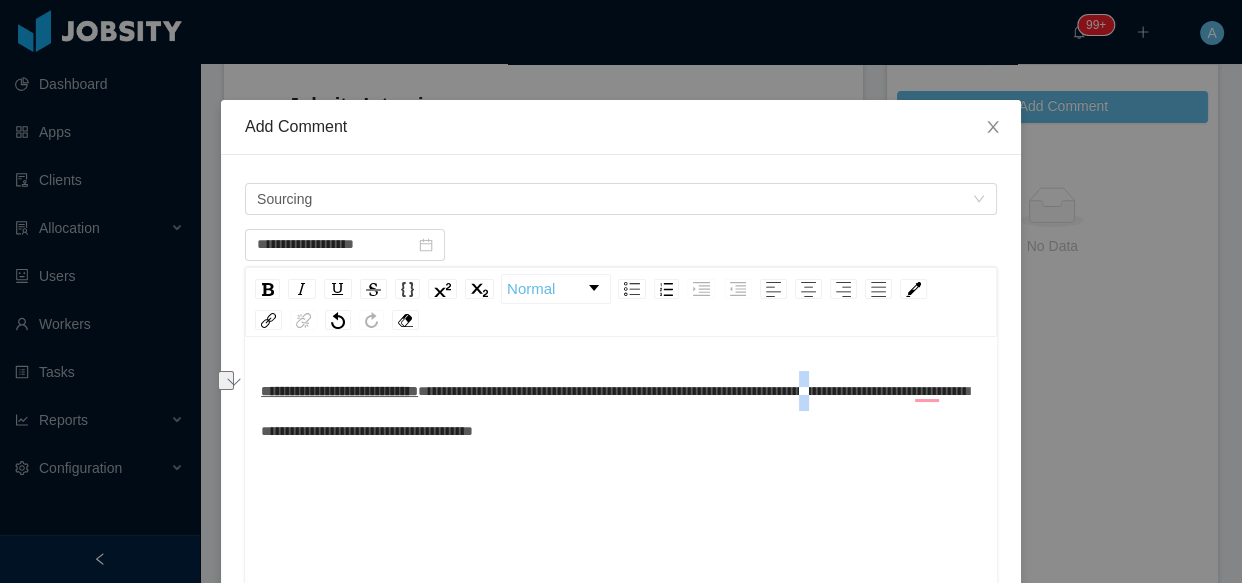 click on "**********" at bounding box center [615, 411] 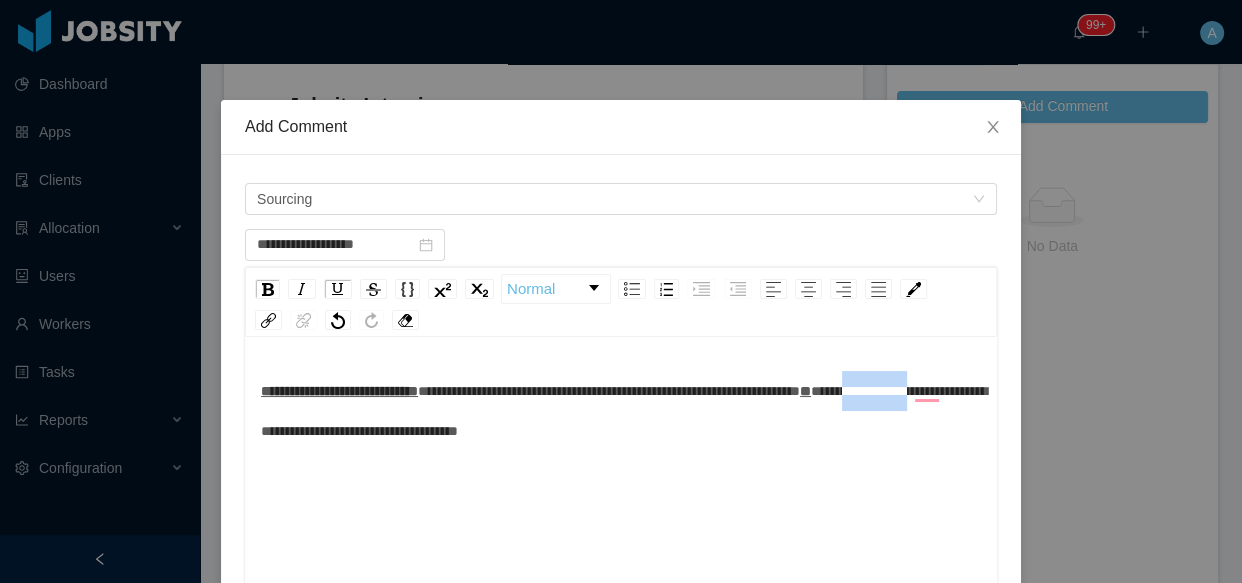 drag, startPoint x: 280, startPoint y: 432, endPoint x: 385, endPoint y: 430, distance: 105.01904 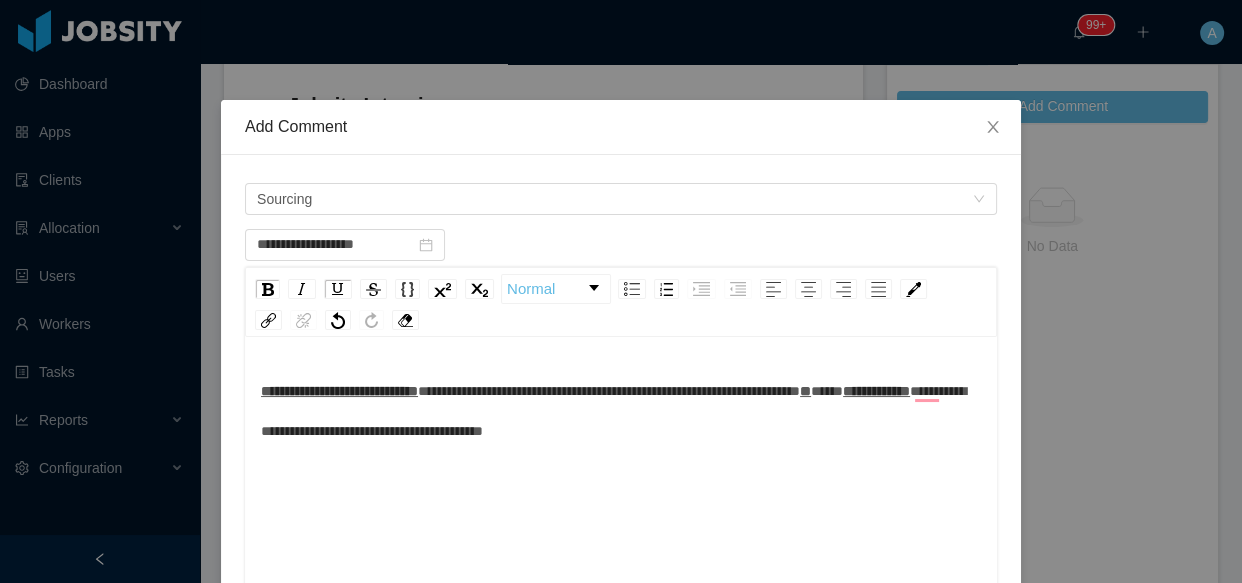 click on "**********" at bounding box center (621, 411) 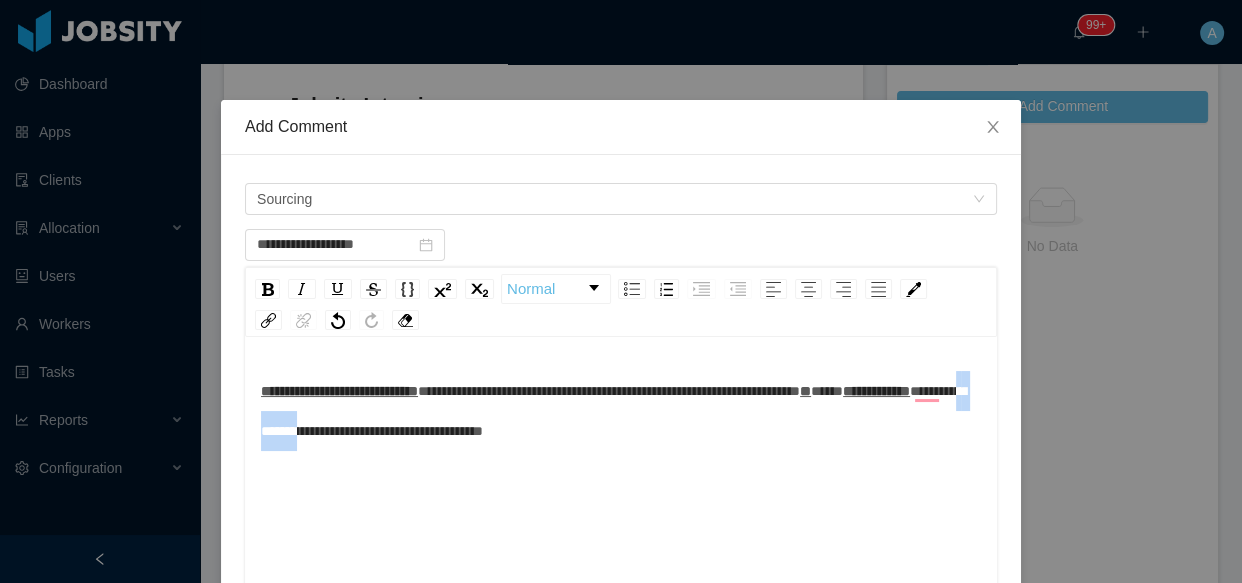 click on "**********" at bounding box center [621, 411] 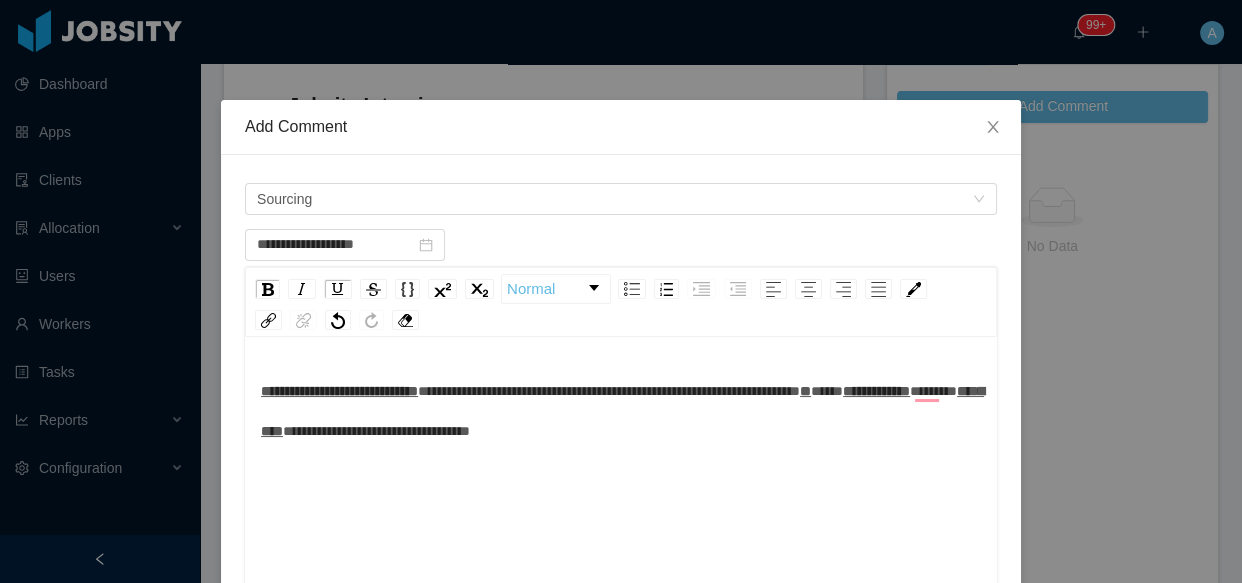 click on "**********" at bounding box center [339, 391] 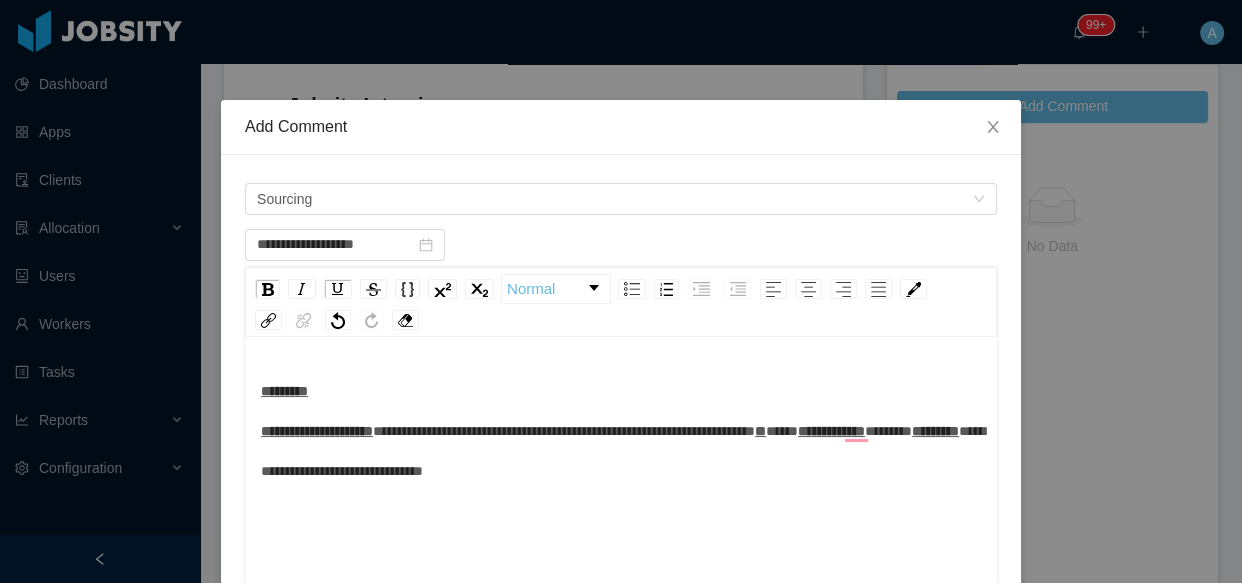 click on "**********" at bounding box center (317, 411) 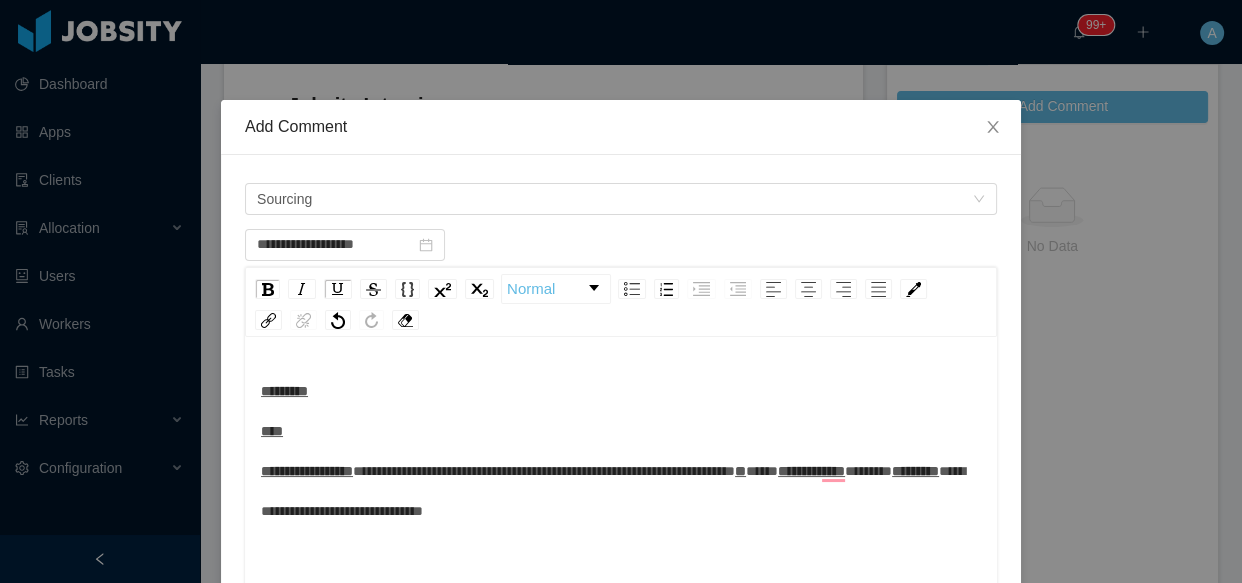 click on "**********" at bounding box center (307, 431) 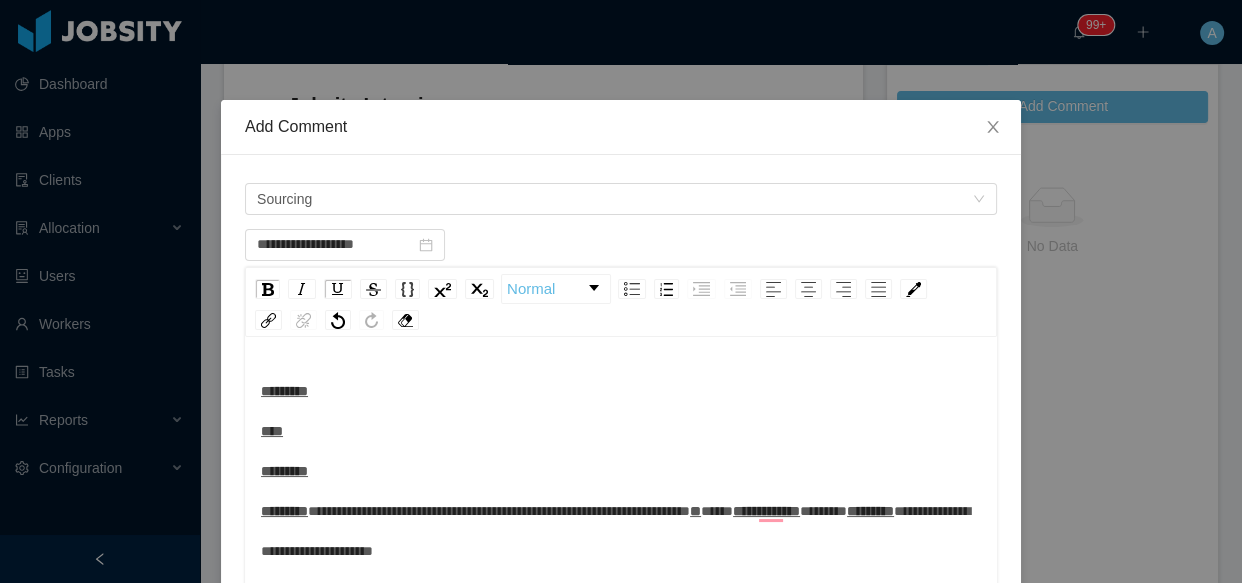 scroll, scrollTop: 29, scrollLeft: 0, axis: vertical 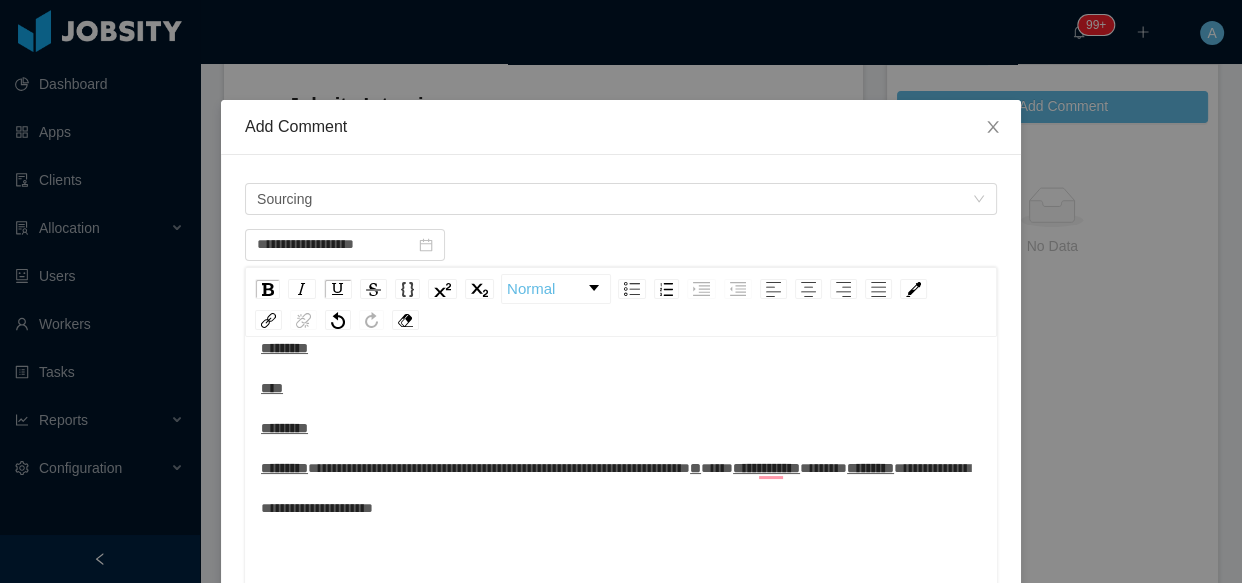 click on "**" at bounding box center (695, 468) 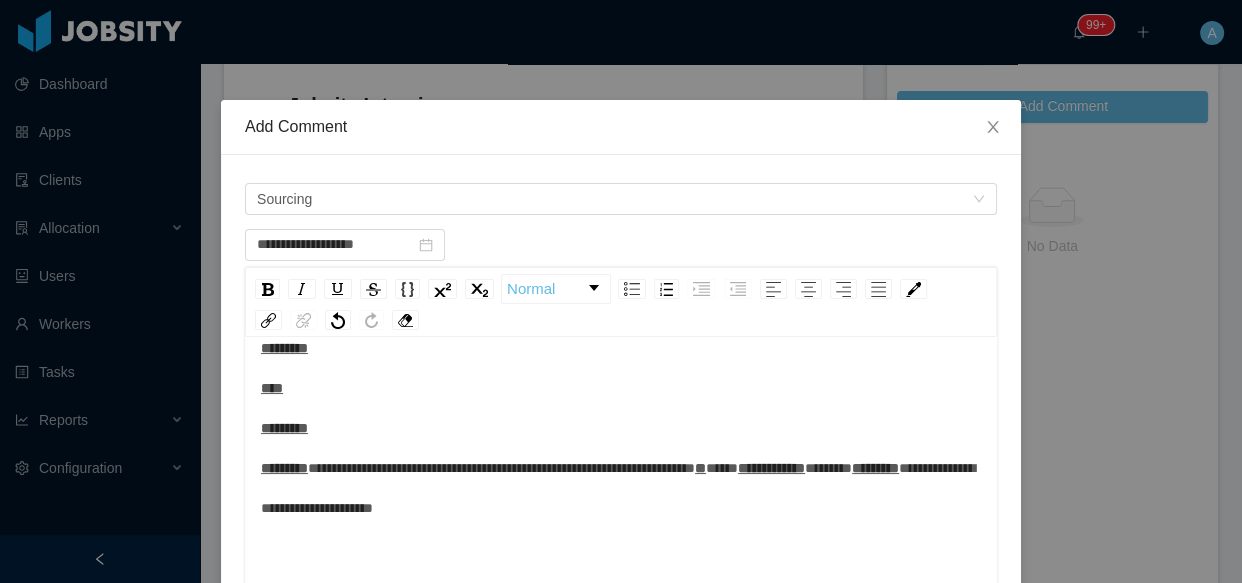 click on "**********" at bounding box center (771, 468) 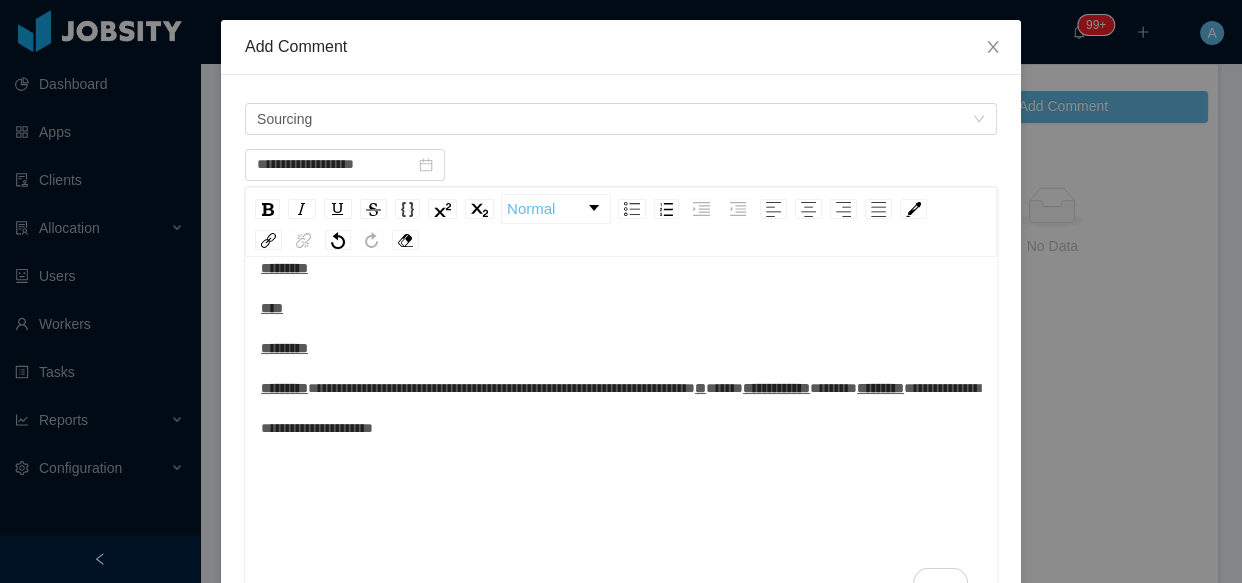 scroll, scrollTop: 181, scrollLeft: 0, axis: vertical 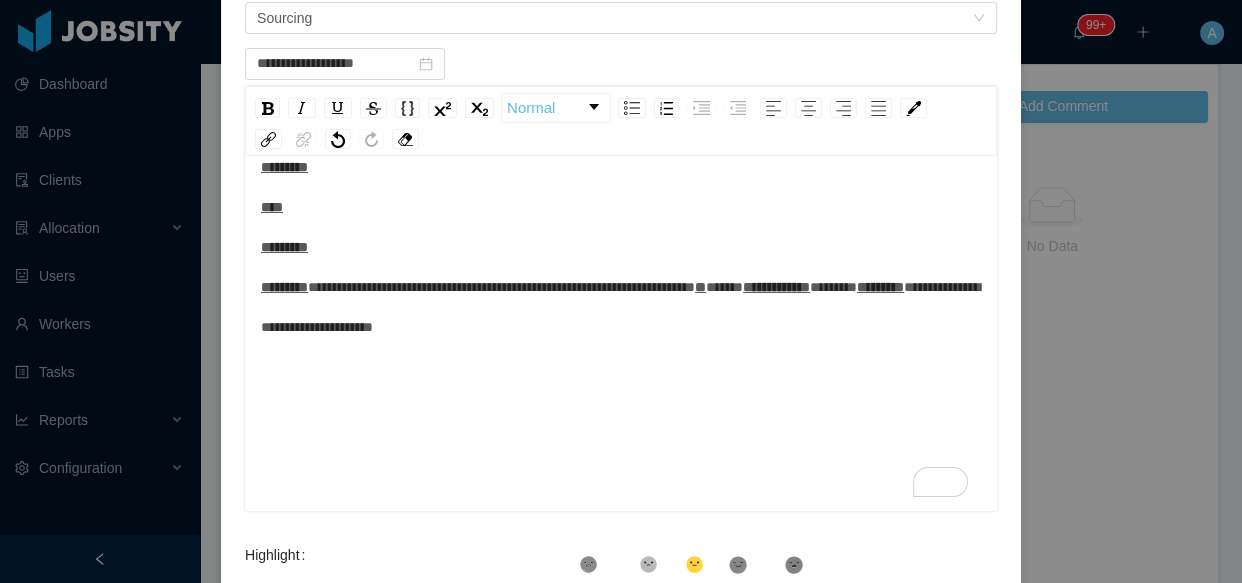 click on "*********" at bounding box center [880, 287] 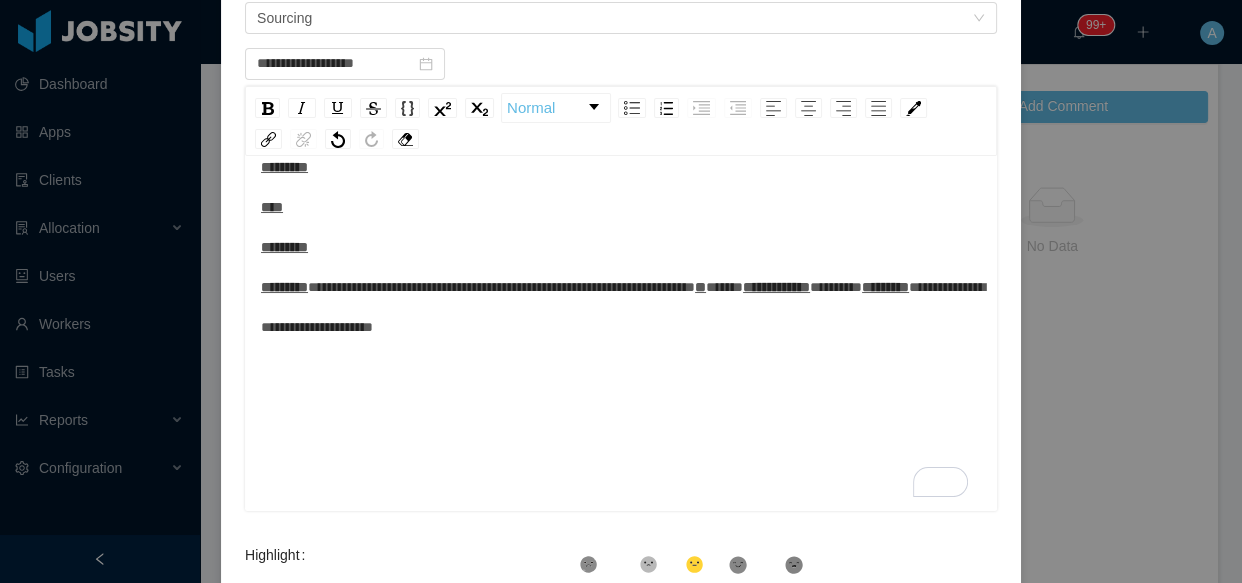 scroll, scrollTop: 12, scrollLeft: 0, axis: vertical 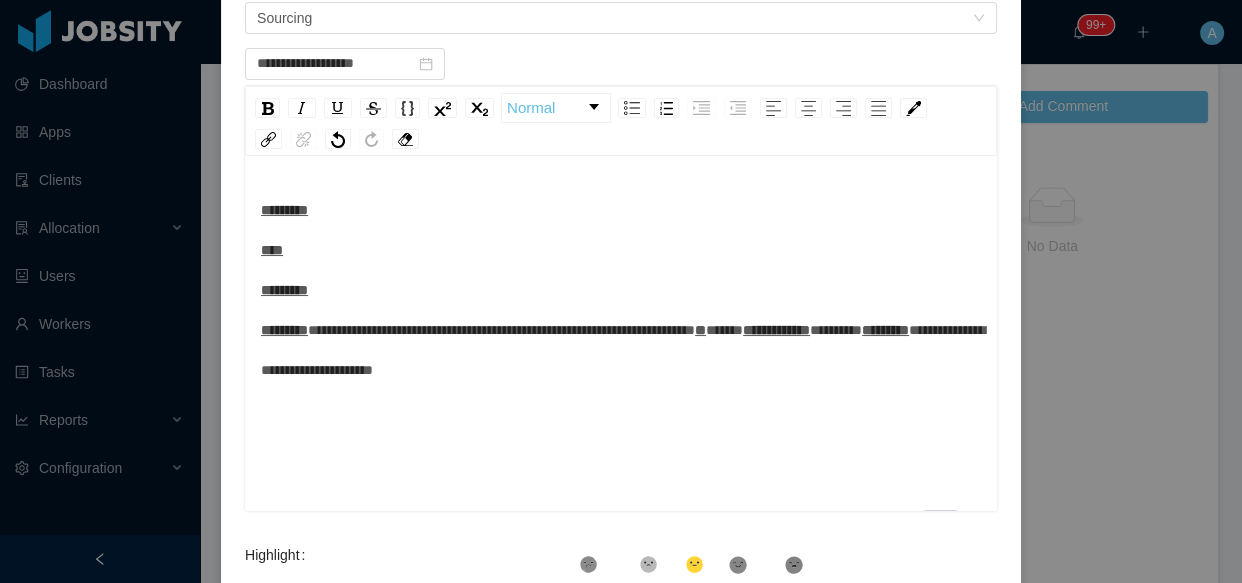 click on "**********" at bounding box center [621, 290] 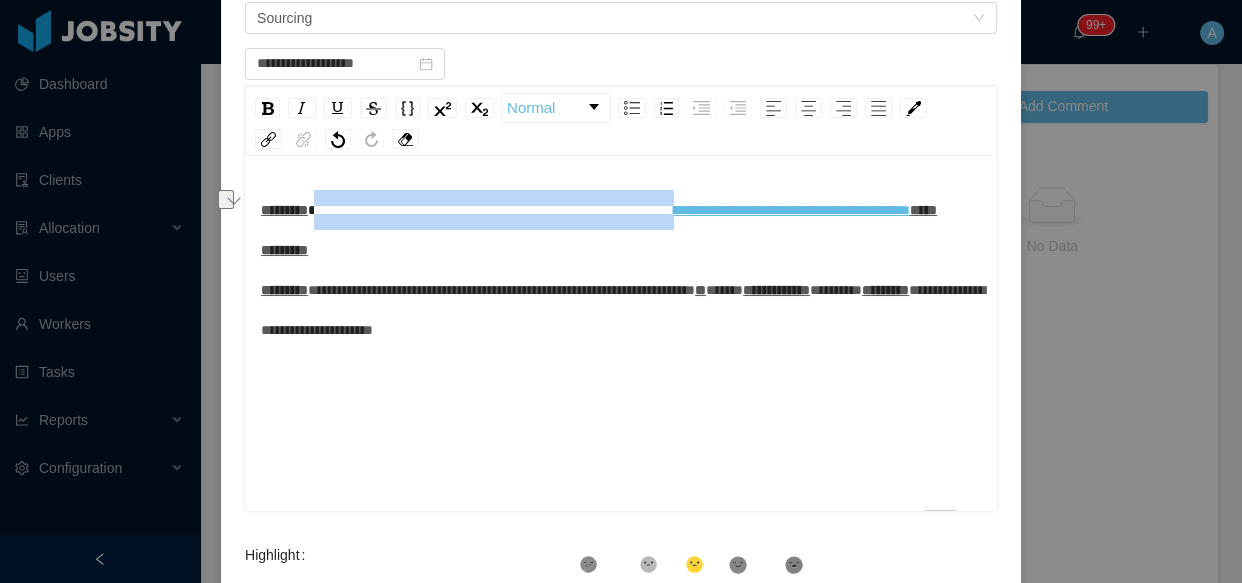 drag, startPoint x: 330, startPoint y: 208, endPoint x: 775, endPoint y: 220, distance: 445.16177 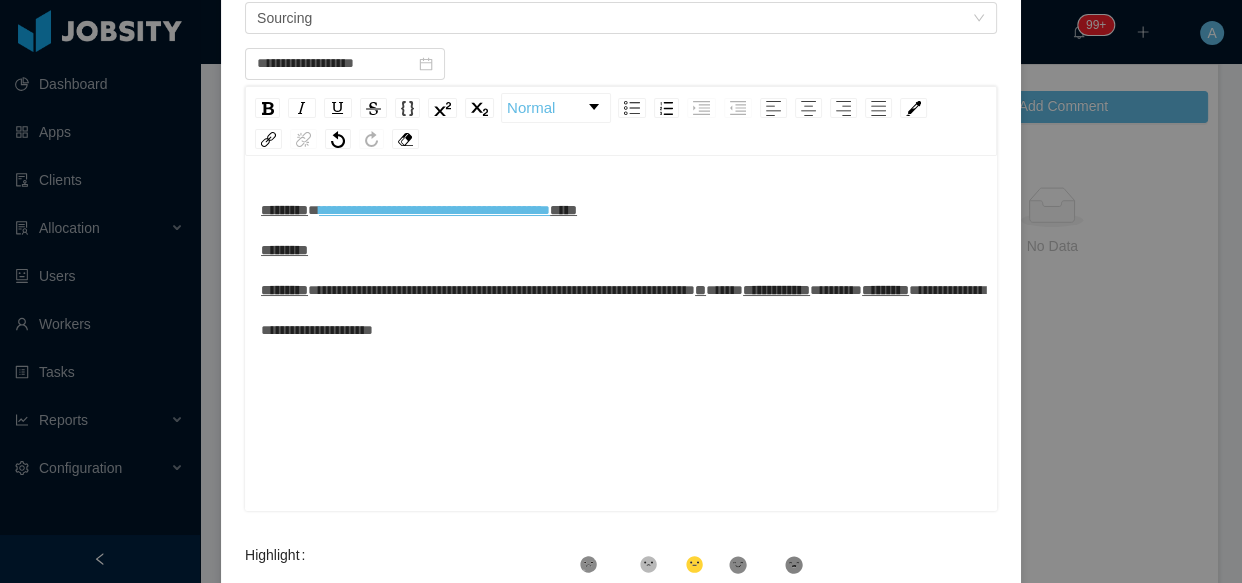 click on "**********" at bounding box center (621, 270) 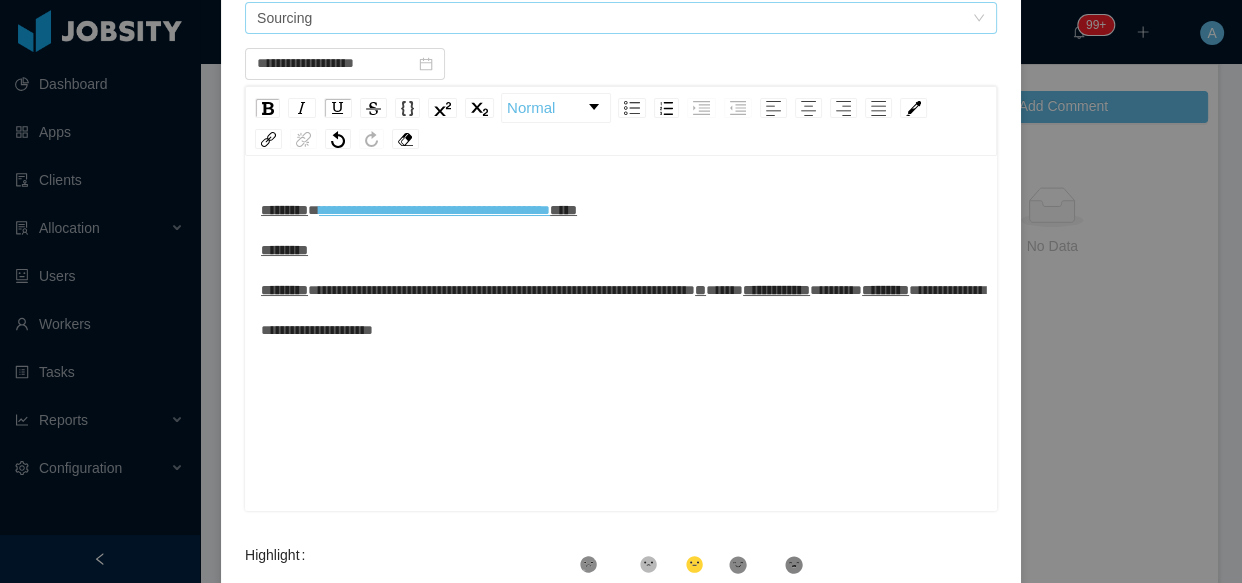 type on "**********" 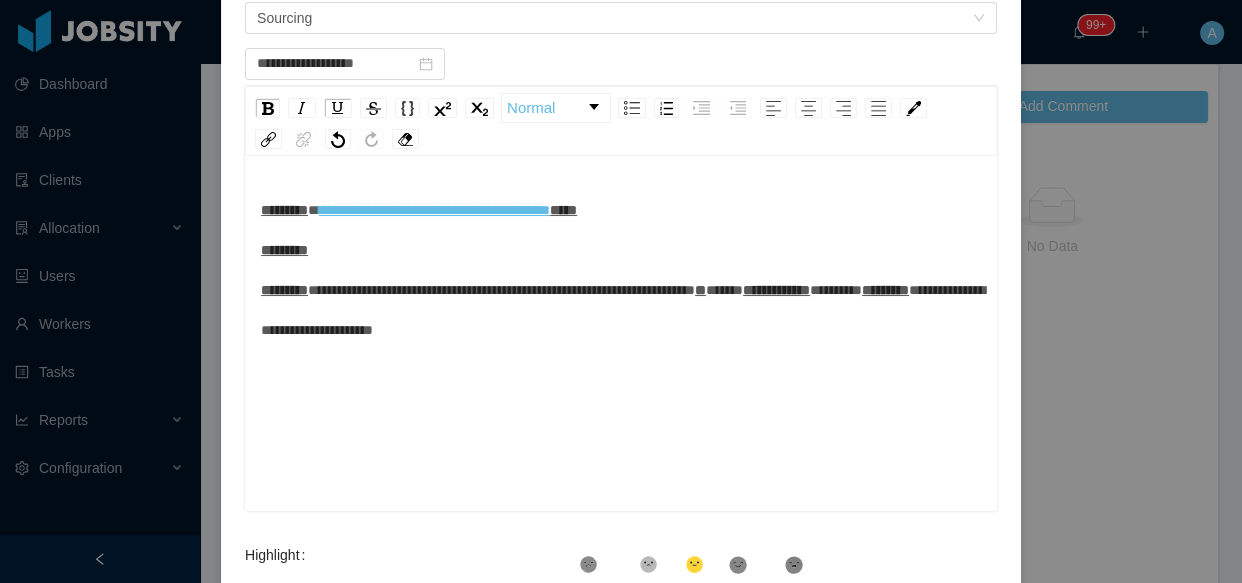 type 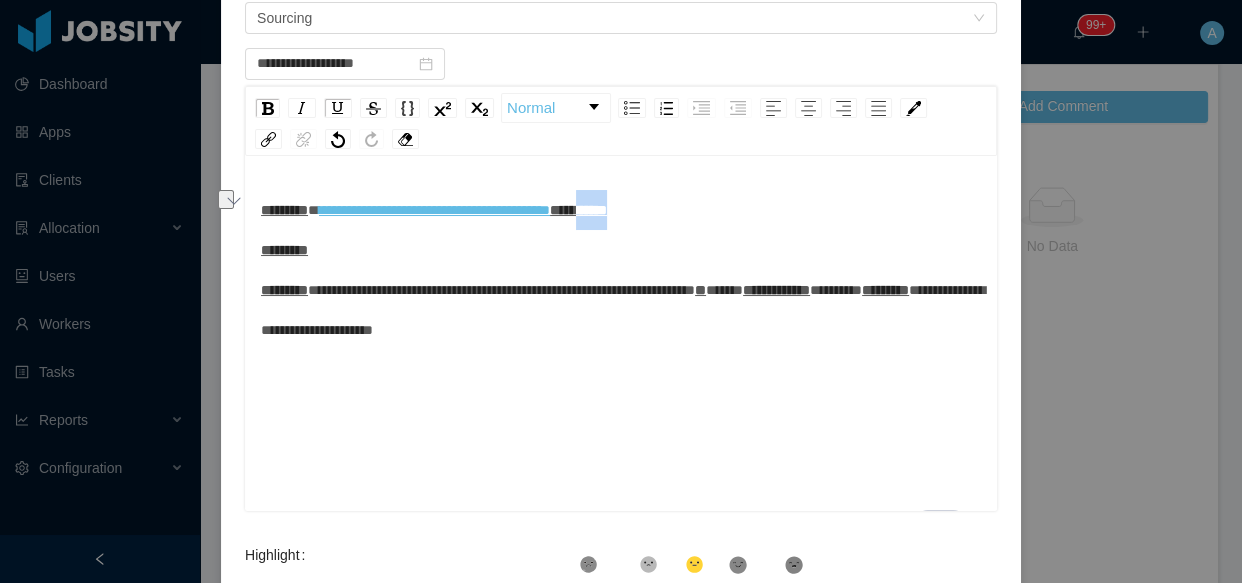 drag, startPoint x: 275, startPoint y: 256, endPoint x: 336, endPoint y: 256, distance: 61 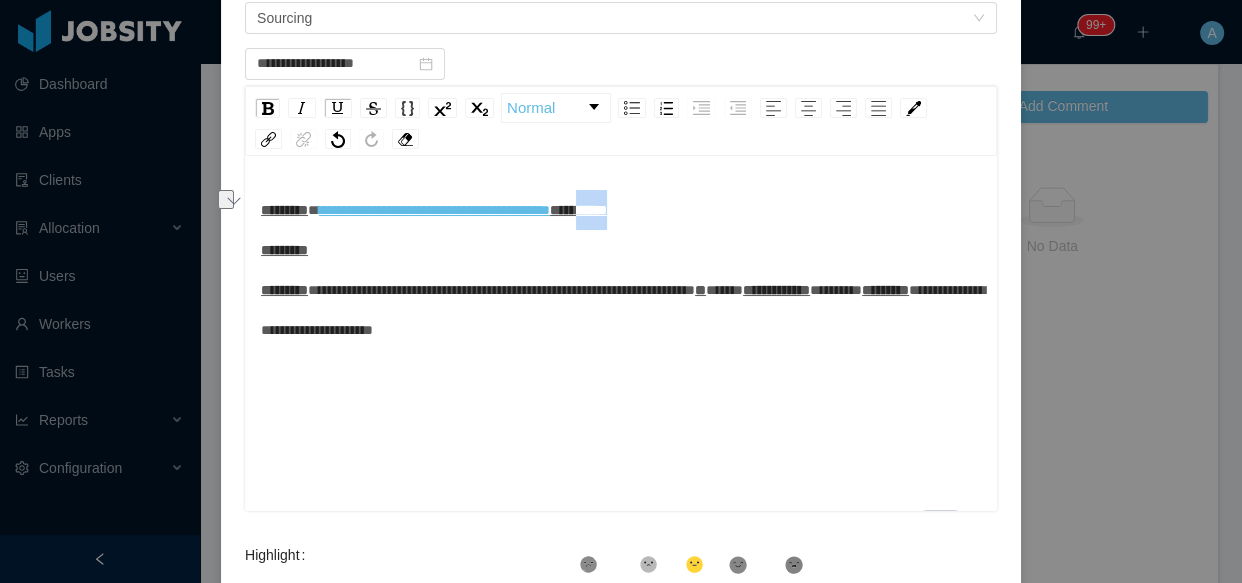 click on "**********" at bounding box center (621, 270) 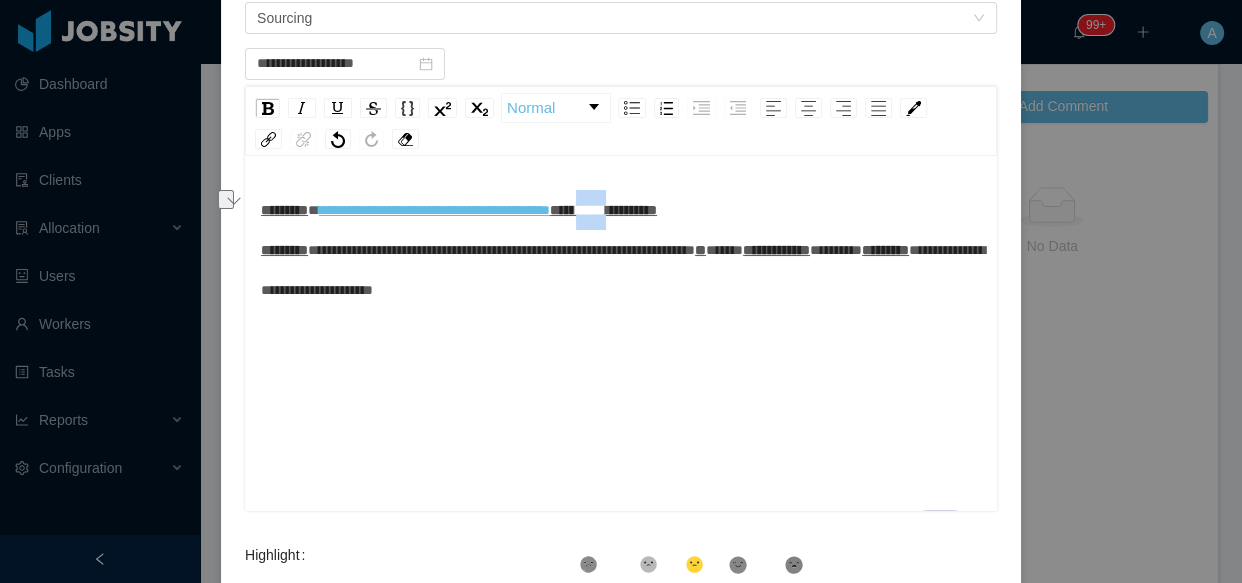 click on "**********" at bounding box center [621, 250] 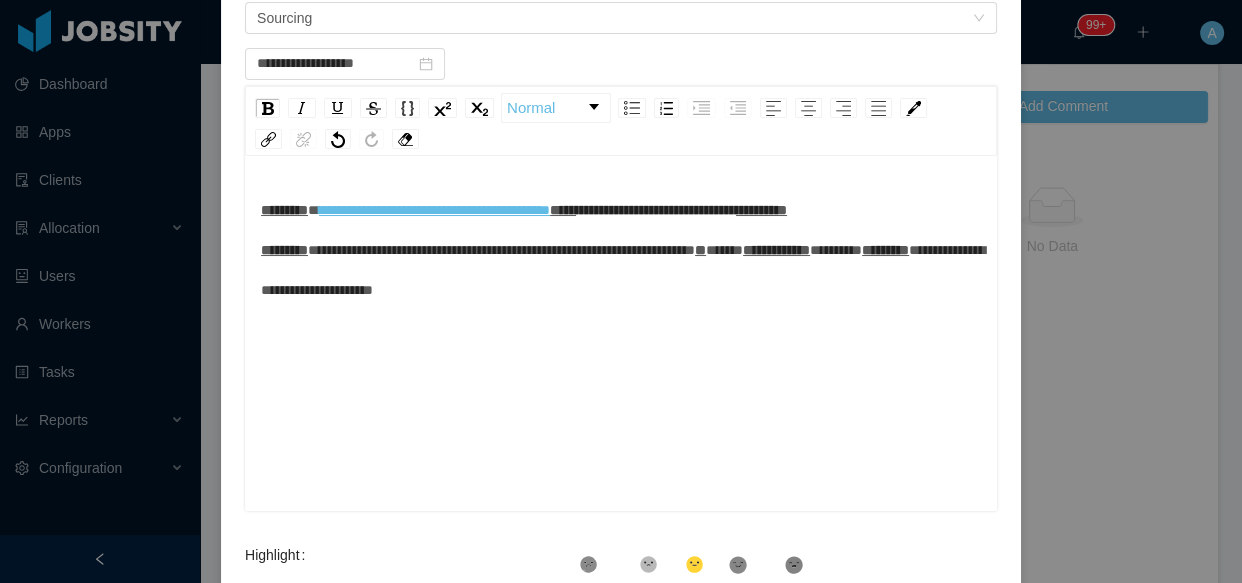 click on "**********" at bounding box center (656, 210) 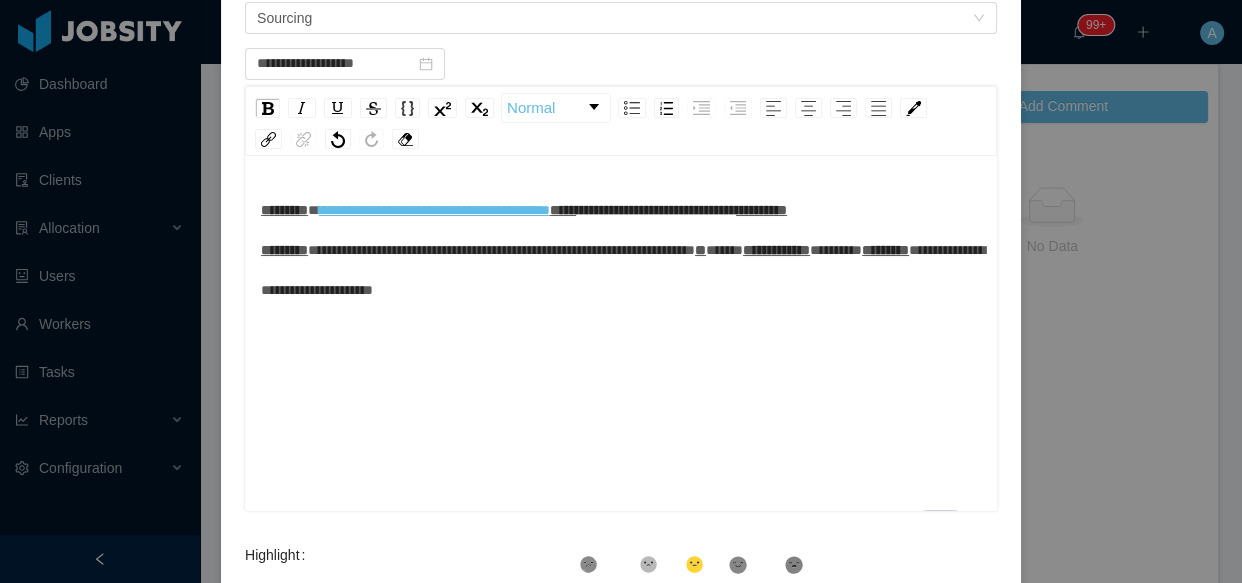 drag, startPoint x: 494, startPoint y: 260, endPoint x: 402, endPoint y: 255, distance: 92.13577 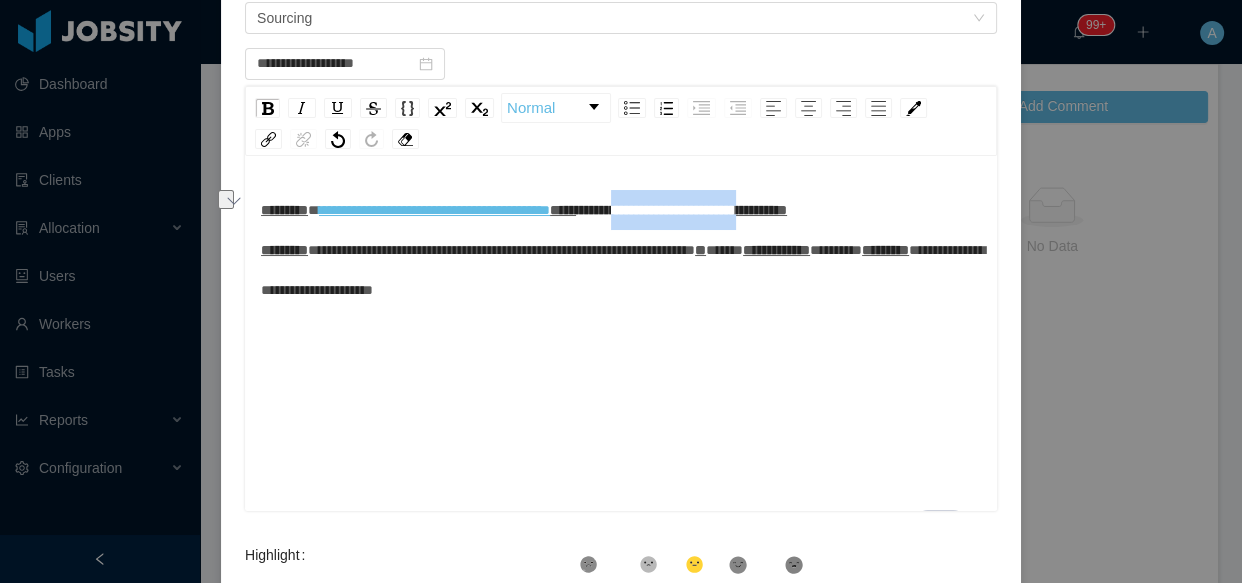drag, startPoint x: 330, startPoint y: 249, endPoint x: 489, endPoint y: 240, distance: 159.25452 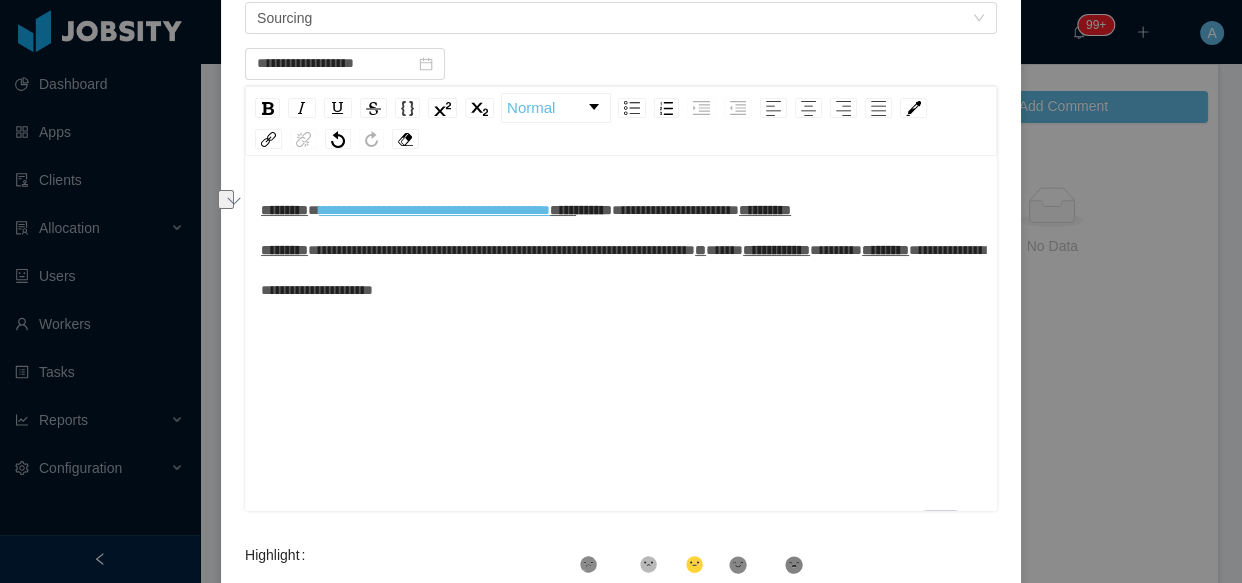 click on "**********" at bounding box center (621, 250) 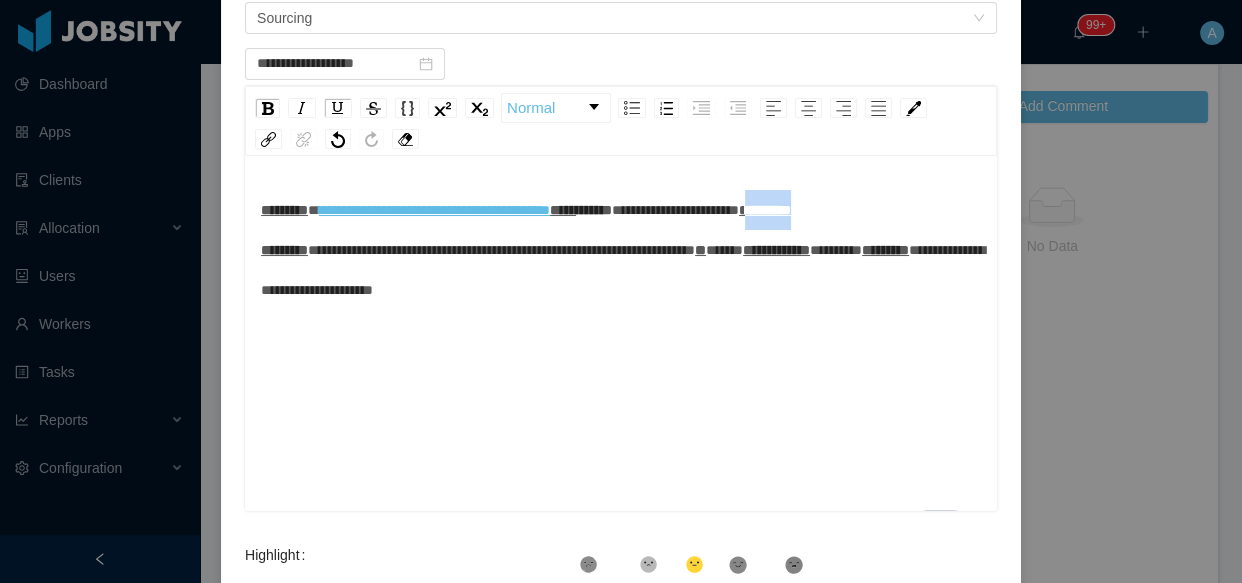 drag, startPoint x: 308, startPoint y: 285, endPoint x: 216, endPoint y: 280, distance: 92.13577 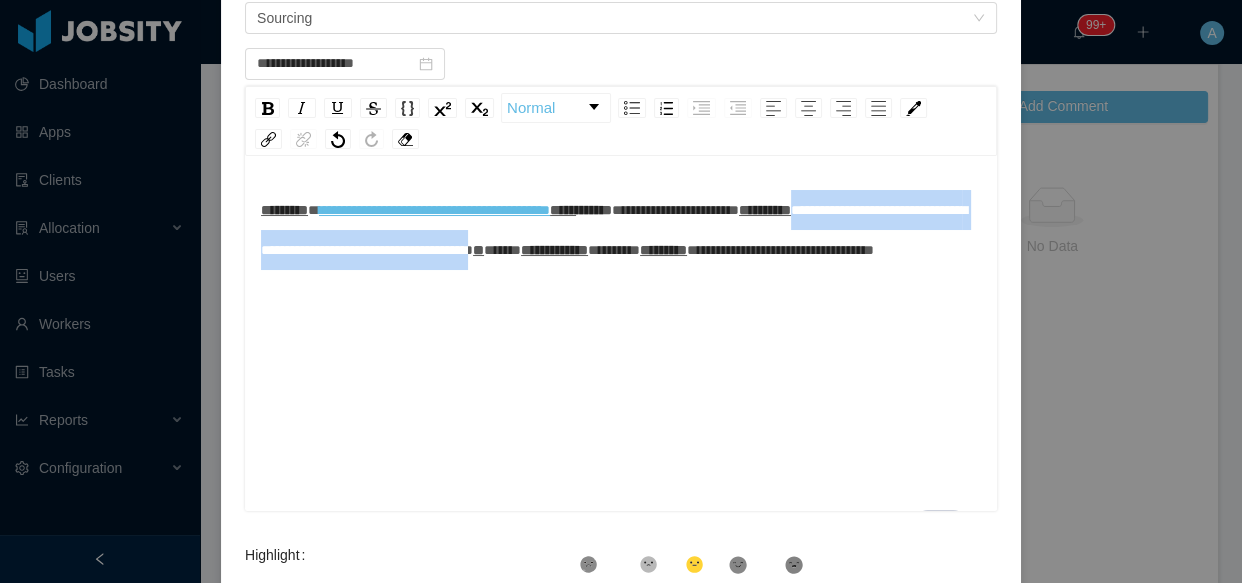drag, startPoint x: 322, startPoint y: 285, endPoint x: 814, endPoint y: 298, distance: 492.17172 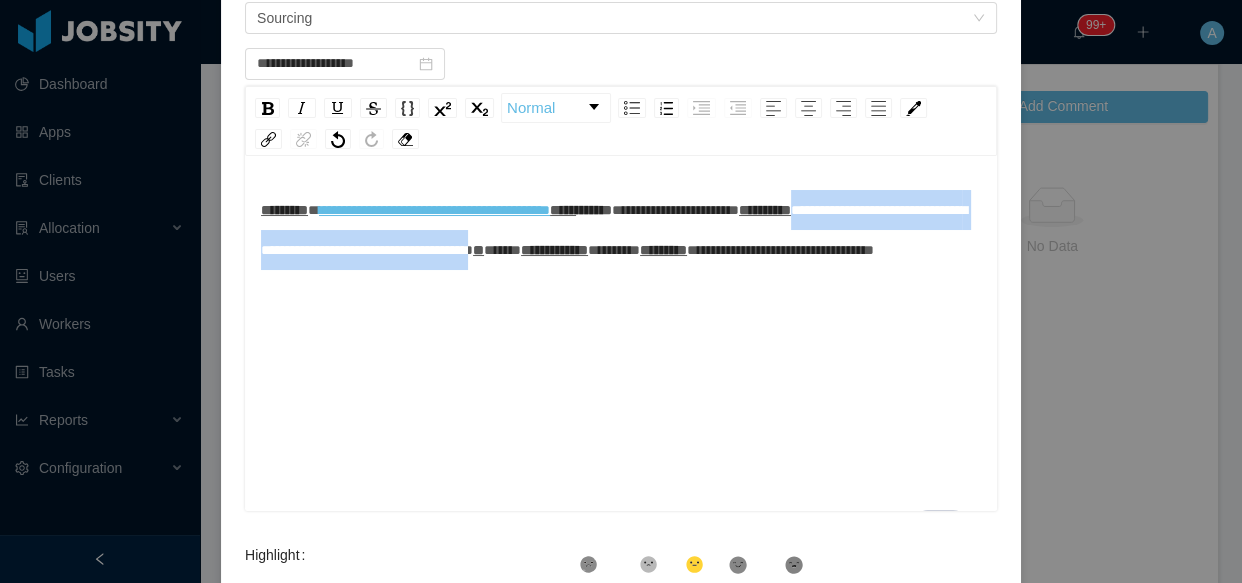 click on "**********" at bounding box center [621, 230] 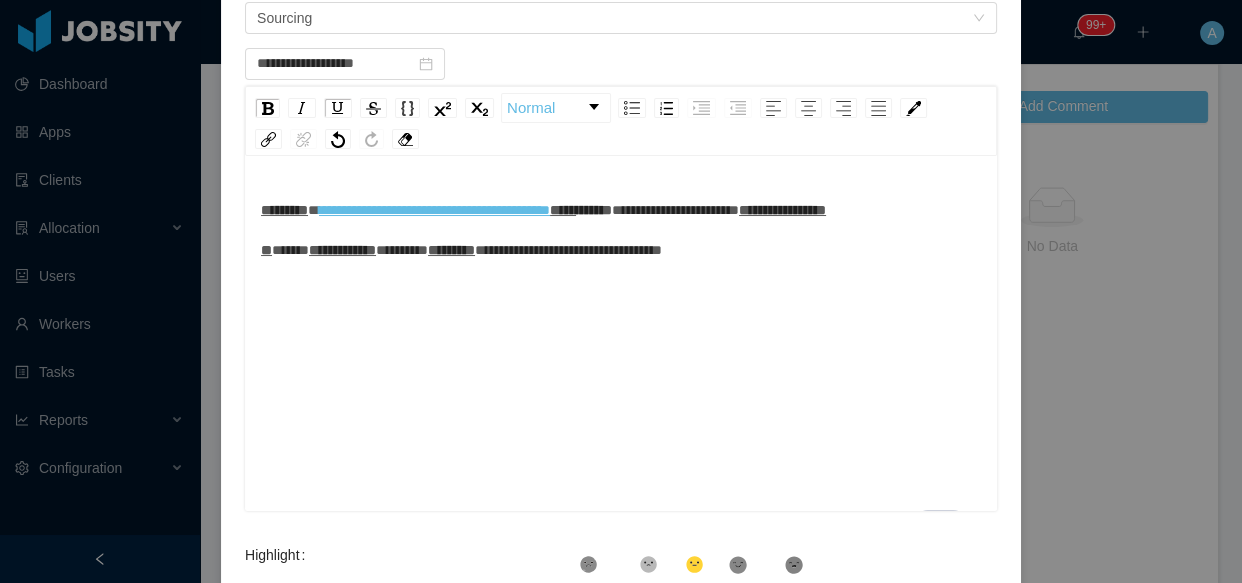 click on "**********" at bounding box center (782, 210) 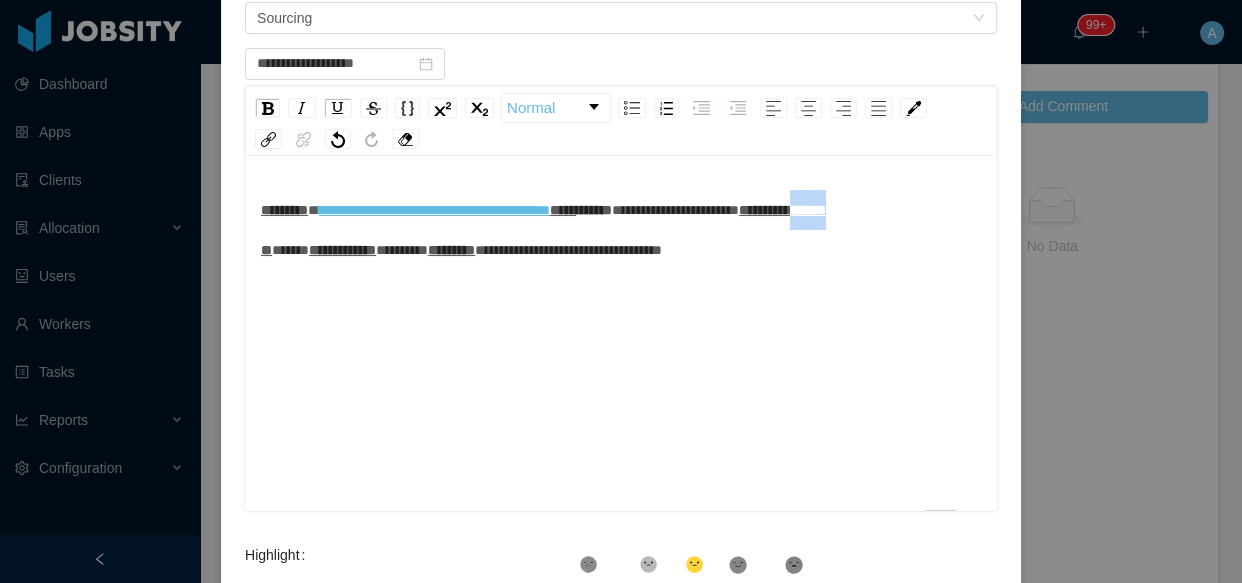 click on "**********" at bounding box center [782, 210] 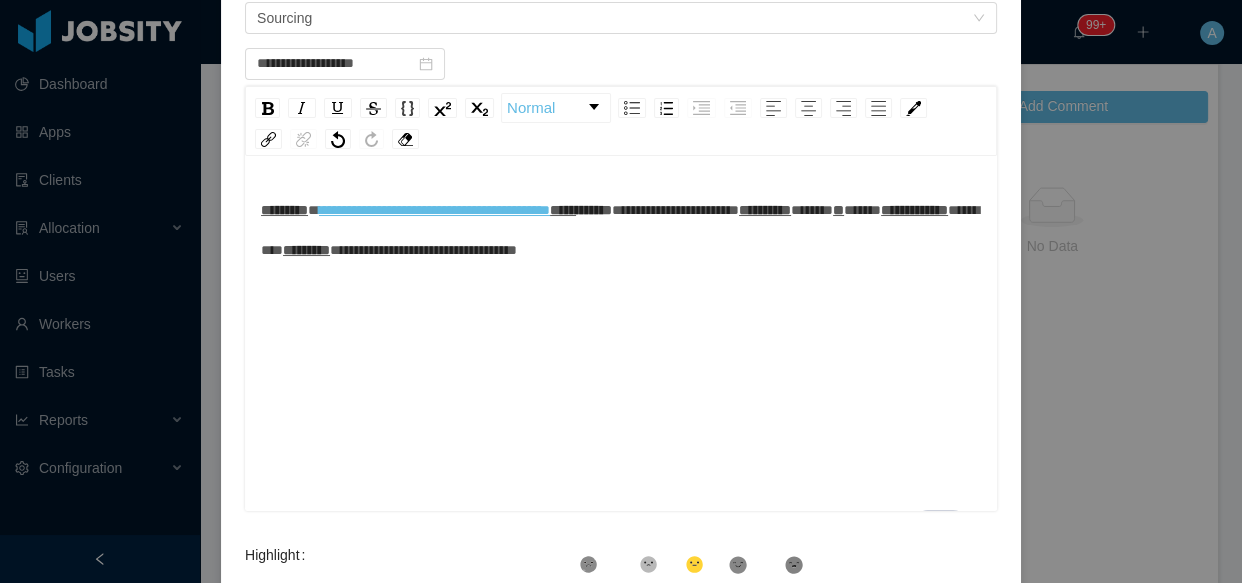 scroll, scrollTop: 43, scrollLeft: 0, axis: vertical 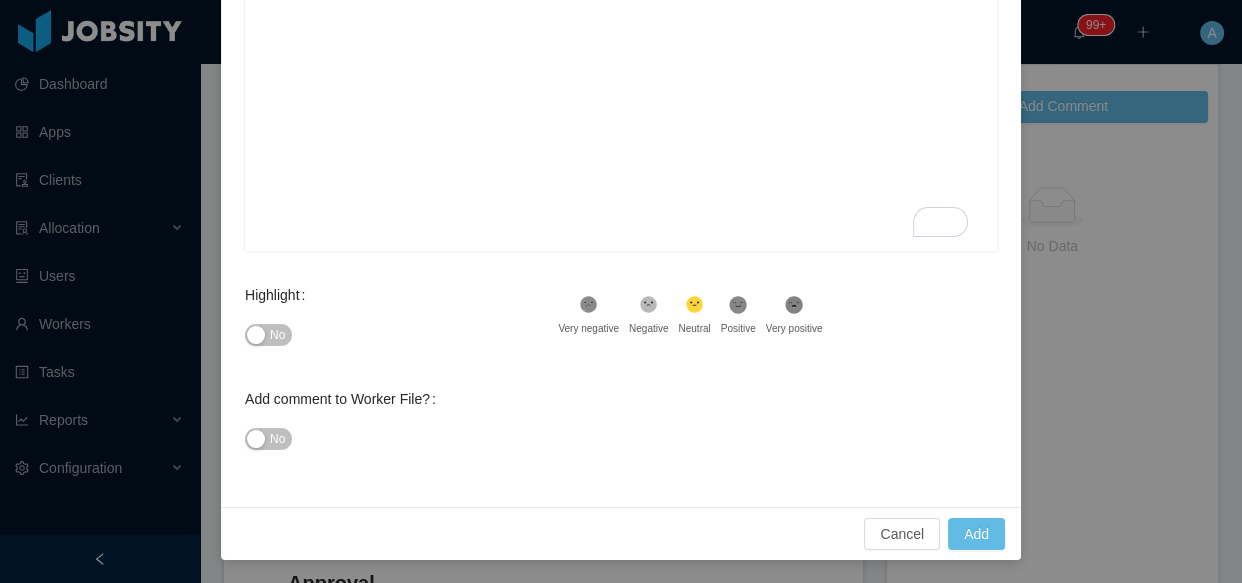 click on "No" at bounding box center [401, 335] 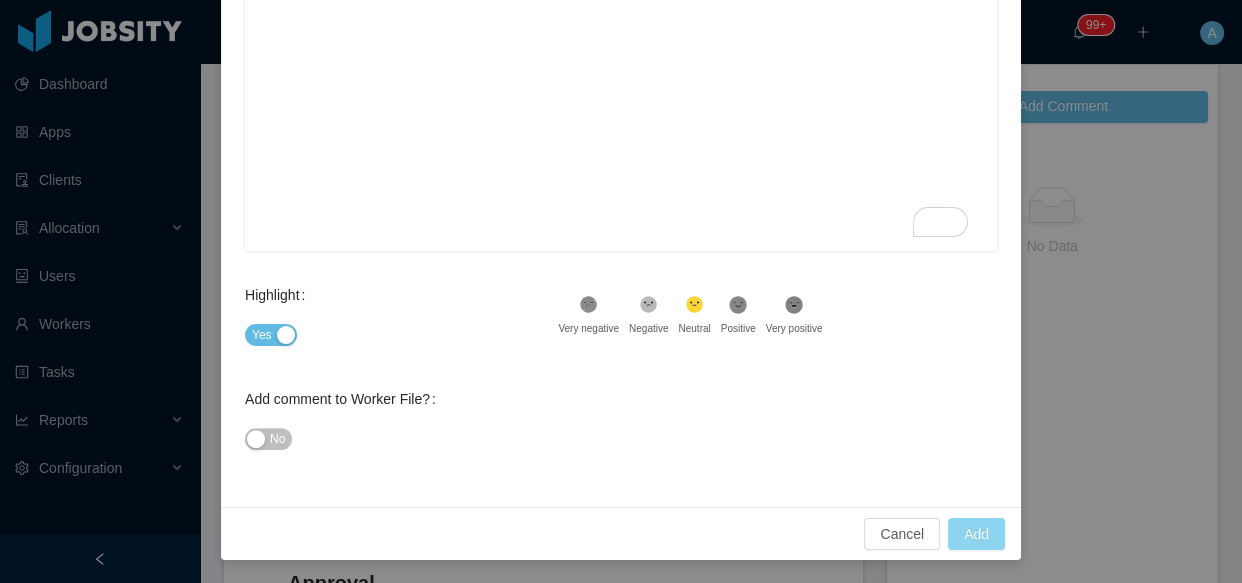 click on "Add" at bounding box center (976, 534) 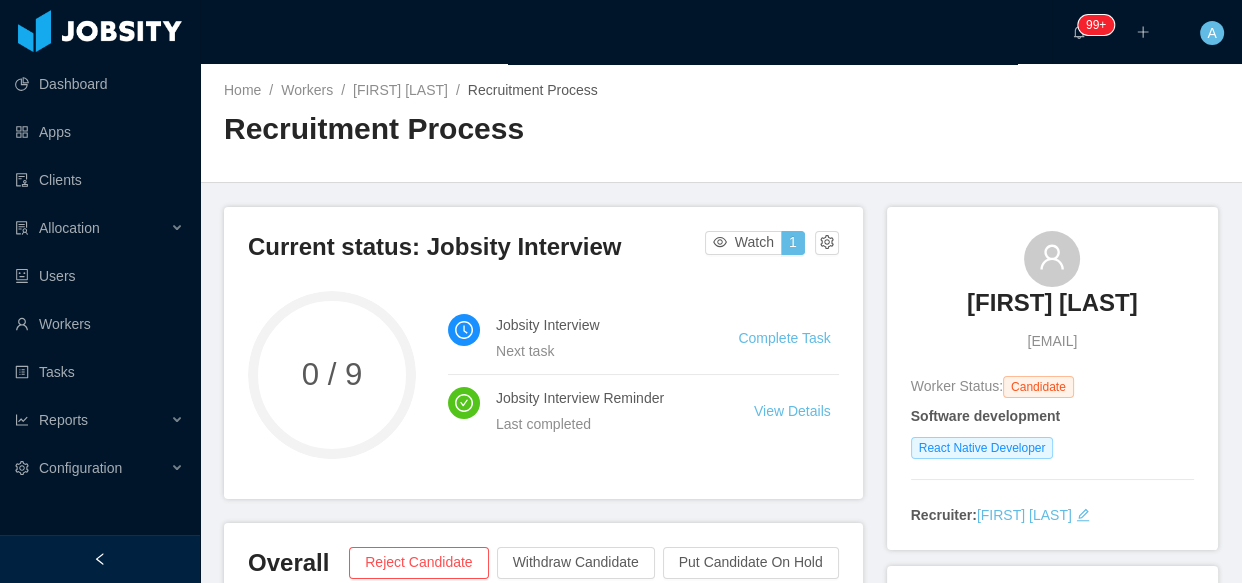 scroll, scrollTop: 0, scrollLeft: 0, axis: both 